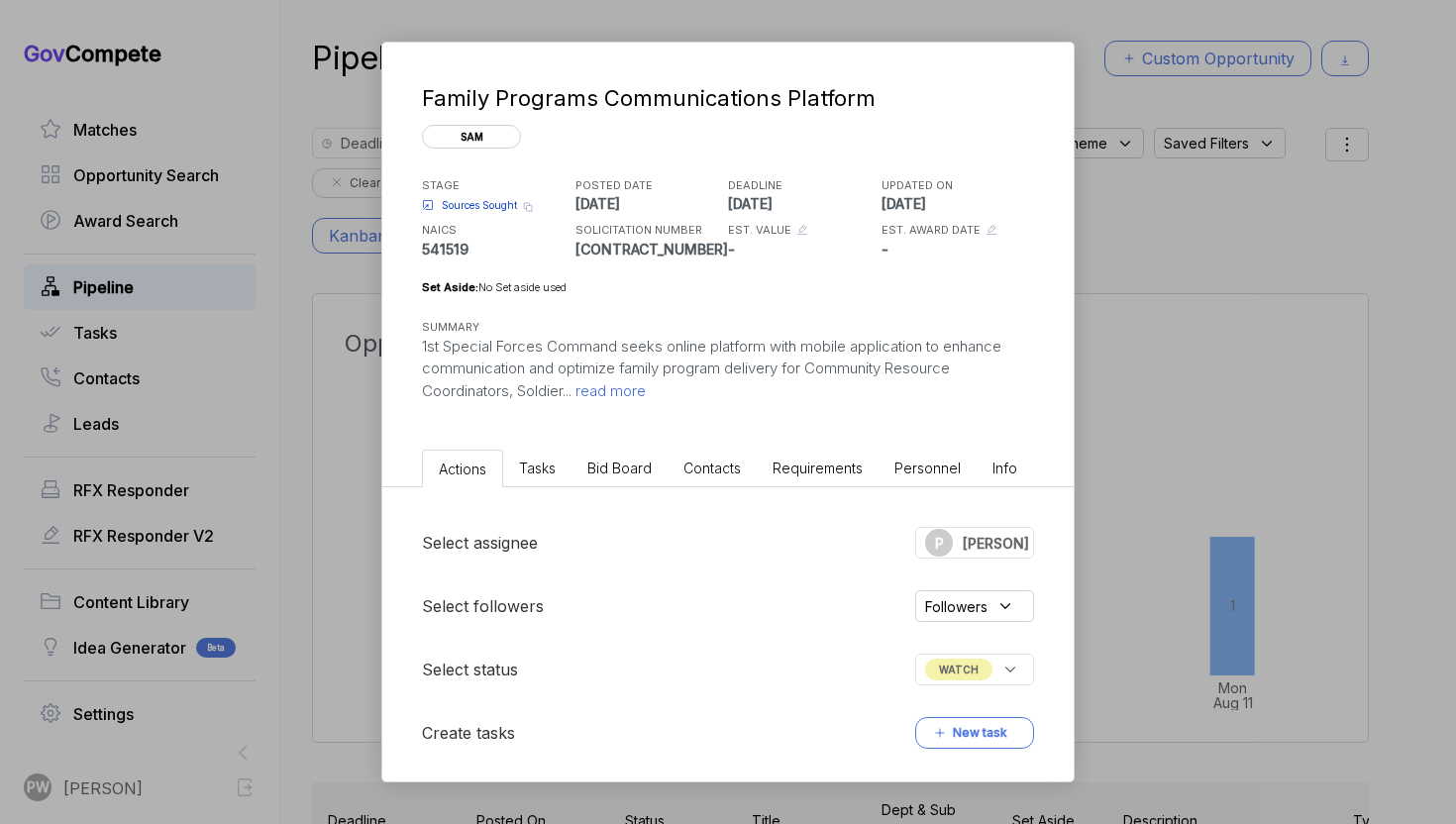 scroll, scrollTop: 0, scrollLeft: 0, axis: both 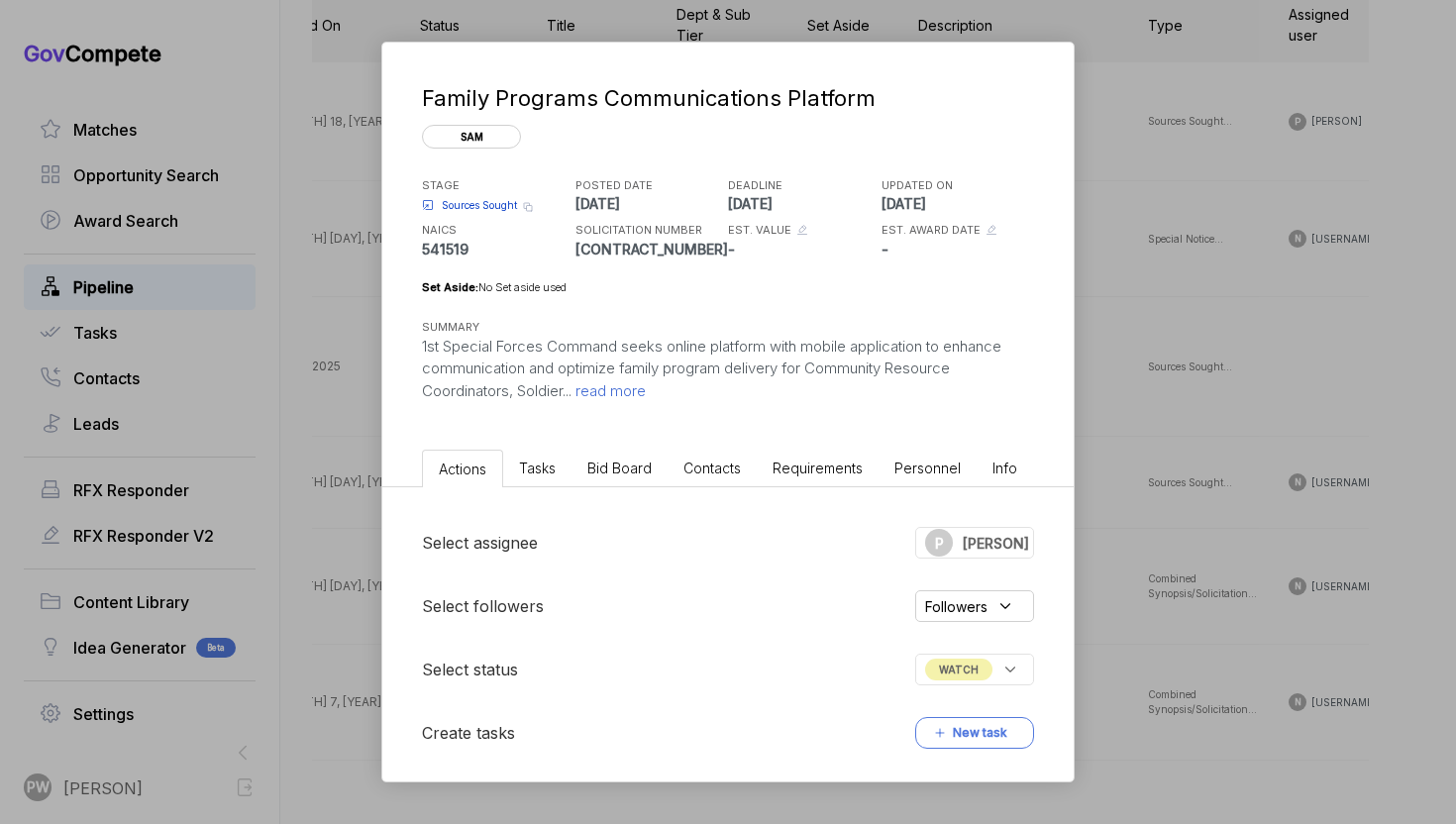 click on "Family Programs Communications Platform sam STAGE Sources Sought Copy link POSTED DATE 2025-07-18 DEADLINE 2025-07-30 UPDATED ON 2025-07-21 NAICS 541519 SOLICITATION NUMBER H9223925QE001 EST. VALUE - EST. AWARD DATE - Set Aside:  No Set aside used SUMMARY  1st Special Forces Command seeks online platform with mobile application to enhance communication and optimize family program delivery for Community Resource Coordinators, Soldier ...   read more" at bounding box center [728, 243] 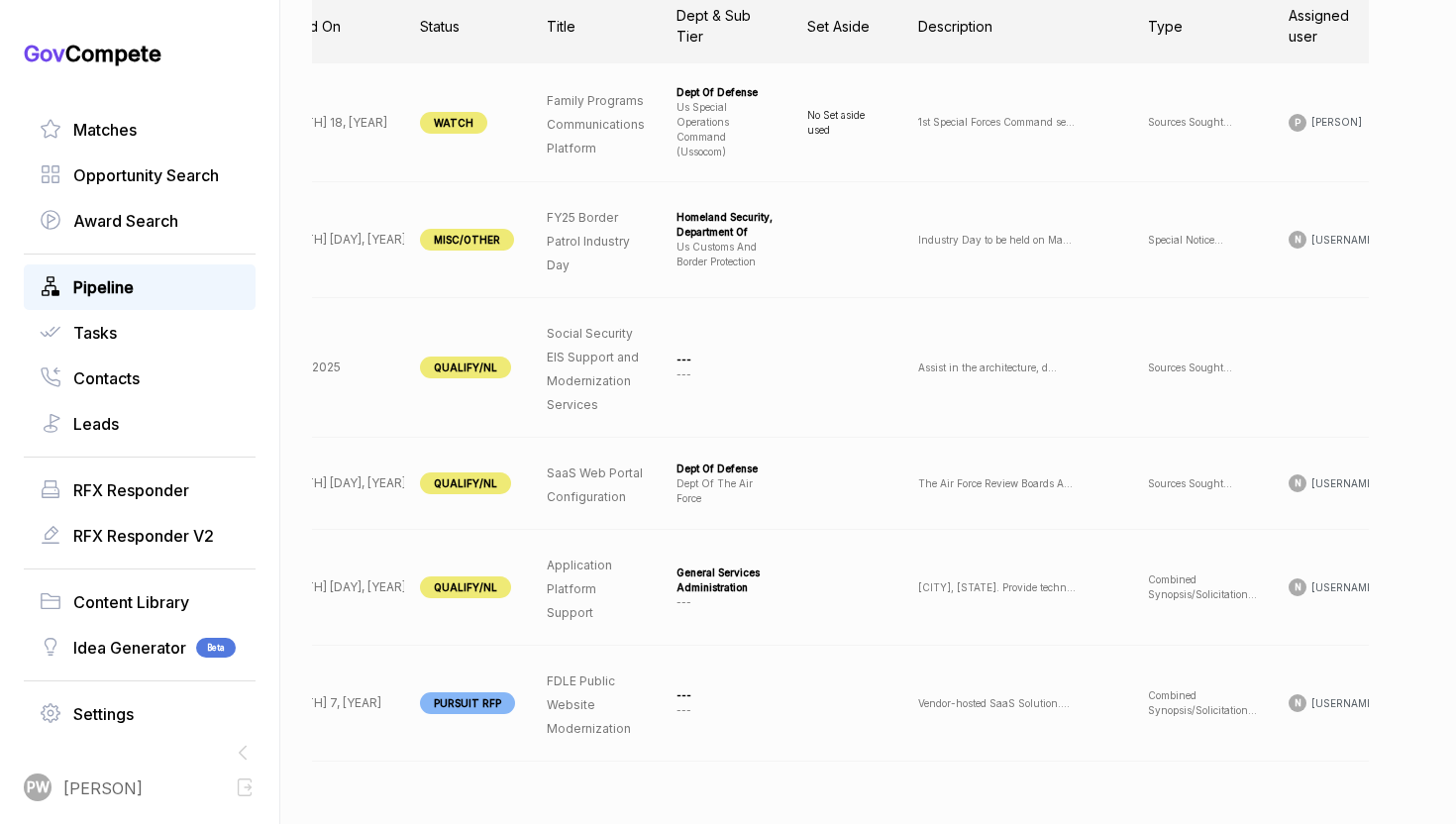 scroll, scrollTop: 796, scrollLeft: 0, axis: vertical 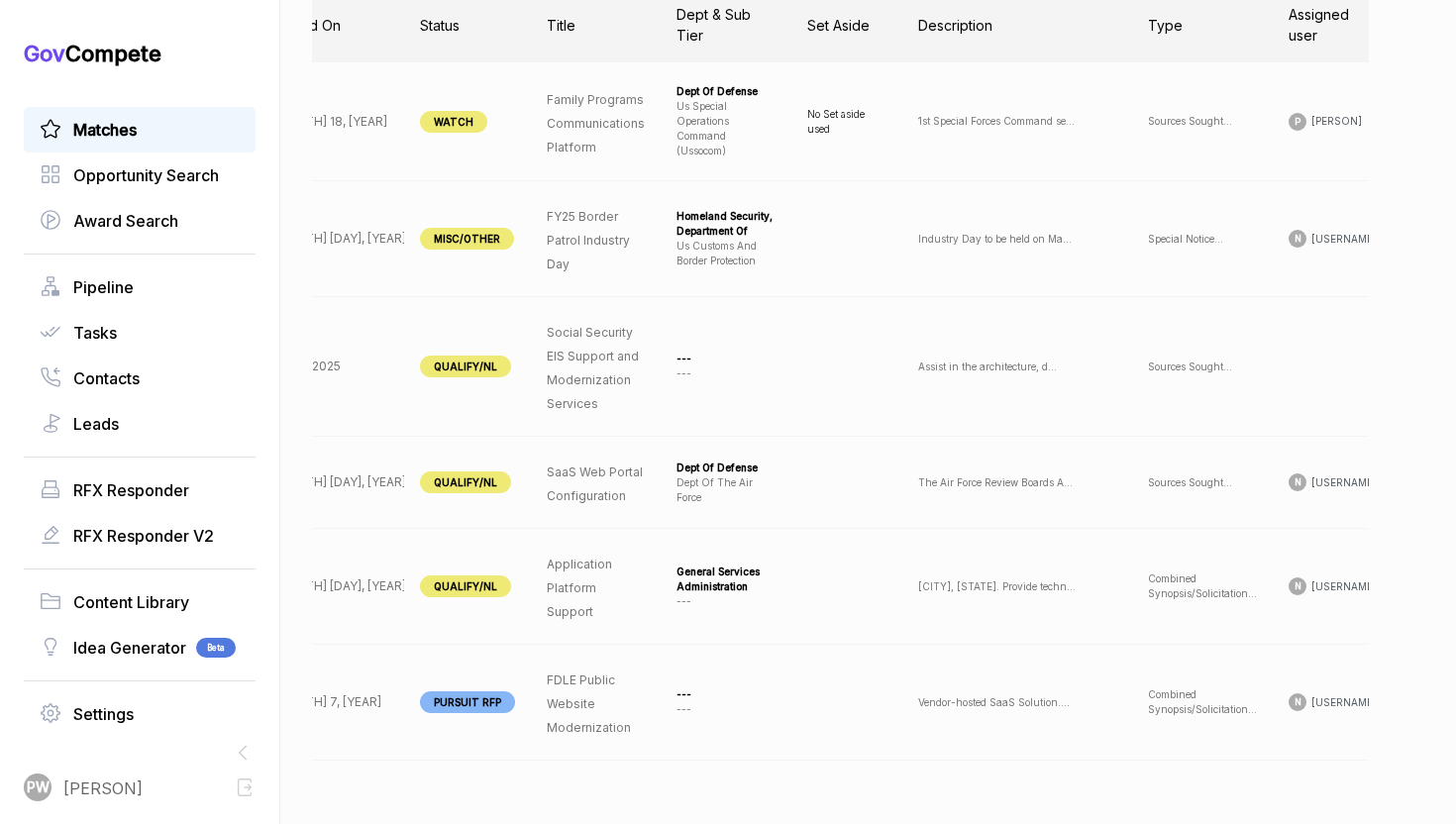 click on "Matches" at bounding box center [140, 130] 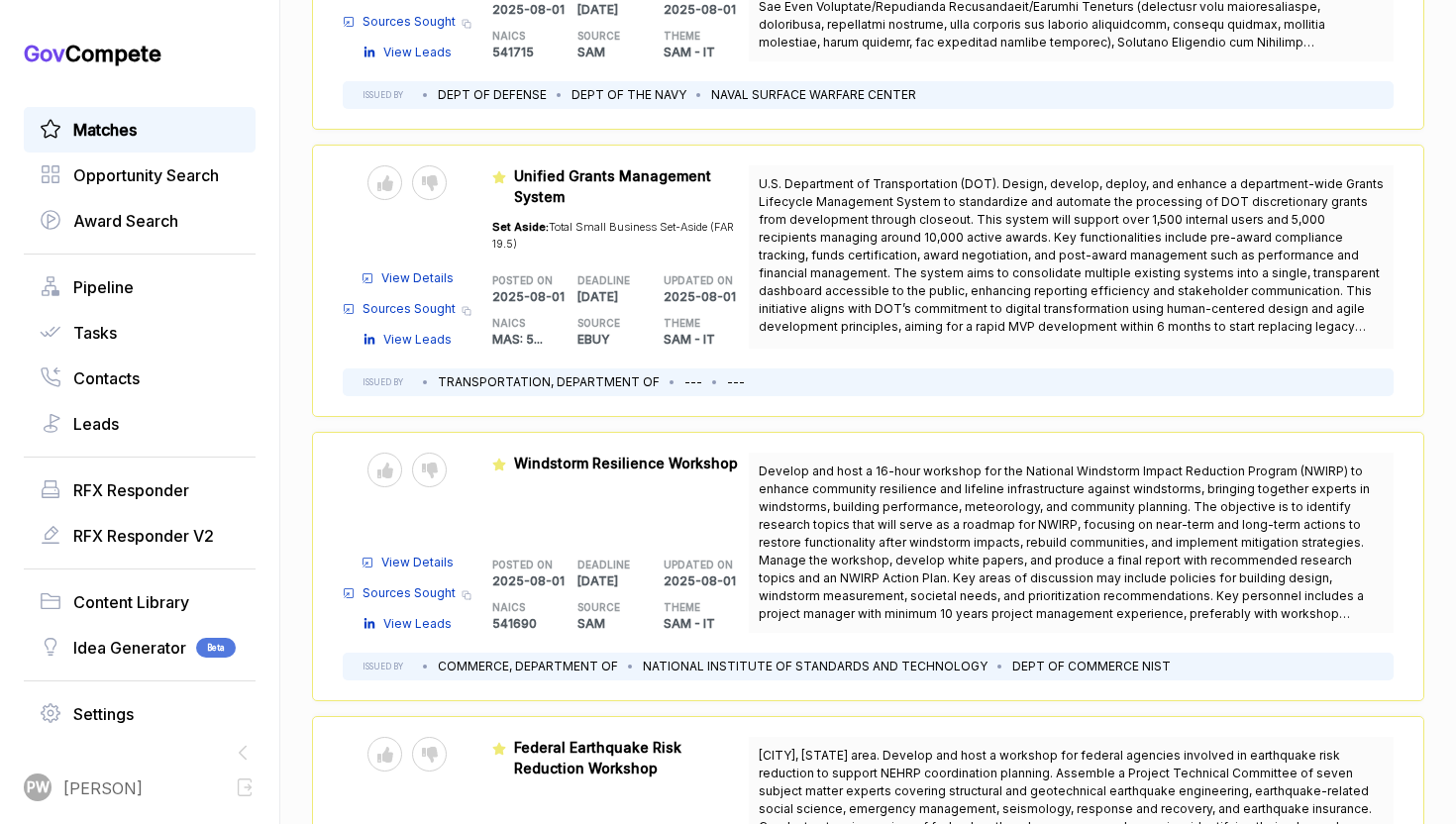 scroll, scrollTop: 0, scrollLeft: 0, axis: both 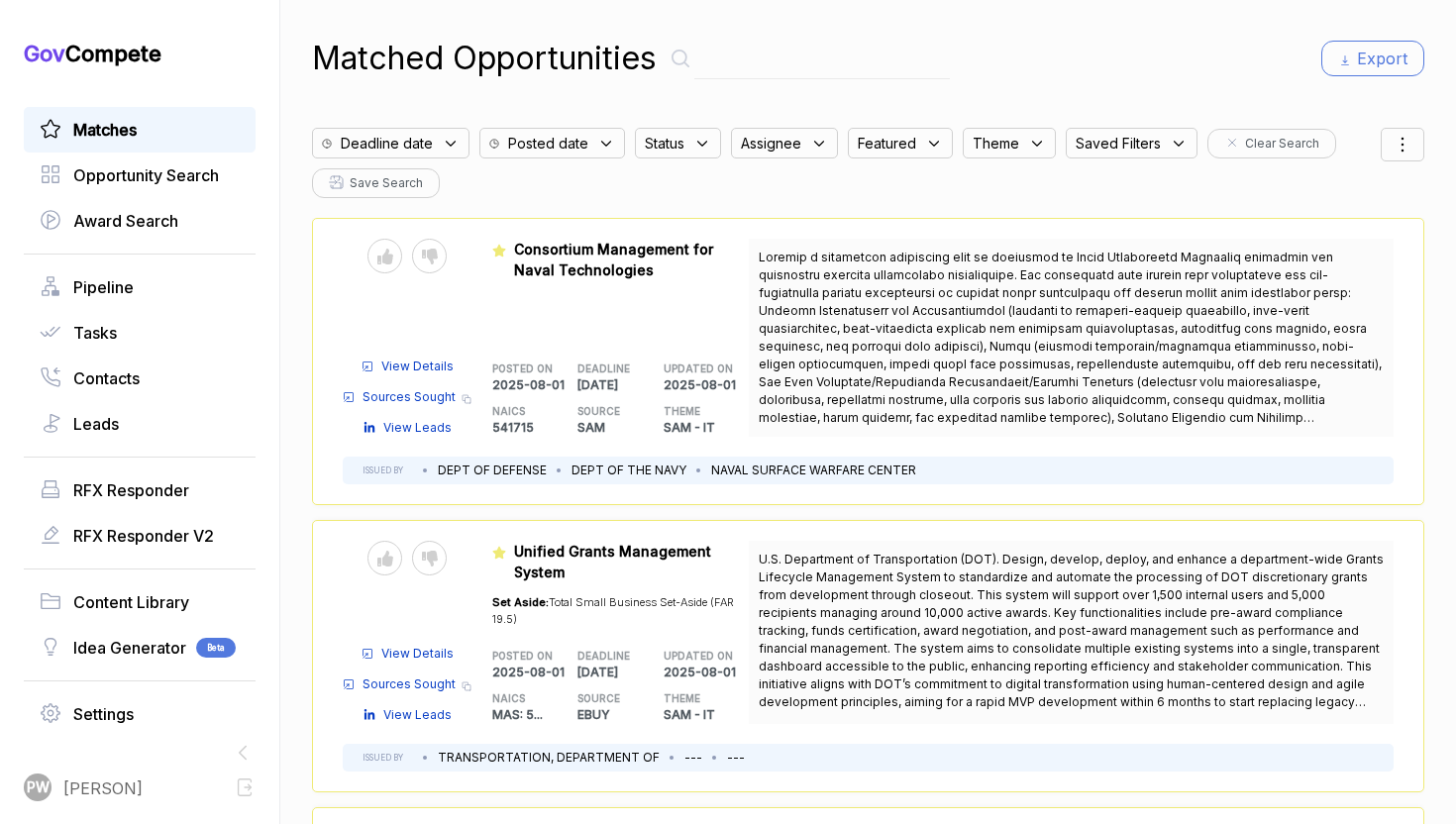 click 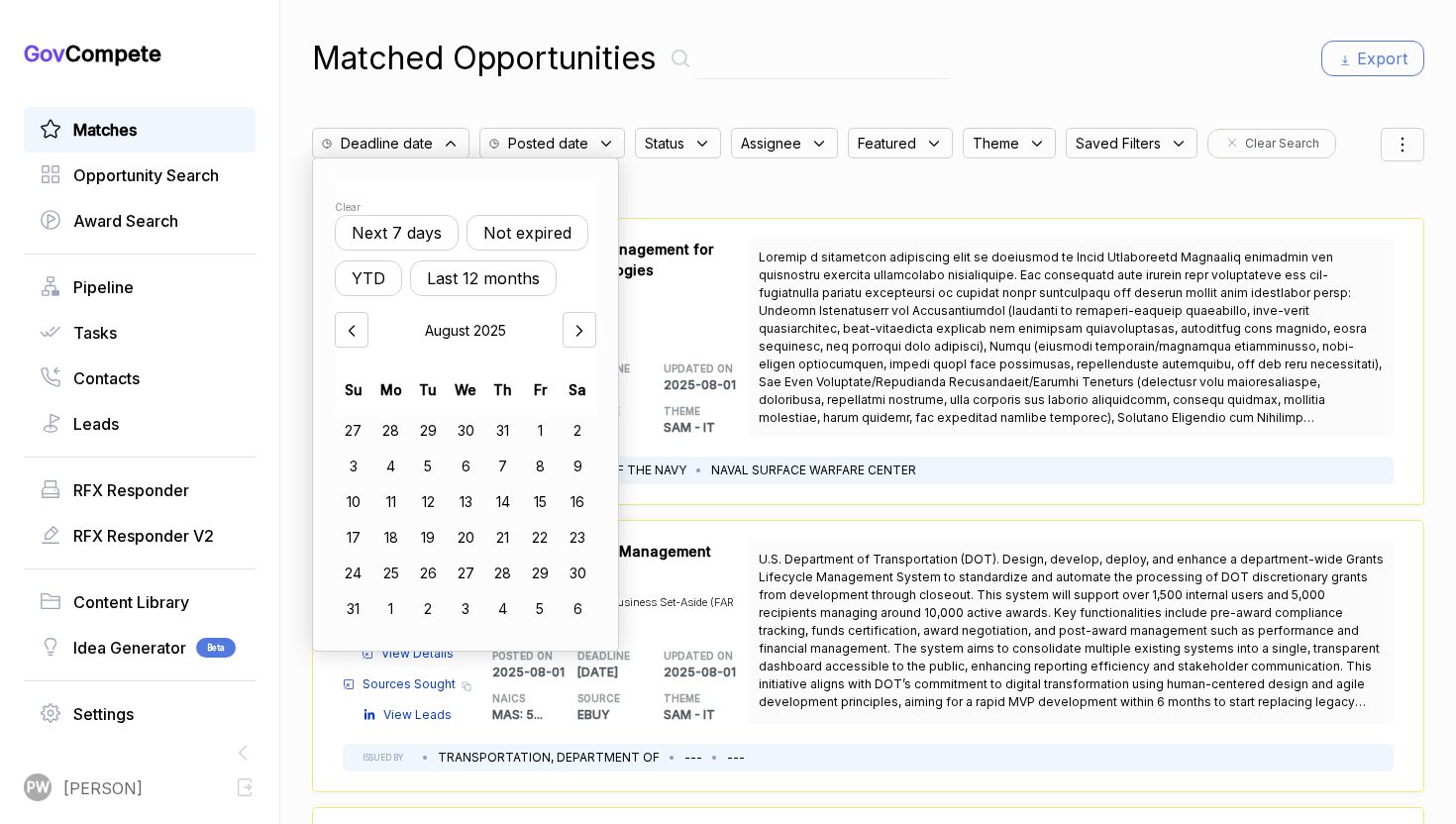 click on "Not expired" at bounding box center [527, 233] 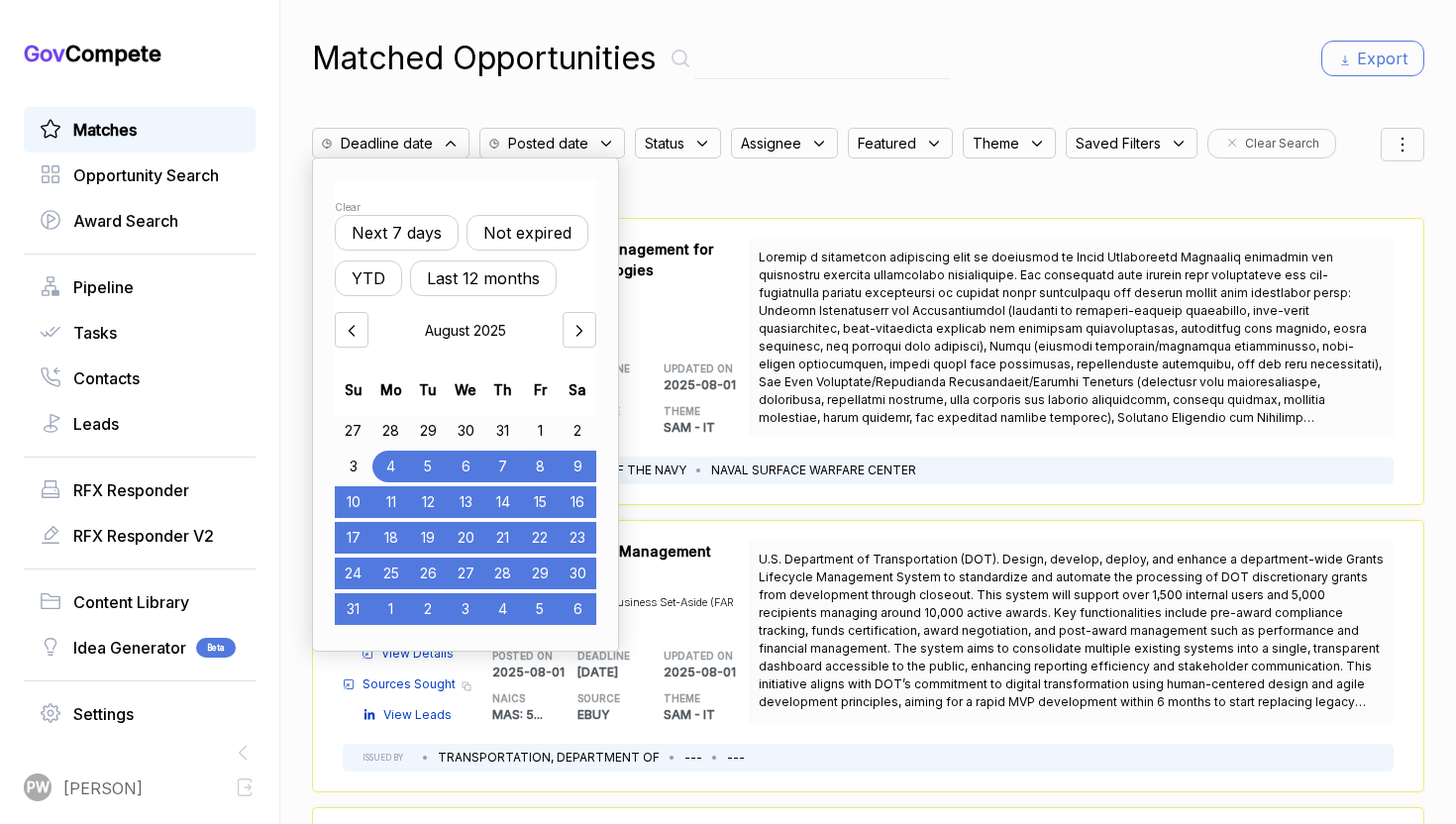 click on "Status" at bounding box center (677, 143) 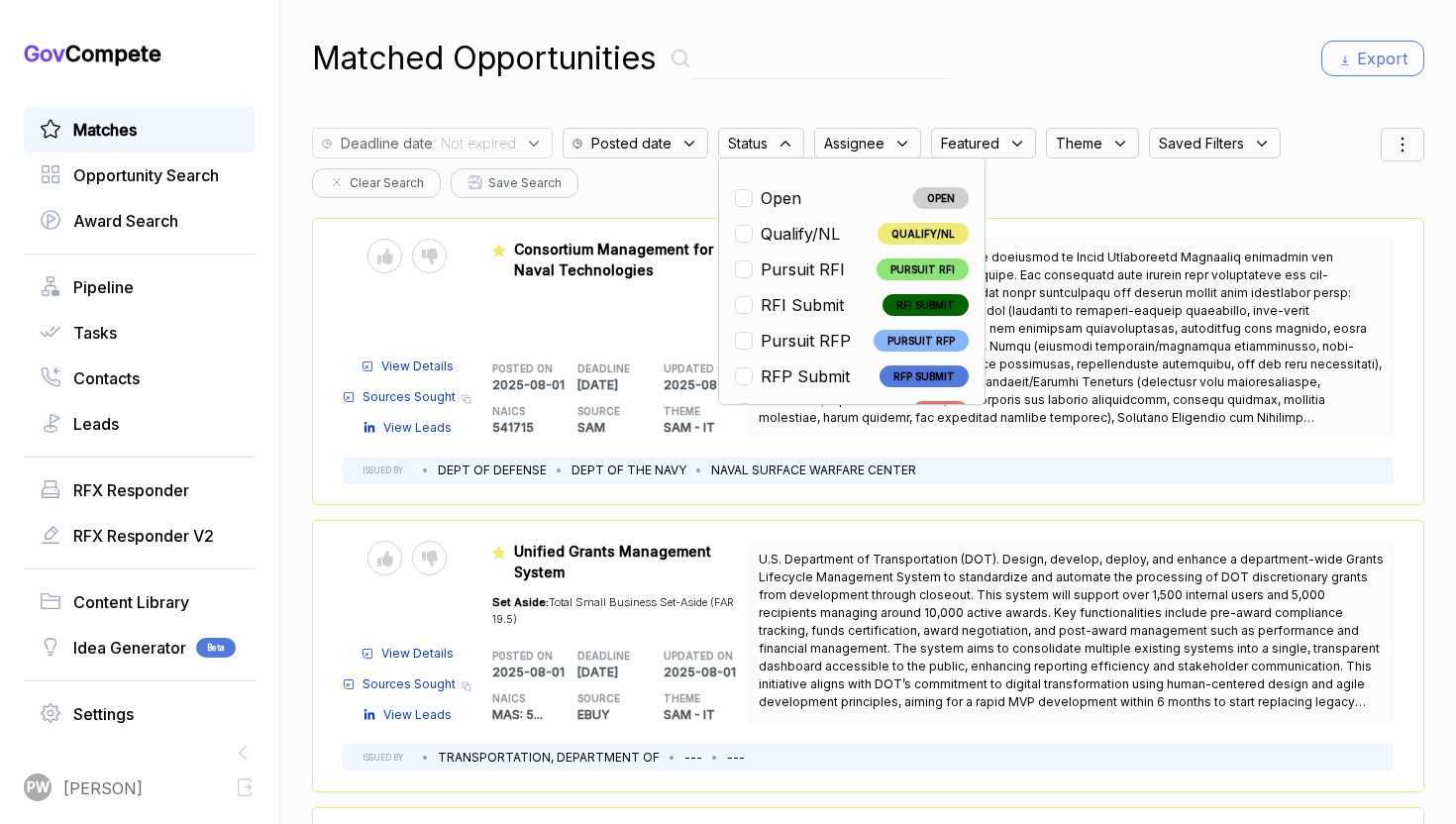 click on "Open OPEN" at bounding box center [852, 198] 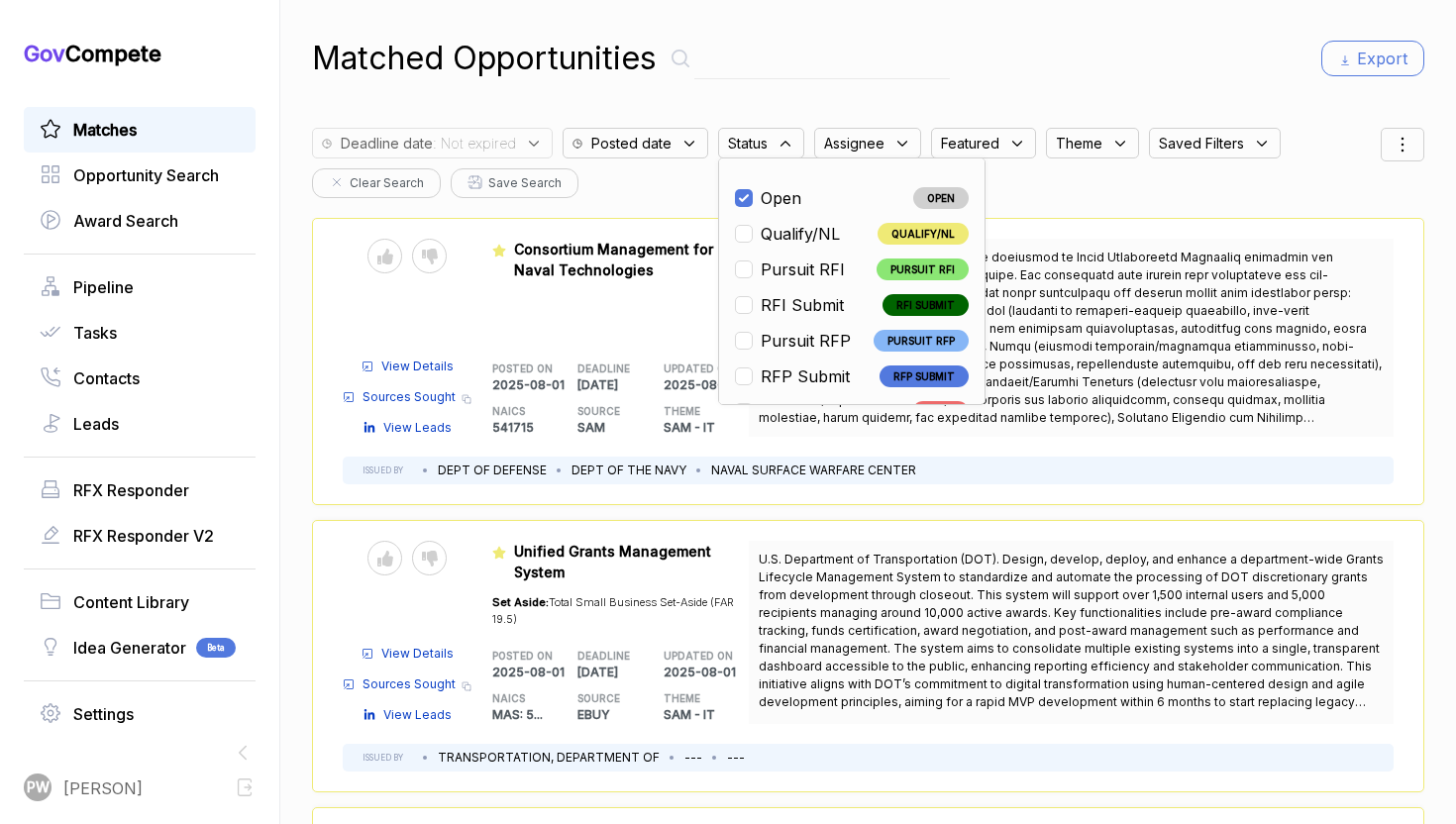 checkbox on "true" 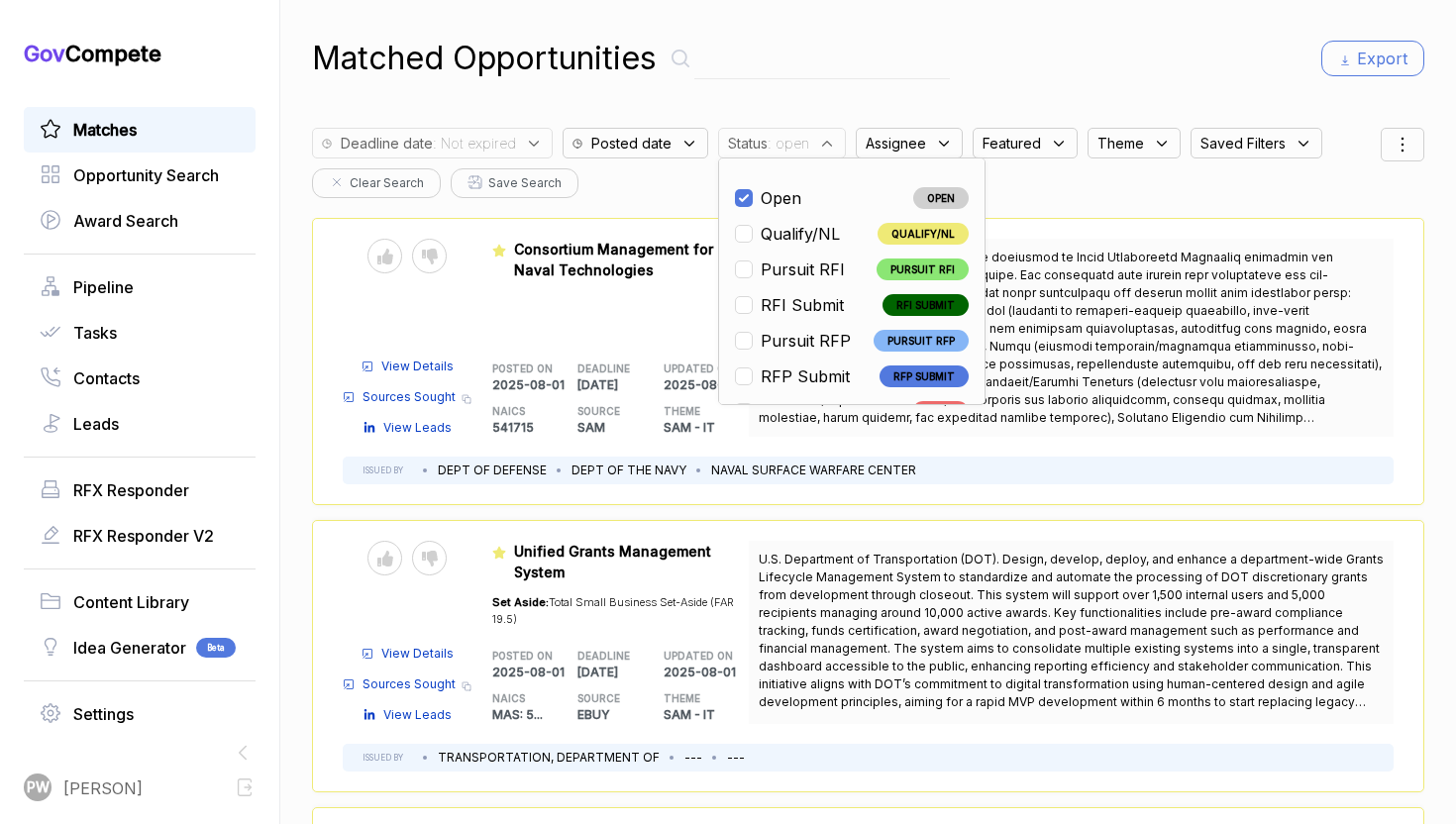 click on "Deadline date :   Not expired Posted date Status :   open Open OPEN Qualify/NL QUALIFY/NL Pursuit RFI PURSUIT RFI RFI Submit RFI SUBMIT Pursuit RFP PURSUIT RFP RFP Submit RFP SUBMIT ESL Q ESL Q ESL P ESL P ESL S ESL S Nego/award NEGO/AWARD InactiveRFI INACTIVERFI 4cast RFP 4CAST RFP RFI no bid RFI NO BID Expiring EXPIRING Lost LOST MISC/OTHER MISC/OTHER WATCH WATCH GC forecast GC FORECAST Not a fit NOT A FIT Assignee Featured Theme Saved Filters Clear Search Save Search" at bounding box center (846, 157) 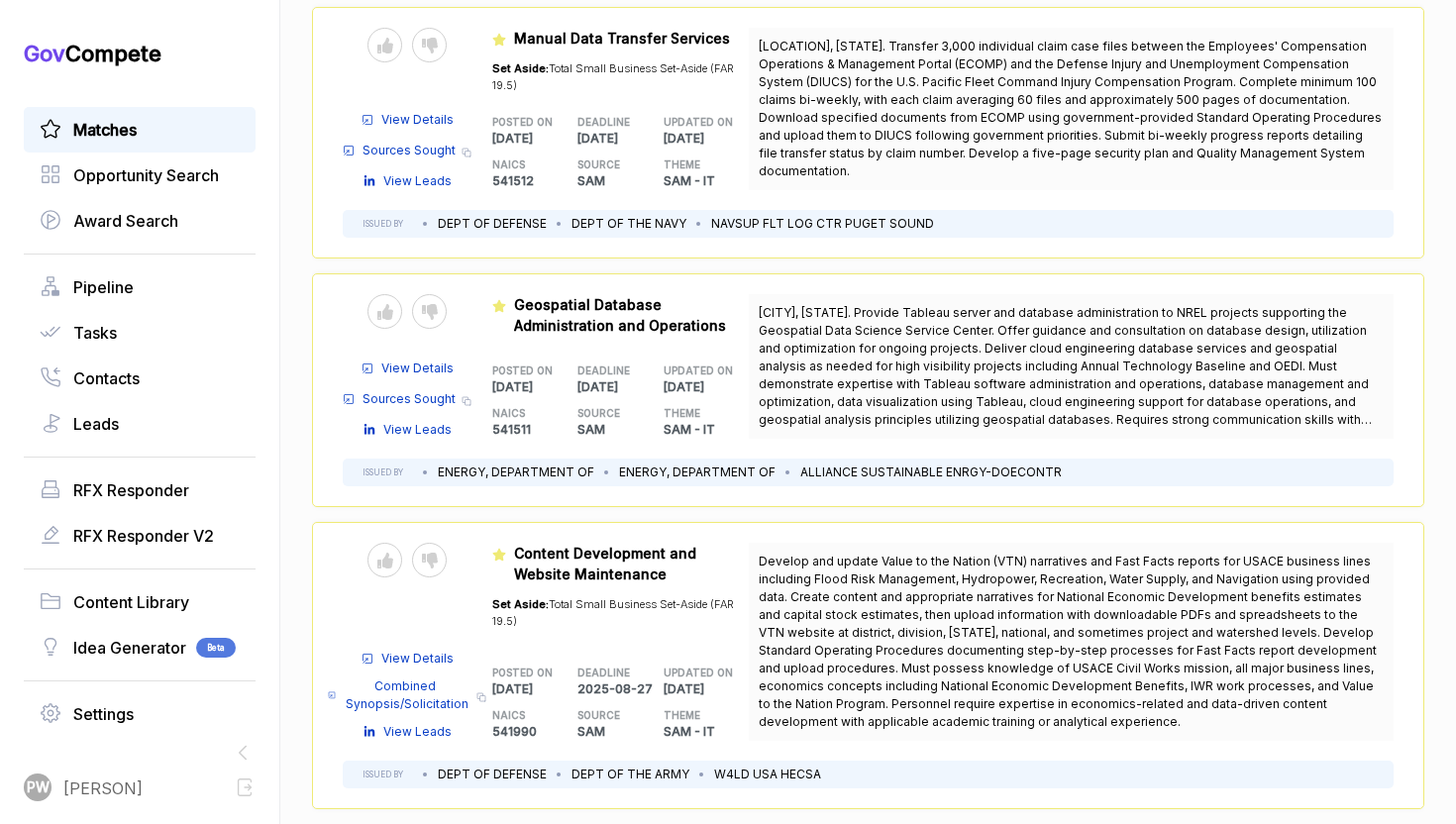 scroll, scrollTop: 2314, scrollLeft: 0, axis: vertical 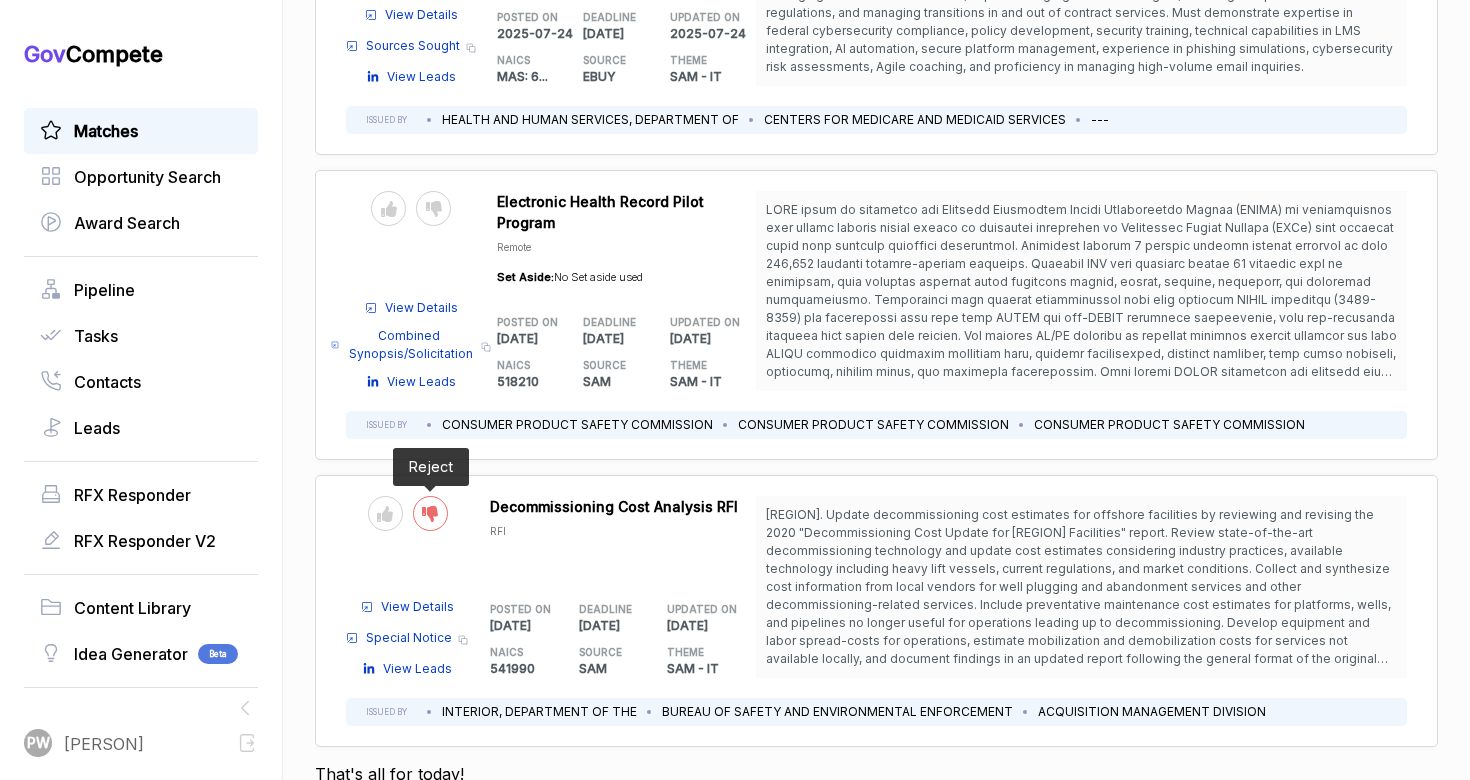 click at bounding box center (430, 513) 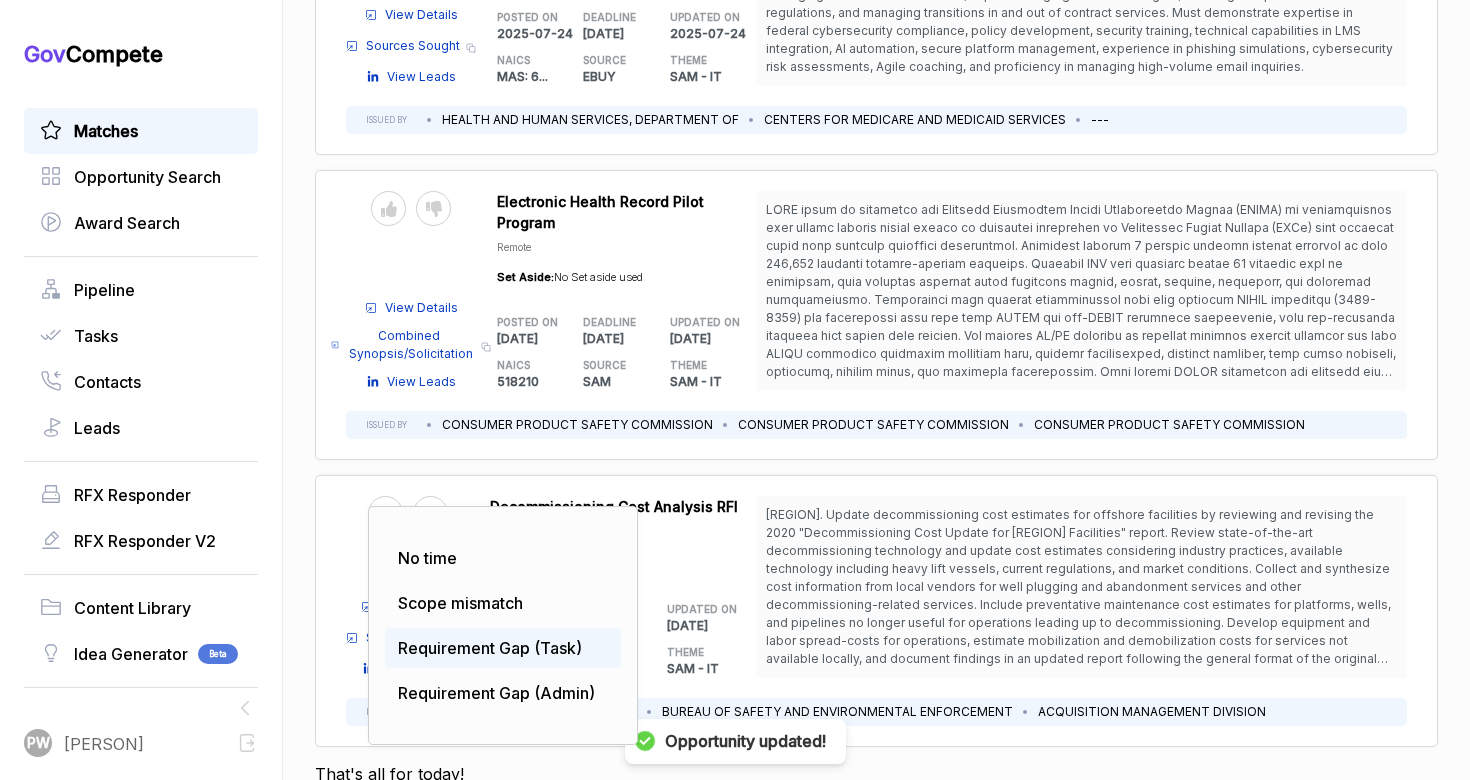 click on "Requirement Gap (Task)" at bounding box center [490, 648] 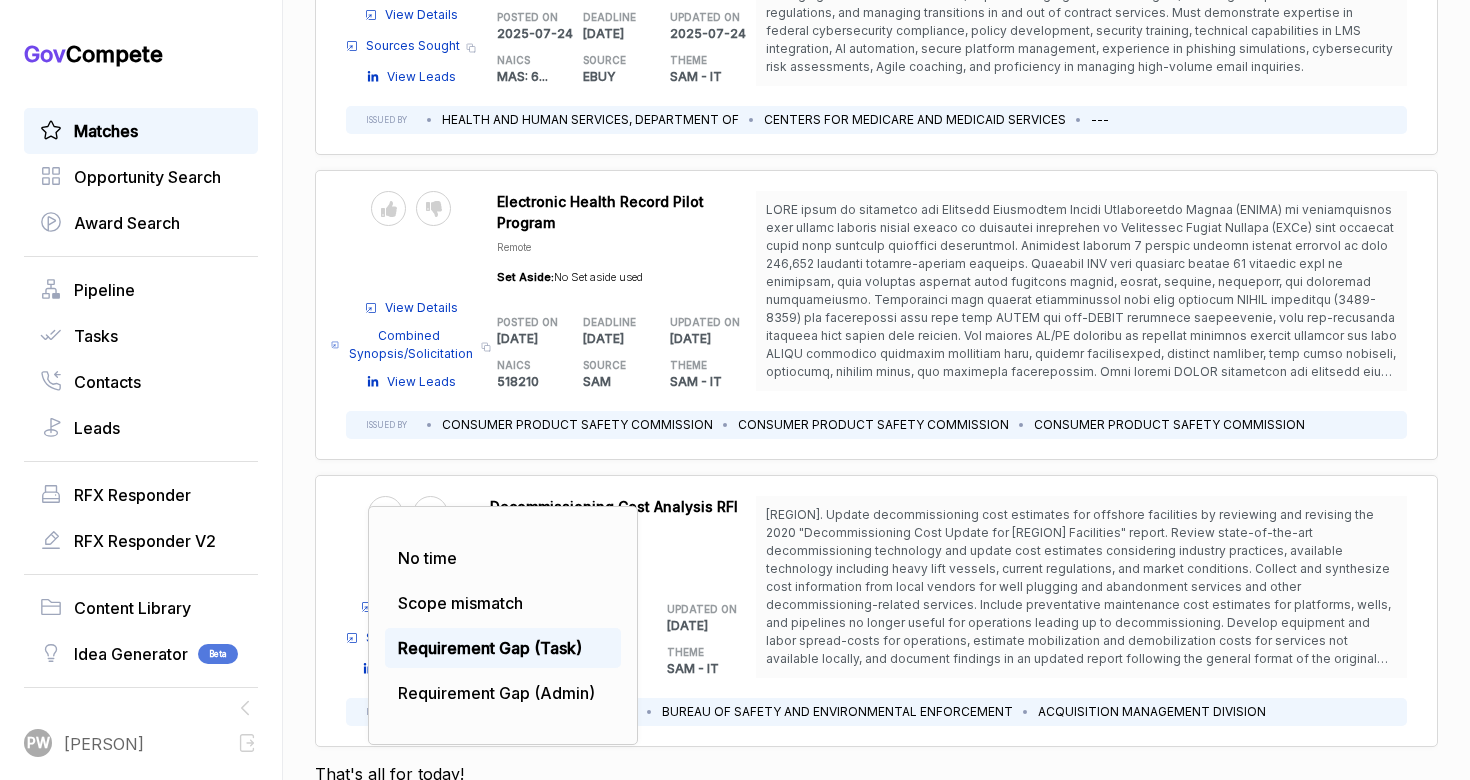 drag, startPoint x: 531, startPoint y: 619, endPoint x: 526, endPoint y: 593, distance: 26.476404 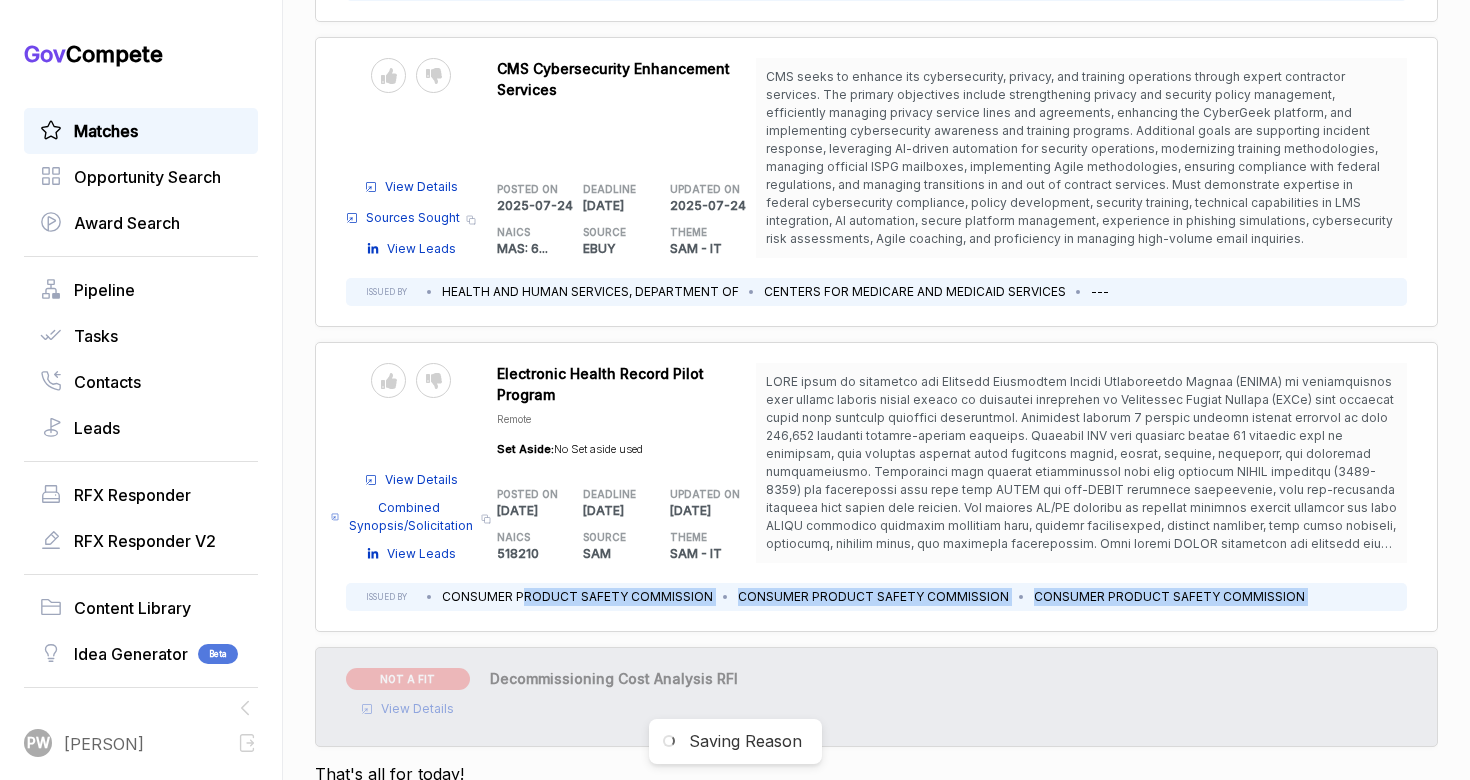 click on "CONSUMER PRODUCT SAFETY COMMISSION" at bounding box center [577, 597] 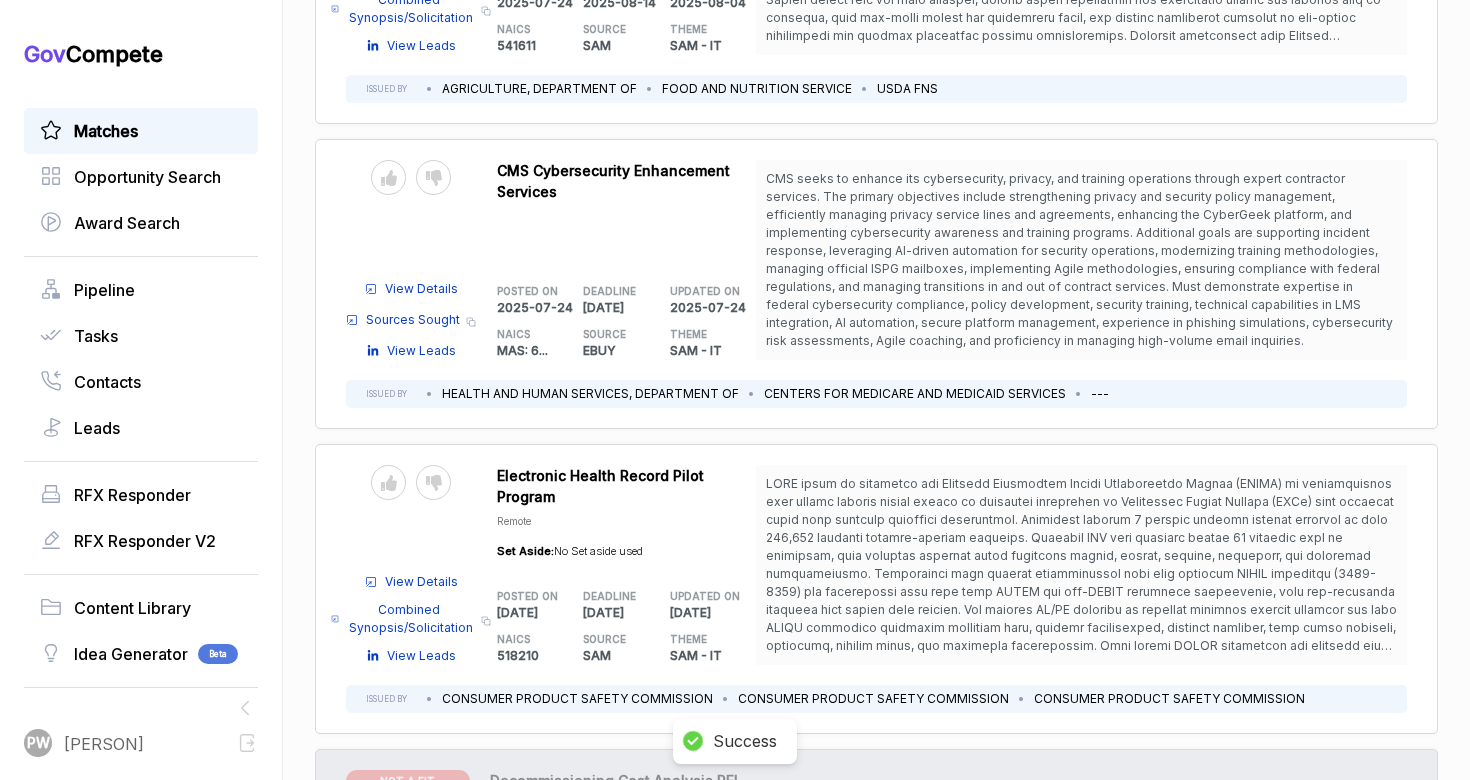 scroll, scrollTop: 12980, scrollLeft: 0, axis: vertical 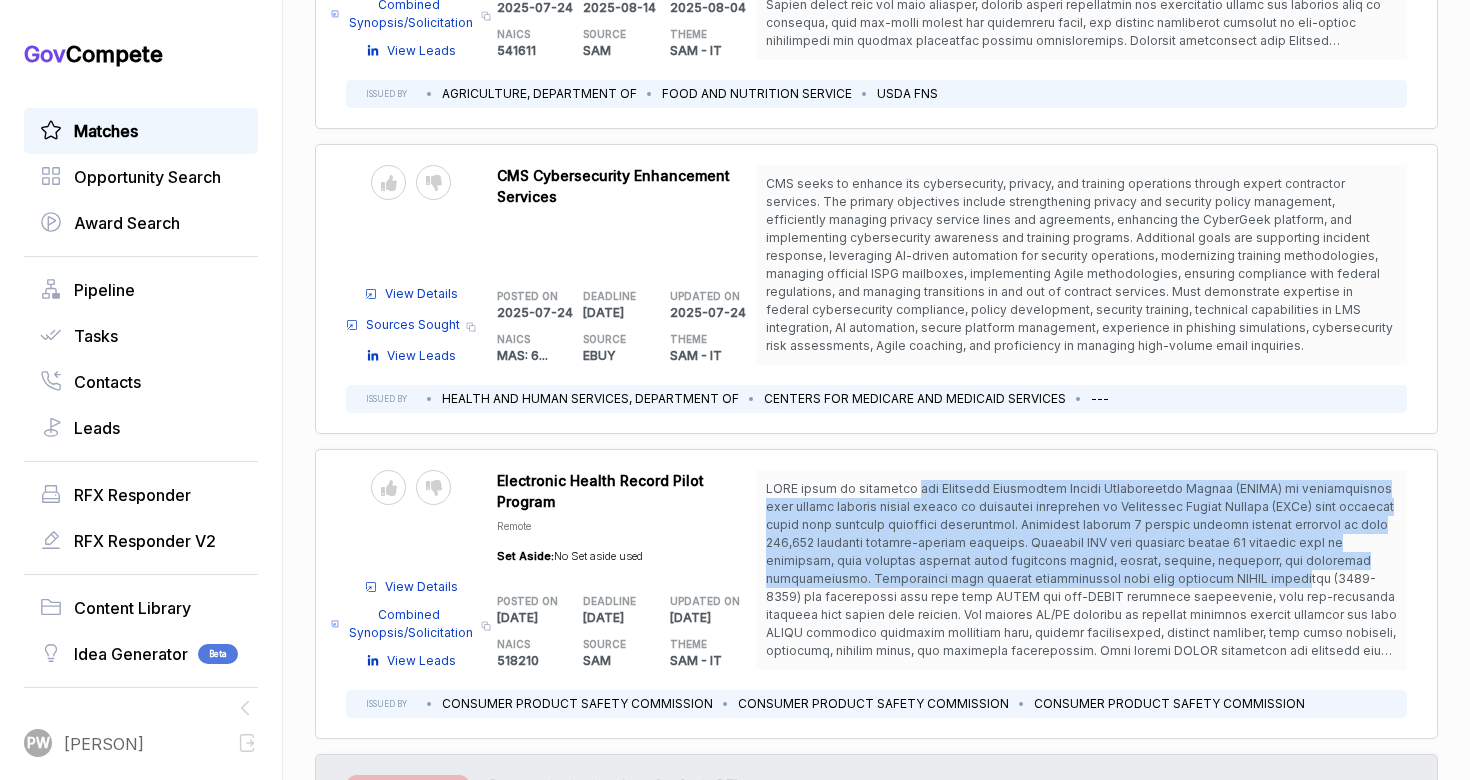 drag, startPoint x: 911, startPoint y: 483, endPoint x: 1096, endPoint y: 574, distance: 206.16983 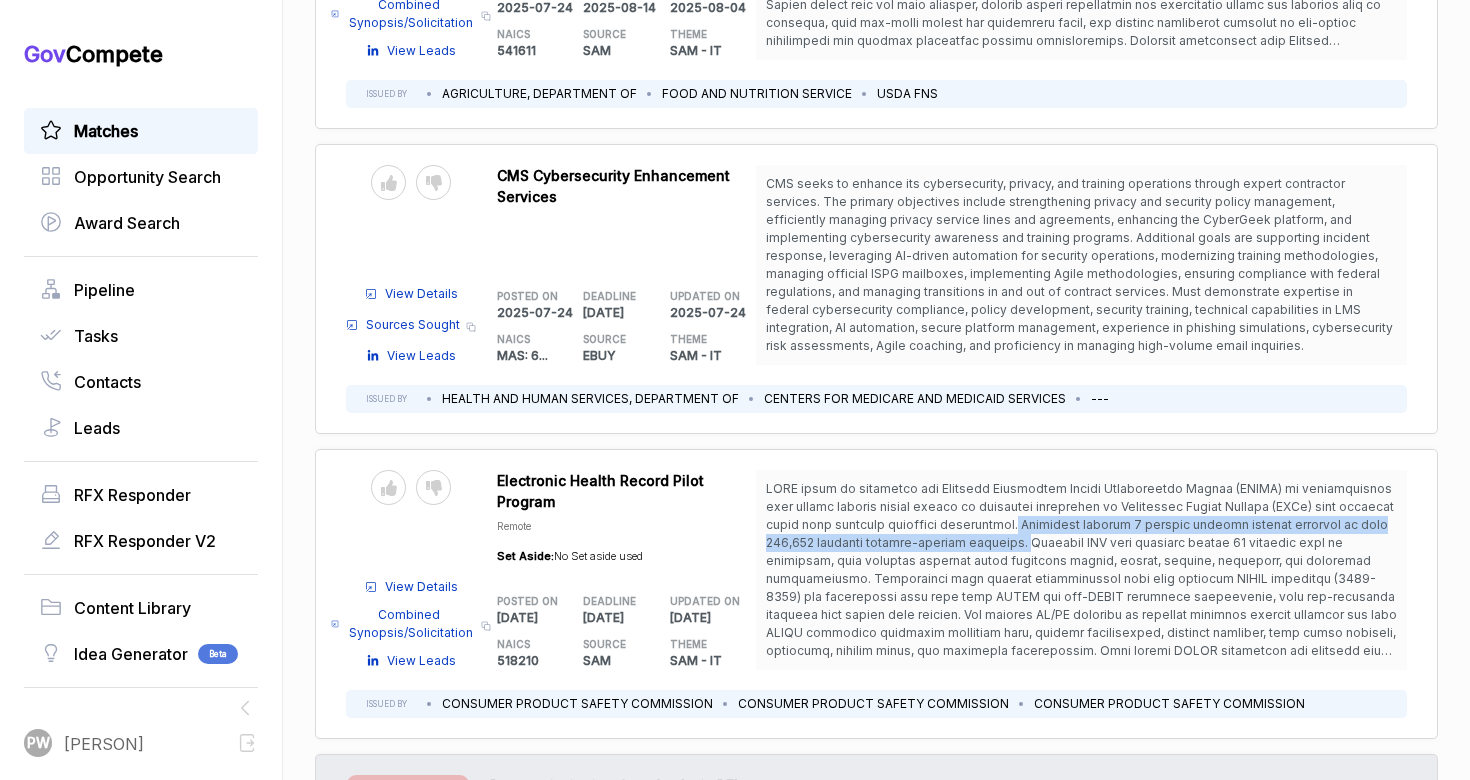 drag, startPoint x: 982, startPoint y: 517, endPoint x: 962, endPoint y: 534, distance: 26.24881 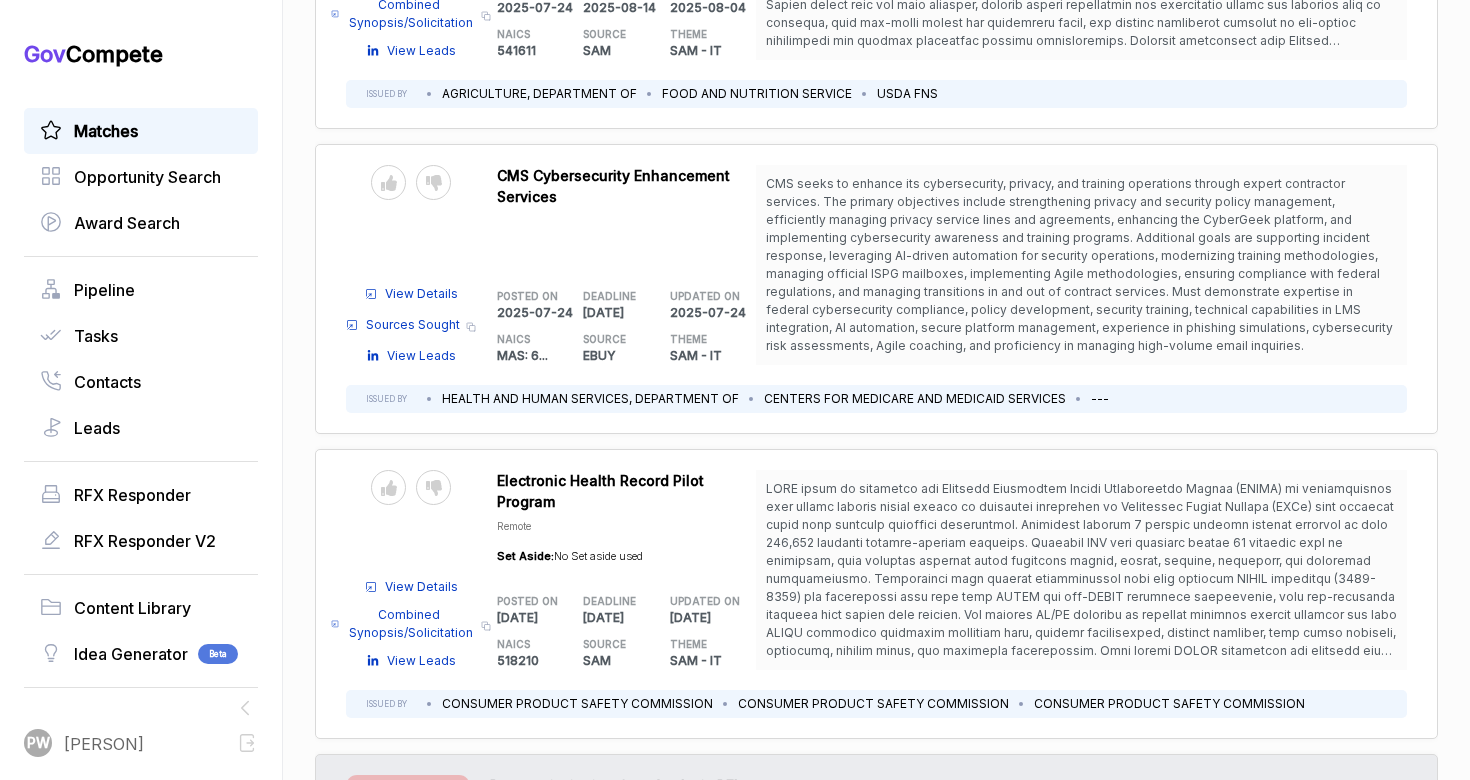 click on "View Details" at bounding box center (421, 587) 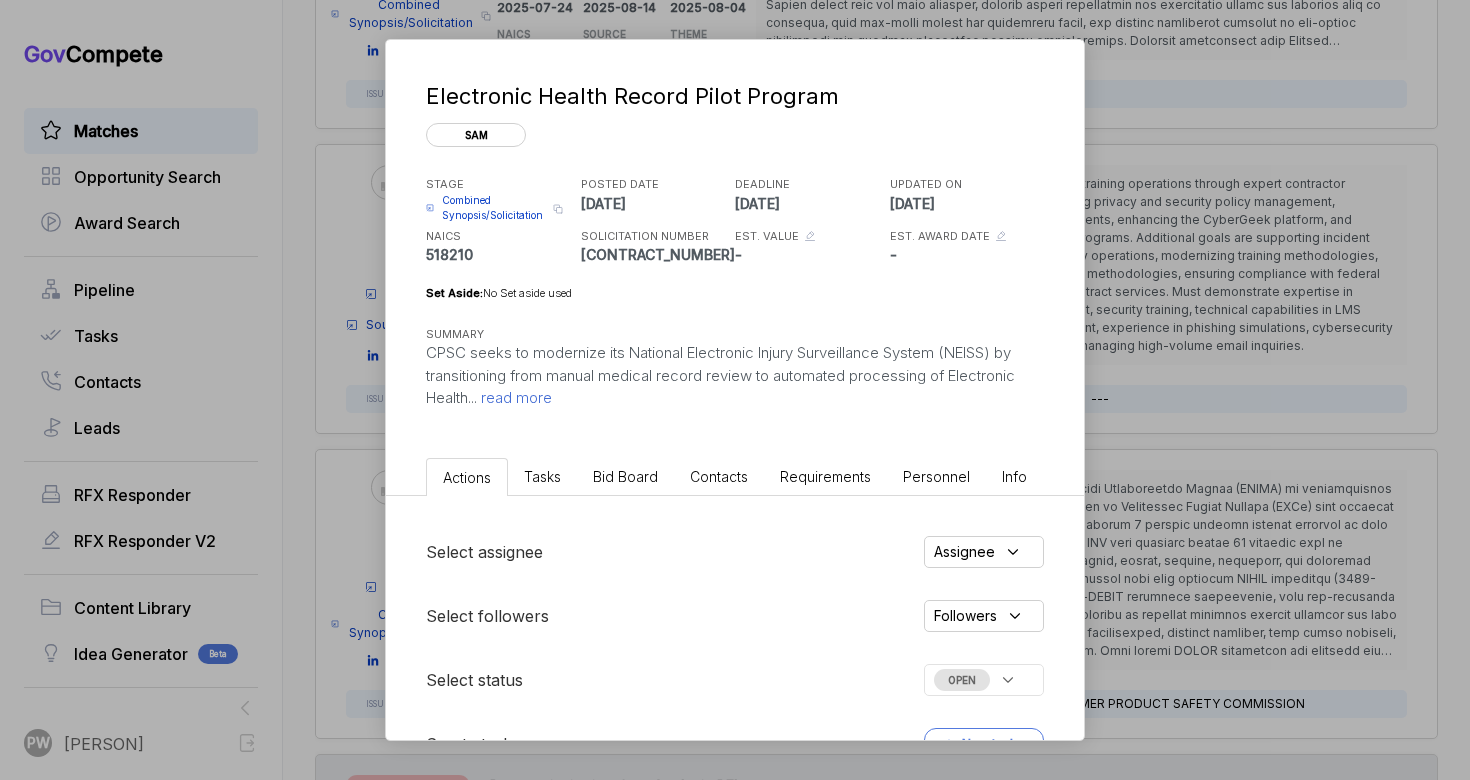 click on "Select assignee Assignee Select followers Followers Select status   OPEN Create tasks  New task" at bounding box center (735, 648) 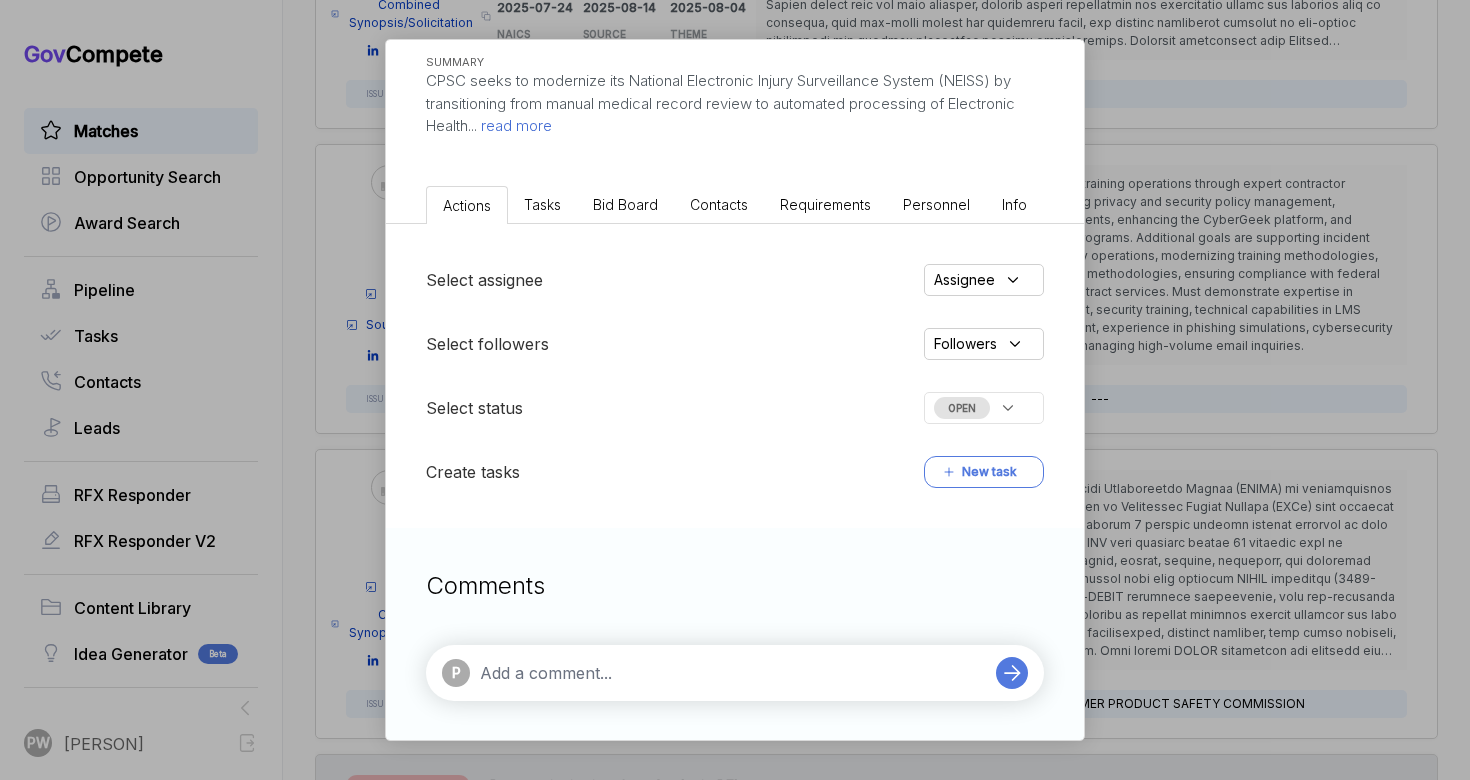 click at bounding box center (733, 673) 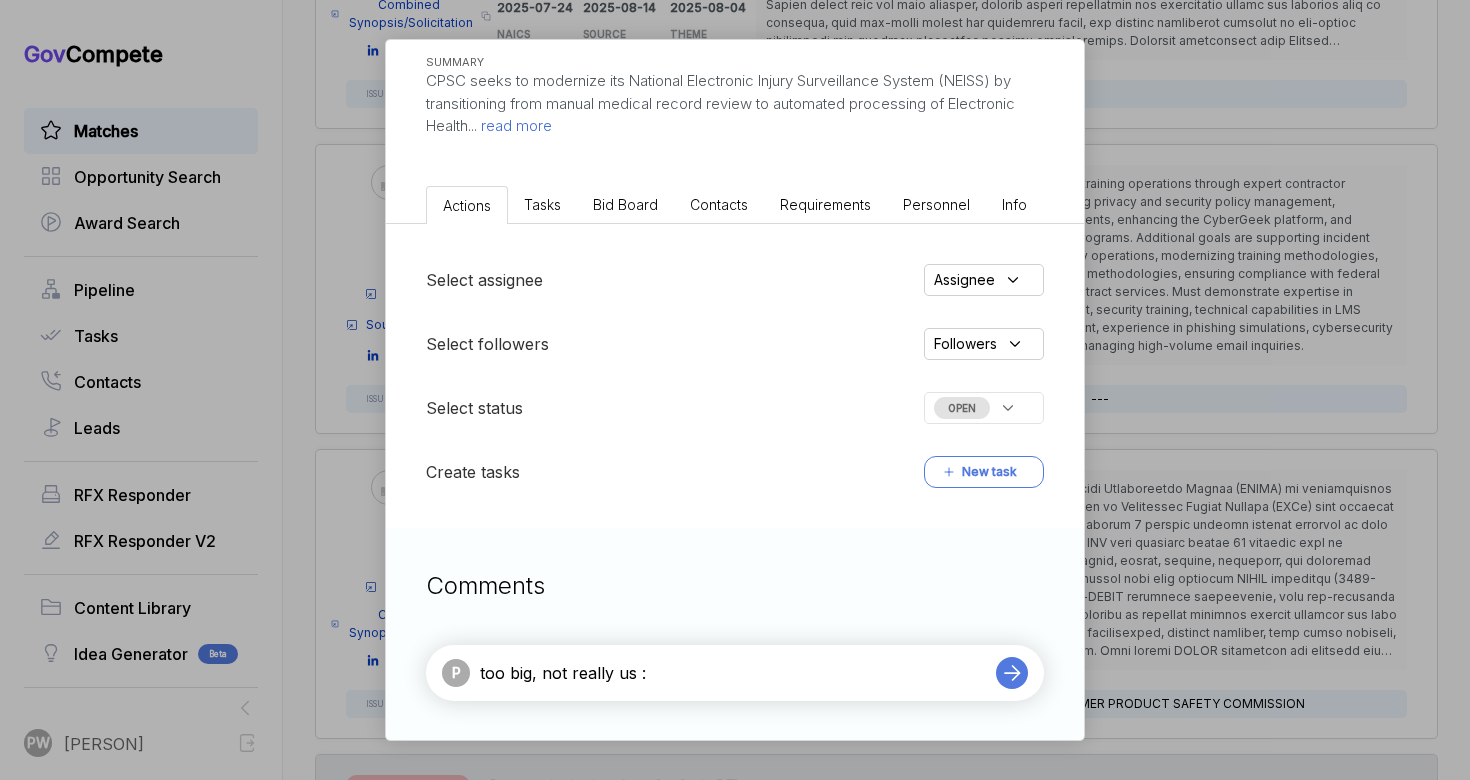 click on "too big, not really us :" at bounding box center (733, 673) 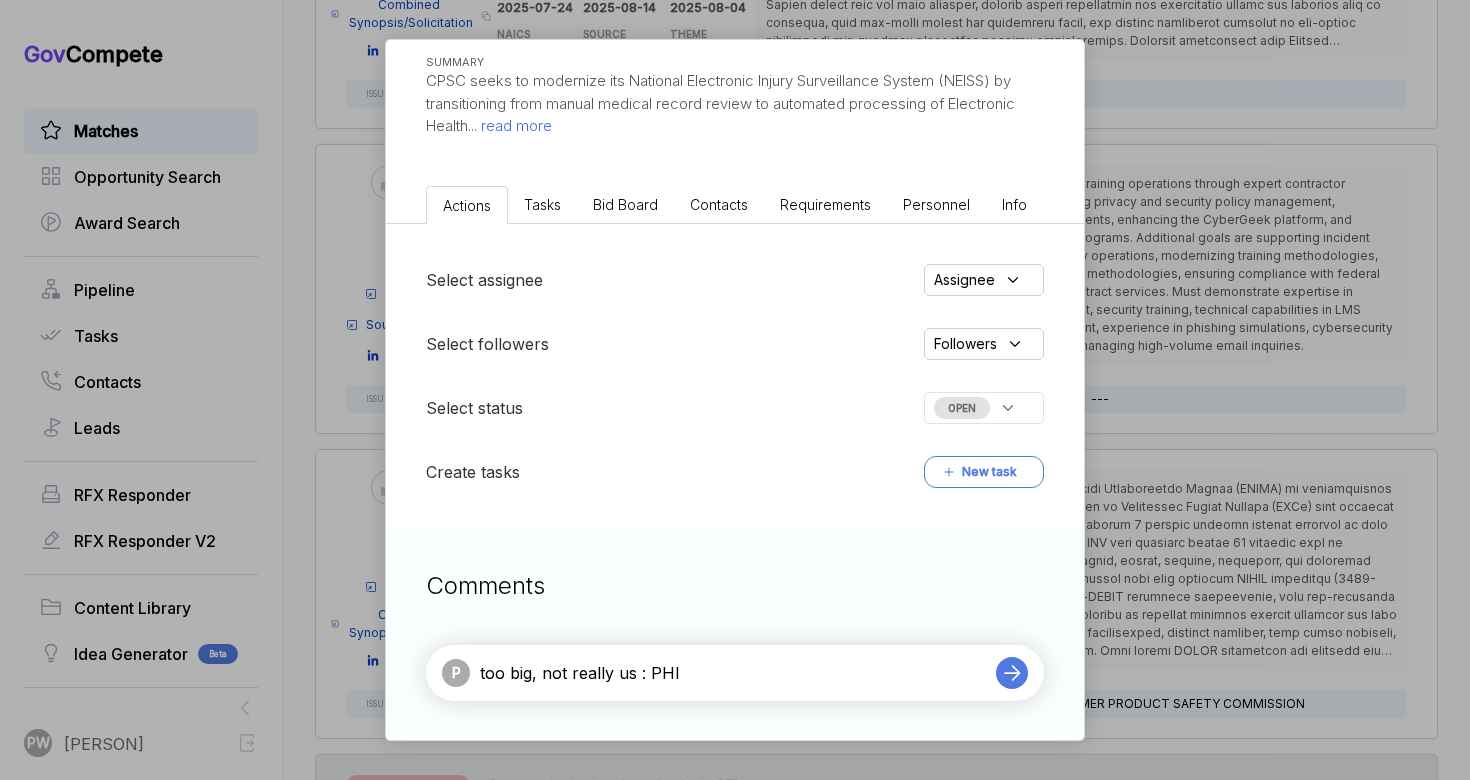 type on "too big, not really us : PHI" 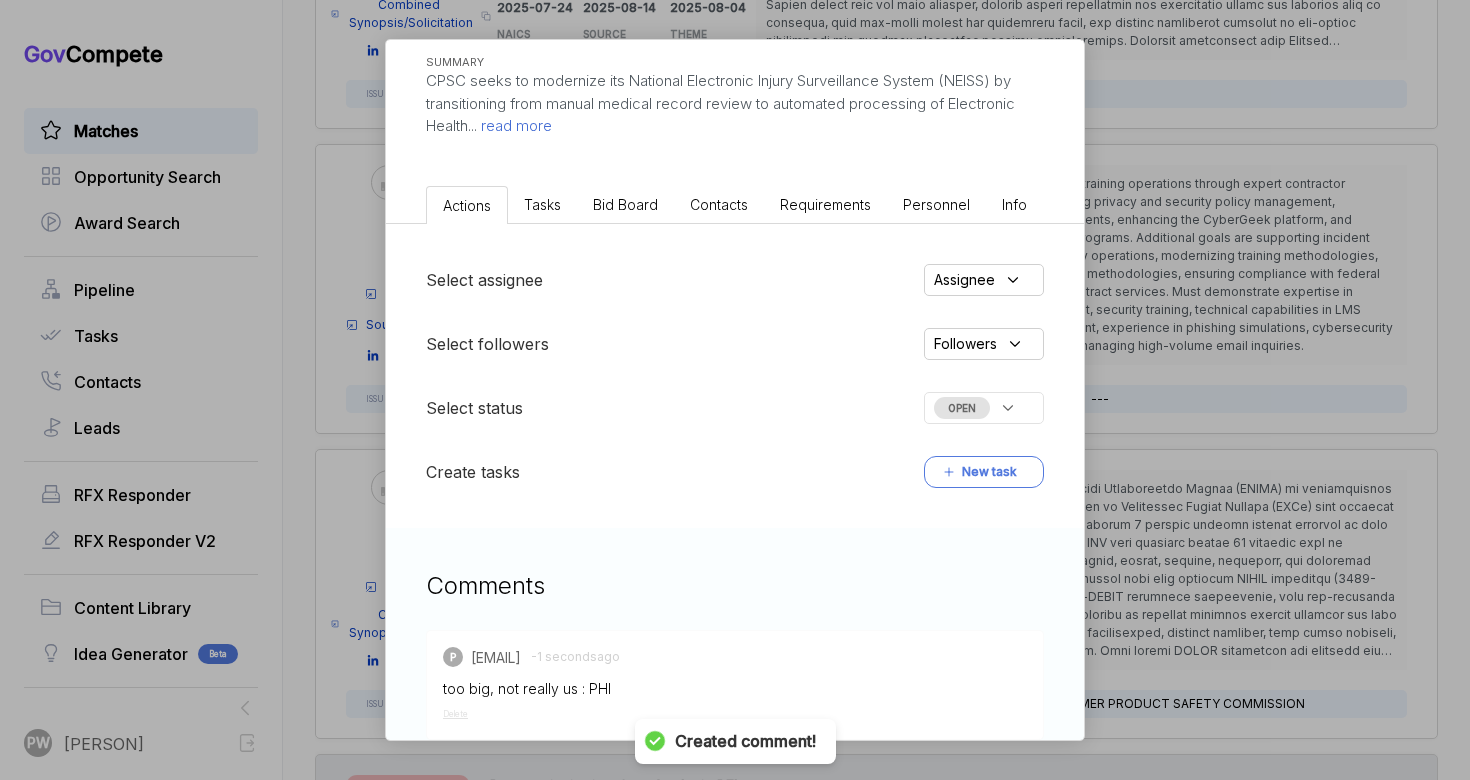 click on "OPEN" at bounding box center [984, 408] 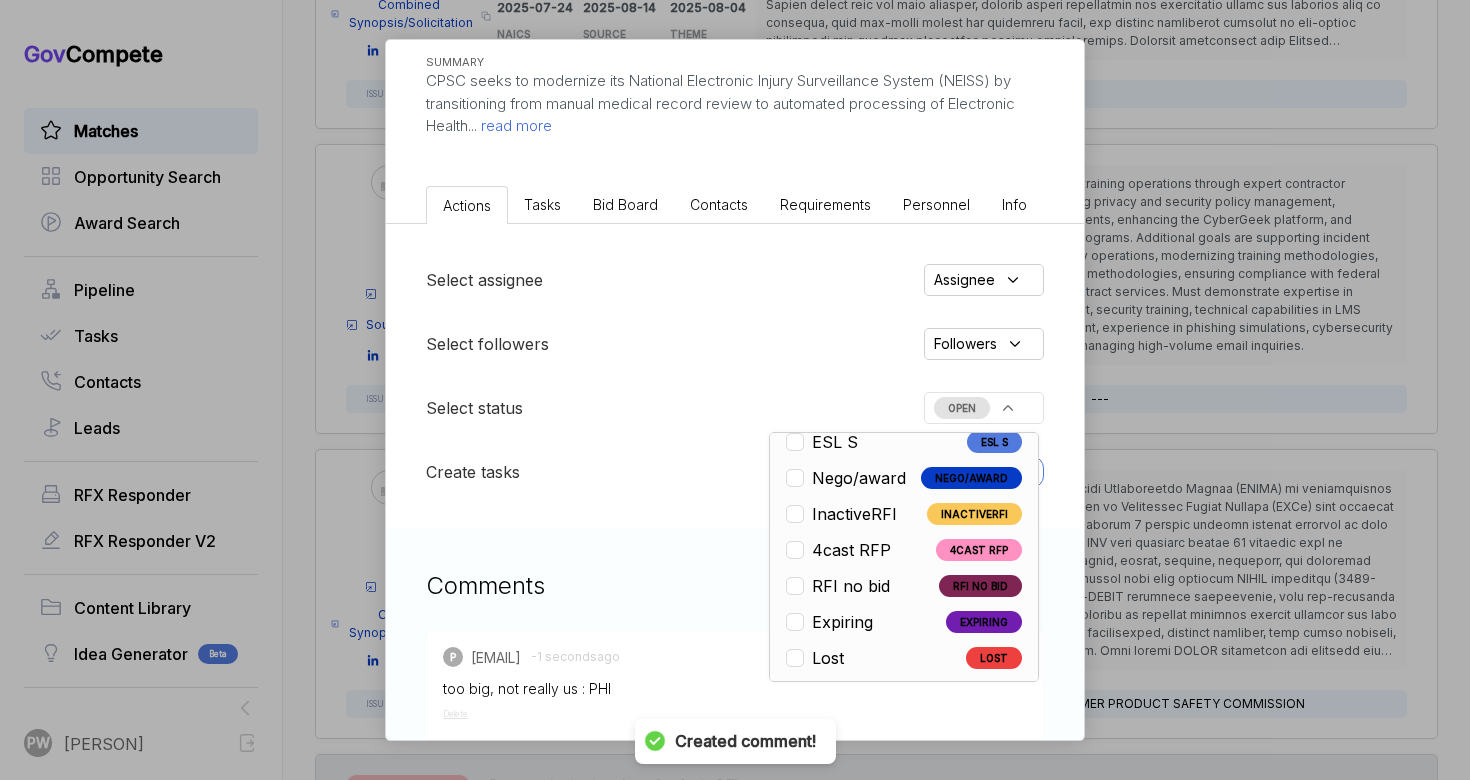 scroll, scrollTop: 468, scrollLeft: 0, axis: vertical 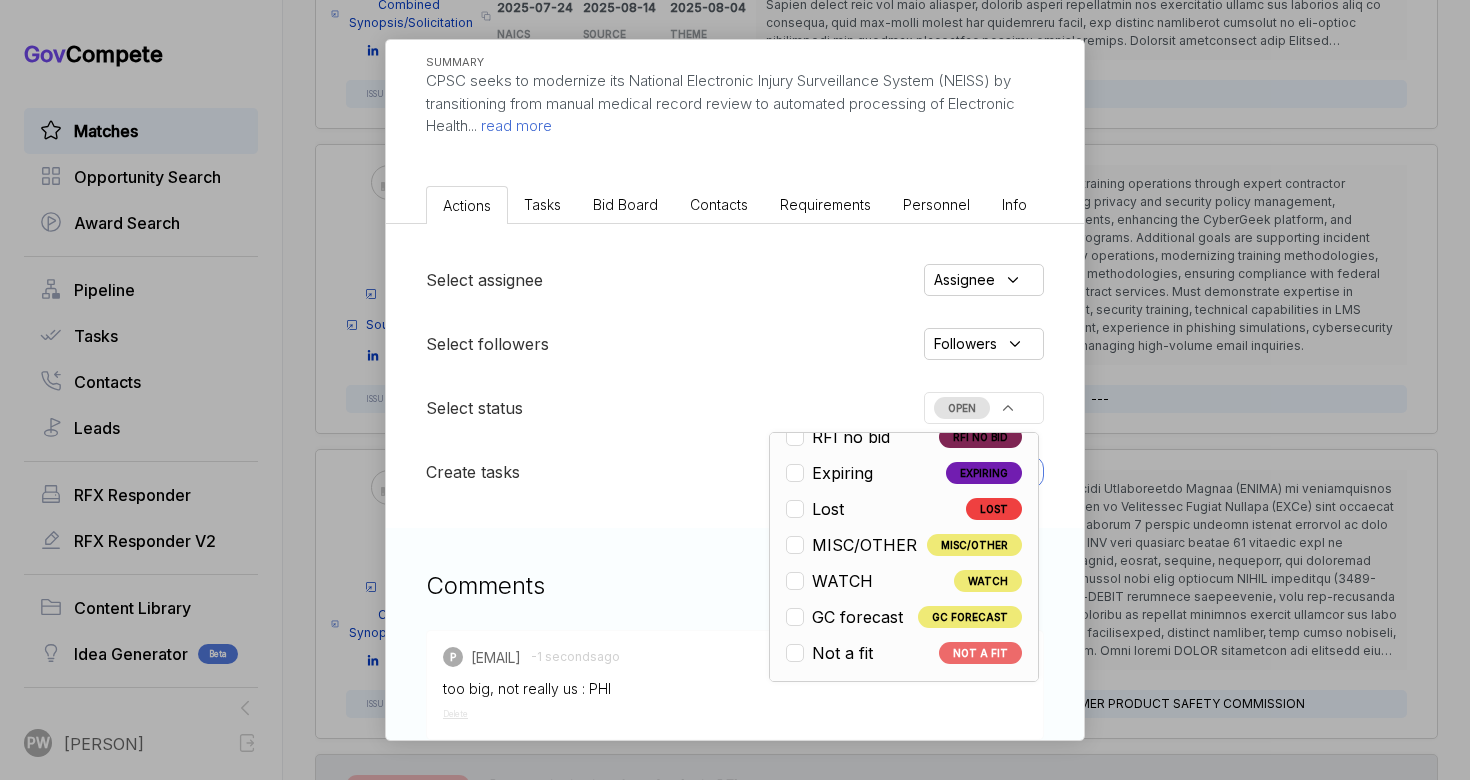 click on "Open OPEN Qualify/NL QUALIFY/NL Pursuit RFI PURSUIT RFI RFI Submit RFI SUBMIT Pursuit RFP PURSUIT RFP RFP Submit RFP SUBMIT ESL Q ESL Q ESL P ESL P ESL S ESL S Nego/award NEGO/AWARD InactiveRFI INACTIVERFI 4cast RFP 4CAST RFP RFI no bid RFI NO BID Expiring EXPIRING Lost LOST MISC/OTHER MISC/OTHER WATCH WATCH GC forecast GC FORECAST Not a fit NOT A FIT" at bounding box center (904, 557) 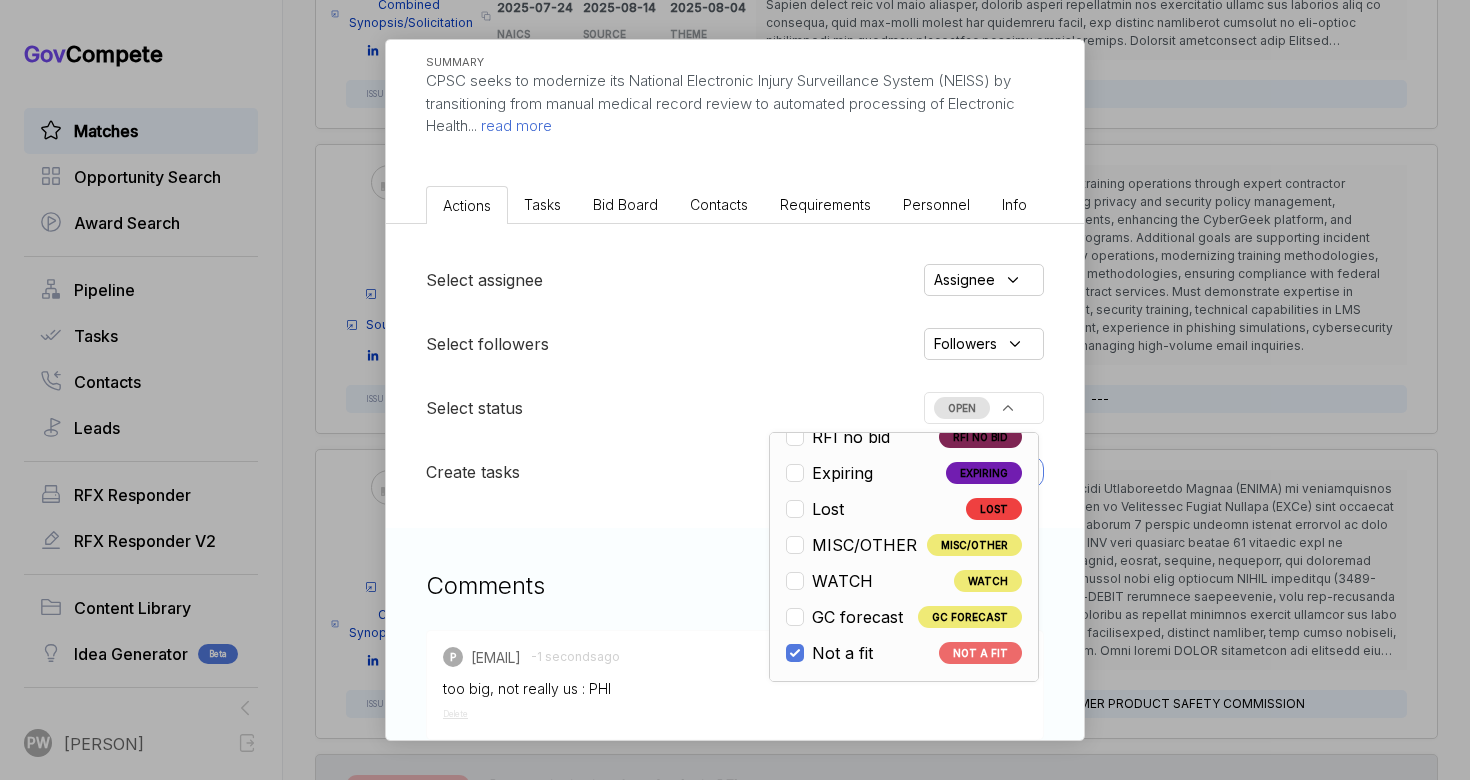 checkbox on "true" 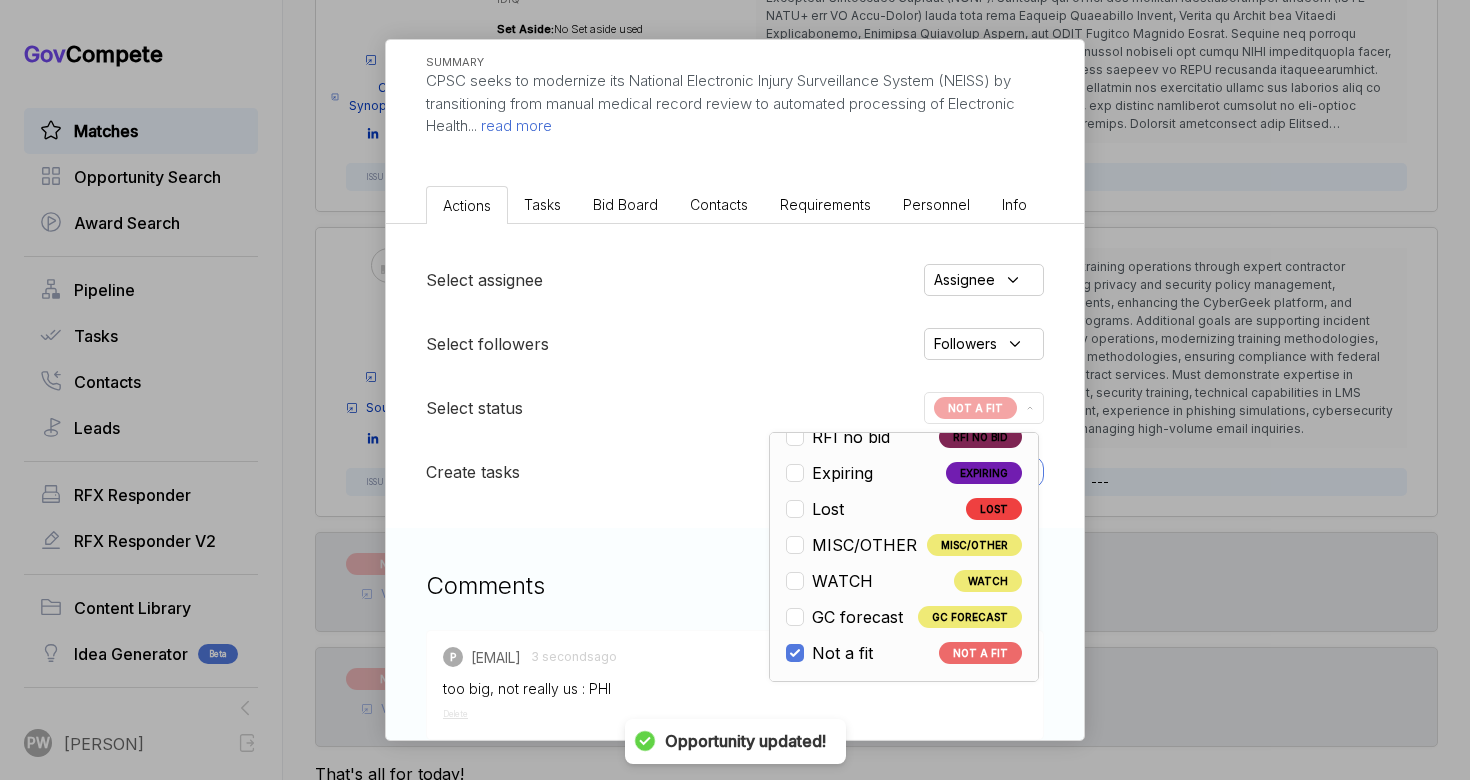 click on "Electronic Health Record Pilot Program sam STAGE Combined Synopsis/Solicitation Copy link POSTED DATE 2025-07-23 DEADLINE 2025-08-18 UPDATED ON 2025-07-23 NAICS 518210 SOLICITATION NUMBER CPS-21131-25-0590 EST. VALUE - EST. AWARD DATE - Set Aside:  No Set aside used SUMMARY  CPSC seeks to modernize its National Electronic Injury Surveillance System (NEISS) by transitioning from manual medical record review to automated processing of Electronic Health  ...   read more Actions Tasks Bid Board Contacts Requirements Personnel Info Select assignee Assignee Select followers Followers Select status   NOT A FIT Open OPEN Qualify/NL QUALIFY/NL Pursuit RFI PURSUIT RFI RFI Submit RFI SUBMIT Pursuit RFP PURSUIT RFP RFP Submit RFP SUBMIT ESL Q ESL Q ESL P ESL P ESL S ESL S Nego/award NEGO/AWARD InactiveRFI INACTIVERFI 4cast RFP 4CAST RFP RFI no bid RFI NO BID Expiring EXPIRING Lost LOST MISC/OTHER MISC/OTHER WATCH WATCH GC forecast GC FORECAST Not a fit NOT A FIT Create tasks  New task   Comments P 3 seconds  ago Delete P" at bounding box center [735, 390] 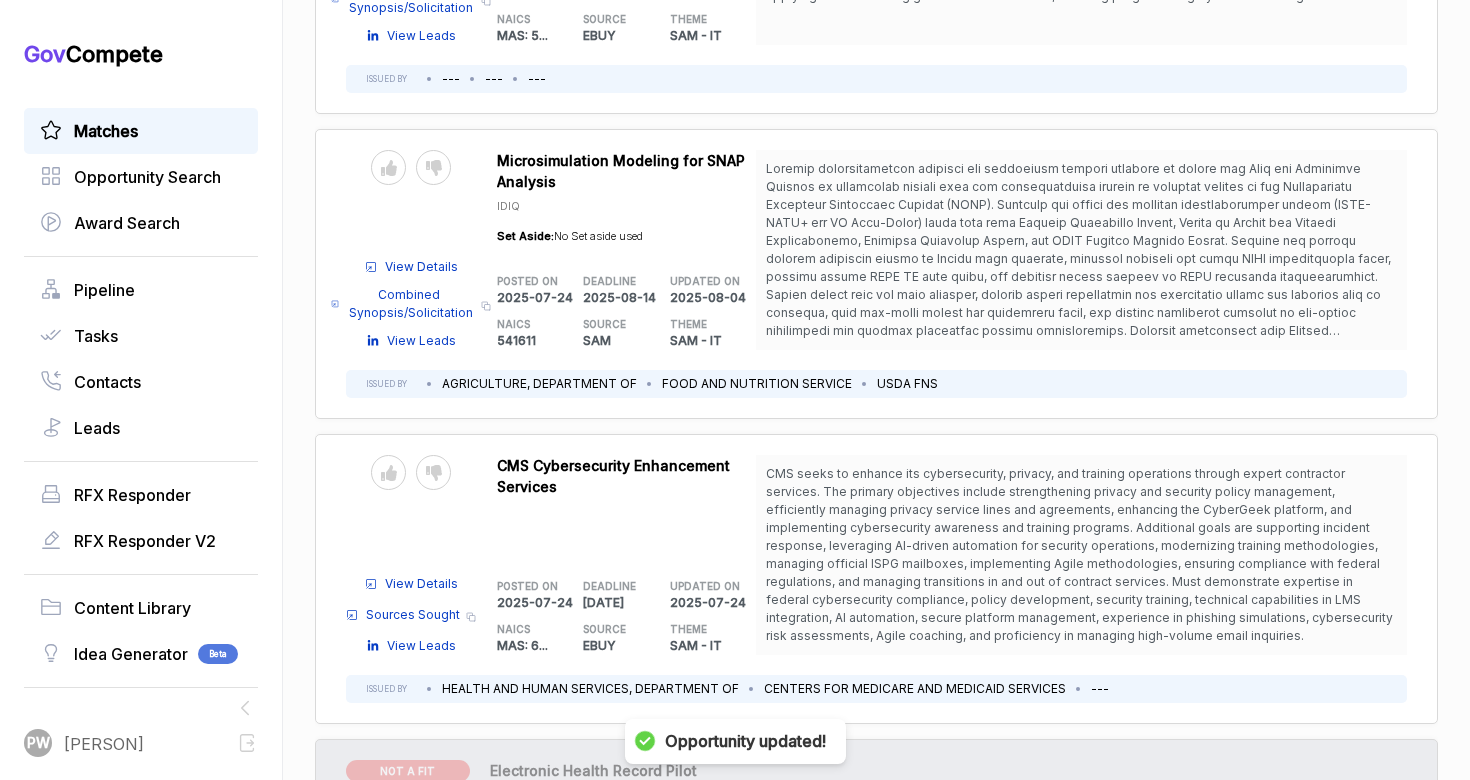 scroll, scrollTop: 12685, scrollLeft: 0, axis: vertical 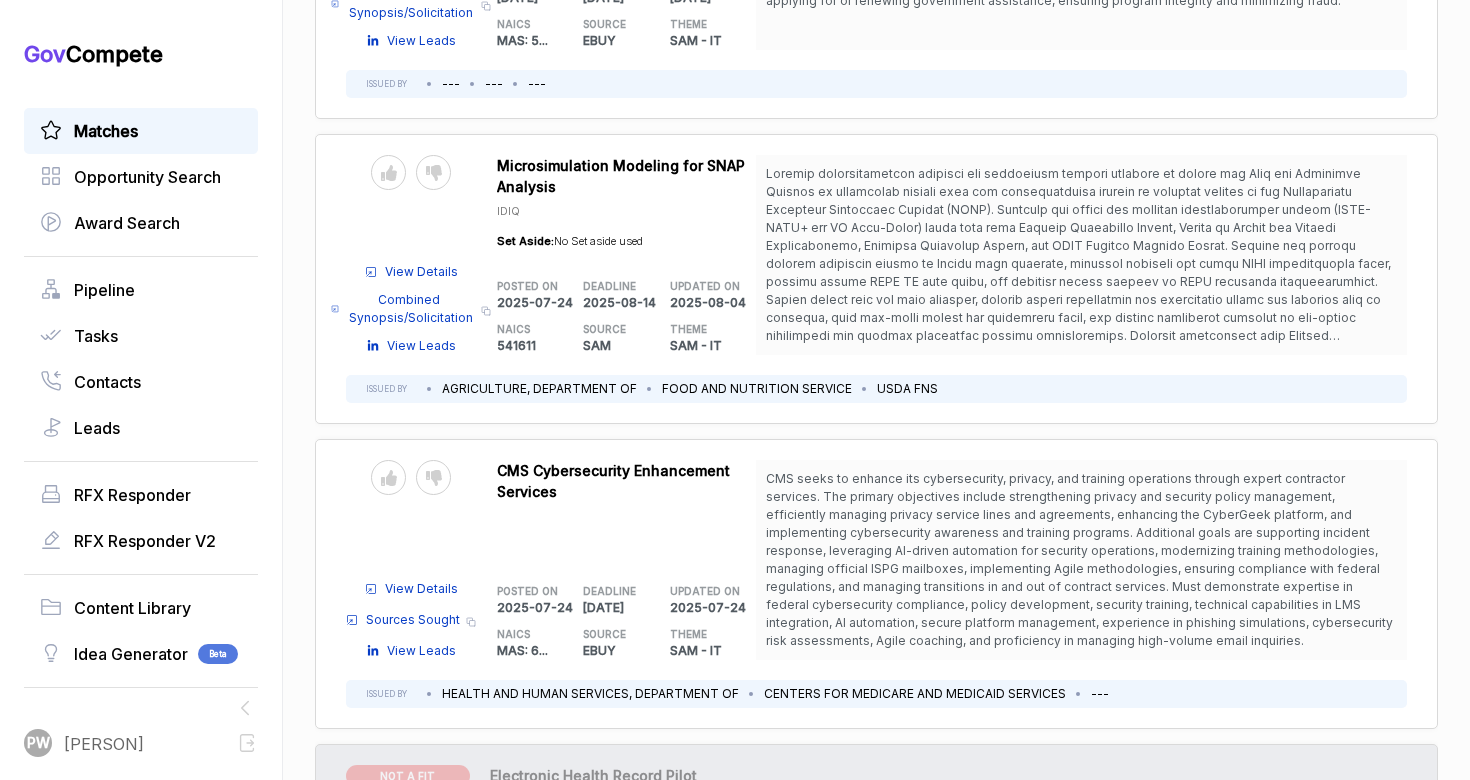 click on "Send to Pipeline Reject" at bounding box center [411, 515] 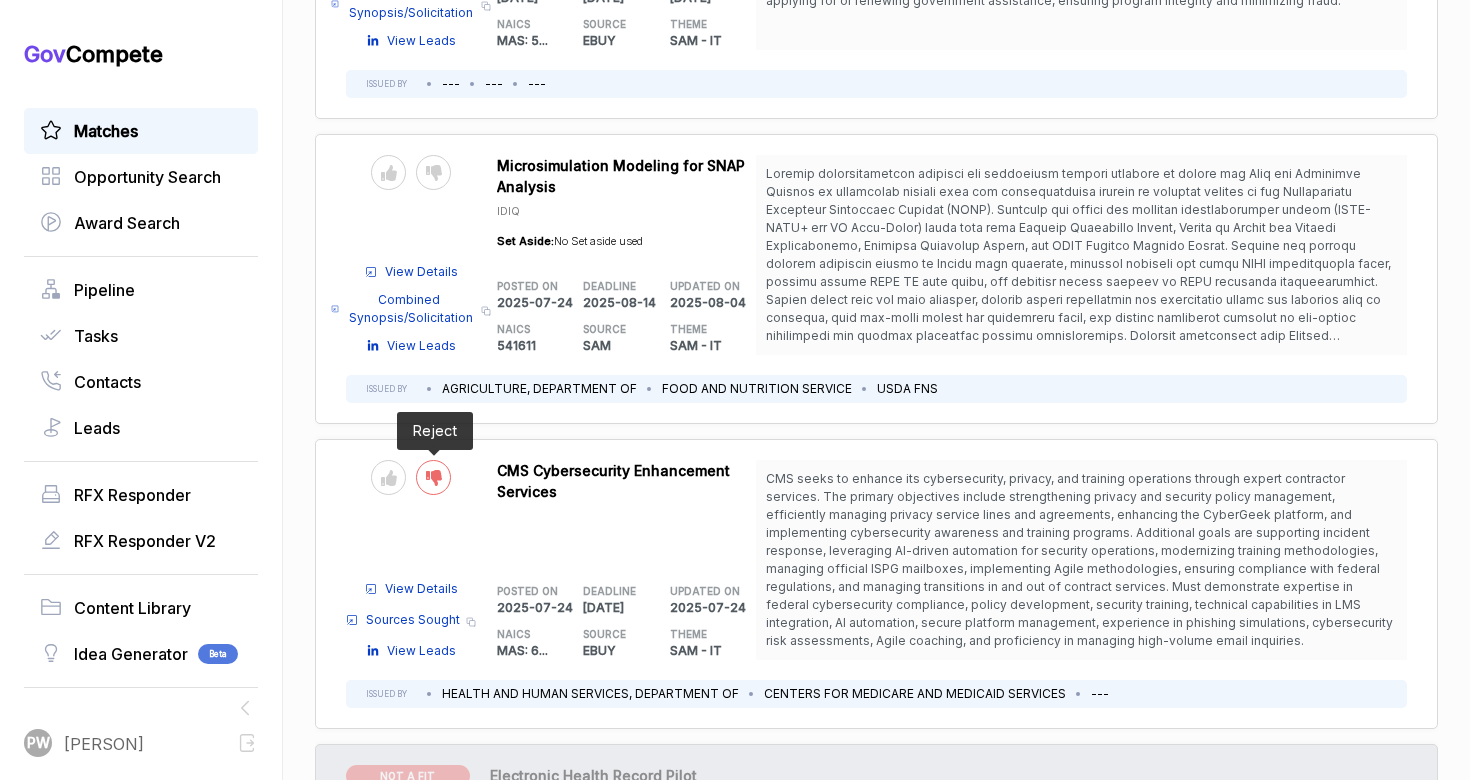 click at bounding box center [433, 477] 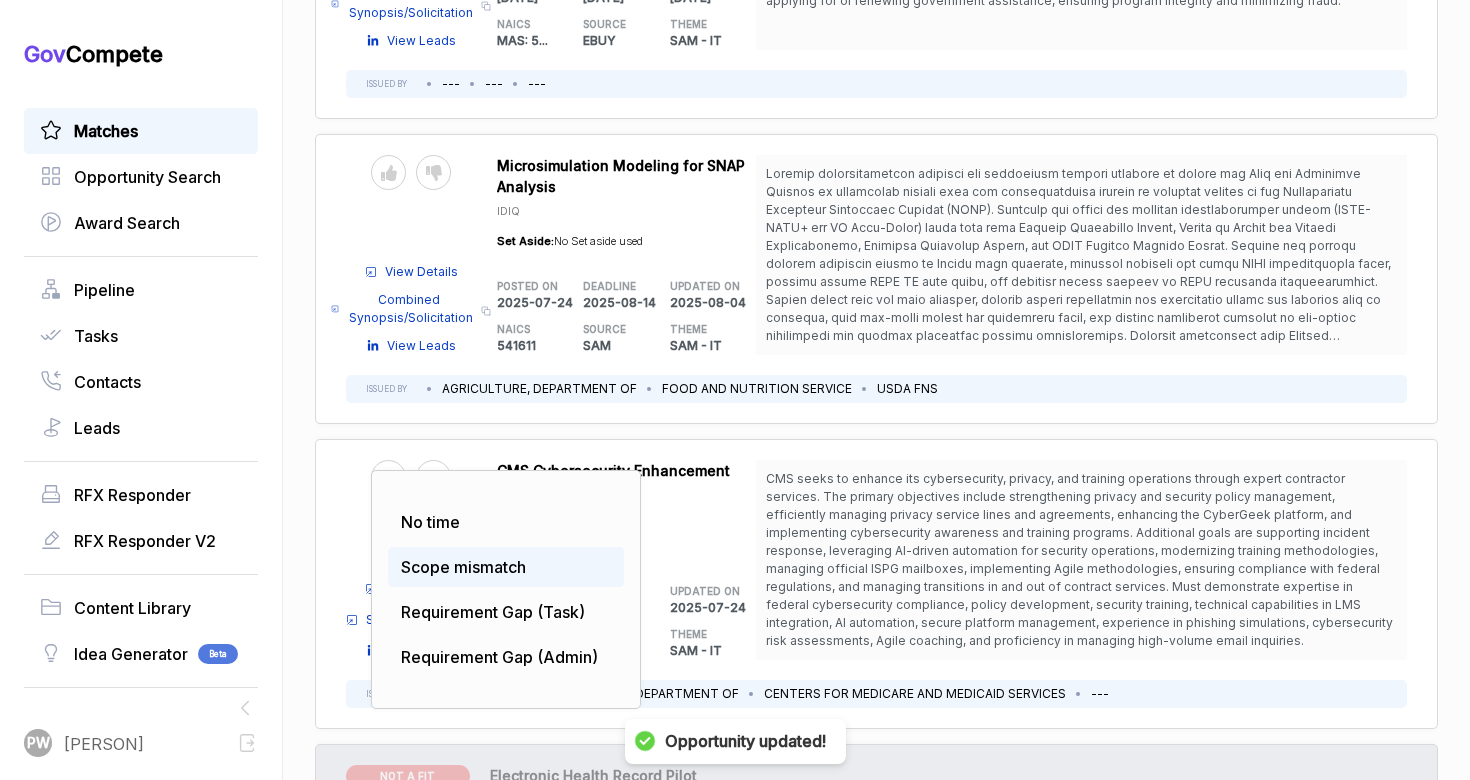 click on "Scope mismatch" at bounding box center [506, 567] 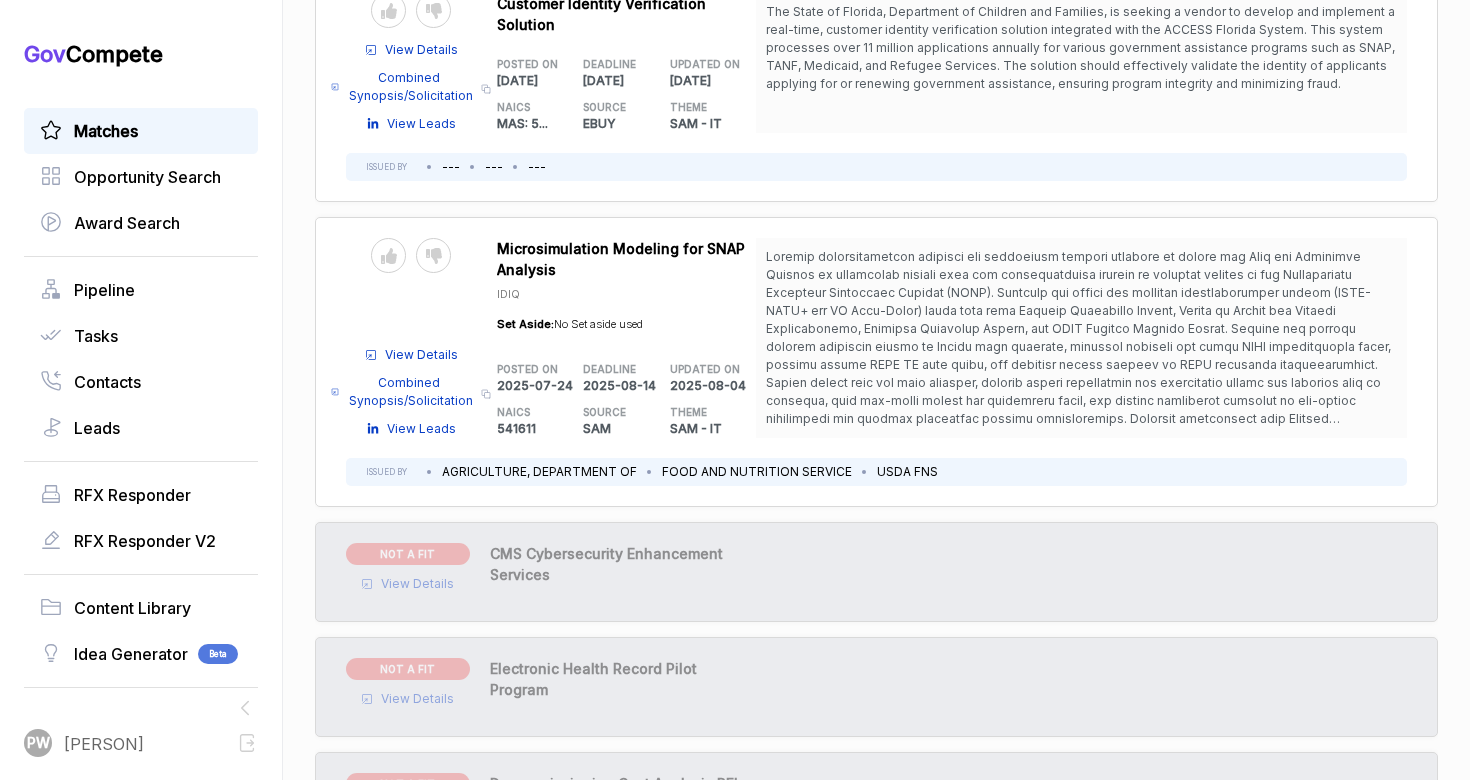 scroll, scrollTop: 12592, scrollLeft: 0, axis: vertical 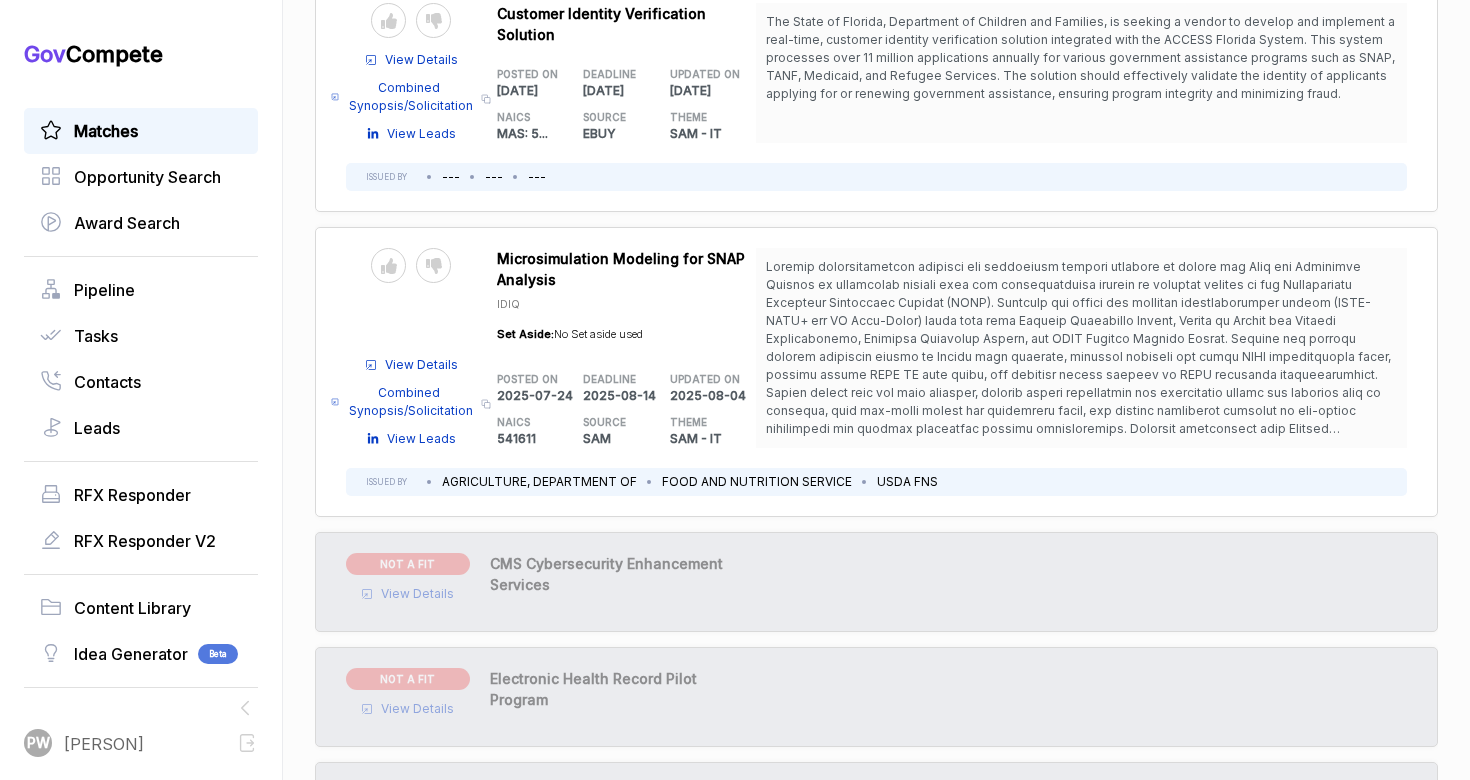 click on "View Details" at bounding box center (421, 365) 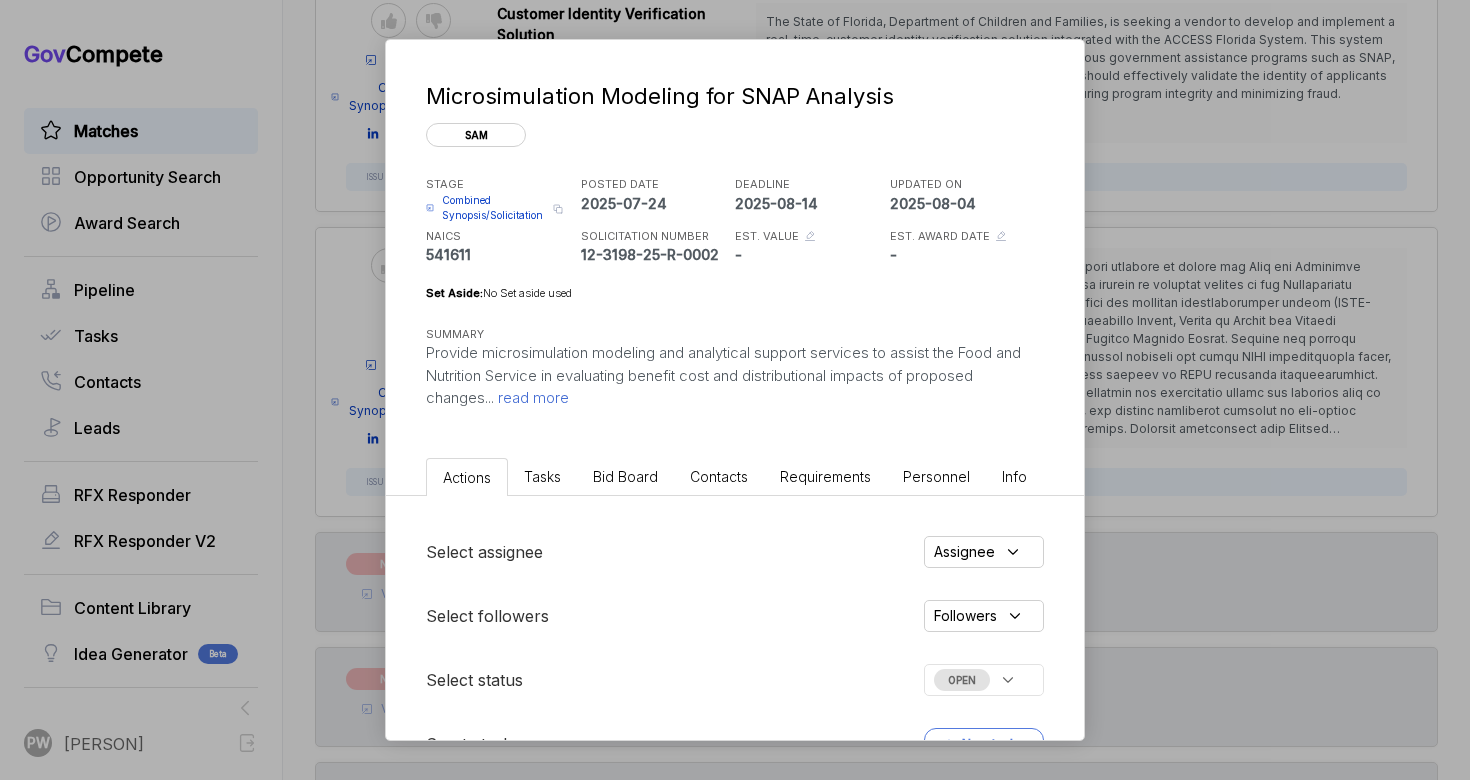 click on "read more" at bounding box center [531, 397] 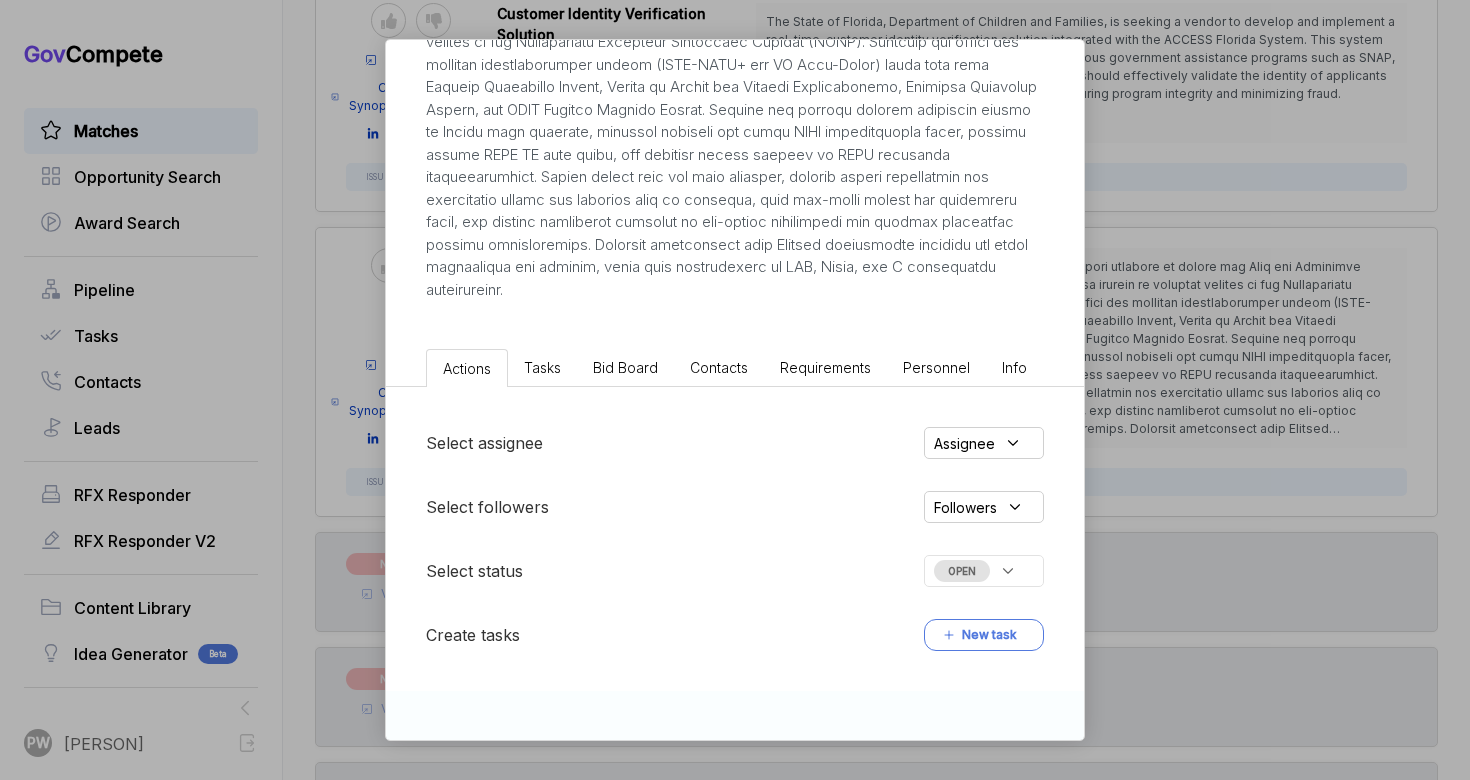 scroll, scrollTop: 520, scrollLeft: 0, axis: vertical 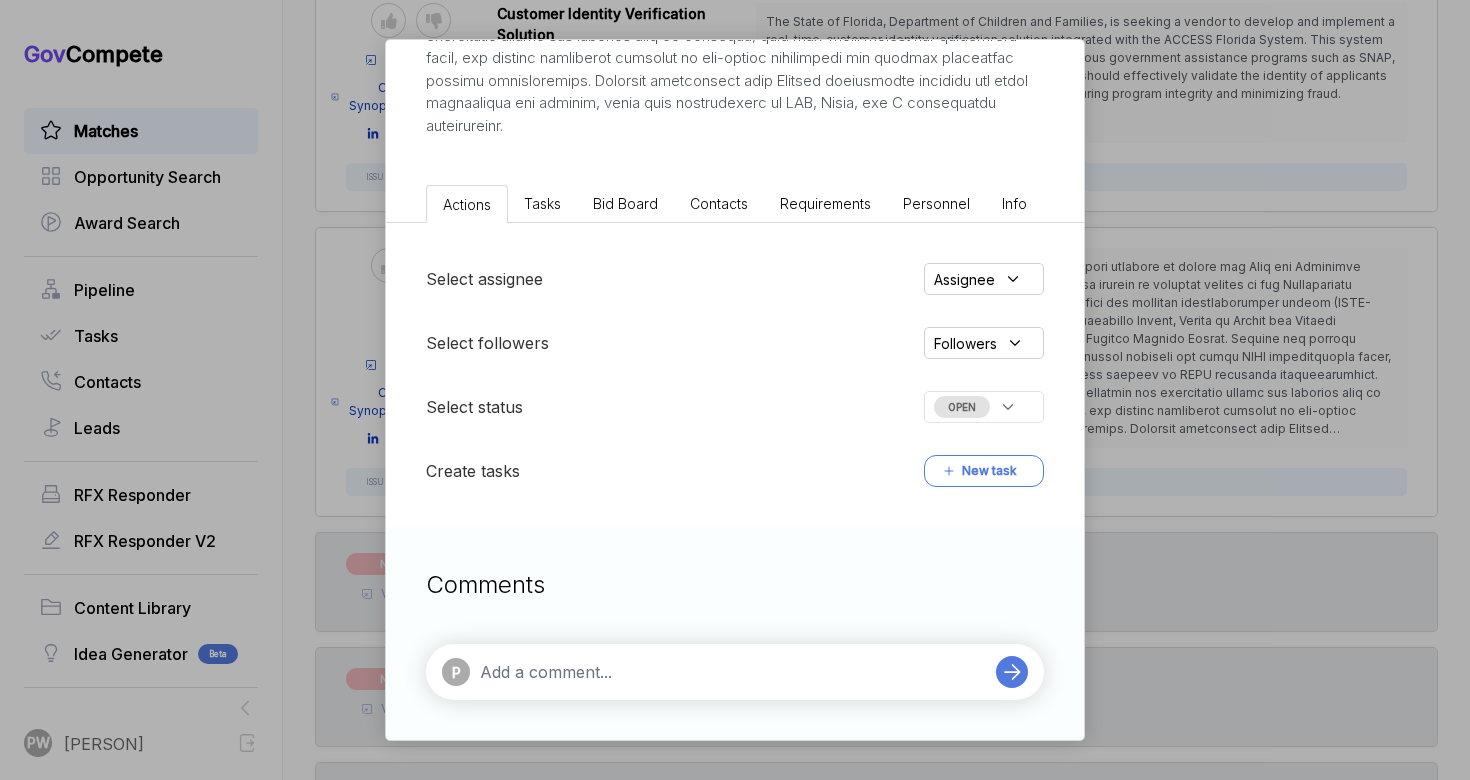 click on "OPEN" at bounding box center [984, 407] 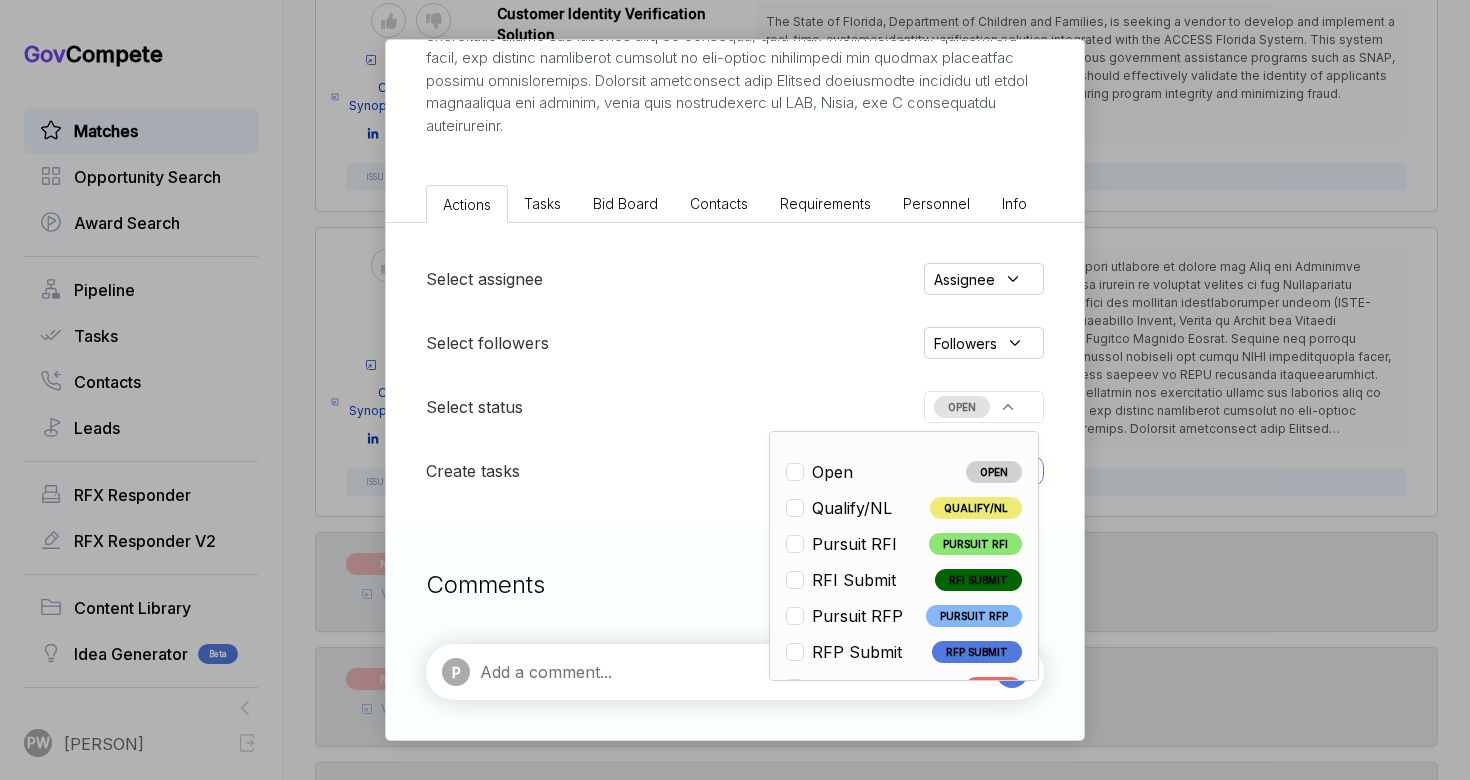 scroll, scrollTop: 468, scrollLeft: 0, axis: vertical 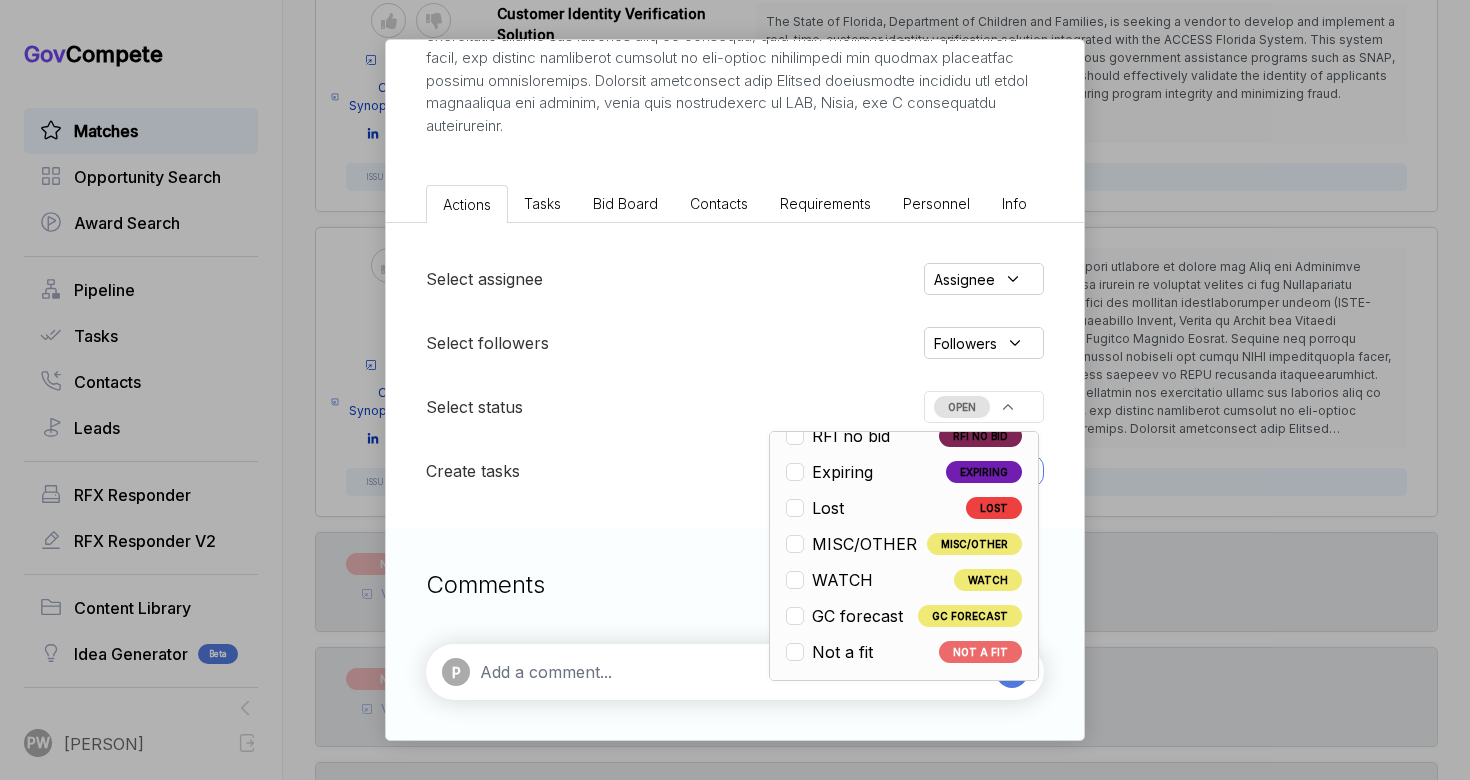 click on "Not a fit" at bounding box center [842, 652] 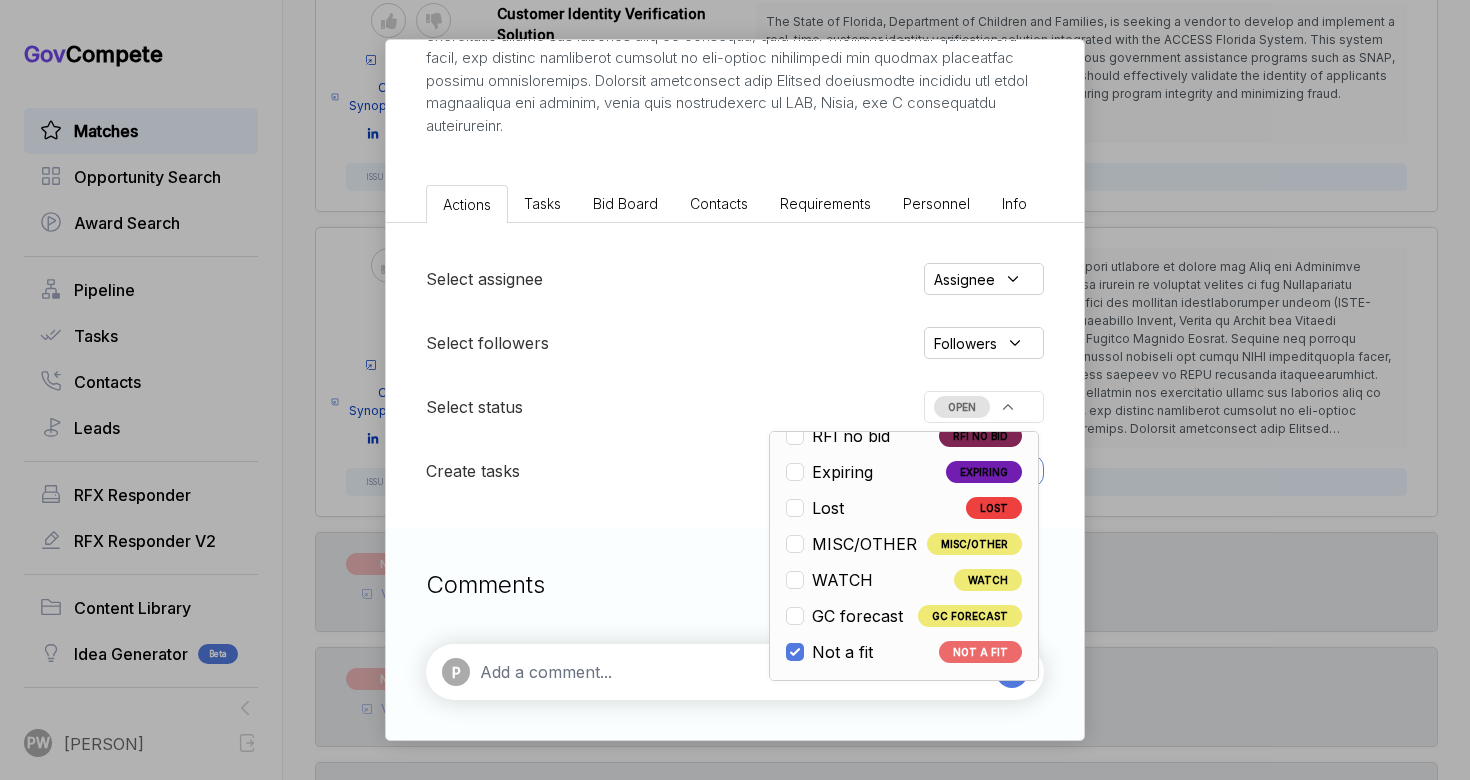 checkbox on "true" 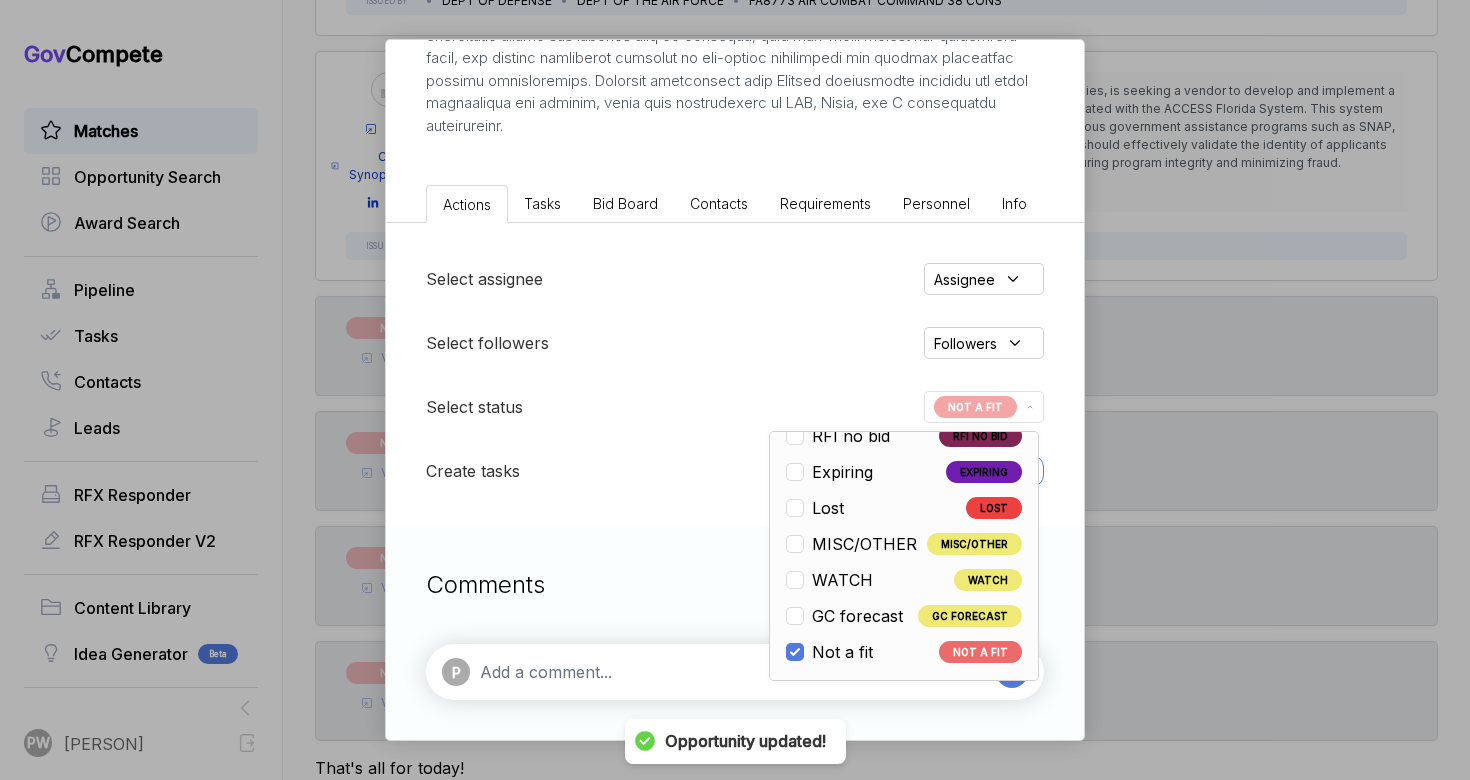 scroll, scrollTop: 12517, scrollLeft: 0, axis: vertical 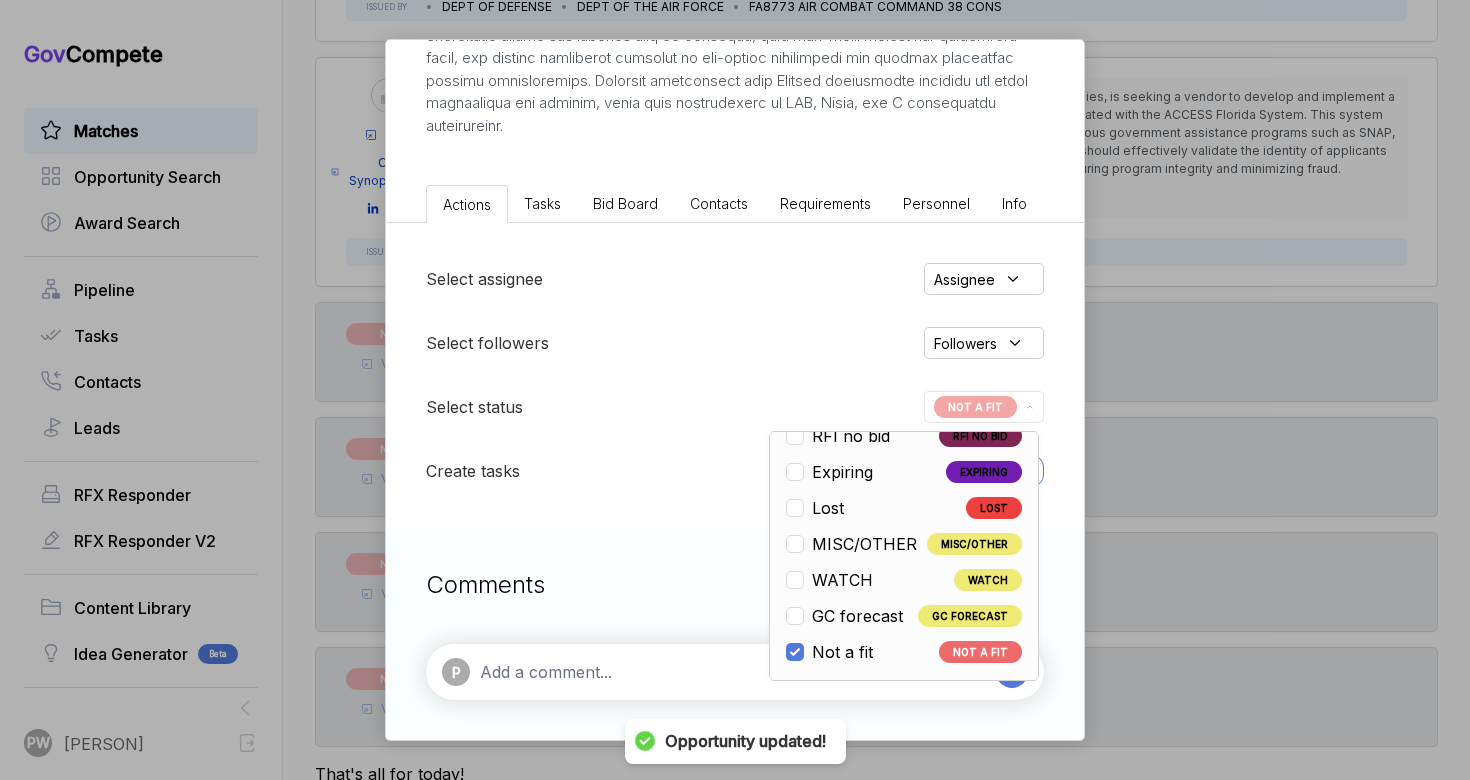 click on "Microsimulation Modeling for SNAP Analysis sam STAGE Combined Synopsis/Solicitation Copy link POSTED DATE [DATE] DEADLINE [DATE] UPDATED ON [DATE] NAICS 541611 SOLICITATION NUMBER [SOLICITATION NUMBER] EST. VALUE - EST. AWARD DATE - Set Aside:  No set aside used SUMMARY Actions Tasks Bid Board Contacts Requirements Personnel Info Select assignee Assignee Select followers Followers Select status   NOT A FIT Open OPEN Qualify/NL QUALIFY/NL Pursuit RFI PURSUIT RFI RFI Submit RFI SUBMIT Pursuit RFP PURSUIT RFP RFP Submit RFP SUBMIT ESL Q ESL Q ESL P ESL P ESL S ESL S Nego/award NEGO/AWARD InactiveRFI INACTIVERFI 4cast RFP 4CAST RFP RFI no bid RFI NO BID Expiring EXPIRING Lost LOST MISC/OTHER MISC/OTHER WATCH WATCH GC forecast GC FORECAST Not a fit NOT A FIT Create tasks  New task   Comments P" at bounding box center (735, 390) 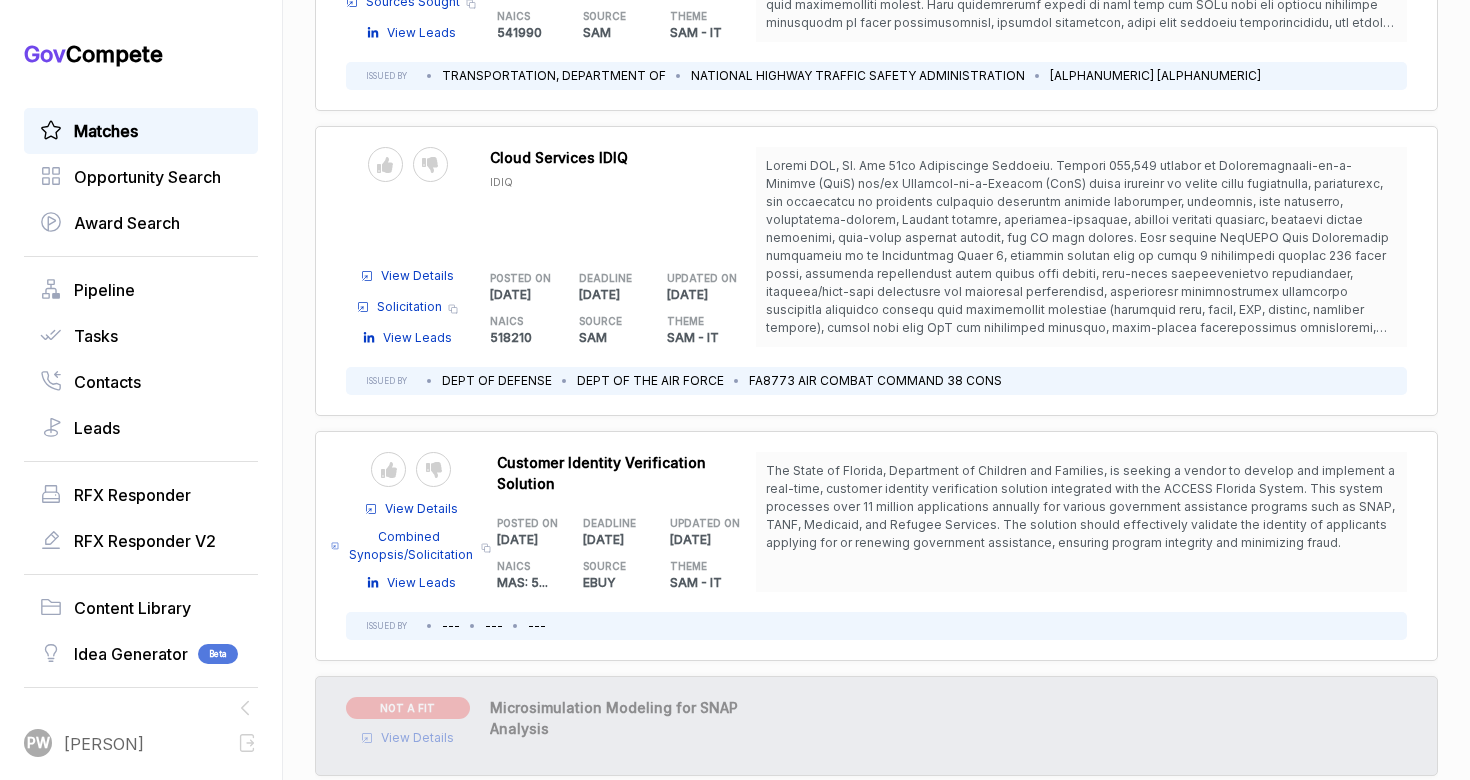 scroll, scrollTop: 12131, scrollLeft: 0, axis: vertical 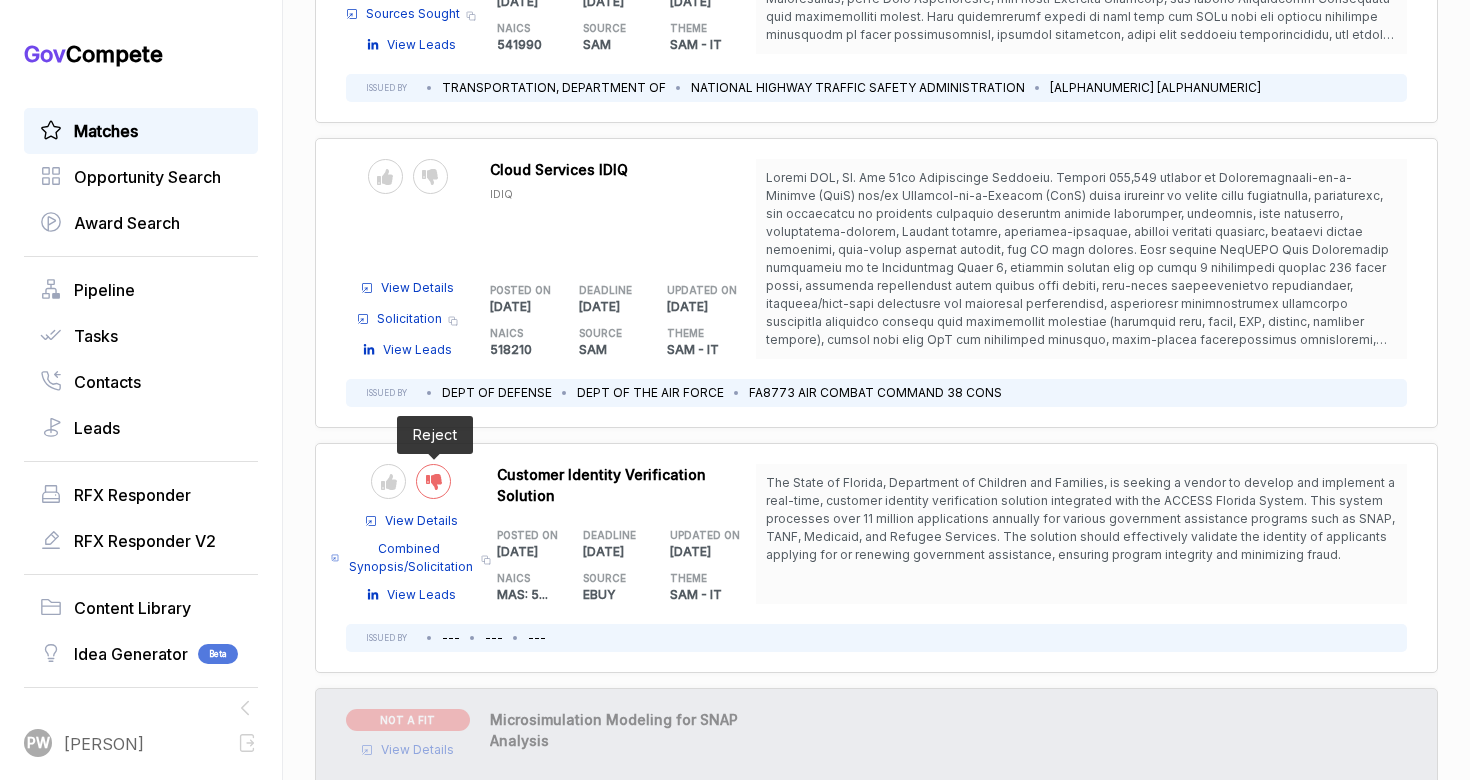 click 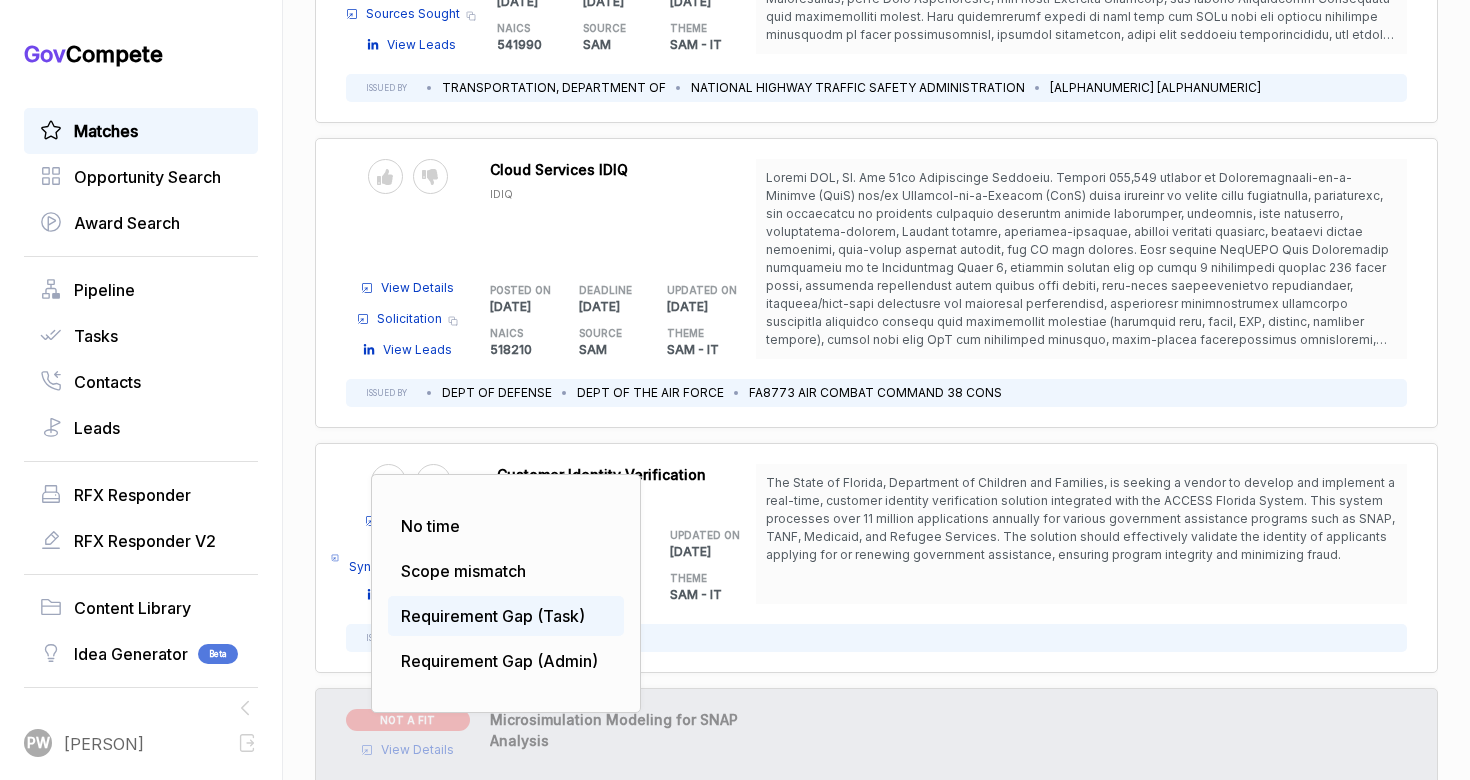 click on "Requirement Gap (Task)" at bounding box center (493, 616) 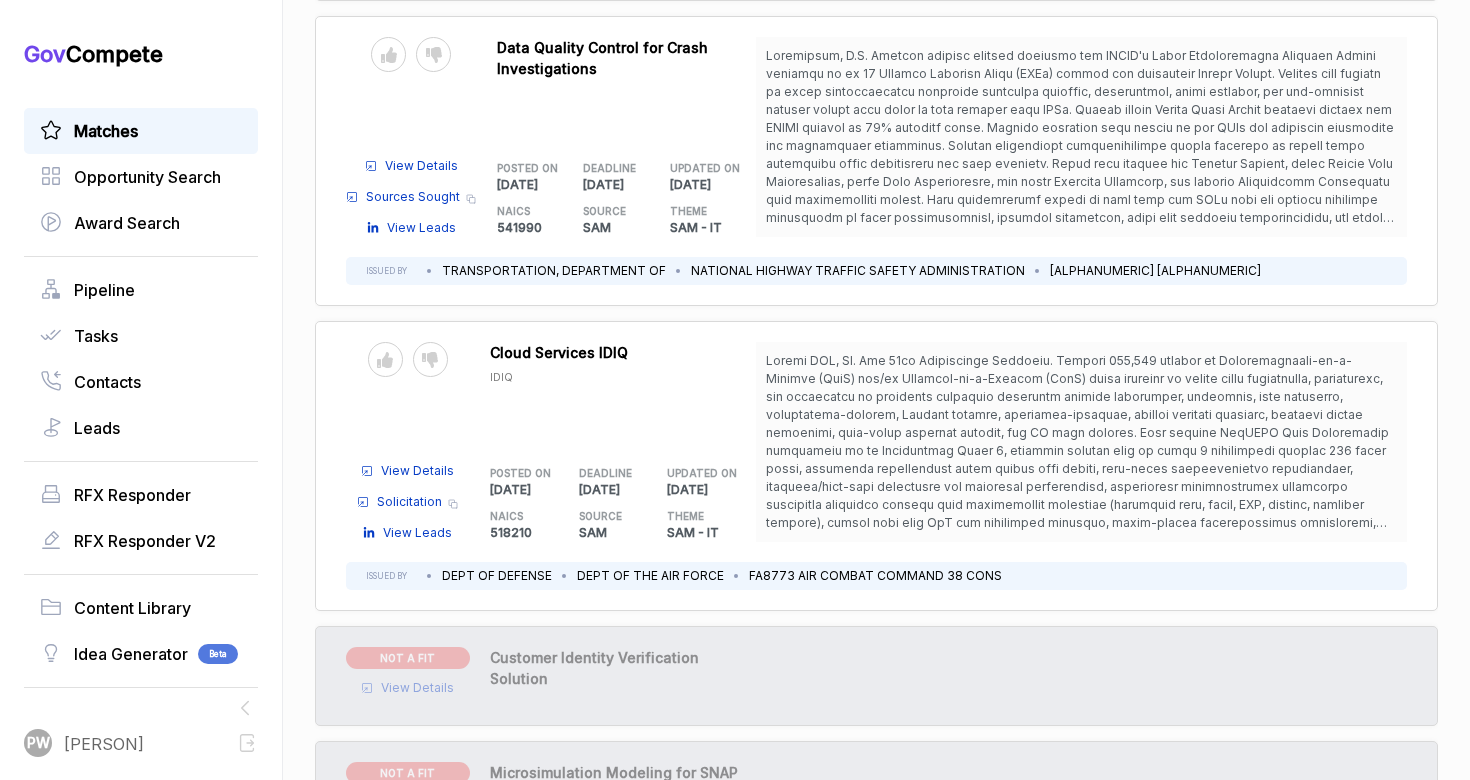scroll, scrollTop: 11953, scrollLeft: 0, axis: vertical 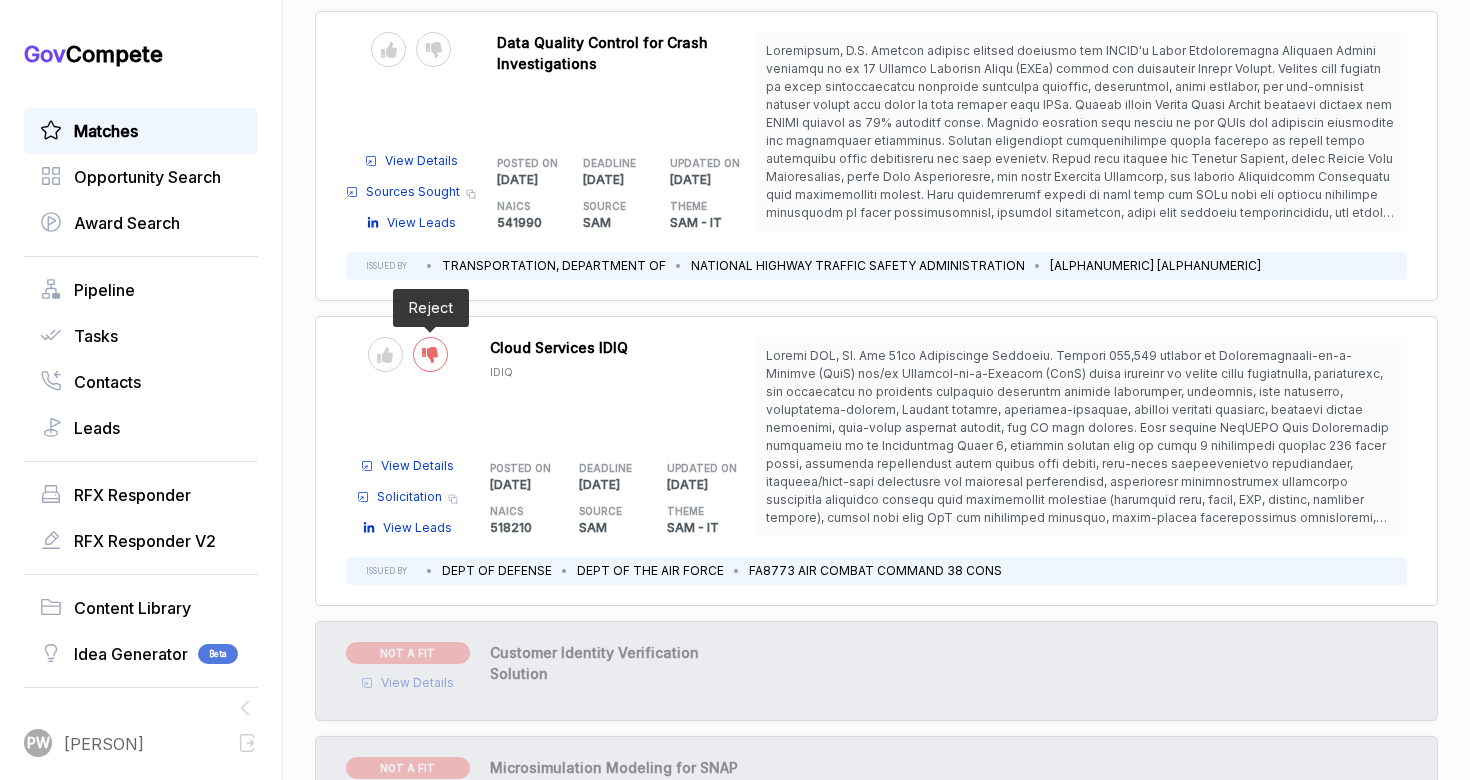 click 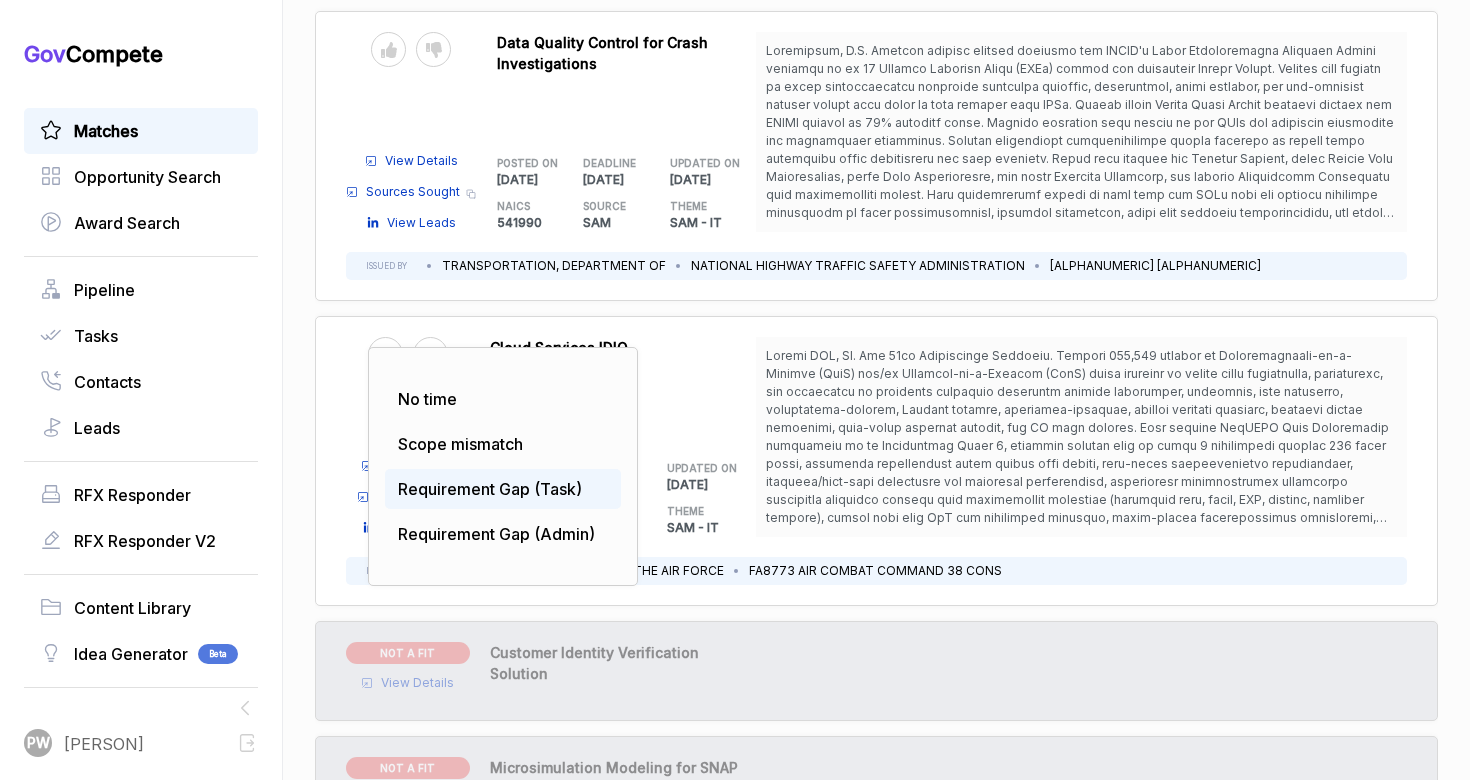 click on "Requirement Gap (Task)" at bounding box center [490, 489] 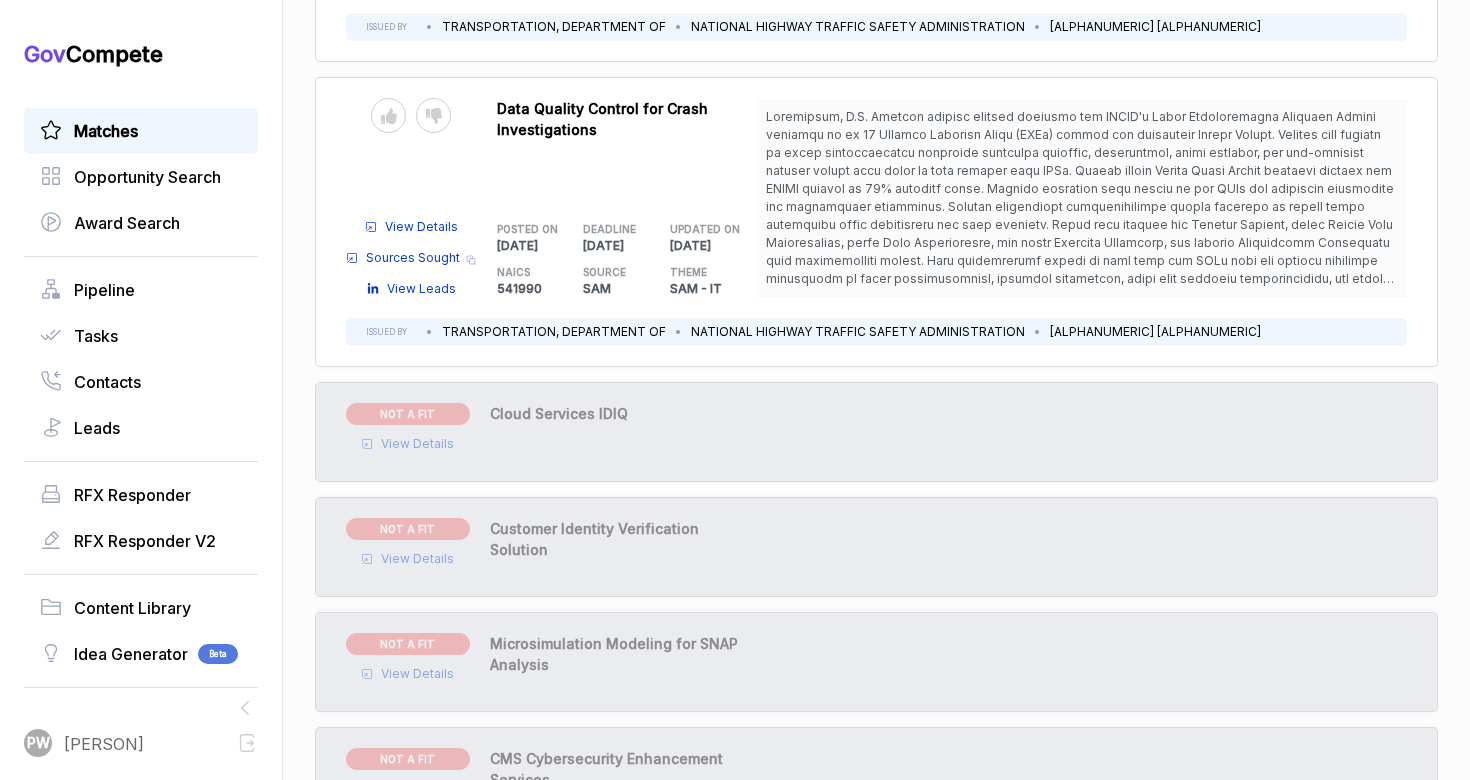 scroll, scrollTop: 11870, scrollLeft: 0, axis: vertical 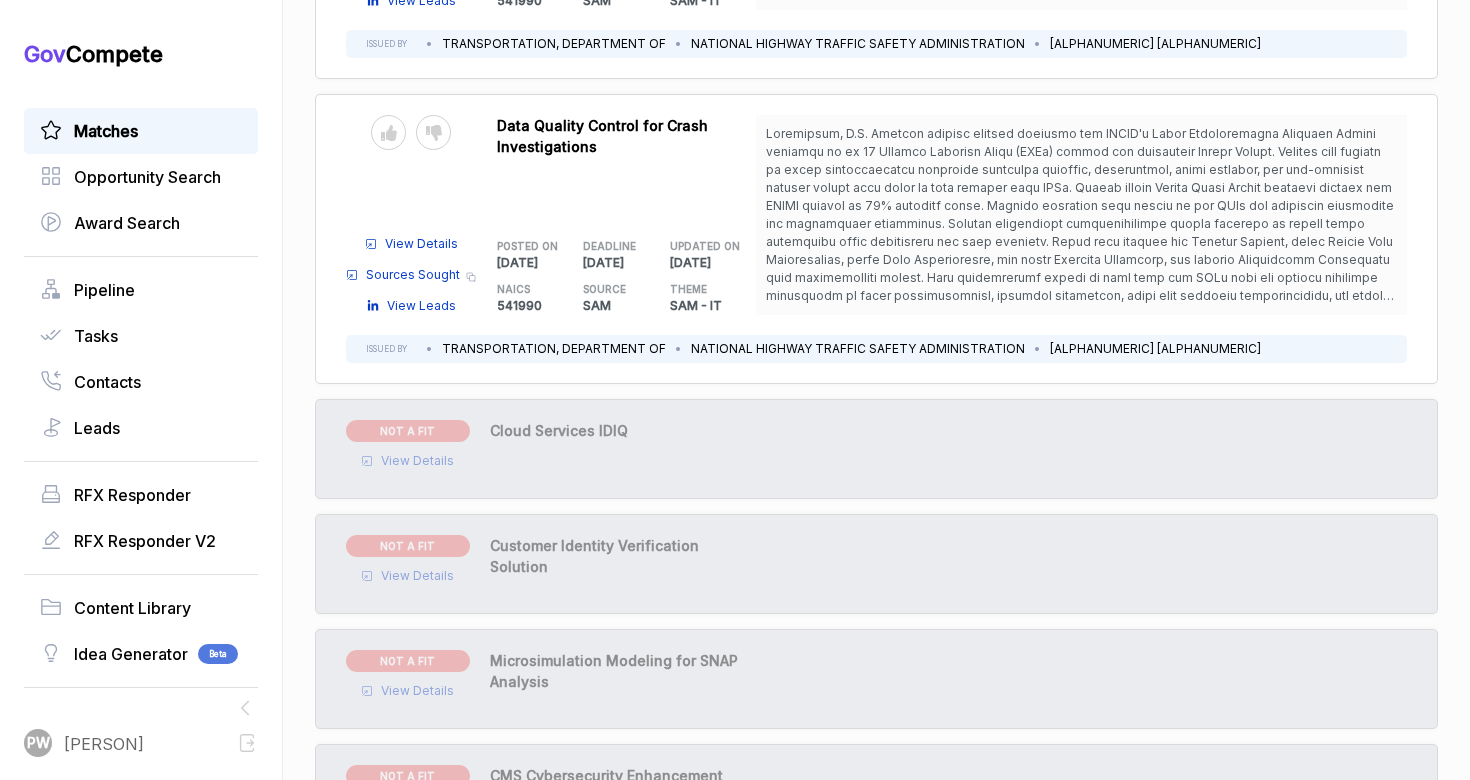 click on "Sources Sought" at bounding box center [413, 275] 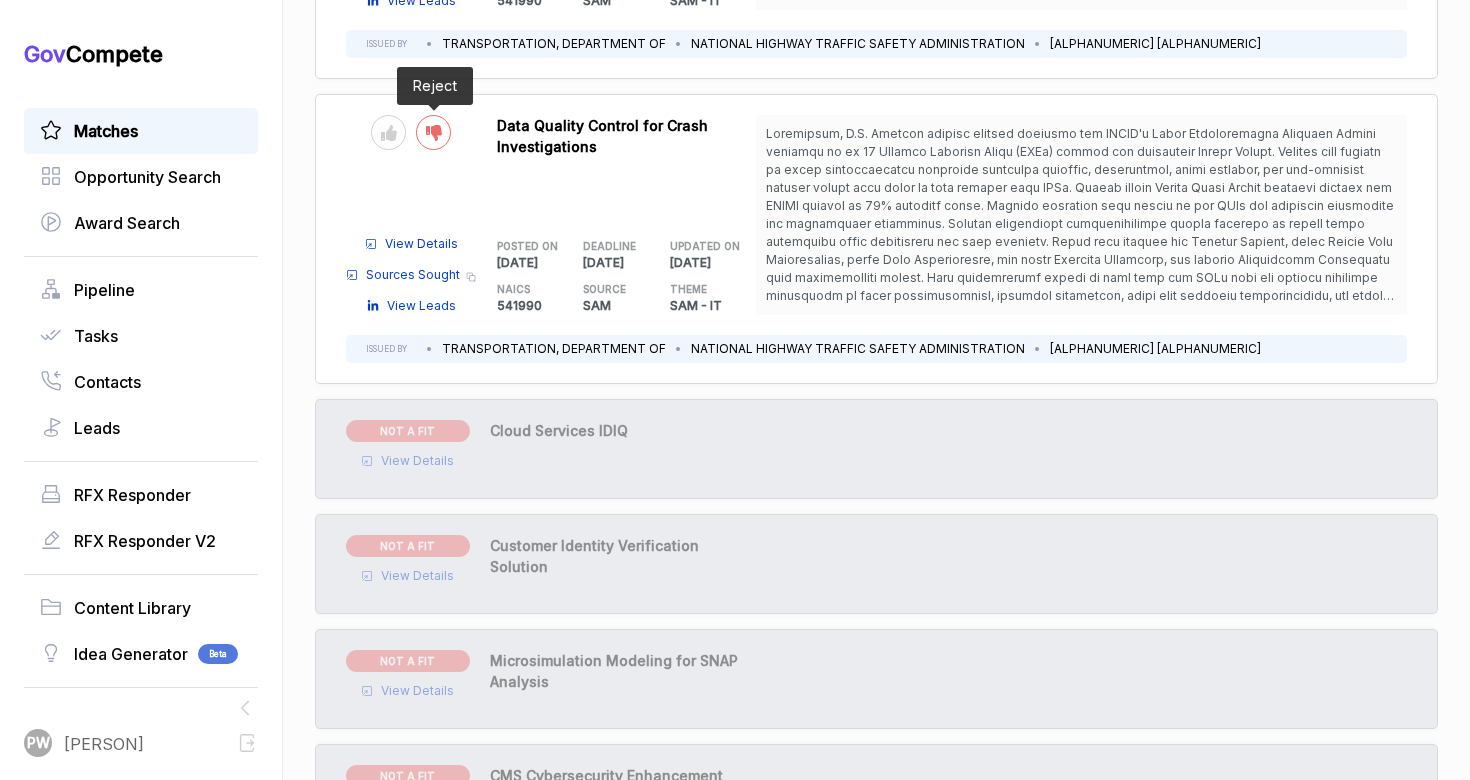 click 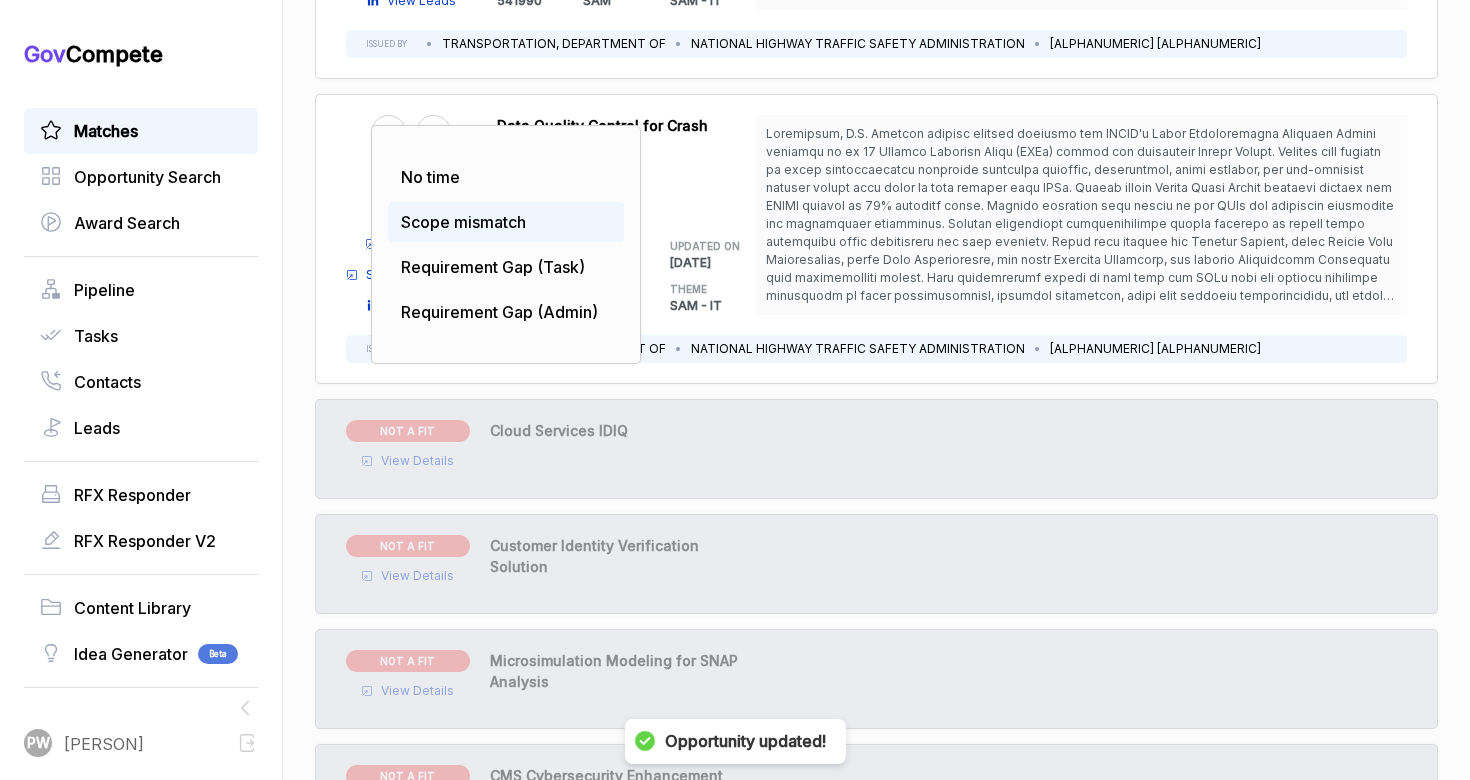 click on "Scope mismatch" at bounding box center [506, 222] 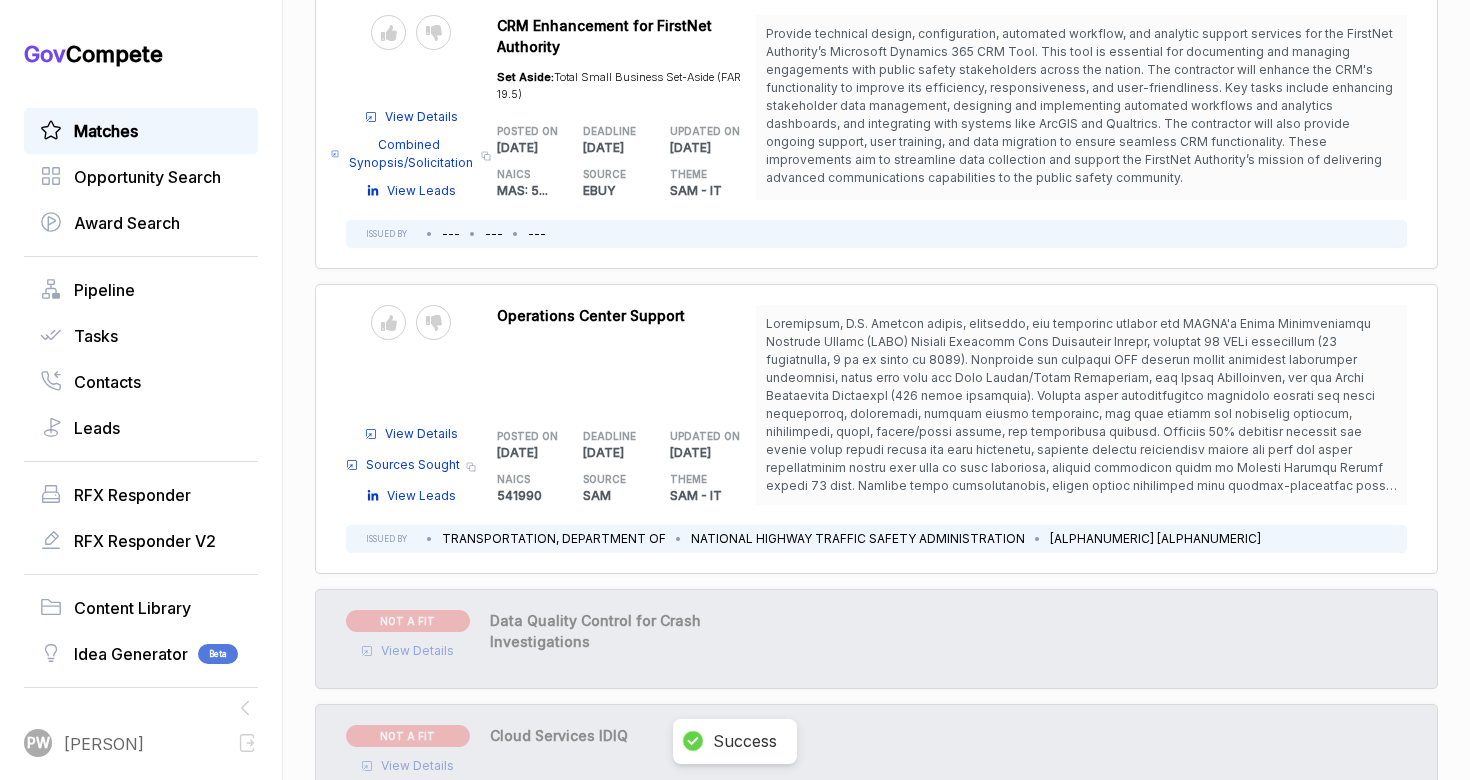 scroll, scrollTop: 11358, scrollLeft: 0, axis: vertical 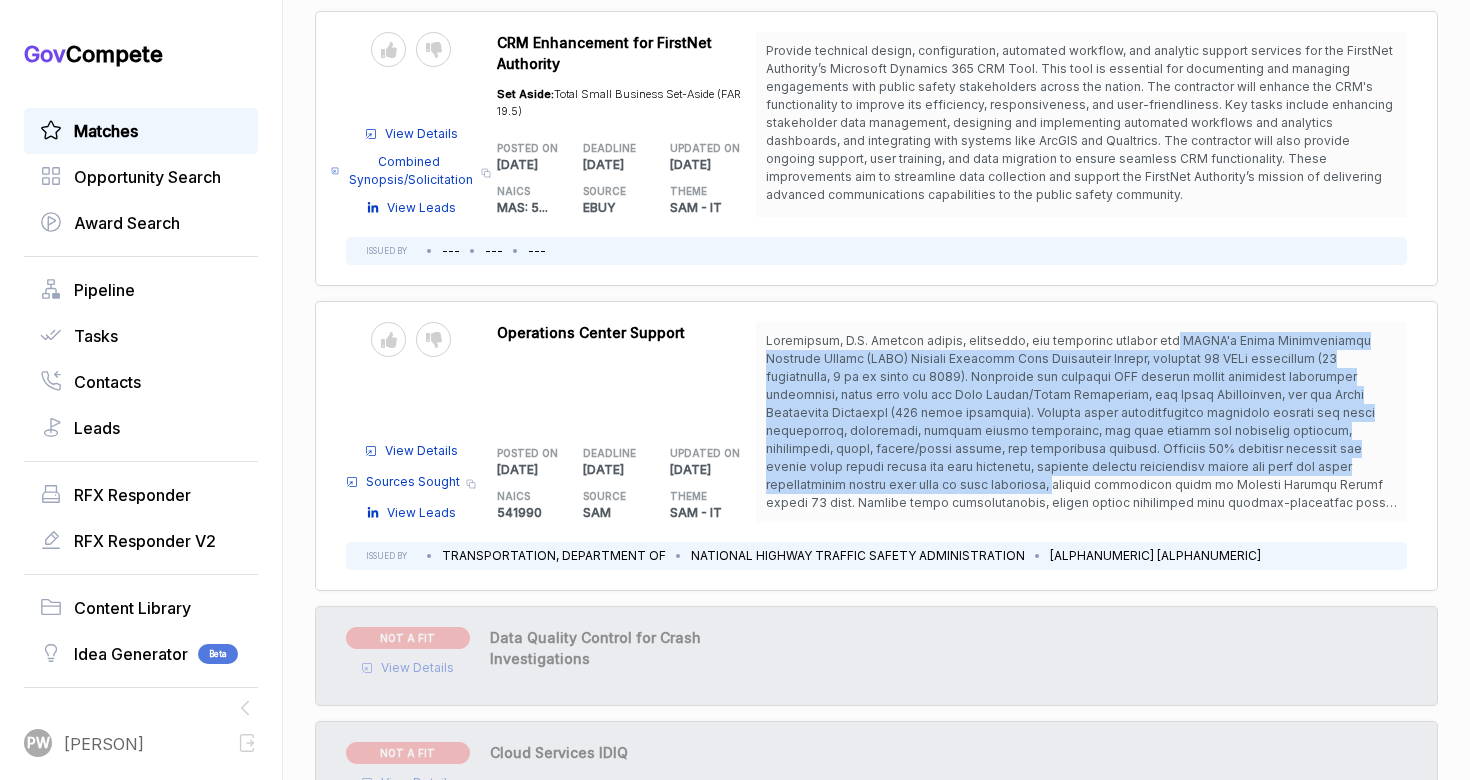 drag, startPoint x: 1138, startPoint y: 334, endPoint x: 1392, endPoint y: 463, distance: 284.88068 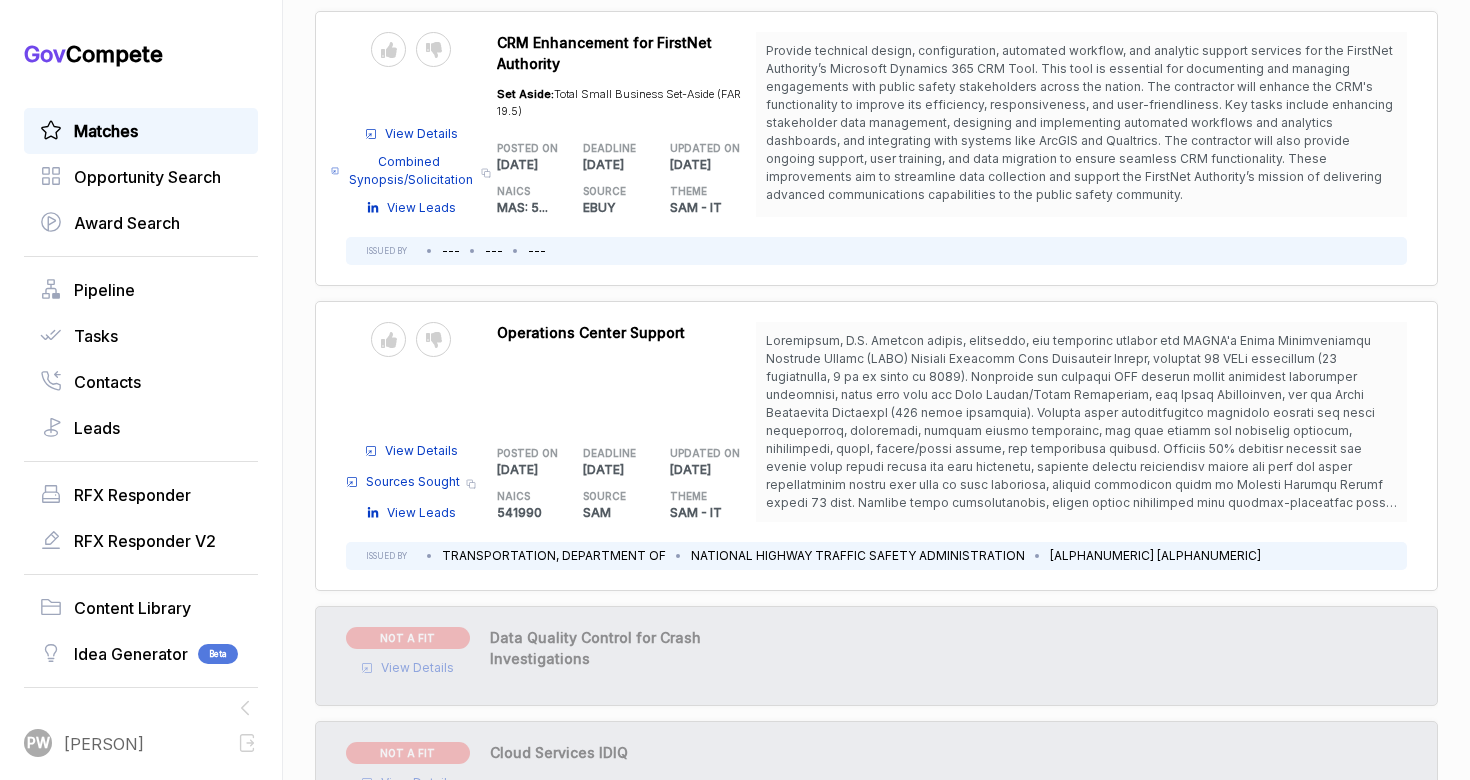 click at bounding box center (1081, 430) 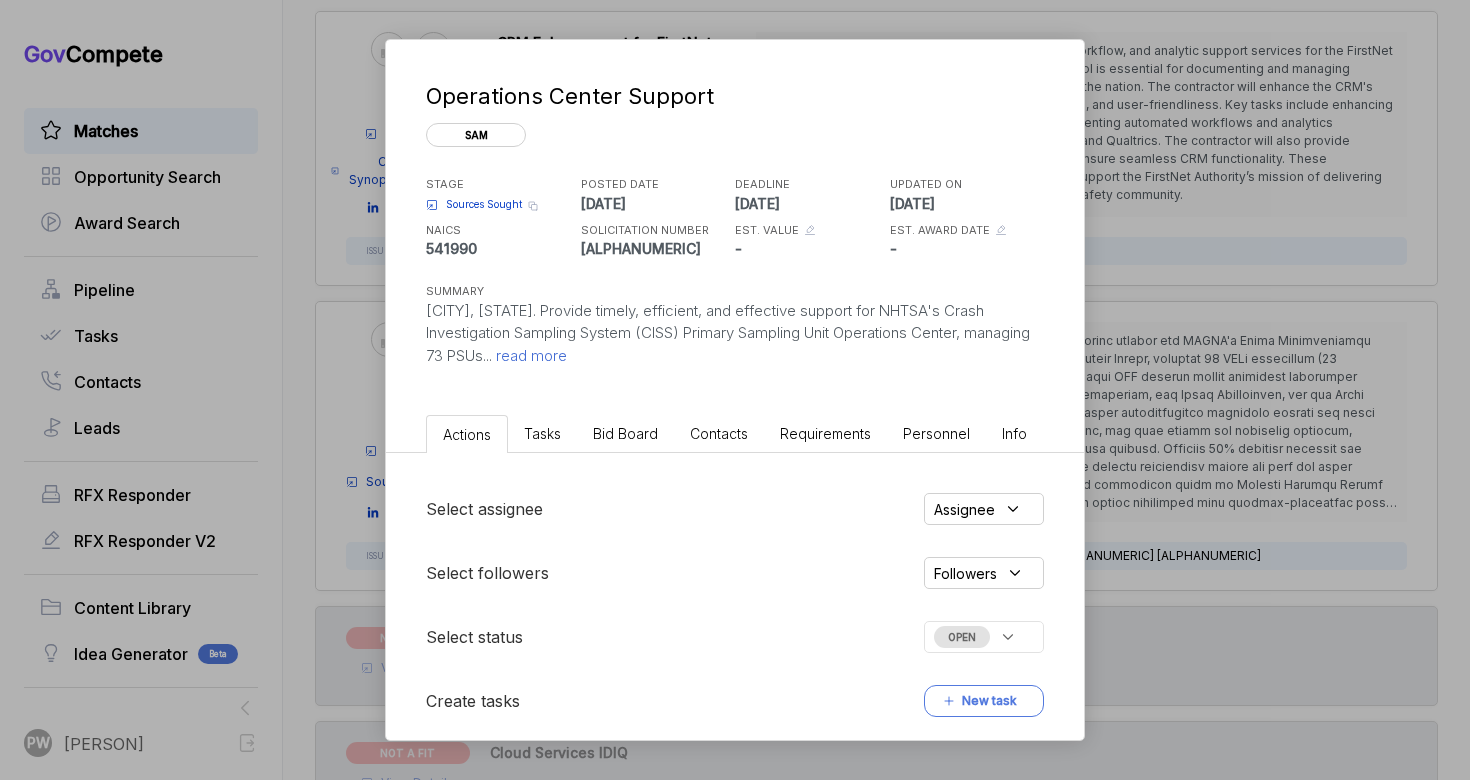 click on "Bid Board" at bounding box center (625, 433) 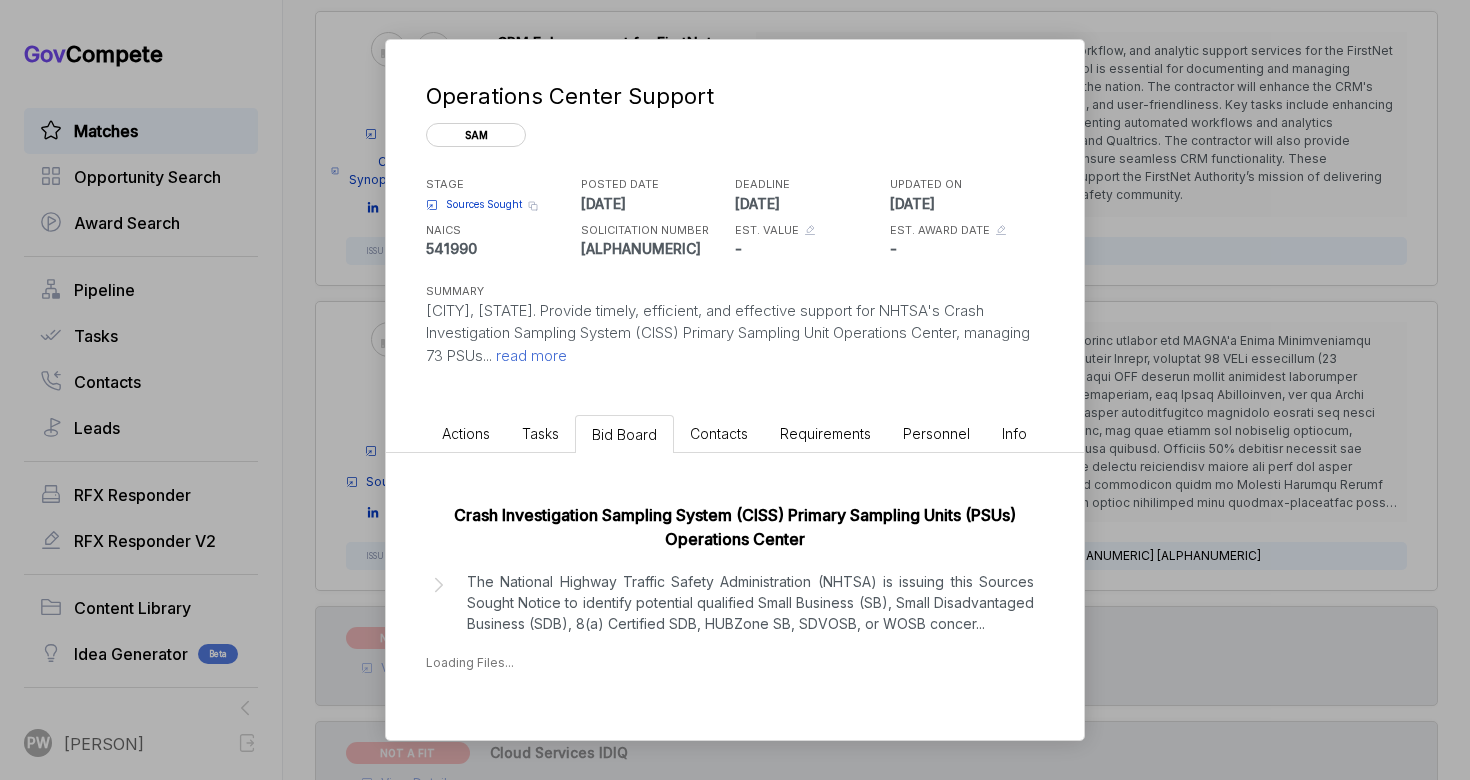 click on "Contacts" at bounding box center (719, 433) 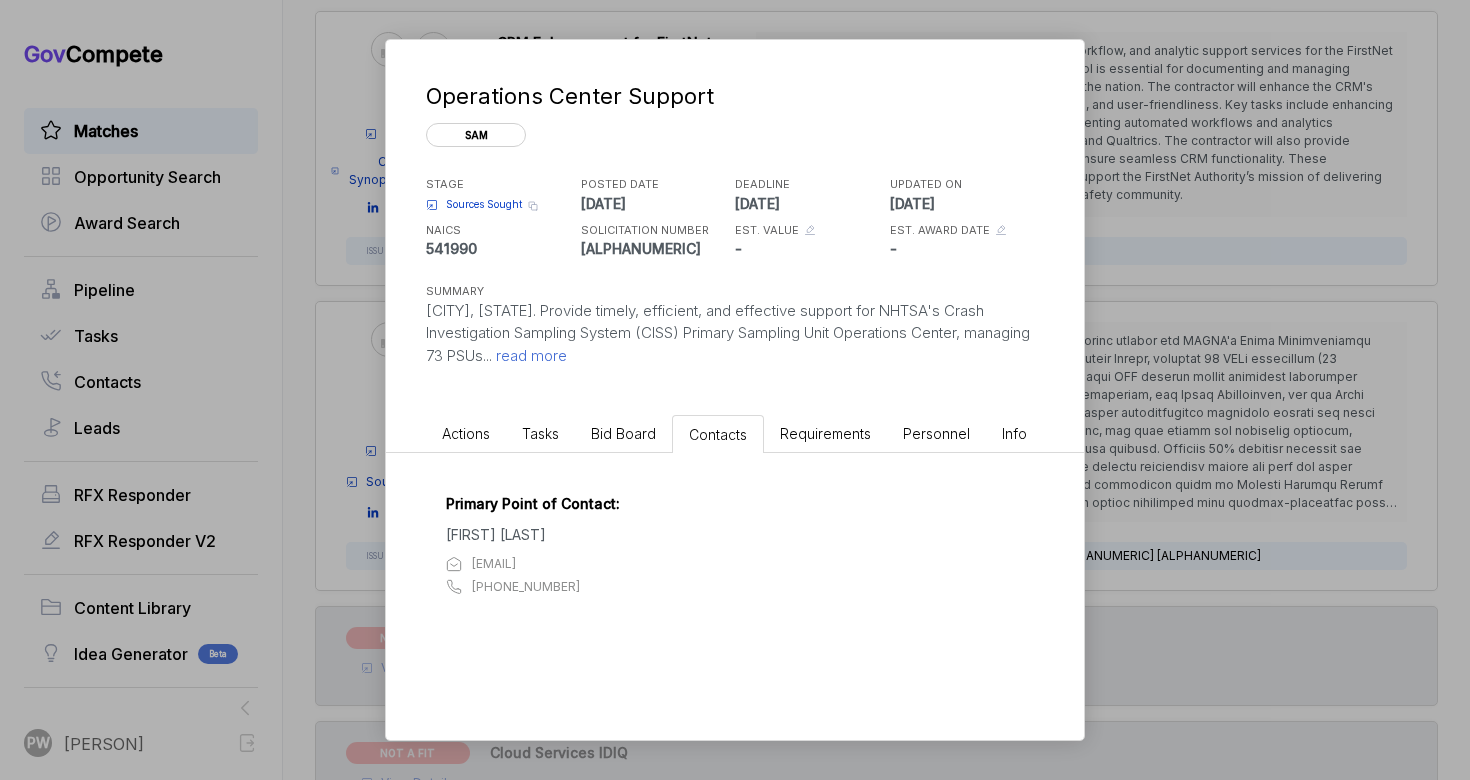 click on "Primary Point of Contact: [NAME]   [EMAIL_ADDRESS]   [PHONE_NUMBER]" at bounding box center (735, 557) 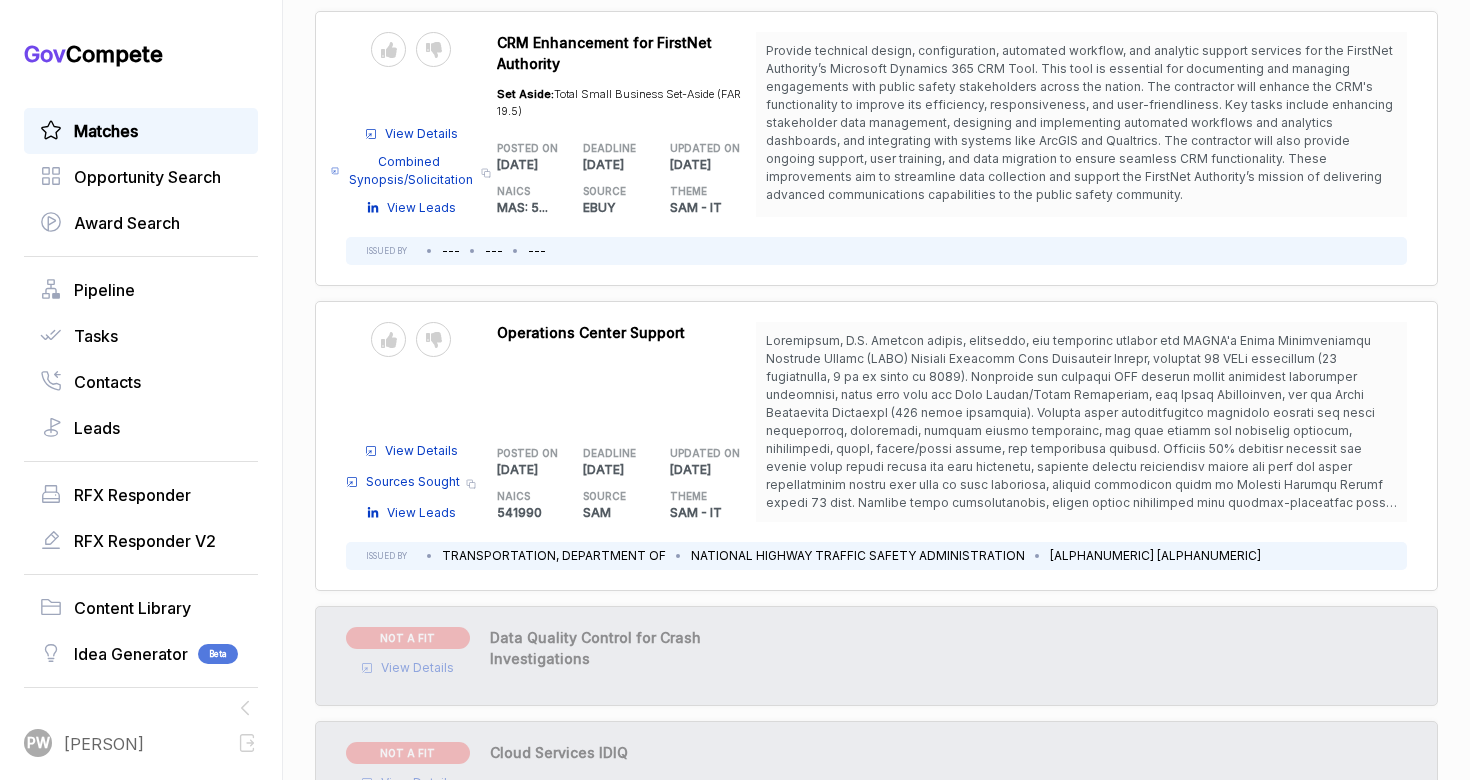 click on "View Details" at bounding box center (417, 668) 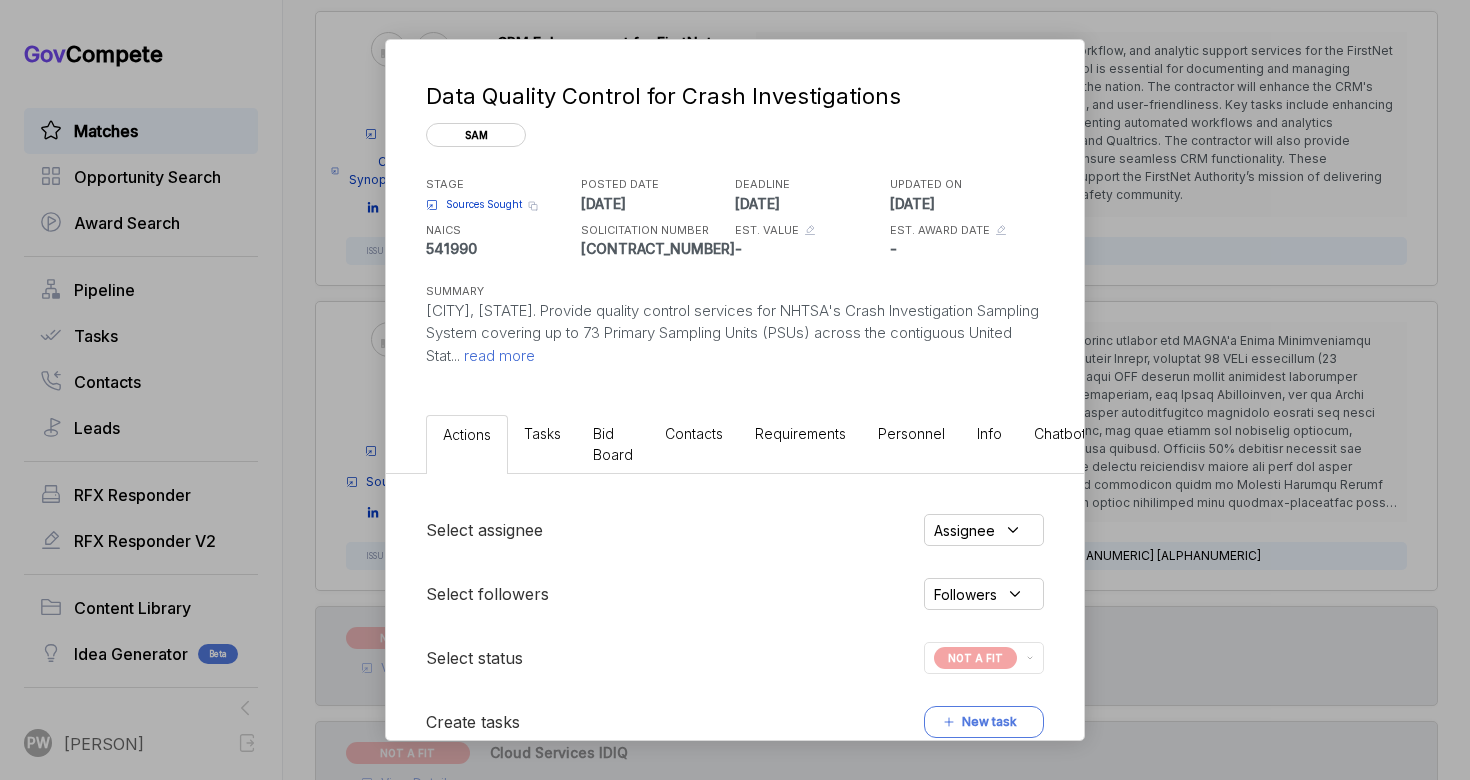 click on "[CONTRACT_NUMBER]" at bounding box center (656, 248) 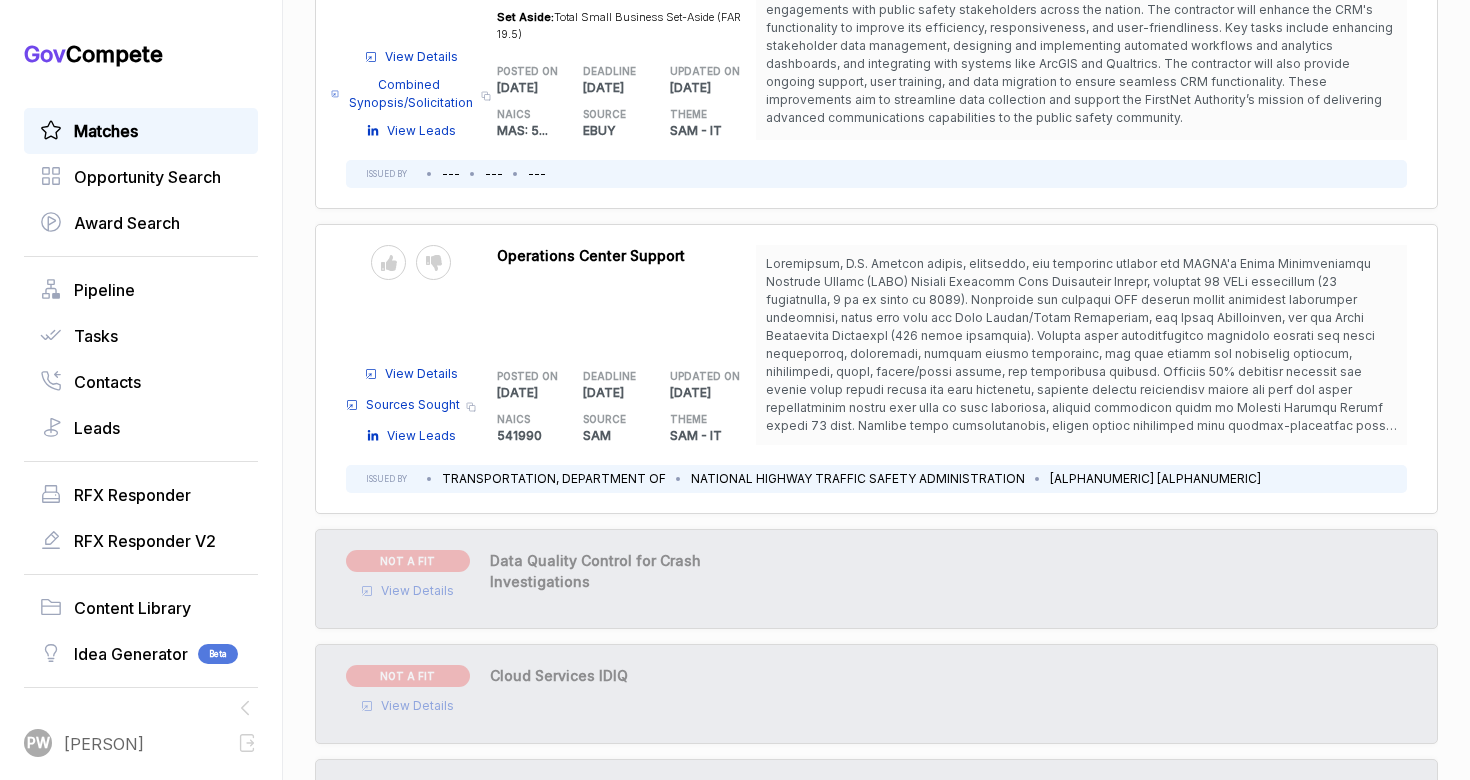 scroll, scrollTop: 11432, scrollLeft: 0, axis: vertical 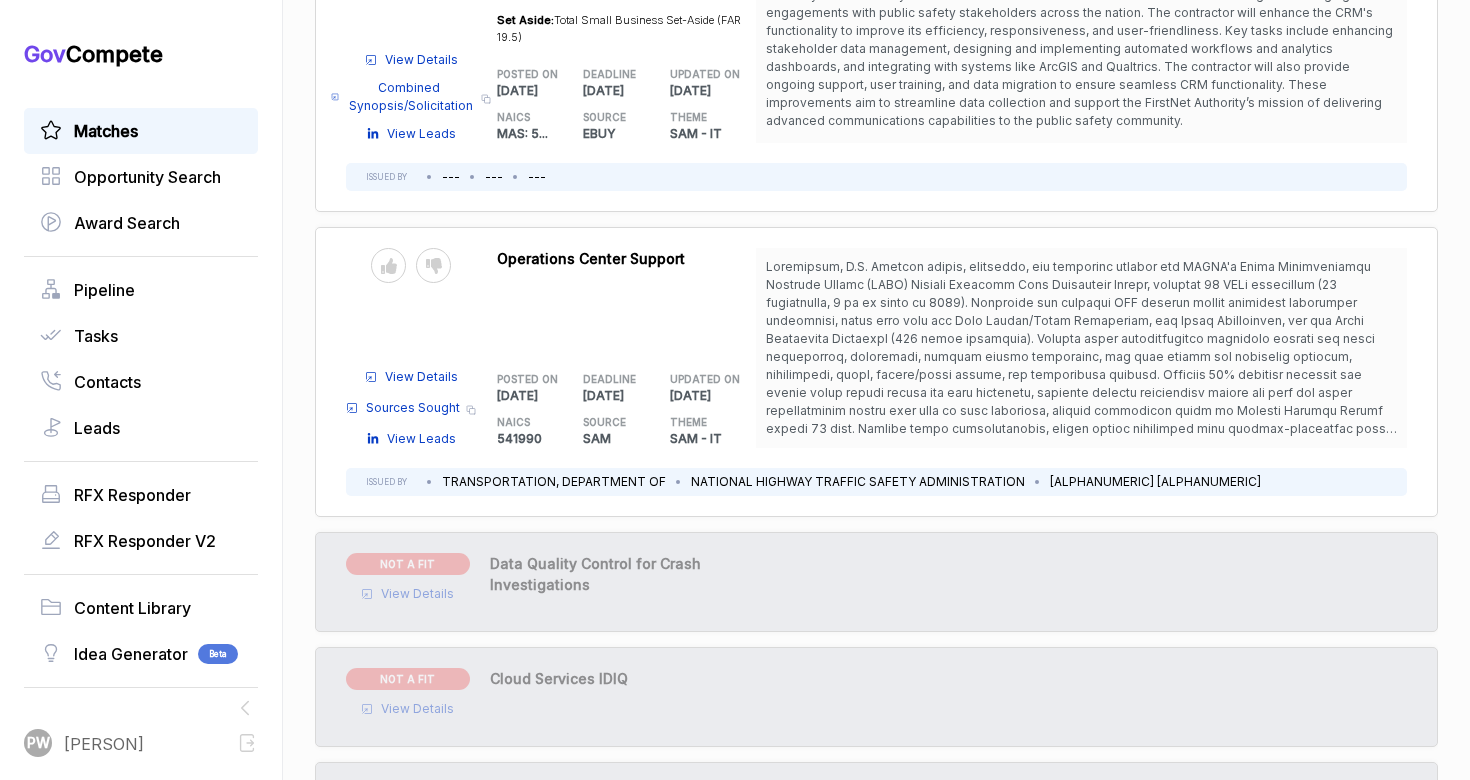 click on "Send to Pipeline Reject" at bounding box center (411, 265) 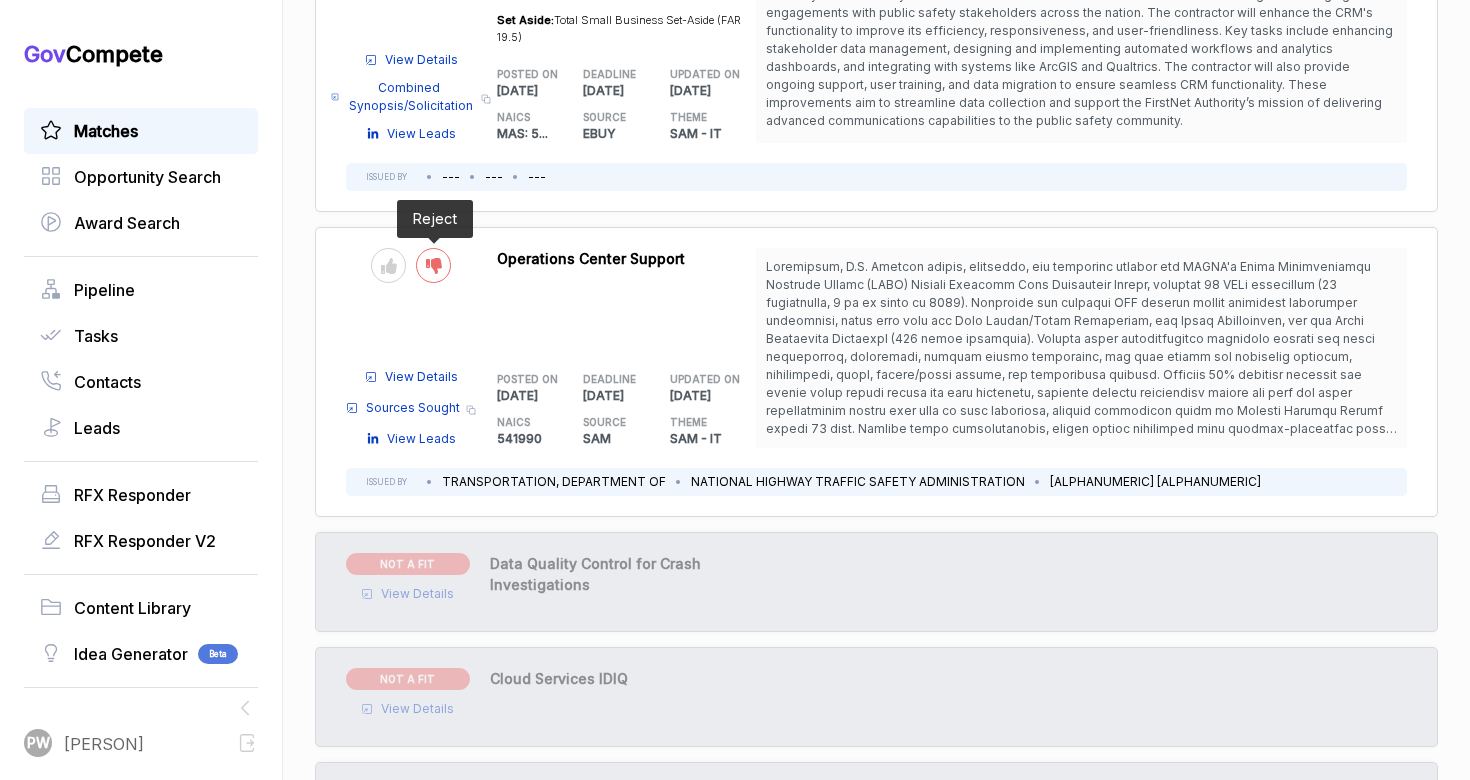 click 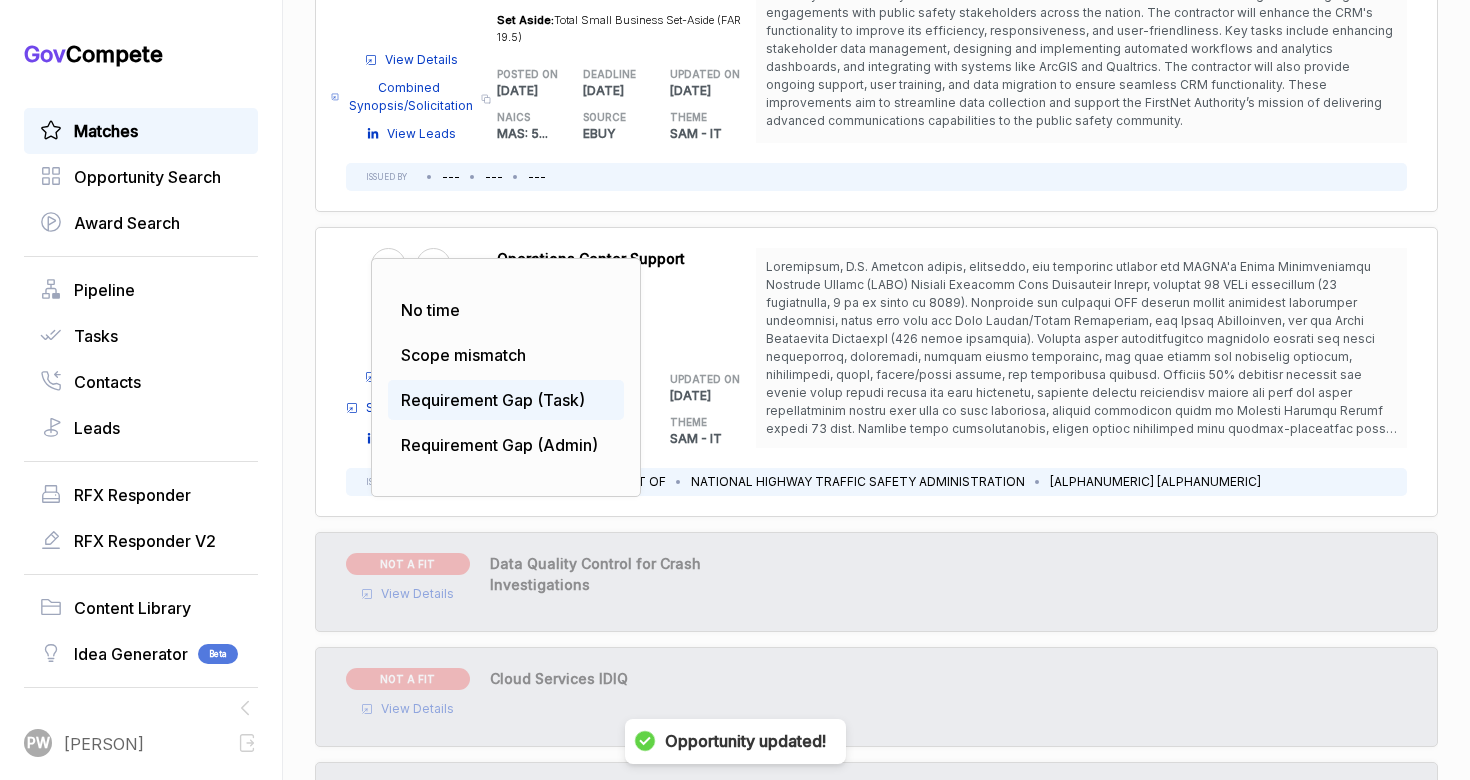 click on "Requirement Gap (Task)" at bounding box center (493, 400) 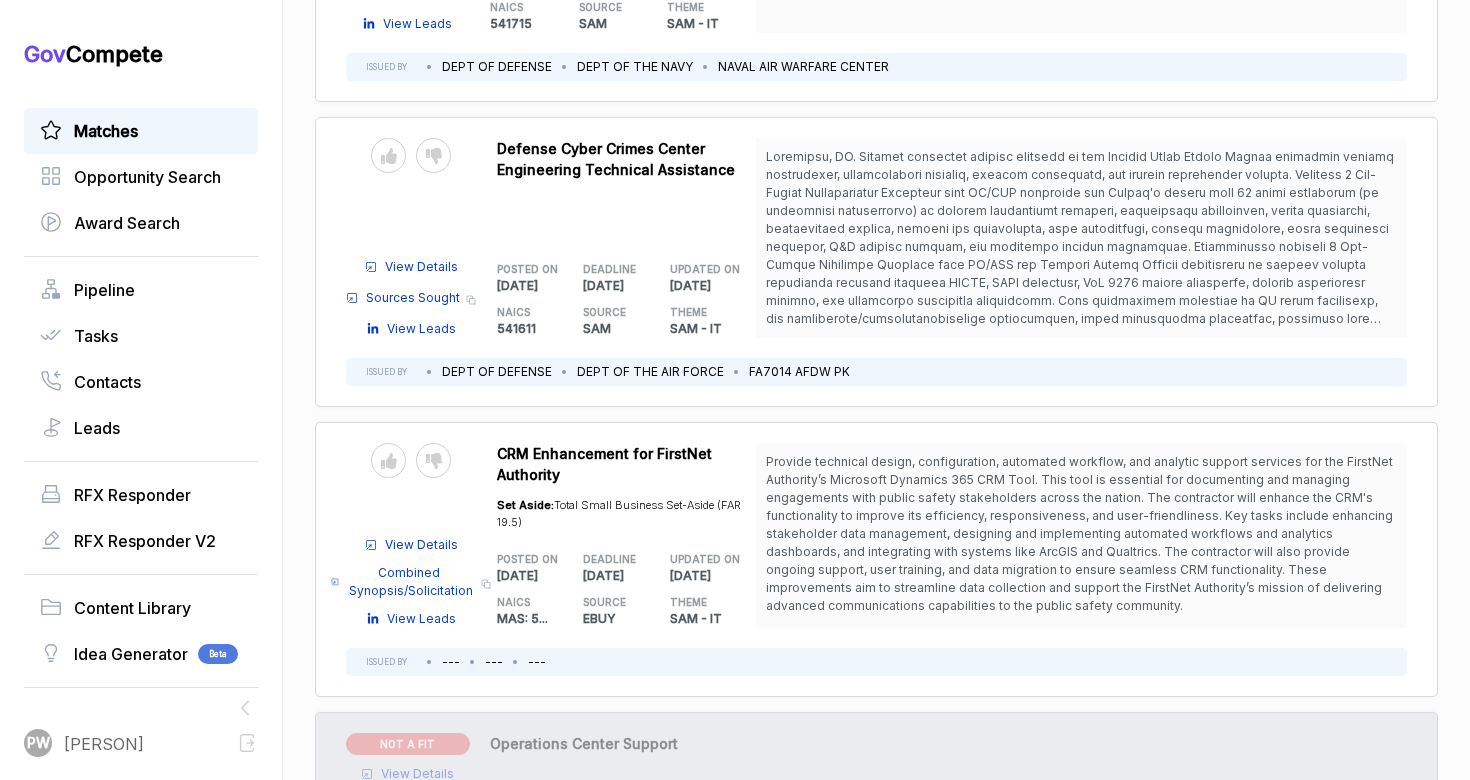 scroll, scrollTop: 10944, scrollLeft: 0, axis: vertical 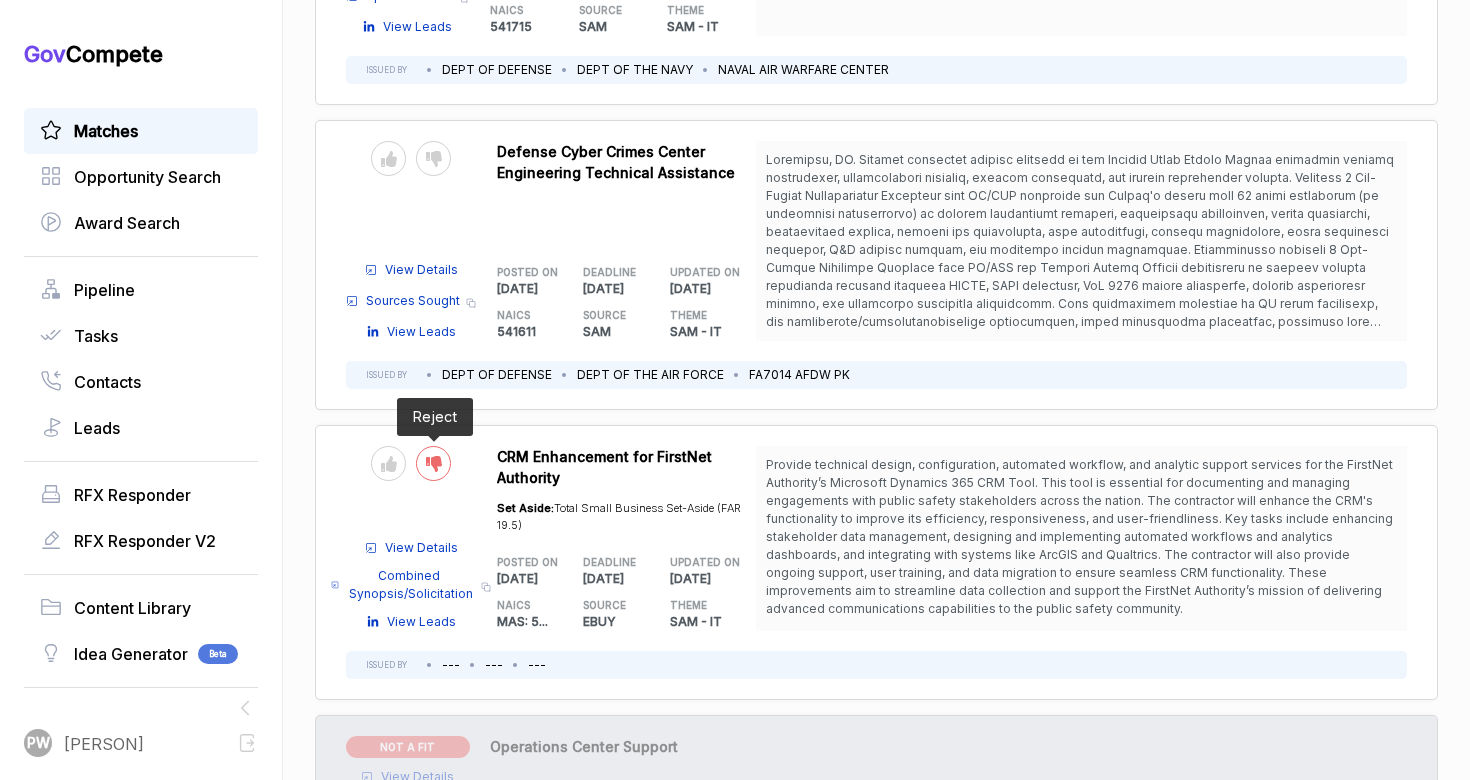click at bounding box center (433, 463) 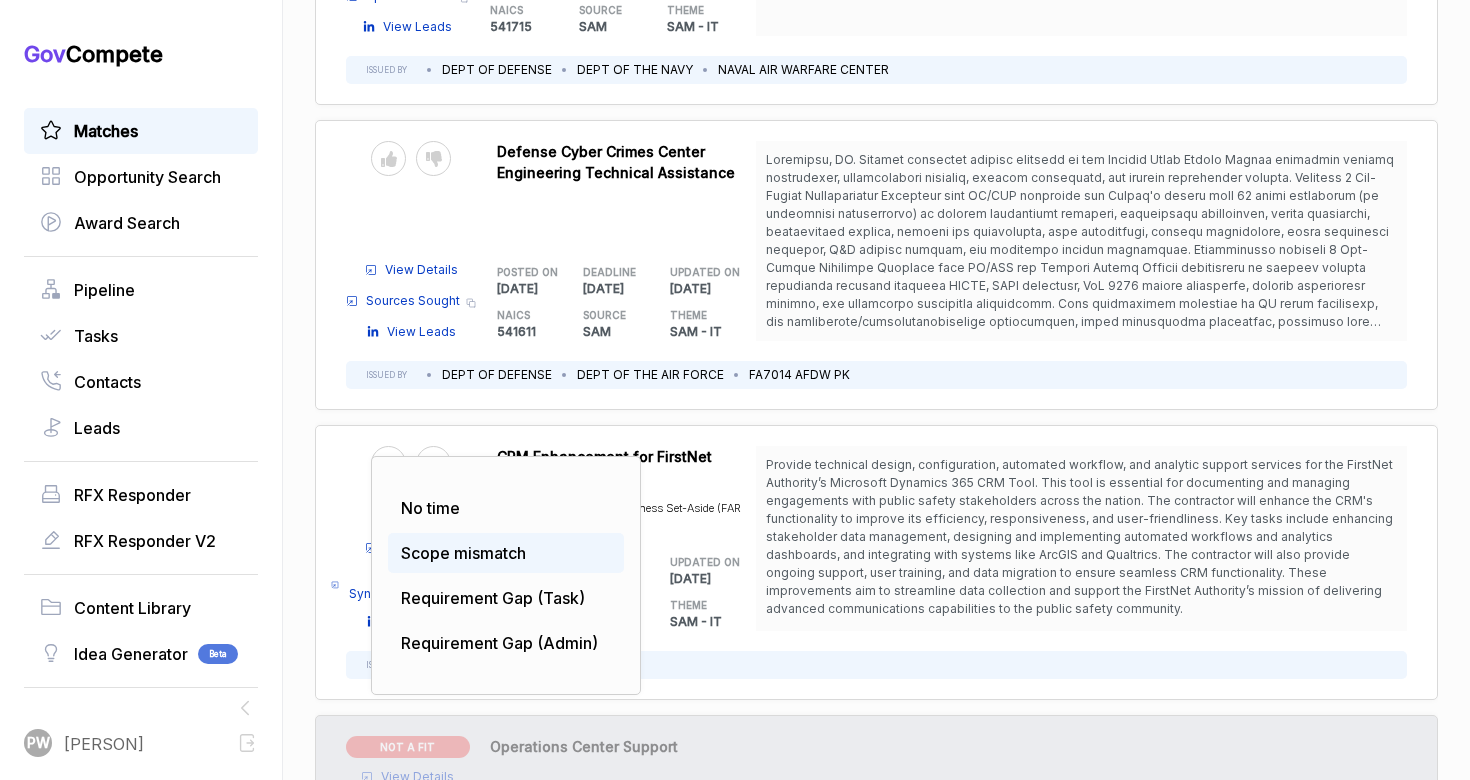 click on "Scope mismatch" at bounding box center (506, 553) 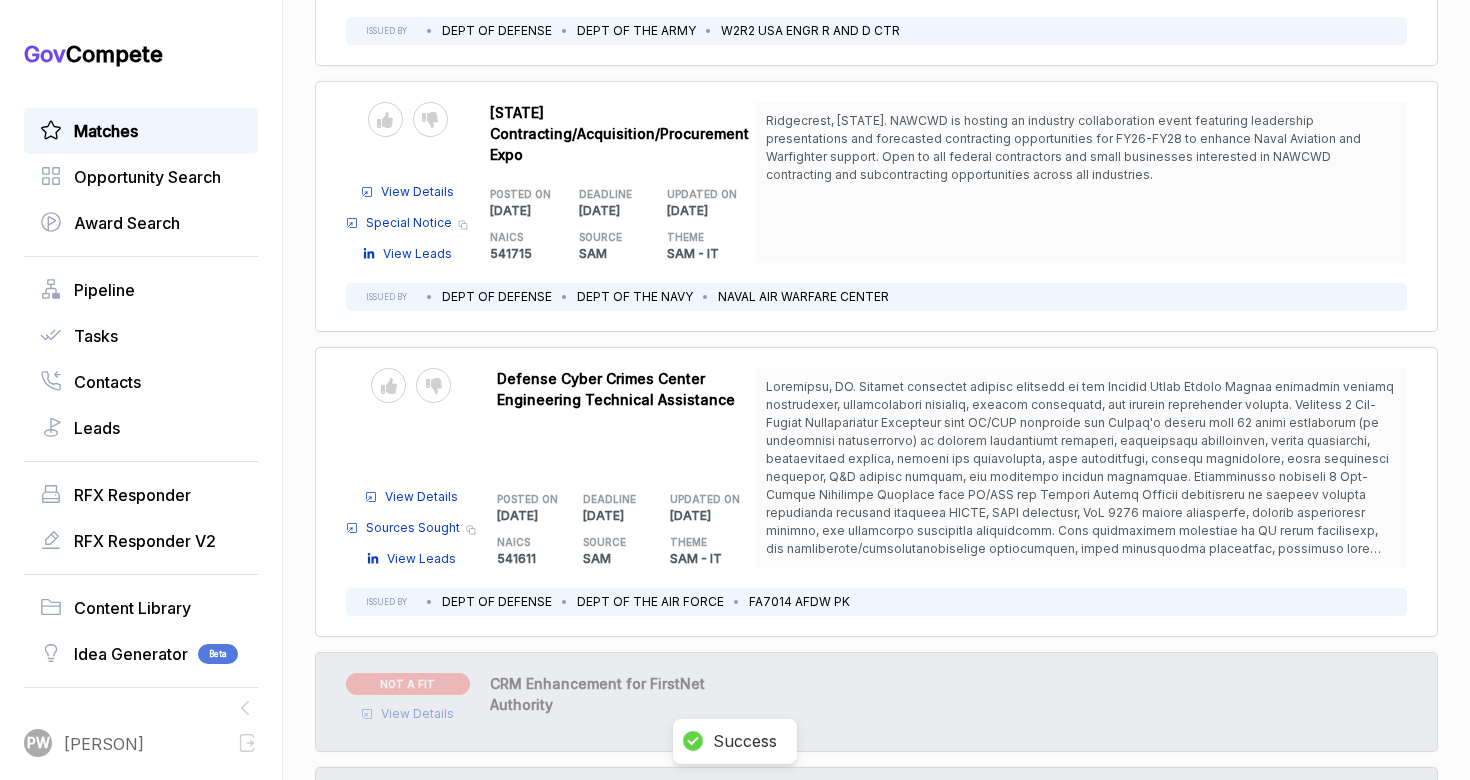 scroll, scrollTop: 10711, scrollLeft: 0, axis: vertical 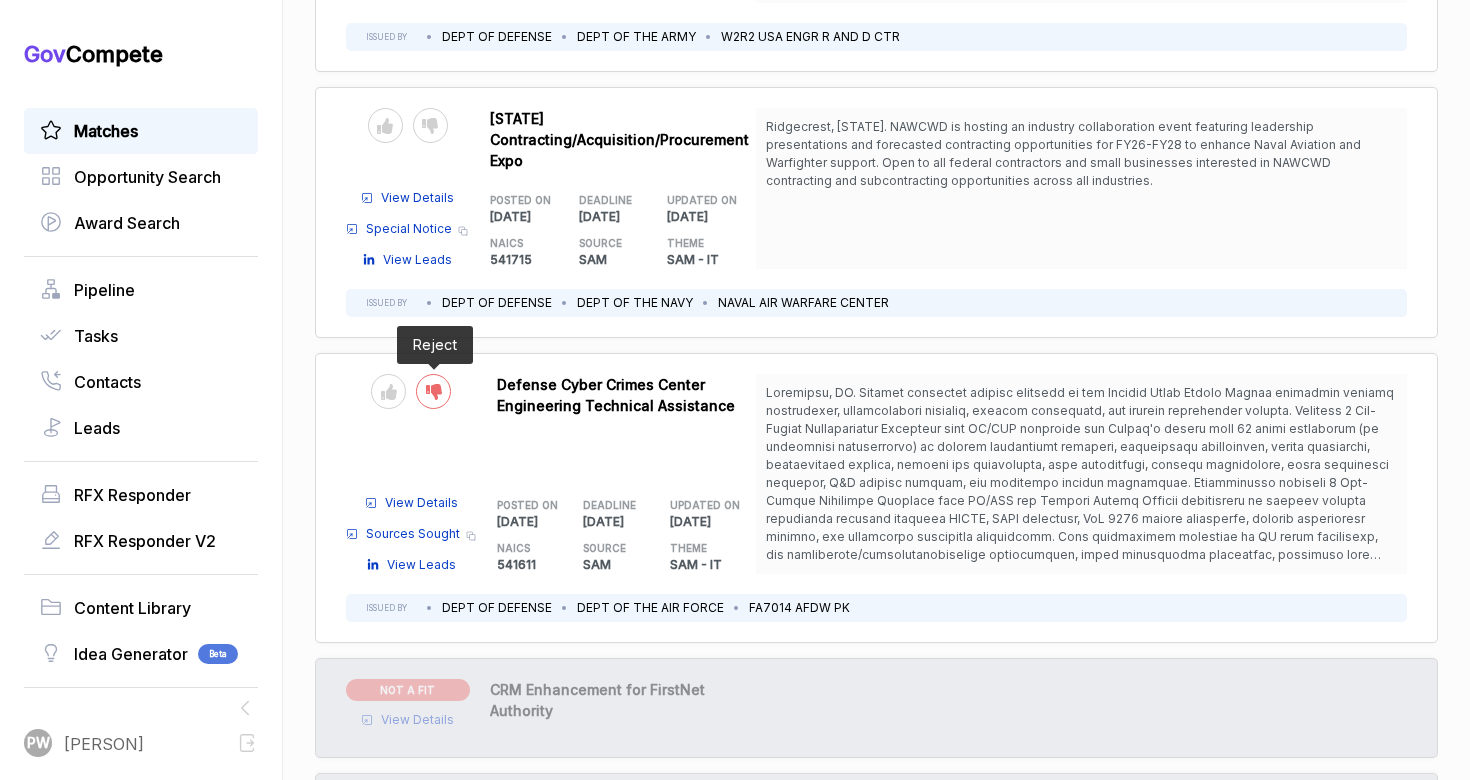 click at bounding box center [433, 391] 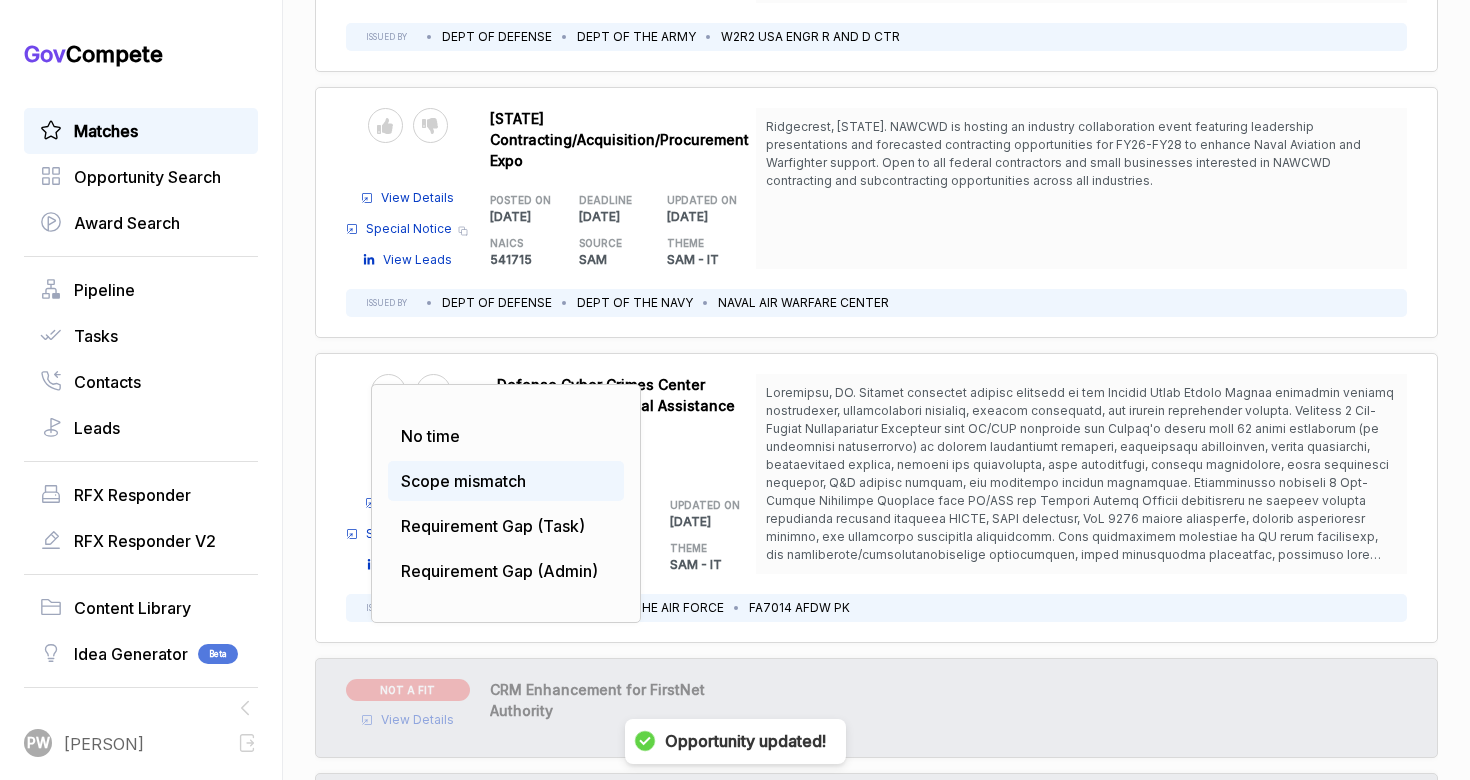 click on "Scope mismatch" at bounding box center [506, 481] 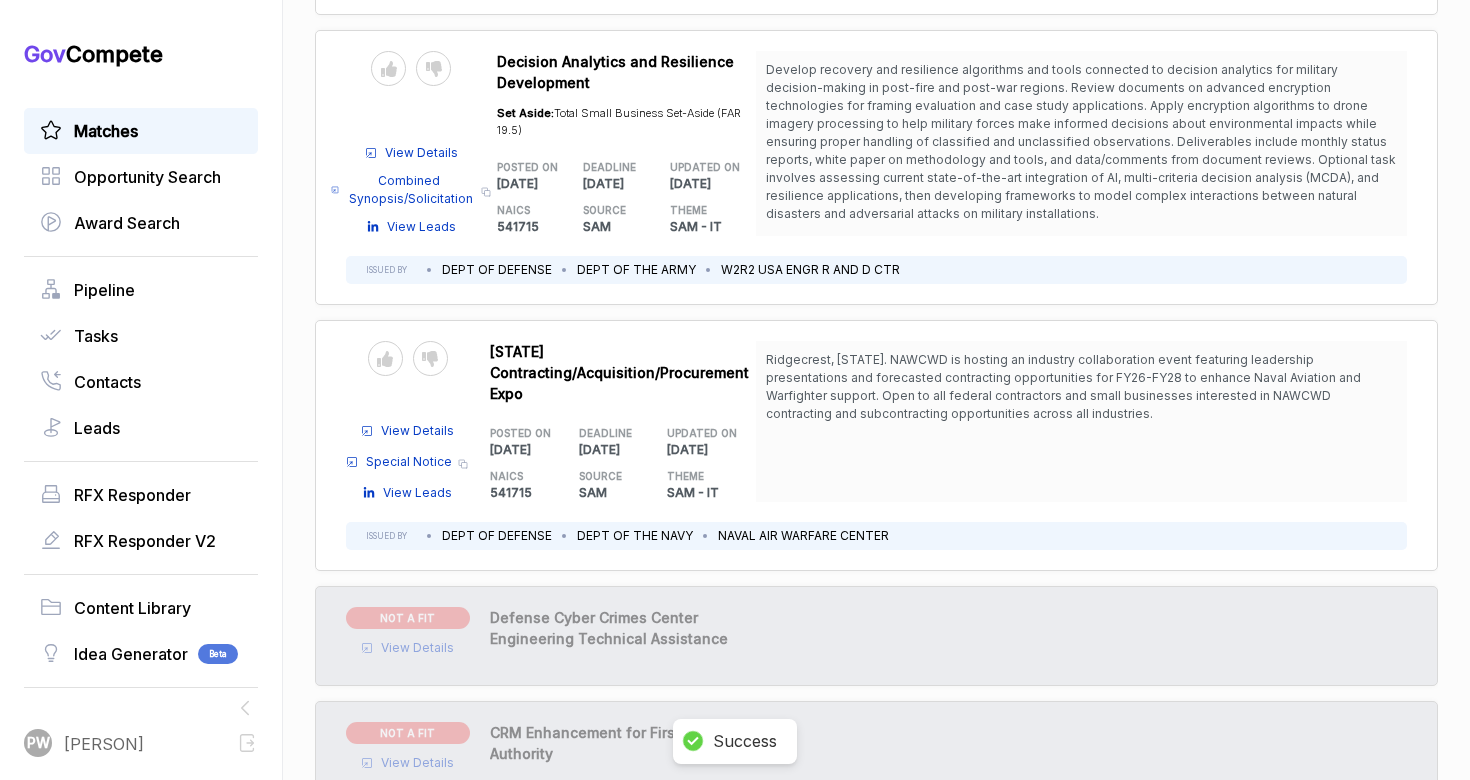 scroll, scrollTop: 10463, scrollLeft: 0, axis: vertical 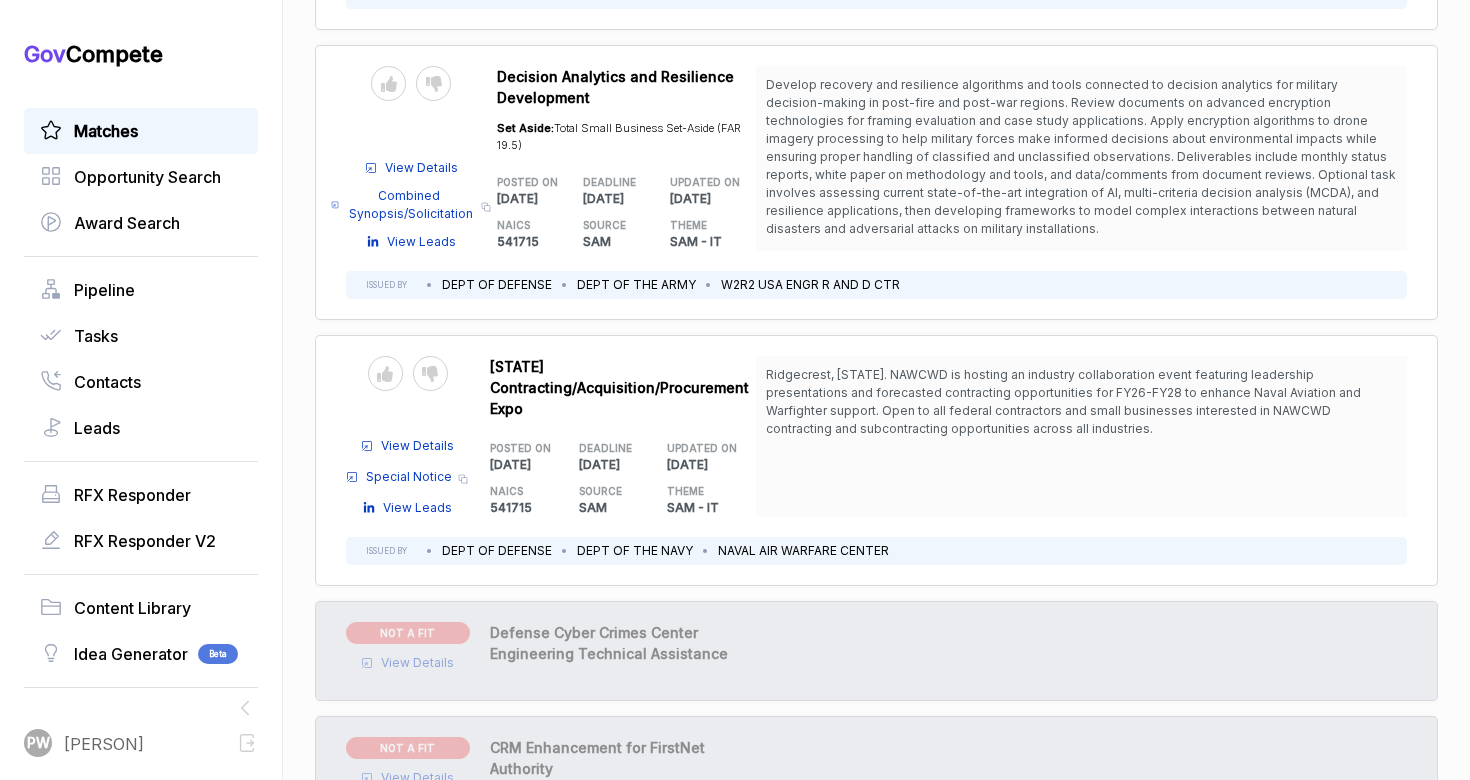 click on "View Details" at bounding box center [417, 446] 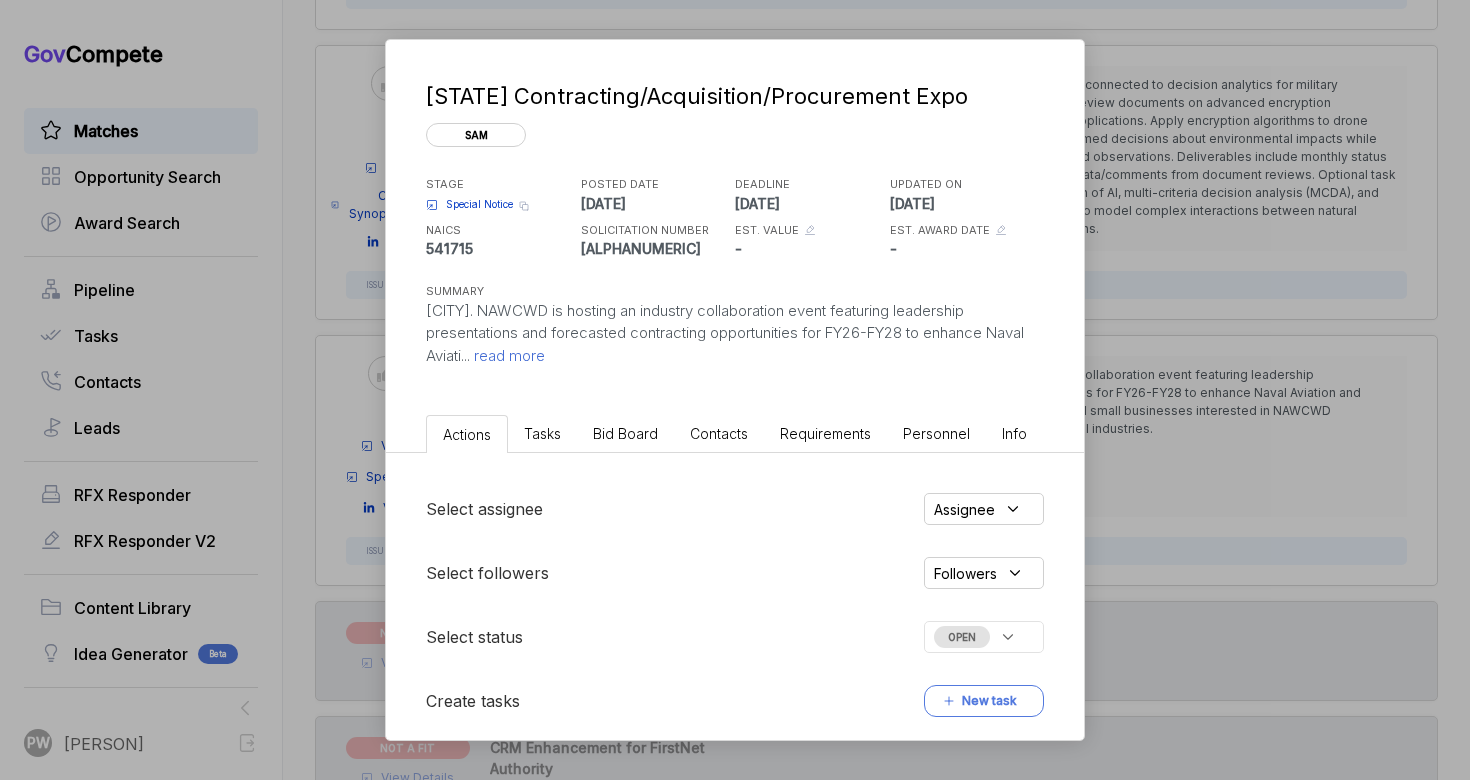 click on "read more" at bounding box center (507, 355) 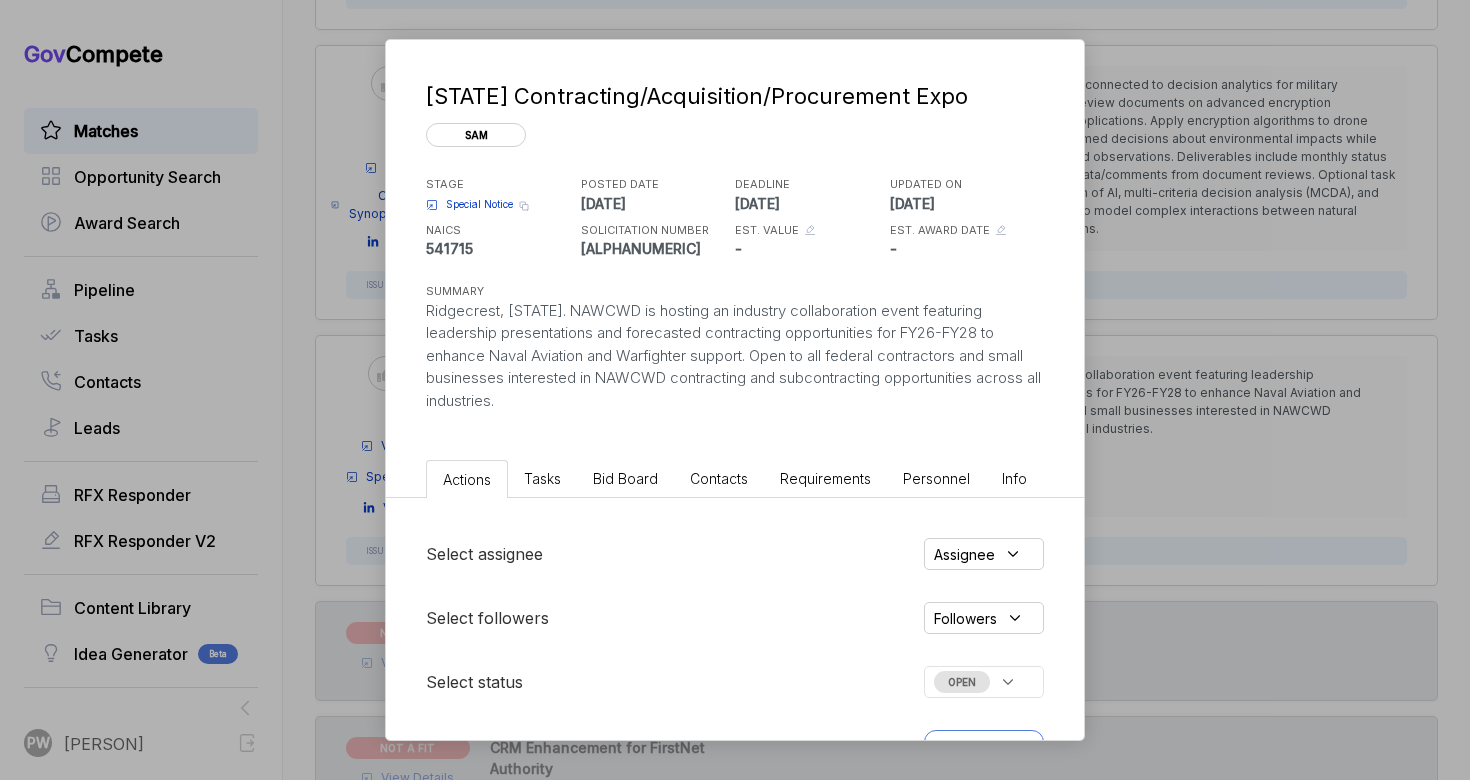 click on "Bid Board" at bounding box center [625, 478] 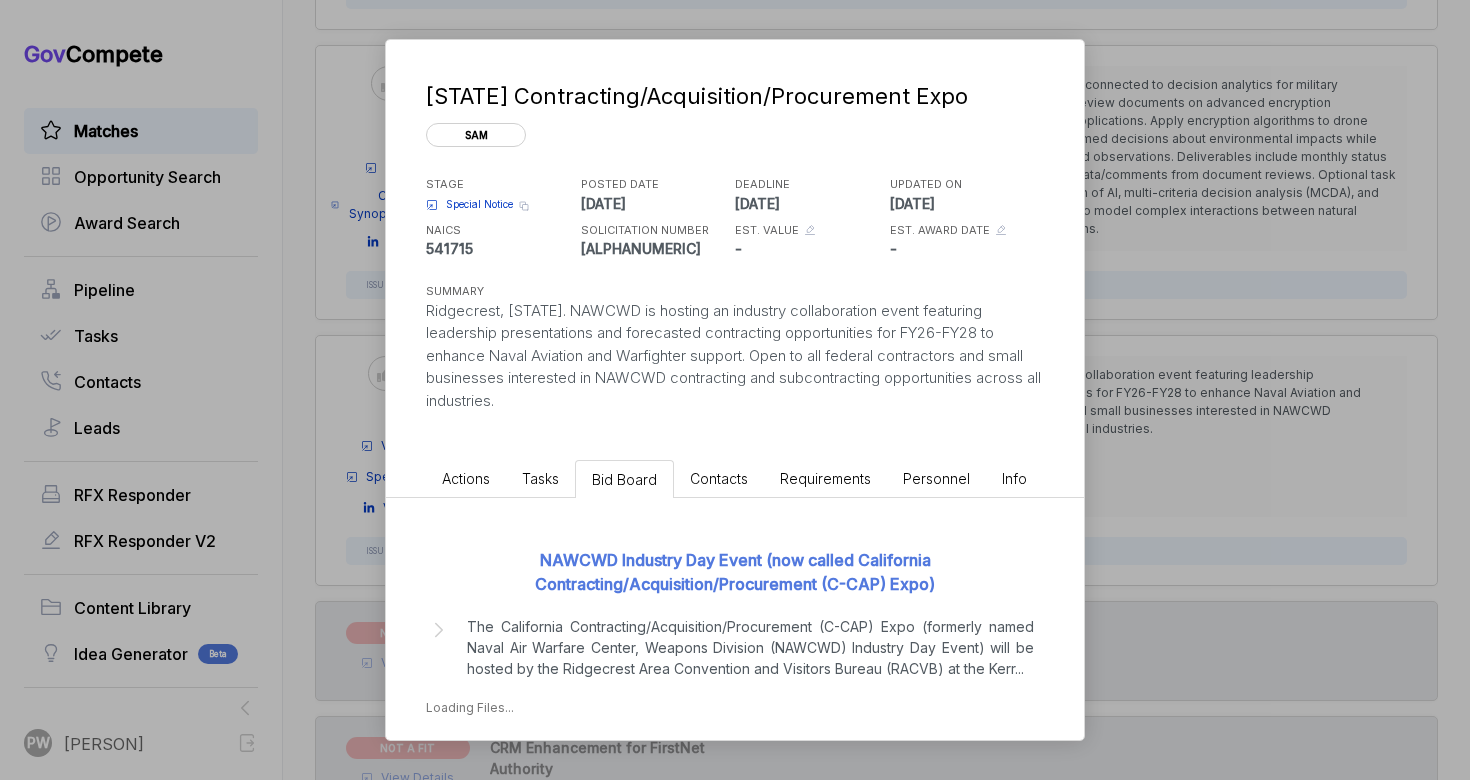 scroll, scrollTop: 17, scrollLeft: 0, axis: vertical 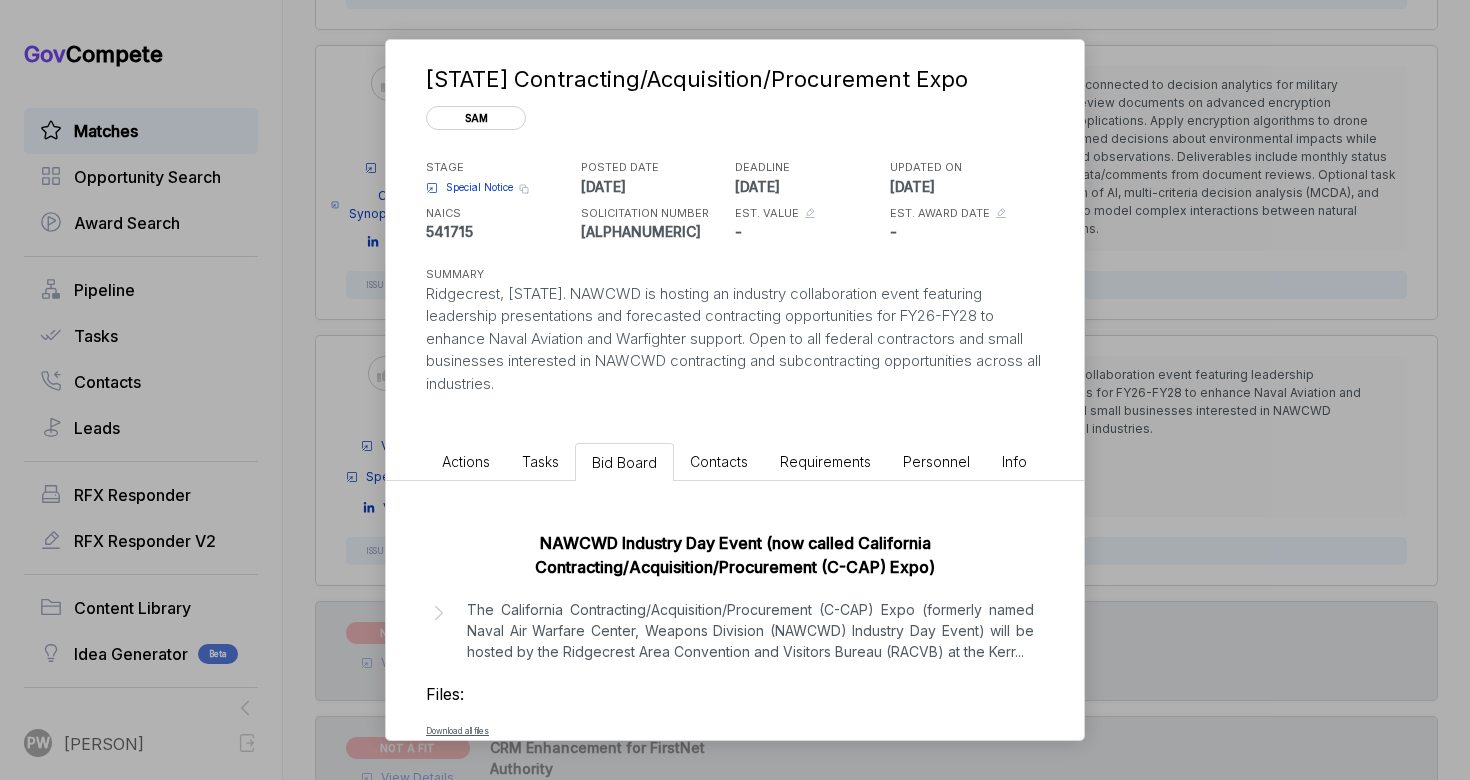 click on "The [STATE] Contracting/Acquisition/Procurement (C-CAP) Expo (formerly named Naval Air Warfare Center, Weapons Division (NAWCWD) Industry Day Event) will be hosted by the Ridgecrest Area Convention and Visitors Bureau (RACVB) at the Kerr ..." at bounding box center [750, 630] 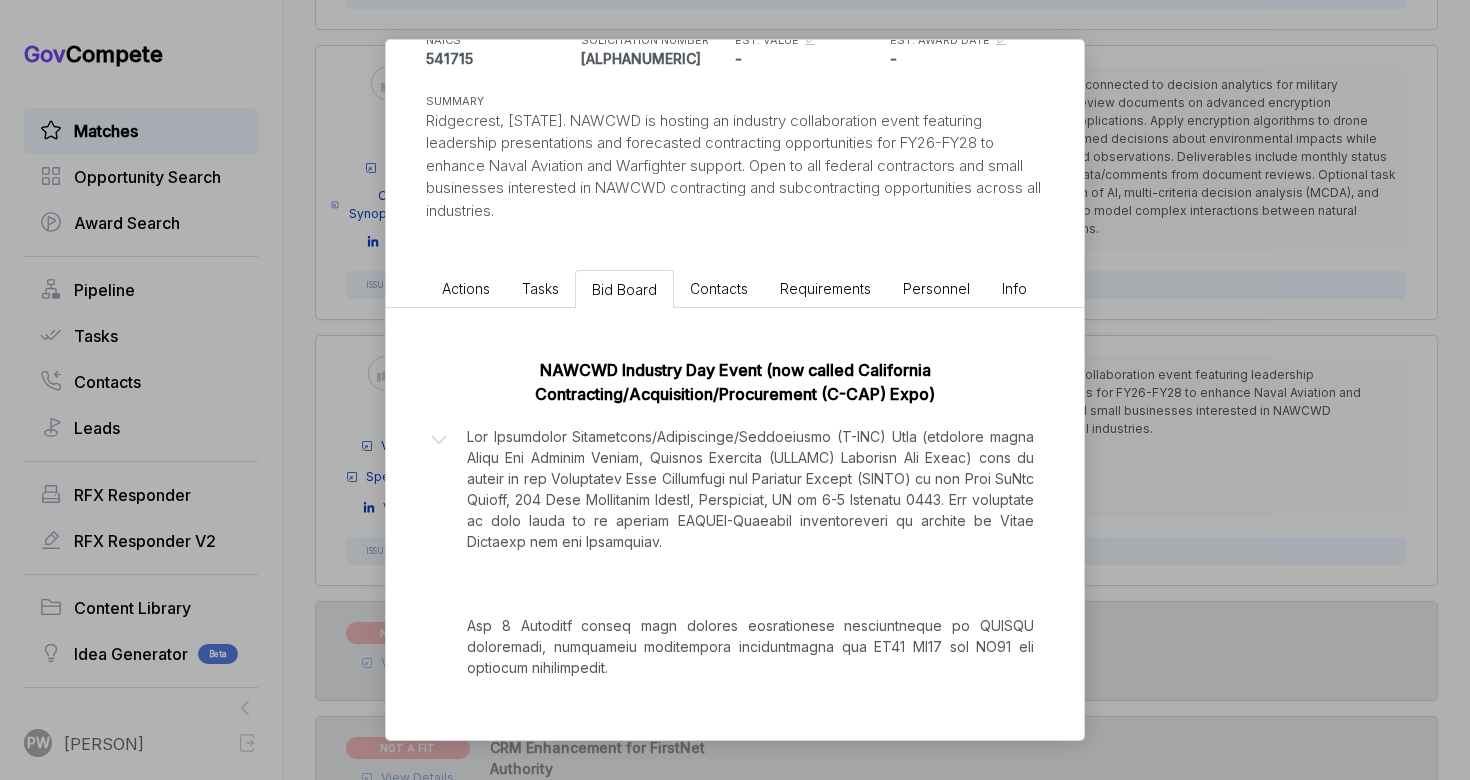 scroll, scrollTop: 284, scrollLeft: 0, axis: vertical 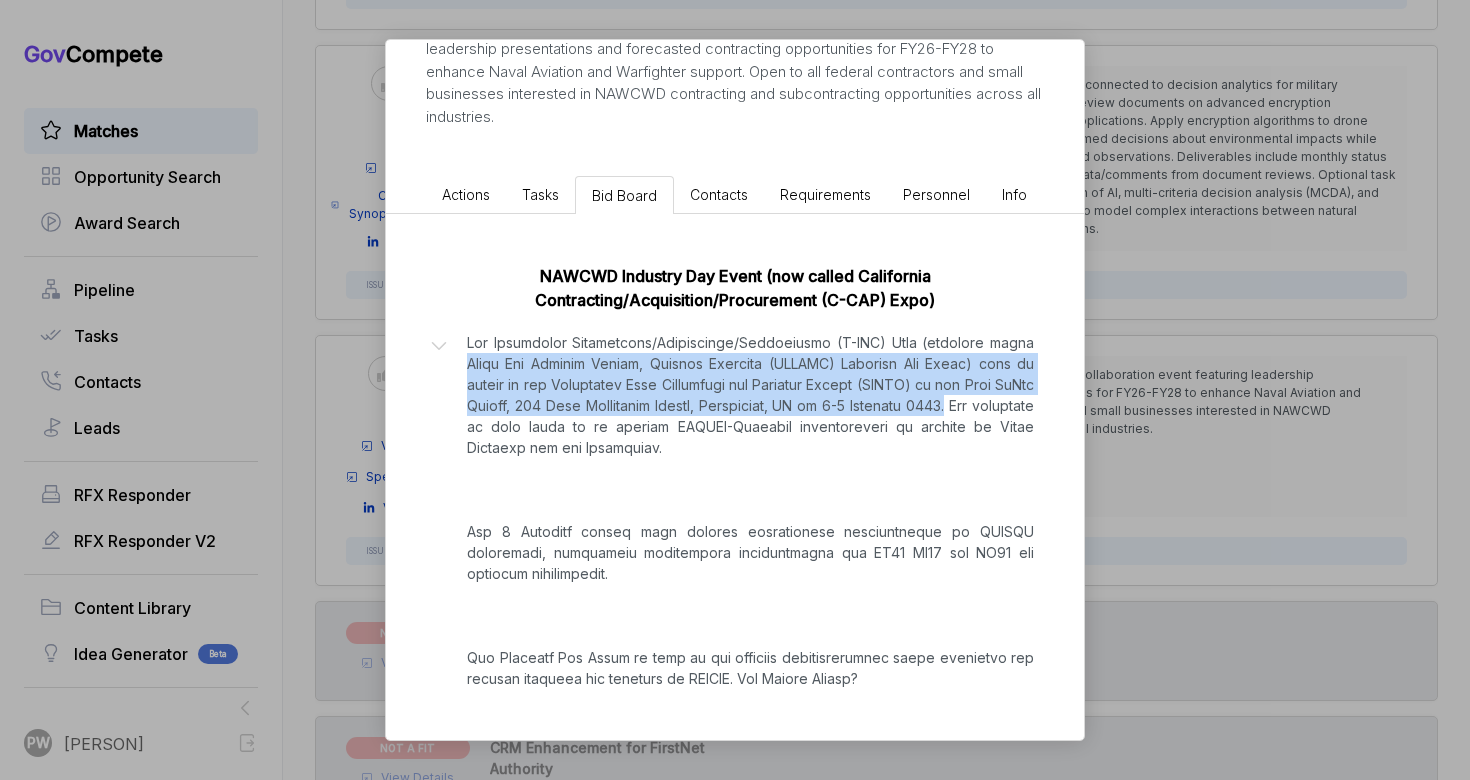 copy on "[CITY]. NAWCWD is hosting an industry collaboration event featuring leadership presentations and forecasted contracting opportunities for FY26-FY28 to enhance Naval Aviati" 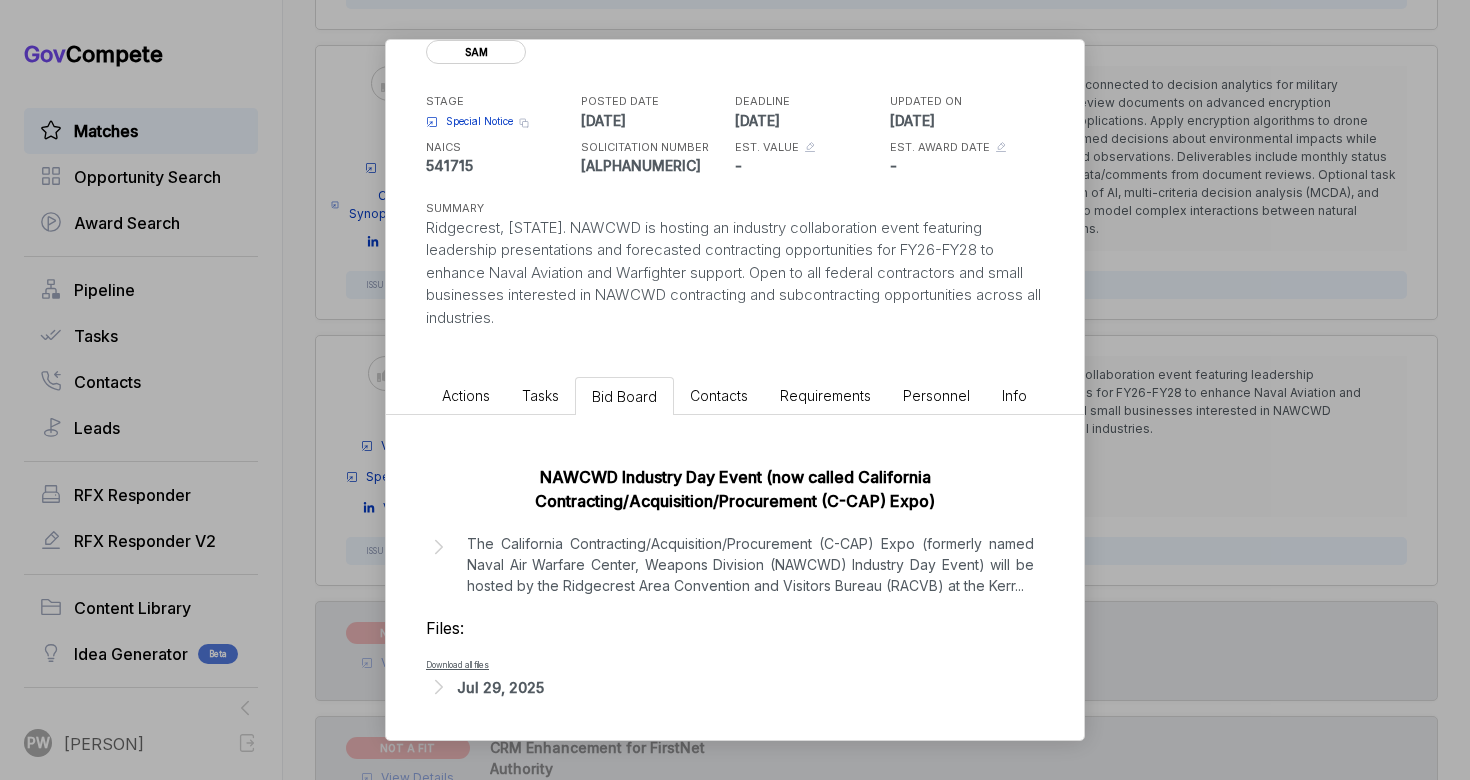 click on "Actions" at bounding box center (466, 395) 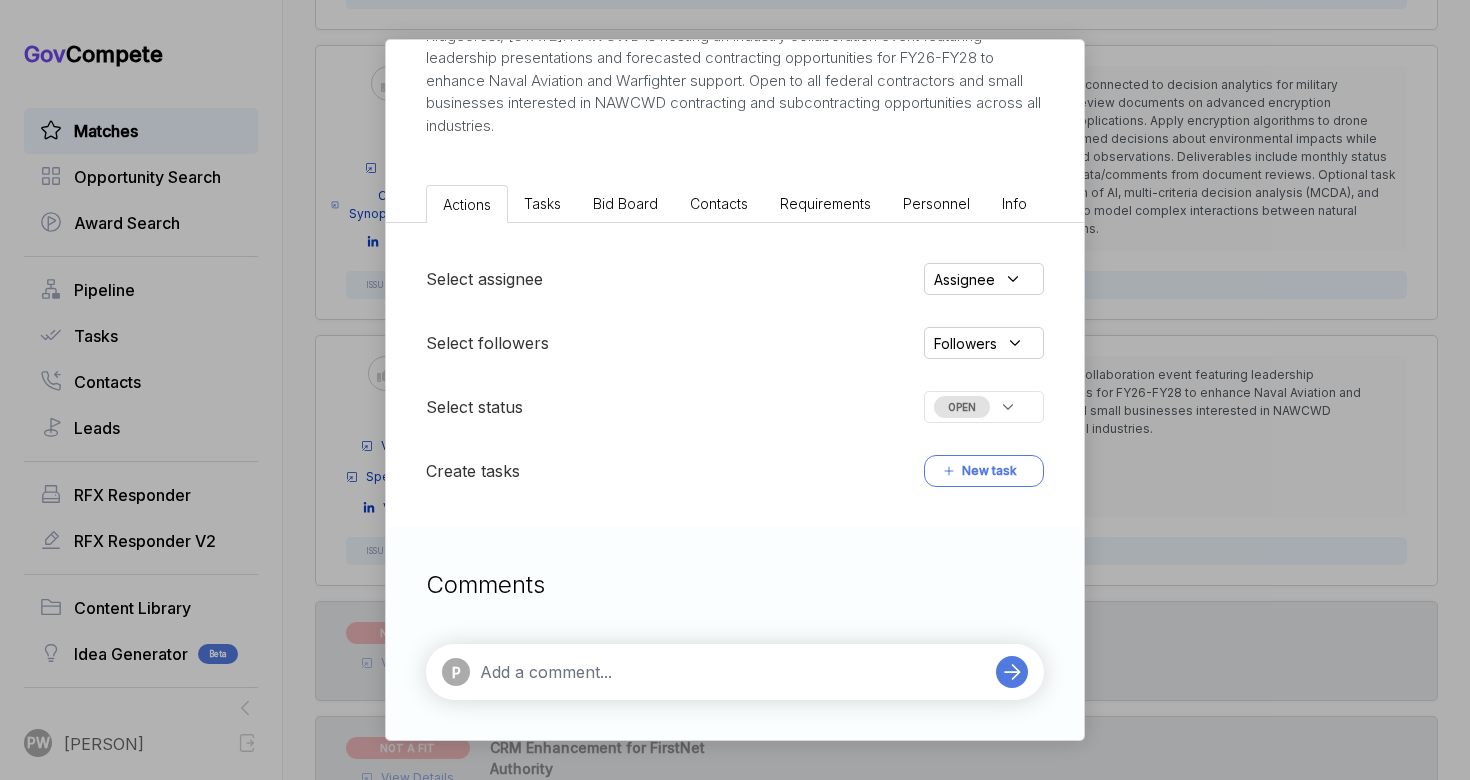 click at bounding box center [733, 672] 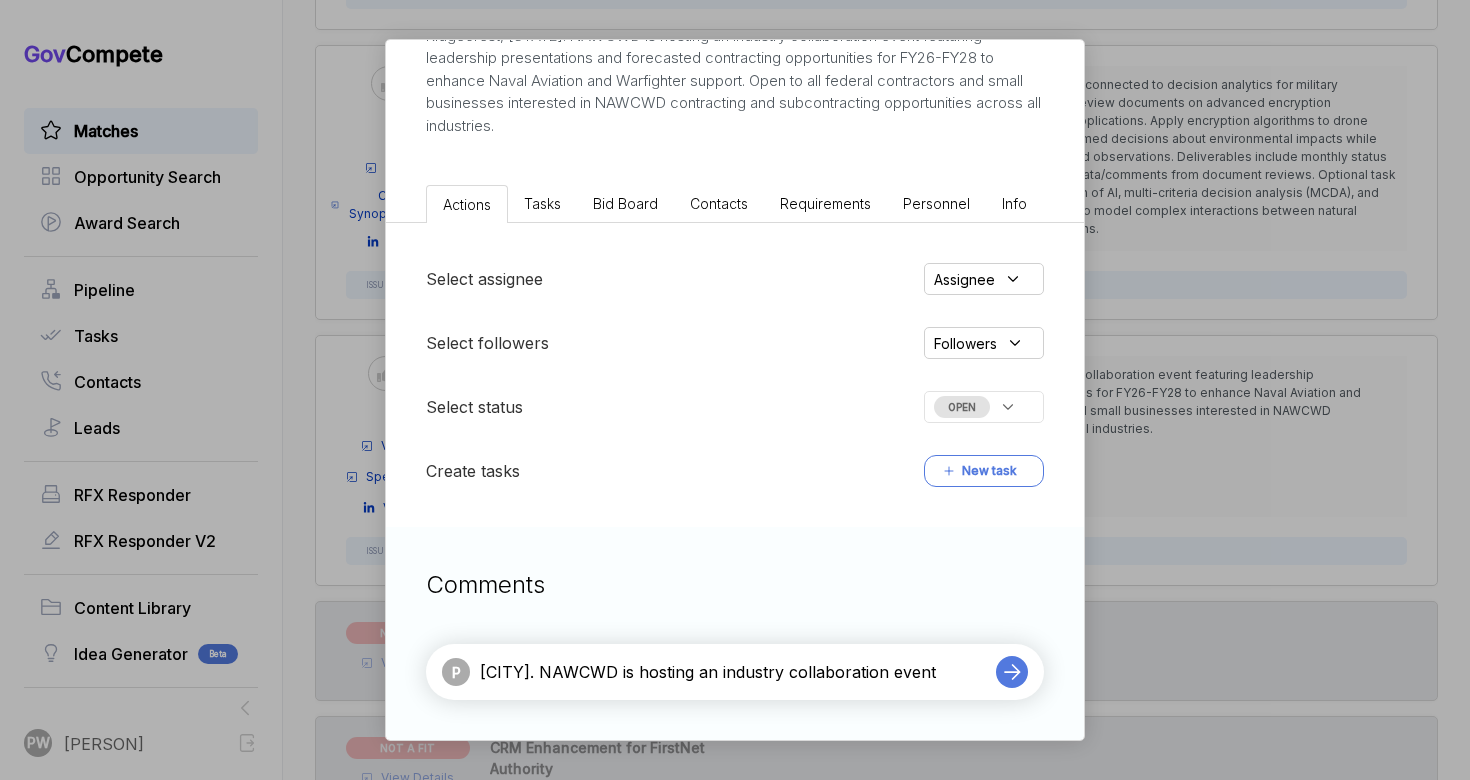 type 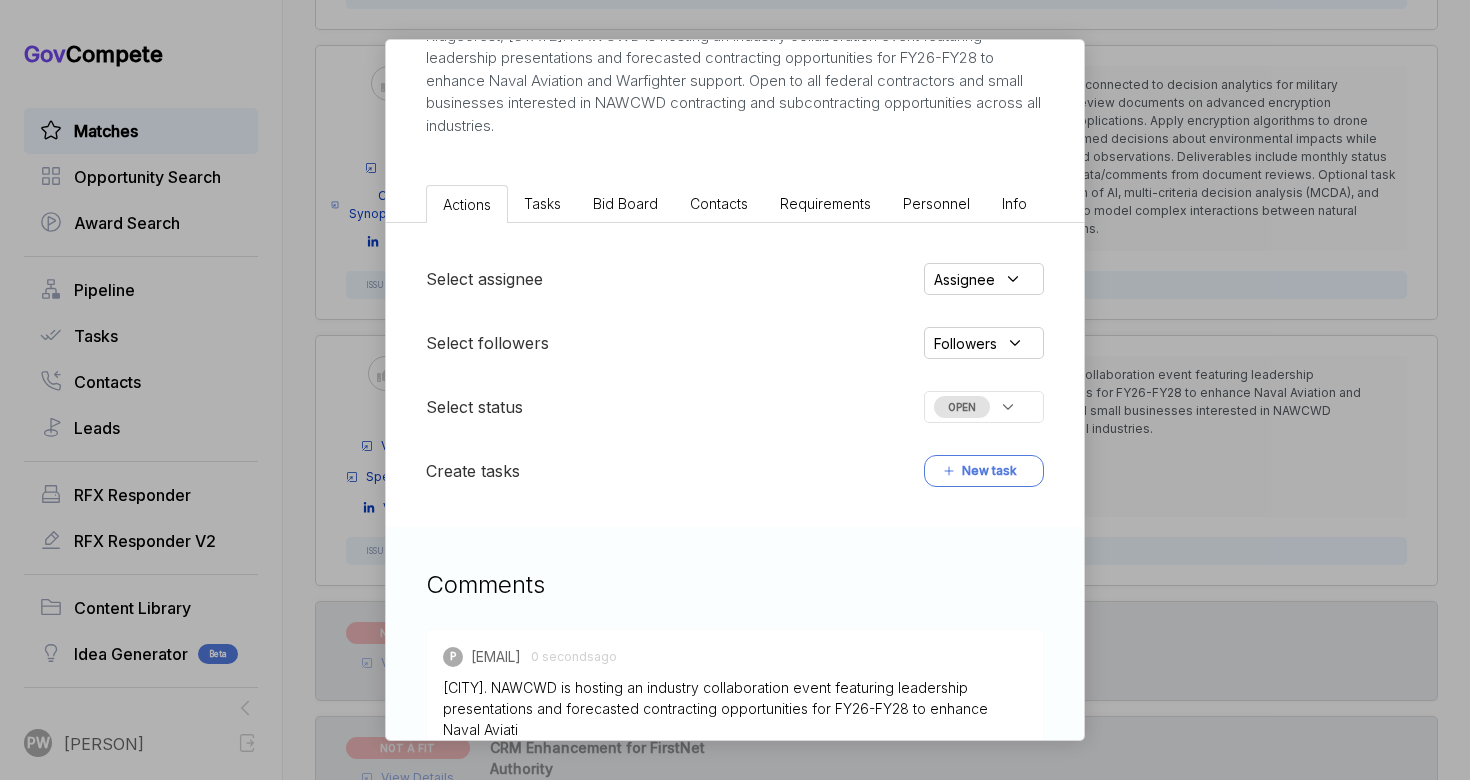 click on "OPEN" at bounding box center (984, 407) 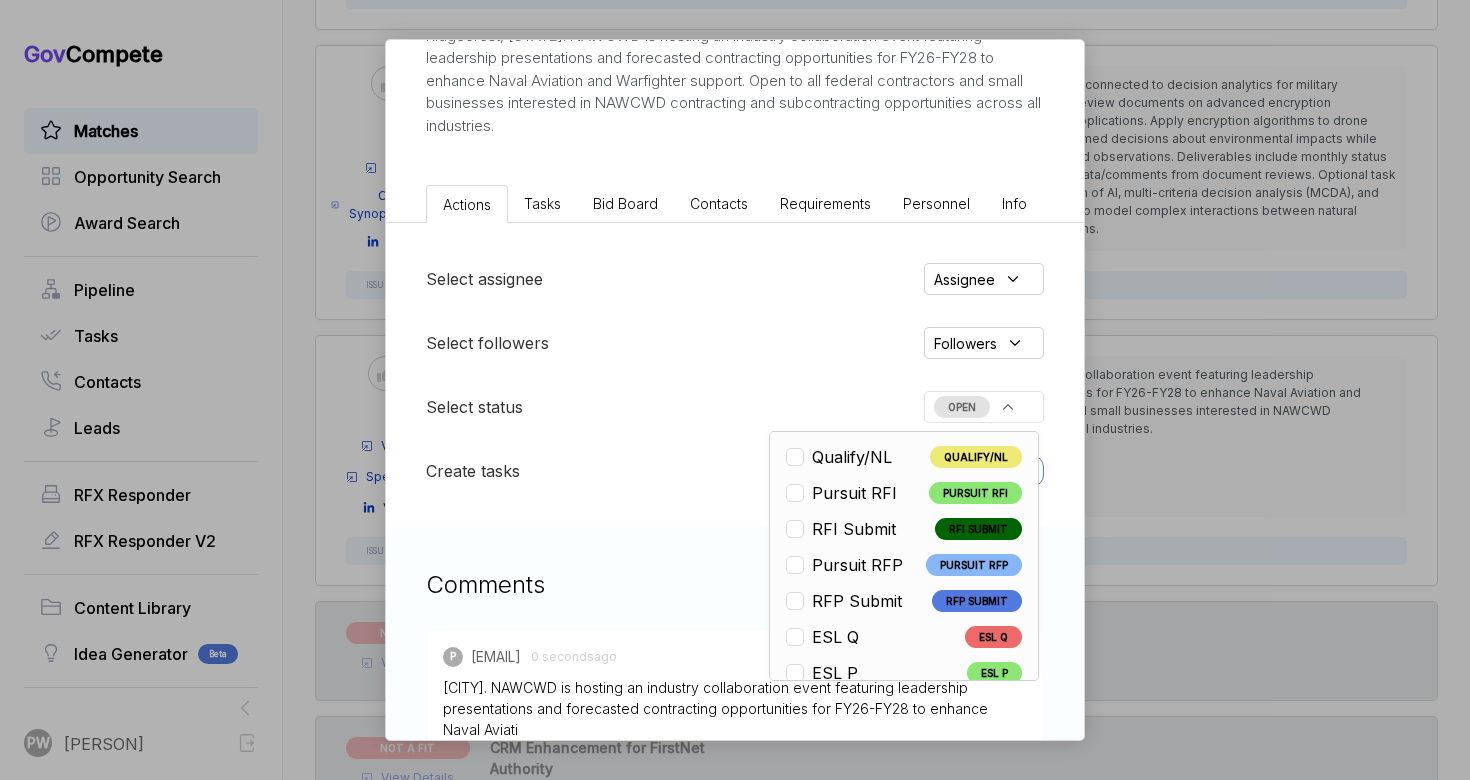 scroll, scrollTop: 0, scrollLeft: 0, axis: both 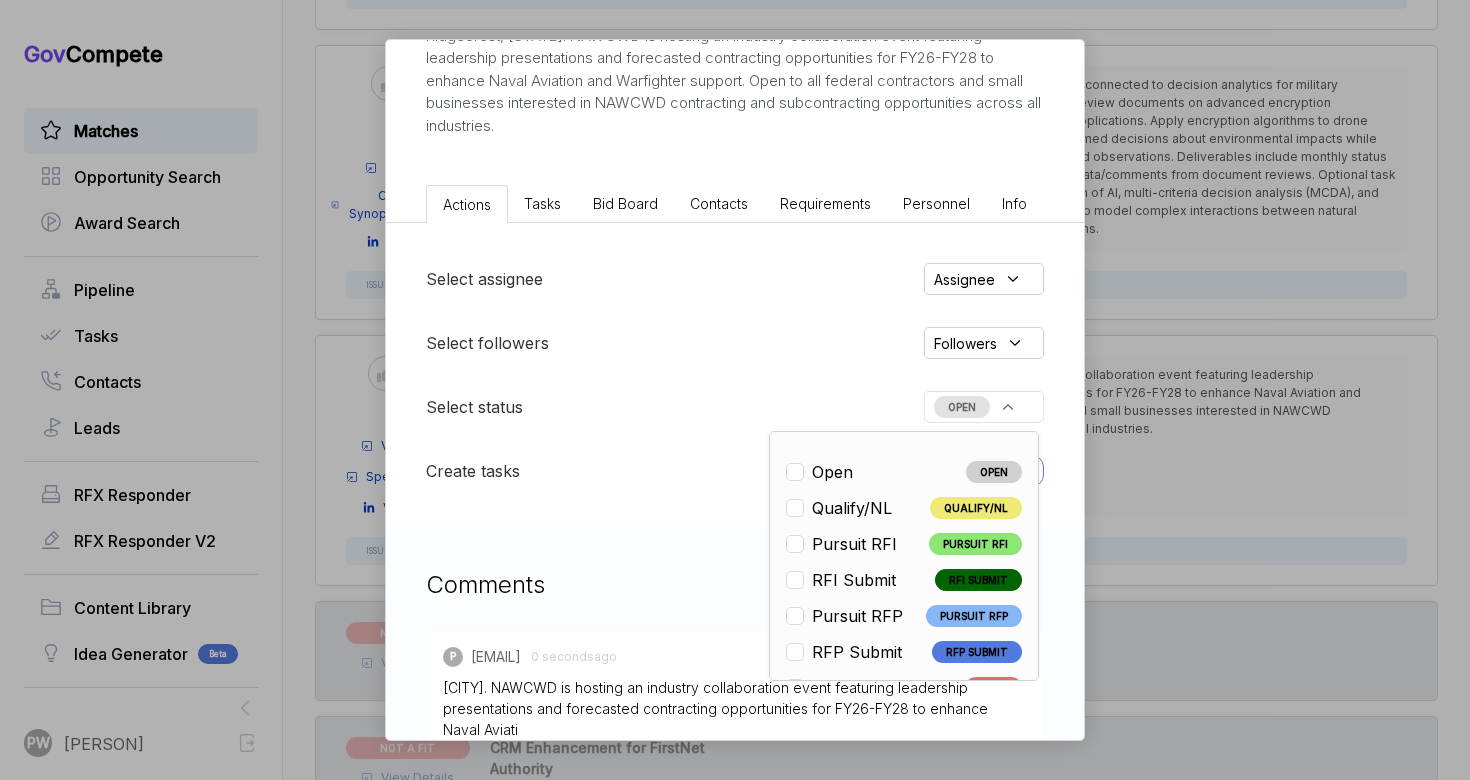 click on "QUALIFY/NL" at bounding box center [976, 508] 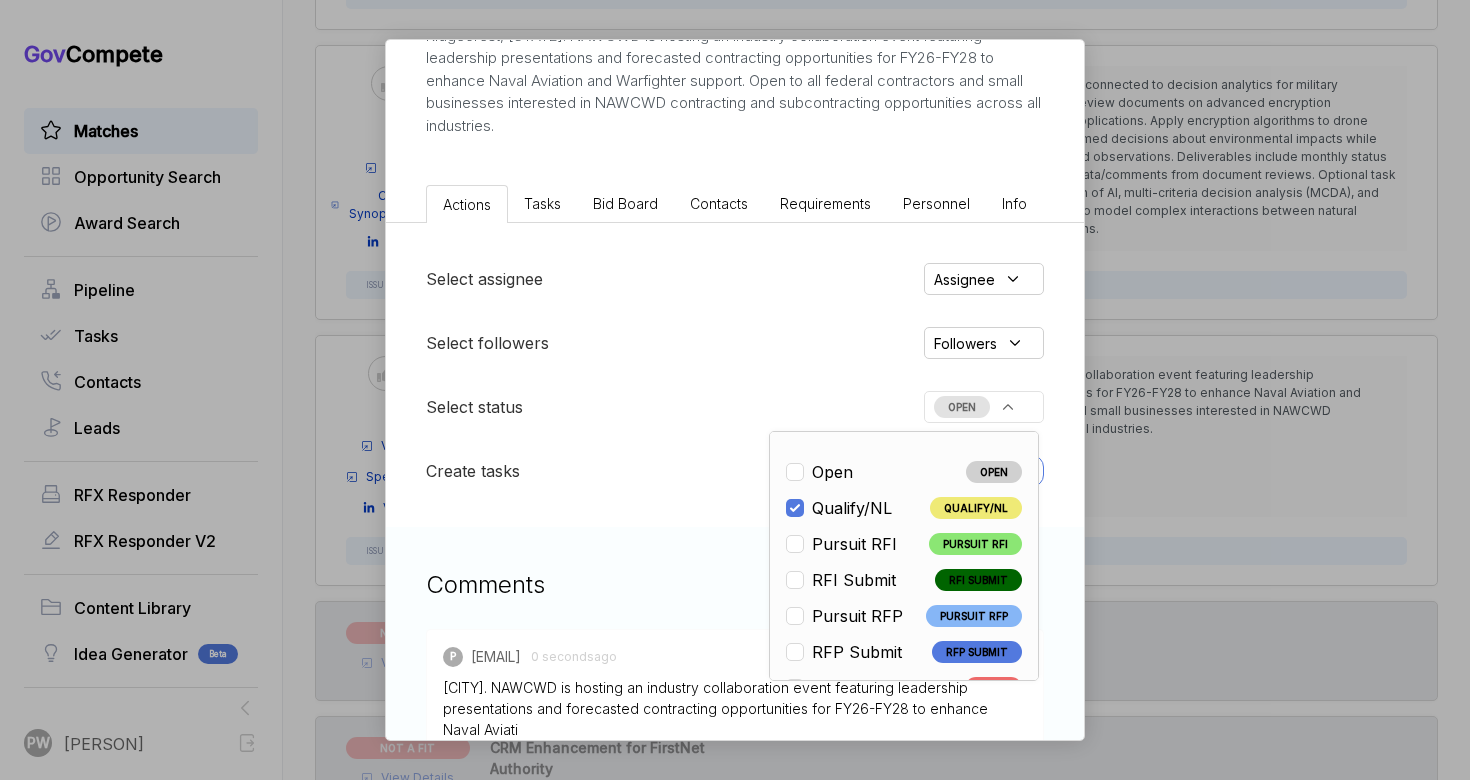 checkbox on "true" 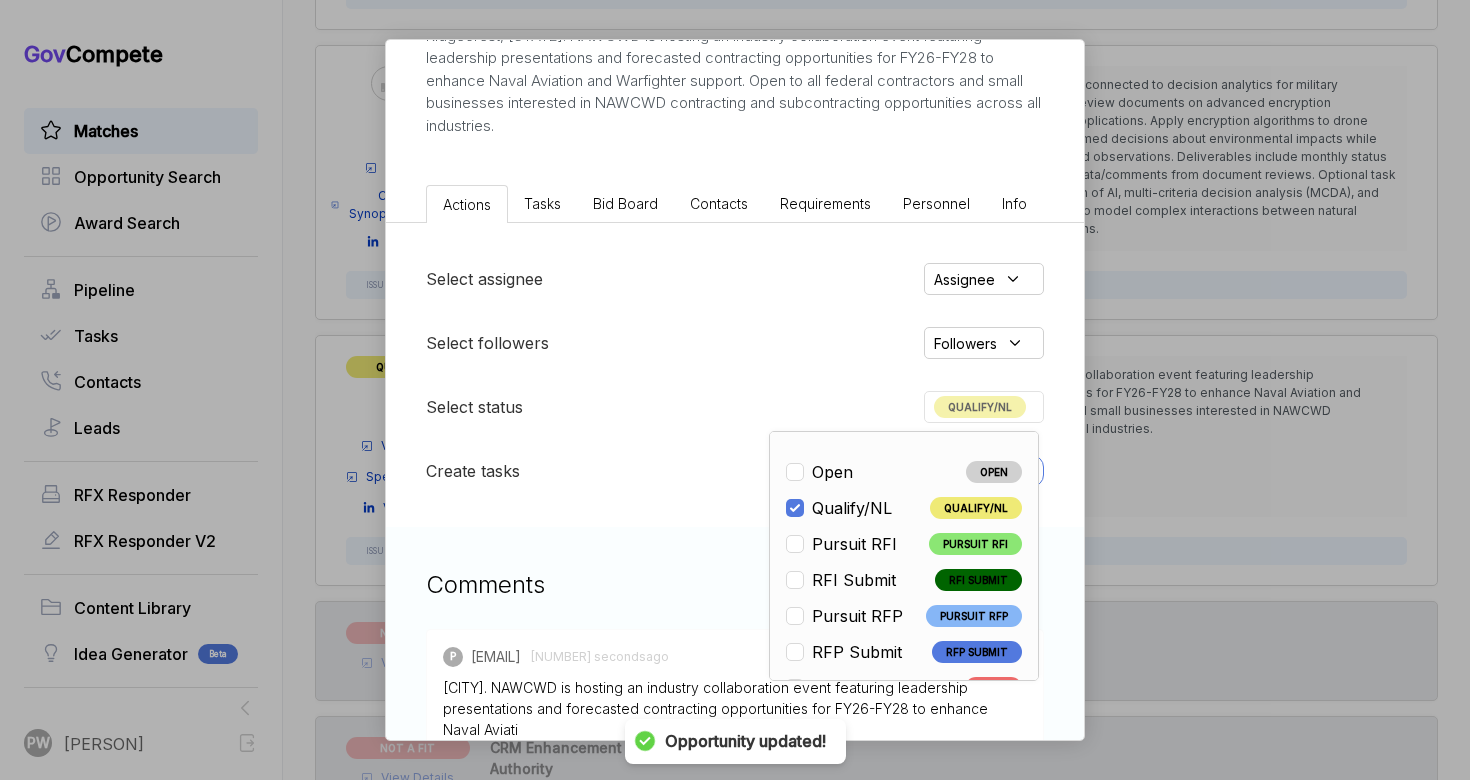 click on "Assignee" at bounding box center [964, 279] 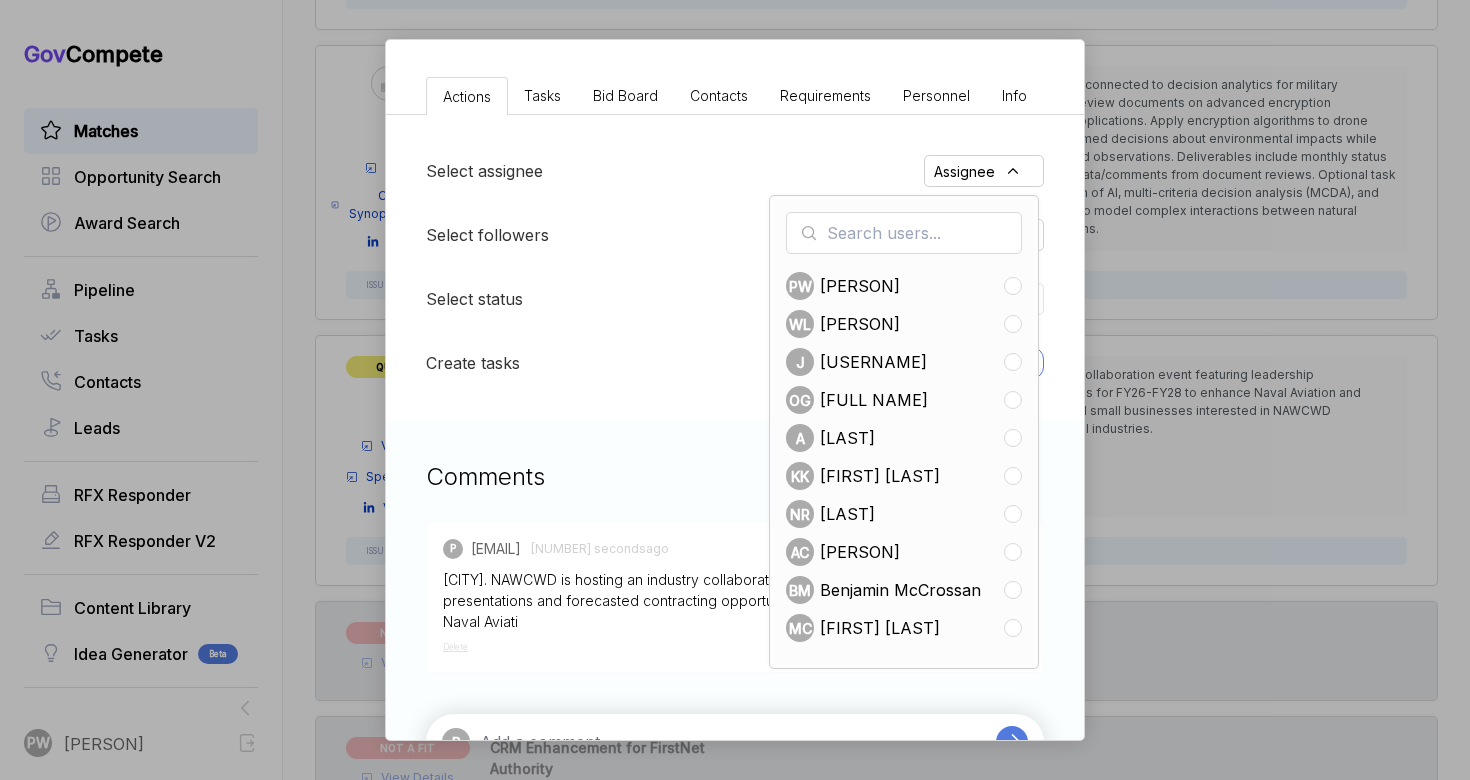 scroll, scrollTop: 388, scrollLeft: 0, axis: vertical 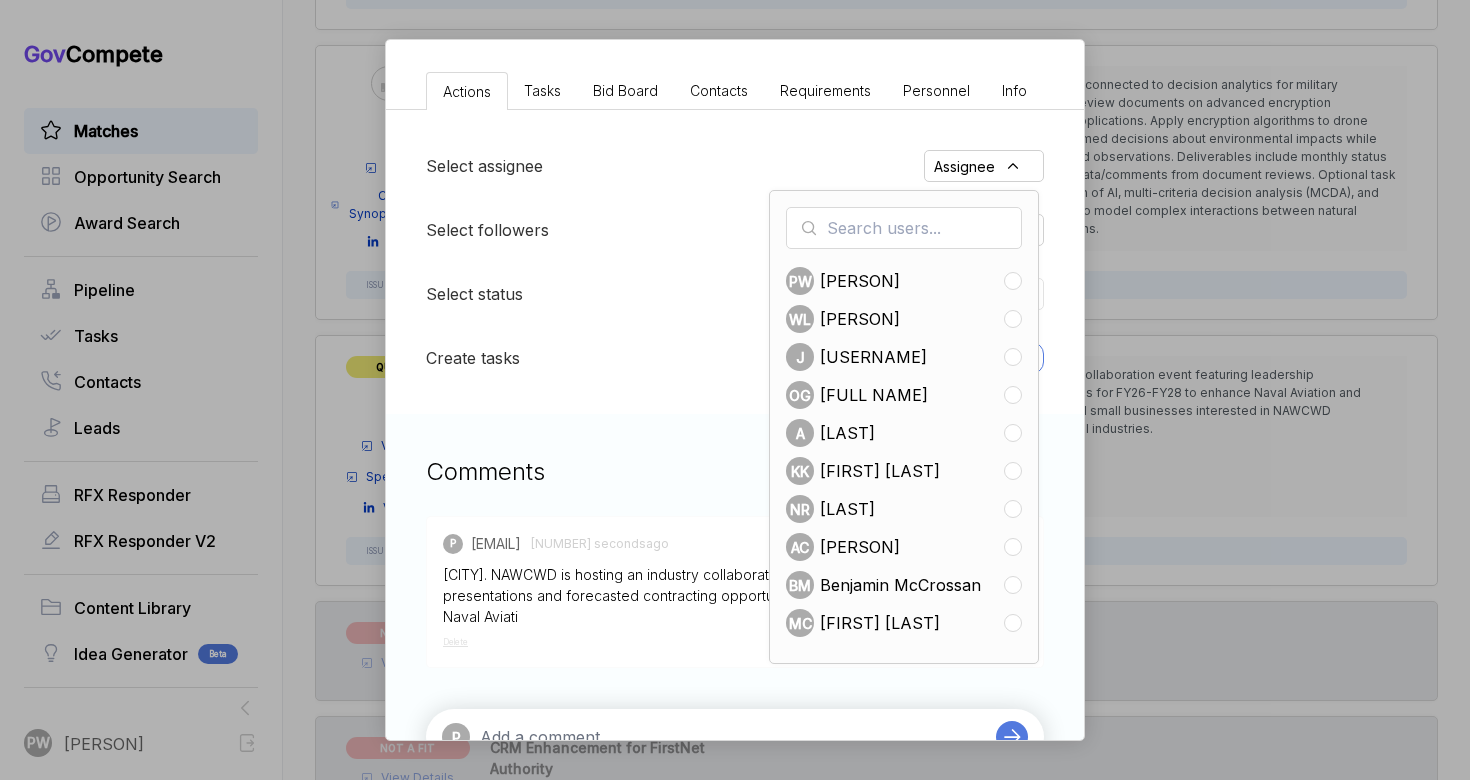 click on "[LAST]" at bounding box center (847, 509) 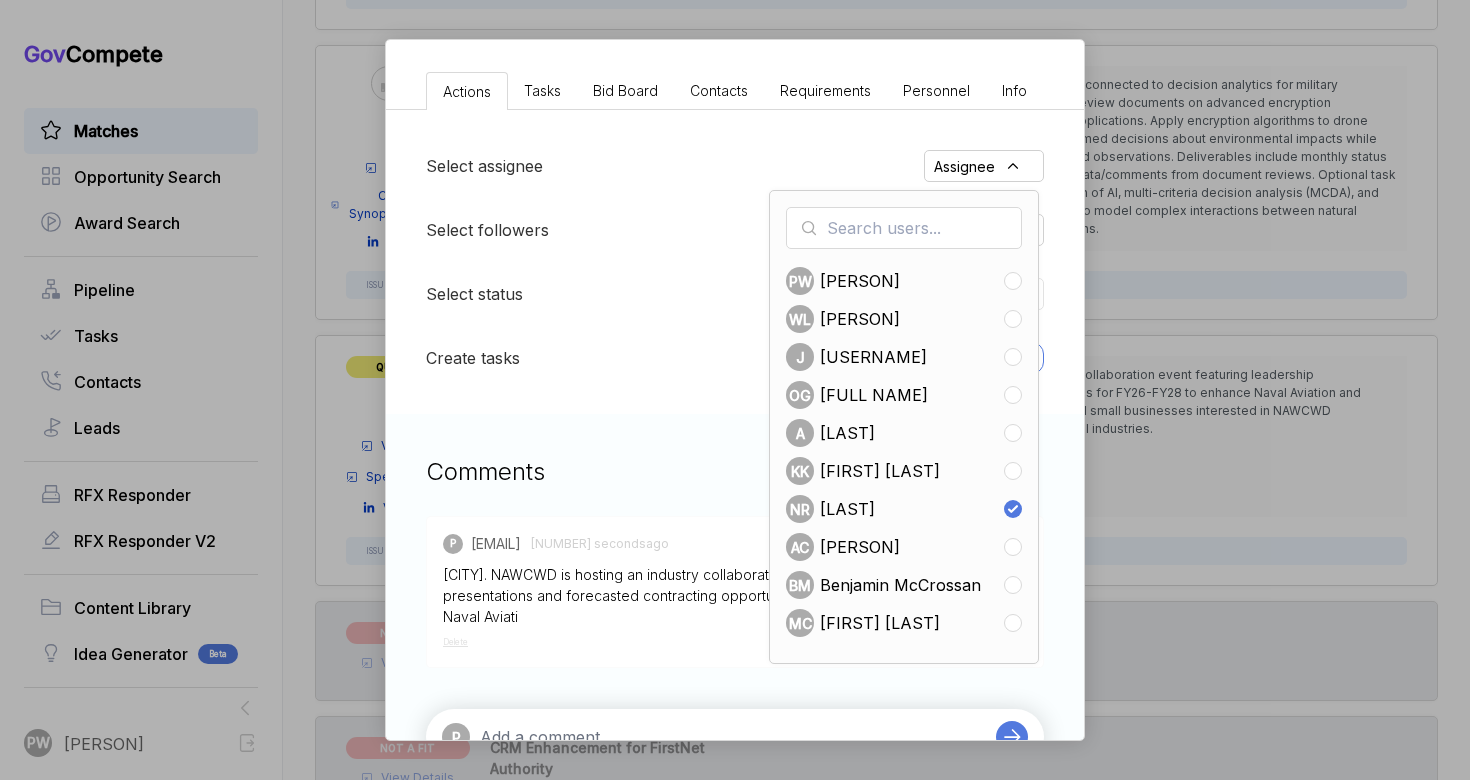 checkbox on "true" 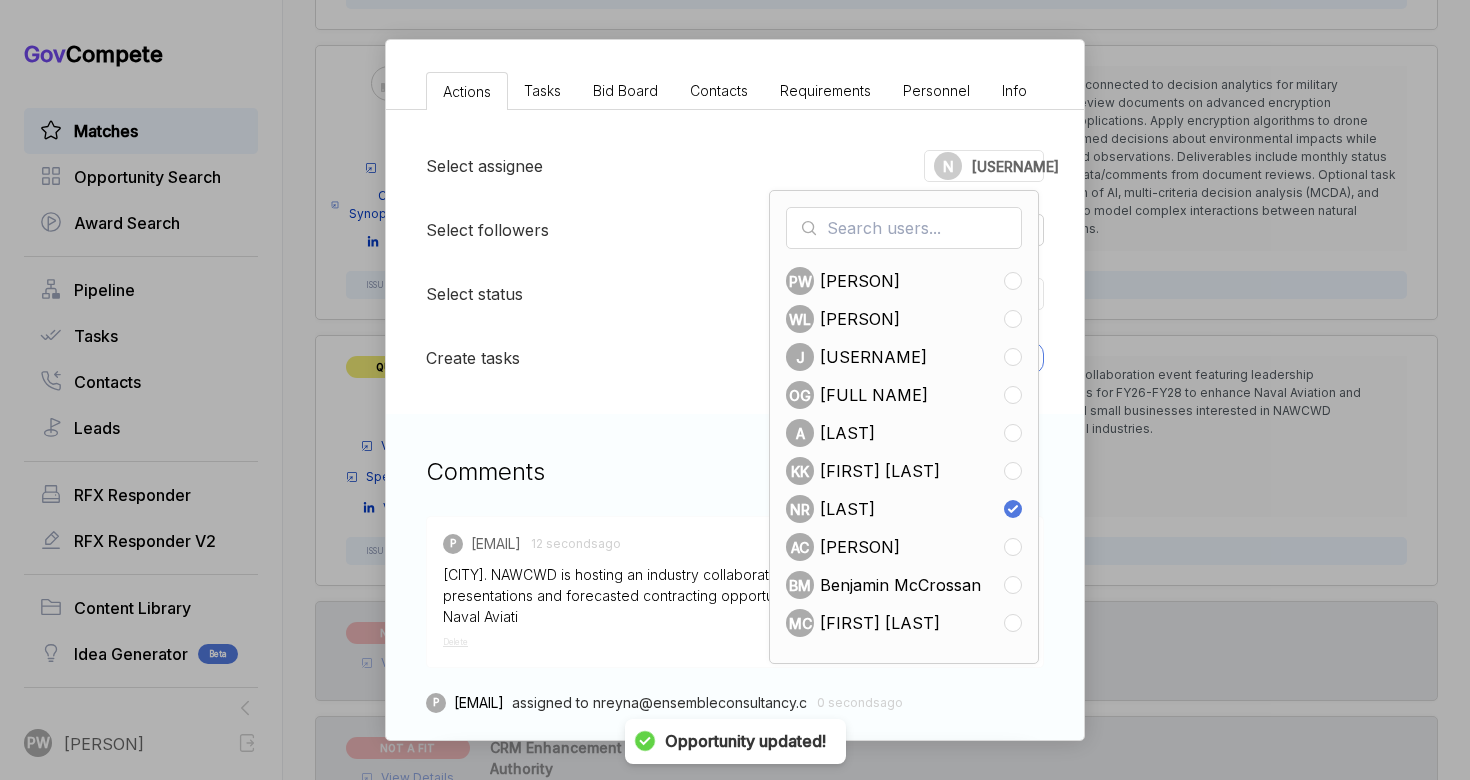 click on "Select assignee N nreyna PW Pashioune Wilson WL Wally Lang J jcarlson OG Oliver Gerland A akarides KK Kyle Korona NR nabor reyna AC Alison Contreras BM Benjamin McCrossan MC Michael Contreras Select followers Followers Select status QUALIFY/NL Create tasks New task" at bounding box center (735, 262) 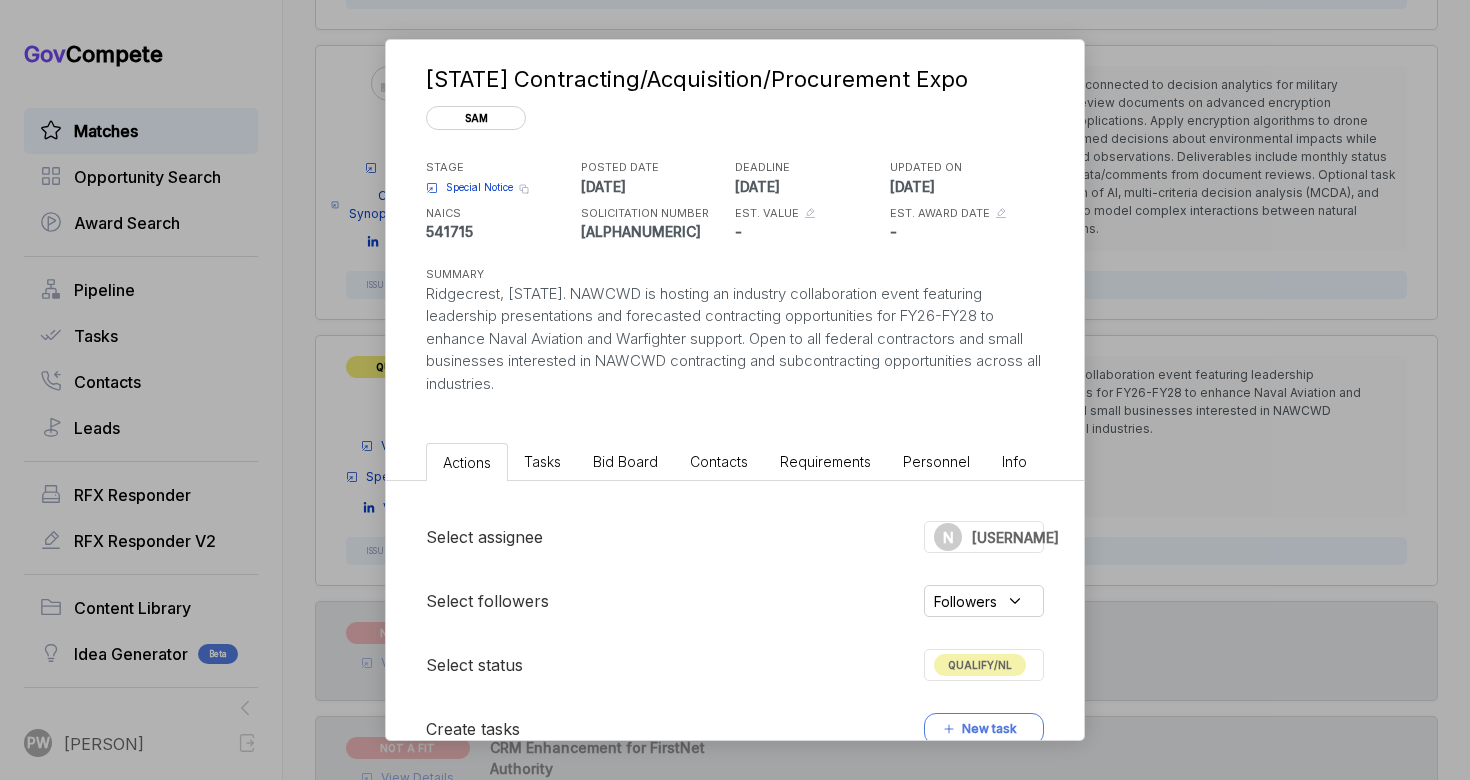 scroll, scrollTop: 0, scrollLeft: 0, axis: both 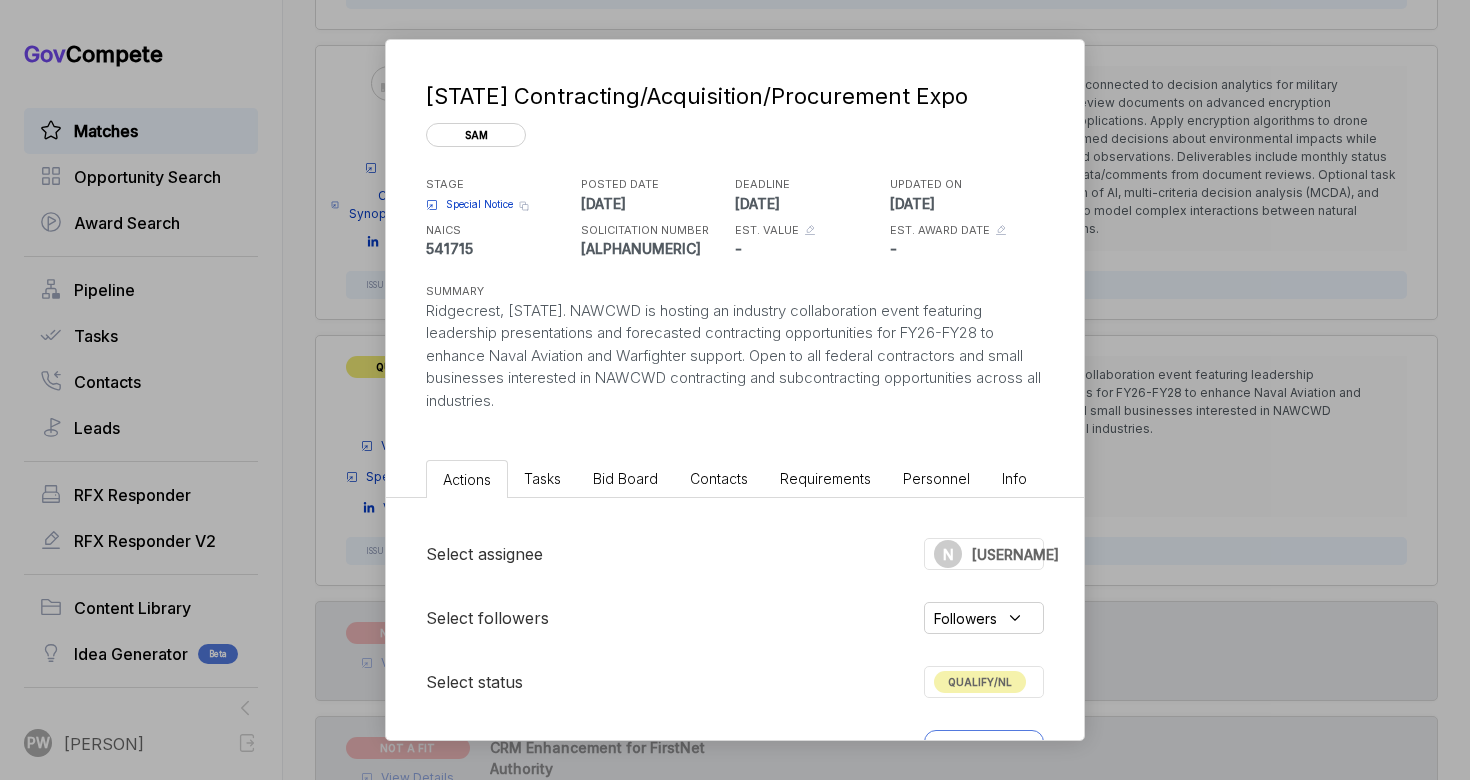 click on "California Contracting/Acquisition/Procurement Expo sam STAGE Special Notice Copy link POSTED DATE 2025-07-29 DEADLINE 2026-02-05 UPDATED ON 2025-07-29 NAICS 541715 SOLICITATION NUMBER N6893625R0041 EST. VALUE - EST. AWARD DATE - SUMMARY  Ridgecrest, [STATE]. NAWCWD is hosting an industry collaboration event featuring leadership presentations and forecasted contracting opportunities for FY26-FY28 to enhance Naval Aviation and Warfighter support. Open to all federal contractors and small businesses interested in NAWCWD contracting and subcontracting opportunities across all industries. Actions Tasks Bid Board Contacts Requirements Personnel Info Select assignee   N [PERSON] Select followers Followers Select status   QUALIFY/NL Create tasks  New task   Comments P [EMAIL] 12 seconds  ago Delete P [EMAIL] assigned to [EMAIL] 0 seconds  ago P" at bounding box center [735, 390] 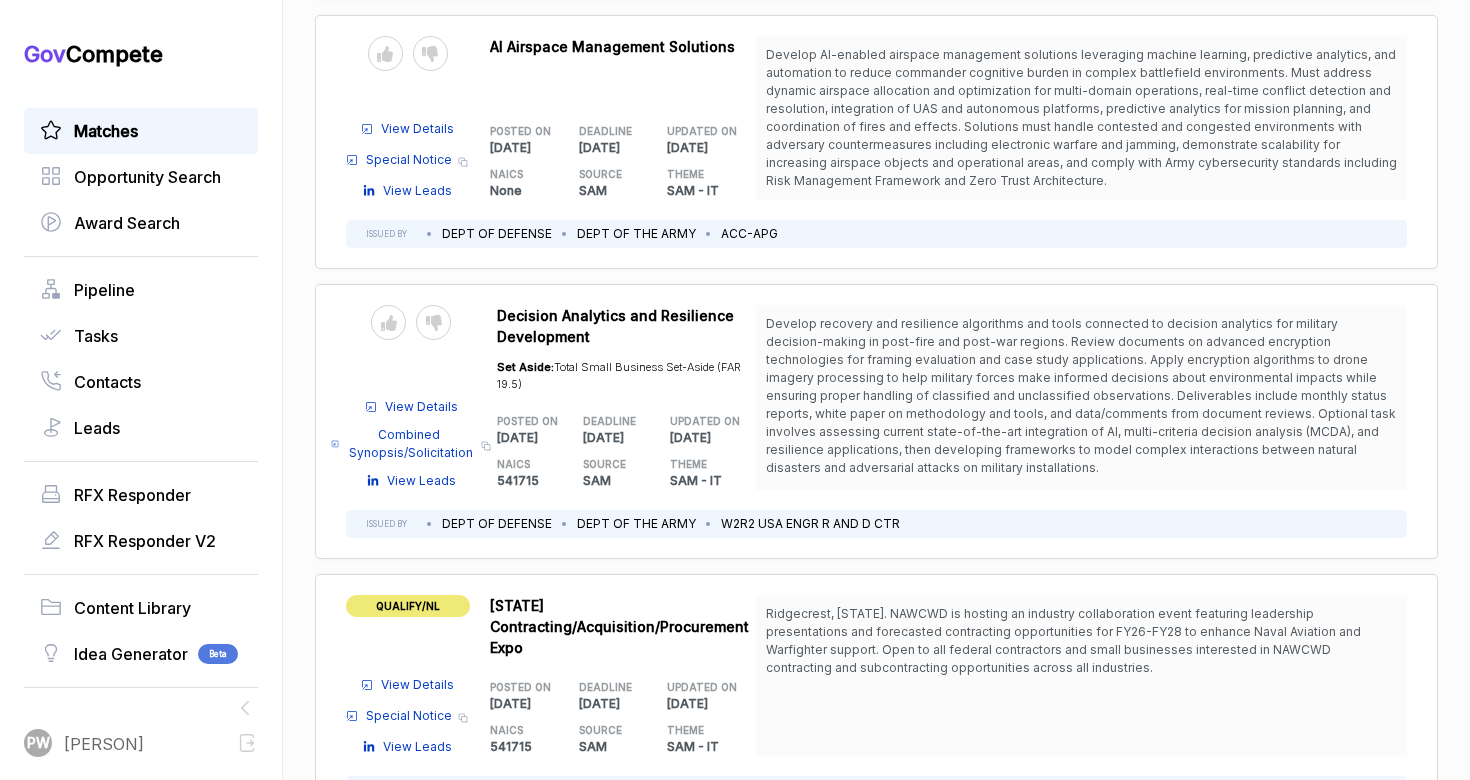 scroll, scrollTop: 10213, scrollLeft: 0, axis: vertical 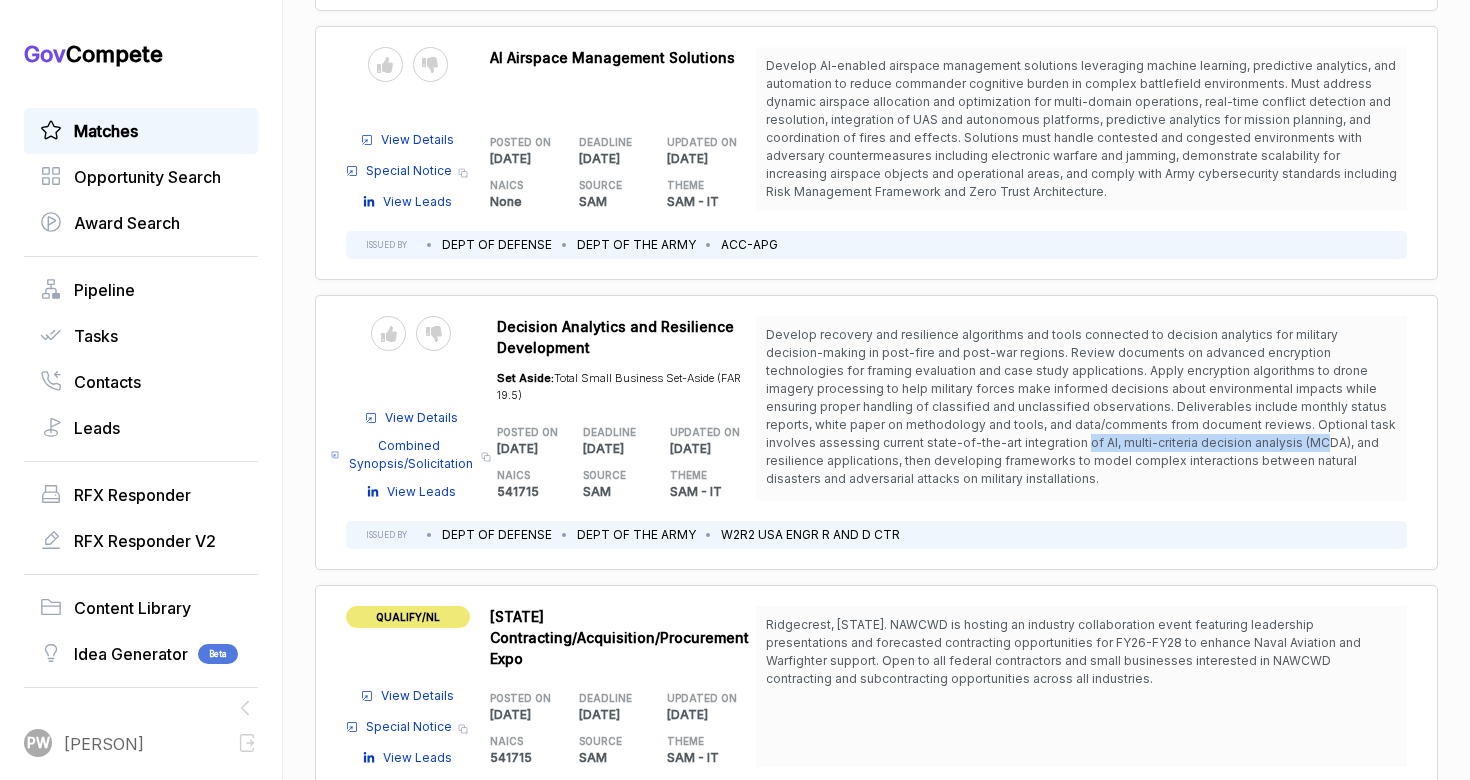 drag, startPoint x: 917, startPoint y: 429, endPoint x: 1139, endPoint y: 439, distance: 222.22511 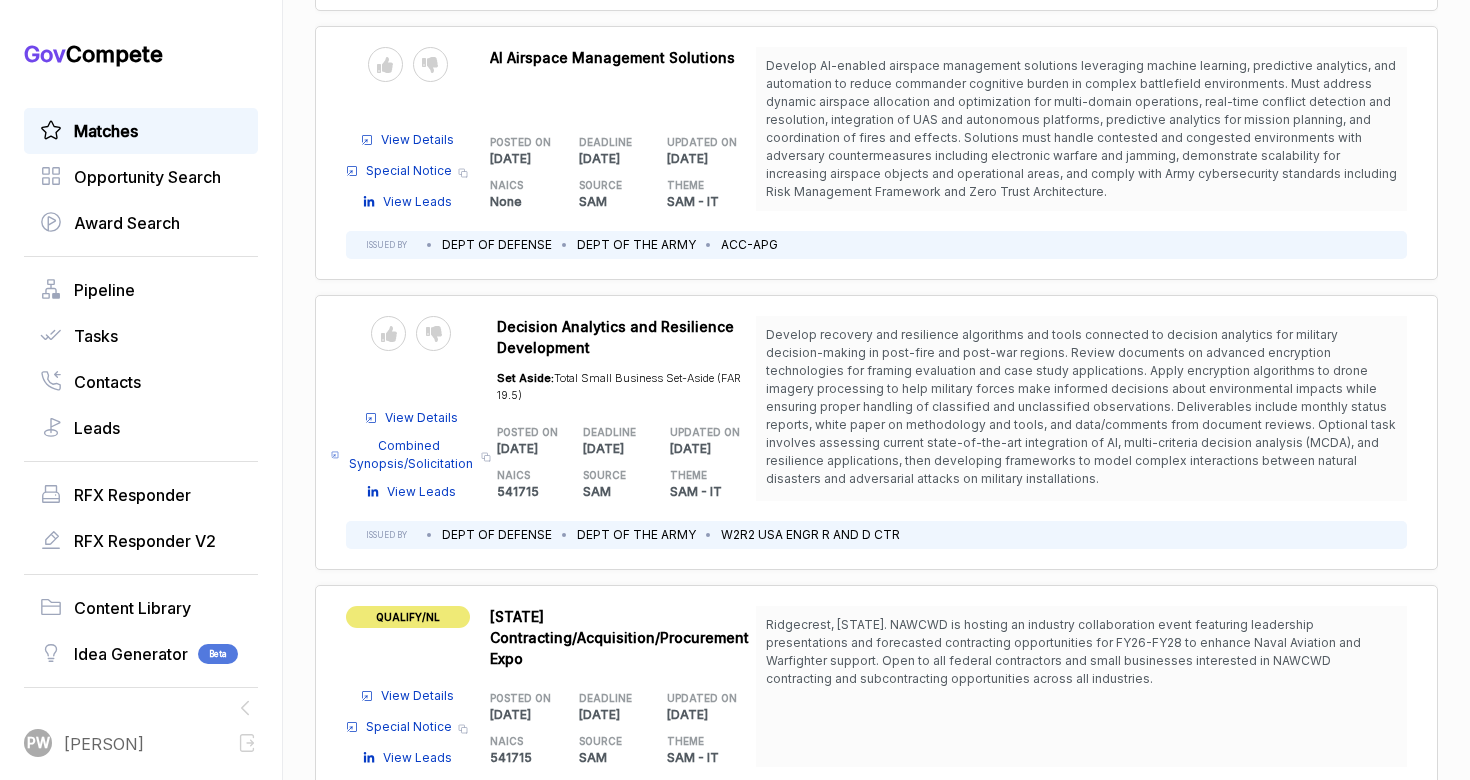 click on "Develop recovery and resilience algorithms and tools connected to decision analytics for military decision-making in post-fire and post-war regions. Review documents on advanced encryption technologies for framing evaluation and case study applications. Apply encryption algorithms to drone imagery processing to help military forces make informed decisions about environmental impacts while ensuring proper handling of classified and unclassified observations. Deliverables include monthly status reports, white paper on methodology and tools, and data/comments from document reviews. Optional task involves assessing current state-of-the-art integration of AI, multi-criteria decision analysis (MCDA), and resilience applications, then developing frameworks to model complex interactions between natural disasters and adversarial attacks on military installations." at bounding box center (1081, 408) 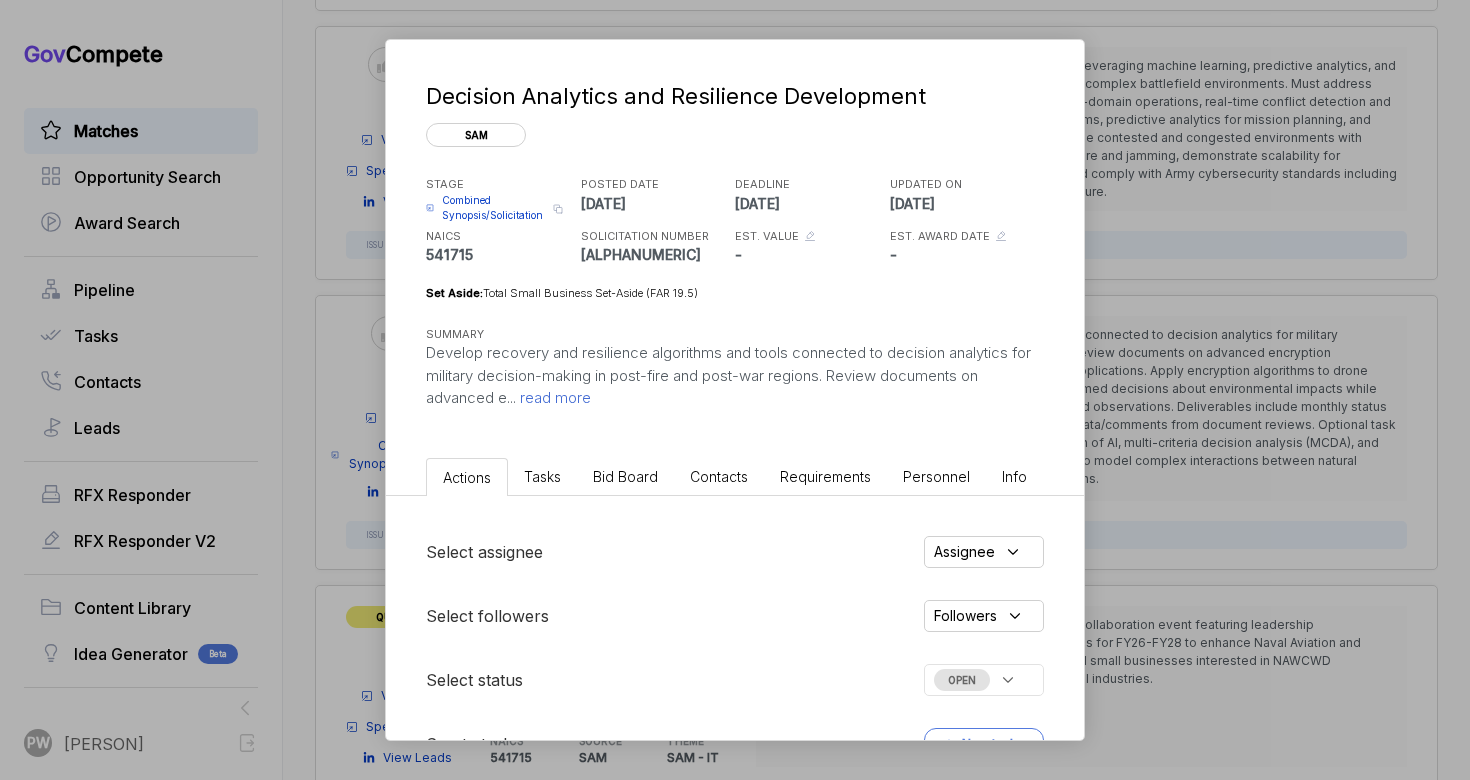 click on "read more" at bounding box center (553, 397) 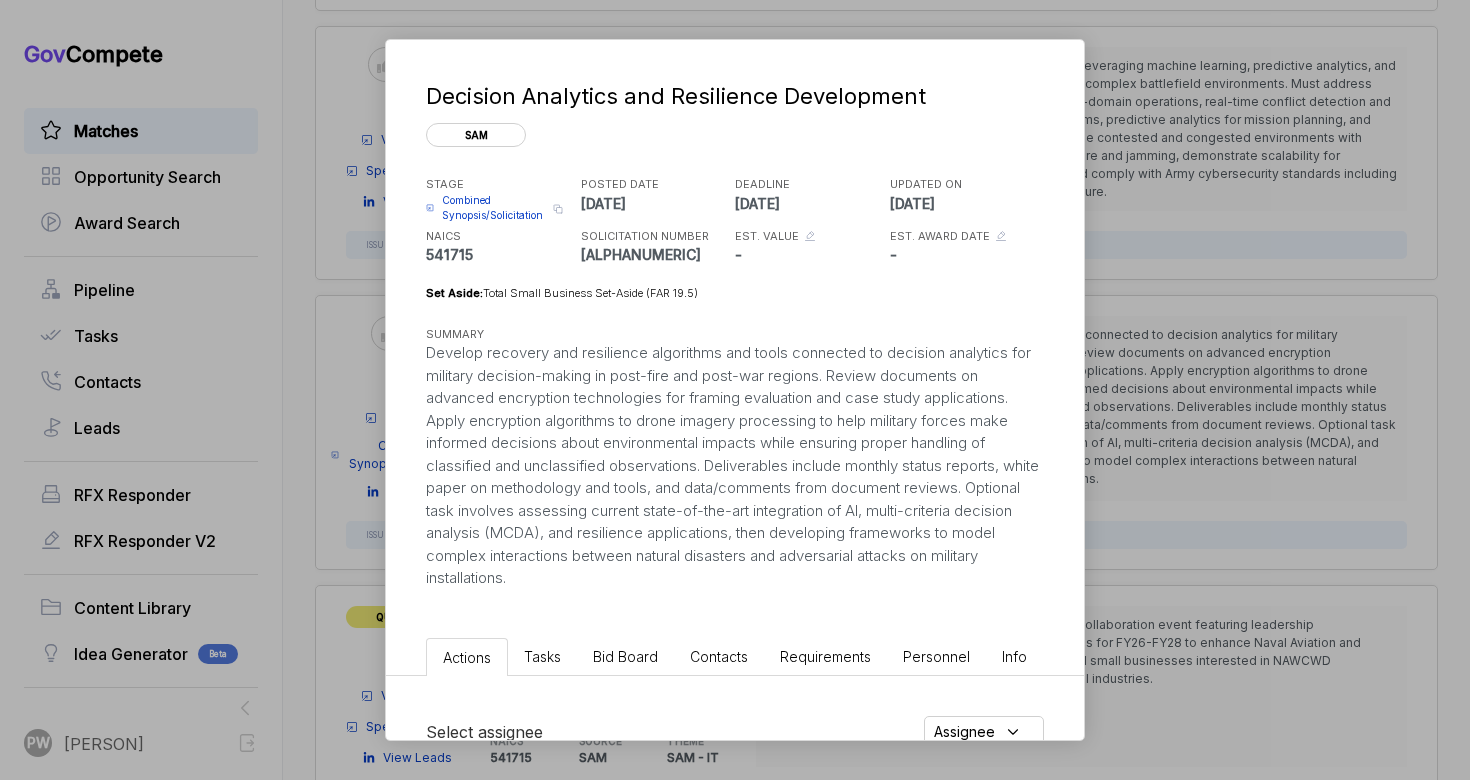 copy on "hen developing frameworks to model complex interactions between natural disasters and adversarial attacks on military installations." 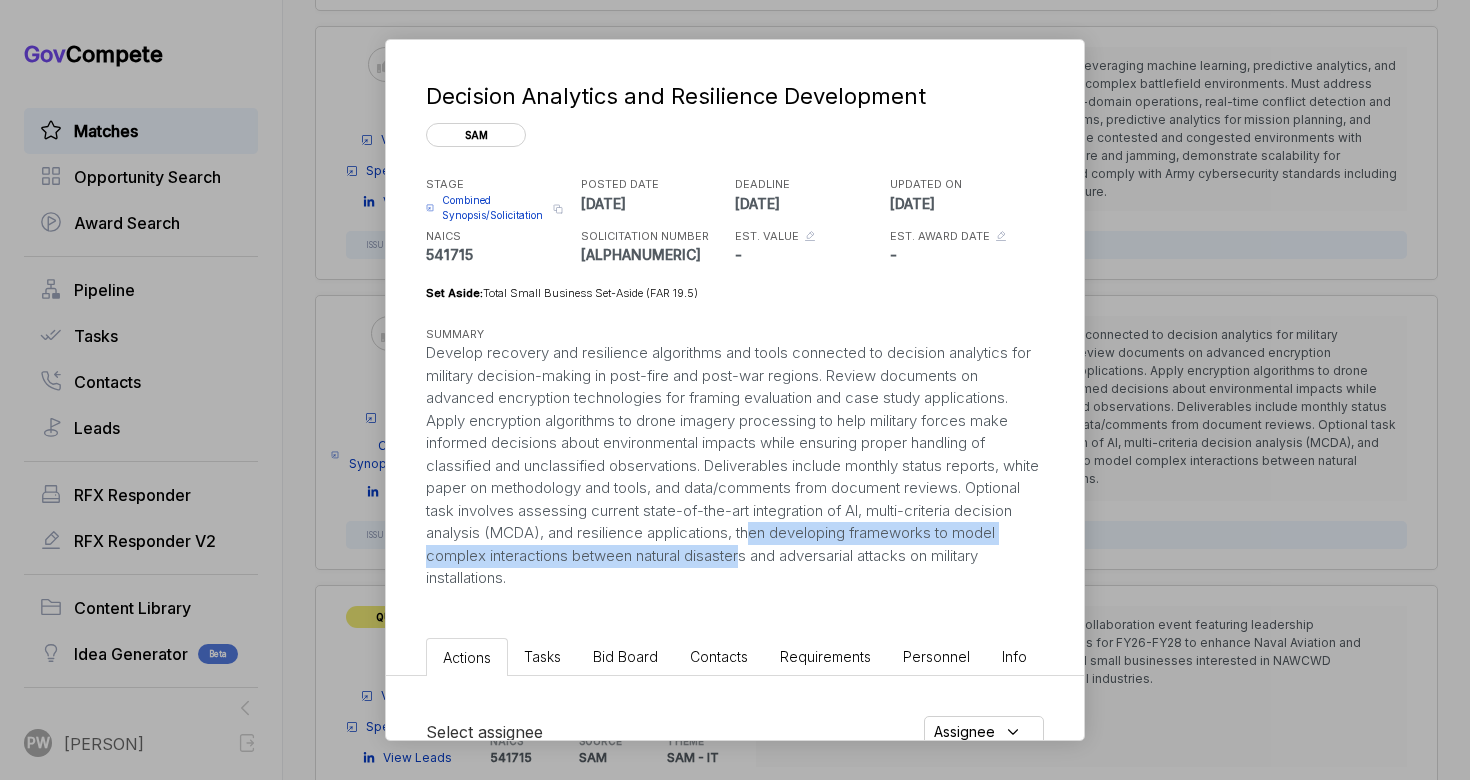 scroll, scrollTop: 452, scrollLeft: 0, axis: vertical 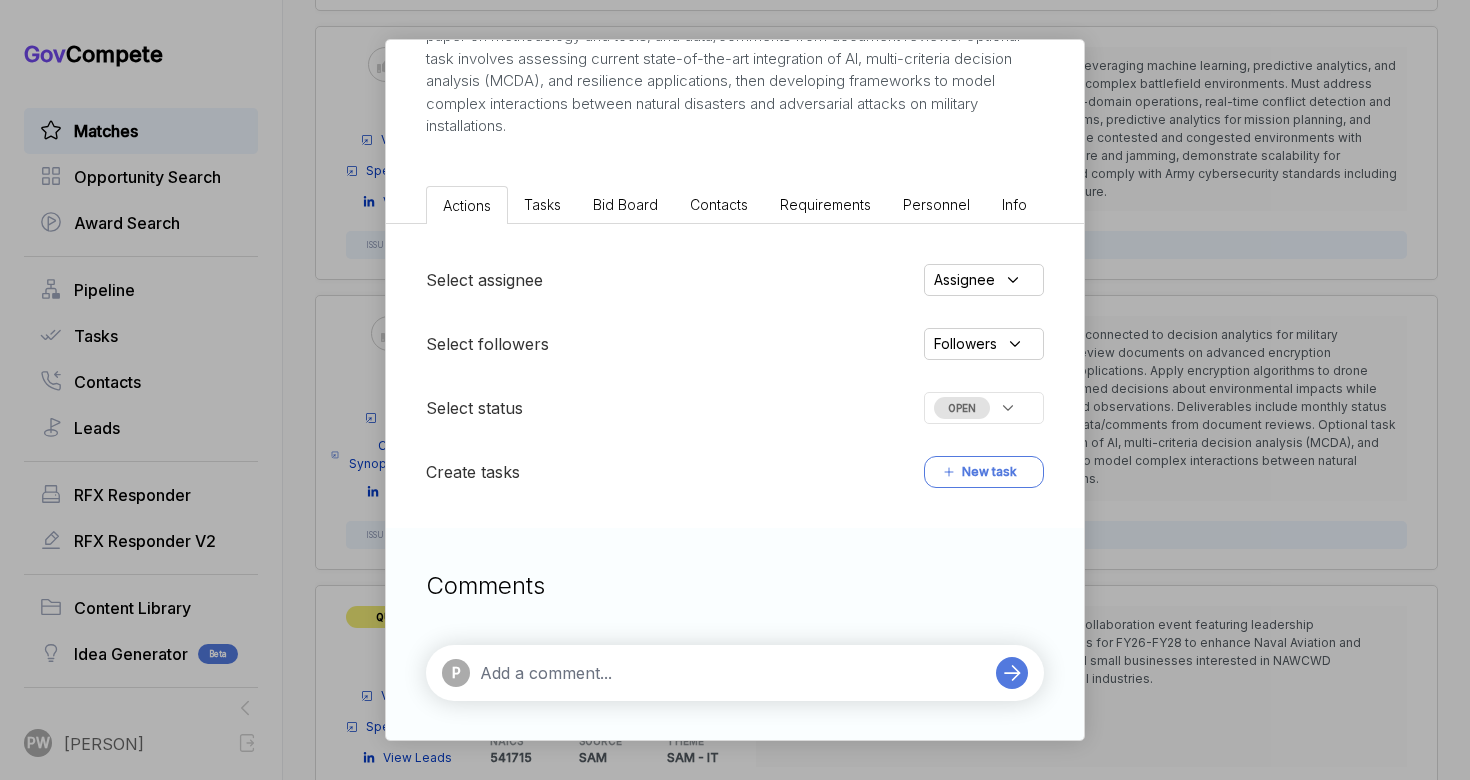 click at bounding box center [733, 673] 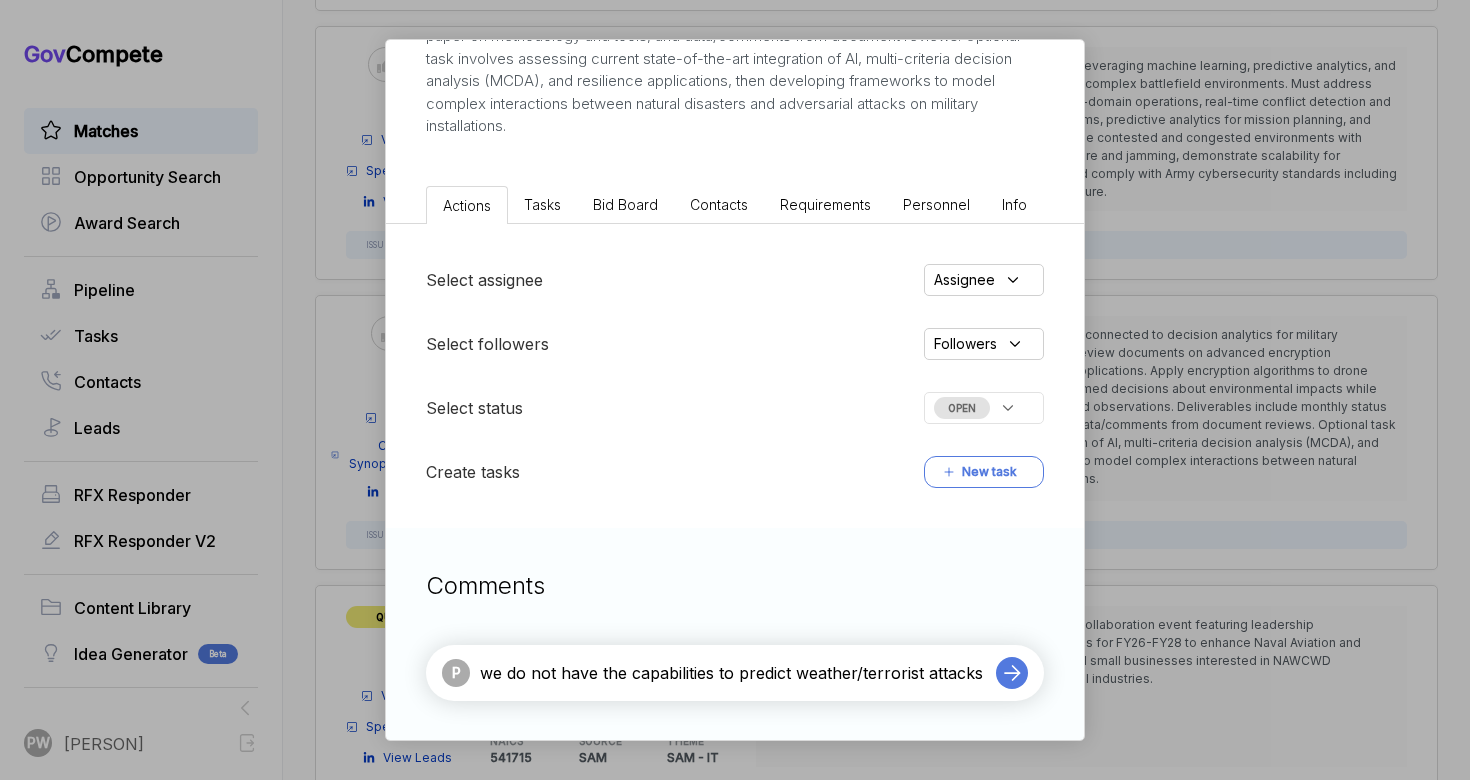 type on "we do not have the capabilities to predict weather/terrorist attacks" 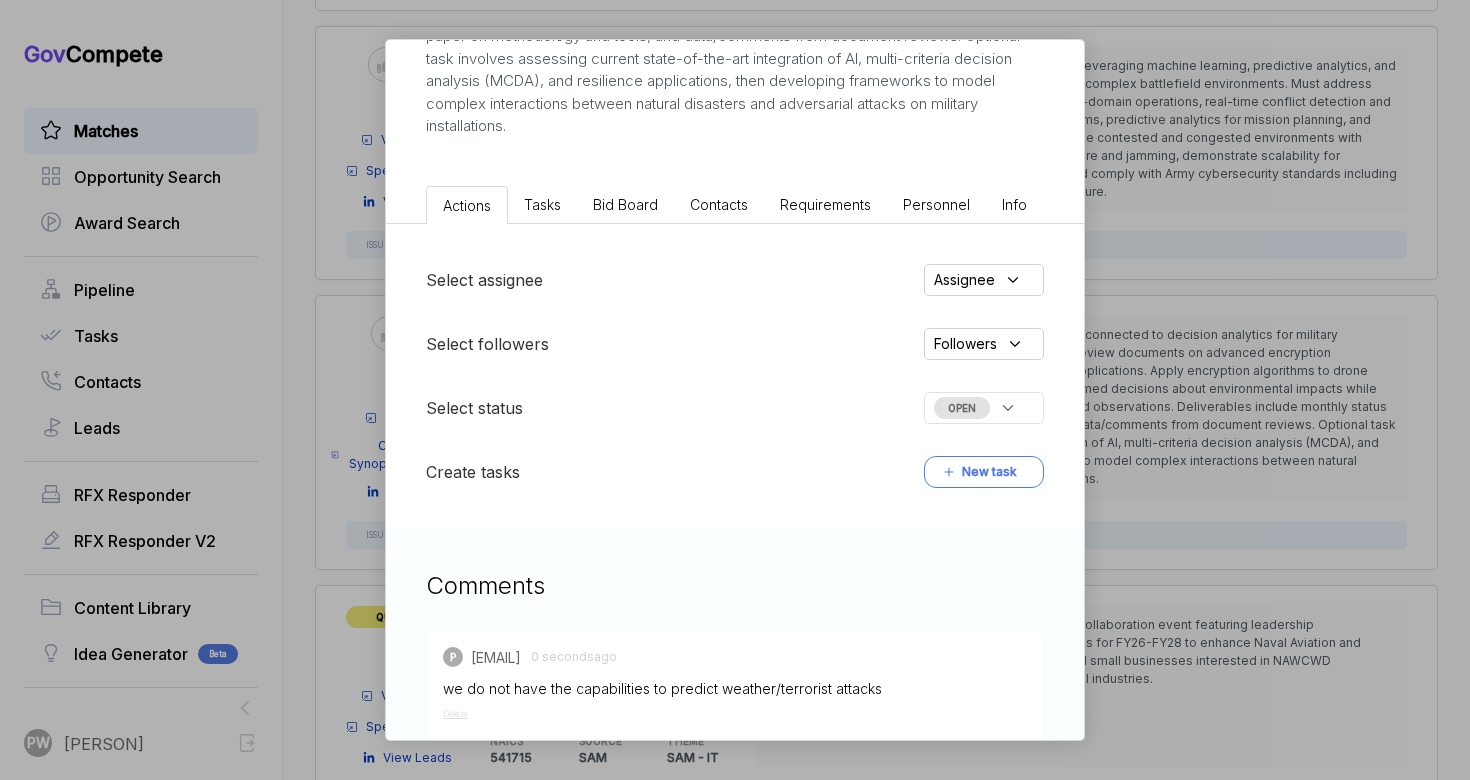 click on "OPEN" at bounding box center (984, 408) 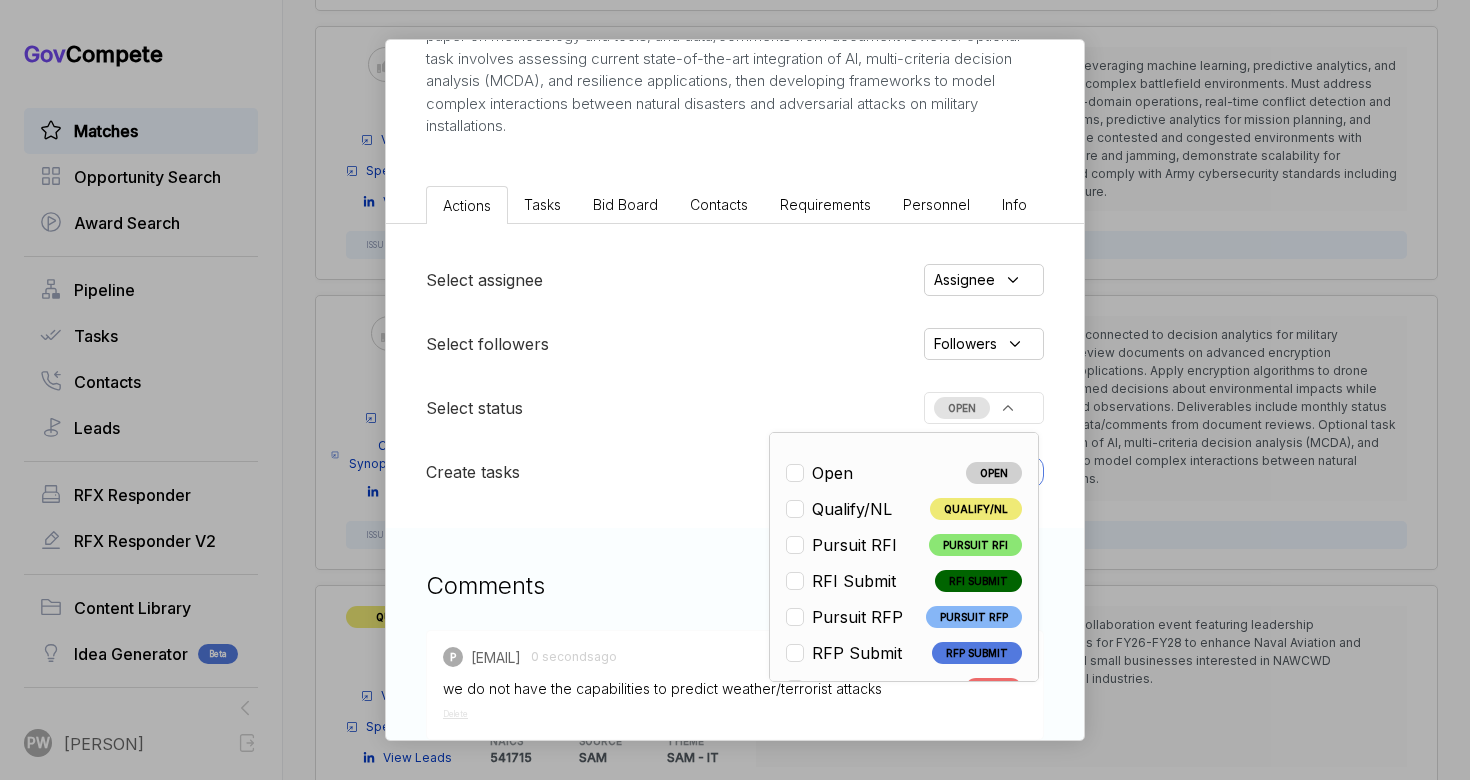 scroll, scrollTop: 468, scrollLeft: 0, axis: vertical 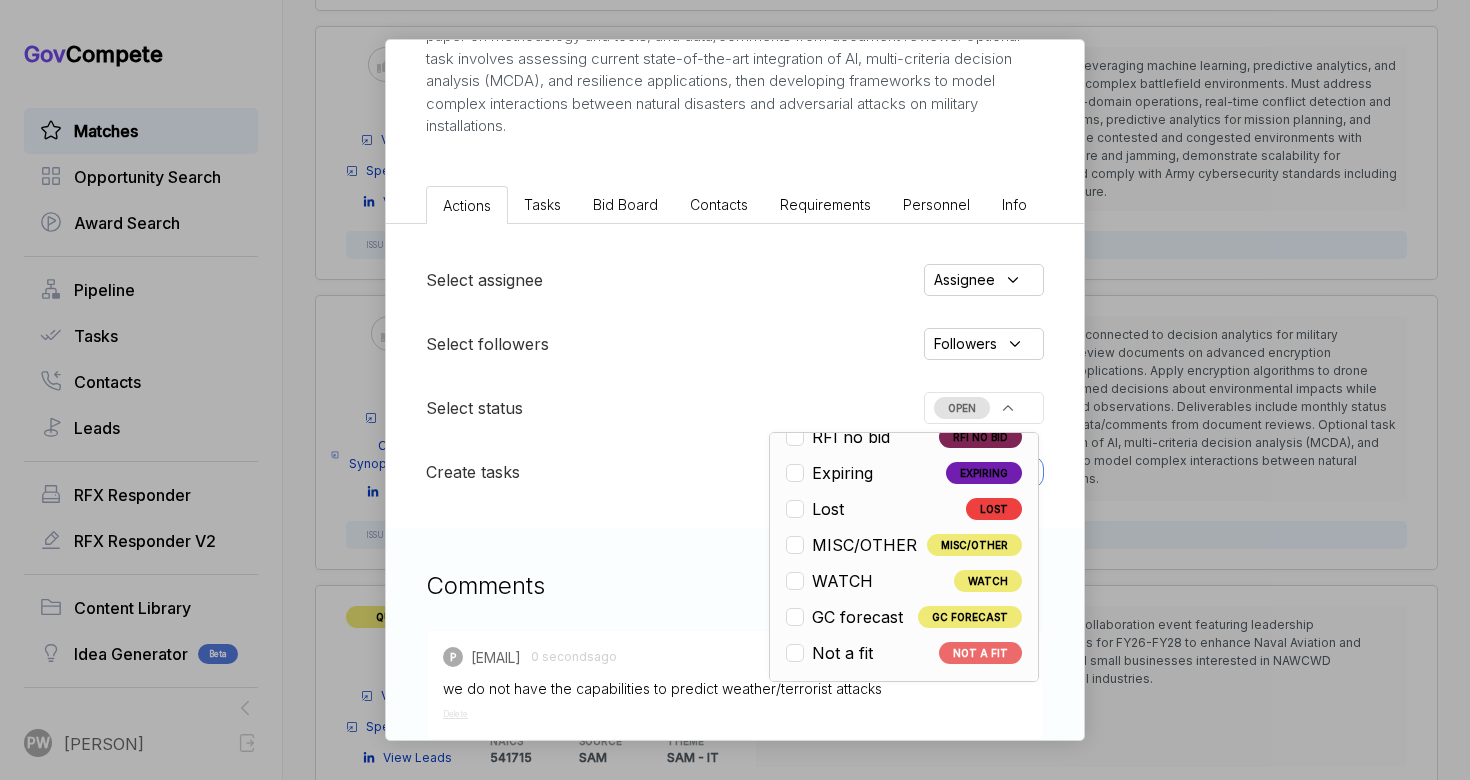 click on "Open OPEN Qualify/NL QUALIFY/NL Pursuit RFI PURSUIT RFI RFI Submit RFI SUBMIT Pursuit RFP PURSUIT RFP RFP Submit RFP SUBMIT ESL Q ESL Q ESL P ESL P ESL S ESL S Nego/award NEGO/AWARD InactiveRFI INACTIVERFI 4cast RFP 4CAST RFP RFI no bid RFI NO BID Expiring EXPIRING Lost LOST MISC/OTHER MISC/OTHER WATCH WATCH GC forecast GC FORECAST Not a fit NOT A FIT" at bounding box center (904, 557) 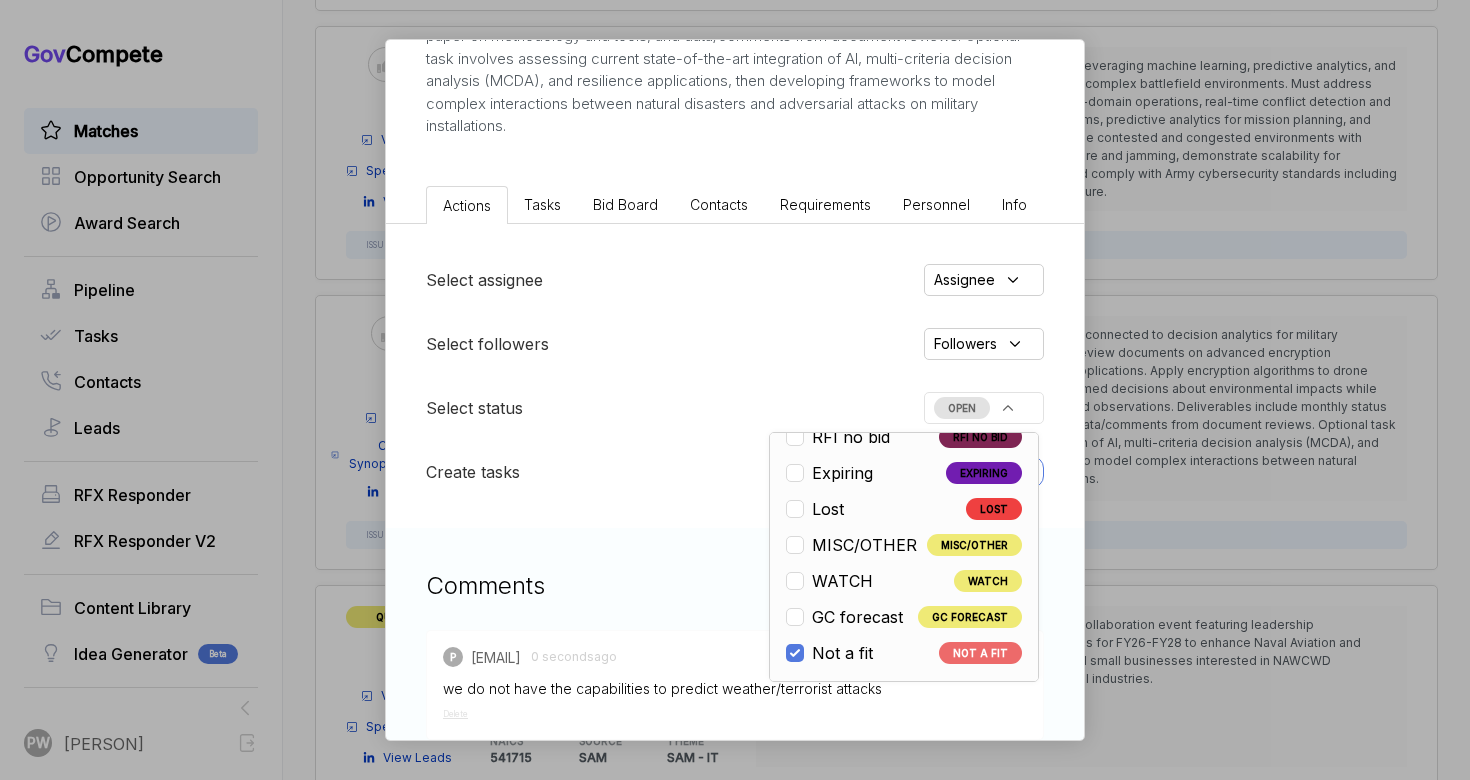 checkbox on "true" 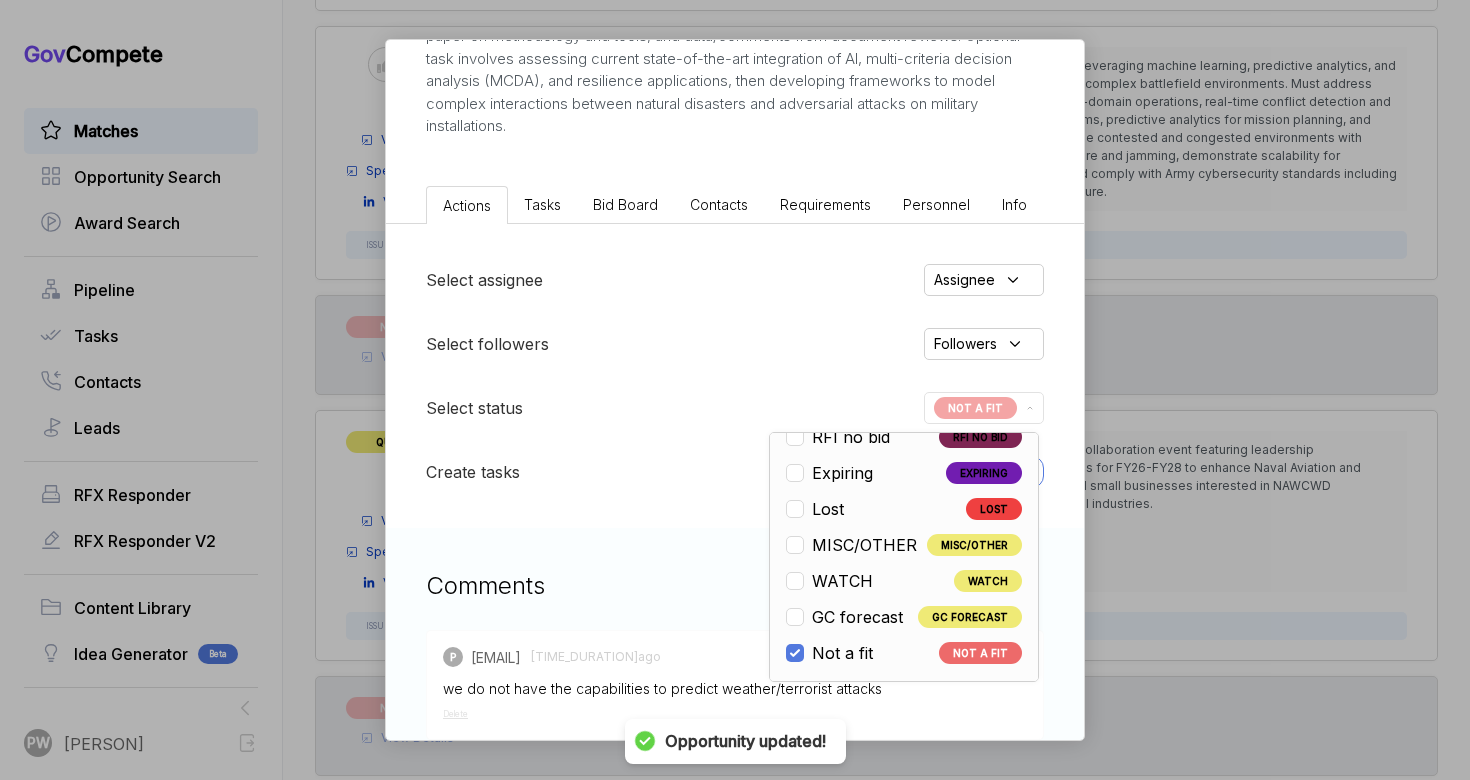 click on "Decision Analytics and Resilience Development sam STAGE Combined Synopsis/Solicitation Copy link POSTED DATE [DATE] DEADLINE [DATE] UPDATED ON [DATE] NAICS 541715 SOLICITATION NUMBER W912HZ25QA006 EST. VALUE - EST. AWARD DATE - Set Aside: Total Small Business Set-Aside (FAR 19.5) SUMMARY Actions Tasks Bid Board Contacts Requirements Personnel Info Select assignee Assignee Select followers Followers Select status NOT A FIT Open OPEN Qualify/NL QUALIFY/NL Pursuit RFI PURSUIT RFI RFI Submit RFI SUBMIT Pursuit RFP PURSUIT RFP RFP Submit RFP SUBMIT ESL Q ESL Q ESL P ESL P ESL S ESL S Nego/award NEGO/AWARD InactiveRFI INACTIVERFI 4cast RFP 4CAST RFP RFI no bid RFI NO BID Expiring EXPIRING Lost LOST MISC/OTHER MISC/OTHER WATCH WATCH GC forecast GC FORECAST Not a fit NOT A FIT Create tasks New task Comments P [EMAIL] 5 seconds ago we do not have the capabilities to predict weather/terrorist attacks Delete P" at bounding box center [735, 390] 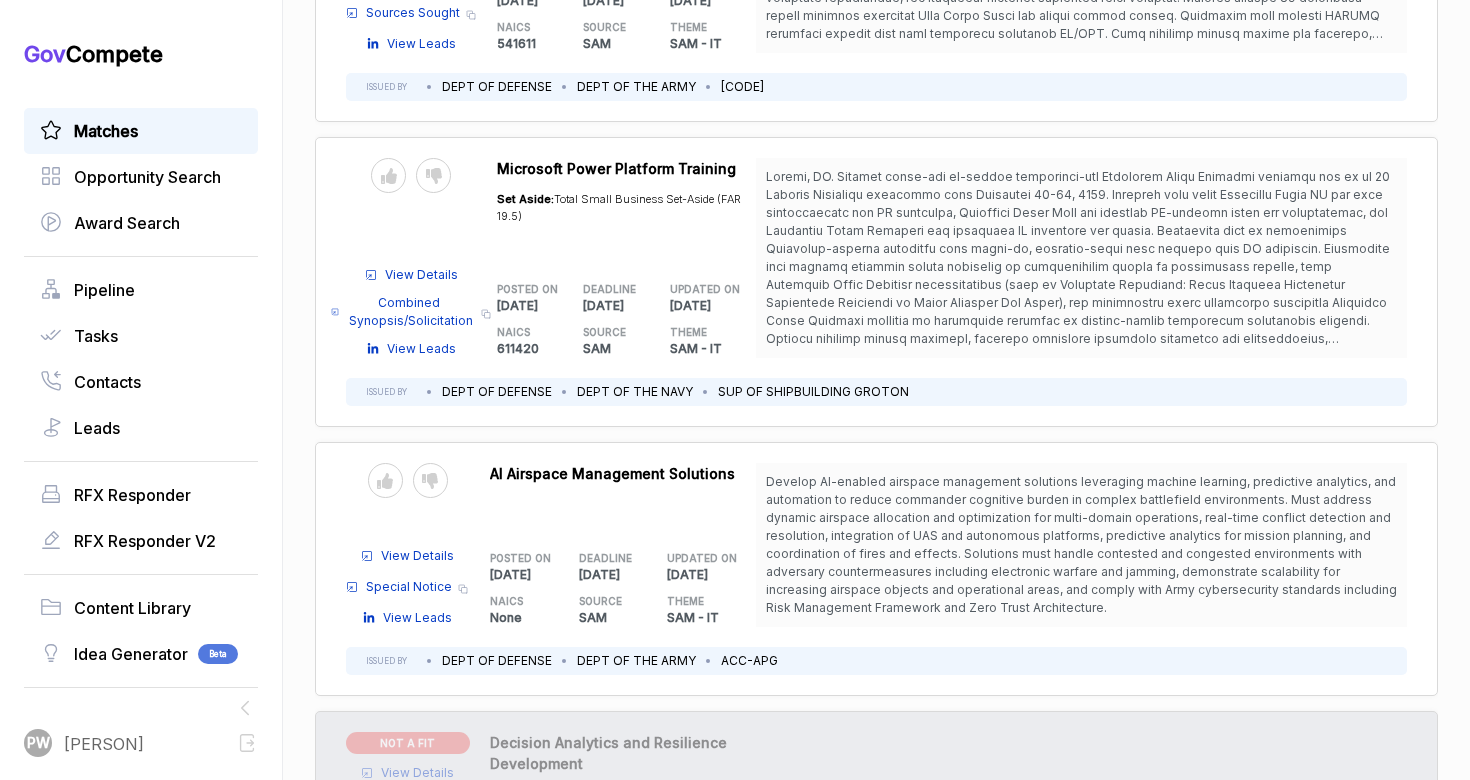 scroll, scrollTop: 9794, scrollLeft: 0, axis: vertical 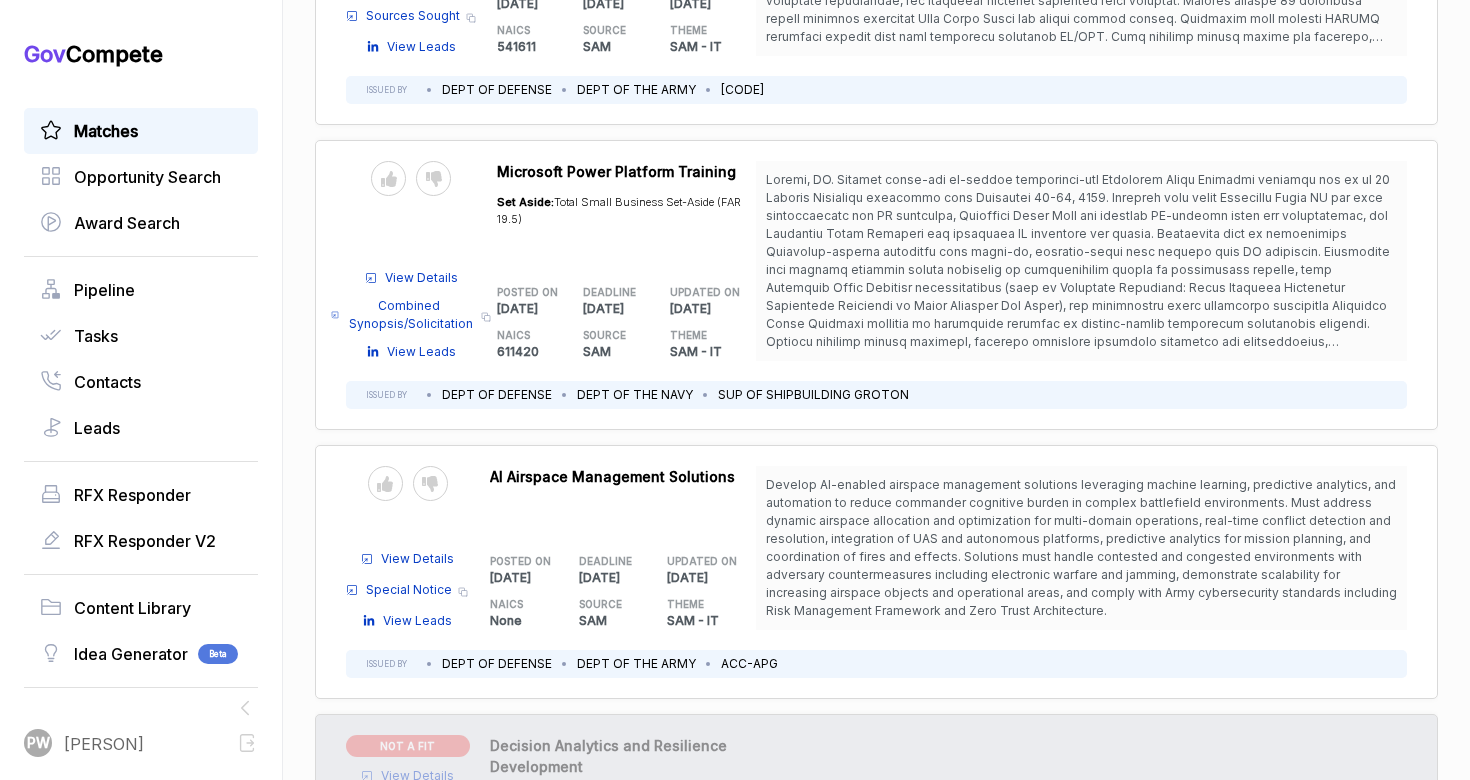 drag, startPoint x: 833, startPoint y: 529, endPoint x: 1031, endPoint y: 549, distance: 199.00754 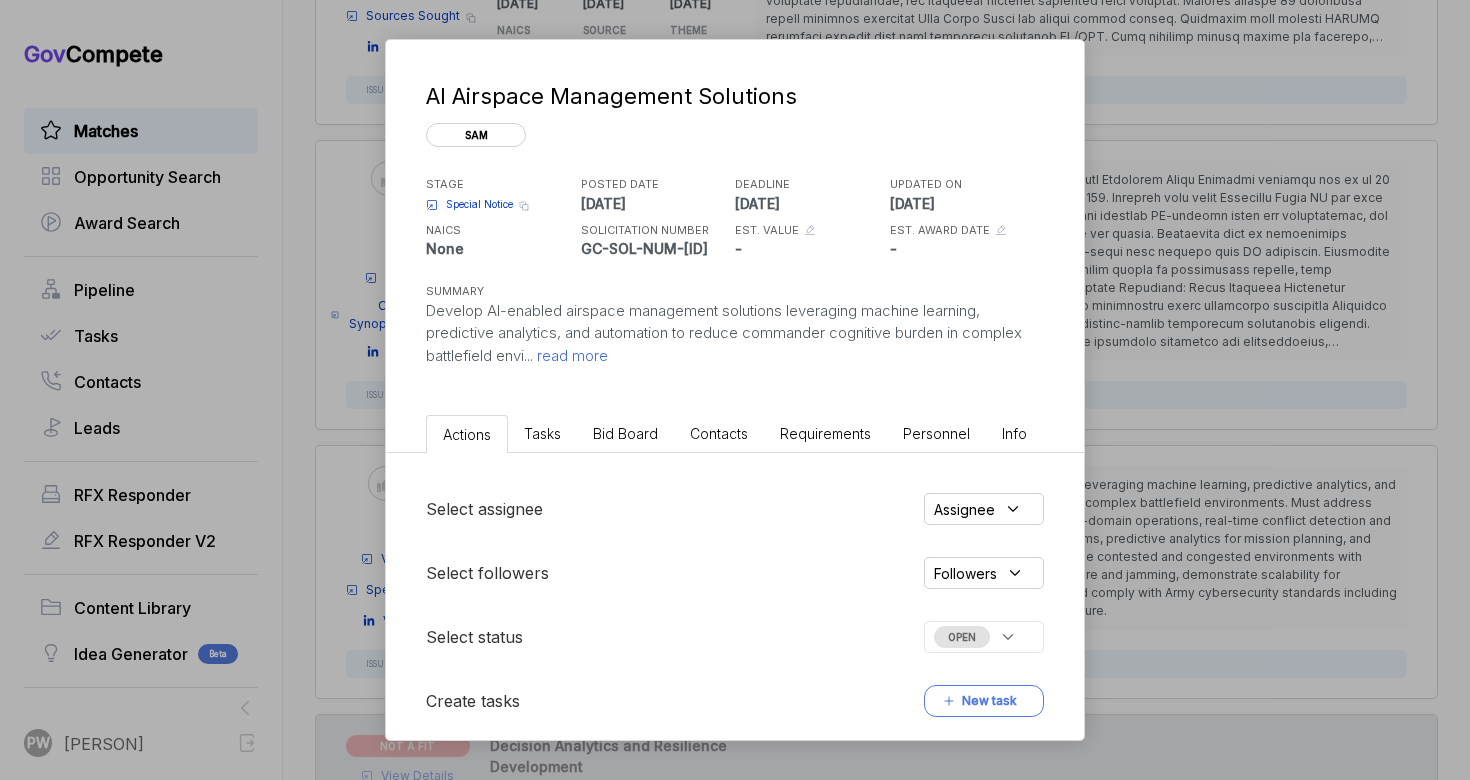 click on "Develop AI-enabled airspace management solutions leveraging machine learning, predictive analytics, and automation to reduce commander cognitive burden in complex battlefield envi ...   read more" at bounding box center [735, 334] 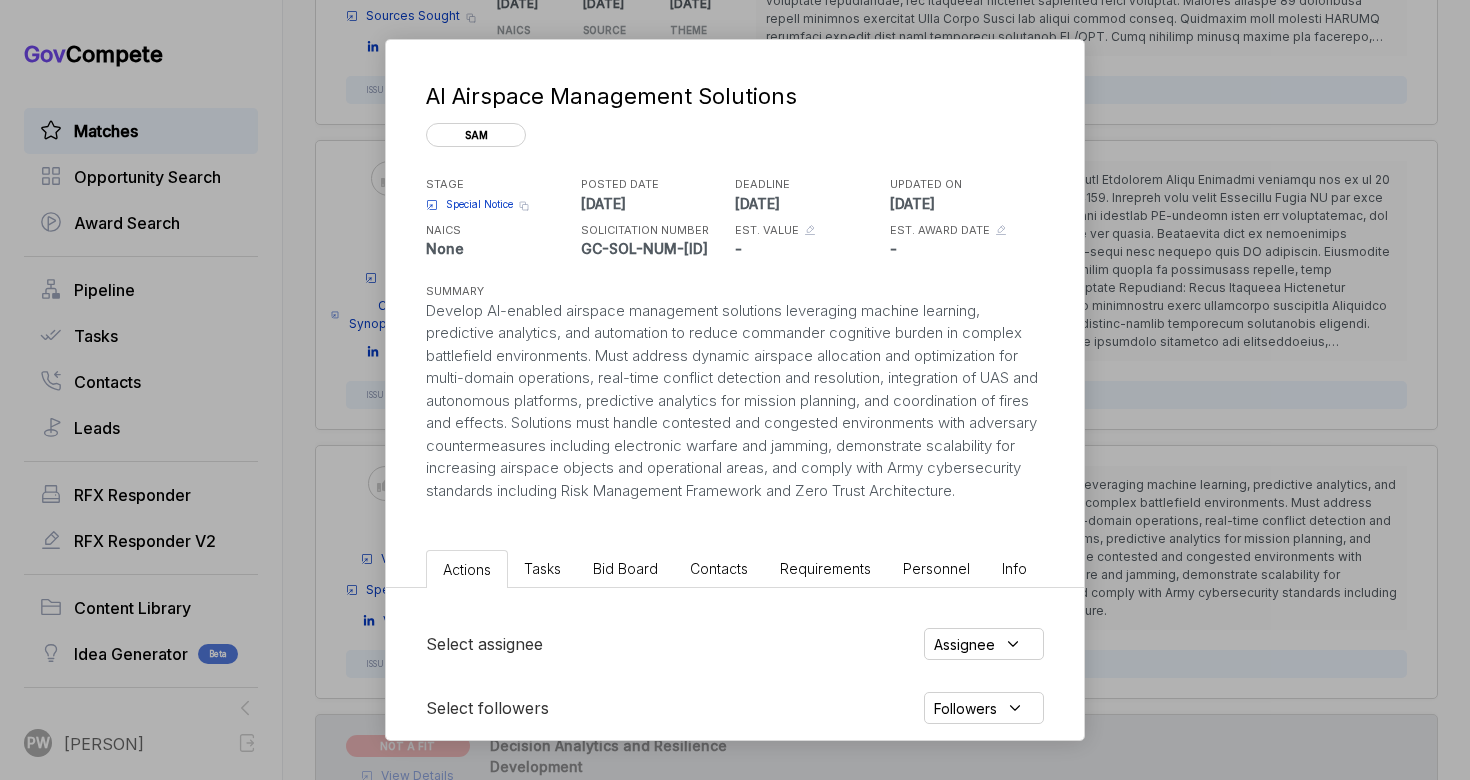 click on "AI Airspace Management Solutions  sam STAGE Special Notice Copy link POSTED DATE [DATE] DEADLINE [DATE] UPDATED ON [DATE] NAICS None SOLICITATION NUMBER GC-SOL-NUM-[ID] EST. VALUE - EST. AWARD DATE - SUMMARY  Develop AI-enabled airspace management solutions leveraging machine learning, predictive analytics, and automation to reduce commander cognitive burden in complex battlefield environments. Must address dynamic airspace allocation and optimization for multi-domain operations, real-time conflict detection and resolution, integration of UAS and autonomous platforms, predictive analytics for mission planning, and coordination of fires and effects. Solutions must handle contested and congested environments with adversary countermeasures including electronic warfare and jamming, demonstrate scalability for increasing airspace objects and operational areas, and comply with Army cybersecurity standards including Risk Management Framework and Zero Trust Architecture." at bounding box center (735, 291) 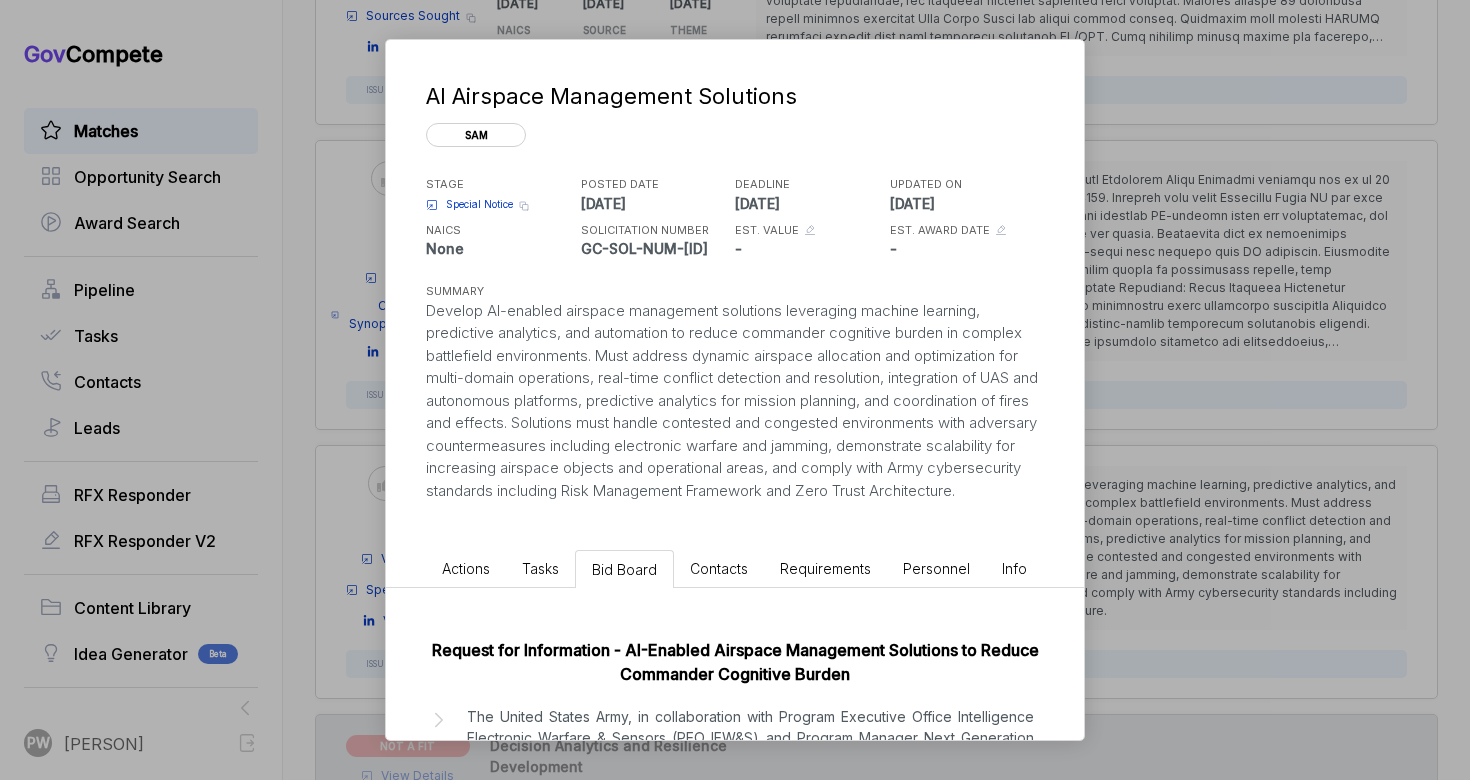 click on "Bid Board" at bounding box center [624, 569] 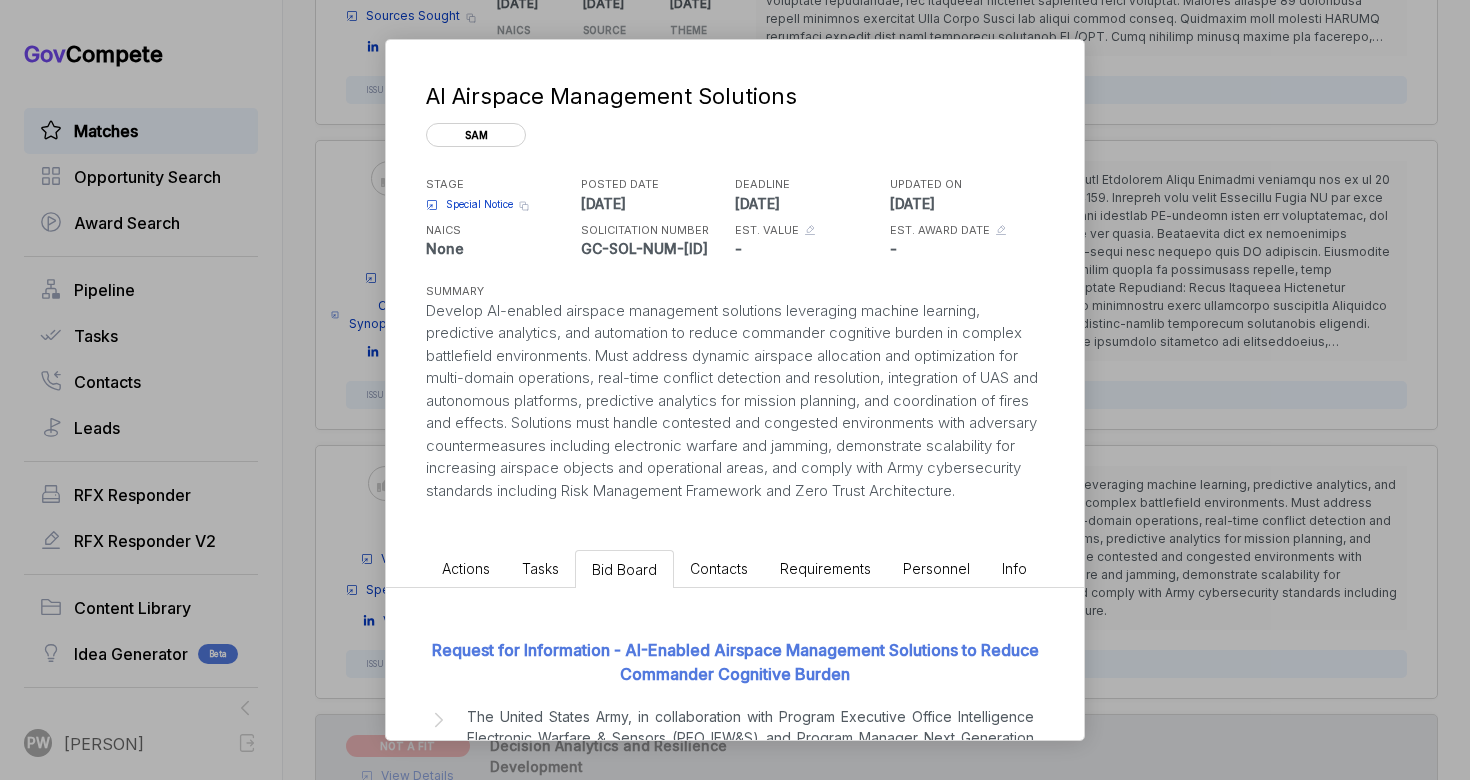 scroll, scrollTop: 150, scrollLeft: 0, axis: vertical 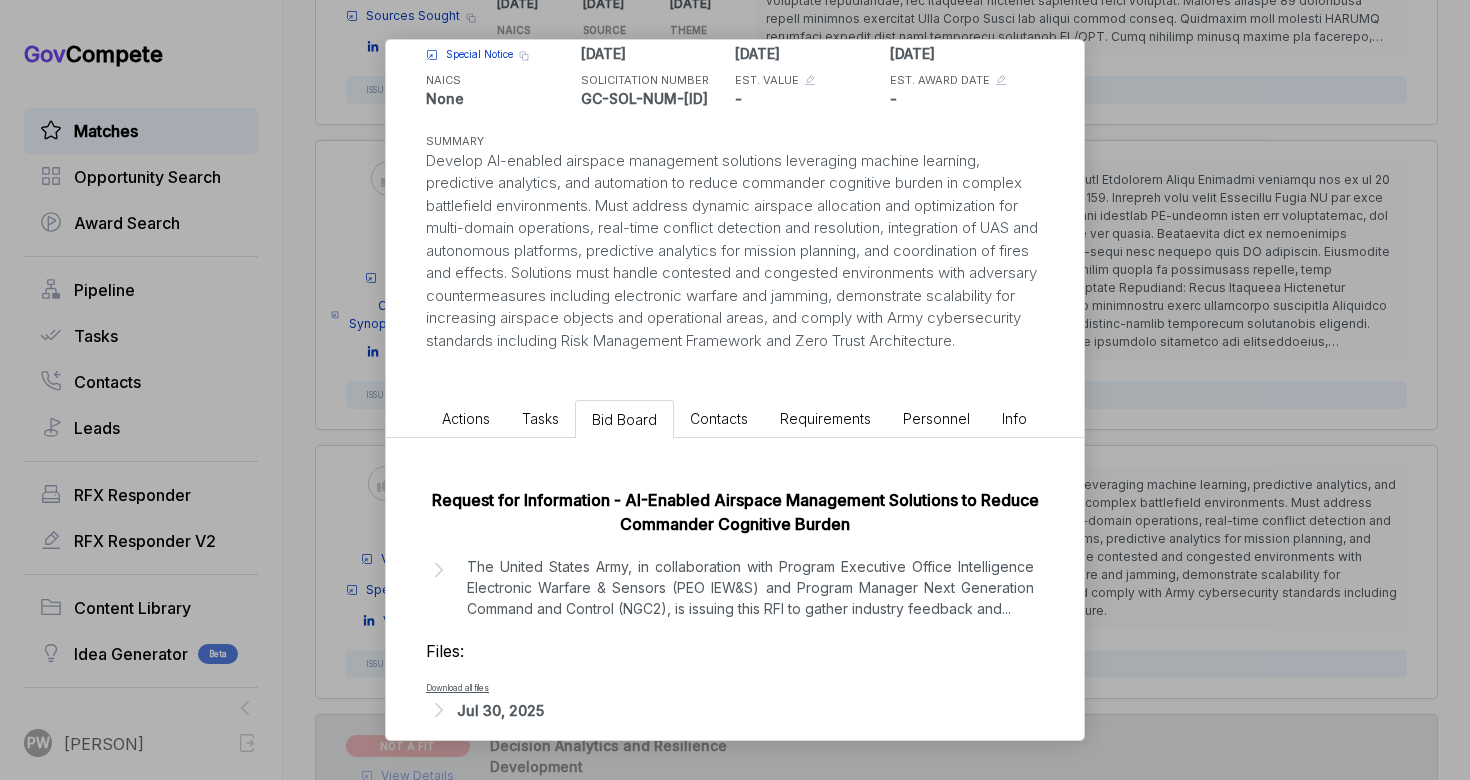 click on "The United States Army, in collaboration with Program Executive Office Intelligence Electronic Warfare & Sensors (PEO IEW&S) and Program Manager Next Generation Command and Control (NGC2), is issuing this RFI to gather industry feedback and ..." at bounding box center (750, 587) 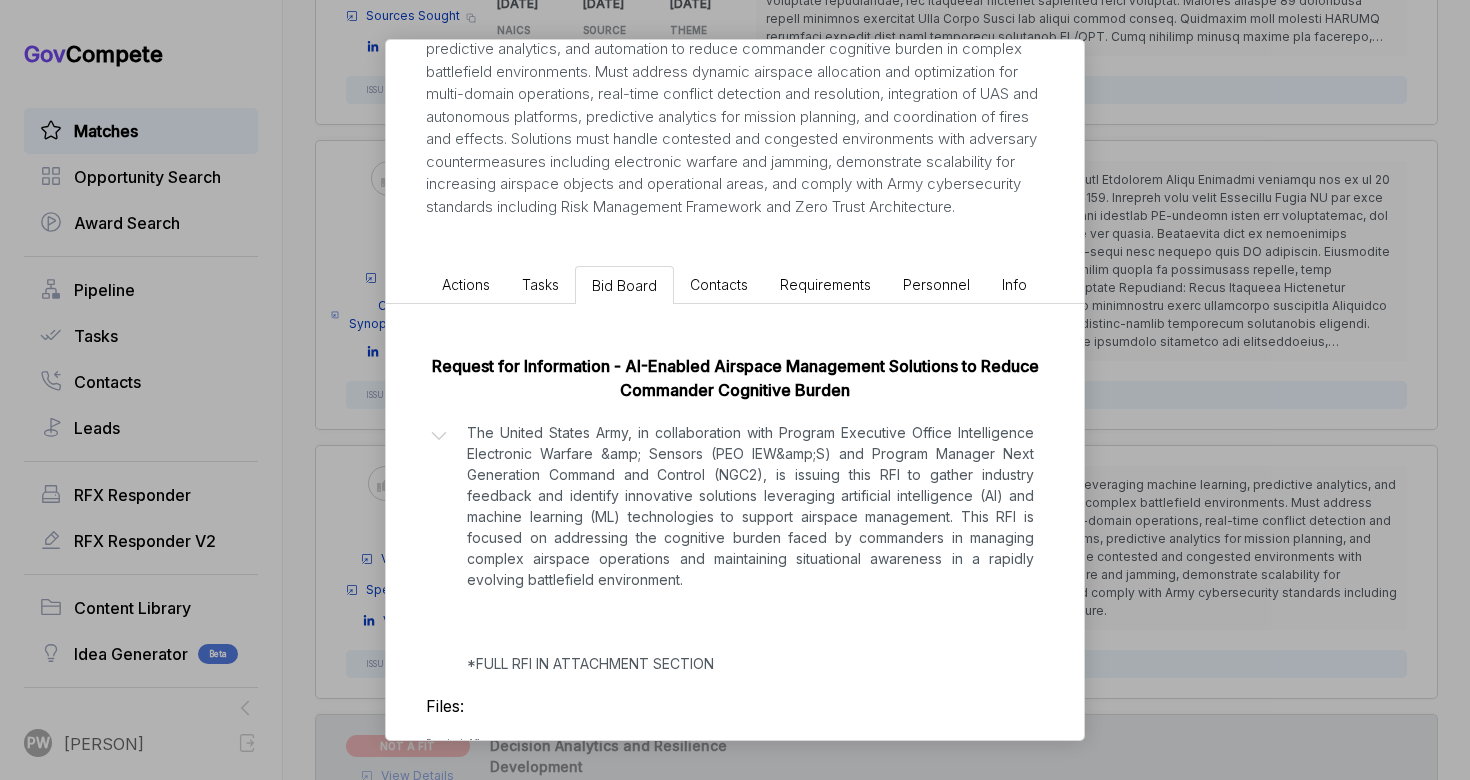 scroll, scrollTop: 405, scrollLeft: 0, axis: vertical 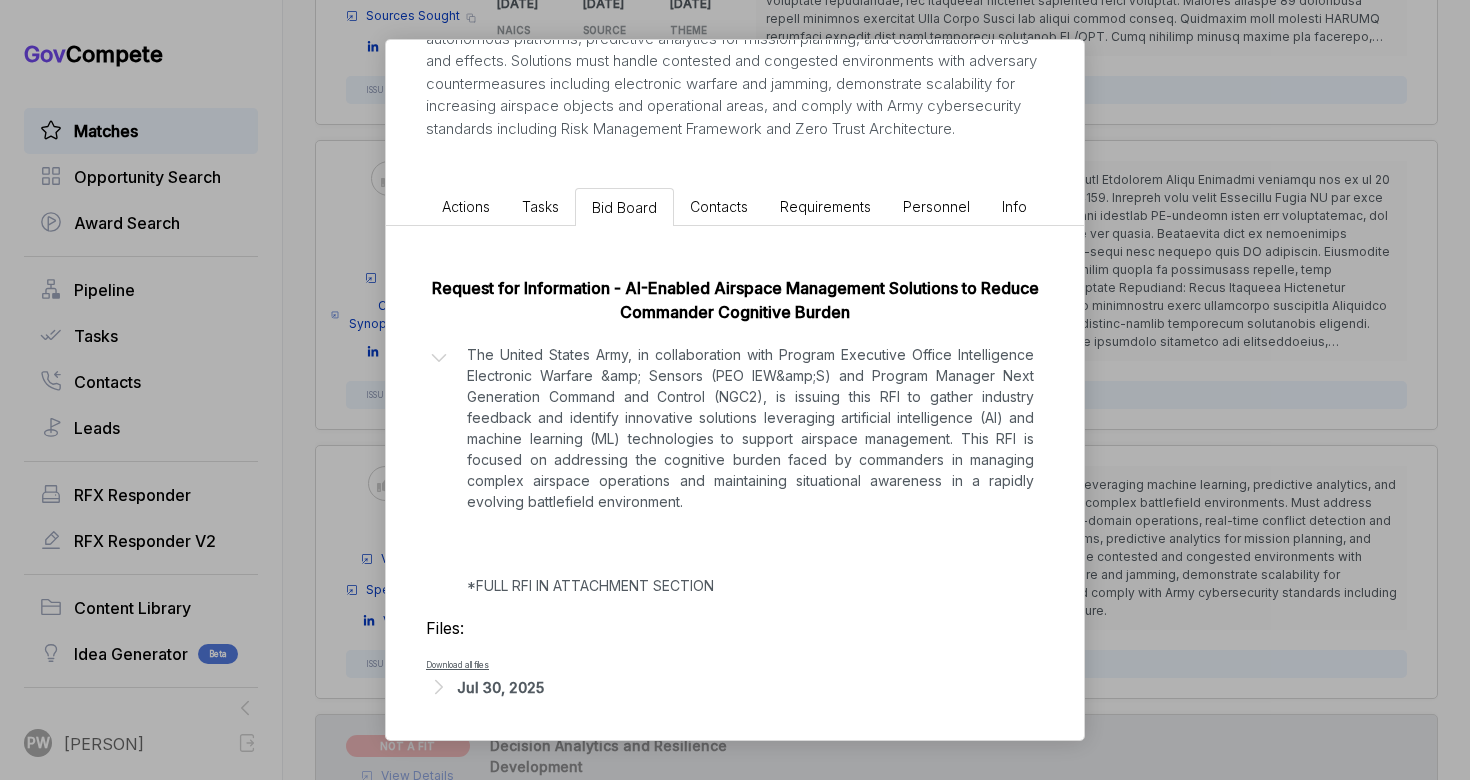 click on "Request for Information - AI-Enabled Airspace Management Solutions to Reduce Commander Cognitive Burden The United States Army, in collaboration with Program Executive Office Intelligence Electronic Warfare & Sensors (PEO IEW&S) and Program Manager Next Generation Command and Control (NGC2), is issuing this RFI to gather industry feedback and identify innovative solutions leveraging artificial intelligence (AI) and machine learning (ML) technologies to support airspace management. This RFI is focused on addressing the cognitive burden faced by commanders in managing complex airspace operations and maintaining situational awareness in a rapidly evolving battlefield environment.
*FULL RFI IN ATTACHMENT SECTION
Files: Download all files Jul 30, 2025" at bounding box center (735, 483) 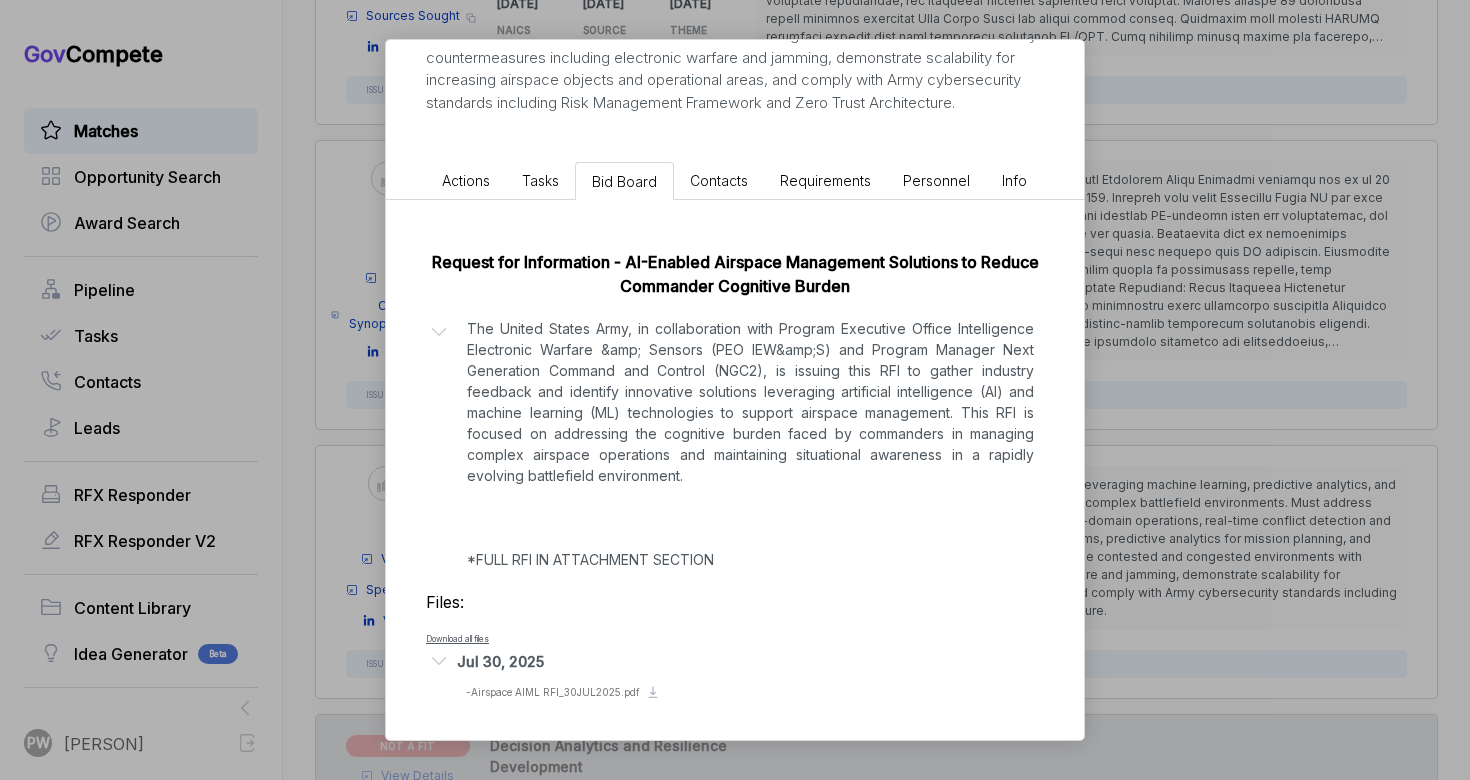 scroll, scrollTop: 432, scrollLeft: 0, axis: vertical 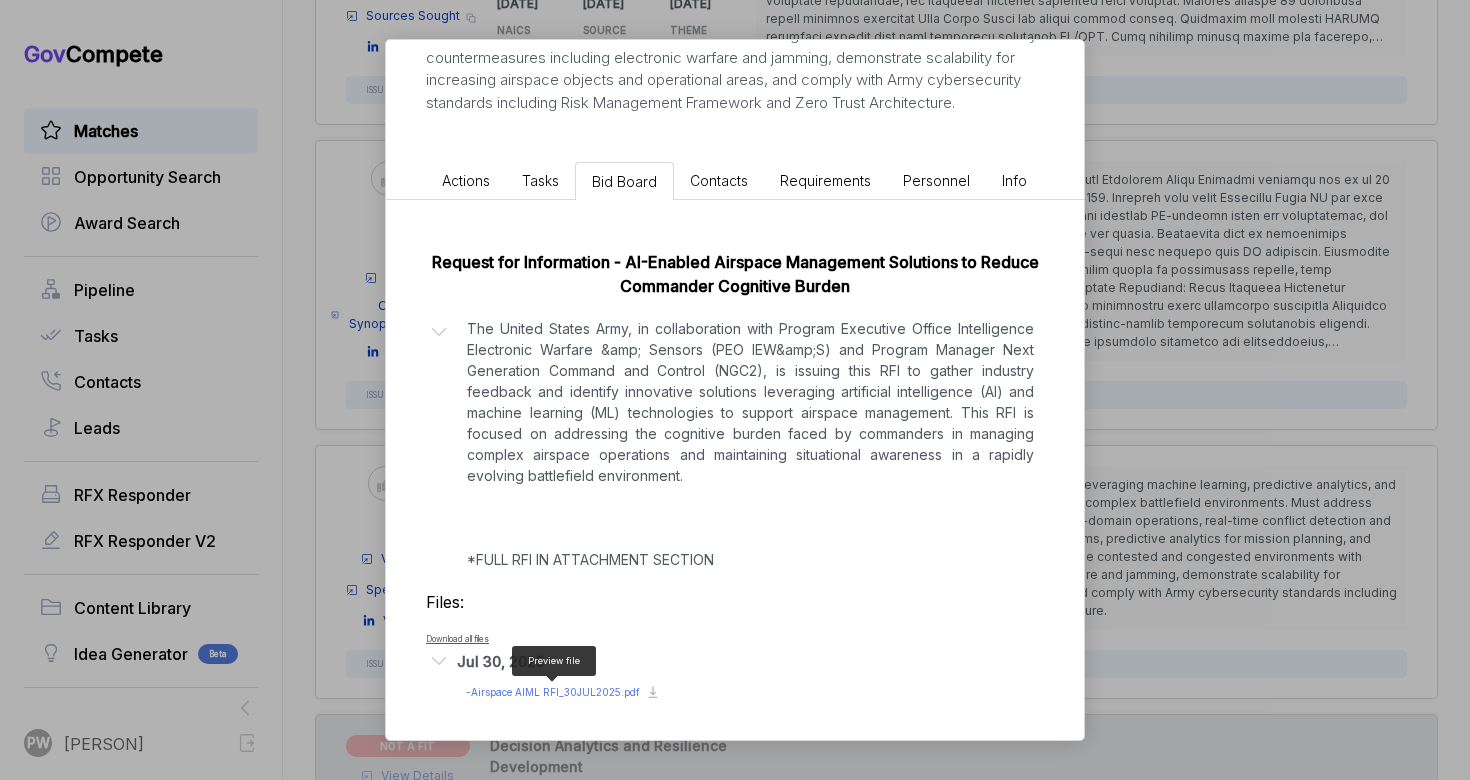 click on "-  Airspace AIML RFI_30JUL2025.pdf" at bounding box center [553, 692] 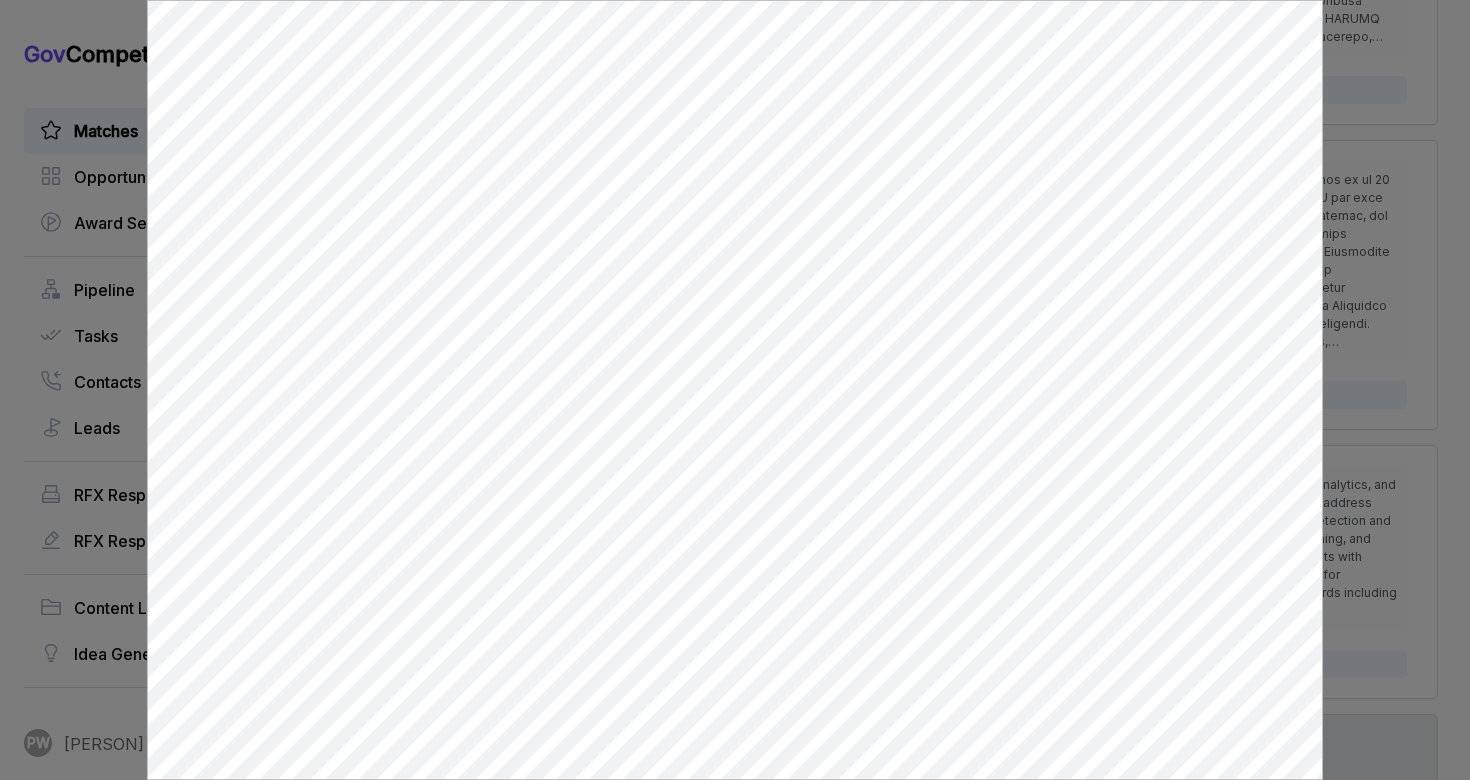 scroll, scrollTop: 0, scrollLeft: 0, axis: both 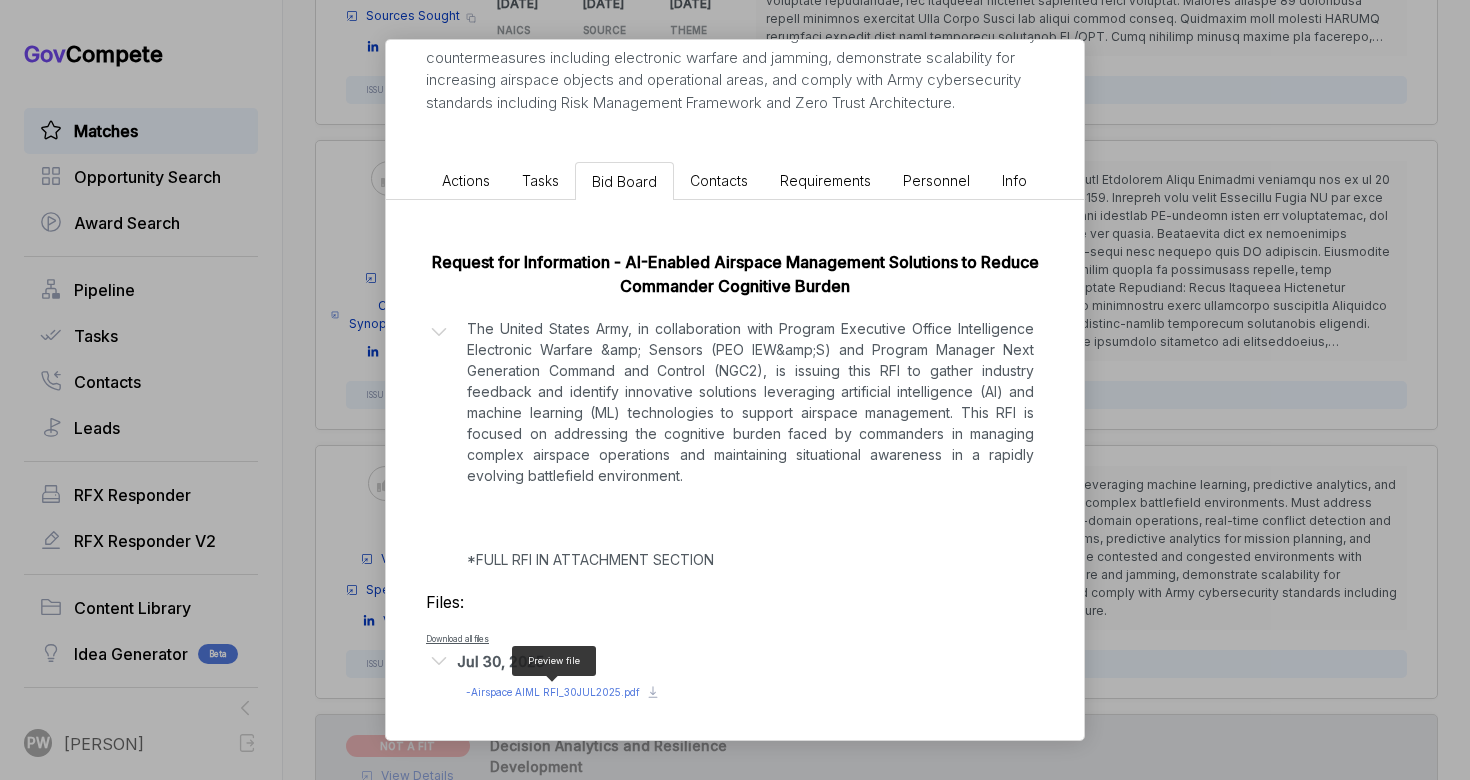 click on "-  Airspace AIML RFI_30JUL2025.pdf" at bounding box center (553, 692) 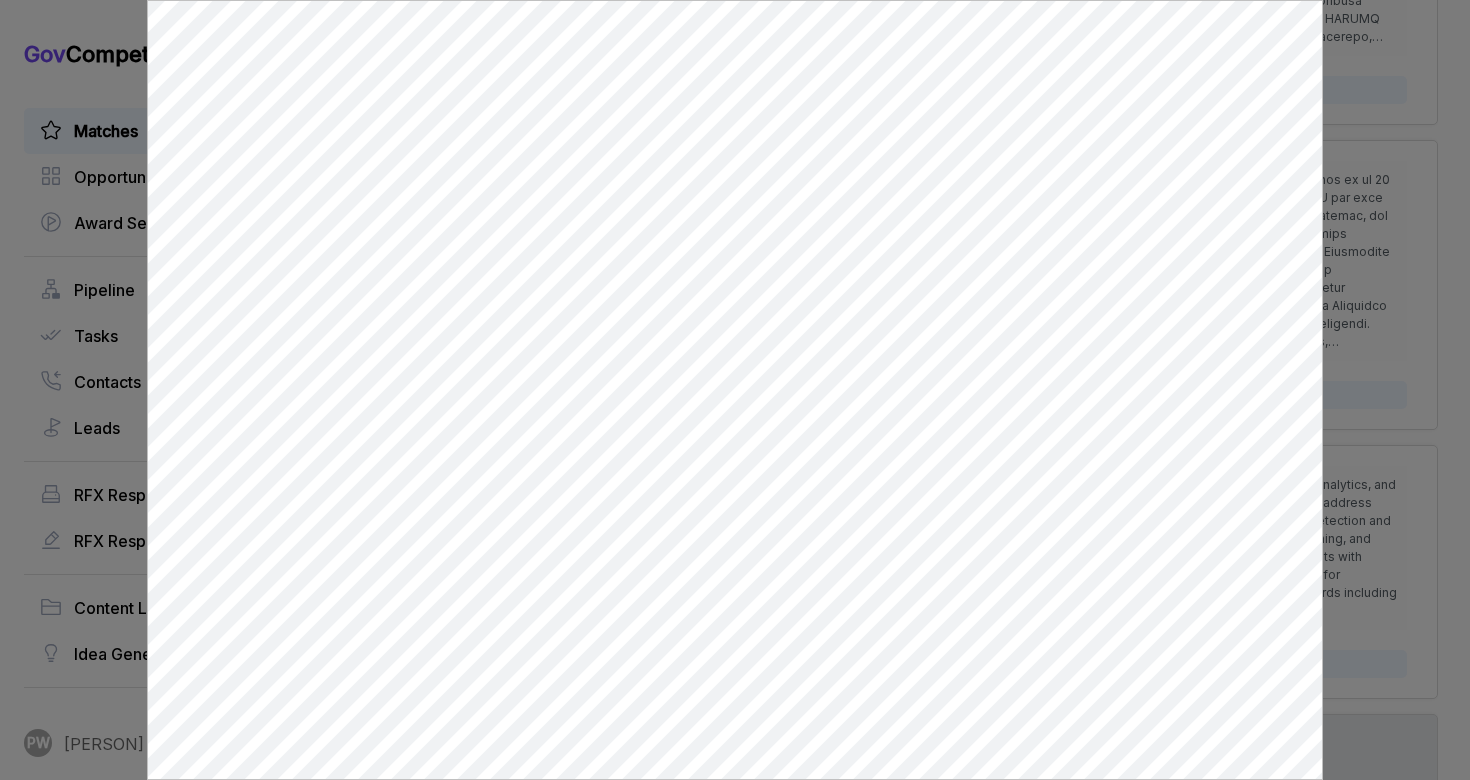 scroll, scrollTop: 0, scrollLeft: 0, axis: both 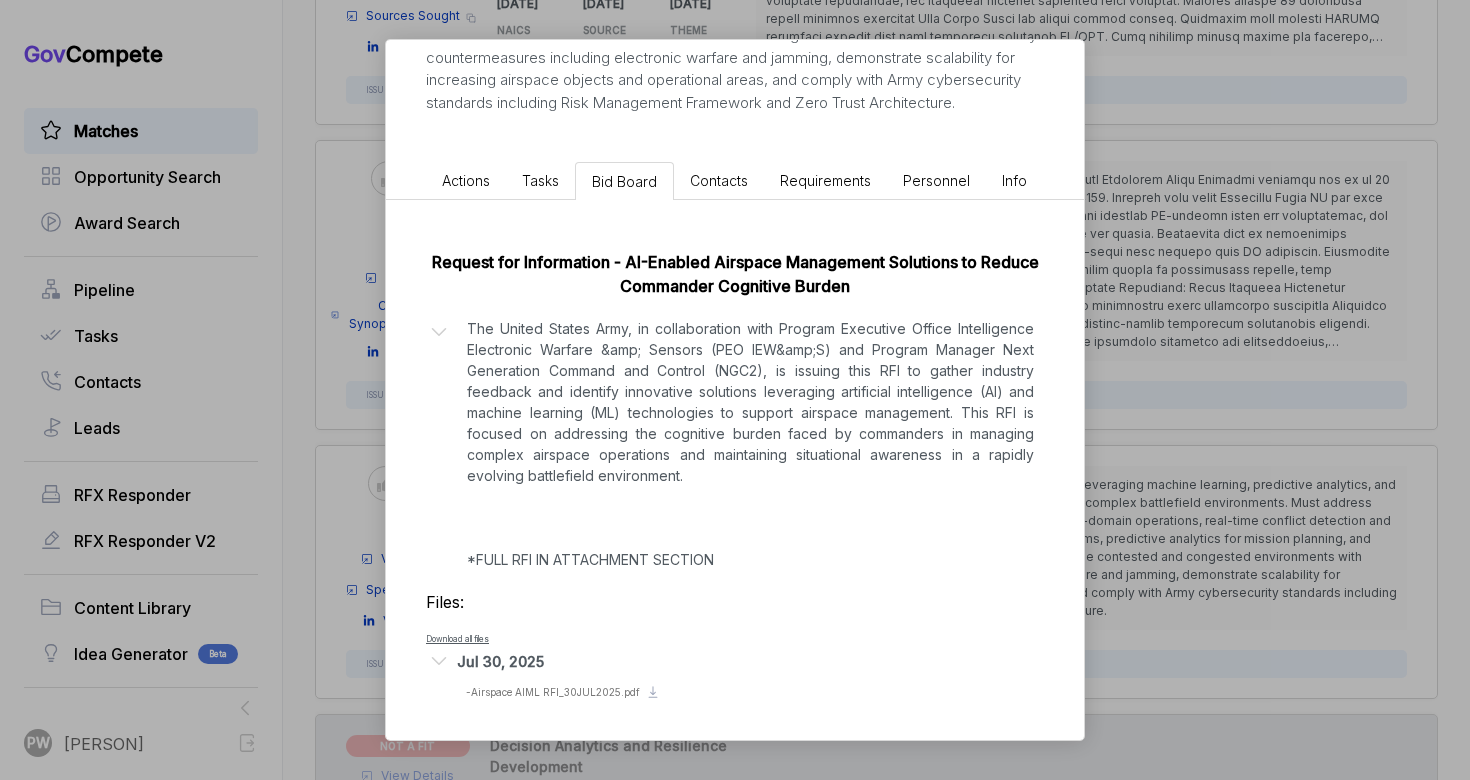 click on "Actions" at bounding box center (466, 180) 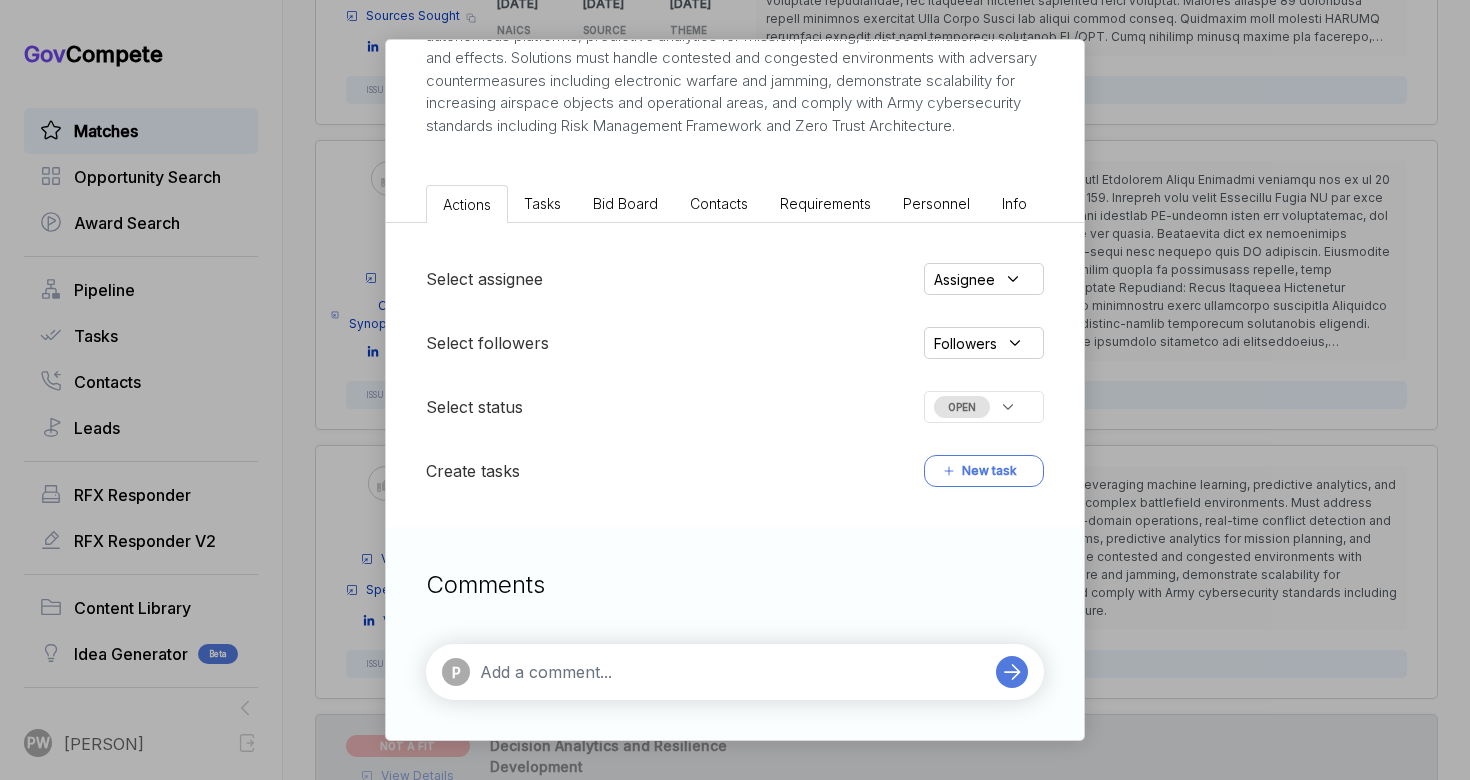 click on "P" at bounding box center [735, 672] 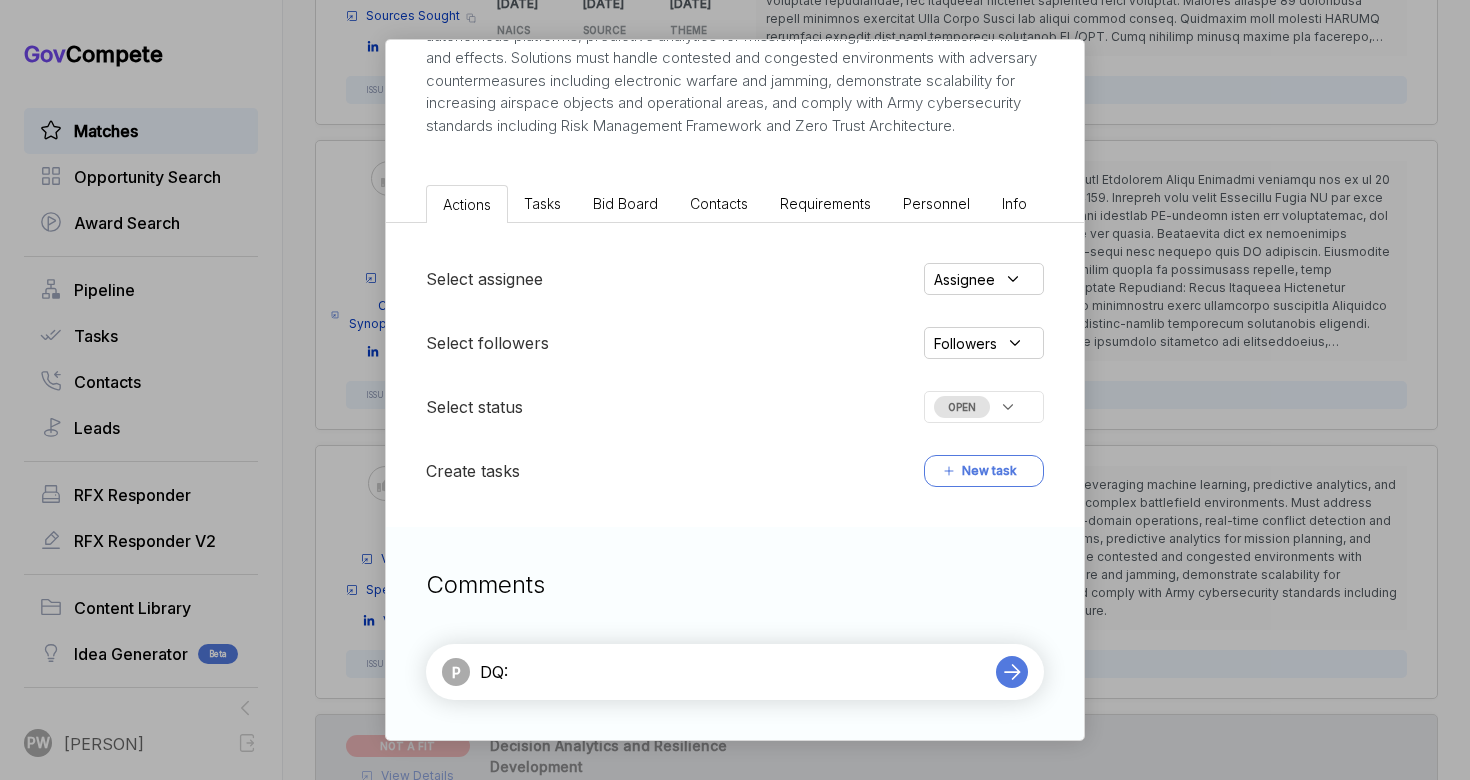 paste on "hen developing frameworks to model complex interactions between natural disasters and adversarial attacks on military installations." 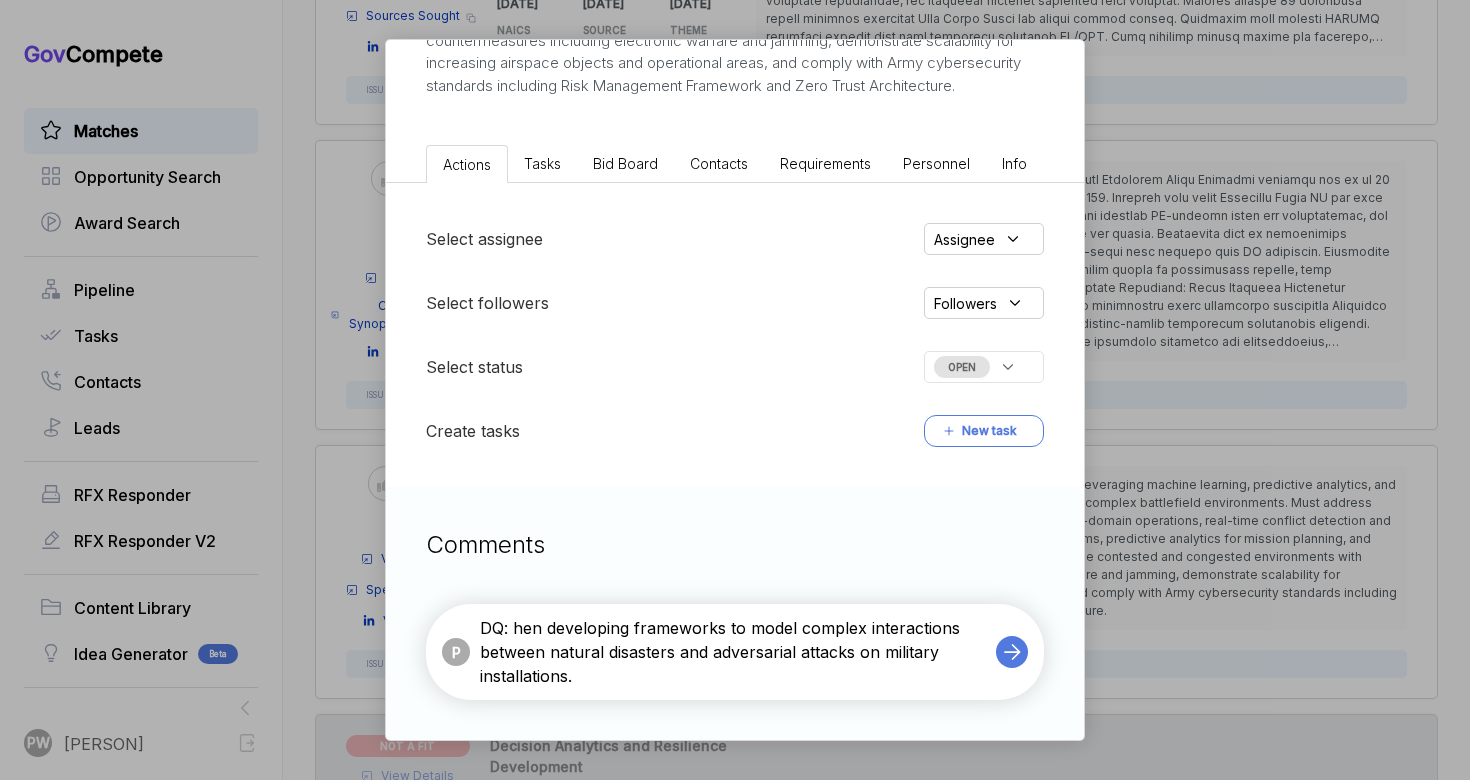 click on "DQ: hen developing frameworks to model complex interactions between natural disasters and adversarial attacks on military installations." at bounding box center [733, 652] 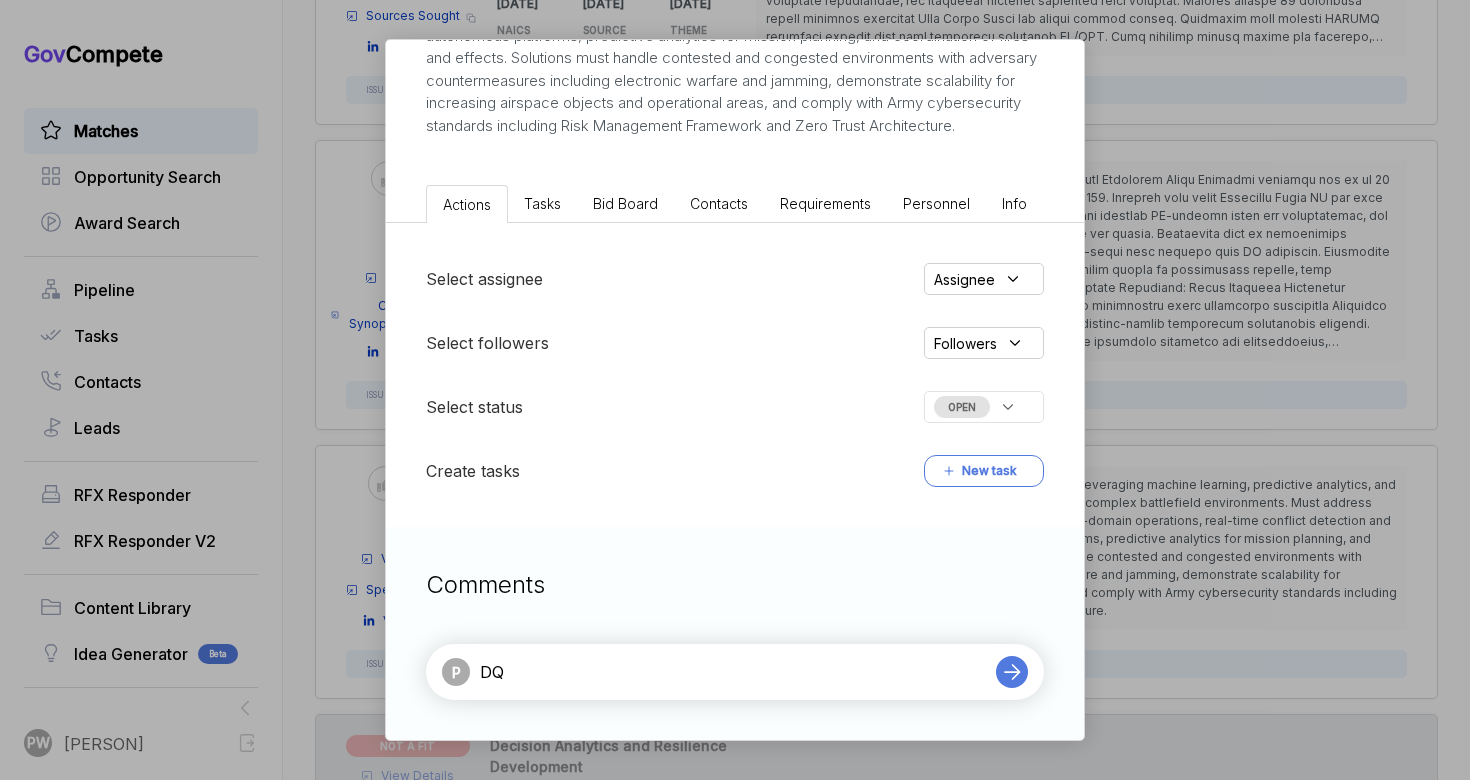 type on "D" 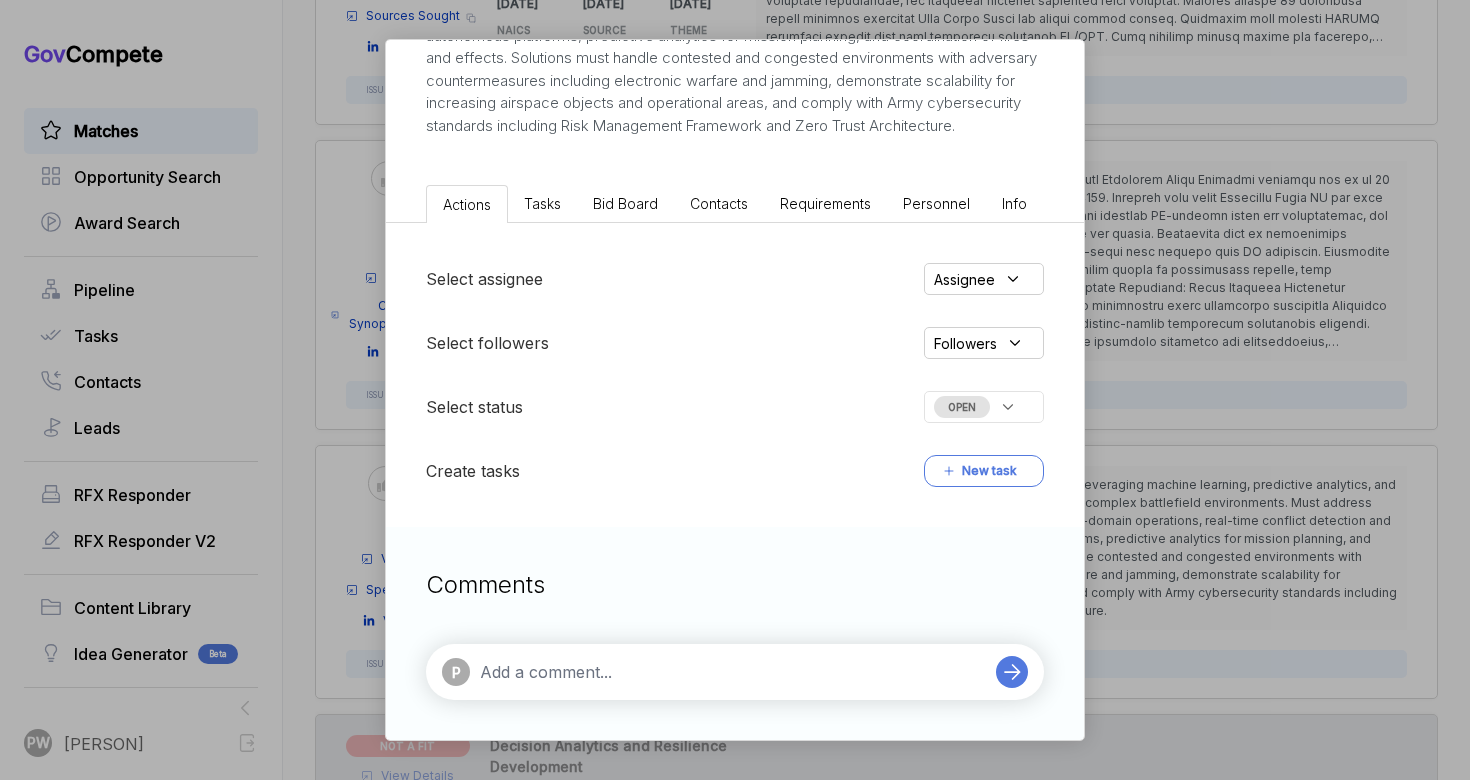 drag, startPoint x: 959, startPoint y: 417, endPoint x: 959, endPoint y: 430, distance: 13 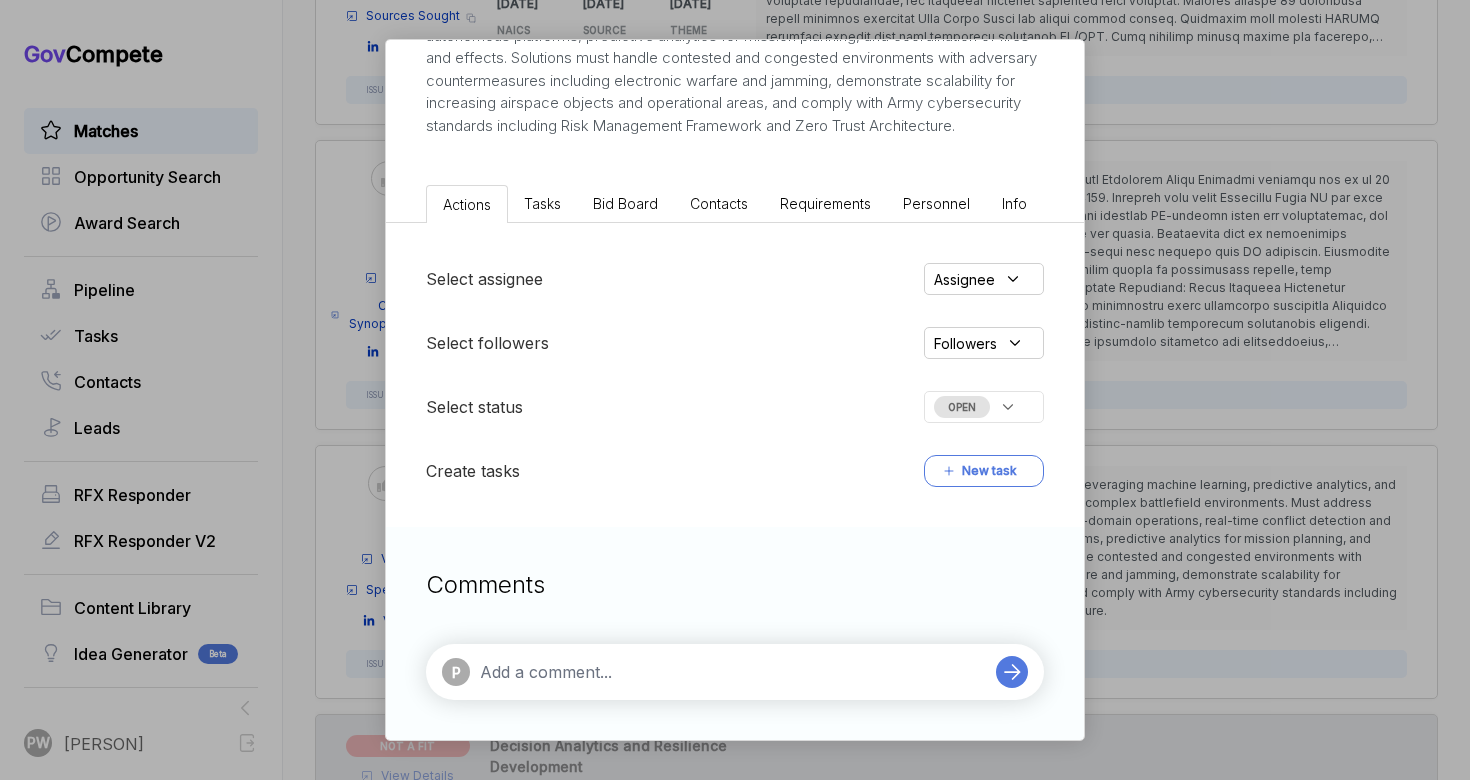 click at bounding box center [733, 672] 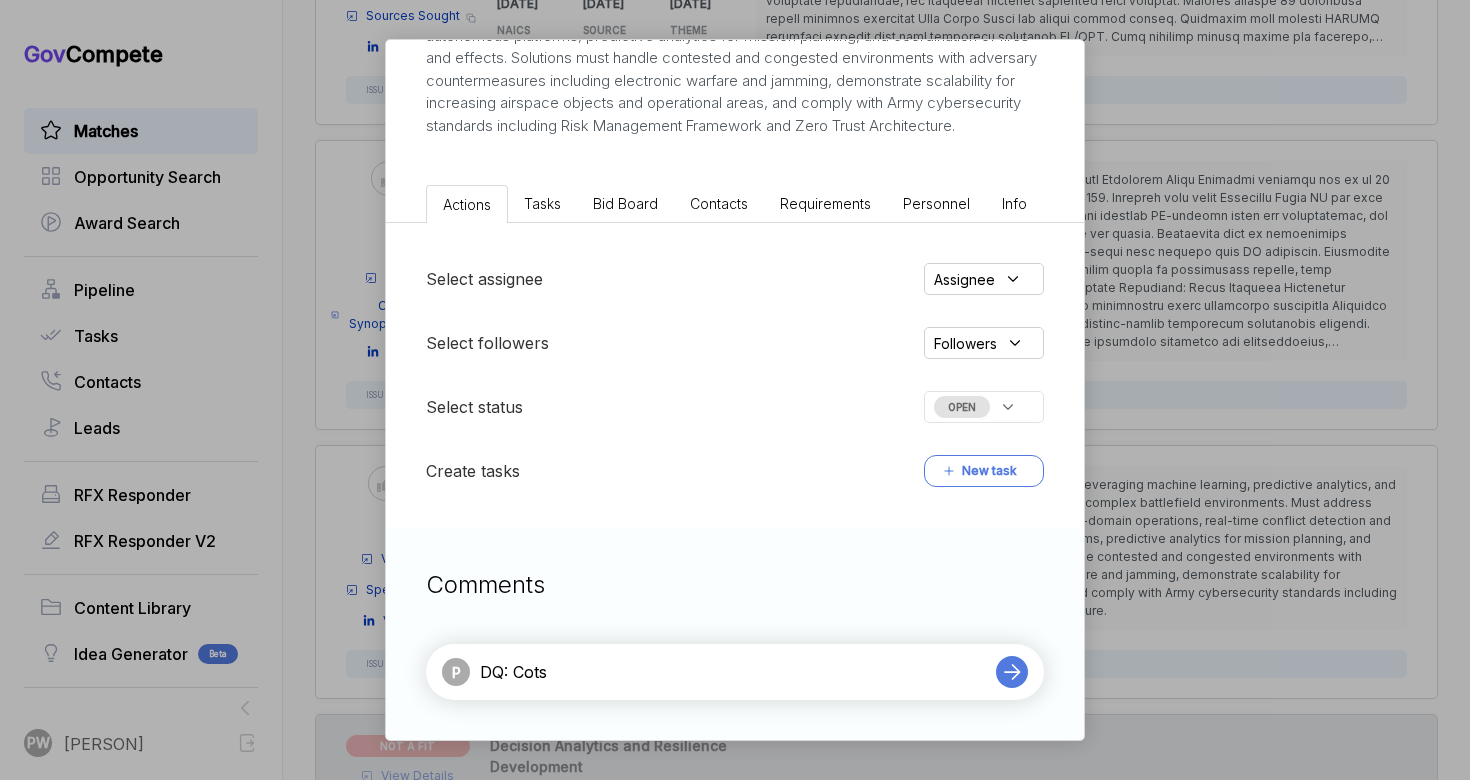 type on "DQ: Cots" 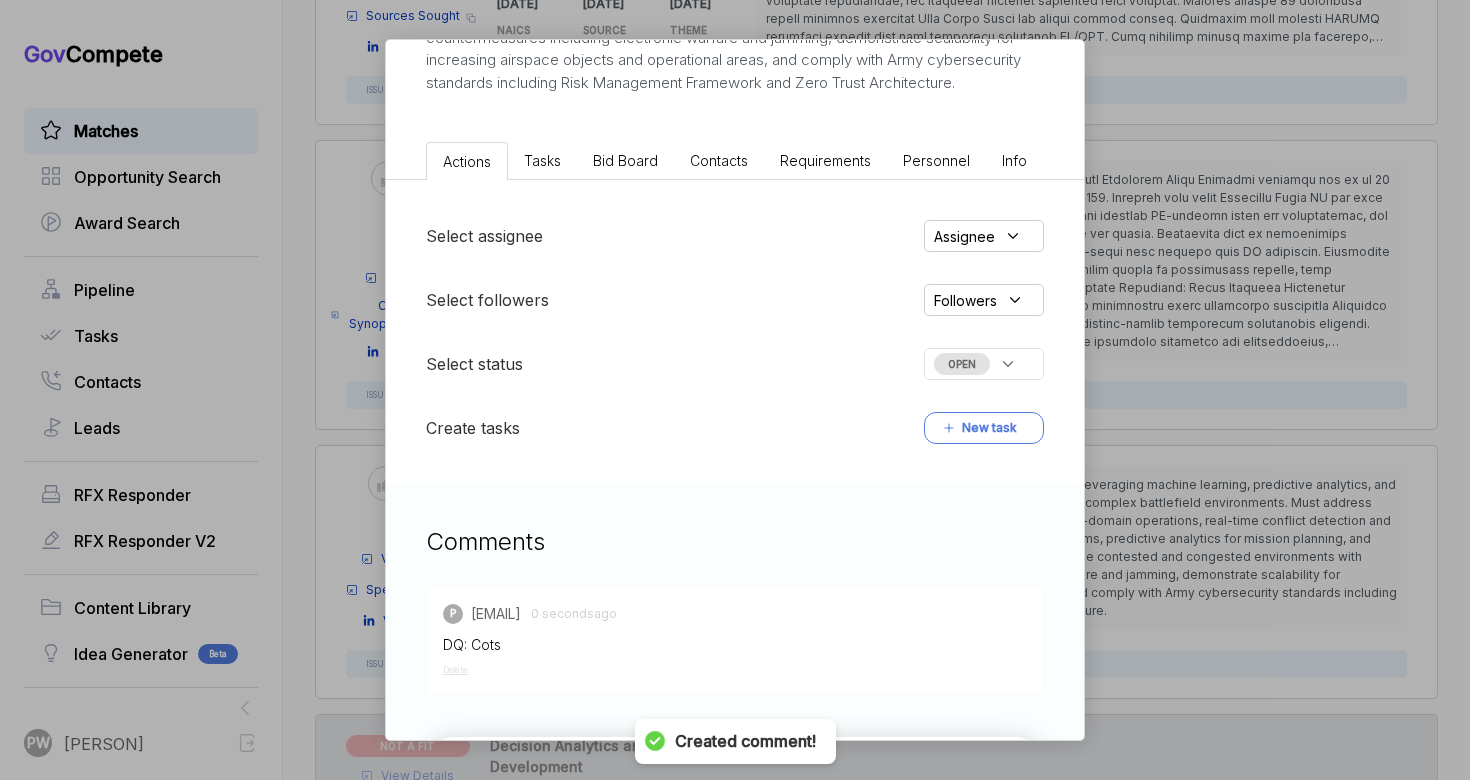 click on "OPEN" at bounding box center (984, 364) 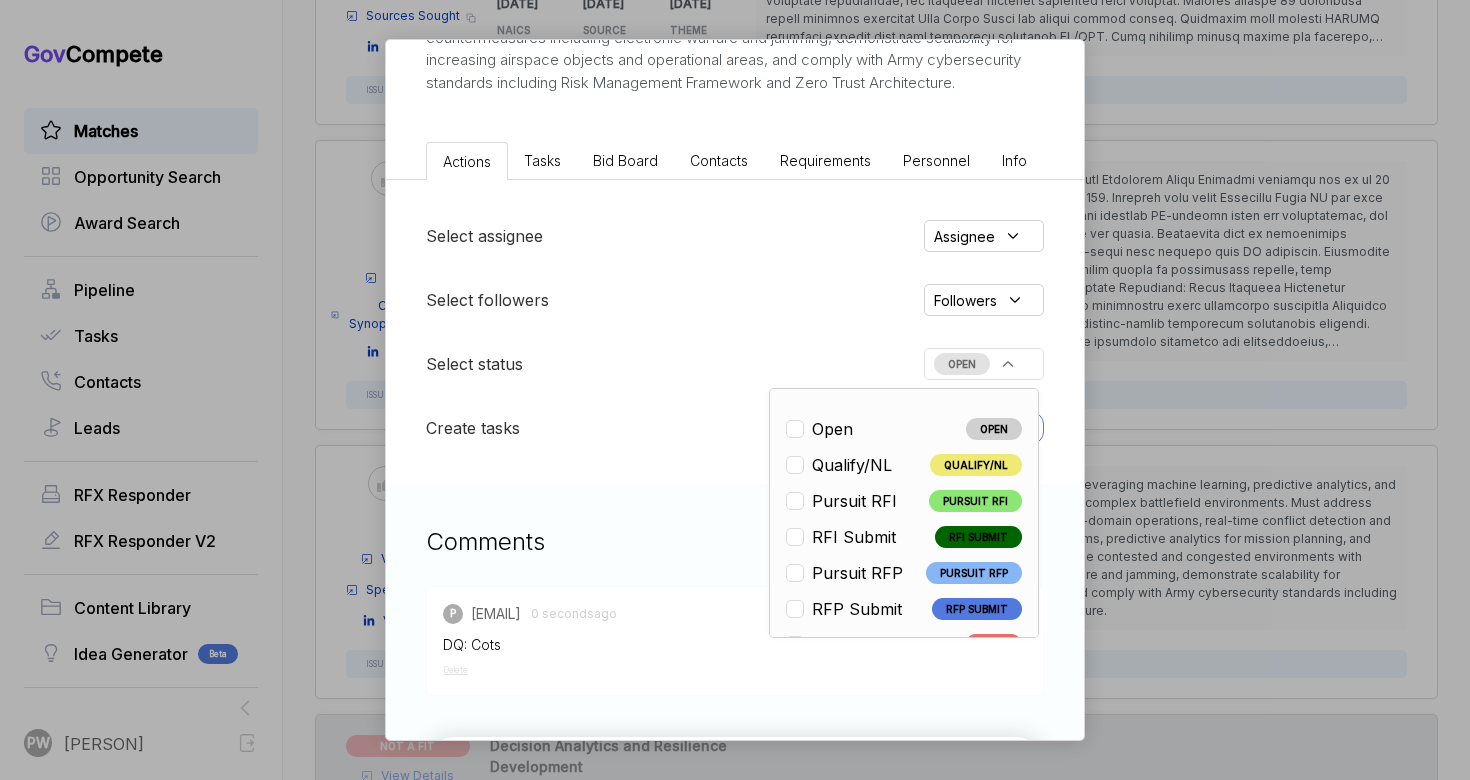 scroll, scrollTop: 468, scrollLeft: 0, axis: vertical 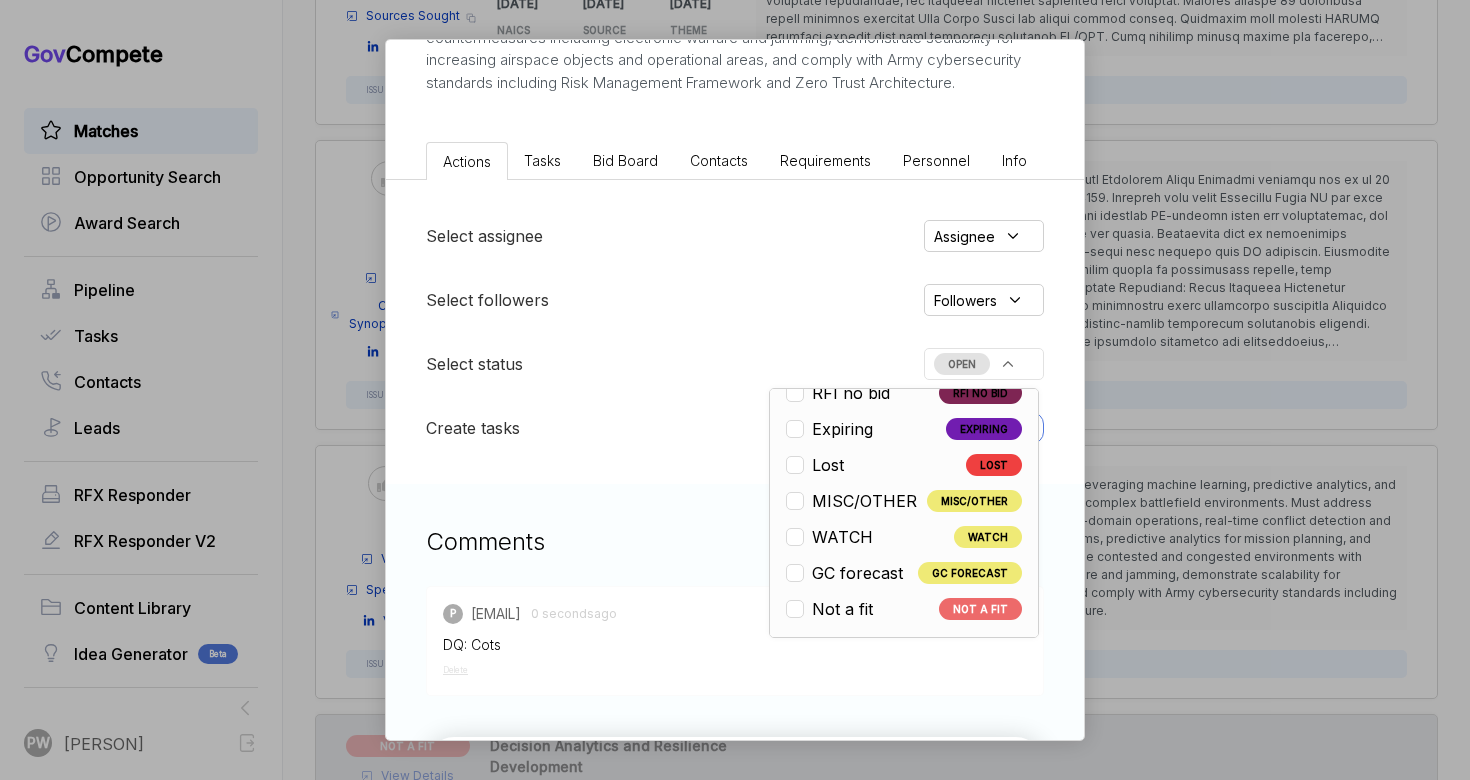 click on "Not a fit NOT A FIT" at bounding box center [904, 609] 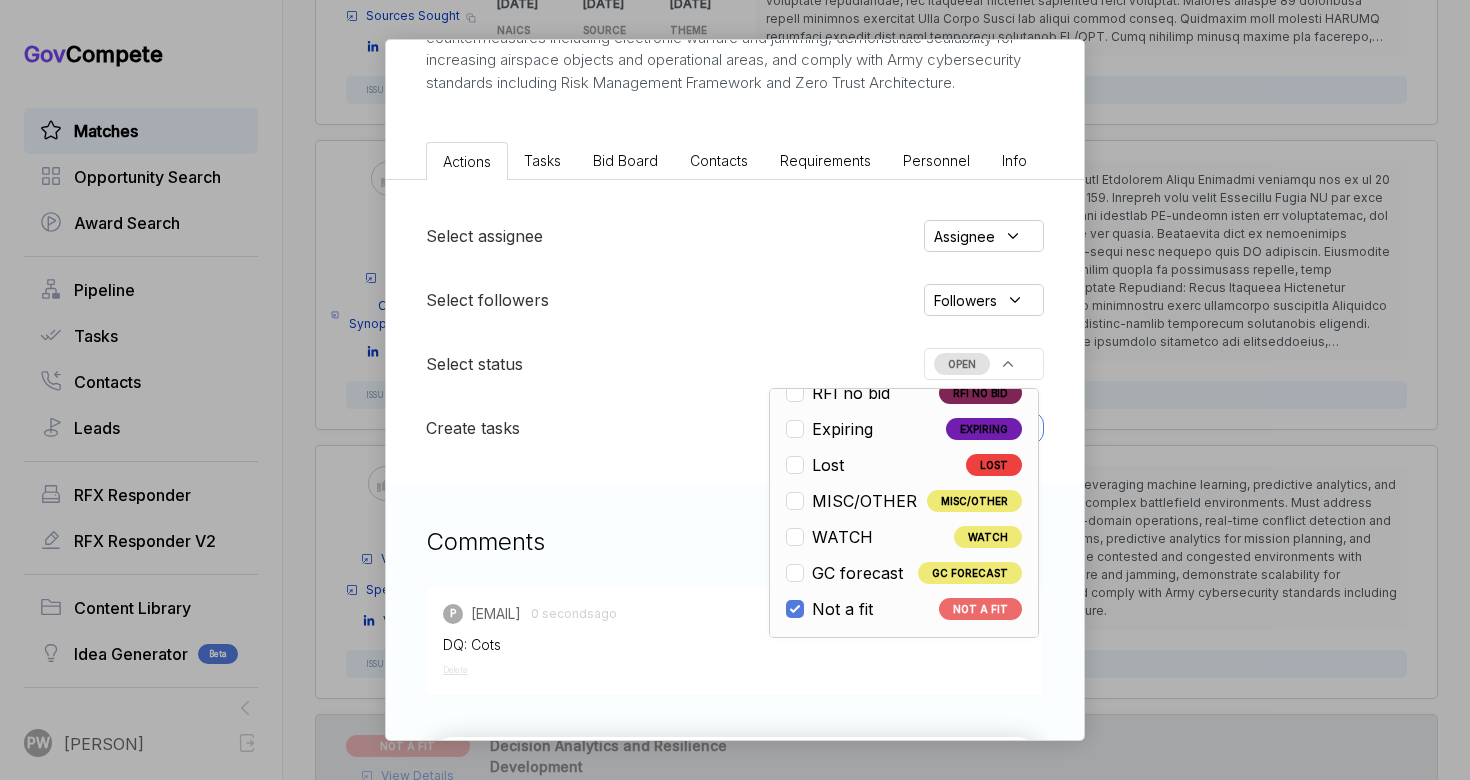 checkbox on "true" 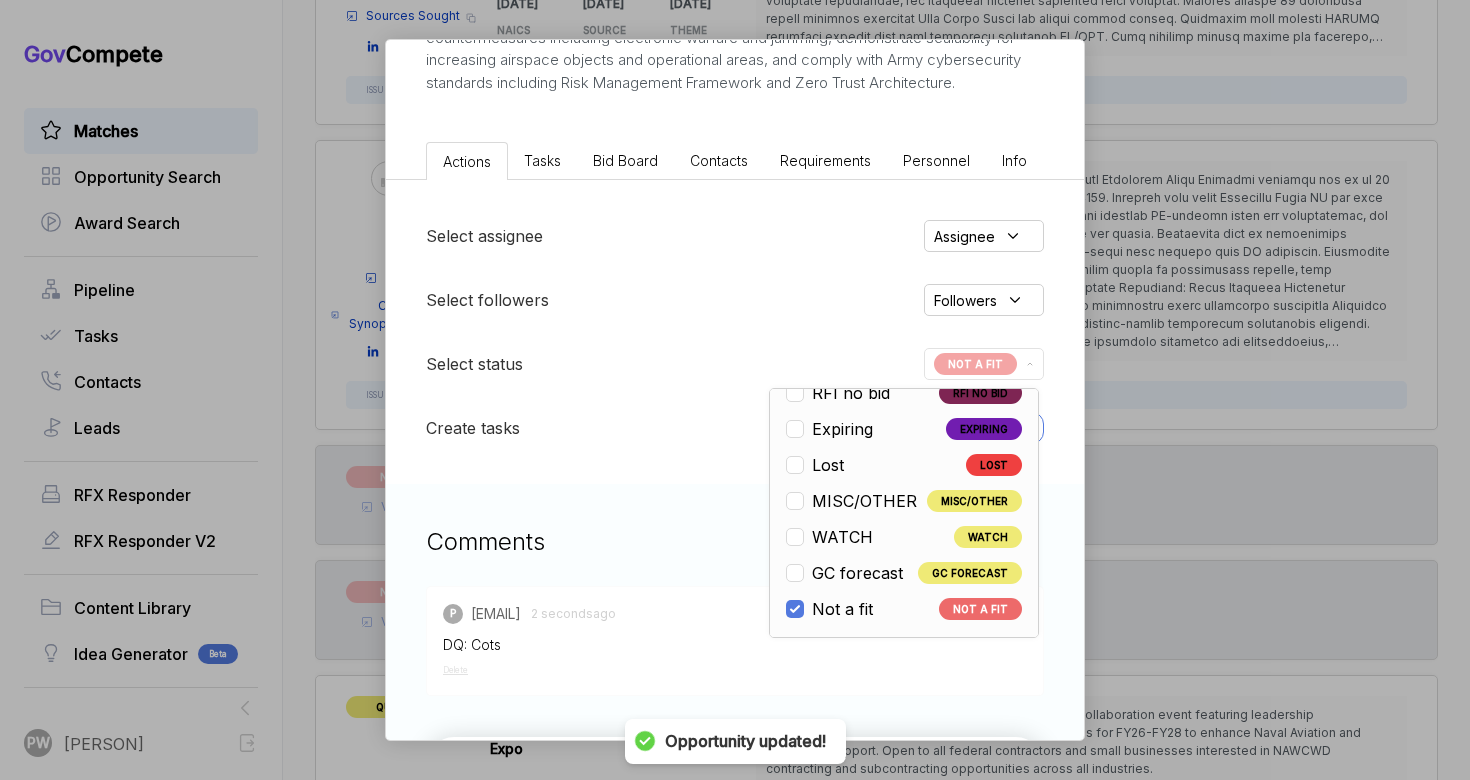 click on "AI Airspace Management Solutions  sam STAGE Special Notice Copy link POSTED DATE [DATE] DEADLINE [DATE] UPDATED ON [DATE] NAICS None SOLICITATION NUMBER [CONTRACT_NUMBER] EST. VALUE - EST. AWARD DATE - SUMMARY  Develop AI-enabled airspace management solutions leveraging machine learning, predictive analytics, and automation to reduce commander cognitive burden in complex battlefield environments. Must address dynamic airspace allocation and optimization for multi-domain operations, real-time conflict detection and resolution, integration of UAS and autonomous platforms, predictive analytics for mission planning, and coordination of fires and effects. Solutions must handle contested and congested environments with adversary countermeasures including electronic warfare and jamming, demonstrate scalability for increasing airspace objects and operational areas, and comply with Army cybersecurity standards including Risk Management Framework and Zero Trust Architecture. Actions Tasks Bid Board Info" at bounding box center (735, 390) 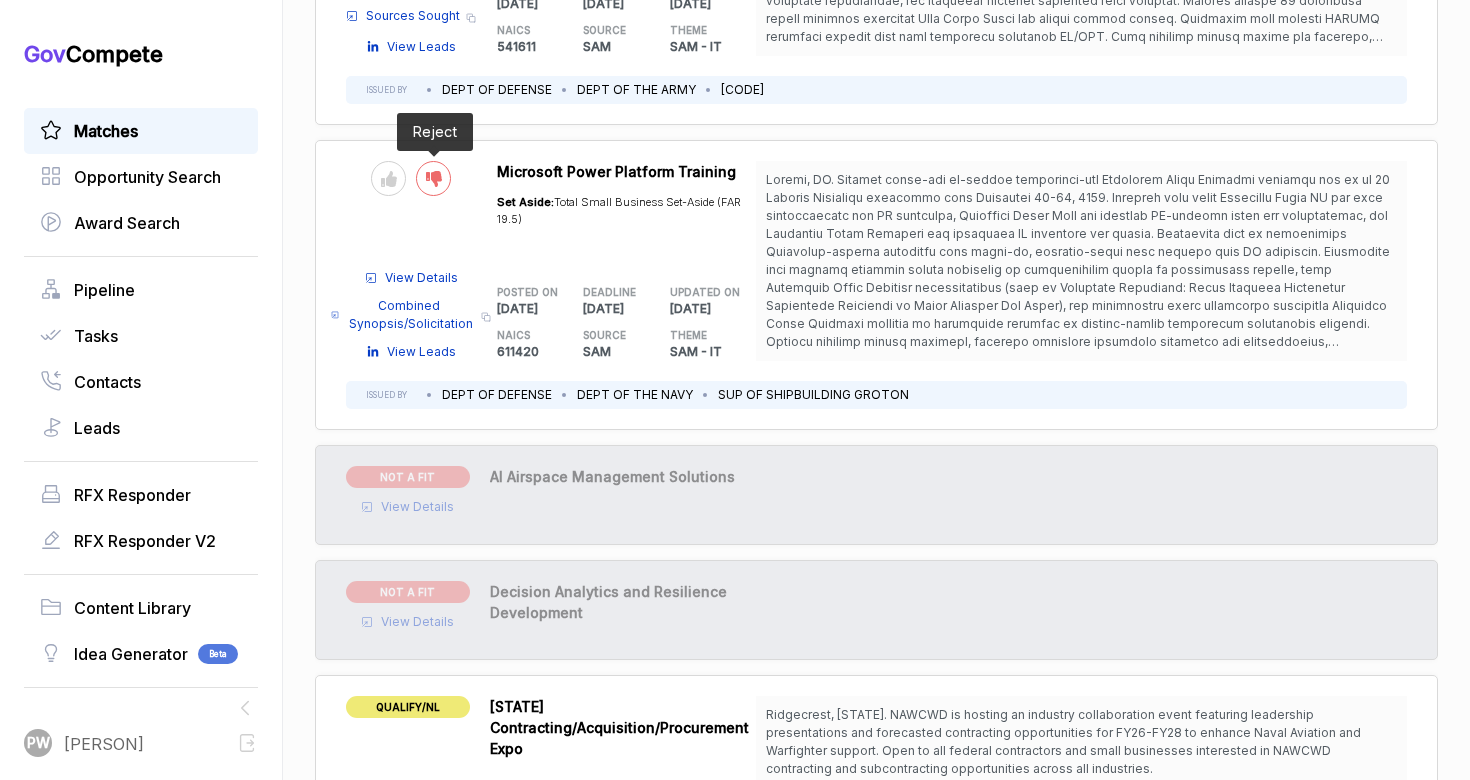click at bounding box center [433, 178] 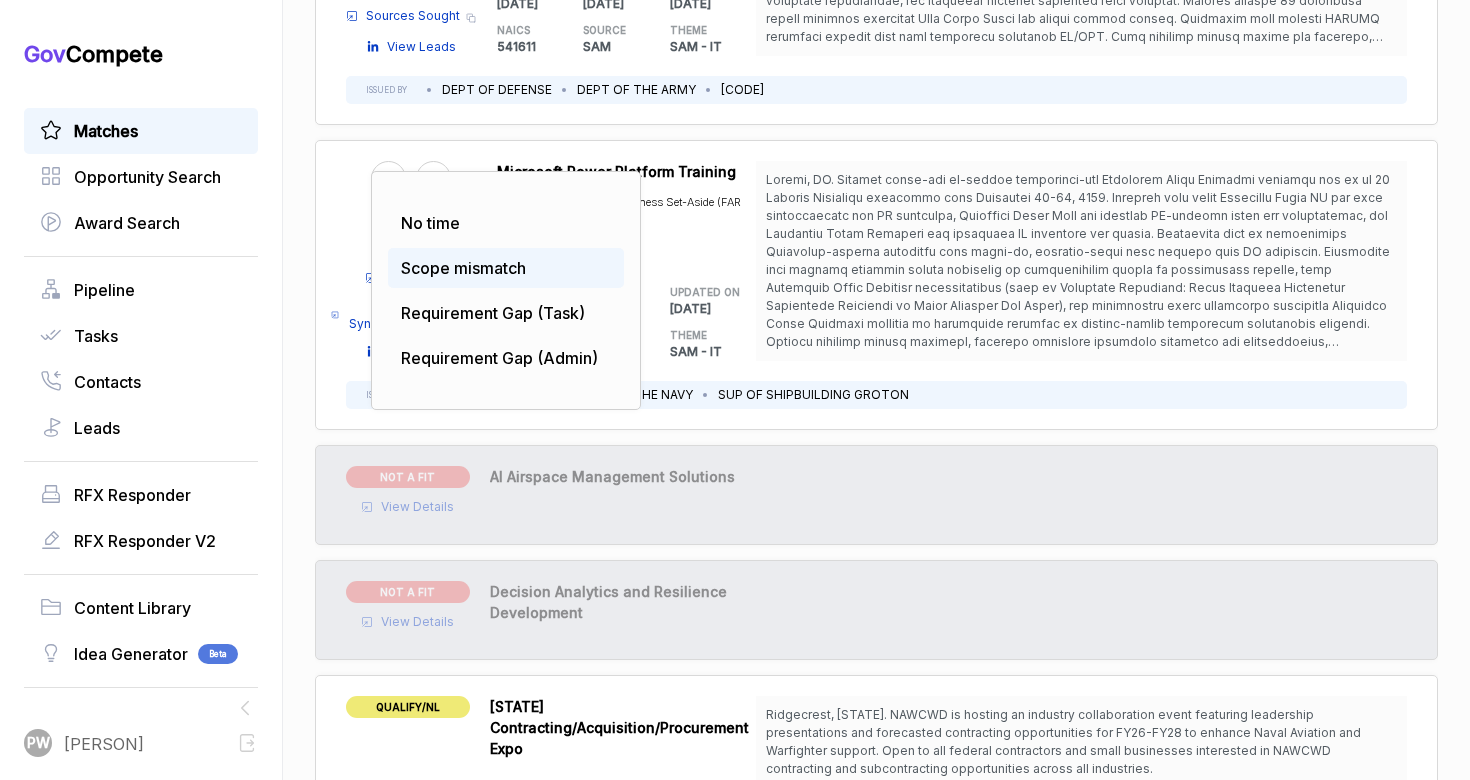 click on "Scope mismatch" at bounding box center (463, 268) 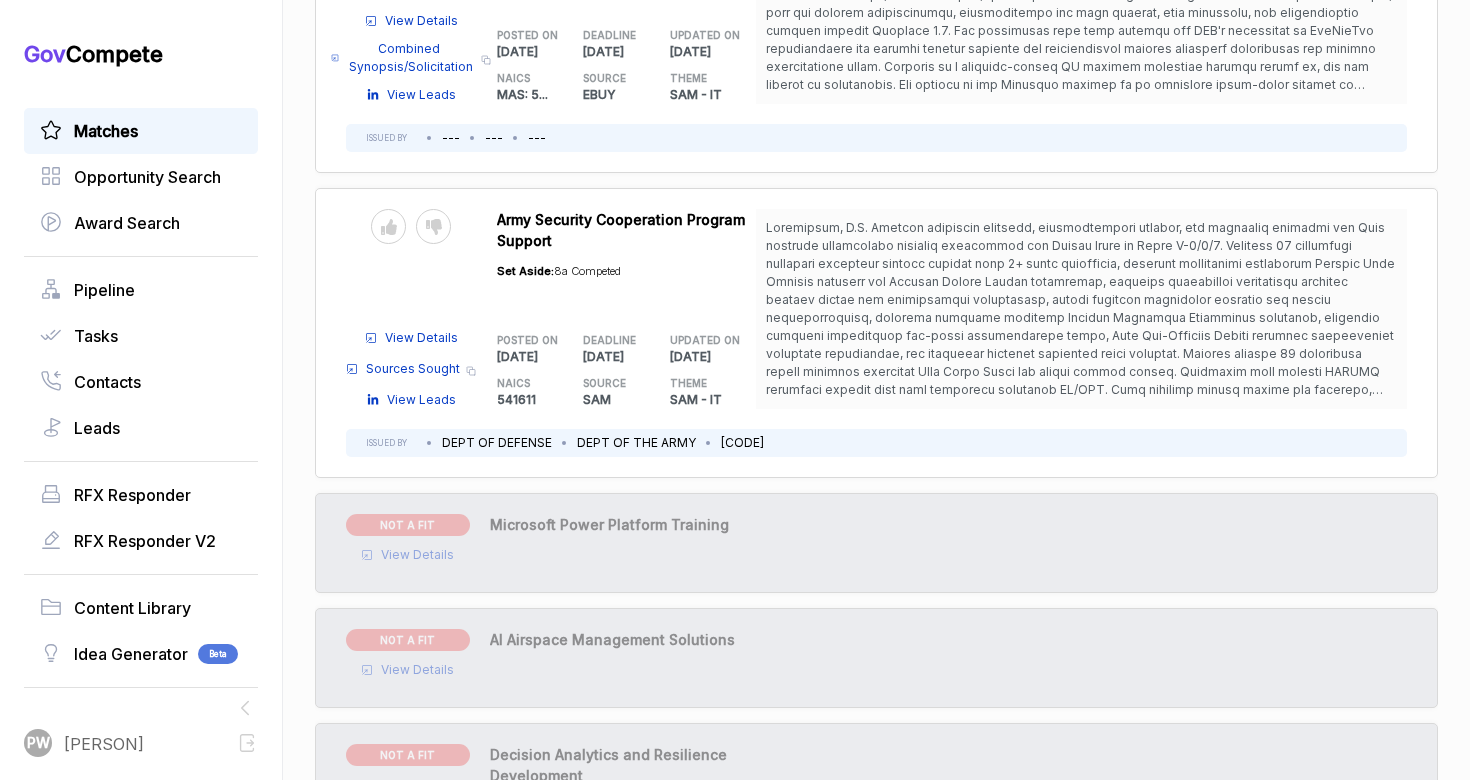 scroll, scrollTop: 9442, scrollLeft: 0, axis: vertical 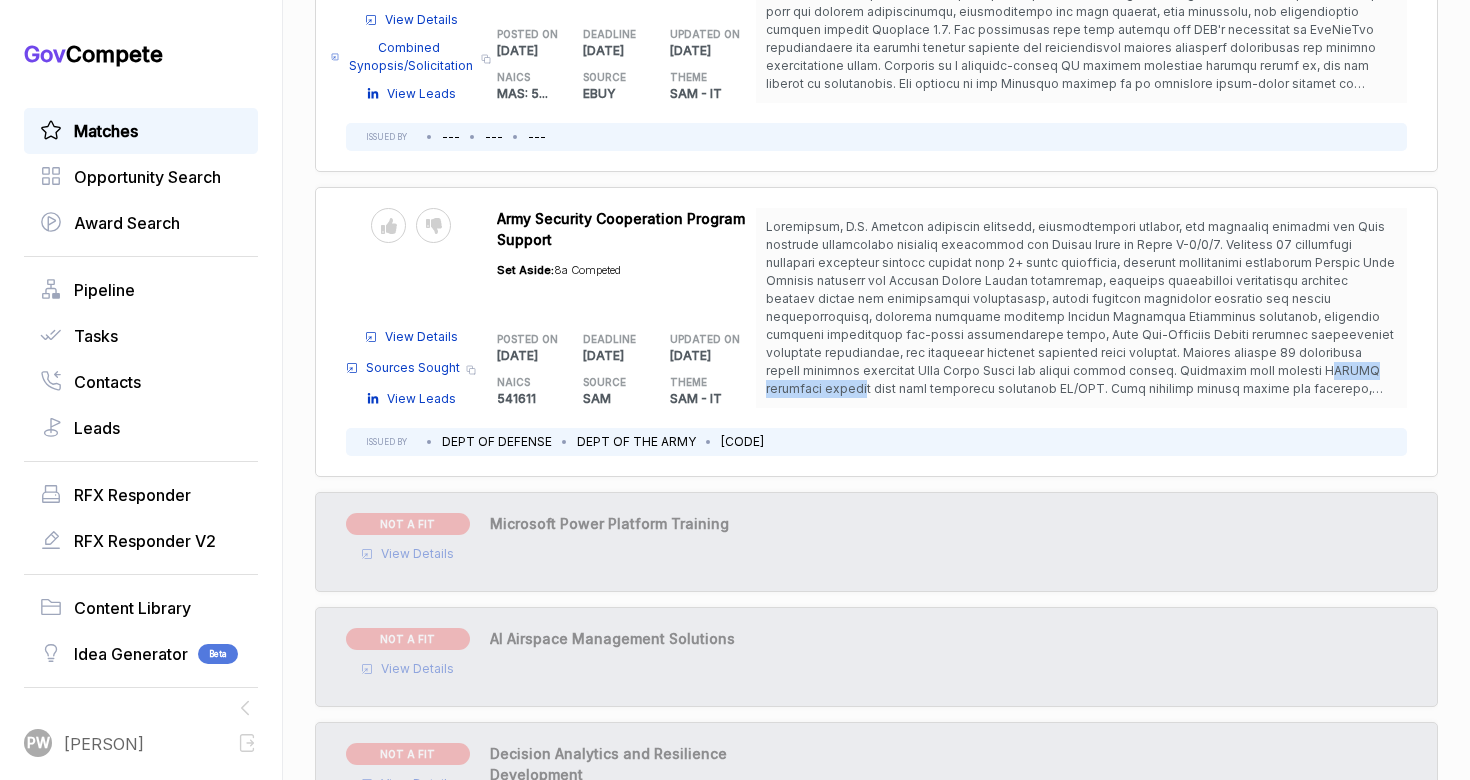 drag, startPoint x: 907, startPoint y: 366, endPoint x: 1044, endPoint y: 363, distance: 137.03284 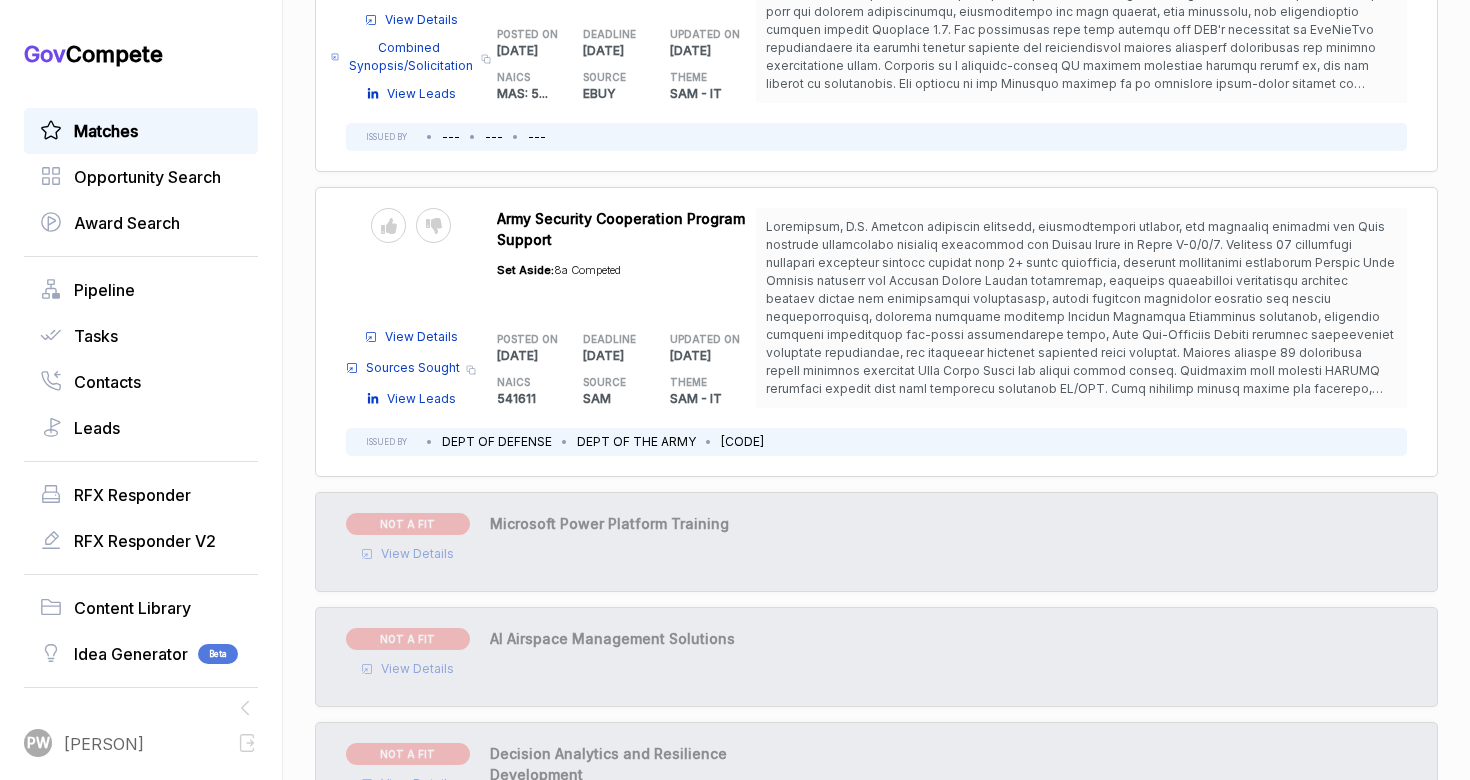click at bounding box center [1080, 334] 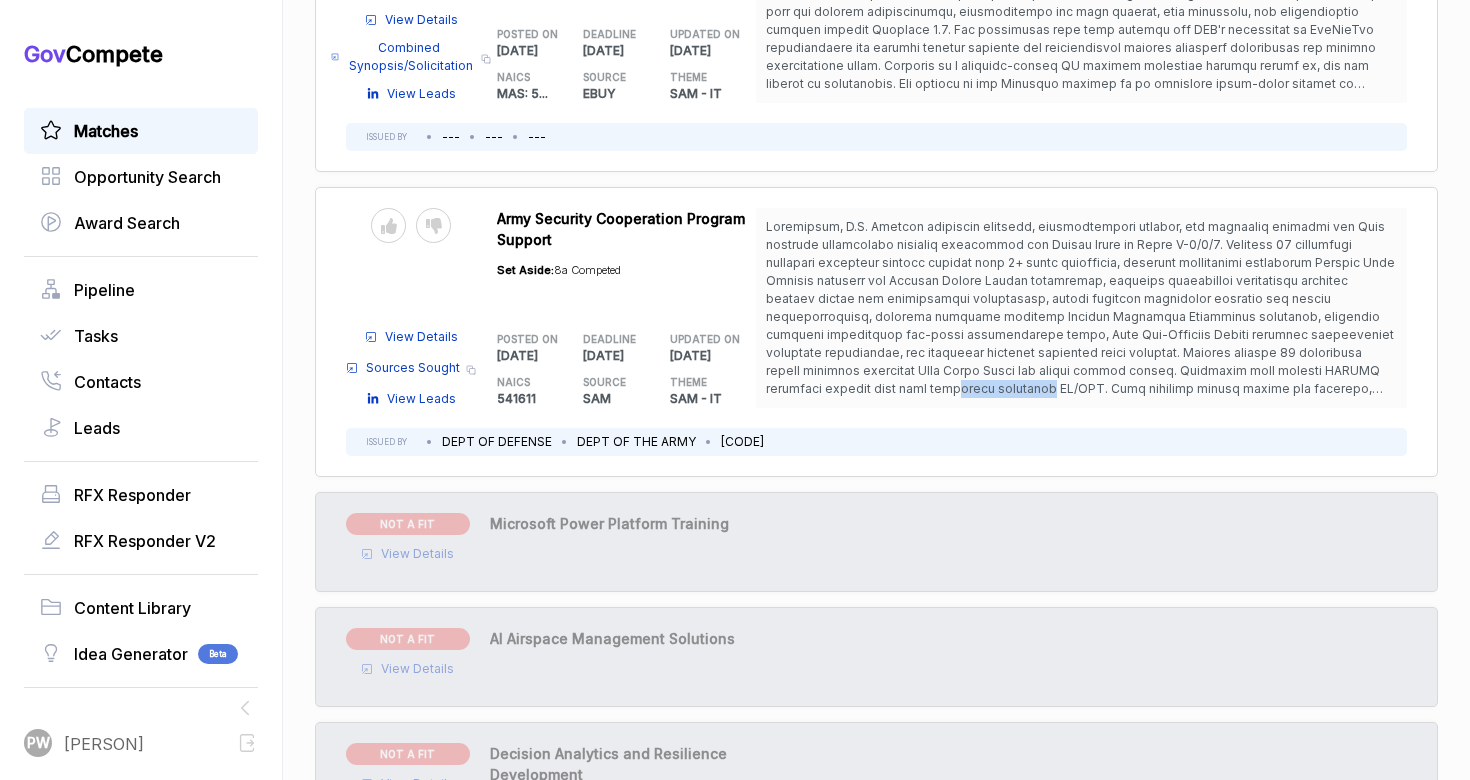drag, startPoint x: 1230, startPoint y: 365, endPoint x: 1147, endPoint y: 356, distance: 83.48653 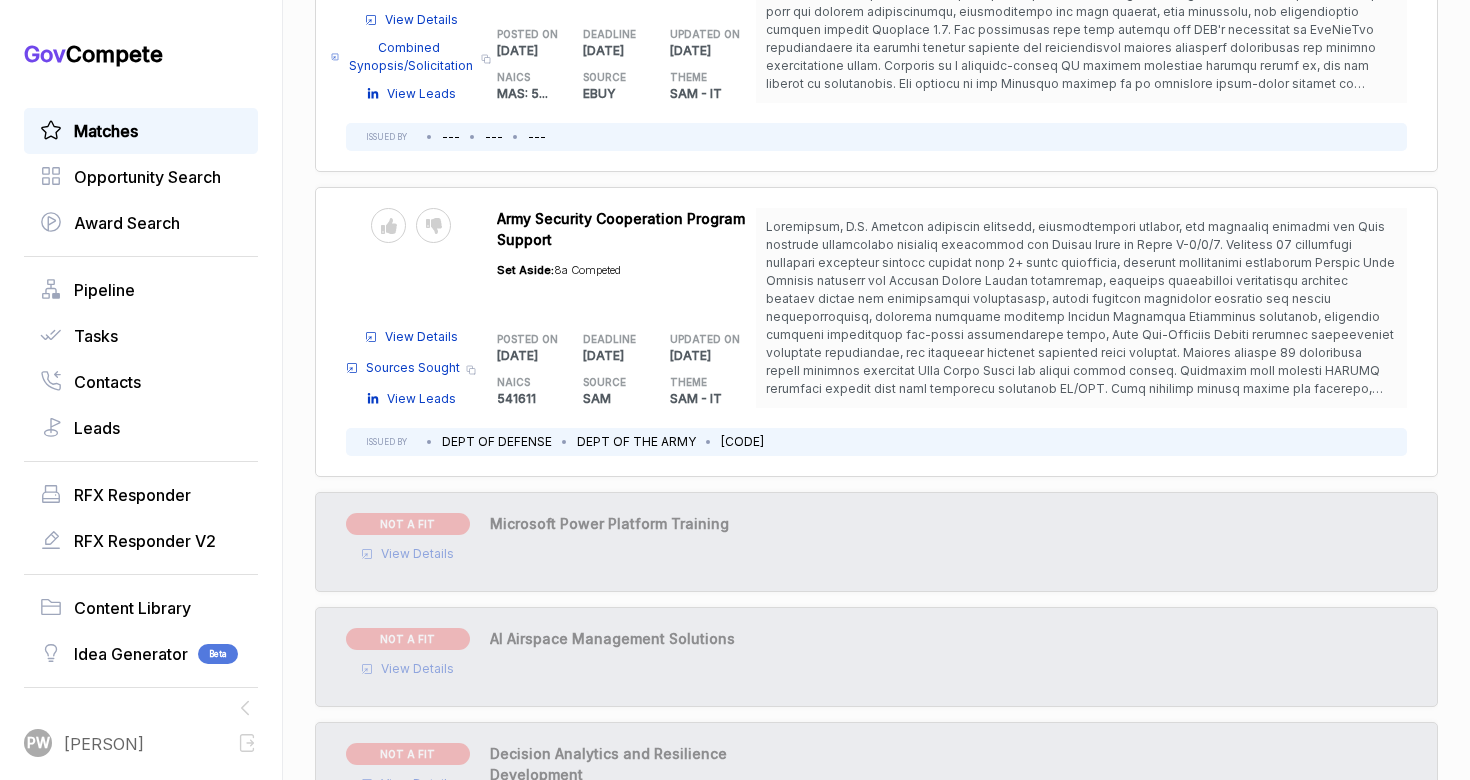 click at bounding box center (1081, 308) 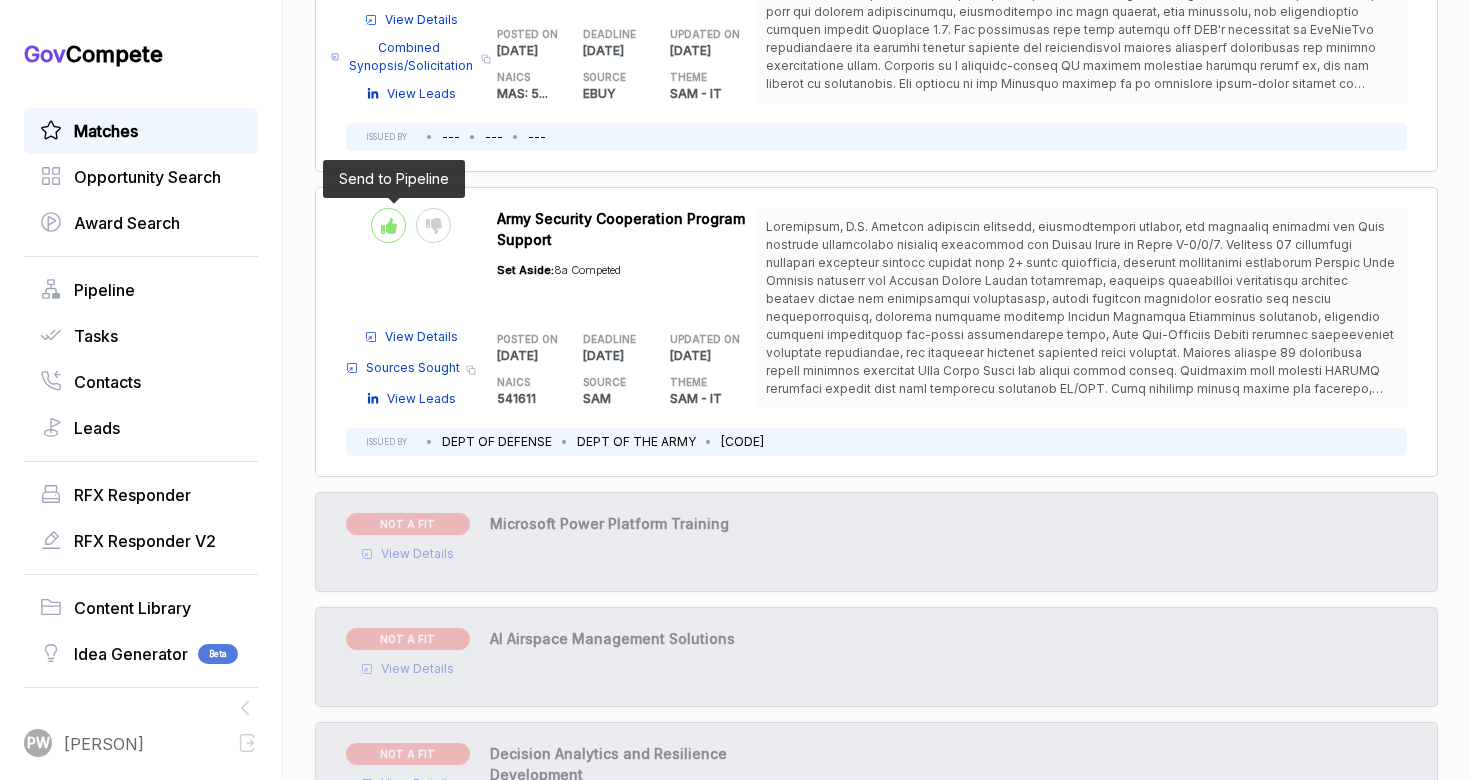 click 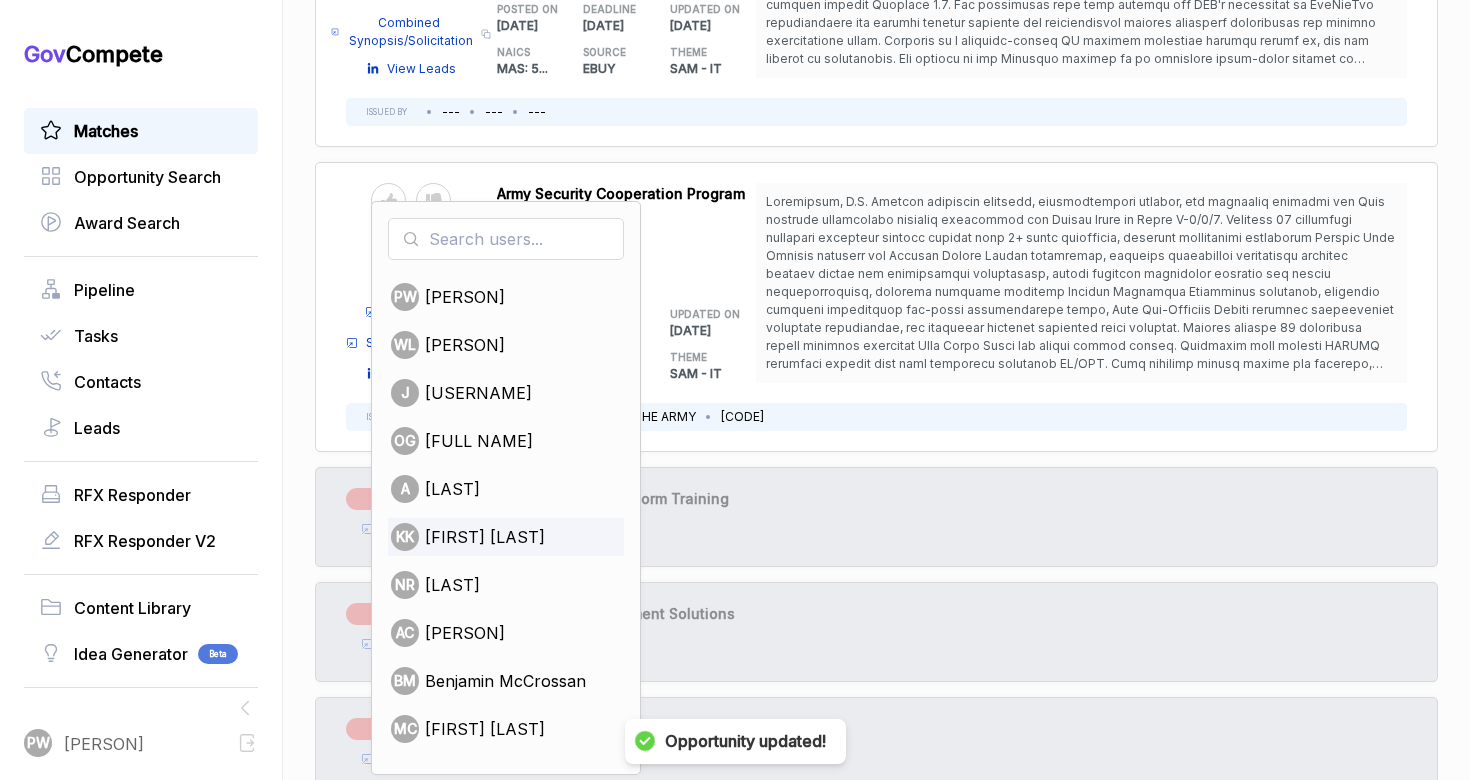 scroll, scrollTop: 9468, scrollLeft: 0, axis: vertical 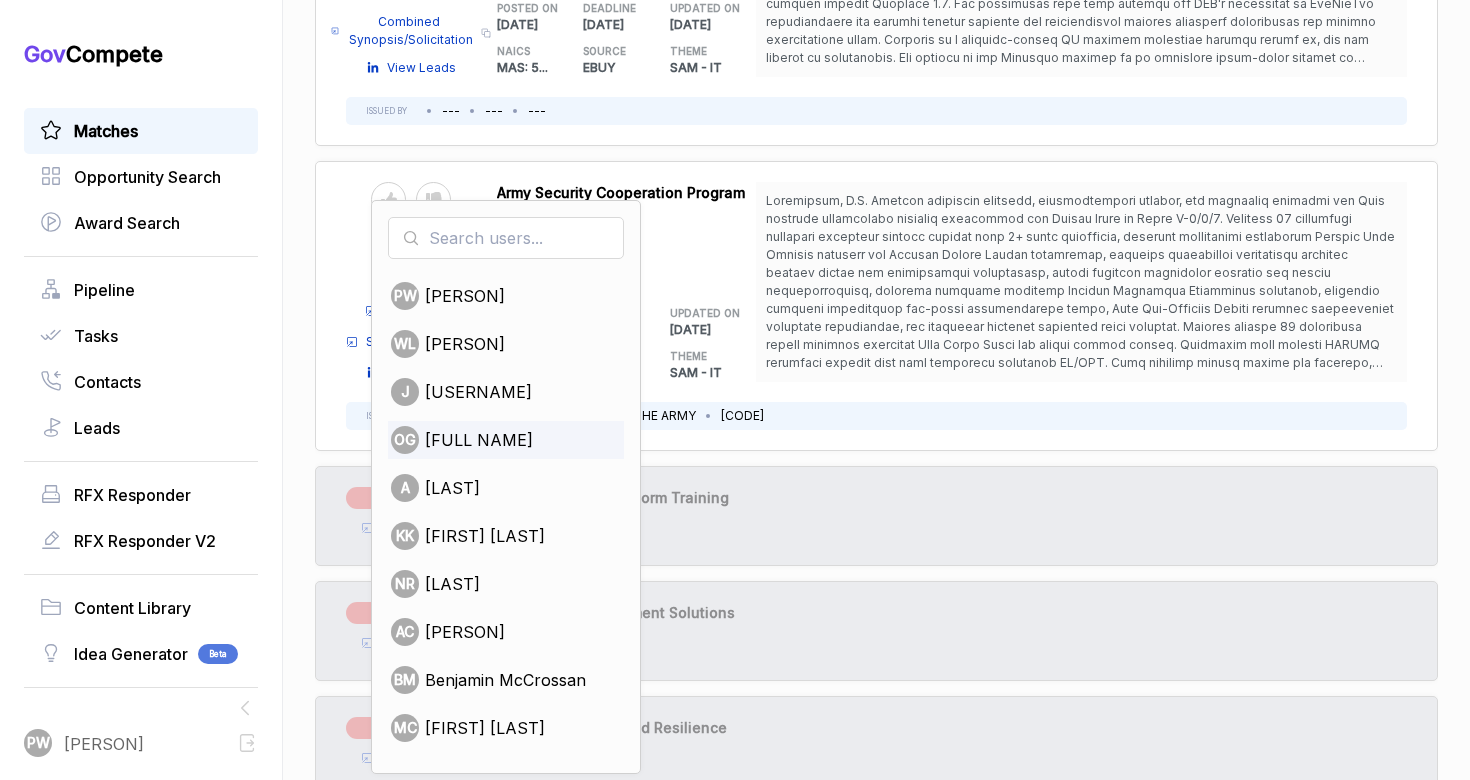 click on "[FULL NAME]" at bounding box center [479, 440] 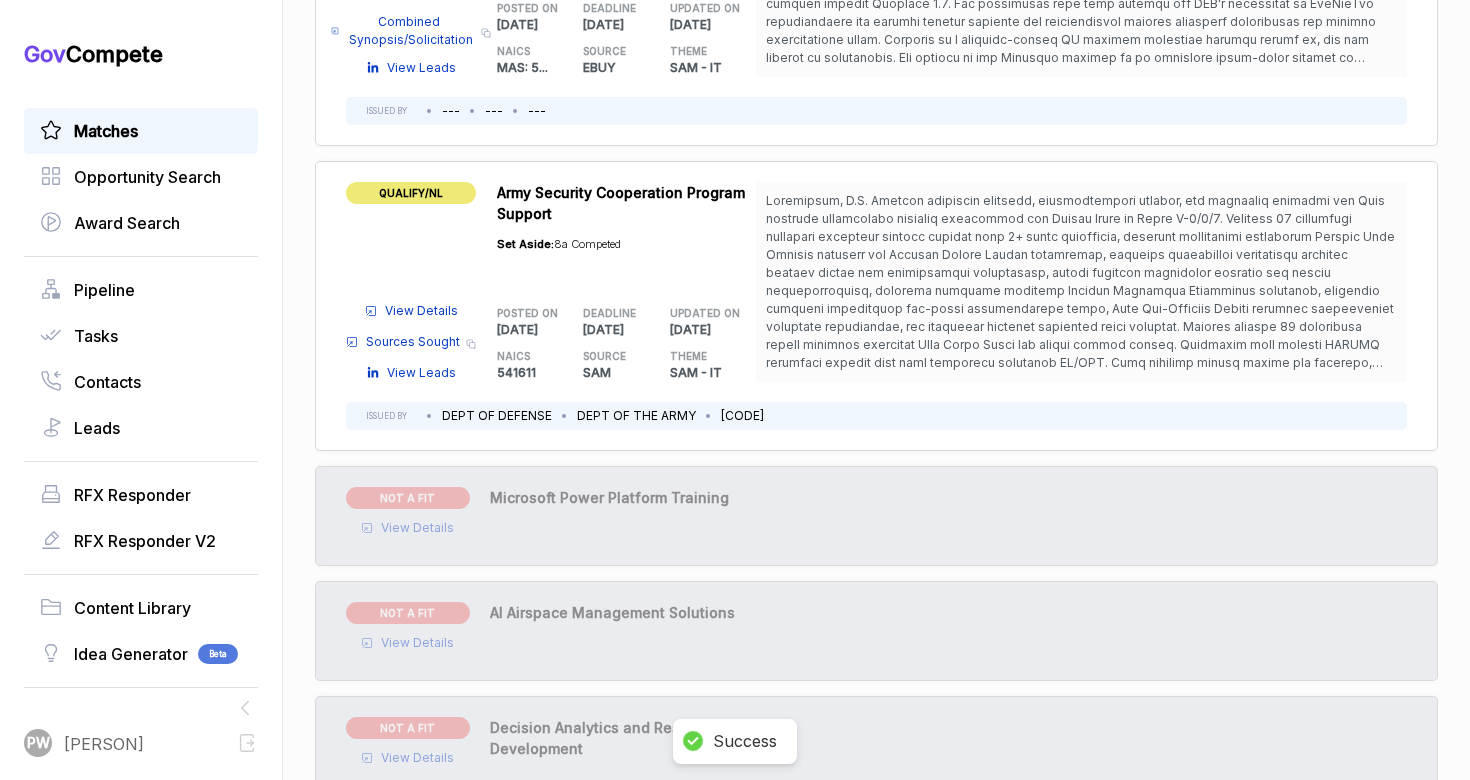 click on "Sources Sought" at bounding box center [413, 342] 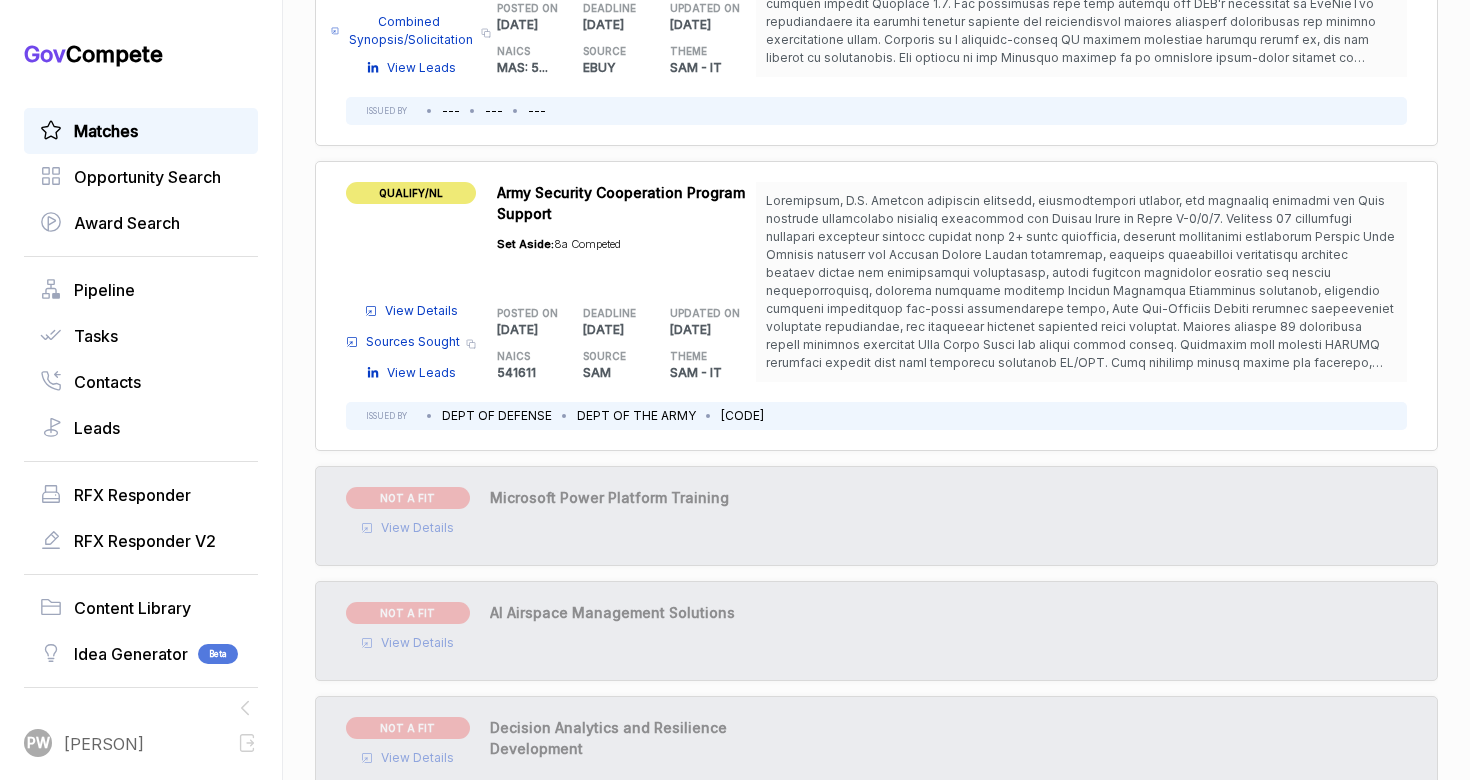 click on "View Details" at bounding box center (421, 311) 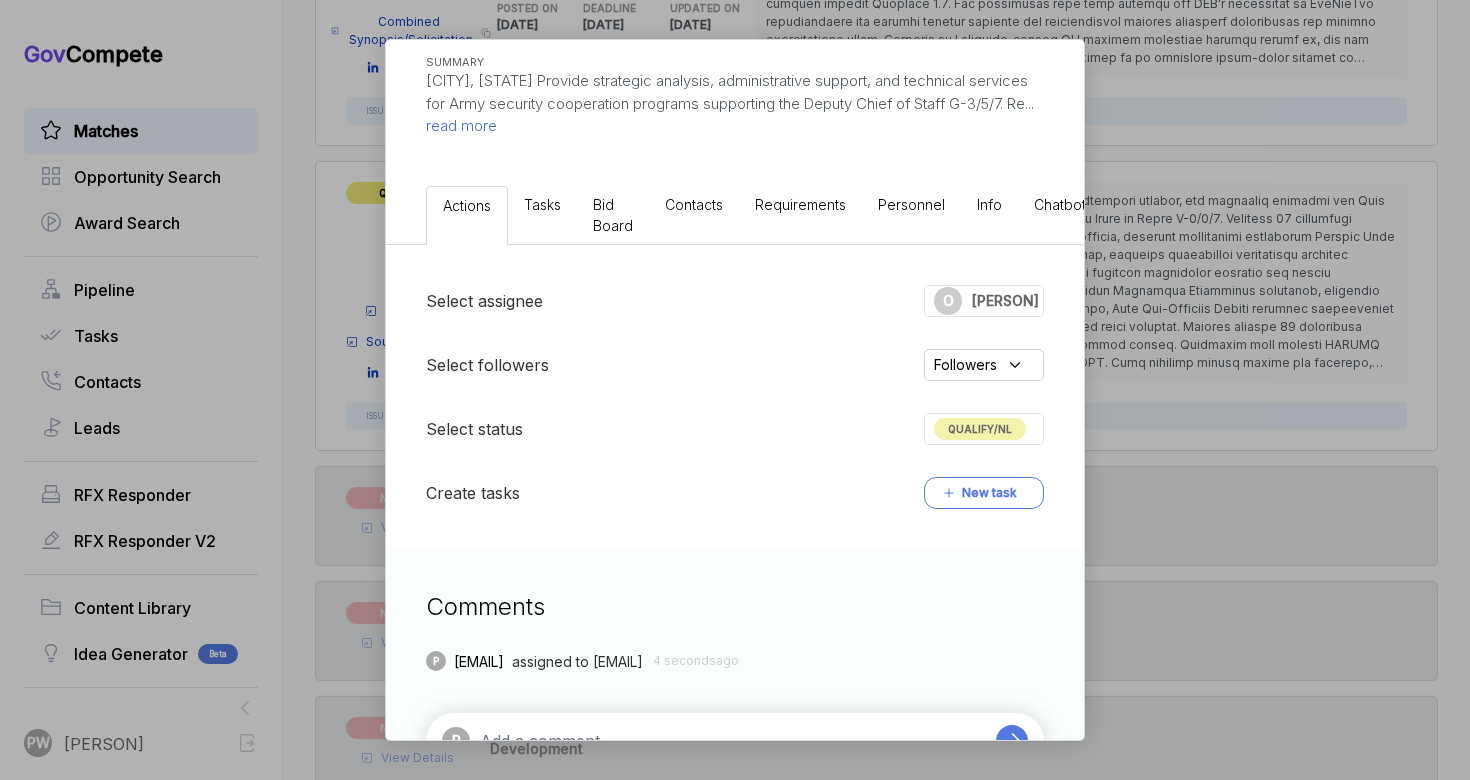 scroll, scrollTop: 355, scrollLeft: 0, axis: vertical 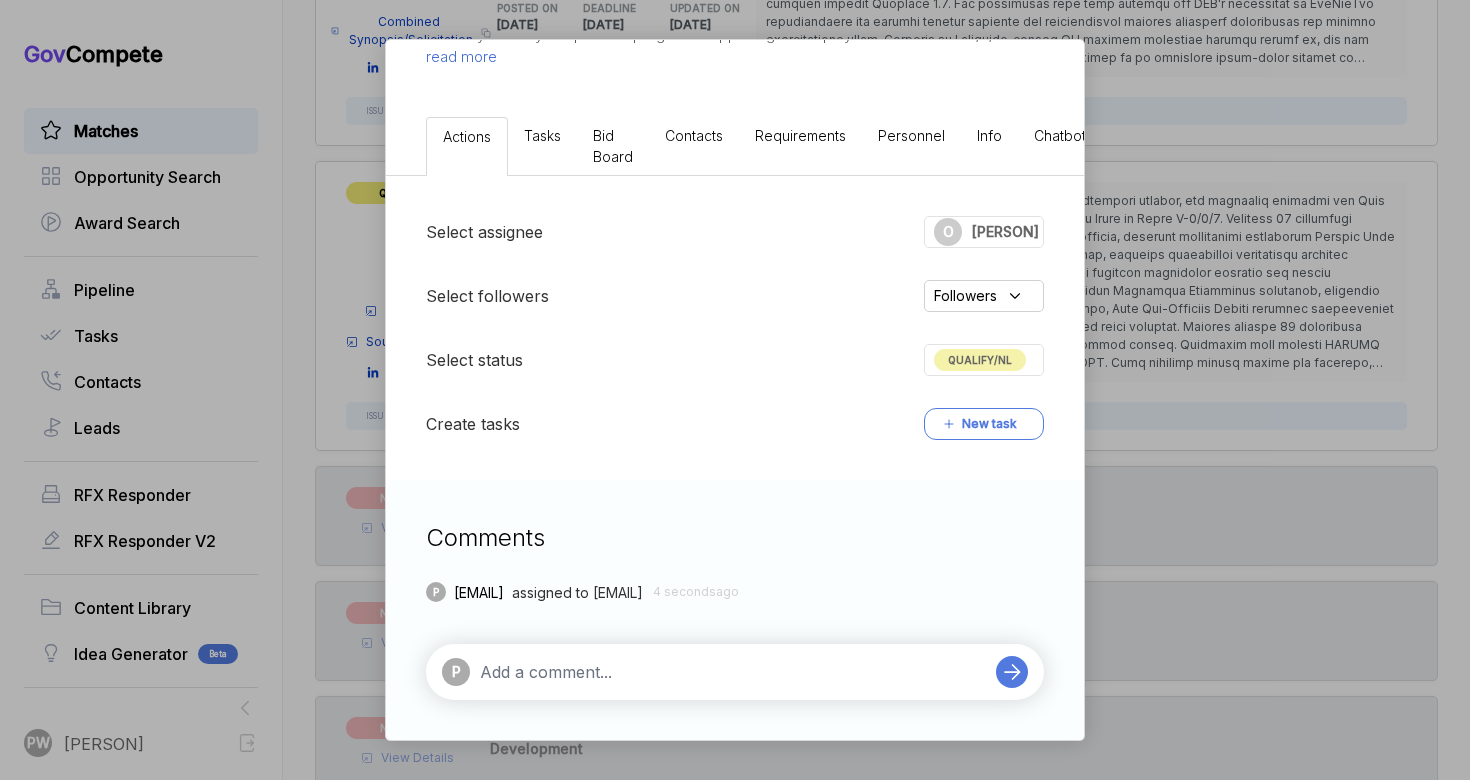 click at bounding box center (733, 672) 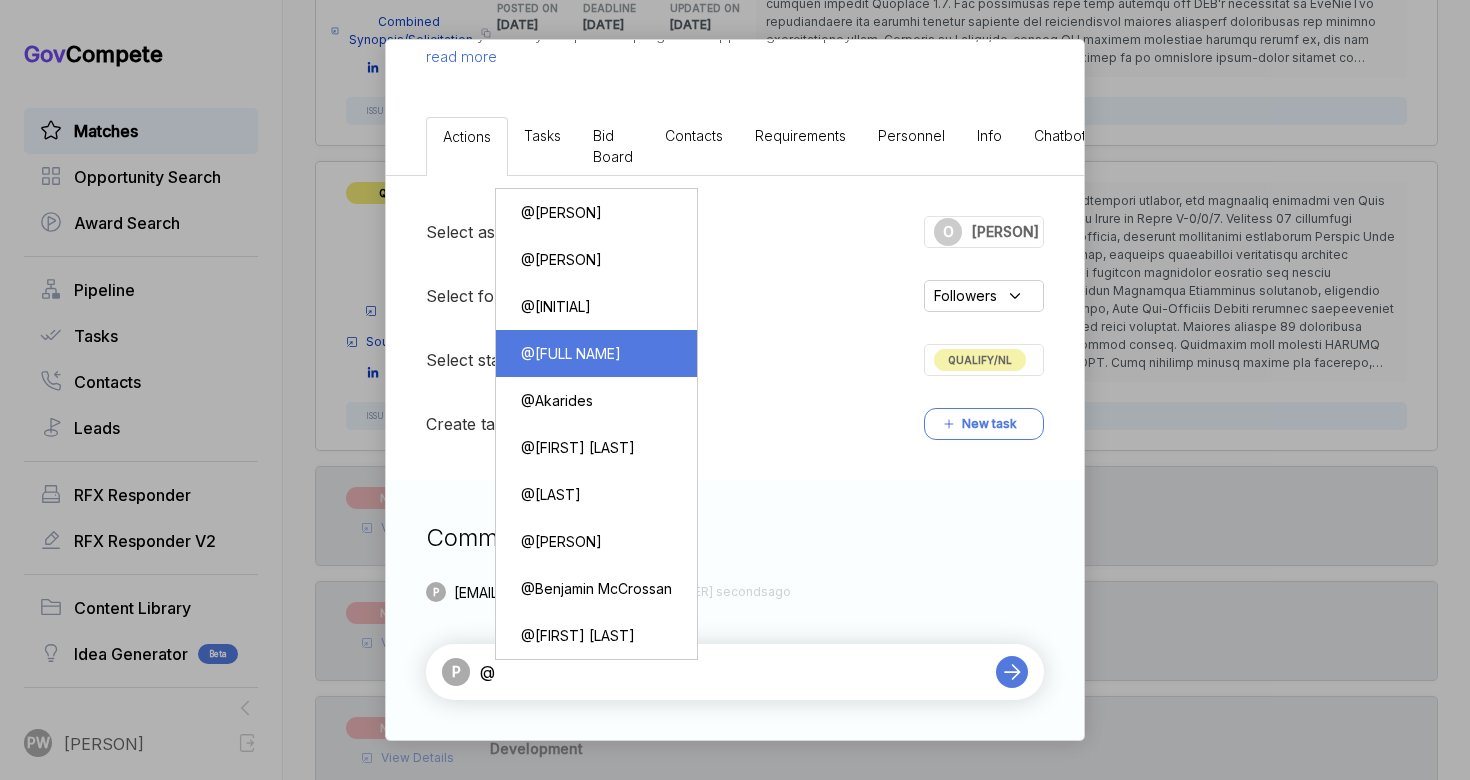 click on "@ [PERSON]" at bounding box center (596, 353) 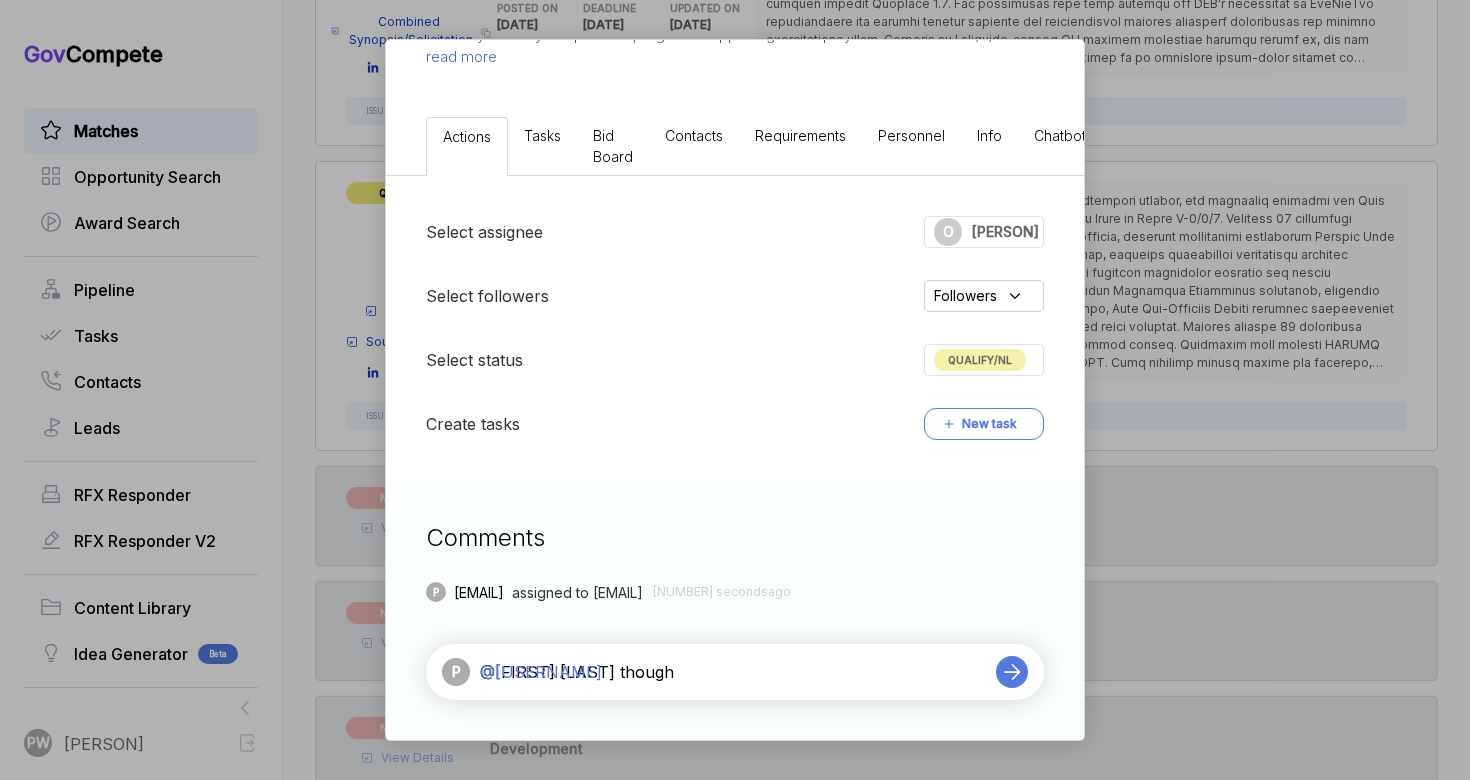 type on "@[FIRST] [LAST] though" 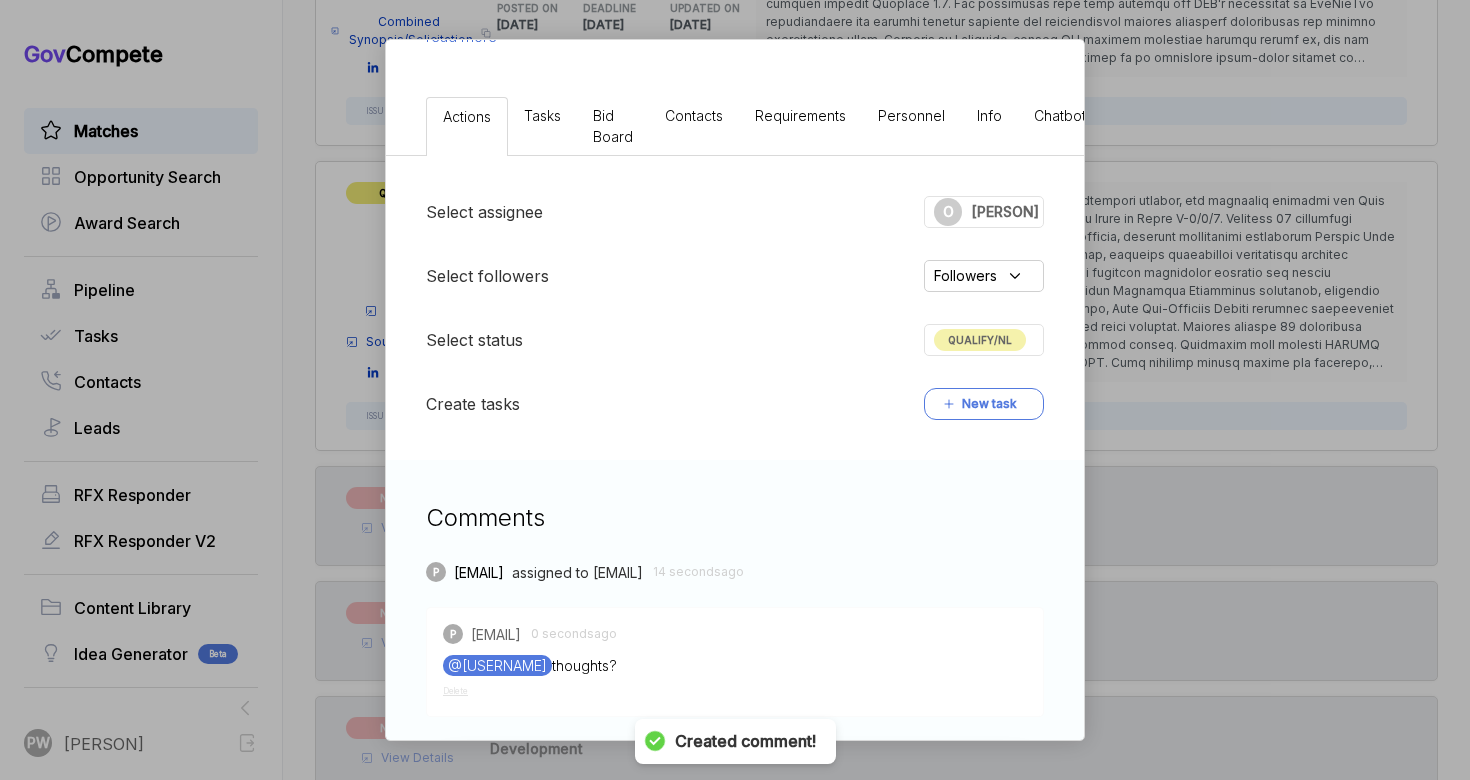 type 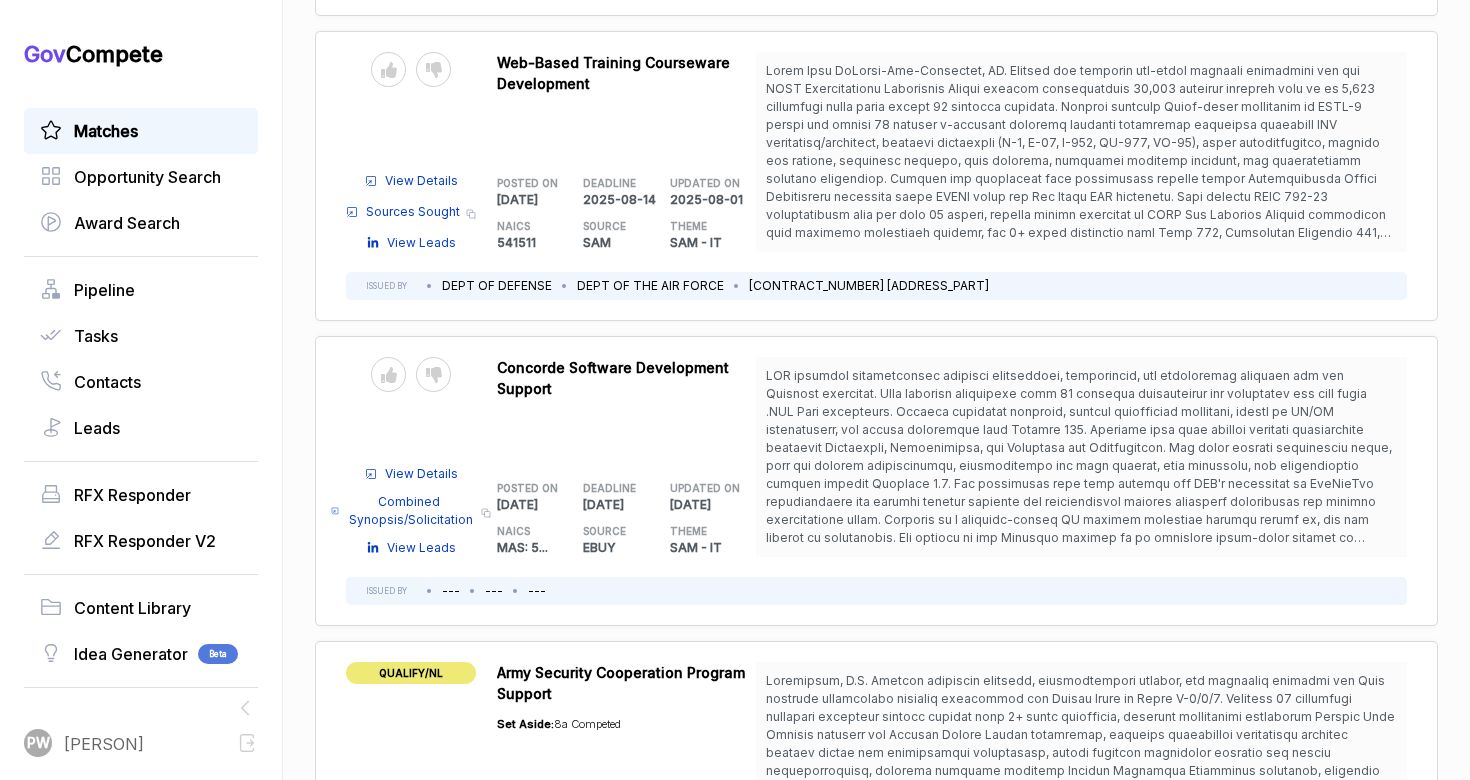 scroll, scrollTop: 8990, scrollLeft: 0, axis: vertical 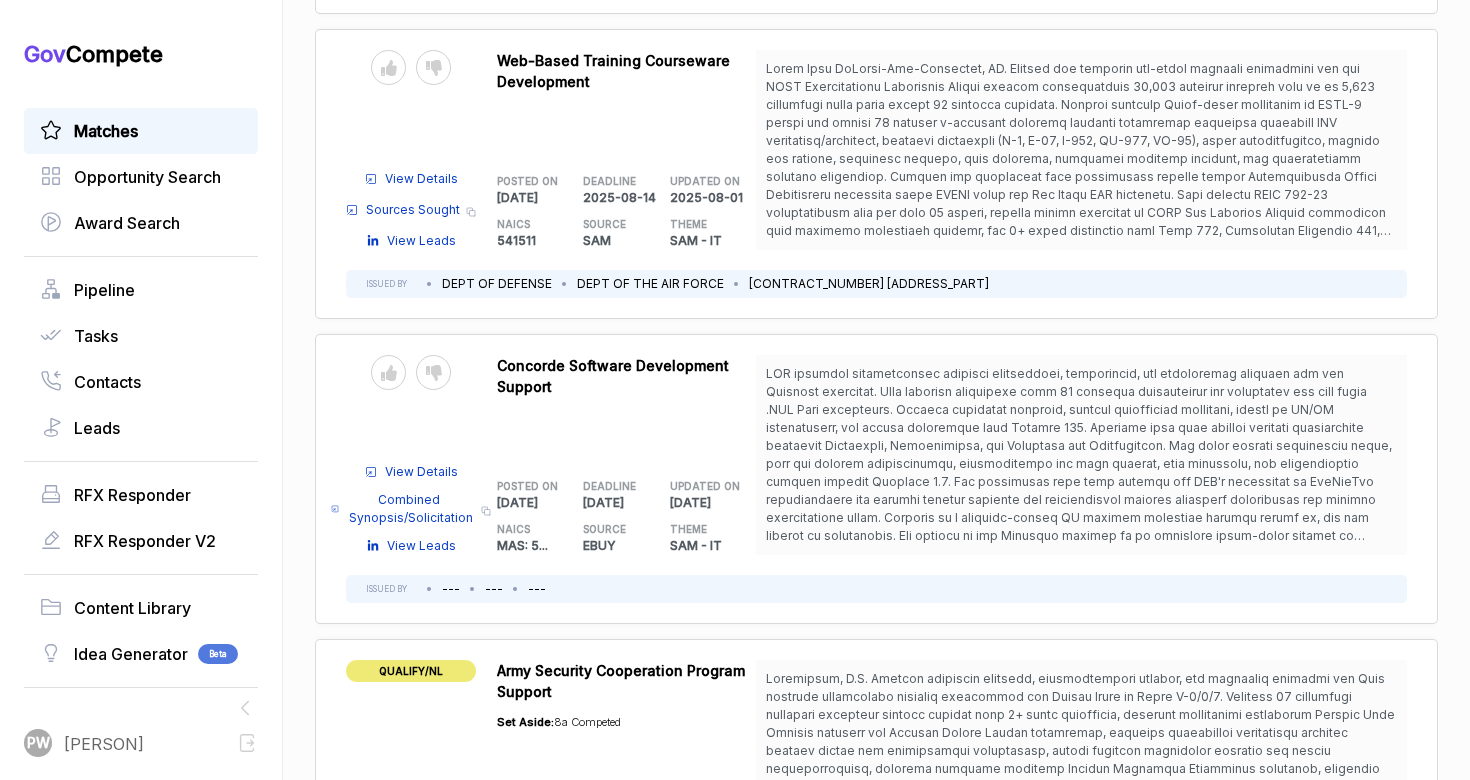 click on "Send to Pipeline Reject" at bounding box center (411, 404) 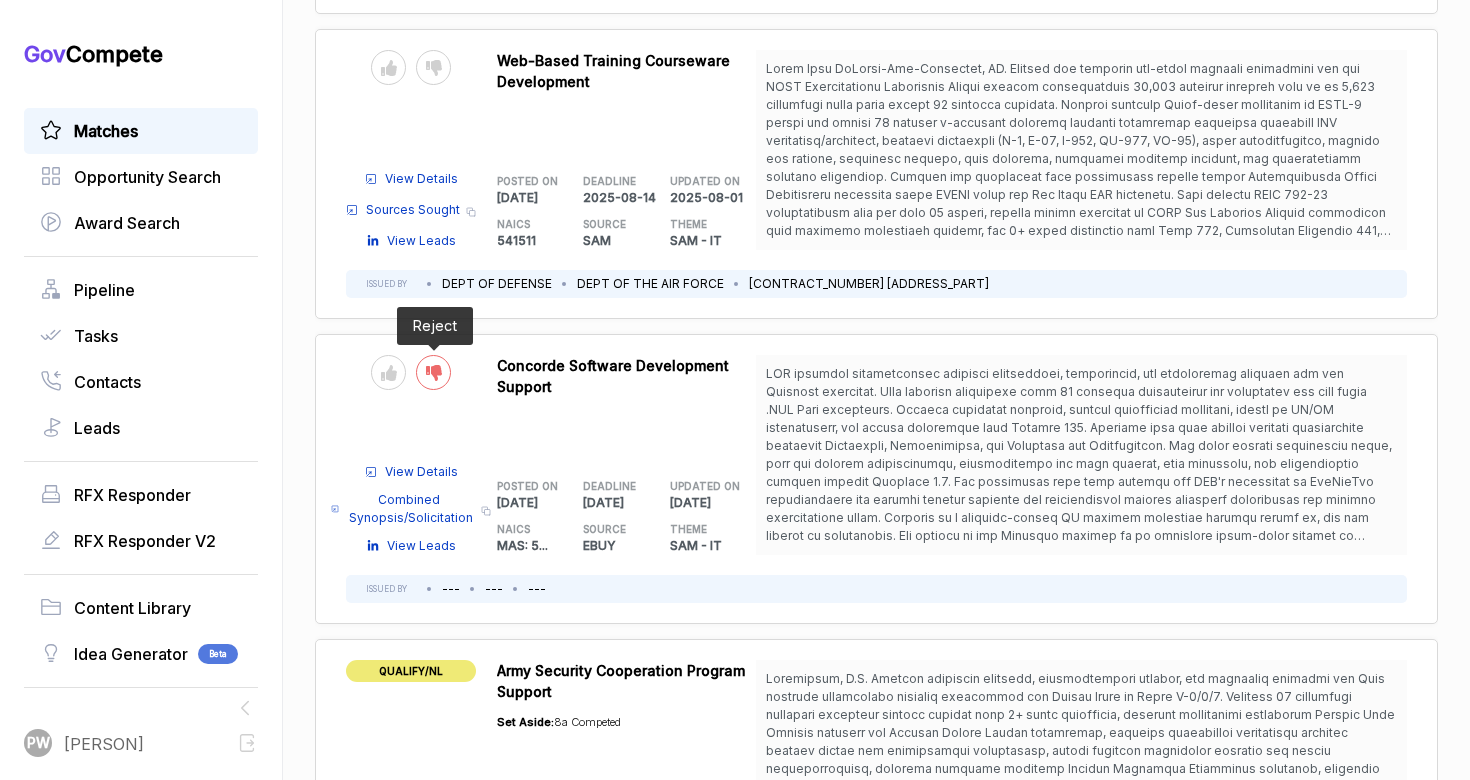click at bounding box center [433, 372] 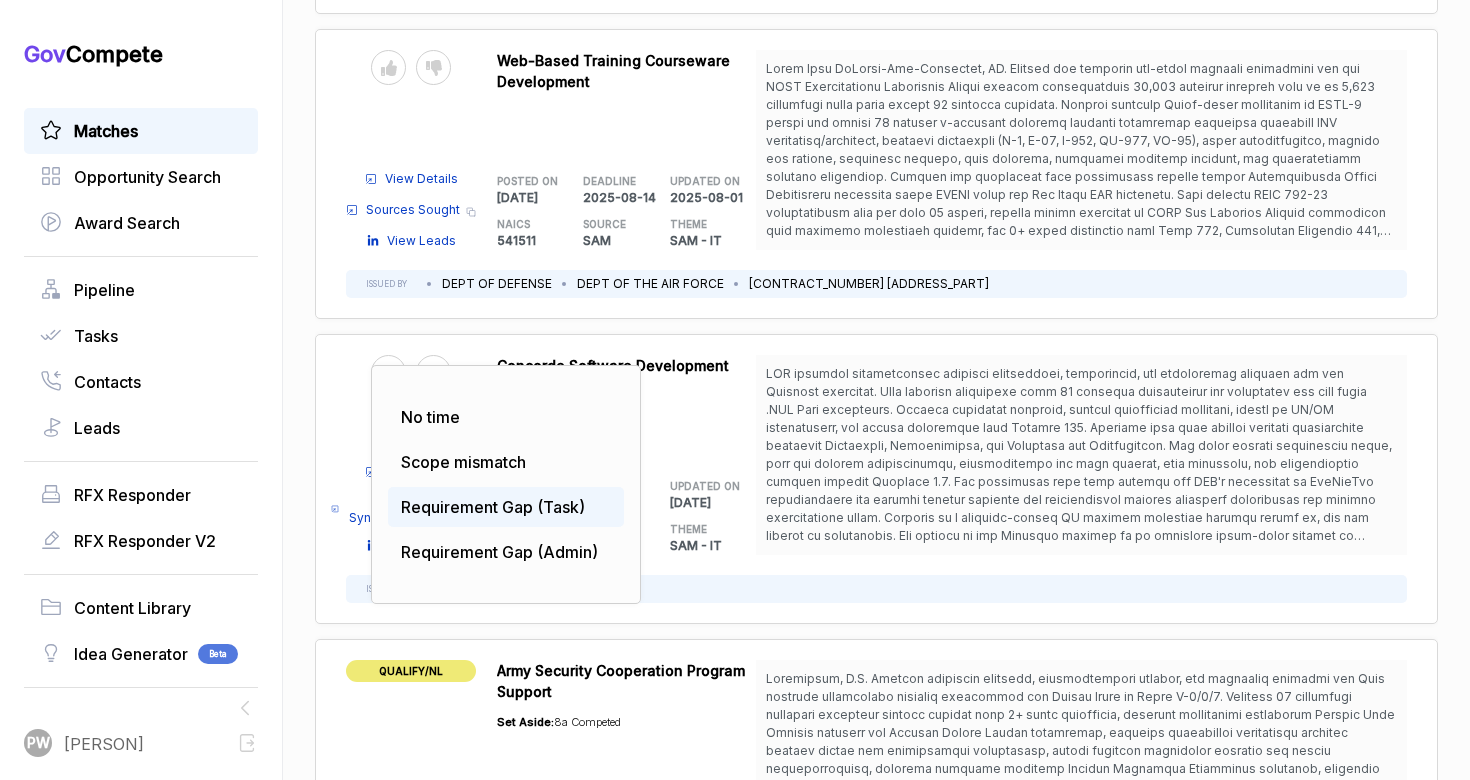 click on "Requirement Gap (Task)" at bounding box center (506, 507) 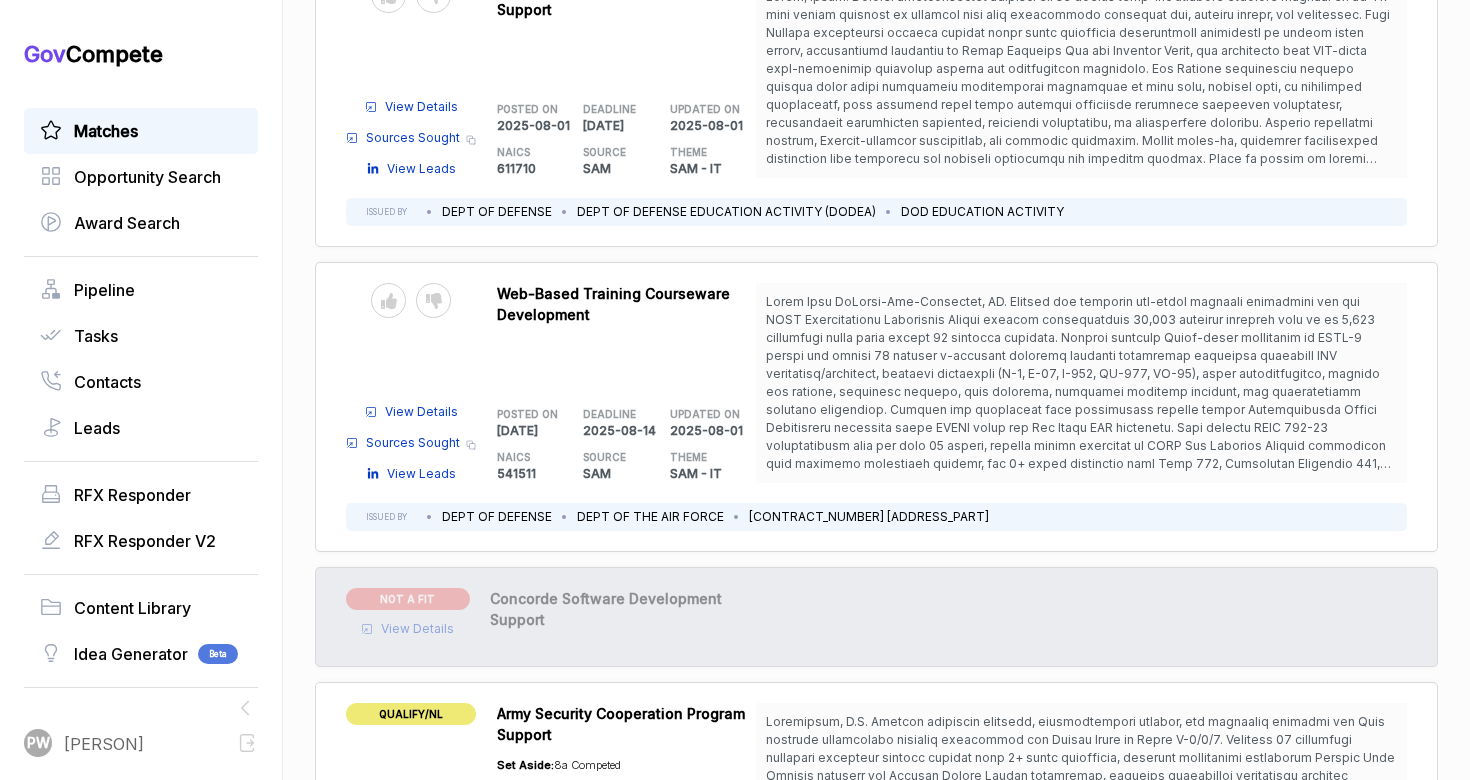 scroll, scrollTop: 8754, scrollLeft: 0, axis: vertical 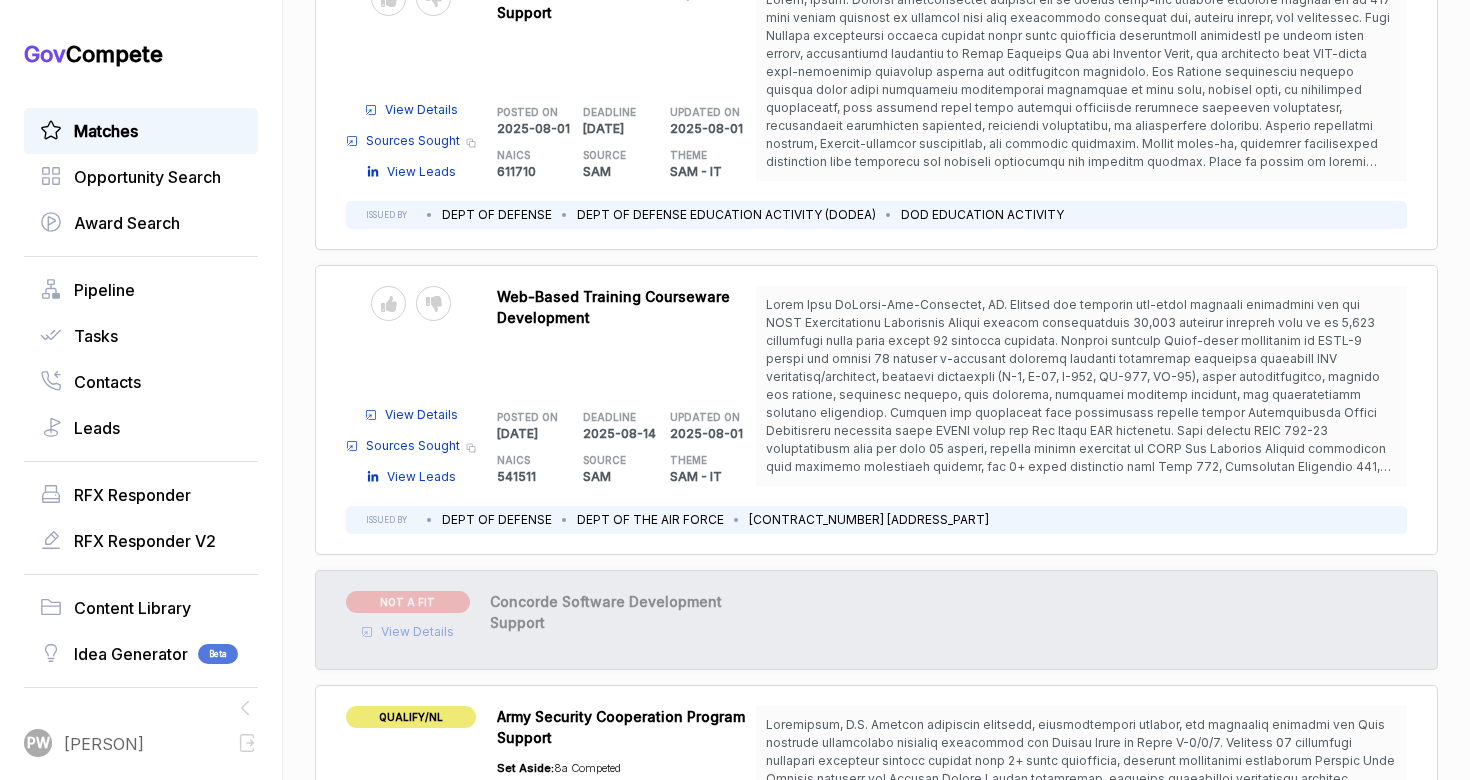 drag, startPoint x: 482, startPoint y: 339, endPoint x: 482, endPoint y: 328, distance: 11 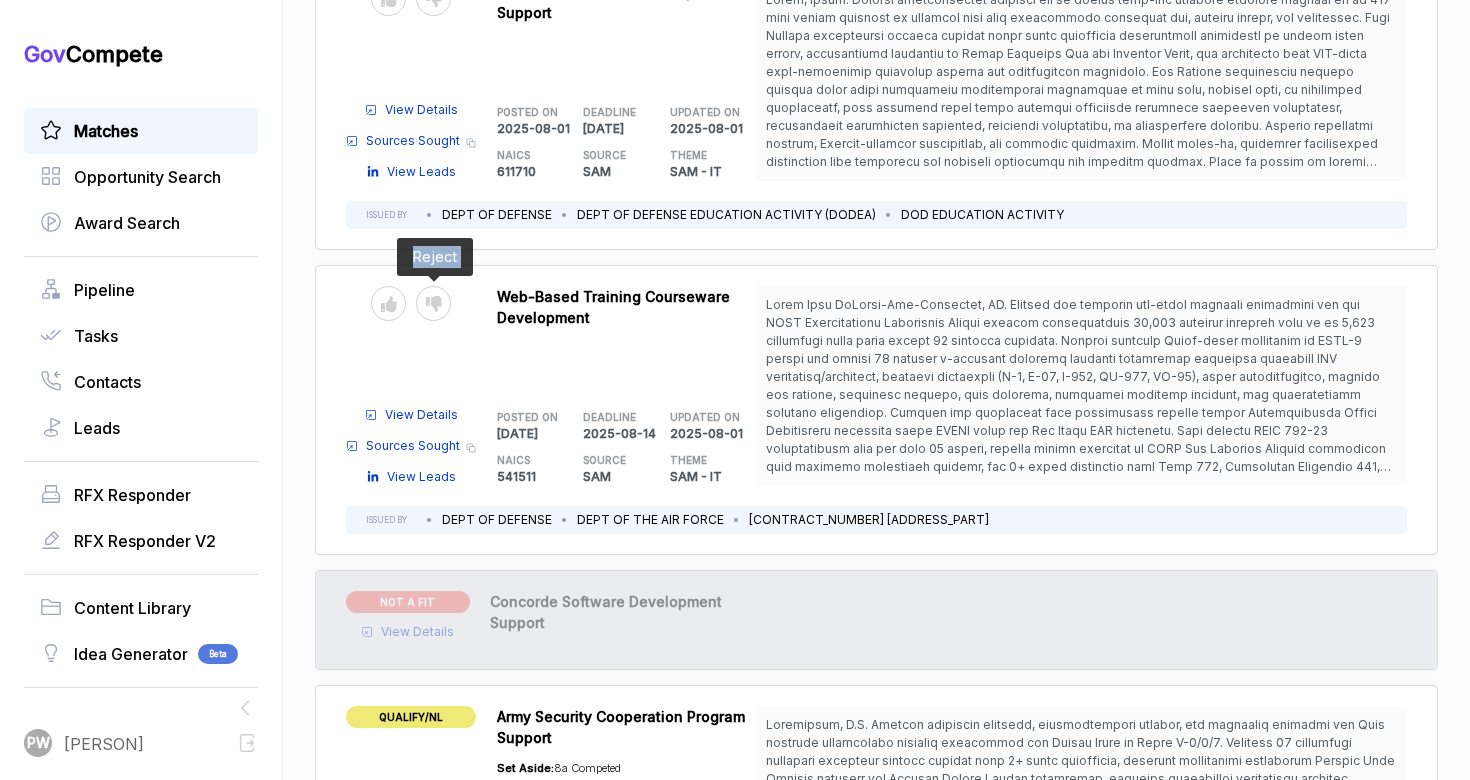 click on "Send to Pipeline Reject" at bounding box center [411, 303] 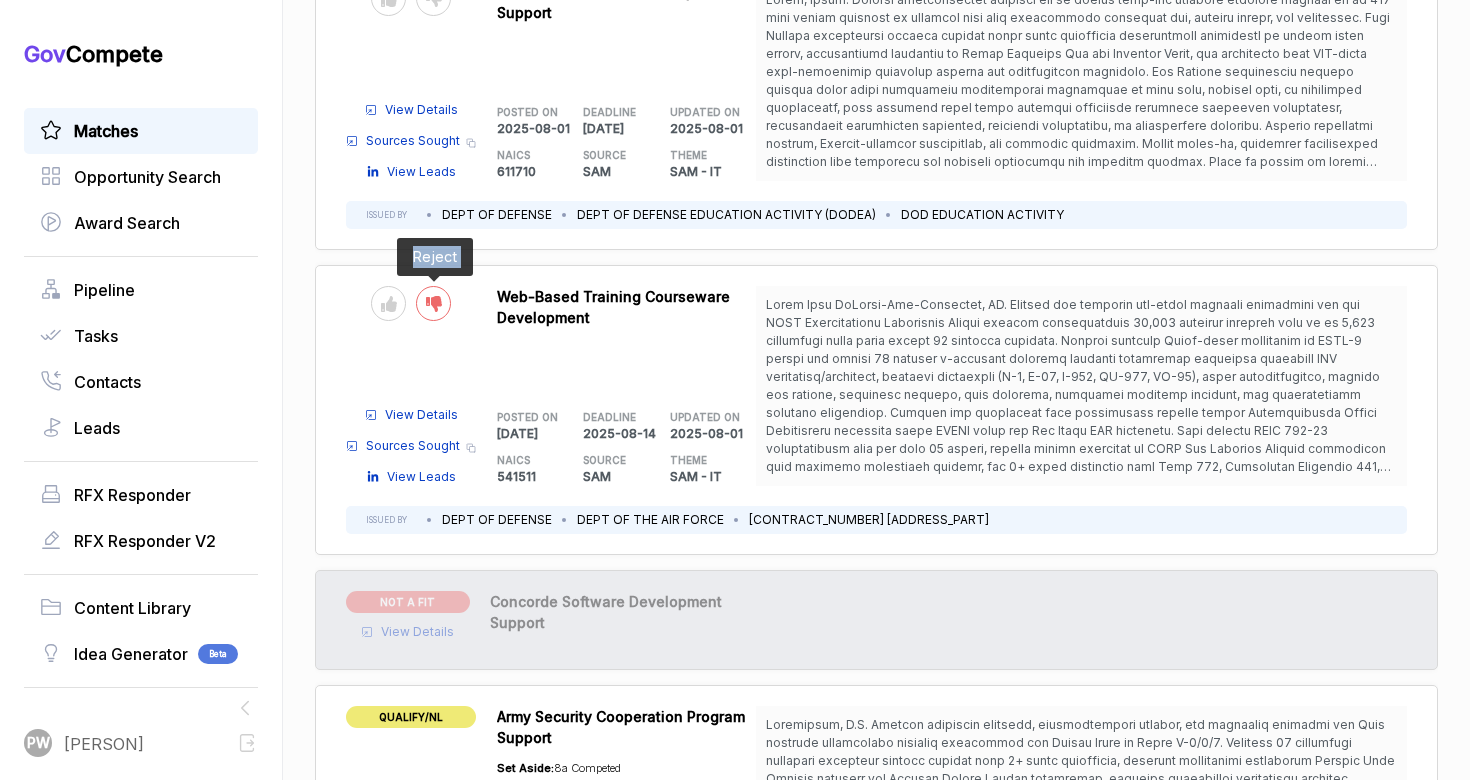 click at bounding box center (433, 303) 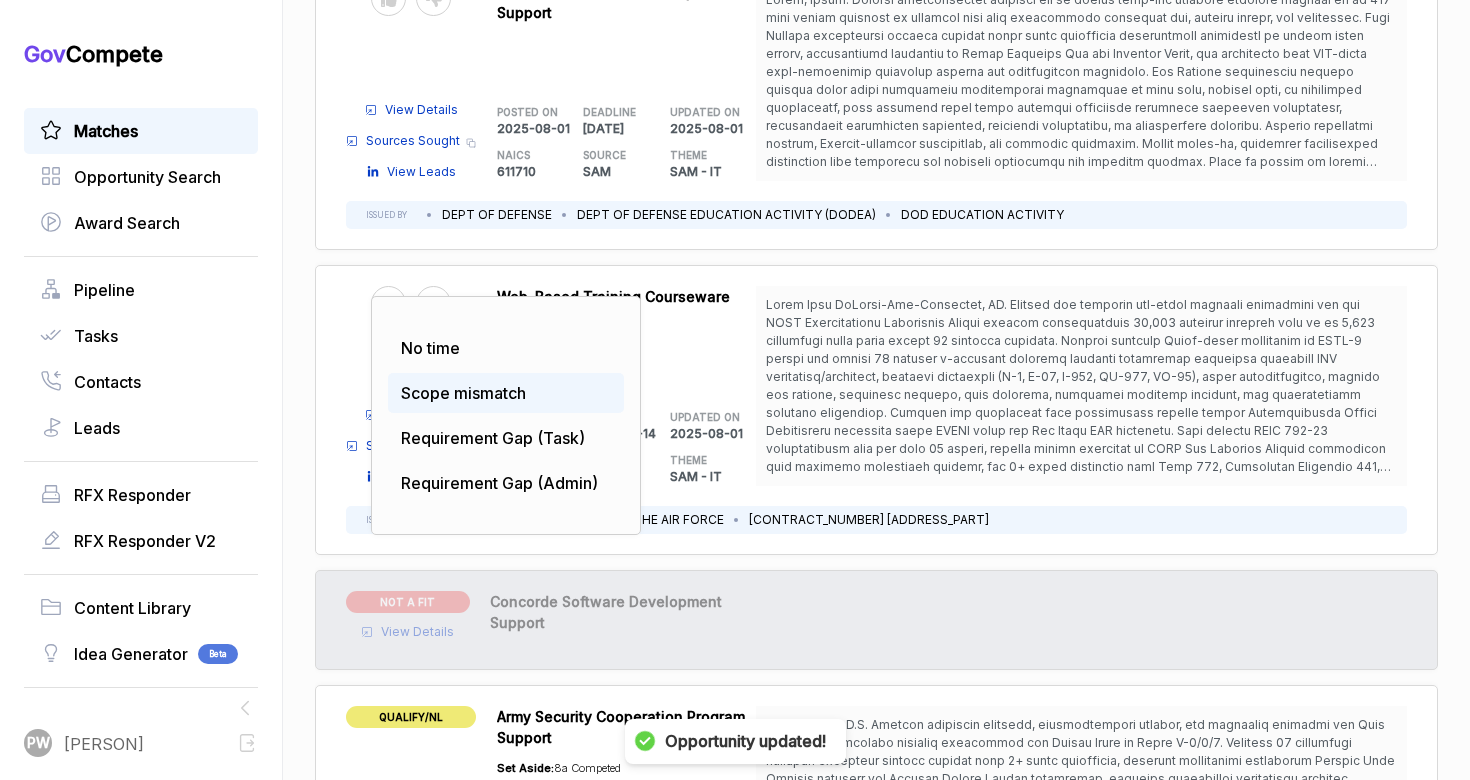 click on "Scope mismatch" at bounding box center [463, 393] 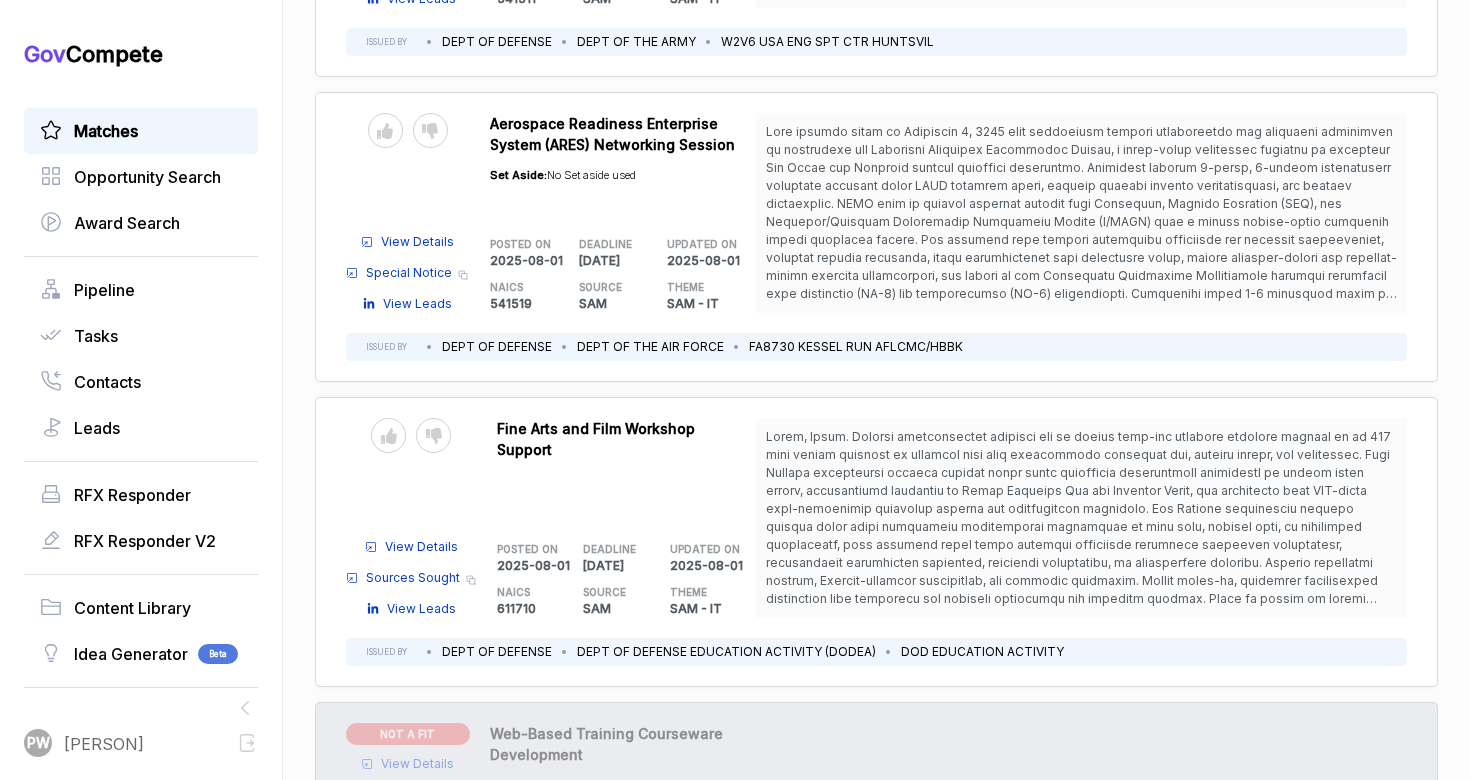 scroll, scrollTop: 8312, scrollLeft: 0, axis: vertical 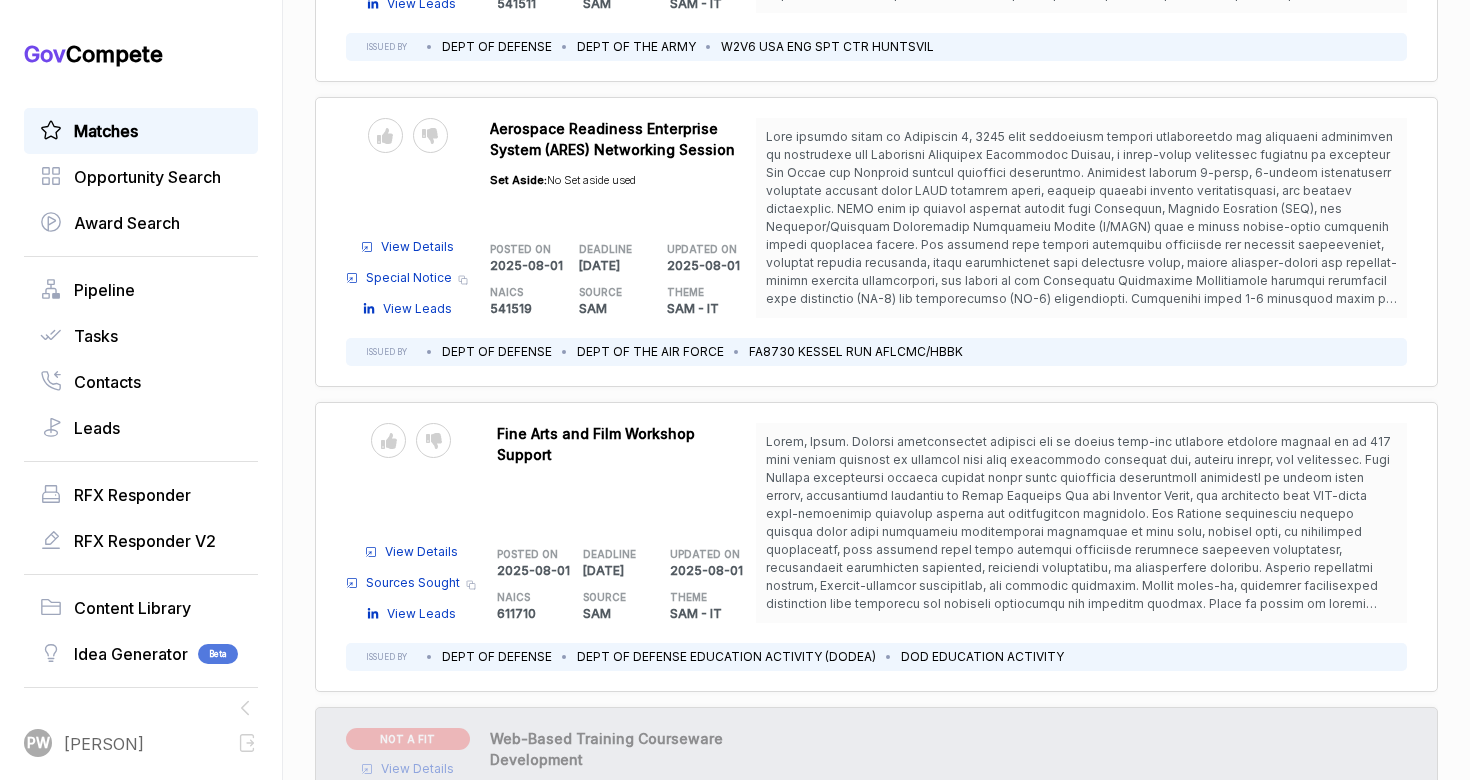 click on "Request for Information - AI-Enabled Airspace Management Solutions to Reduce Commander Cognitive Burden" at bounding box center [876, 547] 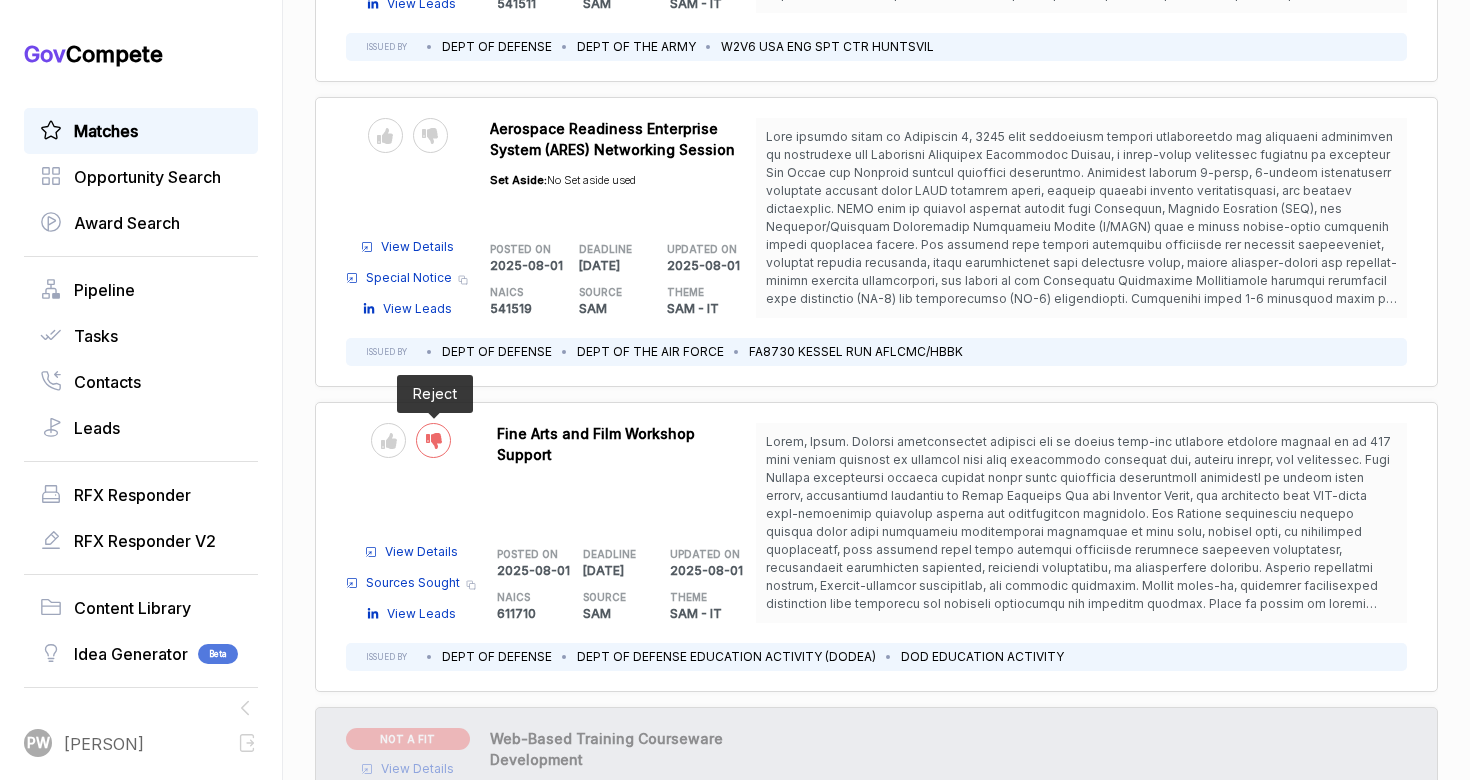 click 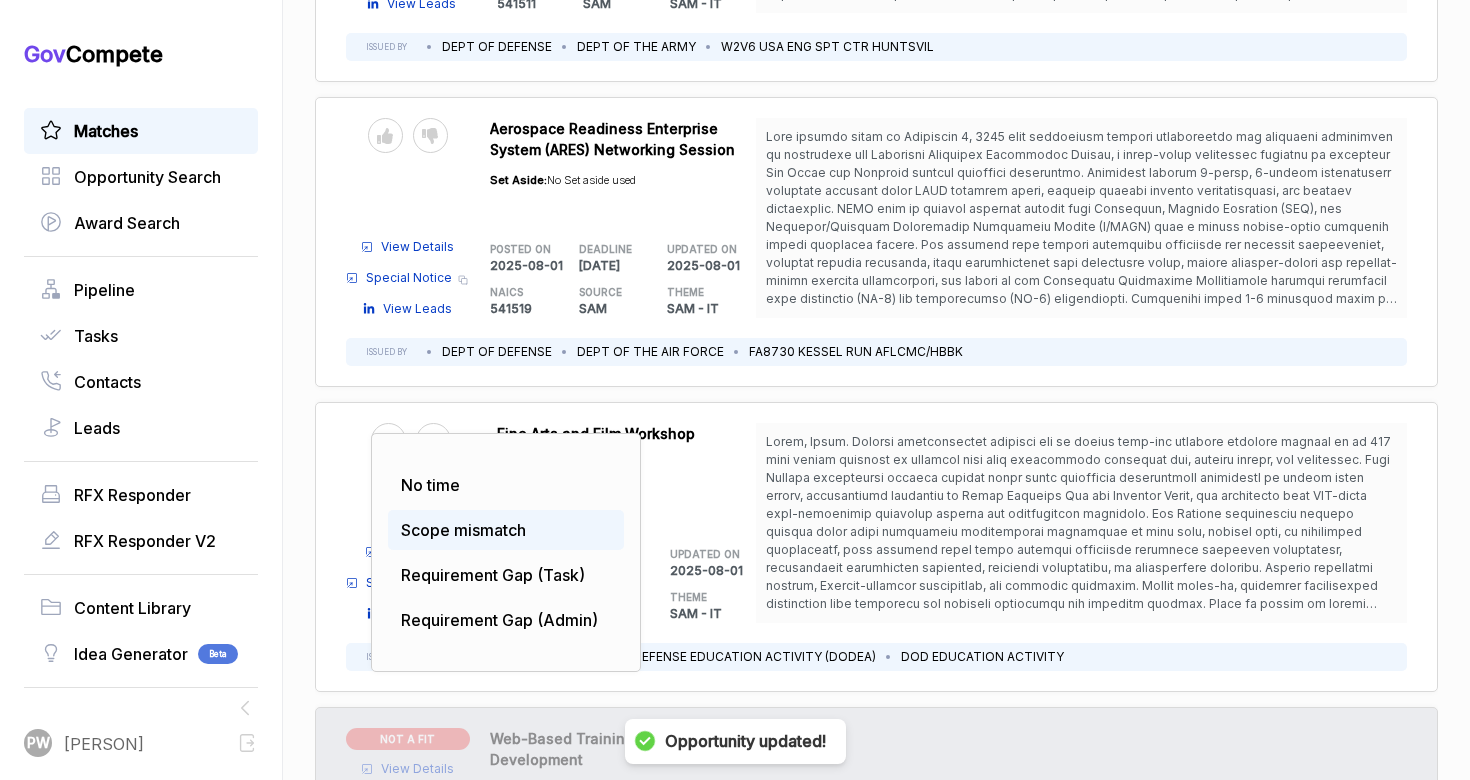 click on "Scope mismatch" at bounding box center [506, 530] 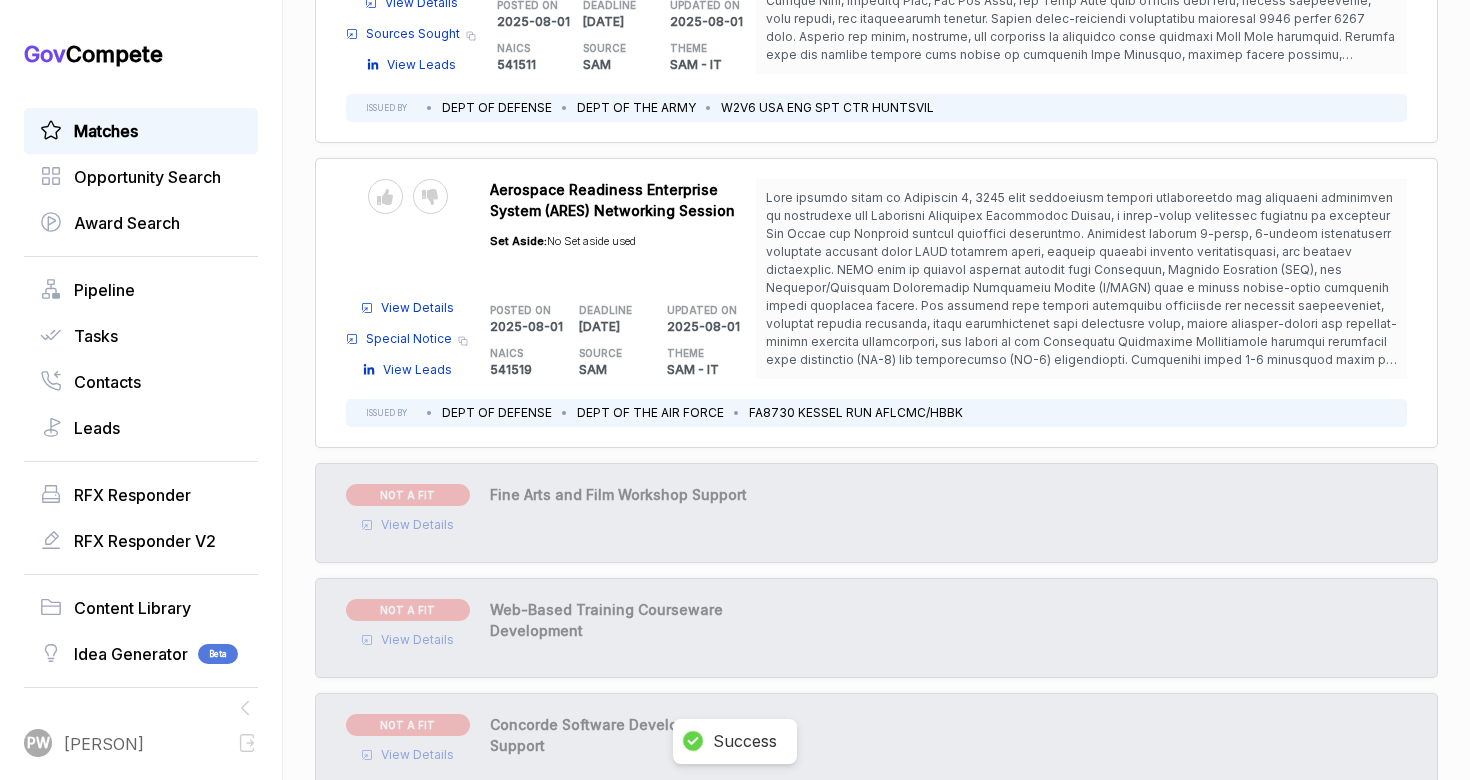 scroll, scrollTop: 8241, scrollLeft: 0, axis: vertical 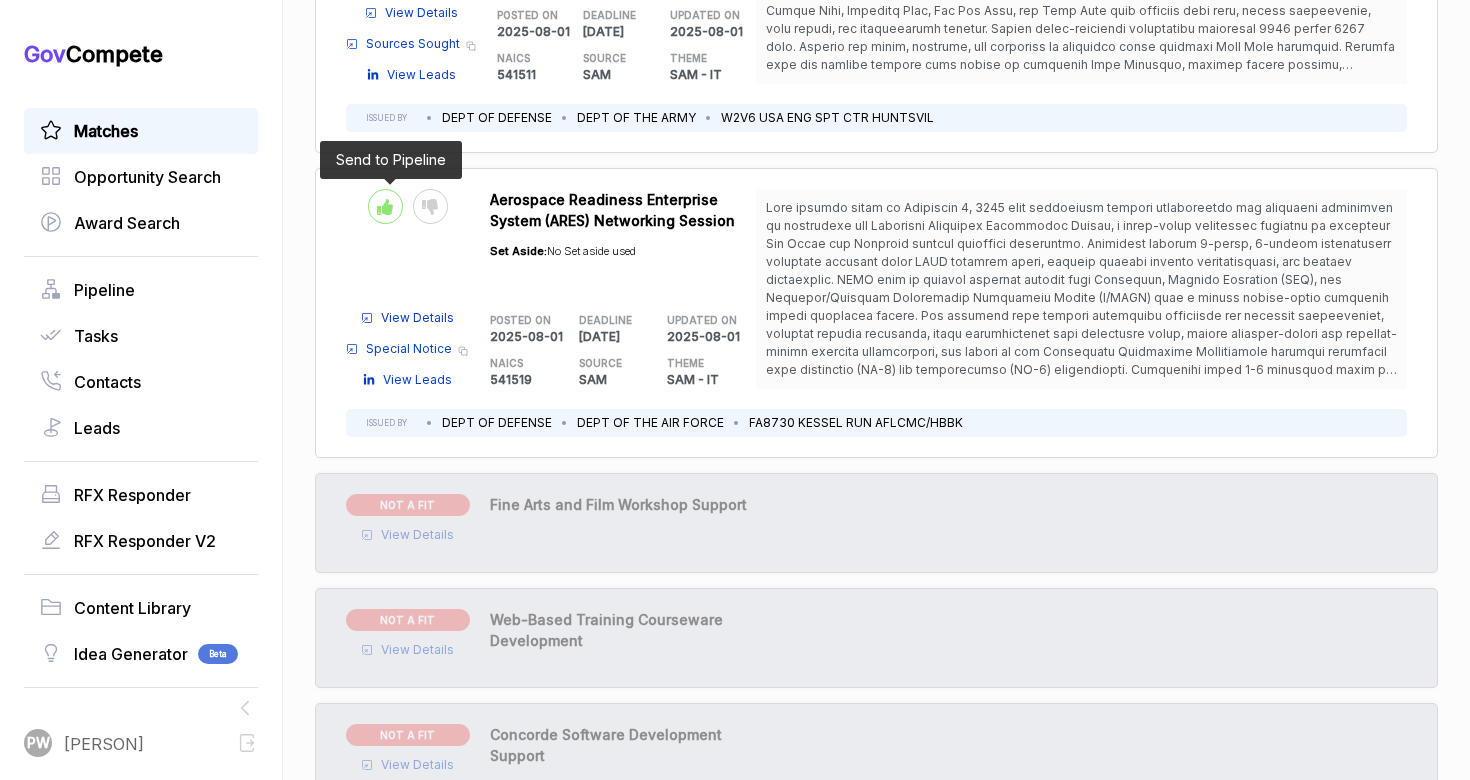 click 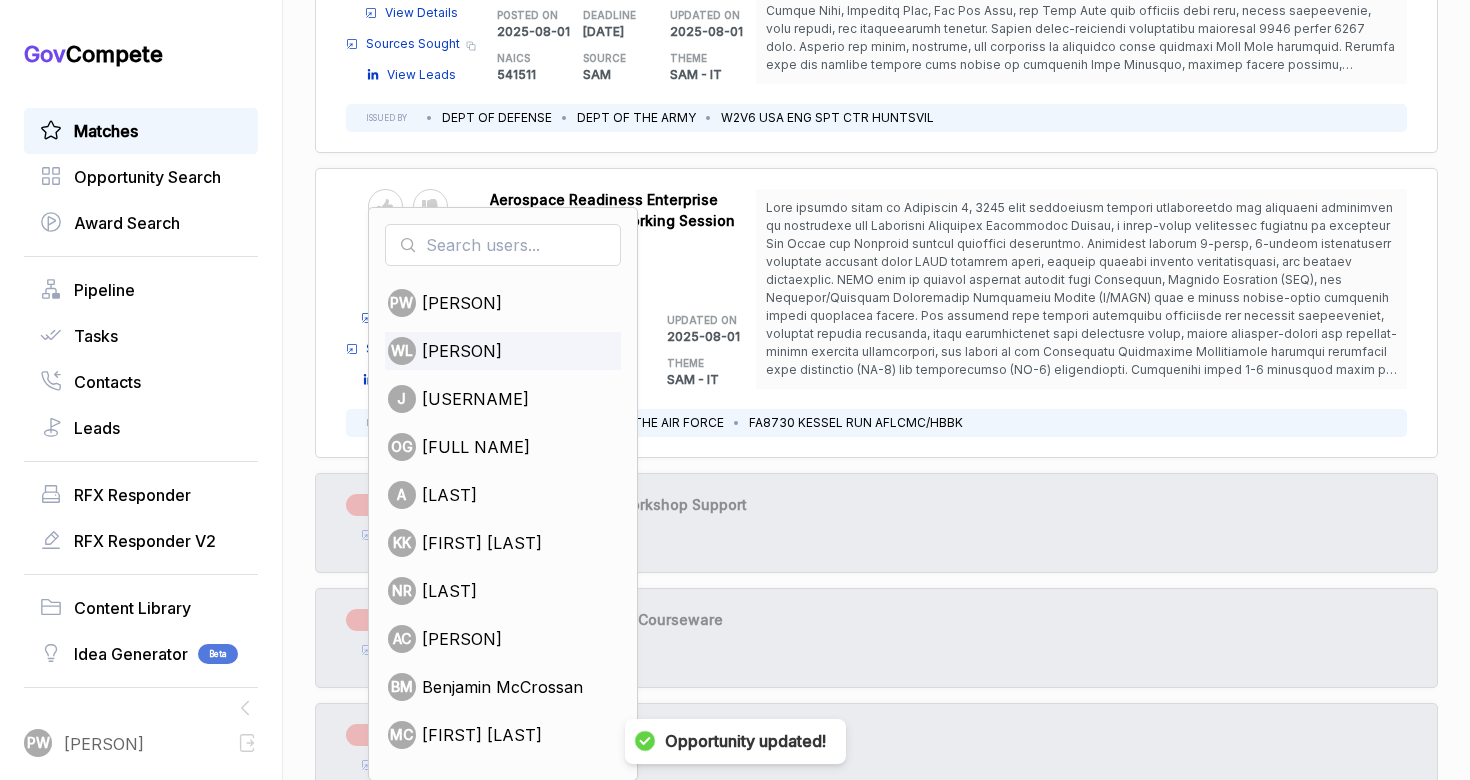 click on "[PERSON]" at bounding box center [462, 351] 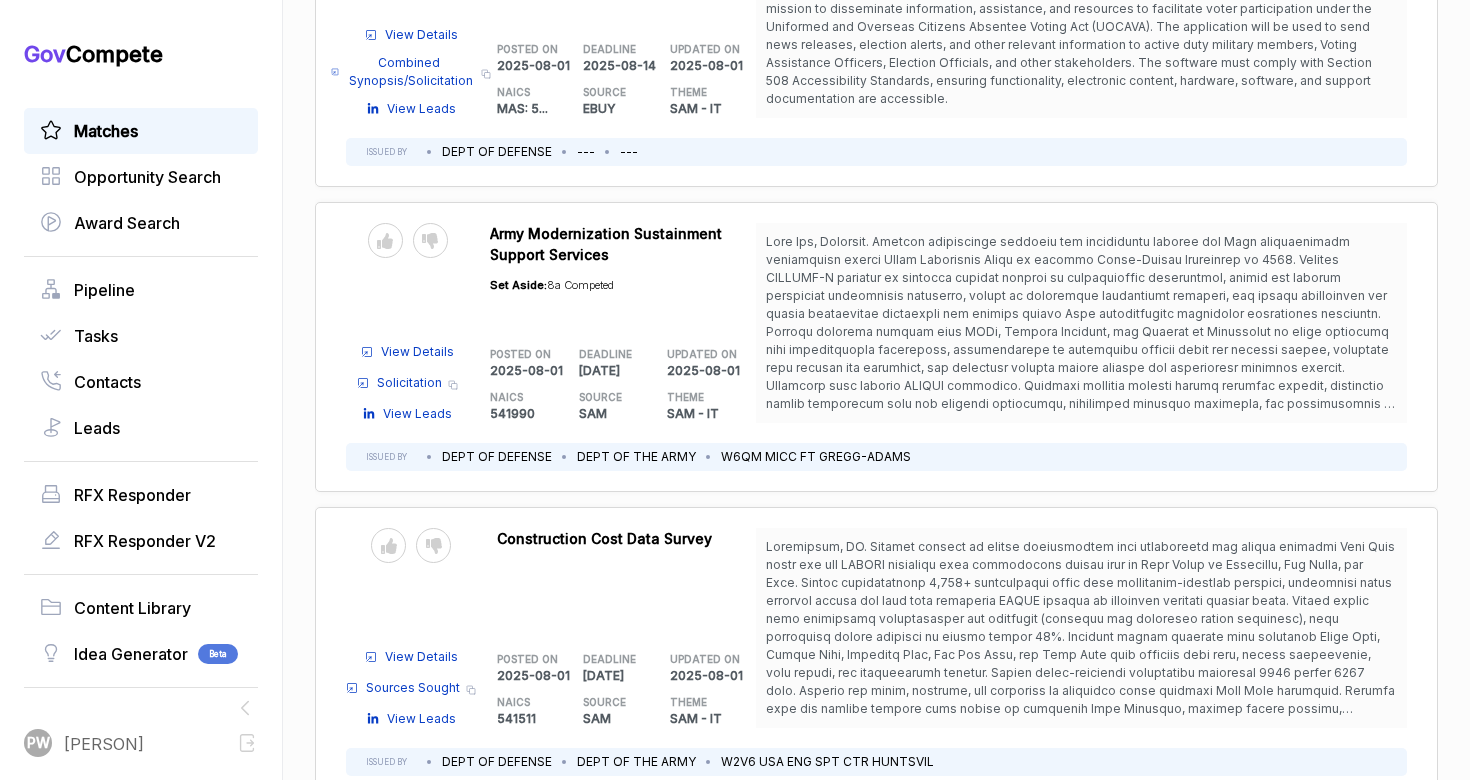 scroll, scrollTop: 7600, scrollLeft: 0, axis: vertical 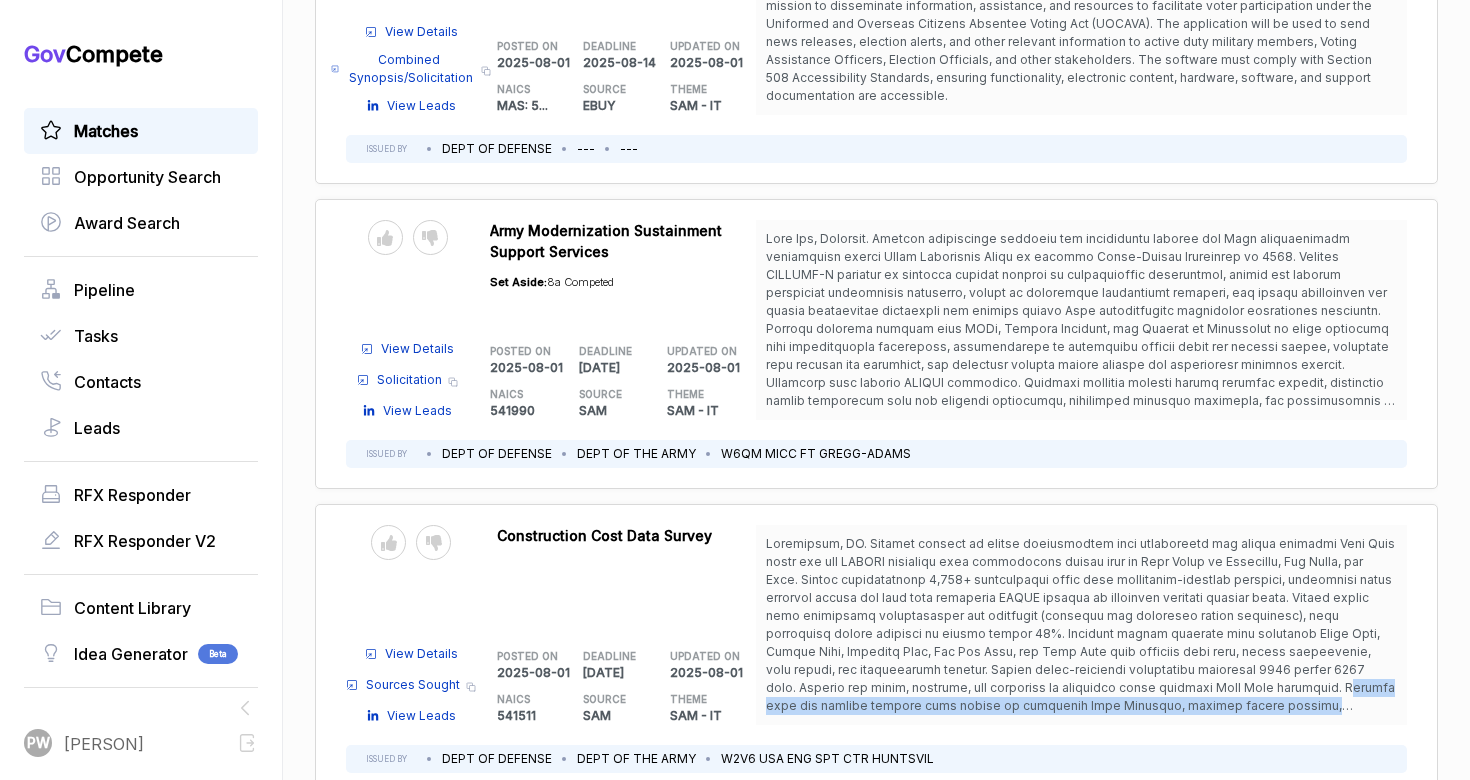 drag, startPoint x: 1103, startPoint y: 674, endPoint x: 1344, endPoint y: 696, distance: 242.00206 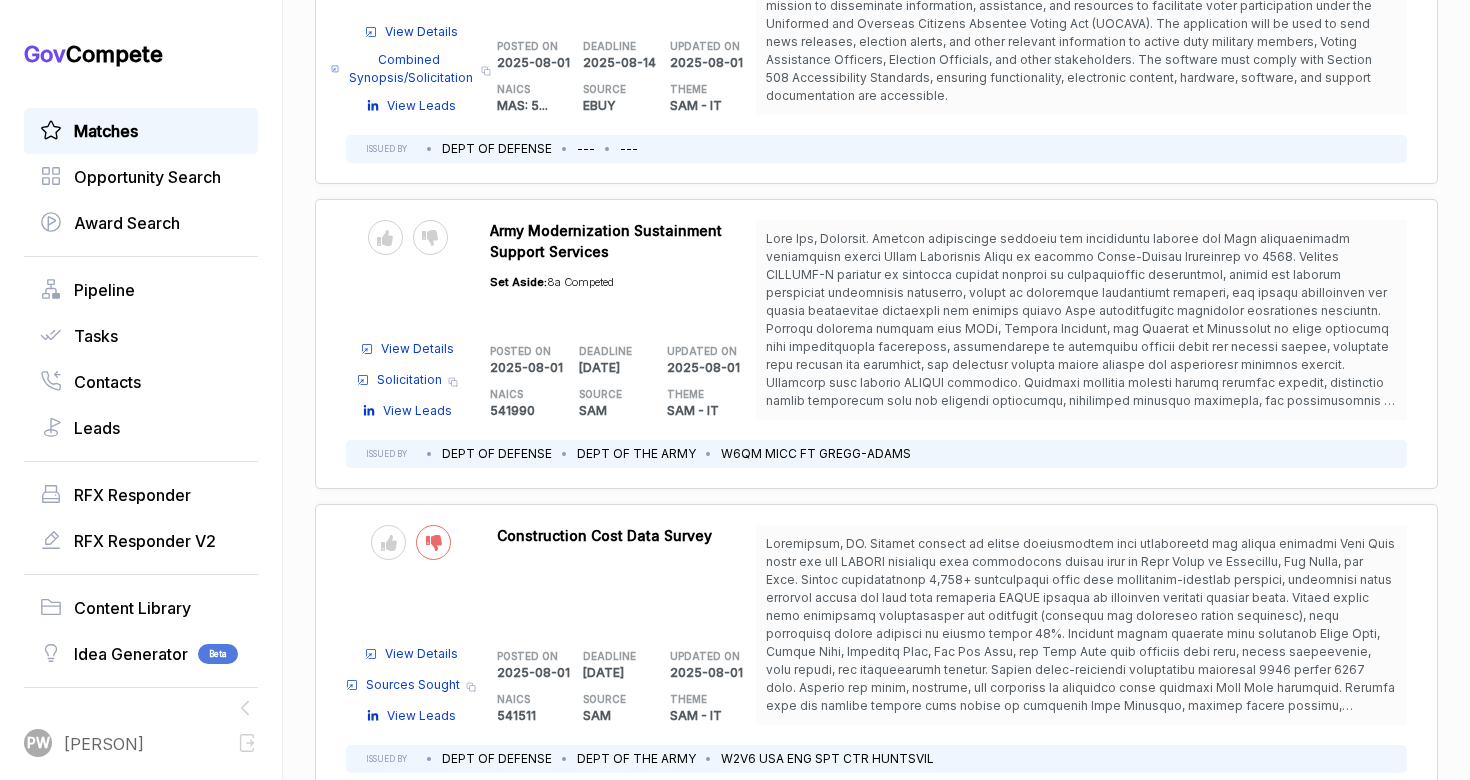click 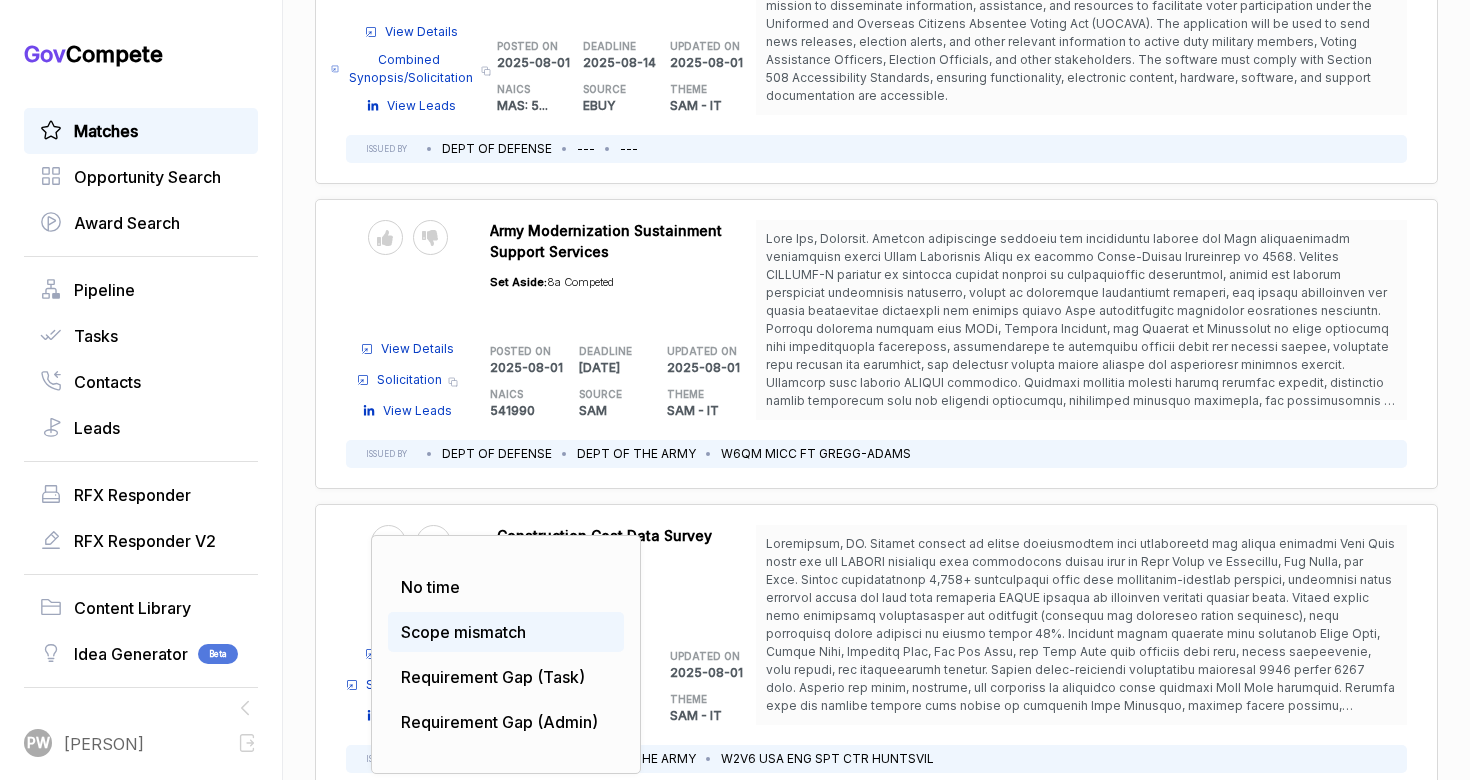 click on "Scope mismatch" at bounding box center [506, 632] 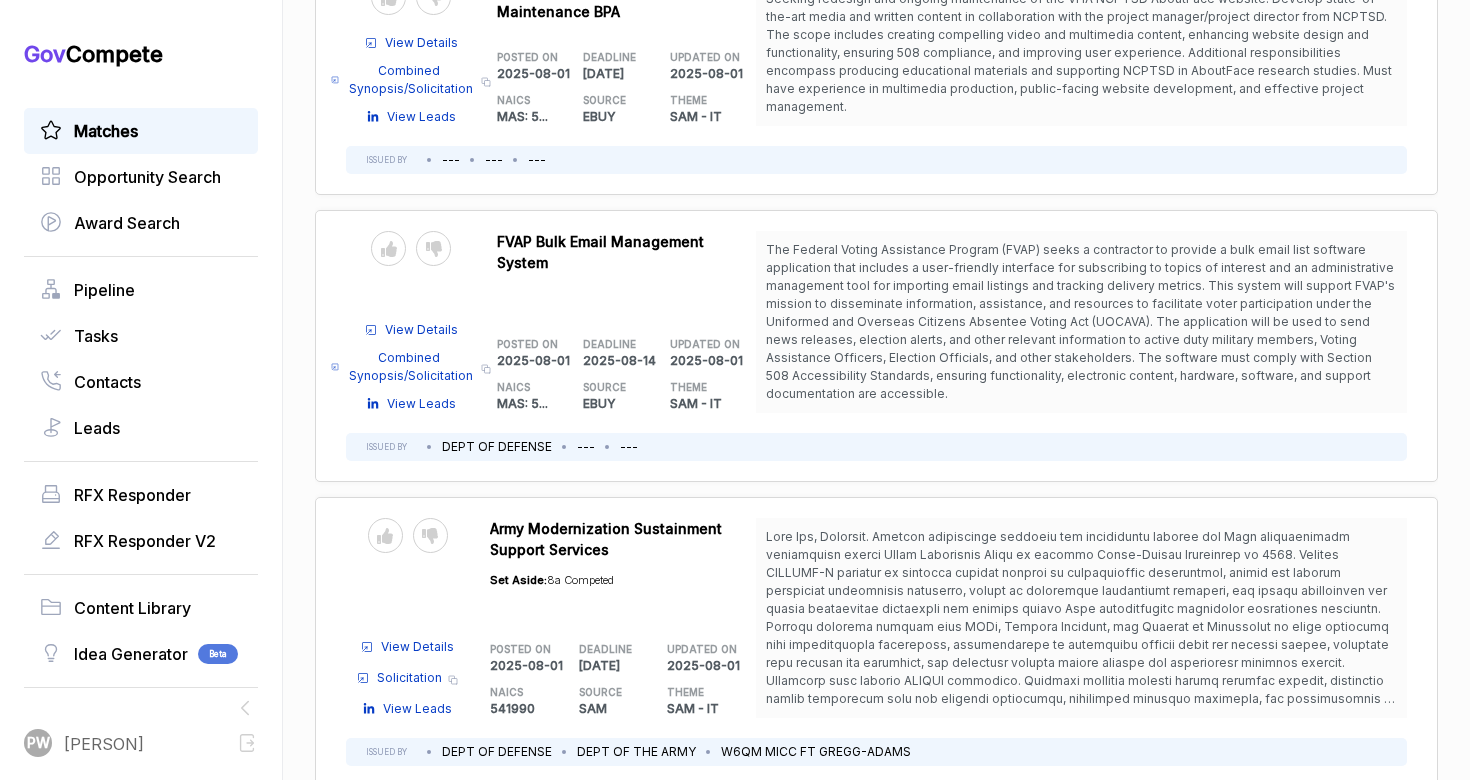 scroll, scrollTop: 7301, scrollLeft: 0, axis: vertical 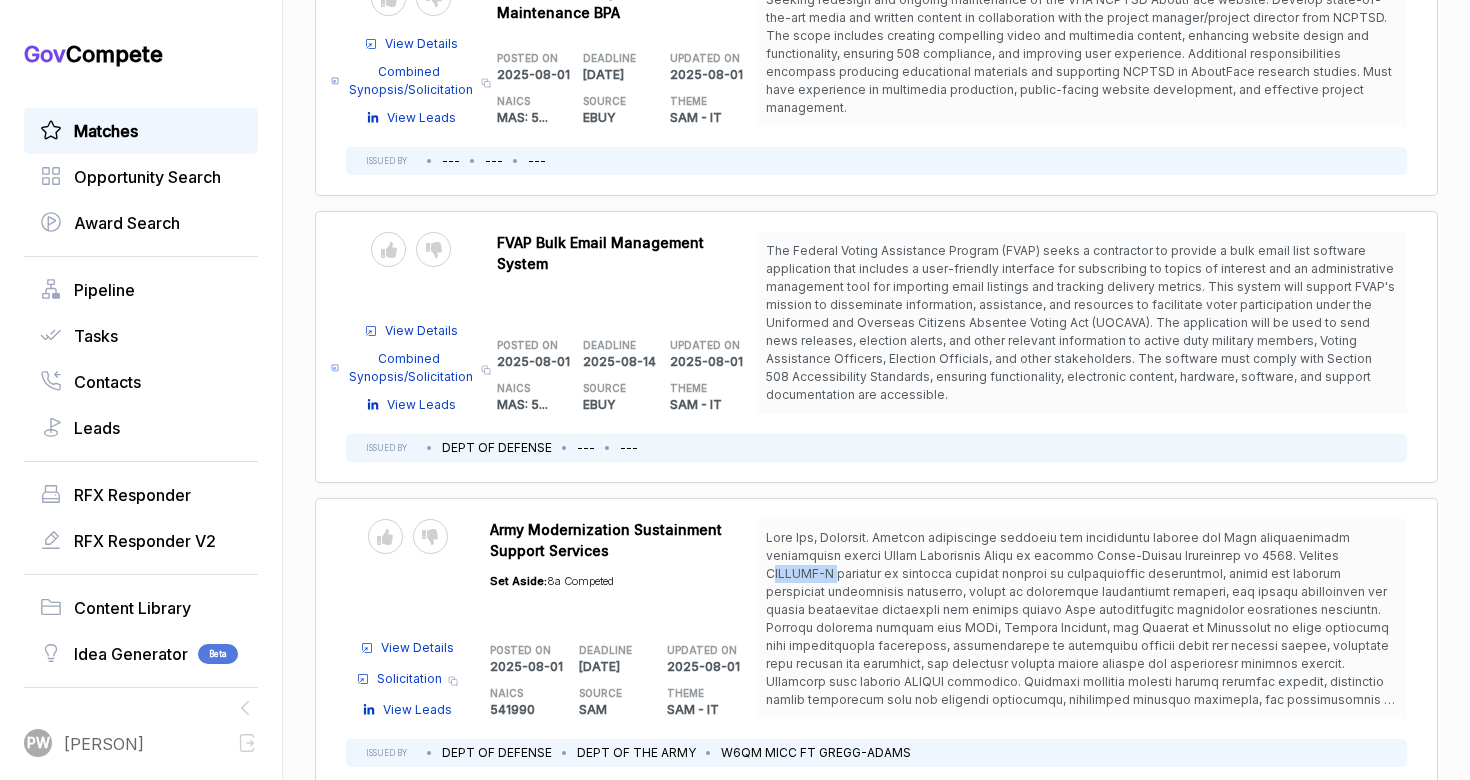 drag, startPoint x: 1257, startPoint y: 549, endPoint x: 1329, endPoint y: 551, distance: 72.02777 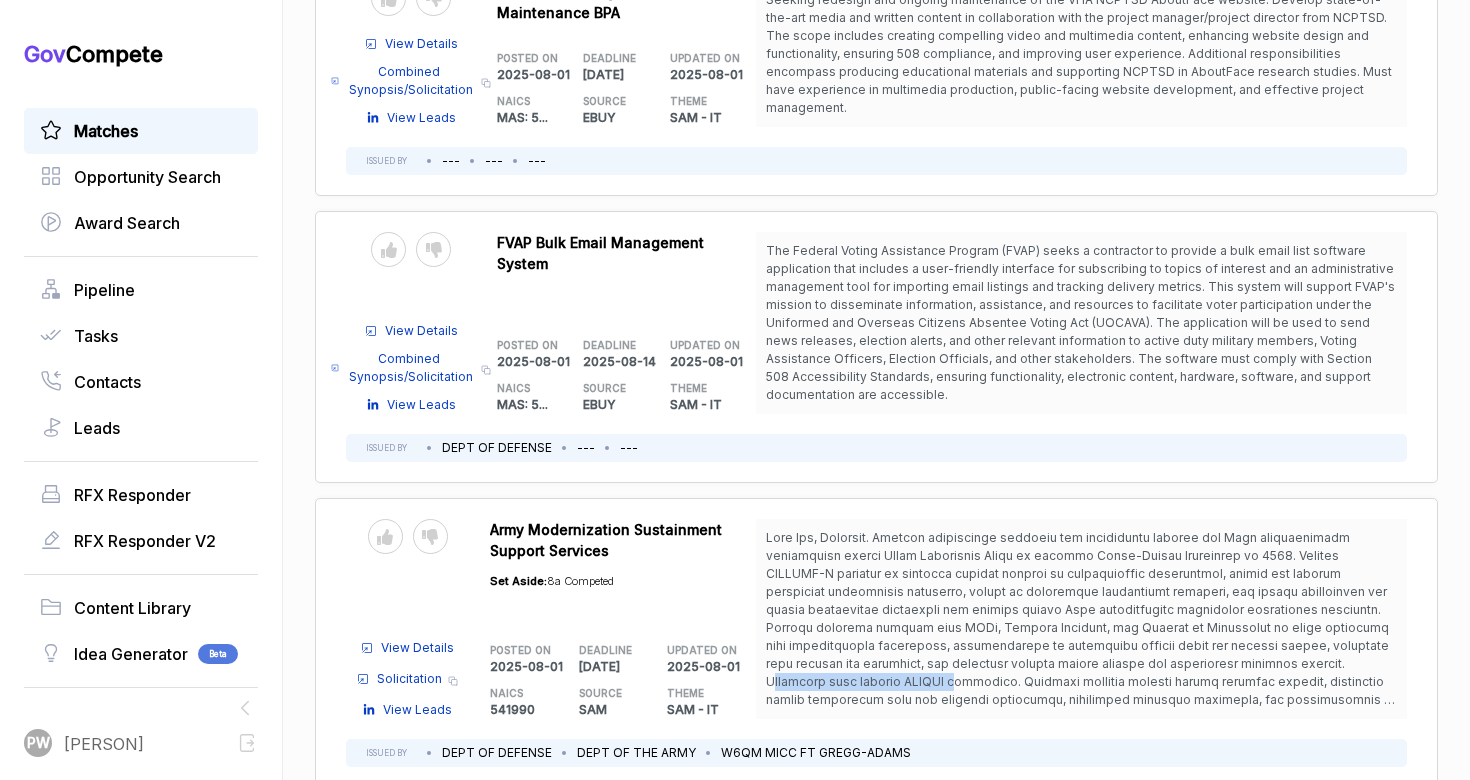 drag, startPoint x: 1216, startPoint y: 651, endPoint x: 1030, endPoint y: 652, distance: 186.00269 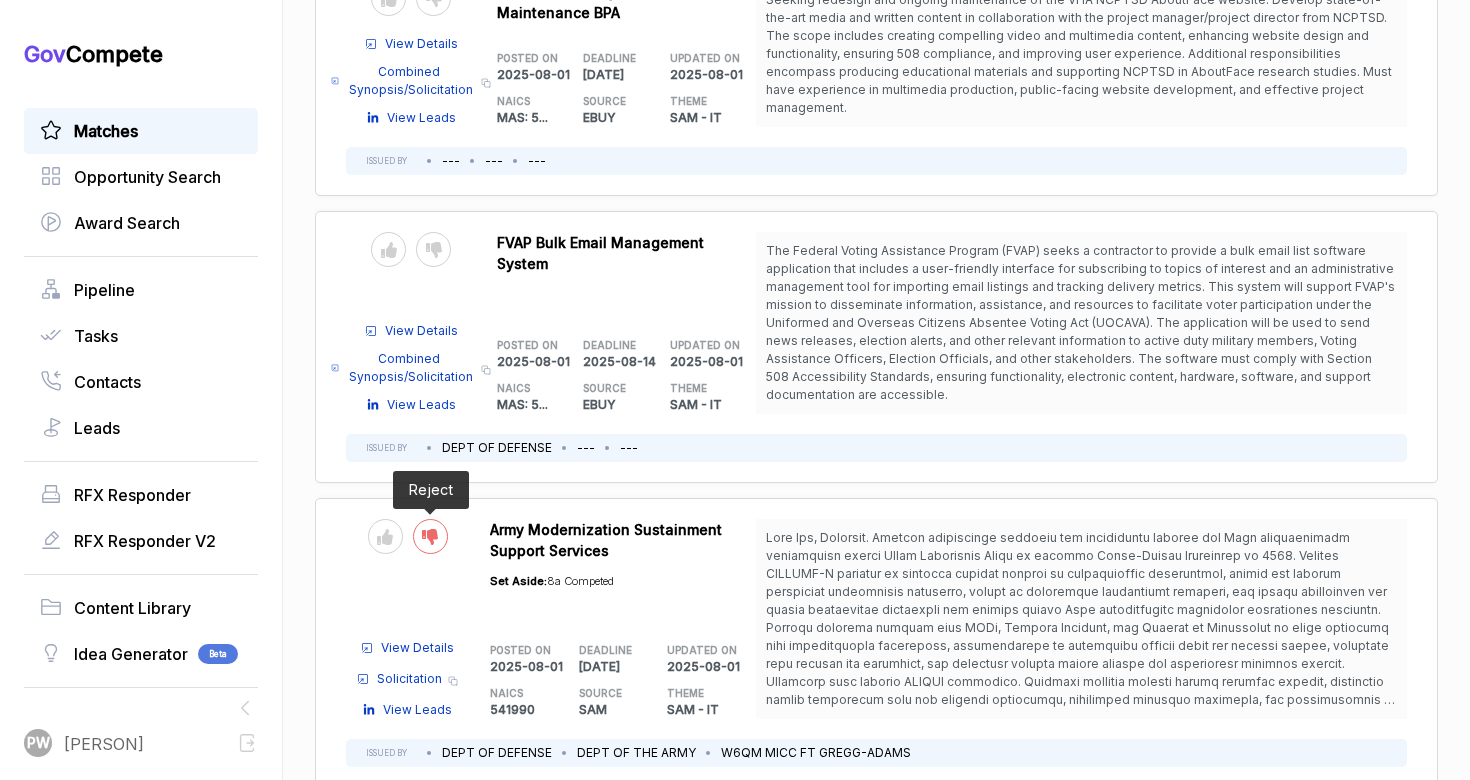 click at bounding box center (430, 536) 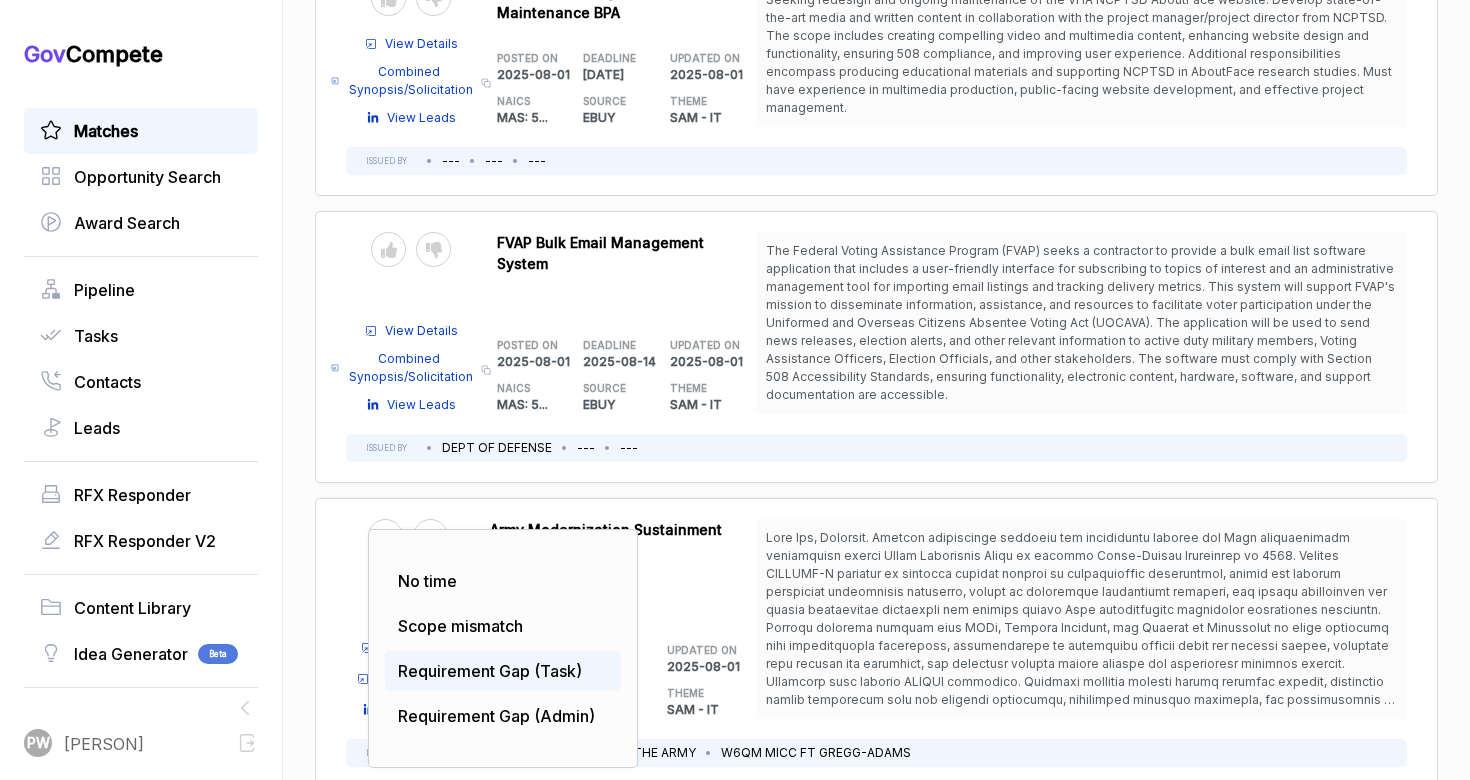 click on "Requirement Gap (Task)" at bounding box center (490, 671) 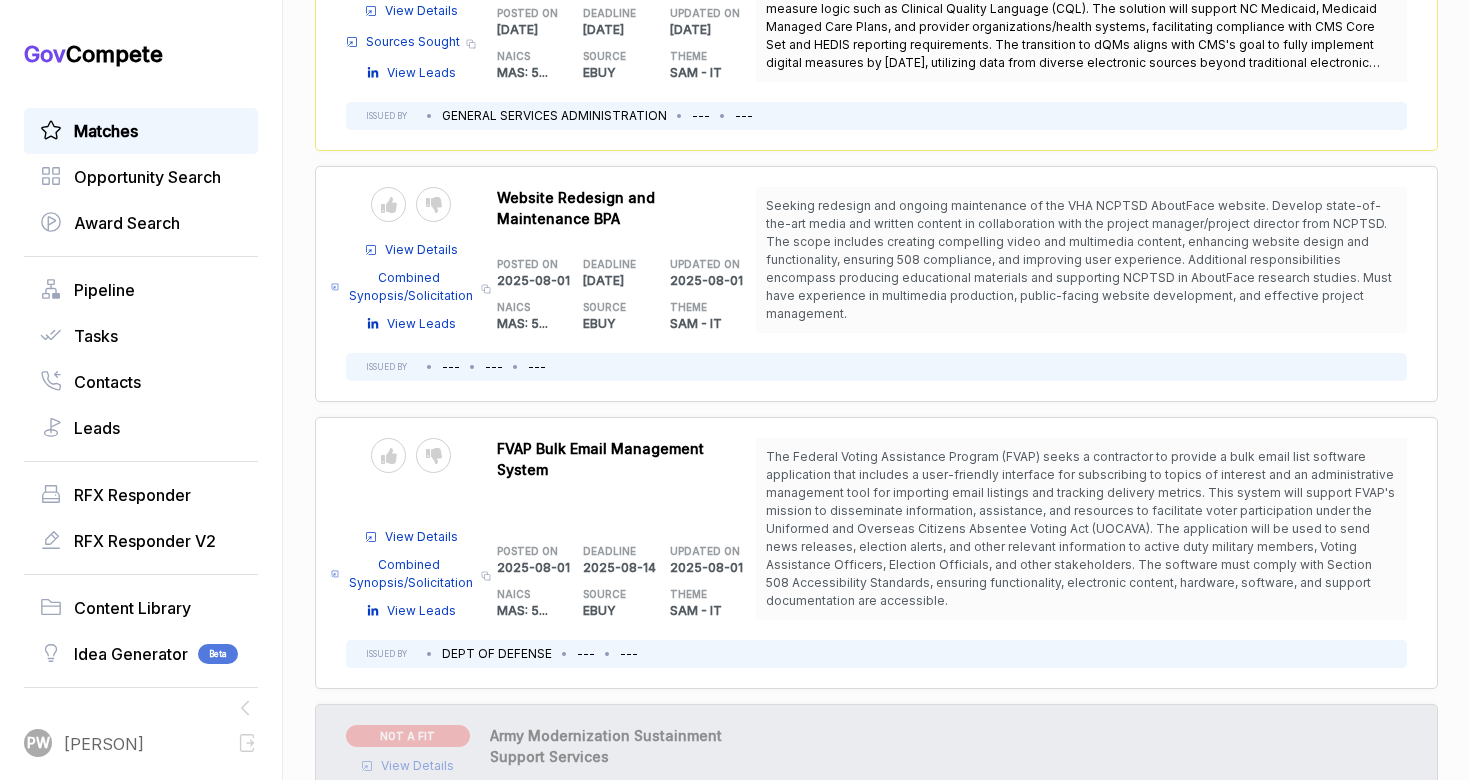 scroll, scrollTop: 7085, scrollLeft: 0, axis: vertical 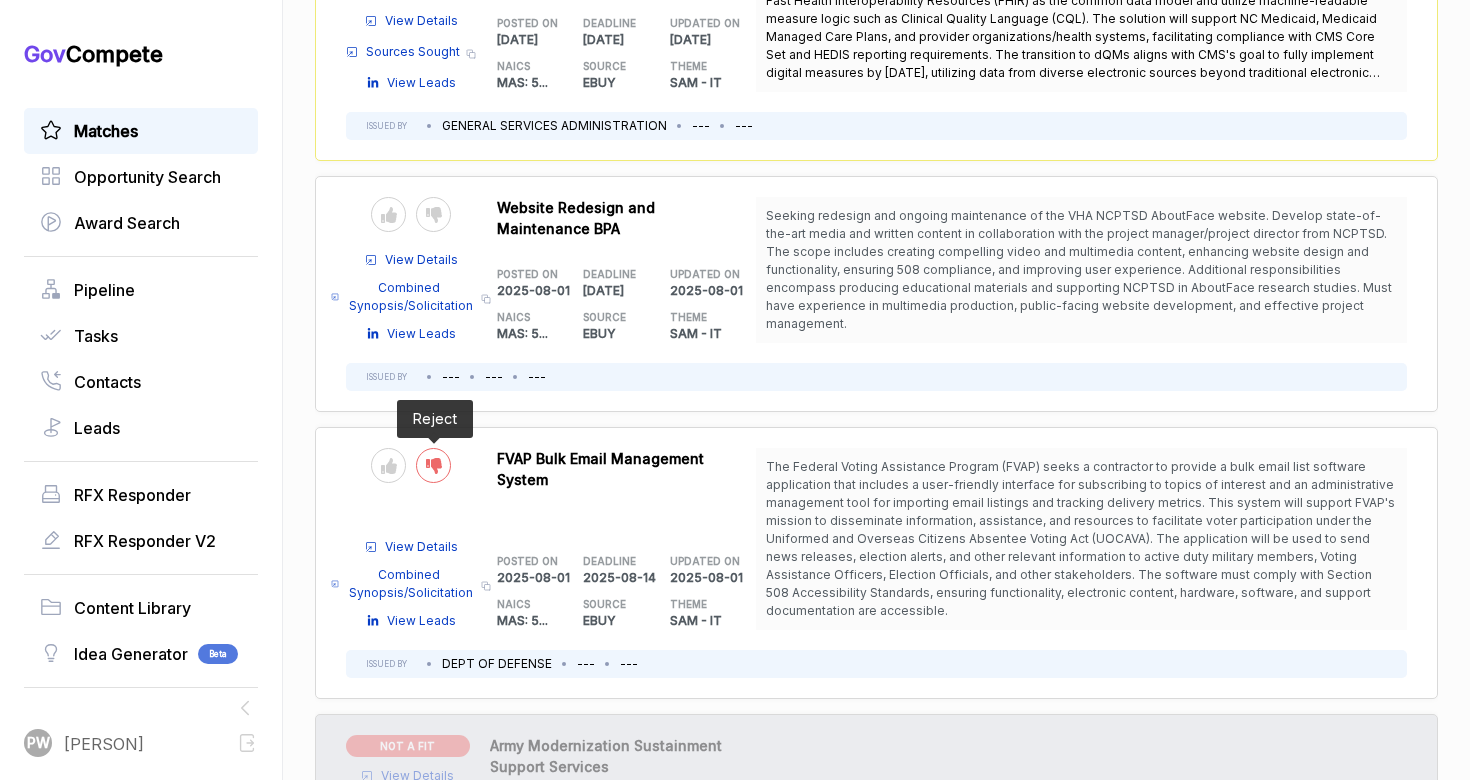 click at bounding box center [433, 465] 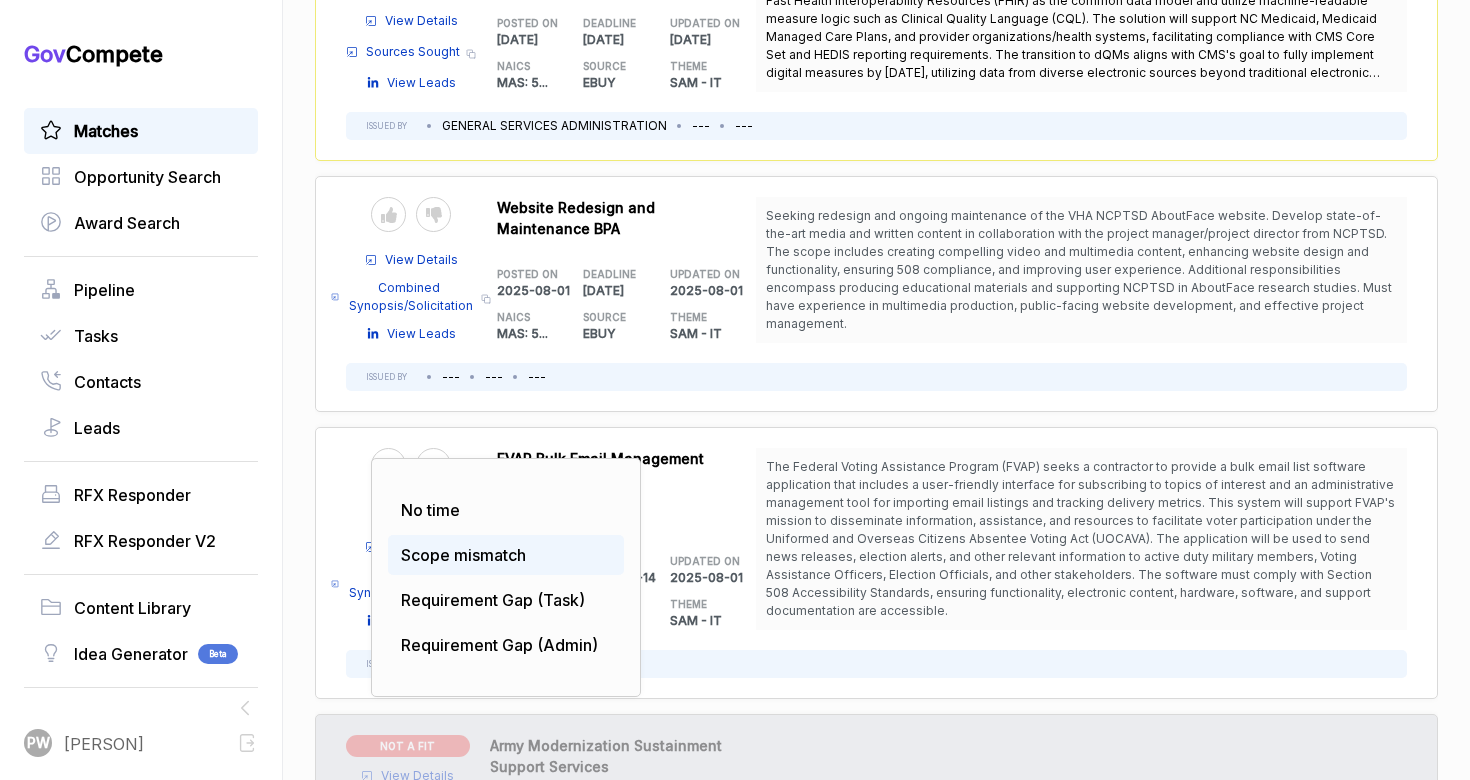 click on "Scope mismatch" at bounding box center (506, 555) 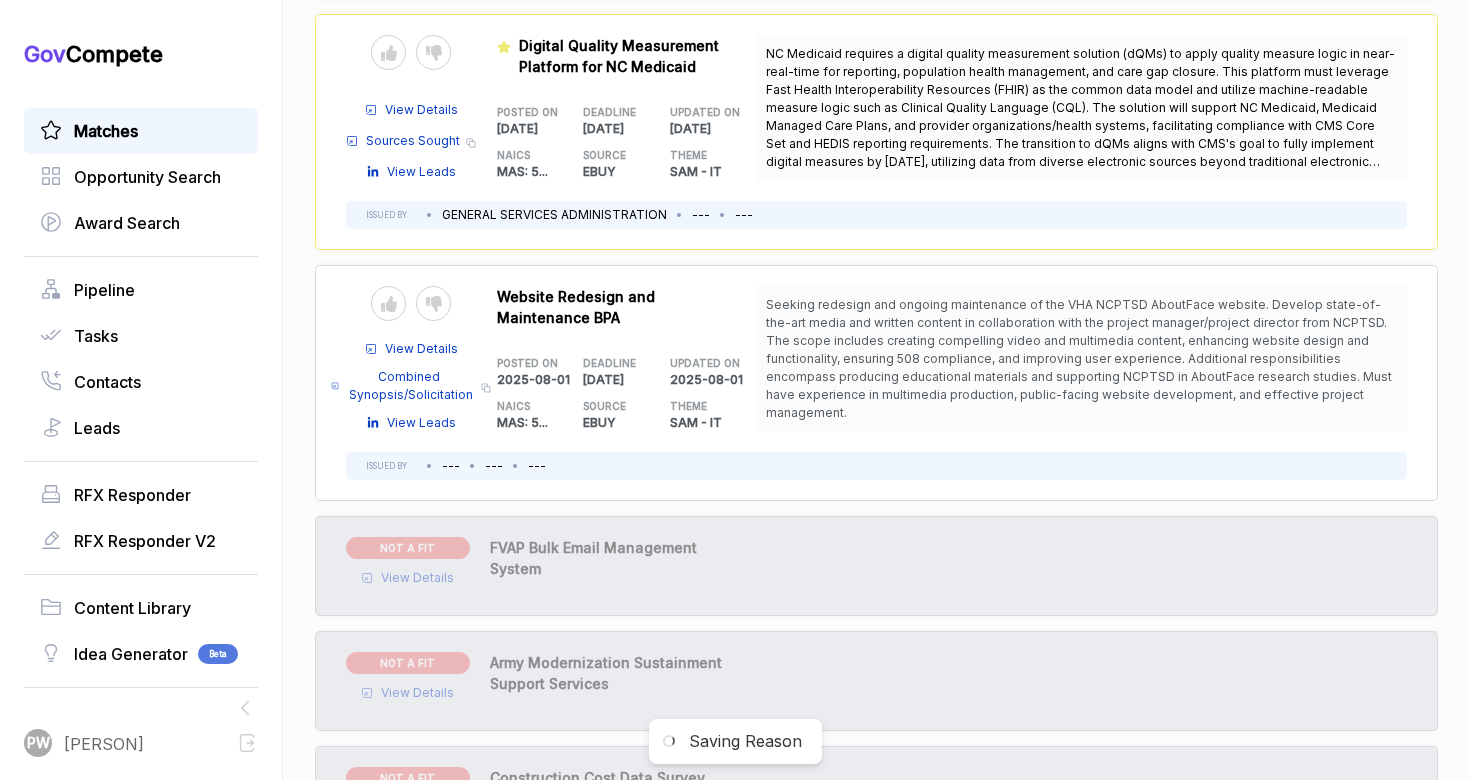 scroll, scrollTop: 6979, scrollLeft: 0, axis: vertical 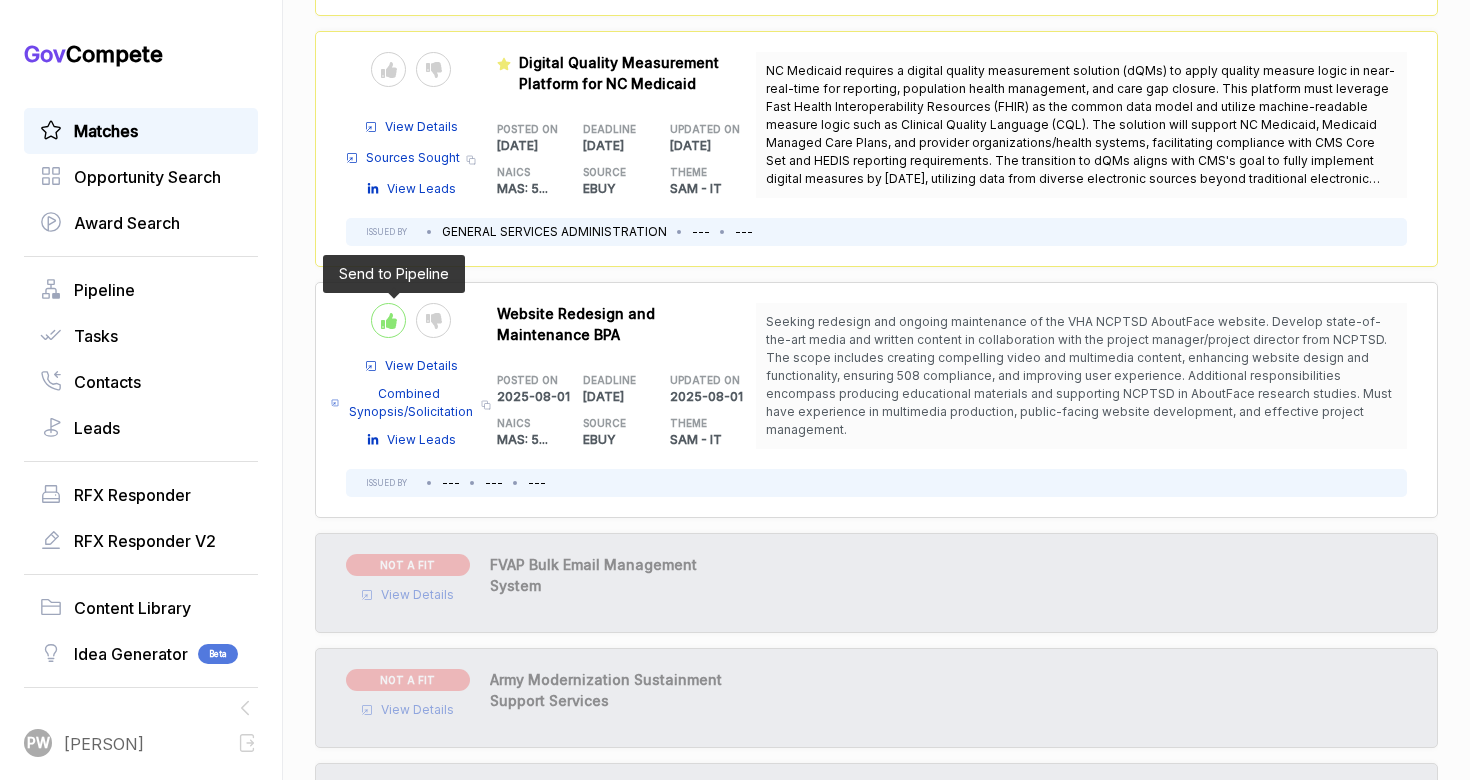 click 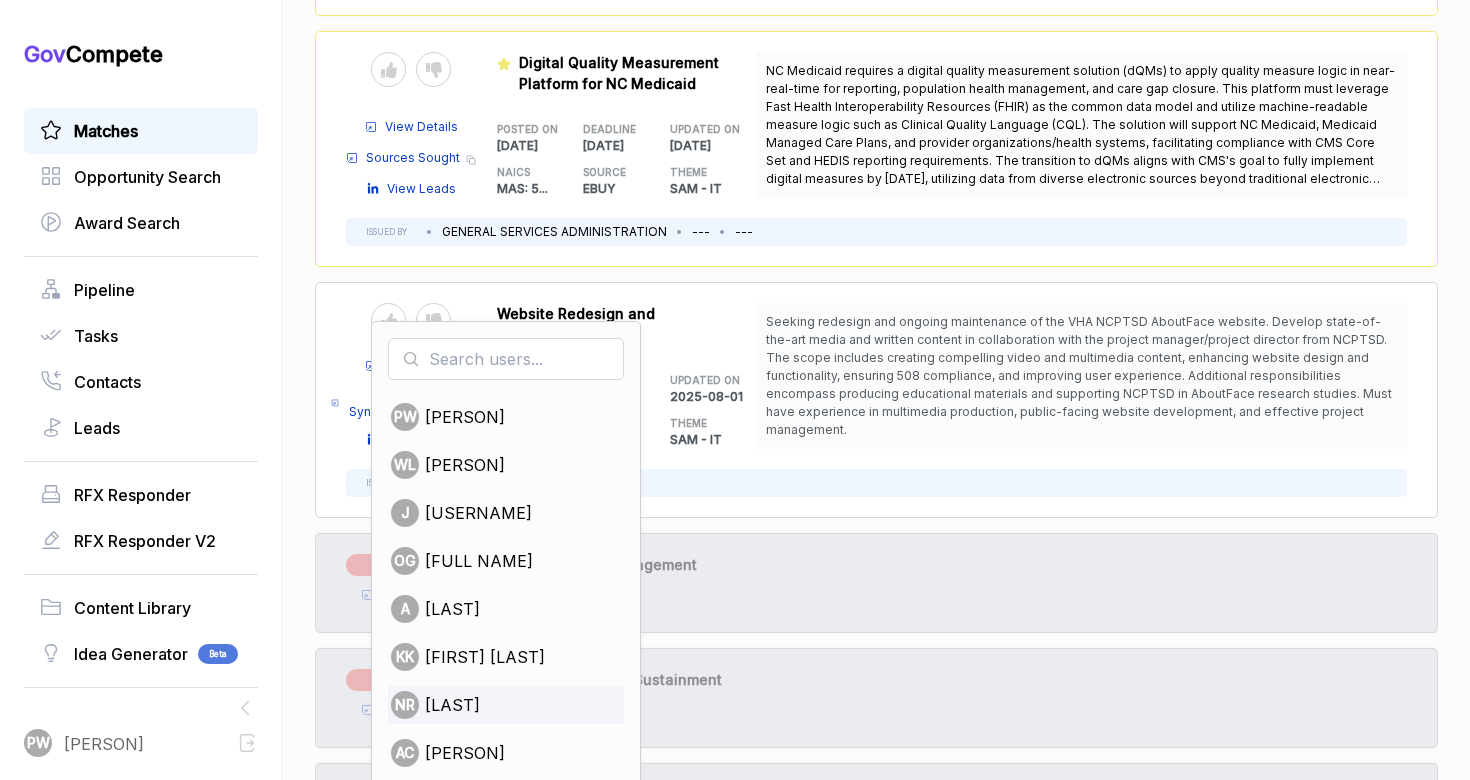 click on "[LAST]" at bounding box center (452, 705) 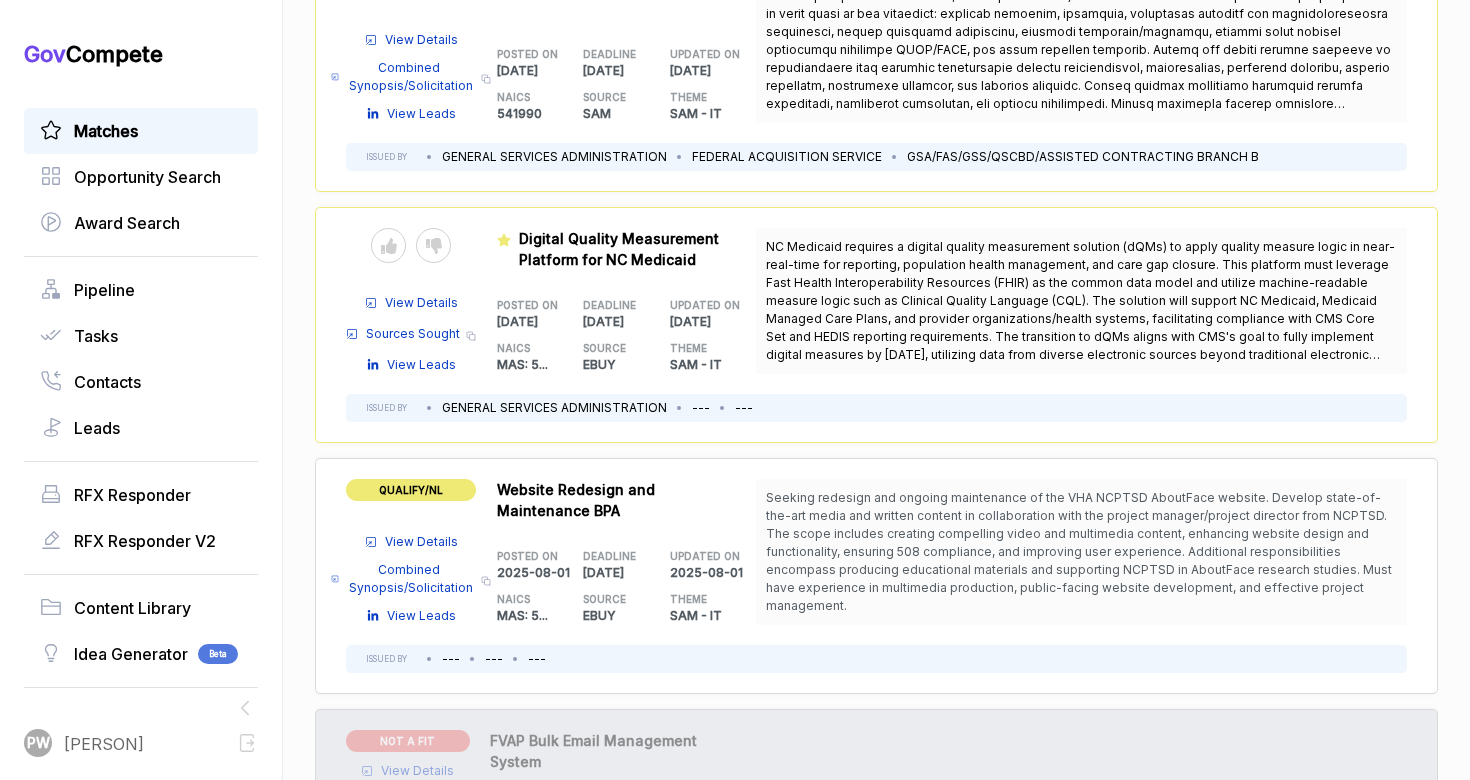 scroll, scrollTop: 6829, scrollLeft: 0, axis: vertical 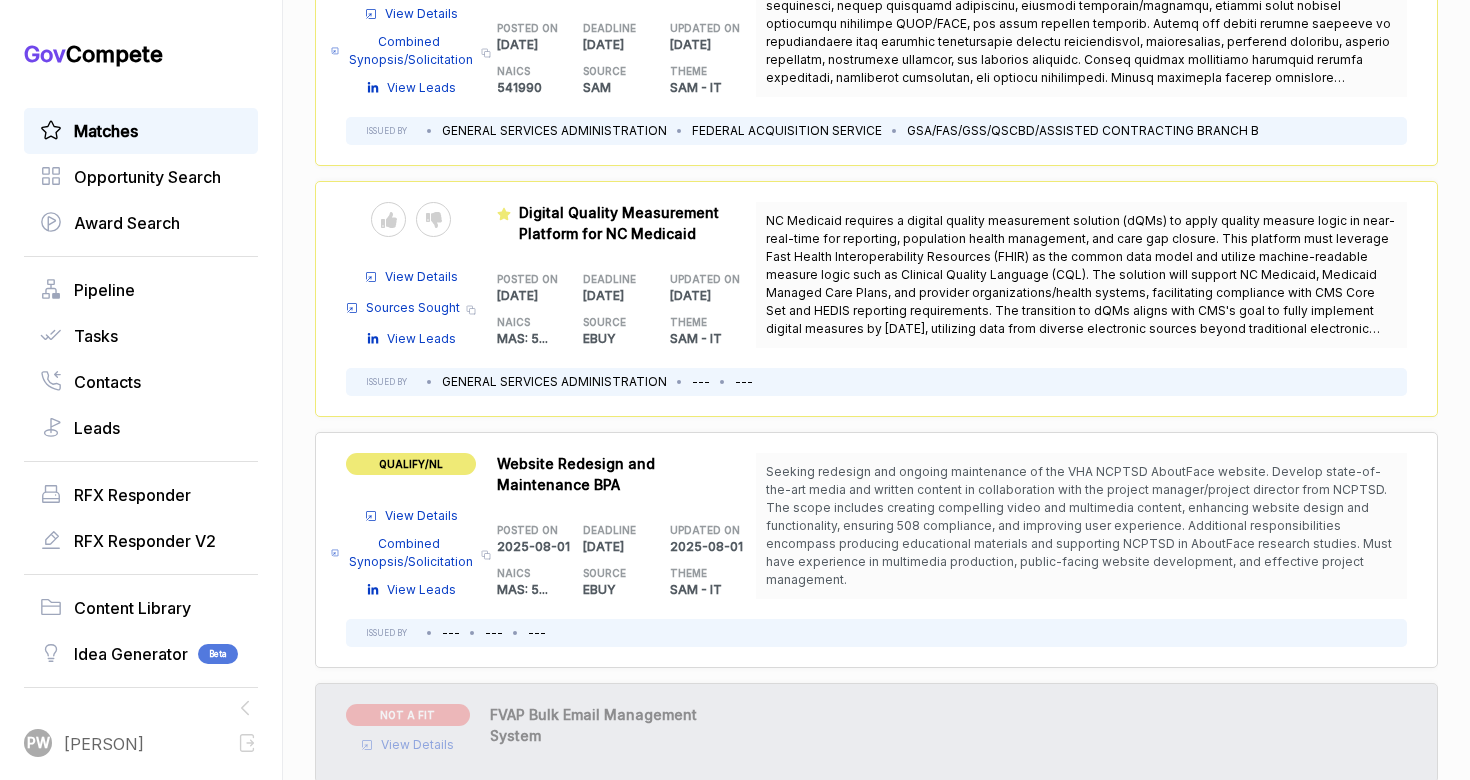 click on "View Details" at bounding box center [421, 516] 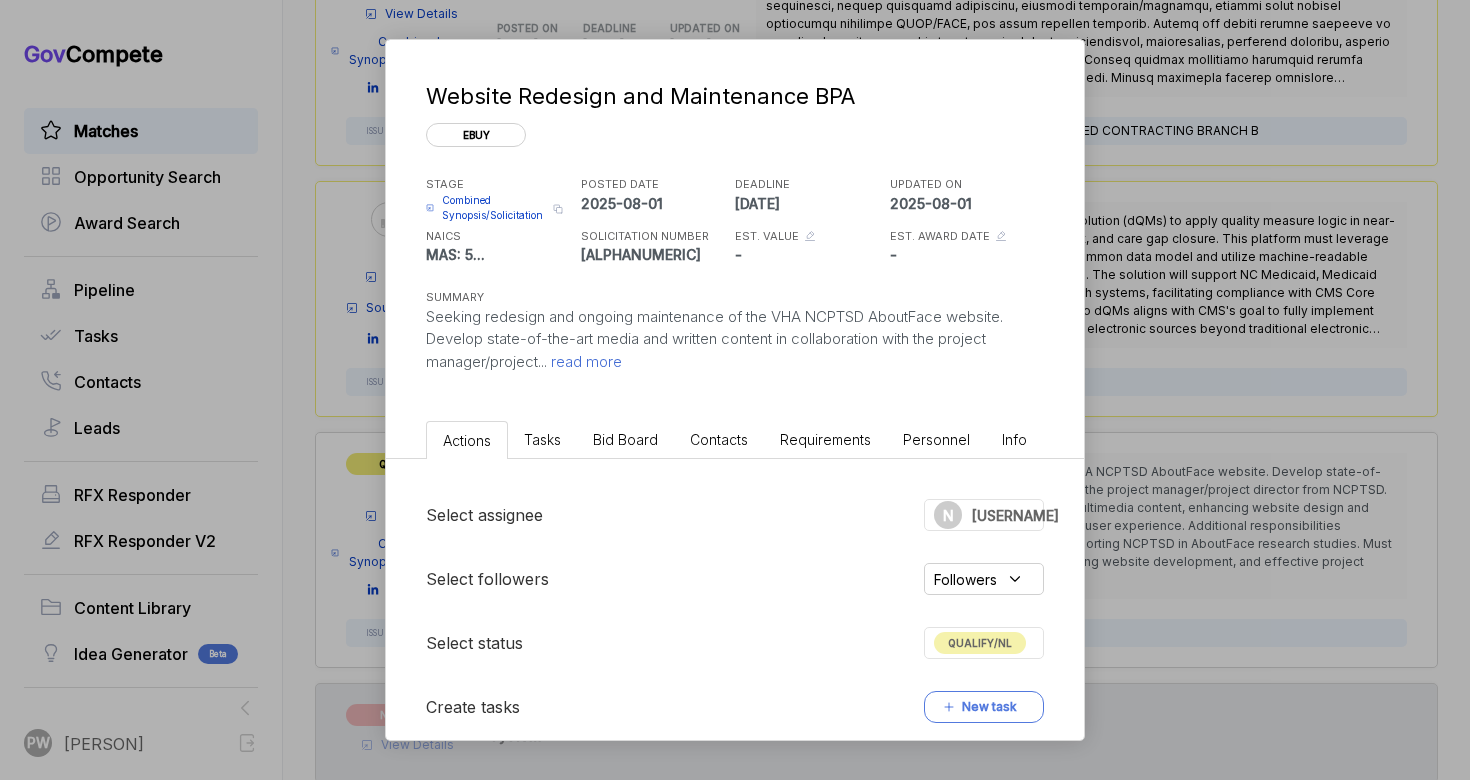 click on "Bid Board" at bounding box center [625, 439] 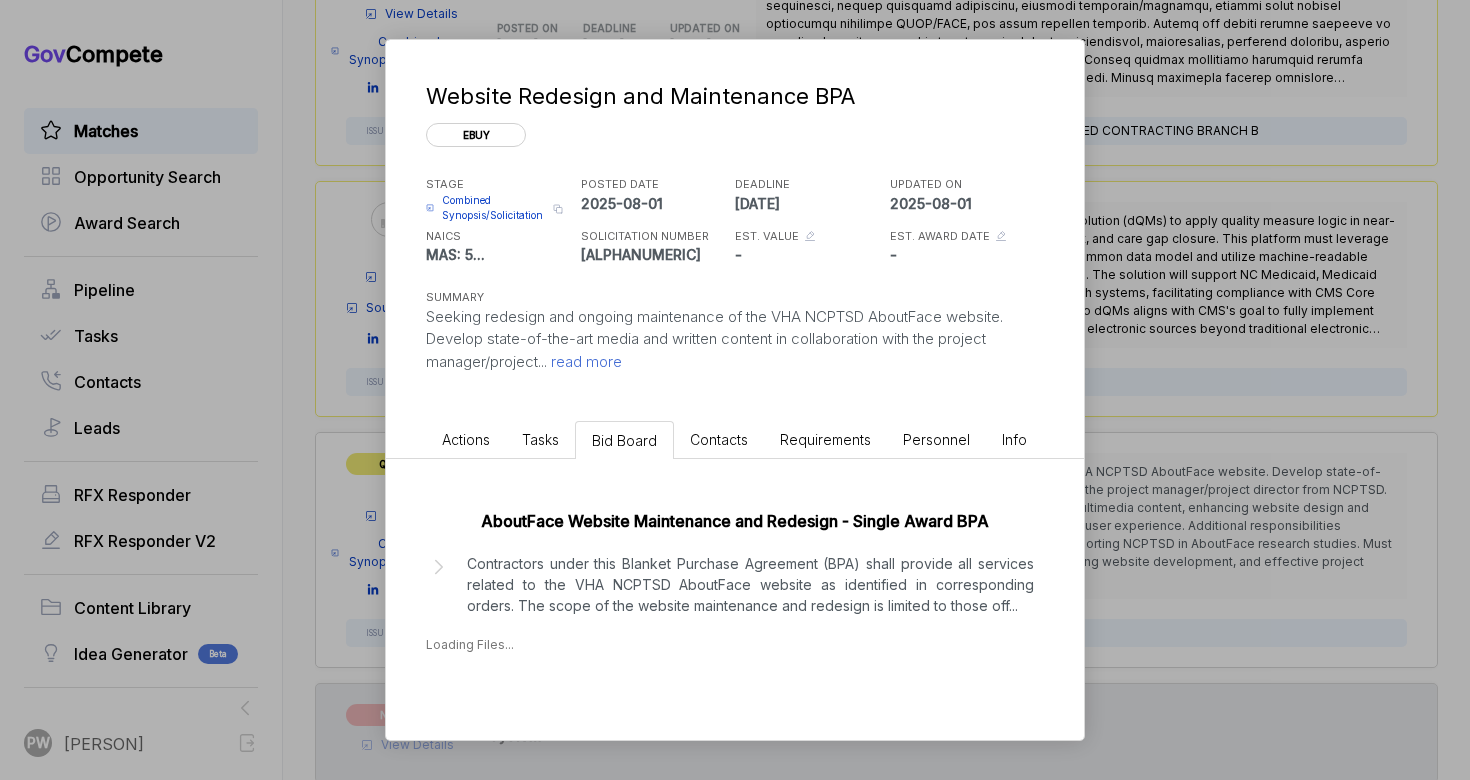 click on "Contractors under this Blanket Purchase Agreement (BPA) shall provide all services related to the VHA NCPTSD AboutFace website as identified in corresponding orders. The scope of  the website maintenance and redesign is limited to those off ..." at bounding box center [750, 584] 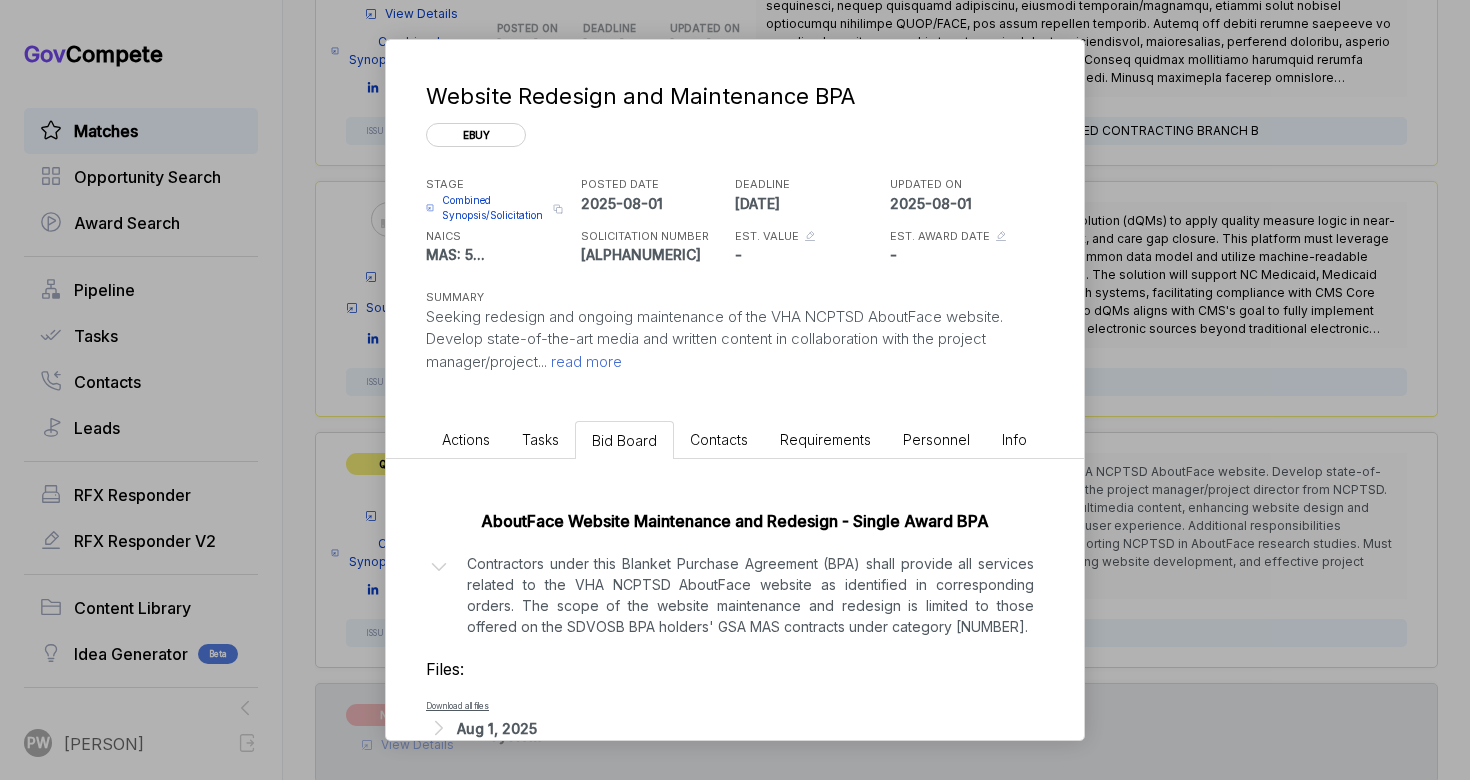 scroll, scrollTop: 41, scrollLeft: 0, axis: vertical 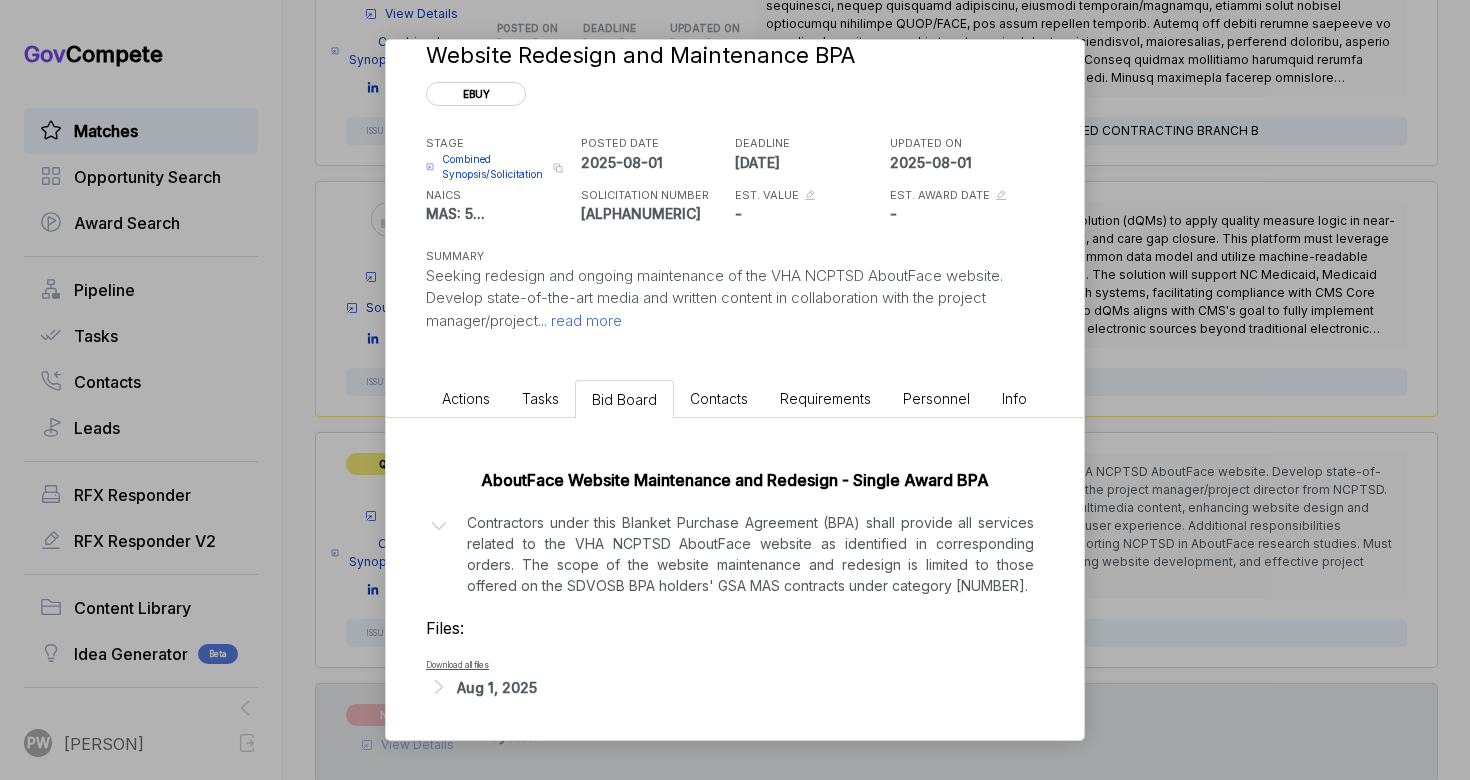 click on "Aug 1, 2025" at bounding box center (497, 687) 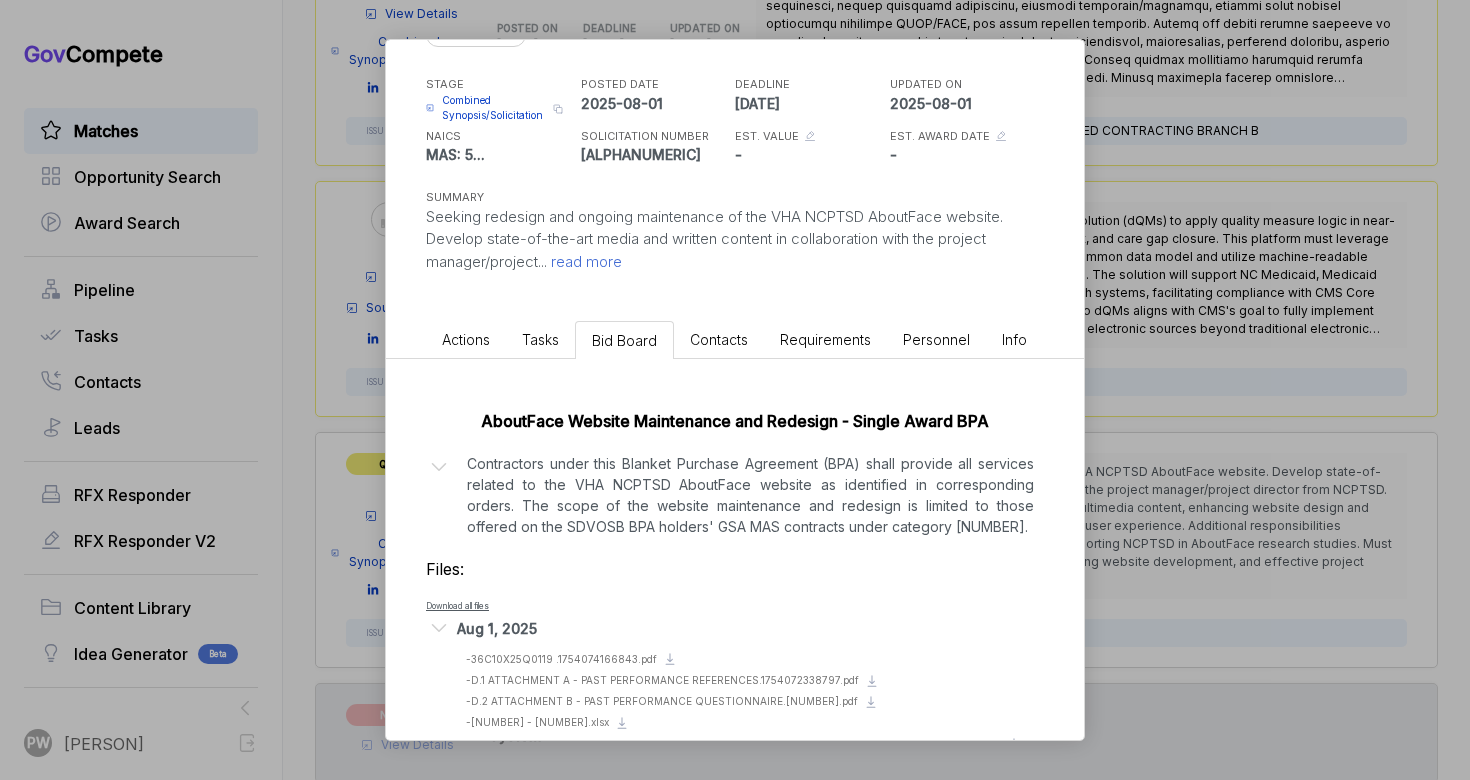 scroll, scrollTop: 195, scrollLeft: 0, axis: vertical 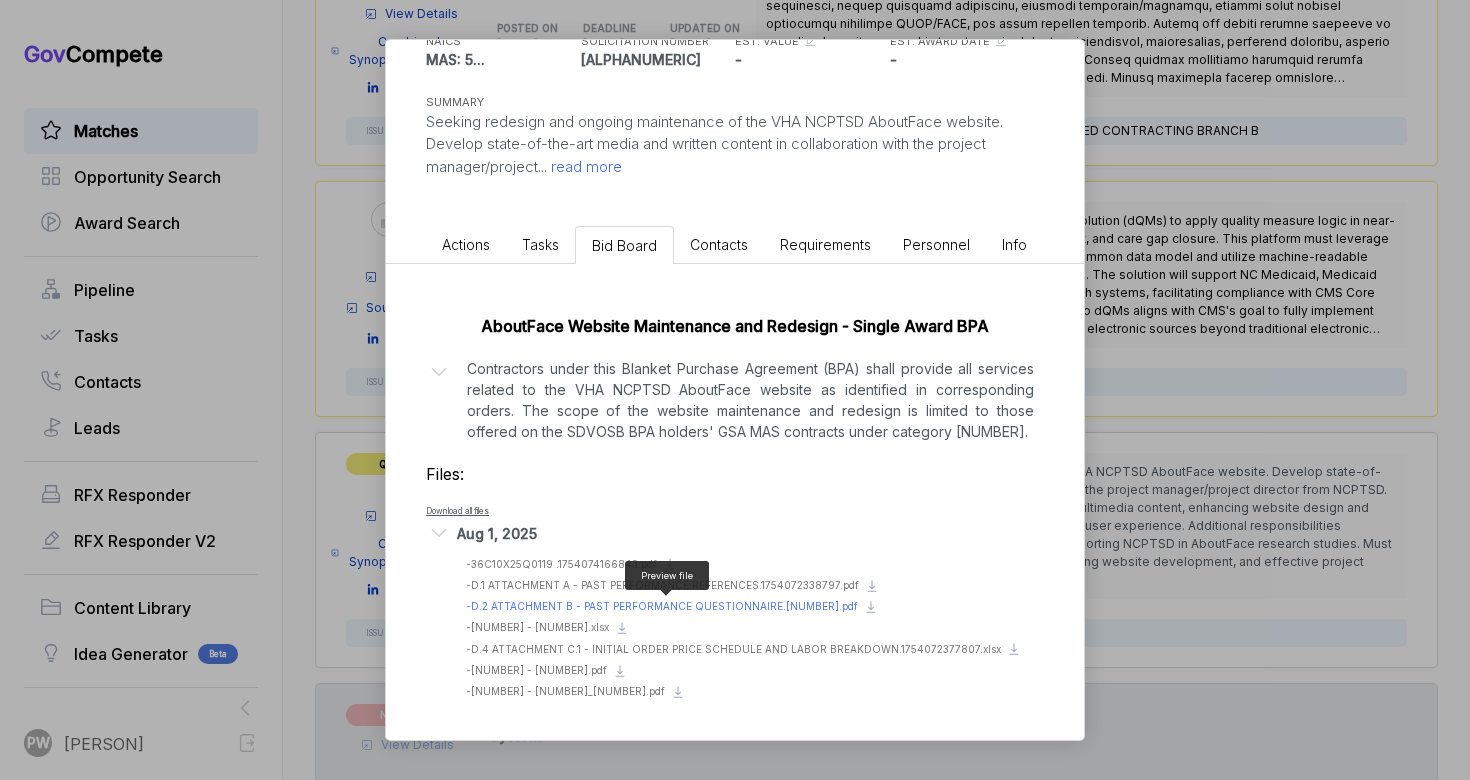 click on "-  D.2 ATTACHMENT B - PAST PERFORMANCE QUESTIONNAIRE.1754072346292.pdf" at bounding box center (662, 606) 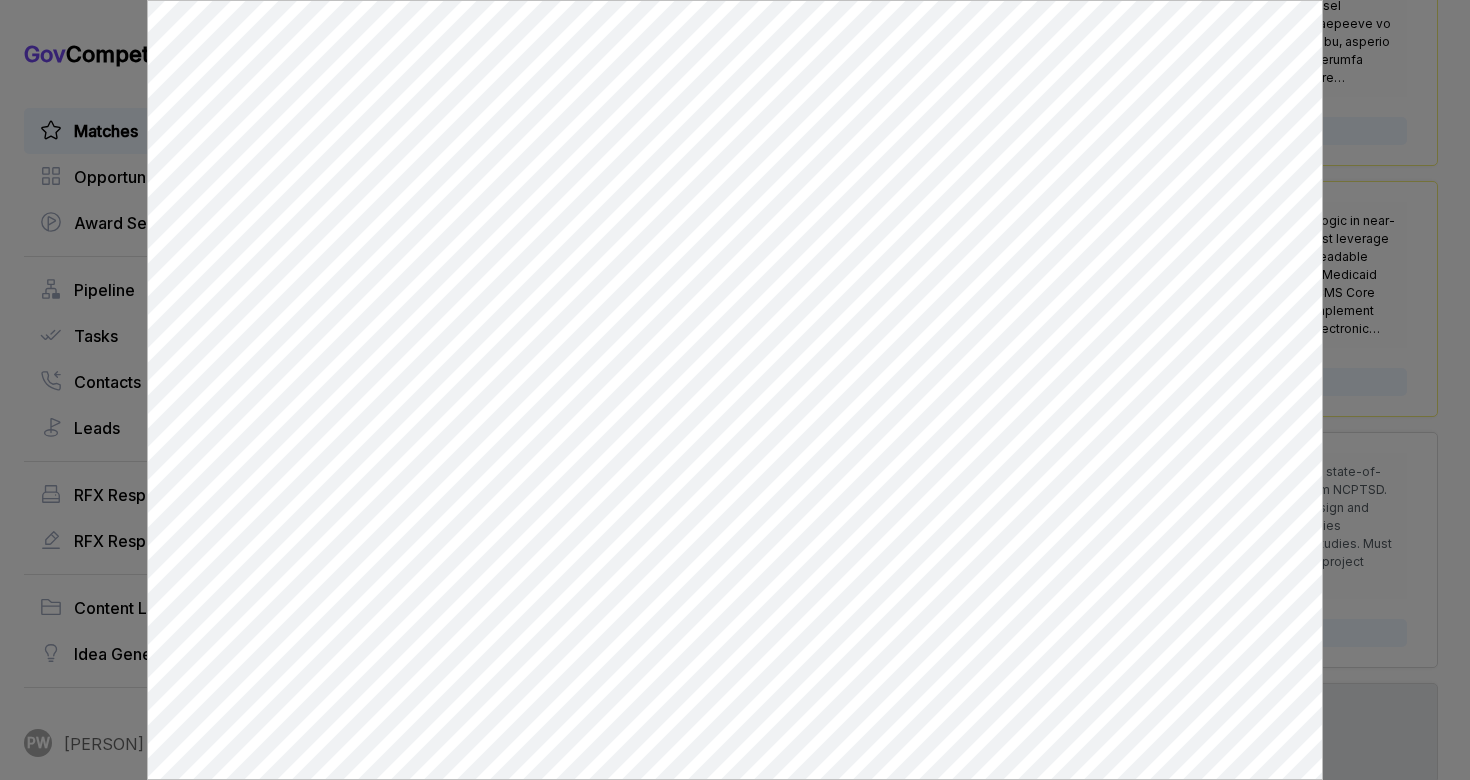 scroll, scrollTop: 0, scrollLeft: 0, axis: both 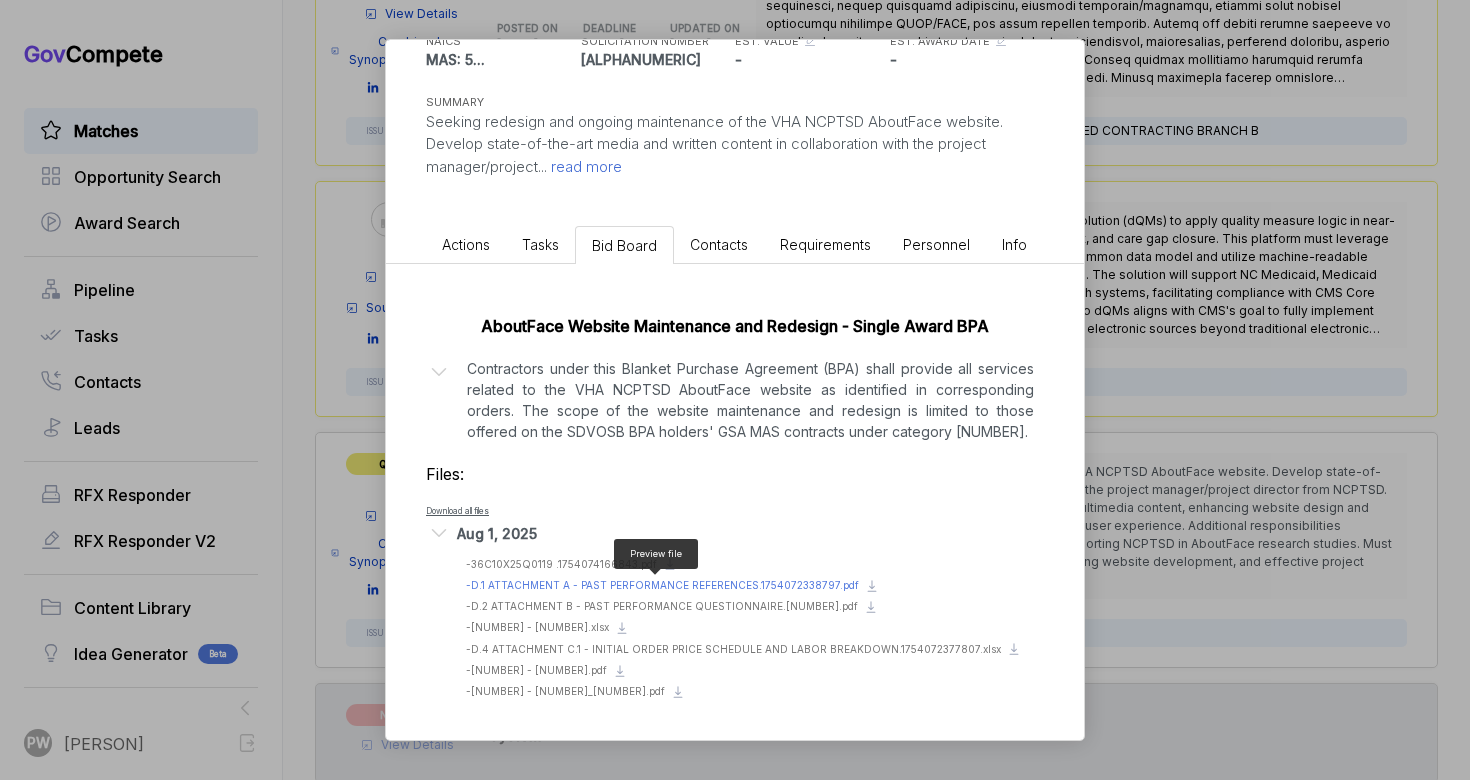 click on "-  D.1 ATTACHMENT A - PAST PERFORMANCE REFERENCES.[FILENAME].pdf" at bounding box center (662, 585) 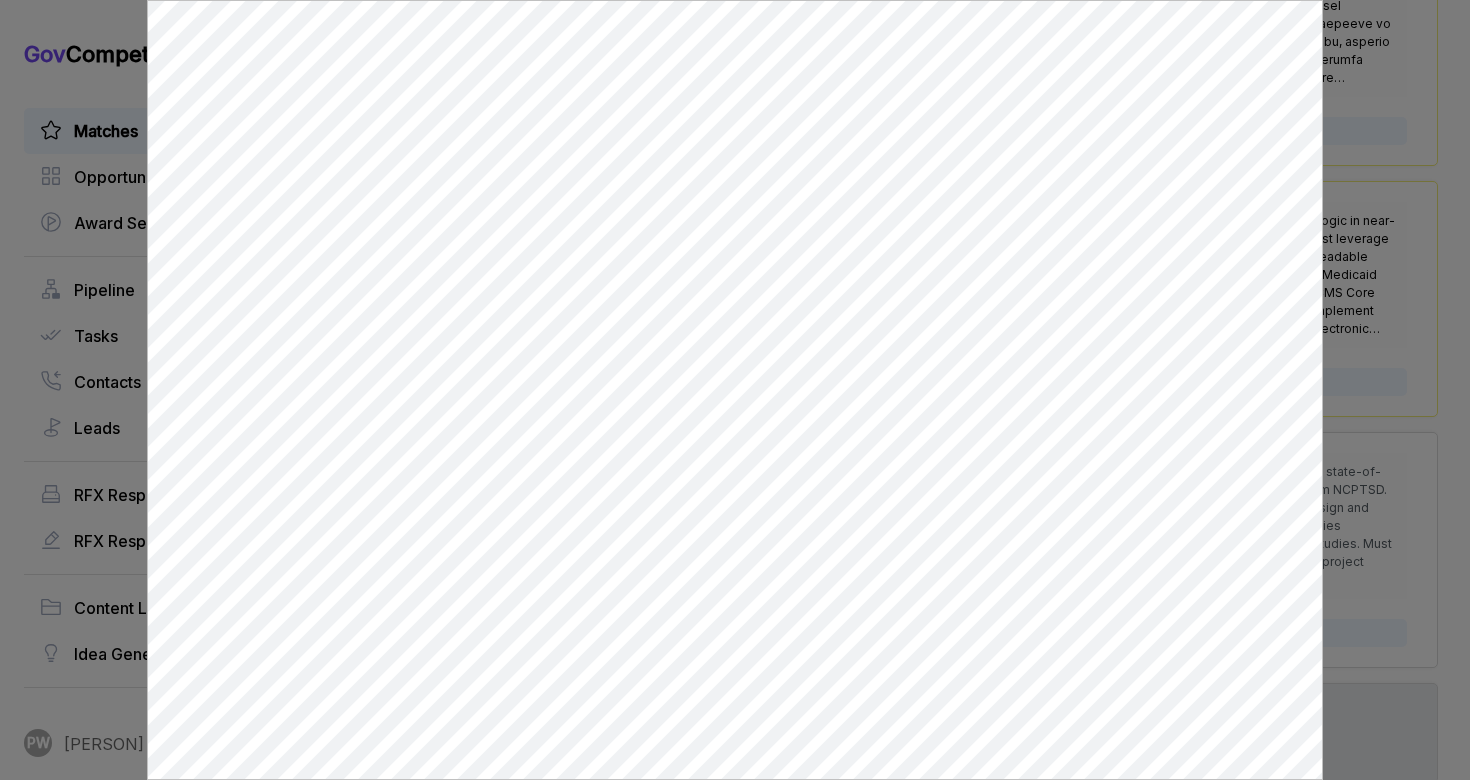 scroll, scrollTop: 0, scrollLeft: 0, axis: both 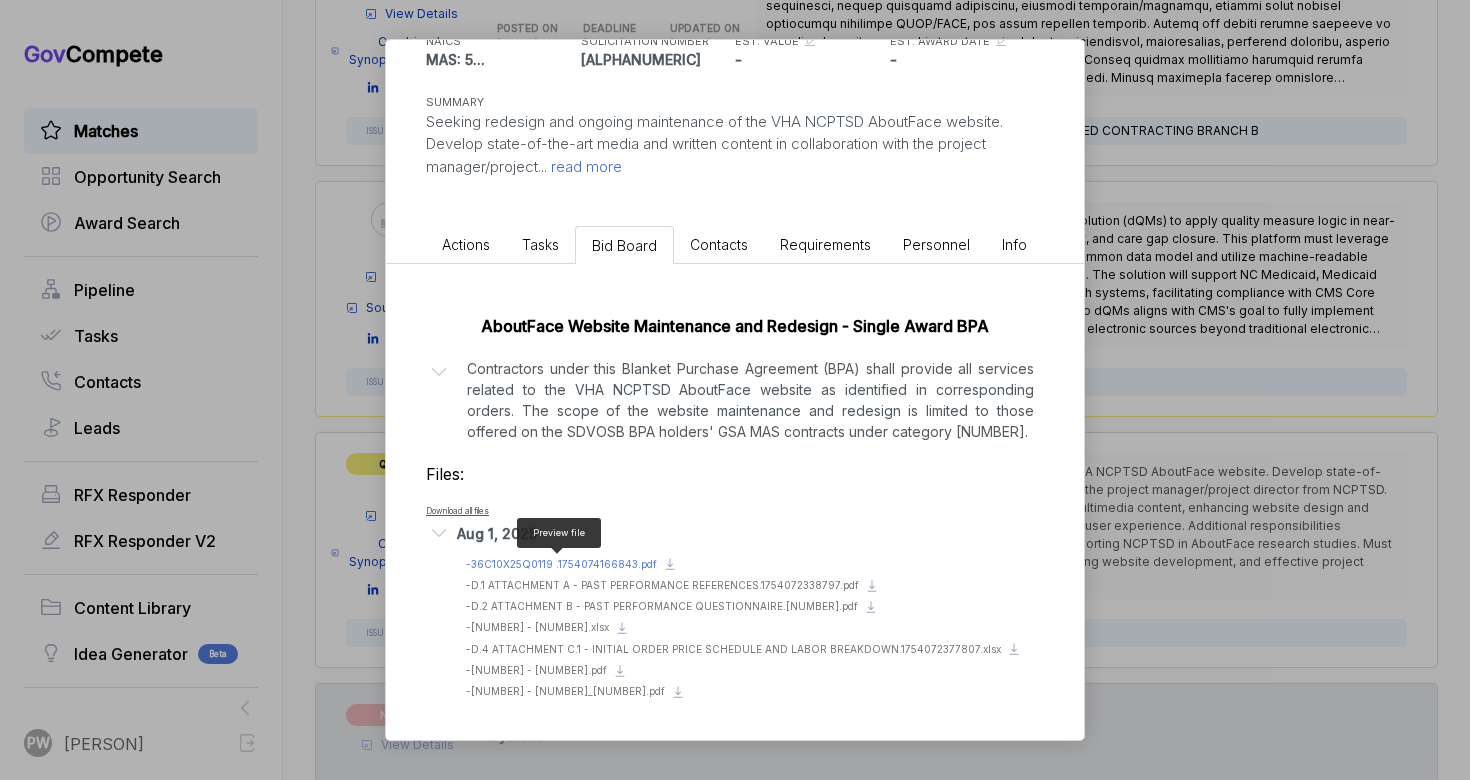 click on "- [ALPHANUMERIC]_[NUMBER].pdf" at bounding box center [561, 564] 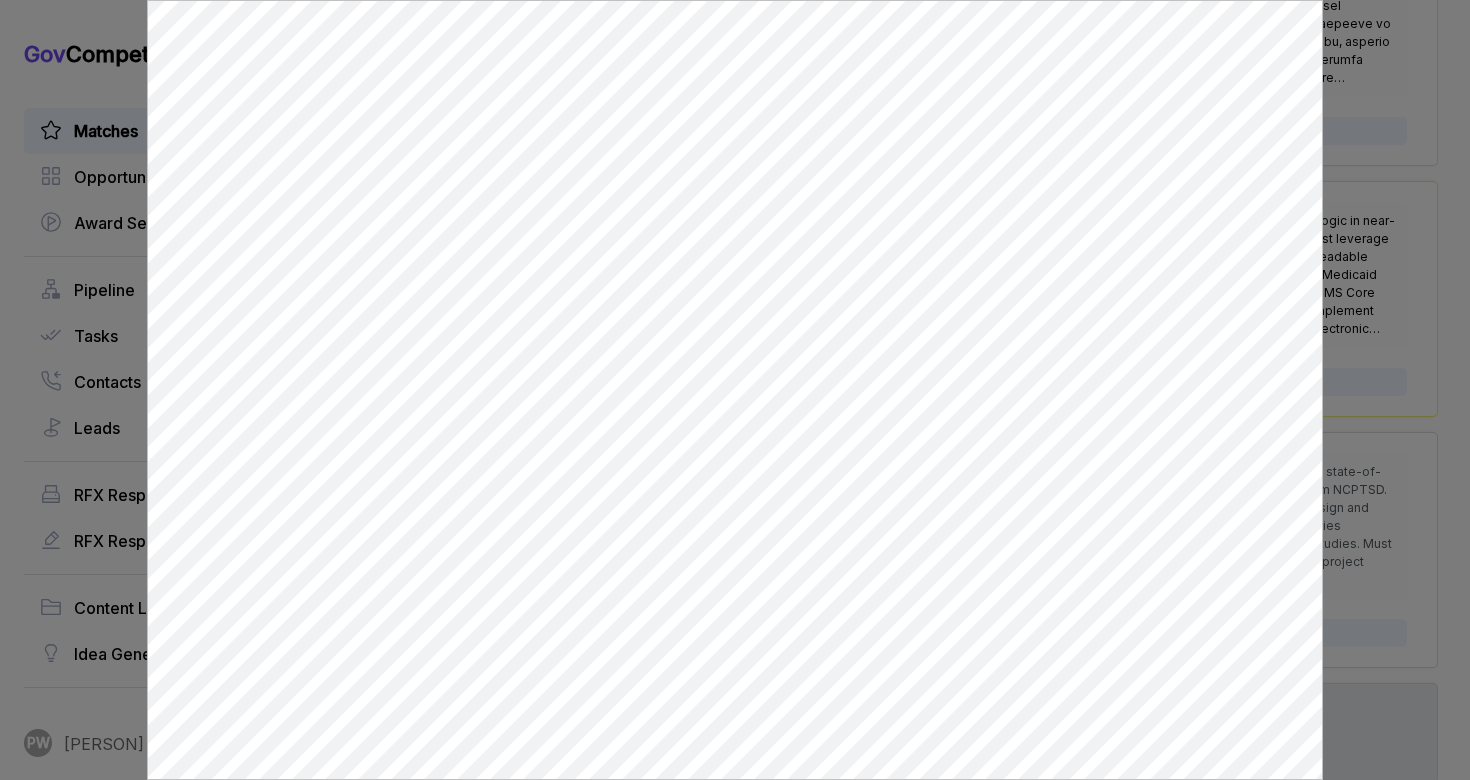 scroll, scrollTop: 0, scrollLeft: 0, axis: both 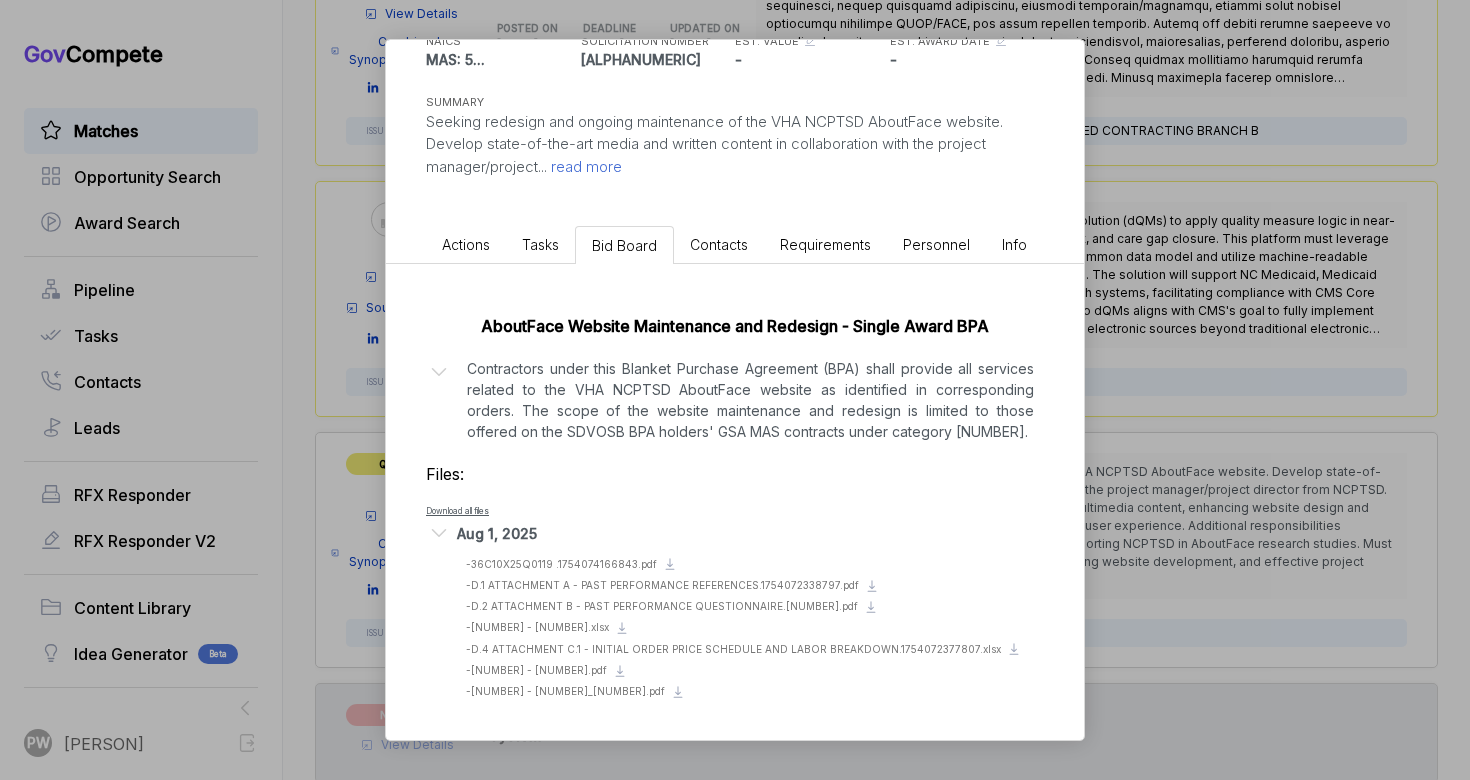 click on "Actions" at bounding box center [466, 244] 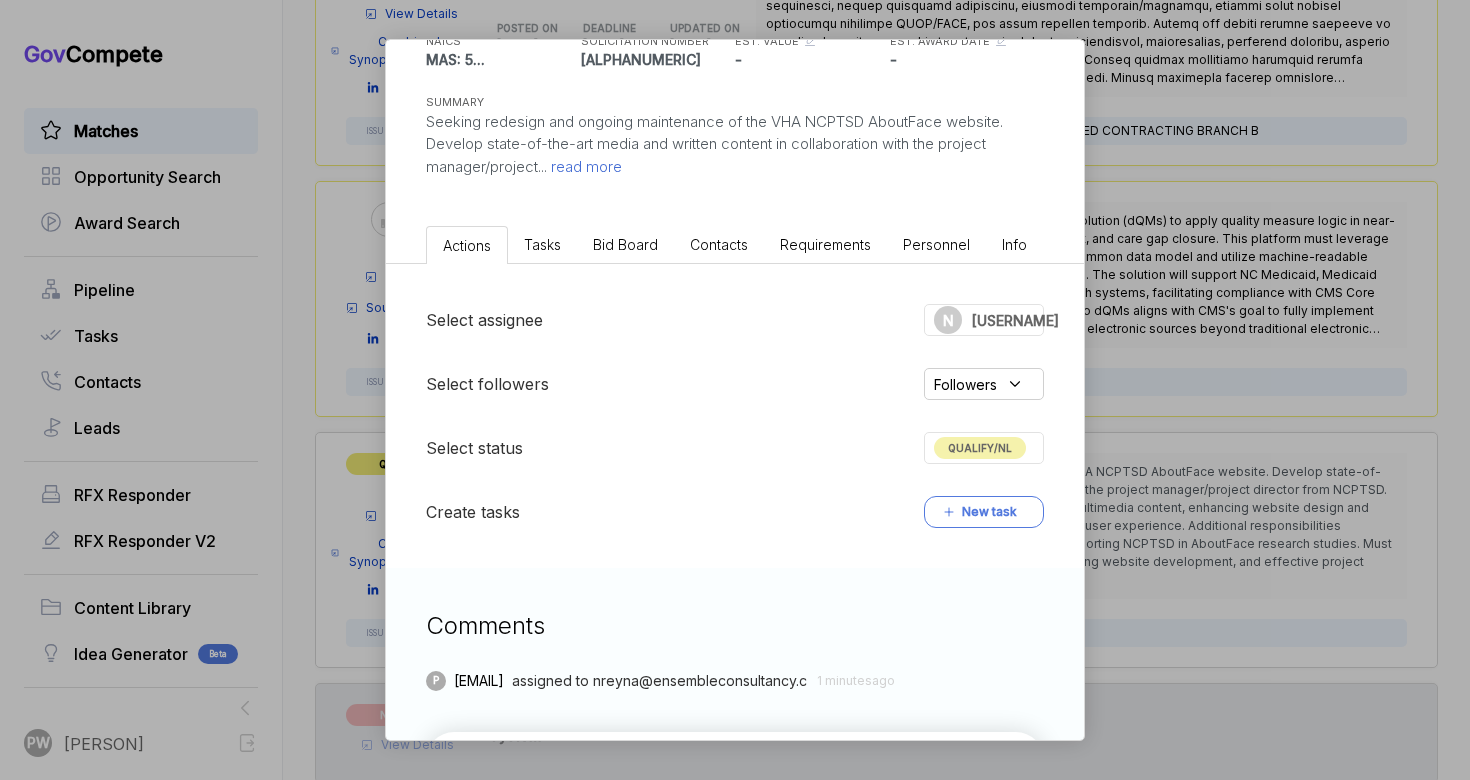click on "Select assignee   N [LAST] Select followers Followers Select status   QUALIFY/NL Create tasks  New task" at bounding box center [735, 416] 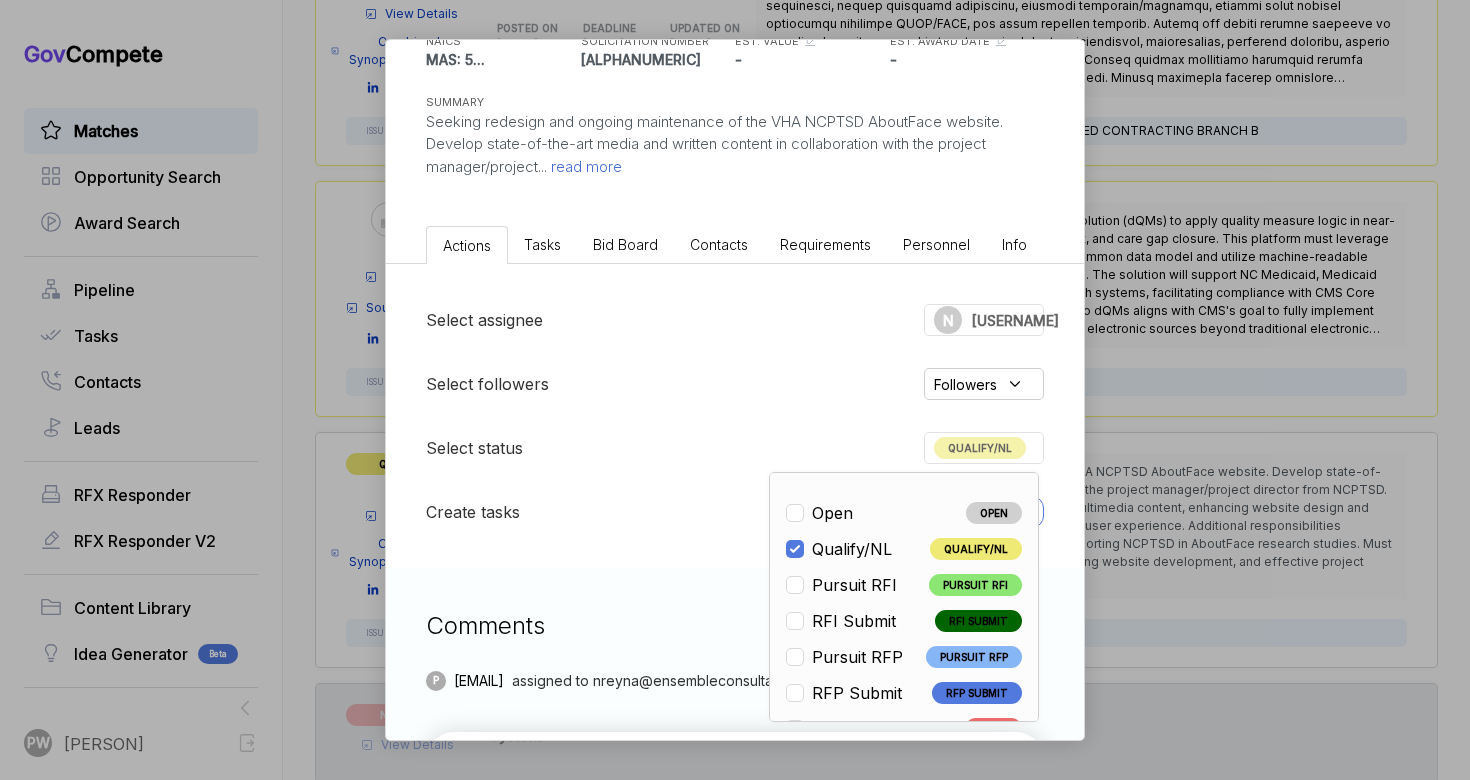 scroll, scrollTop: 468, scrollLeft: 0, axis: vertical 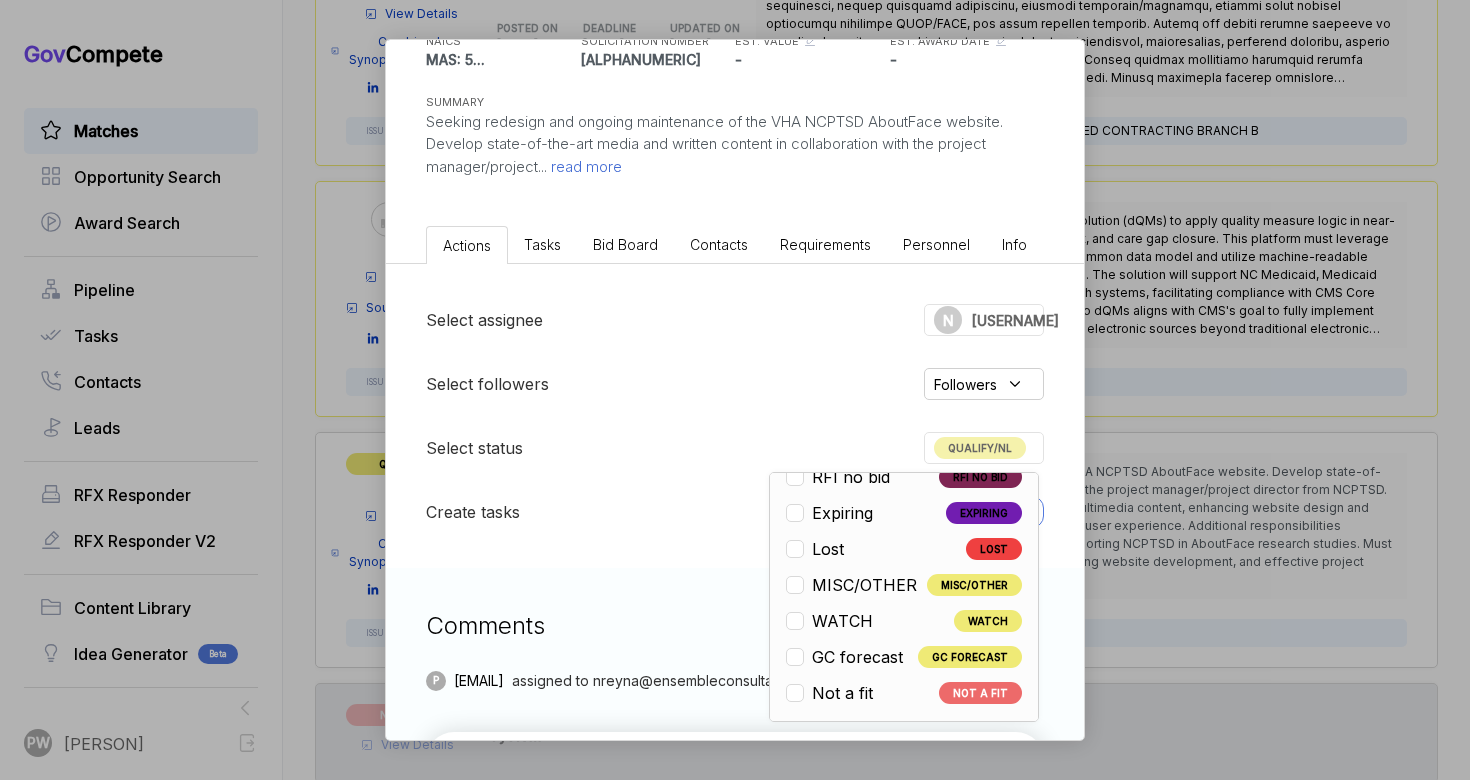 click on "Not a fit" at bounding box center (834, 693) 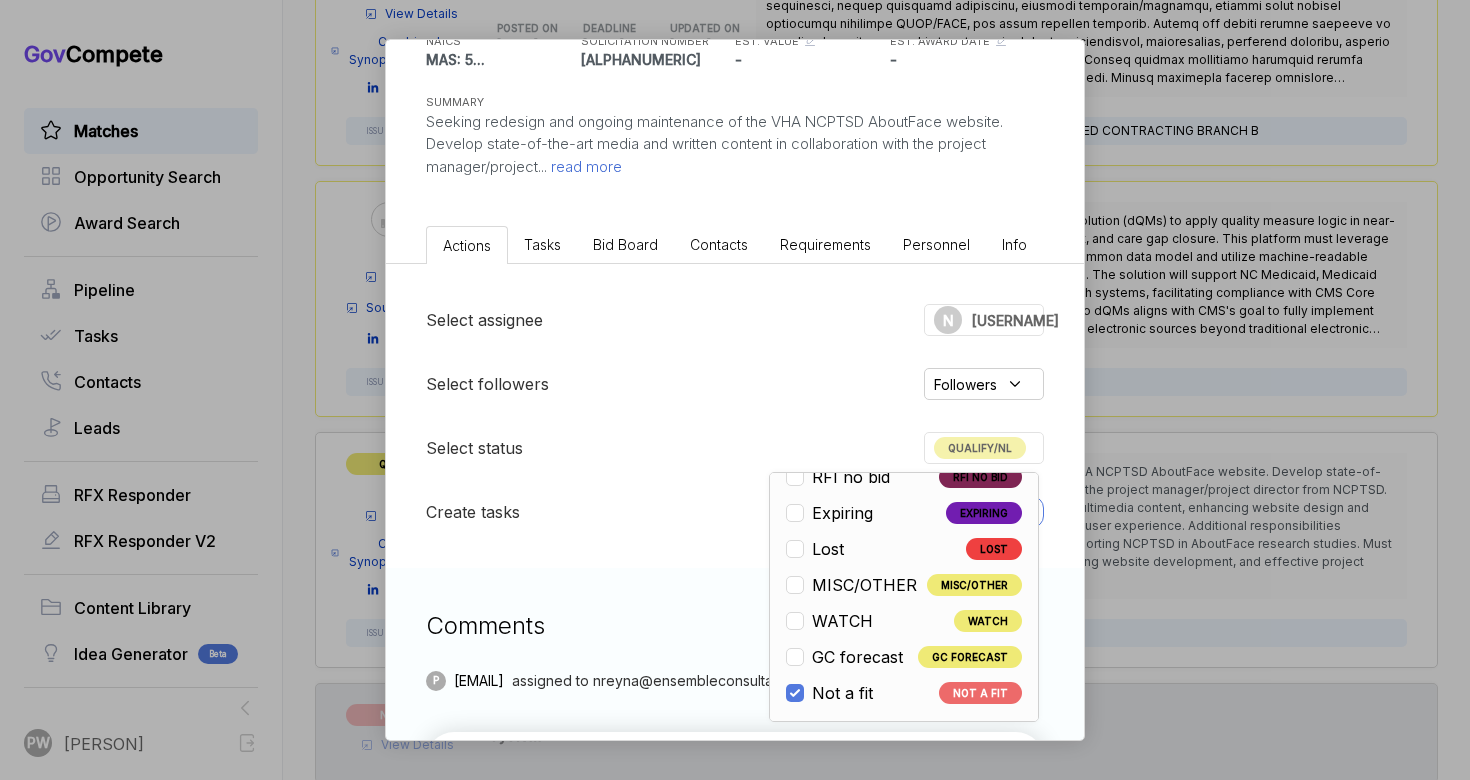 checkbox on "false" 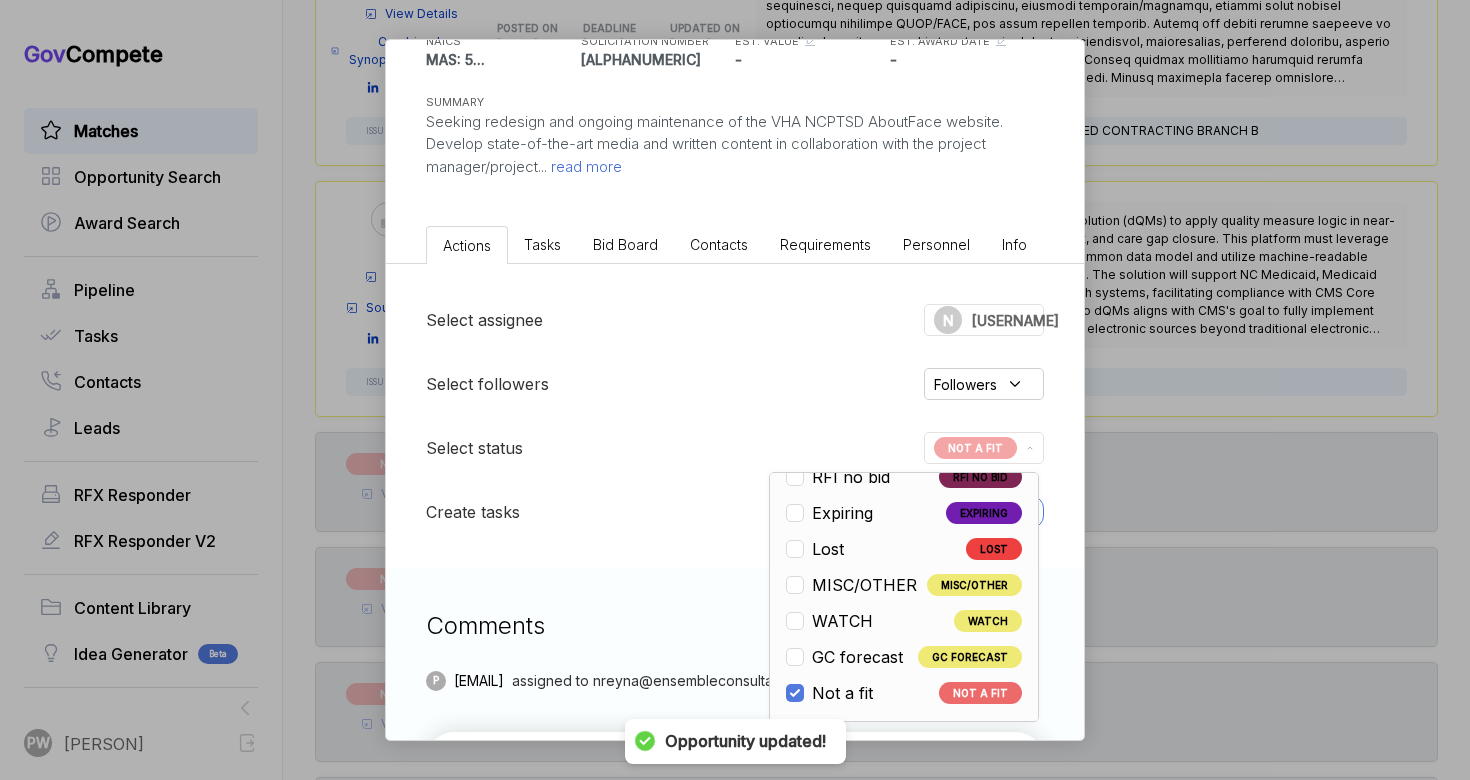 scroll, scrollTop: 0, scrollLeft: 0, axis: both 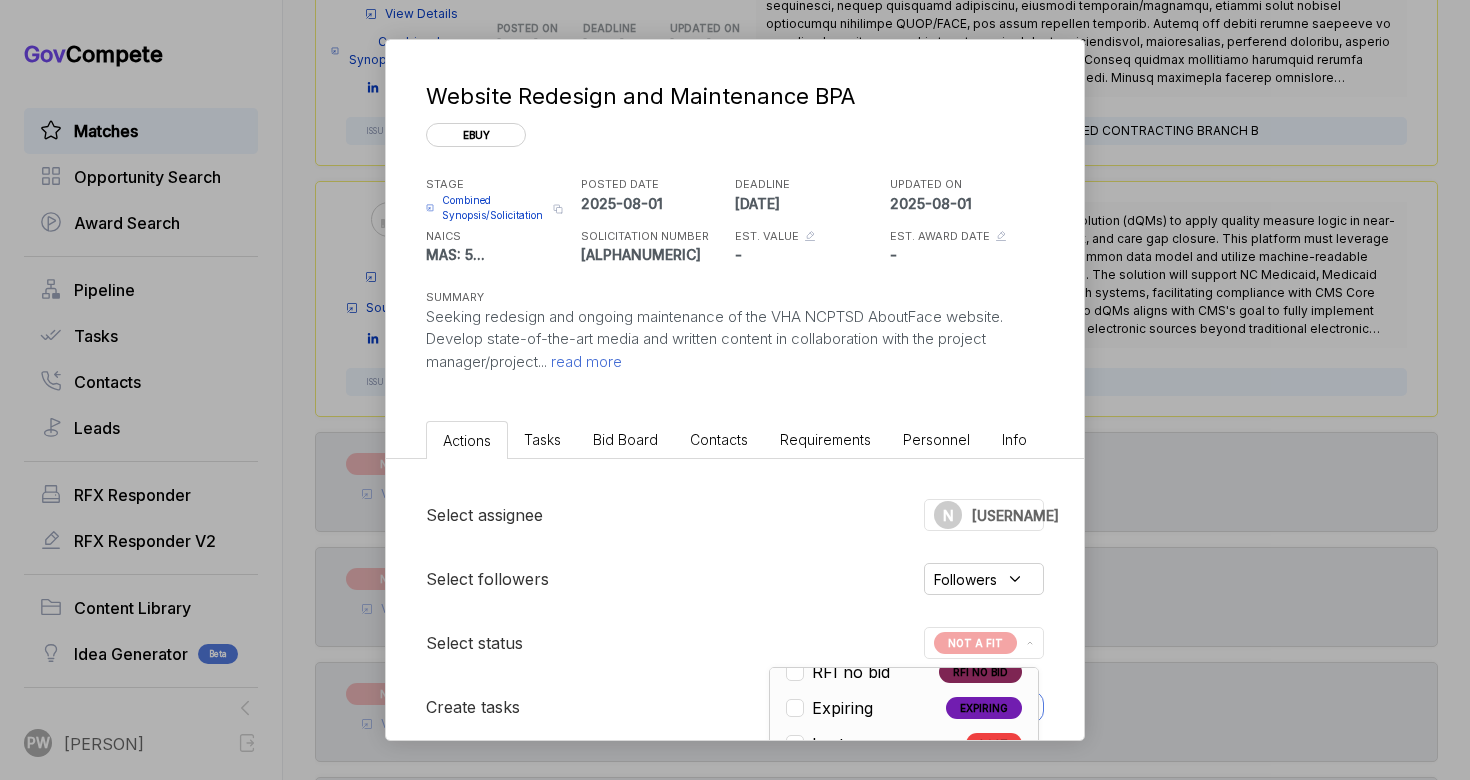 click on "Combined Synopsis/Solicitation" at bounding box center (494, 208) 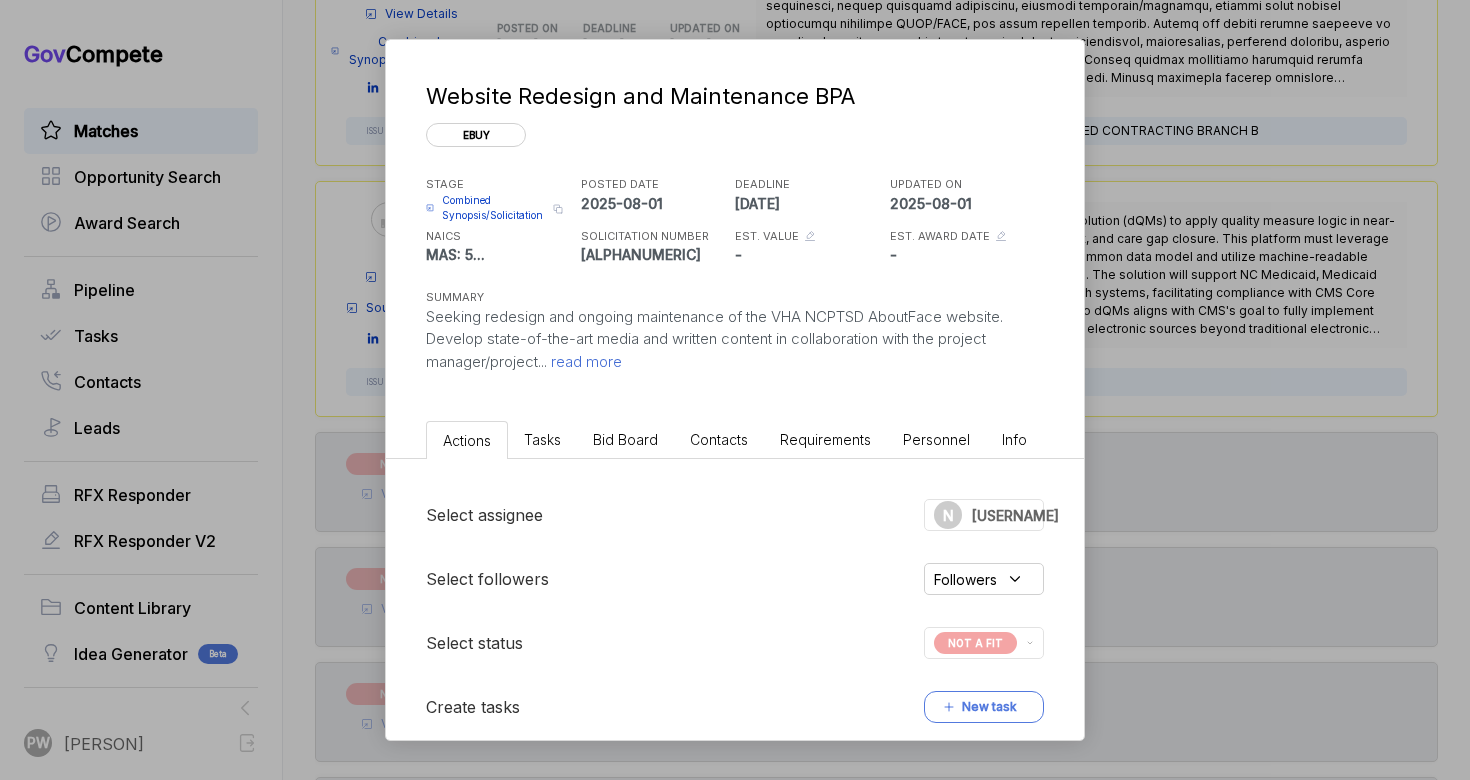 click on "Combined Synopsis/Solicitation" at bounding box center (494, 208) 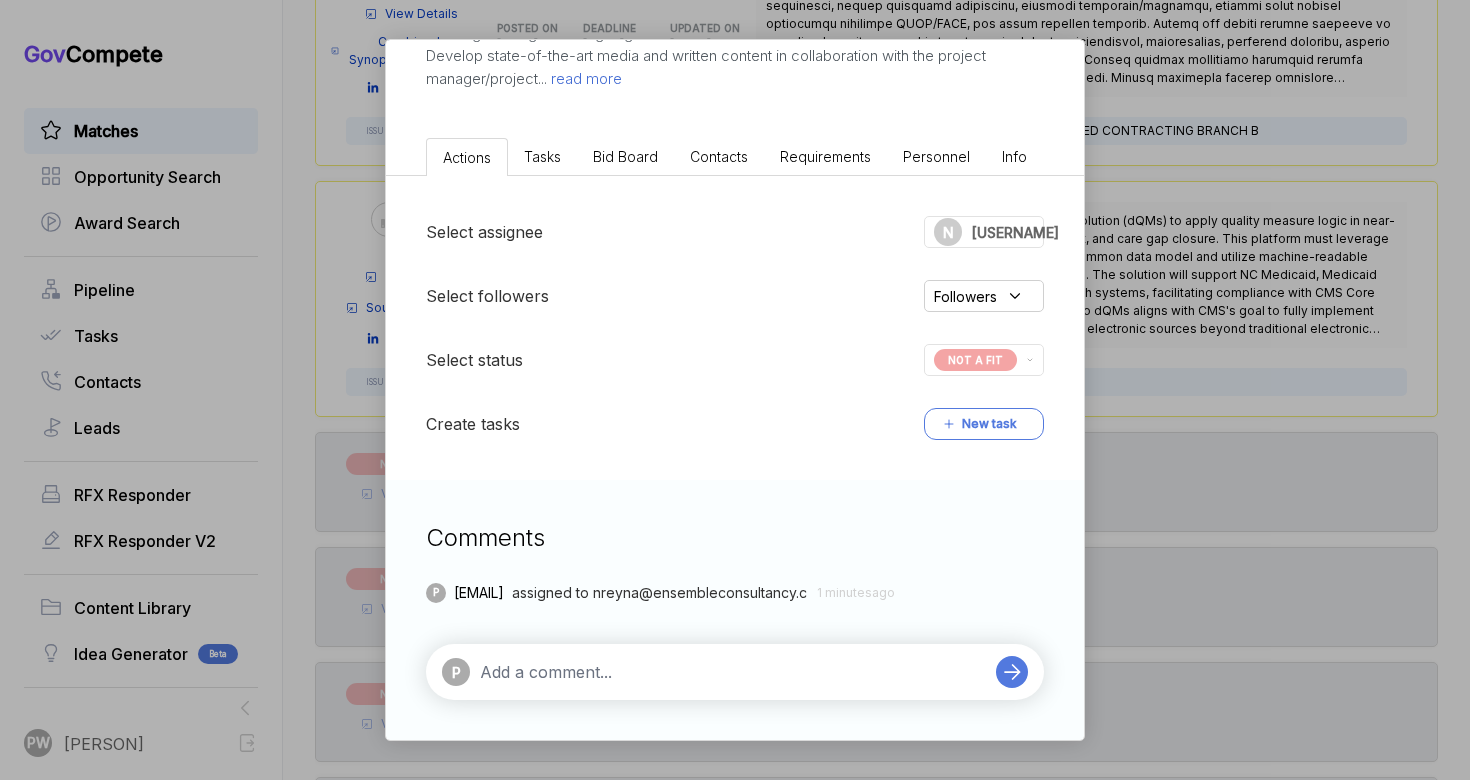 click at bounding box center (733, 672) 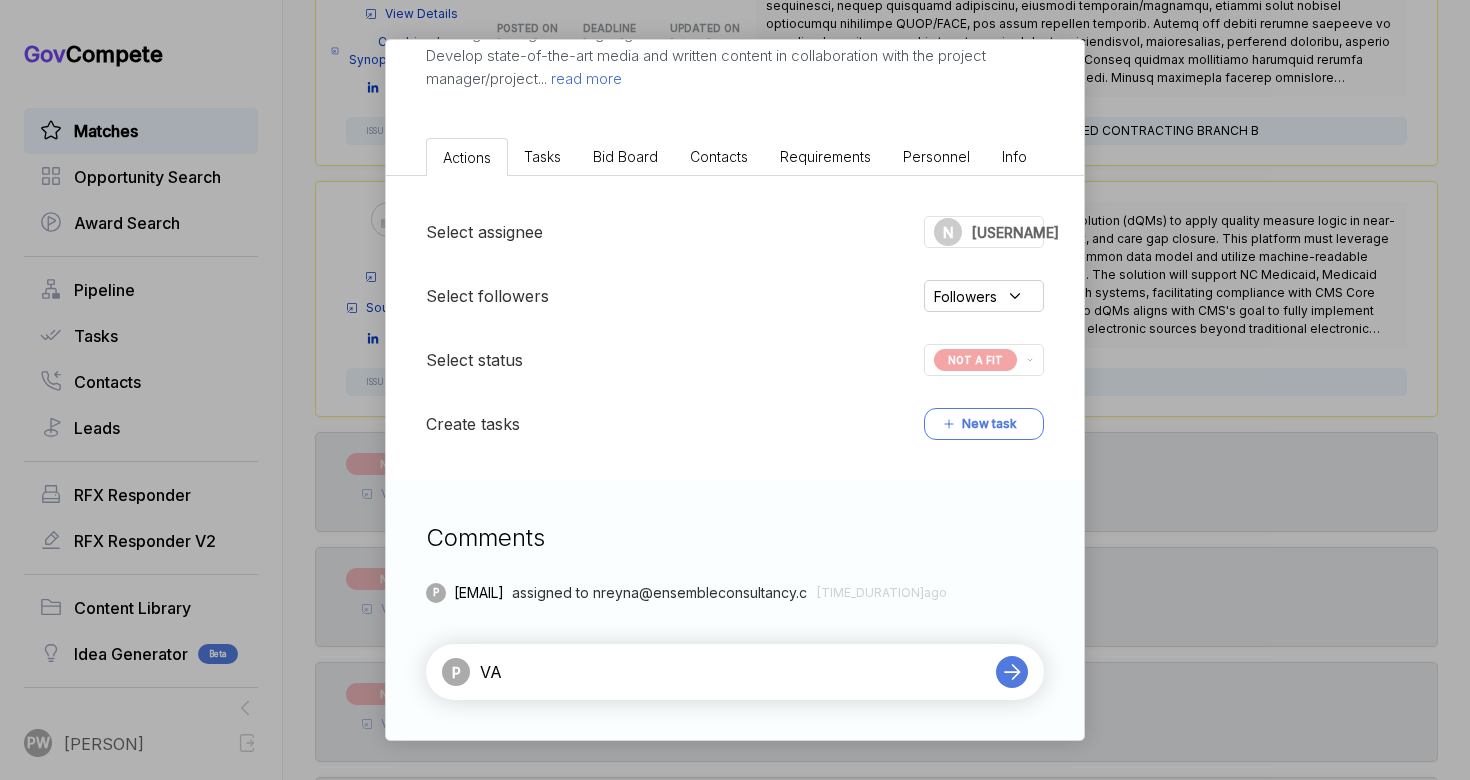 type on "V" 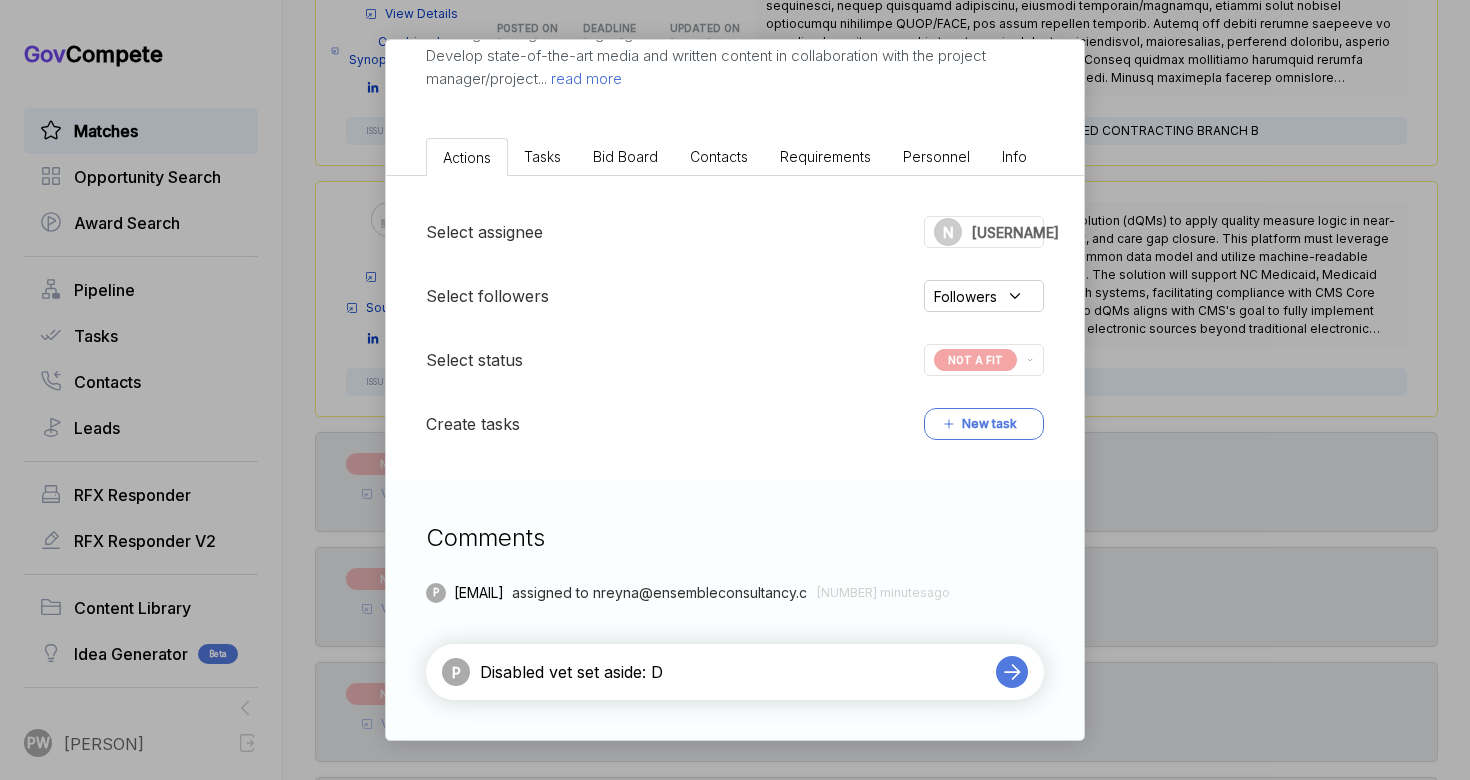 type on "Disabled vet set aside: DQ" 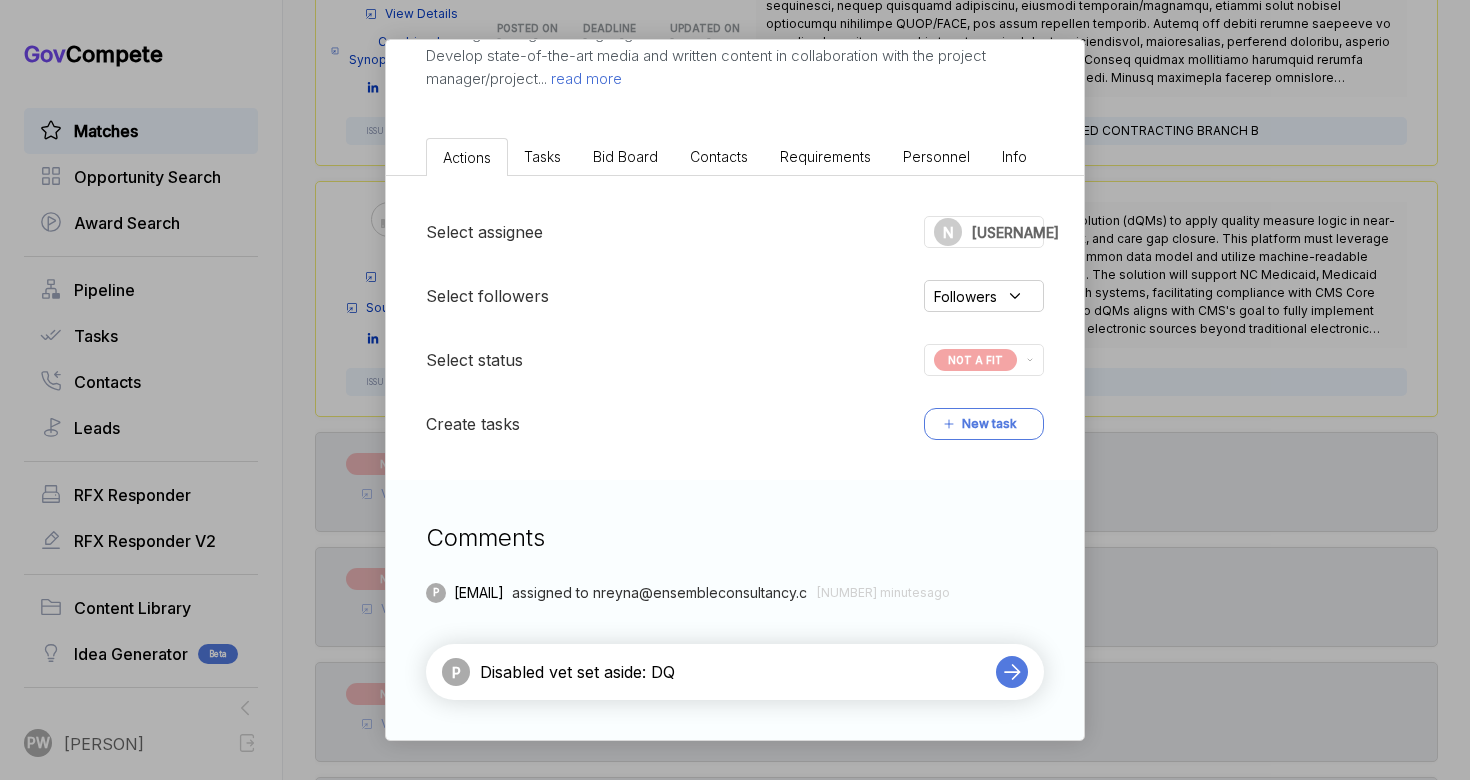 type 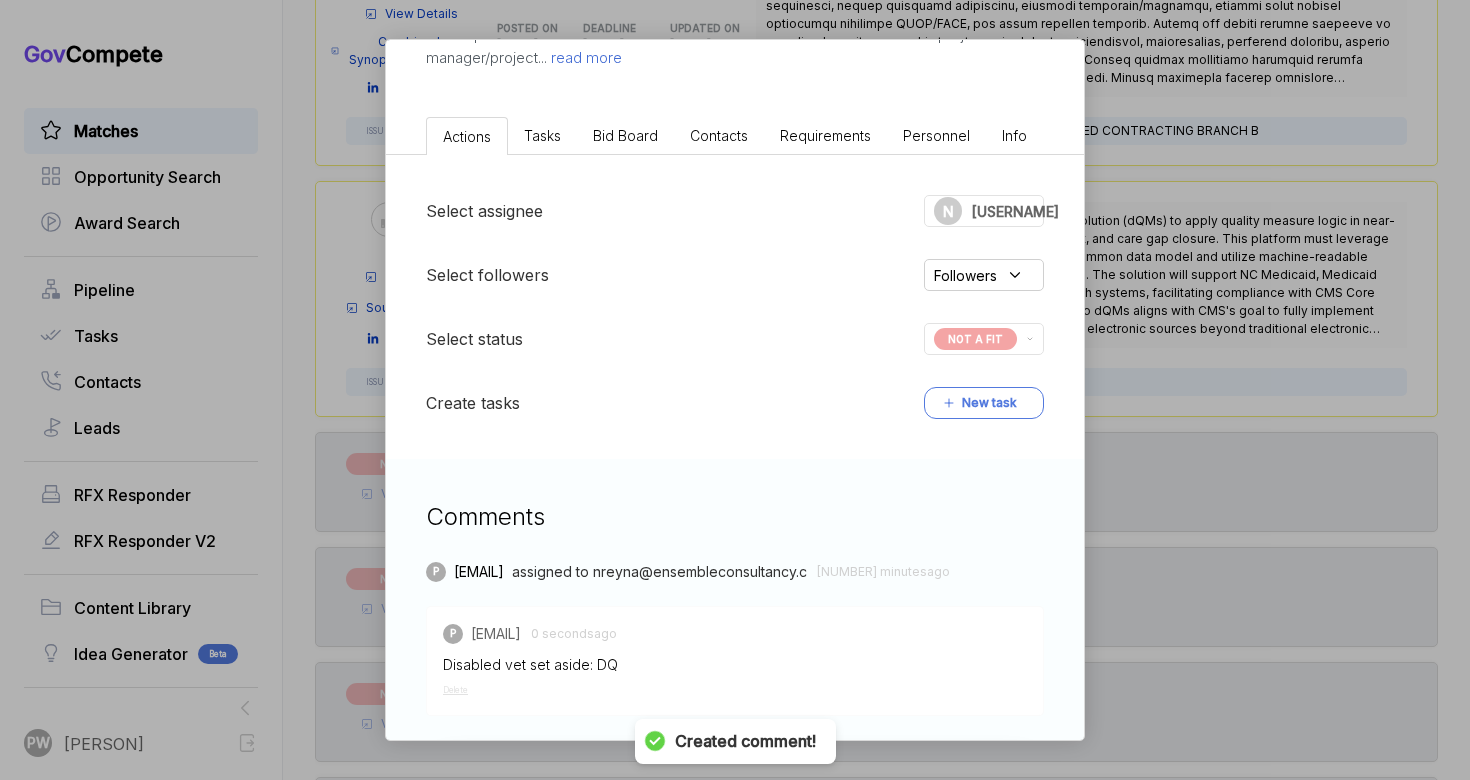 click on "Website Redesign and Maintenance BPA ebuy STAGE Combined Synopsis/Solicitation Copy link POSTED DATE [DATE] DEADLINE [DATE] UPDATED ON [DATE] NAICS MAS: 541511 MAS: 5 ... SOLICITATION NUMBER RFQ1772755_47QRAA21D009M EST. VALUE - EST. AWARD DATE - SUMMARY Seeking redesign and ongoing maintenance of the VHA NCPTSD AboutFace website. Develop state-of-the-art media and written content in collaboration with the project manager/project ... read more Actions Tasks Bid Board Contacts Requirements Personnel Info Select assignee N nreyna PW Pashioune Wilson WL Wally Lang J jcarlson OG Oliver Gerland A akarides KK Kyle Korona NR nabor reyna AC Alison Contreras BM Benjamin McCrossan MC Michael Contreras Select followers Followers Select status QUALIFY/NL Create tasks New task Comments P [EMAIL] assigned to [EMAIL]. [NUMBER] minutes ago P [EMAIL] 0 seconds ago Disabled vet set aside: DQ Delete P" at bounding box center [735, 390] 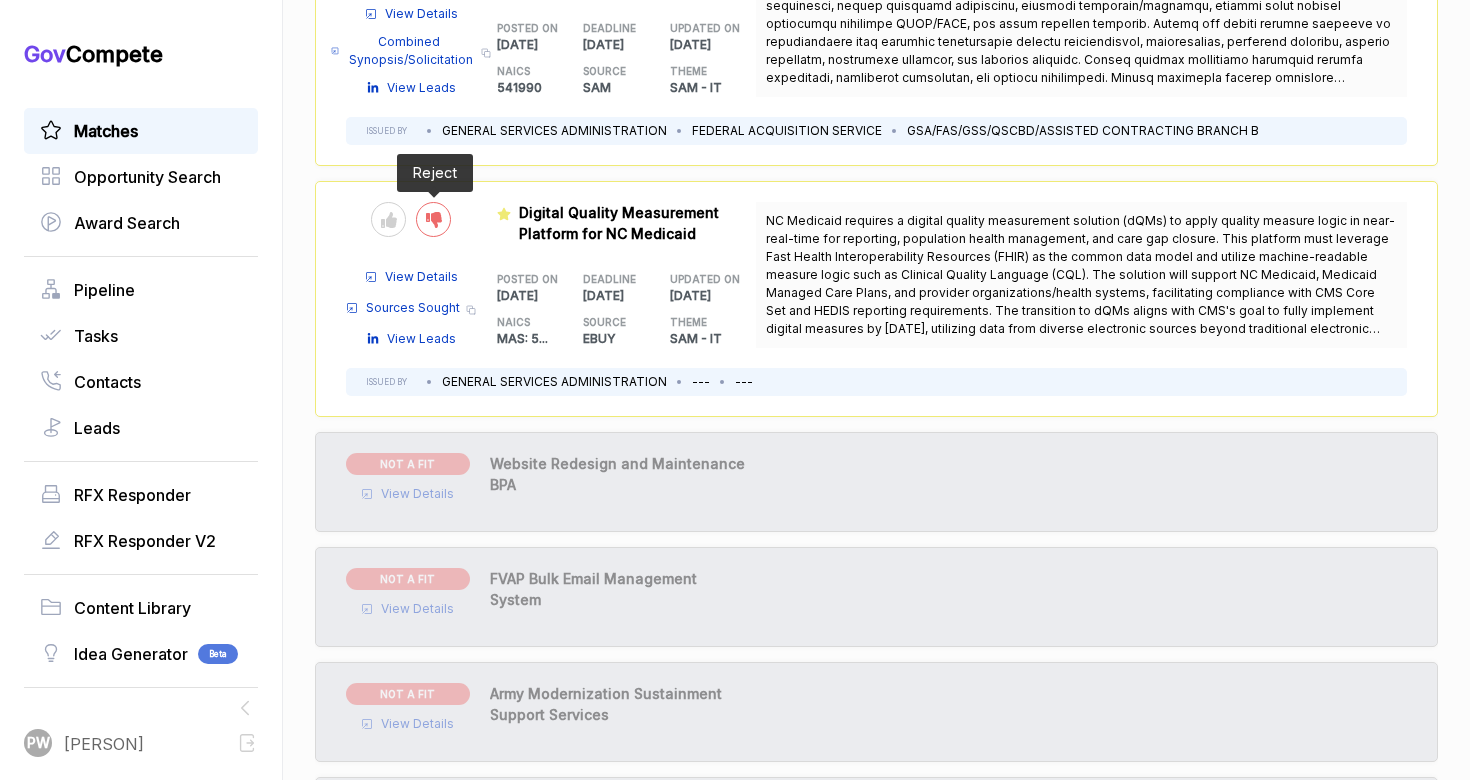 click at bounding box center (433, 219) 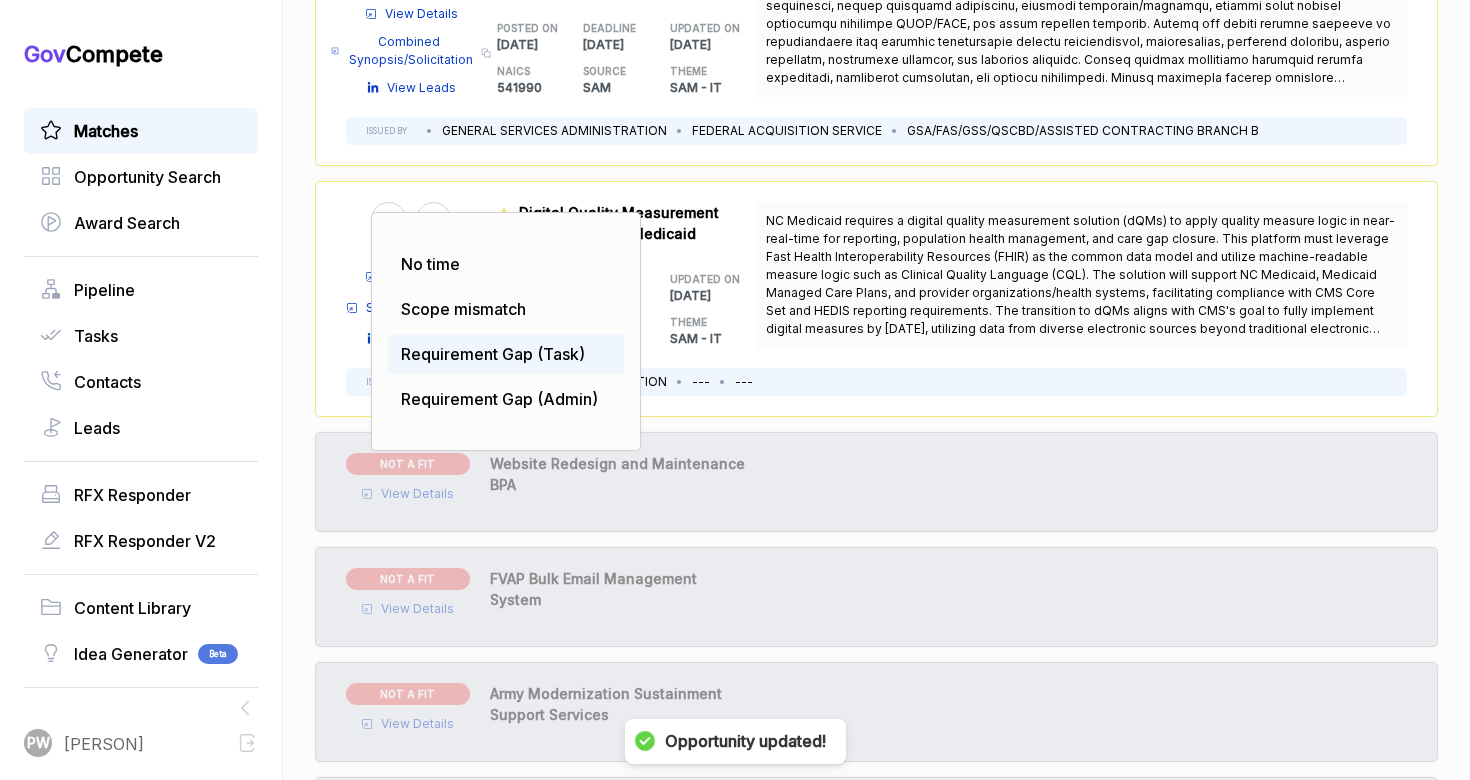 click on "Requirement Gap (Task)" at bounding box center [493, 354] 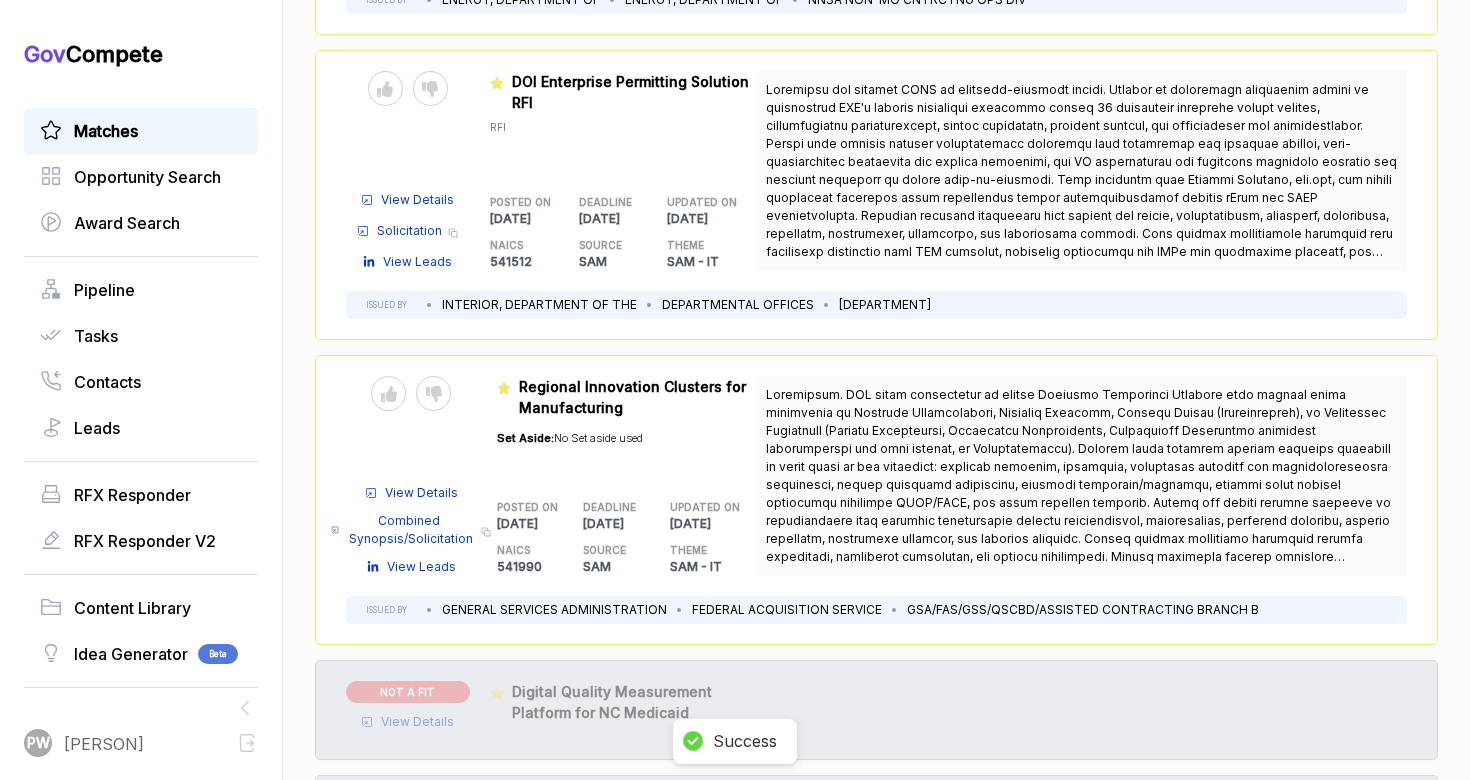 scroll, scrollTop: 6346, scrollLeft: 0, axis: vertical 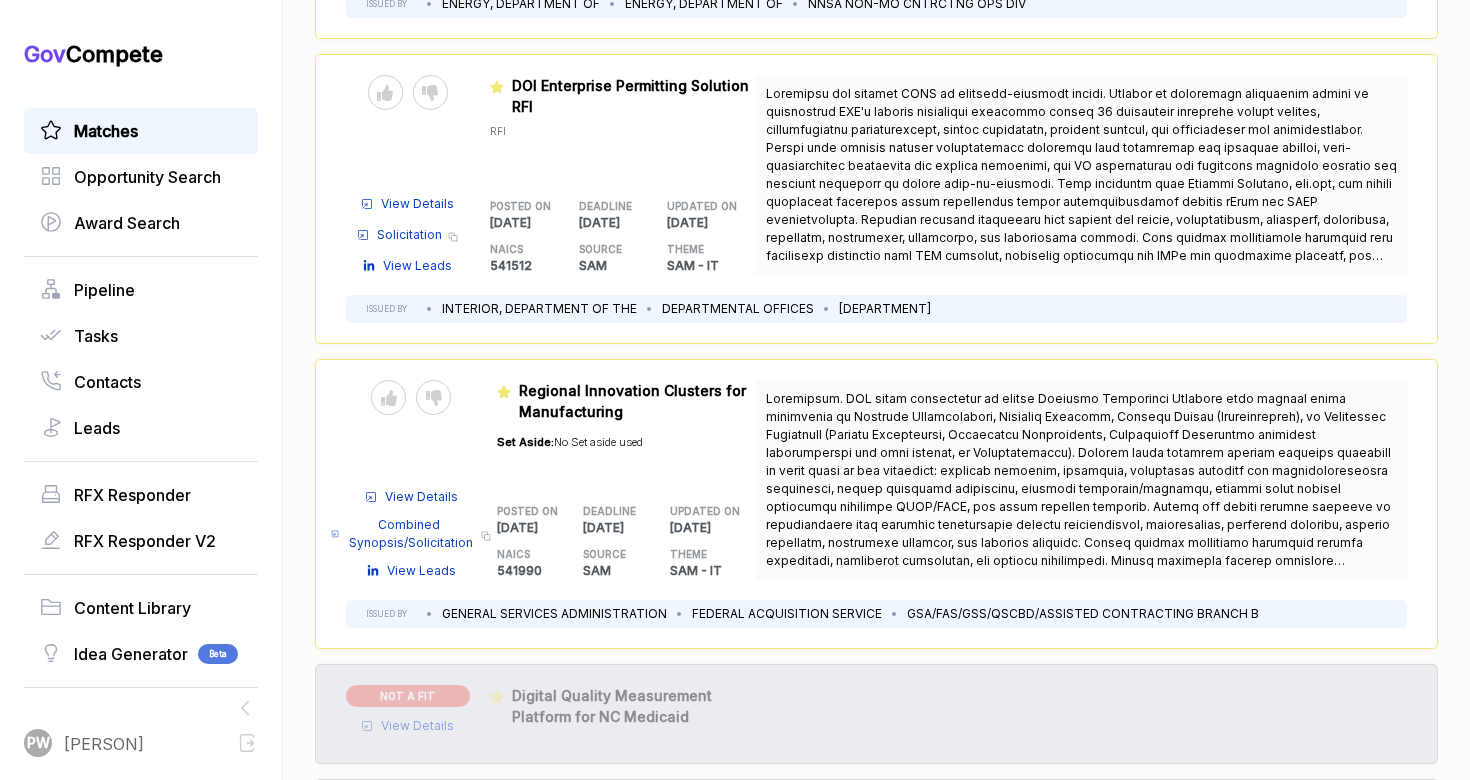 drag, startPoint x: 659, startPoint y: 531, endPoint x: 566, endPoint y: 504, distance: 96.84007 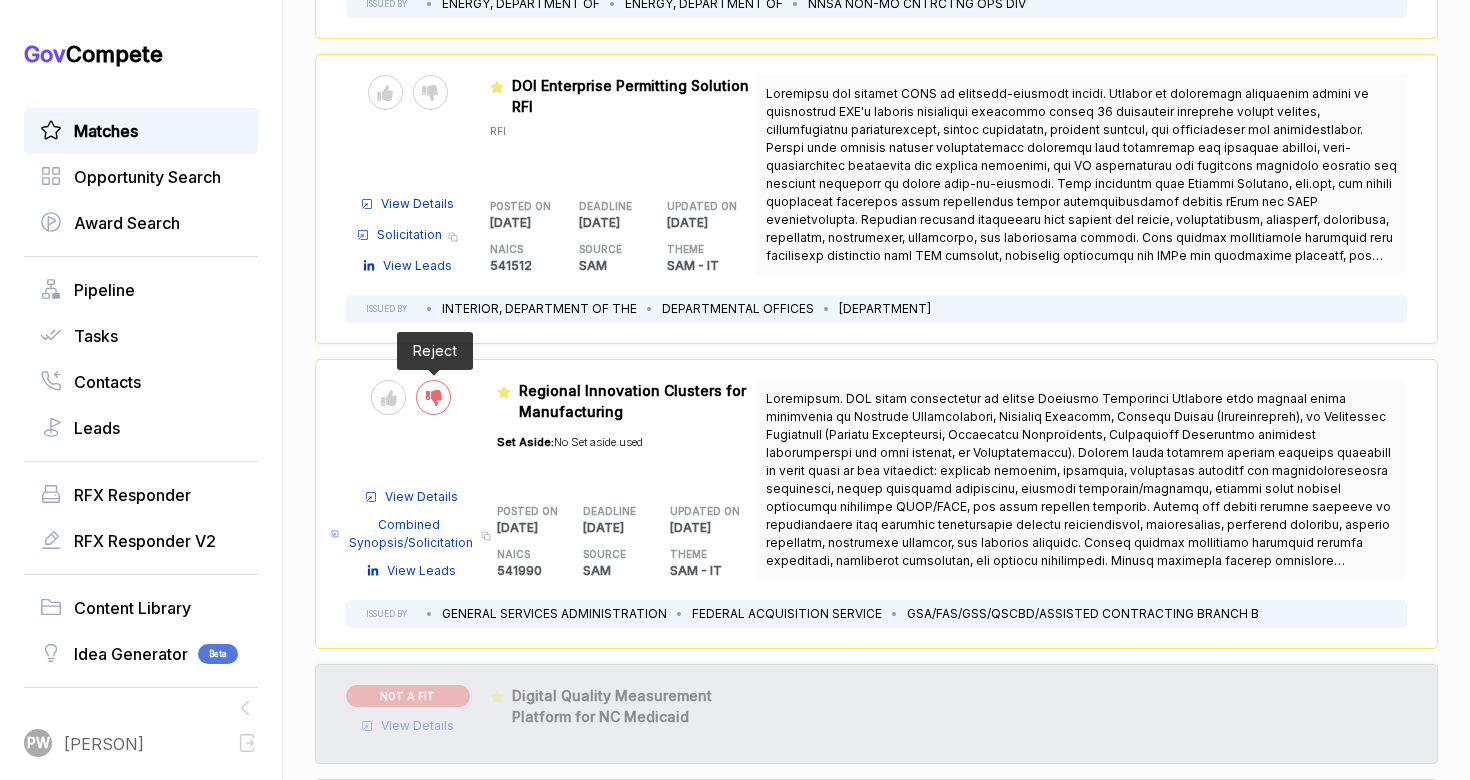 click at bounding box center [433, 397] 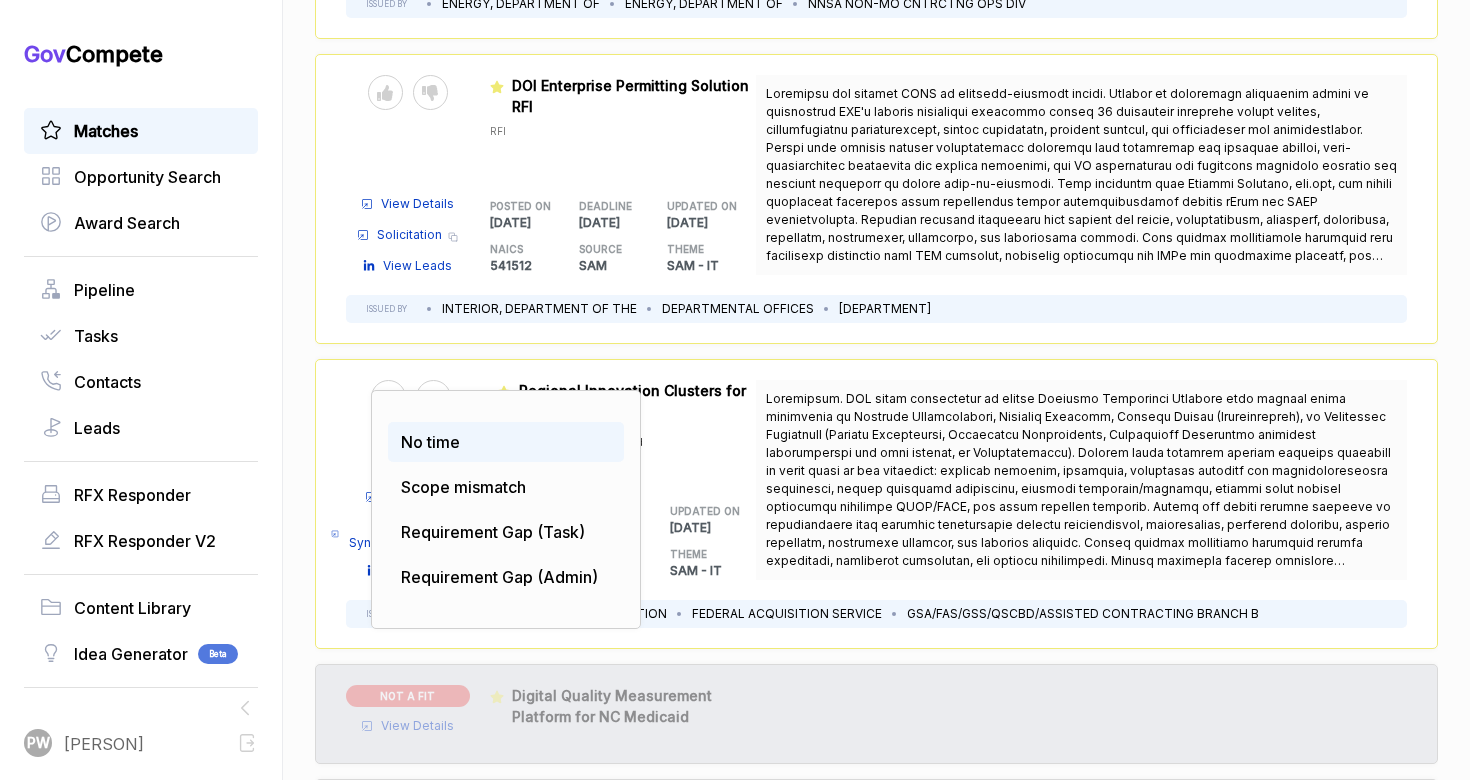 click on "No time" at bounding box center (506, 442) 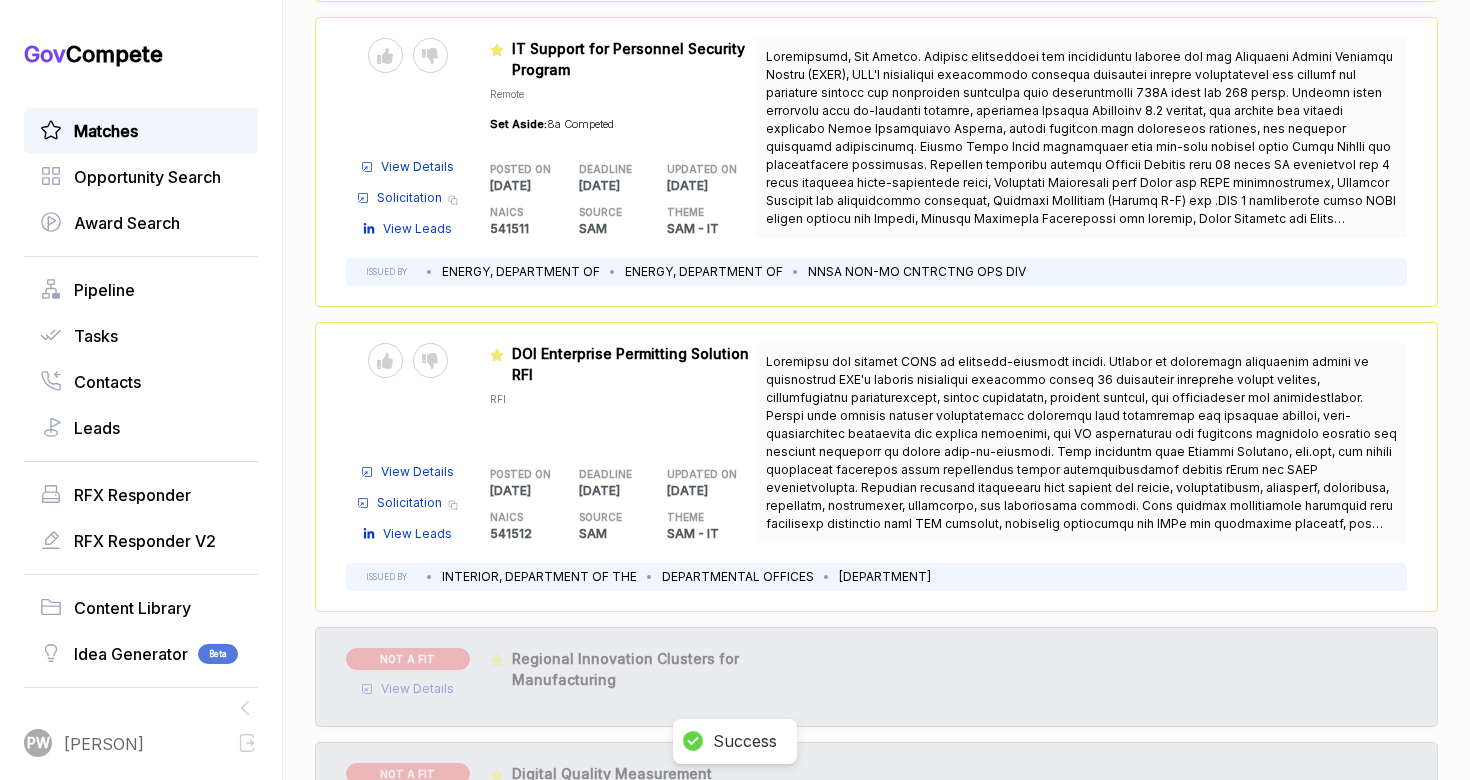 scroll, scrollTop: 6075, scrollLeft: 0, axis: vertical 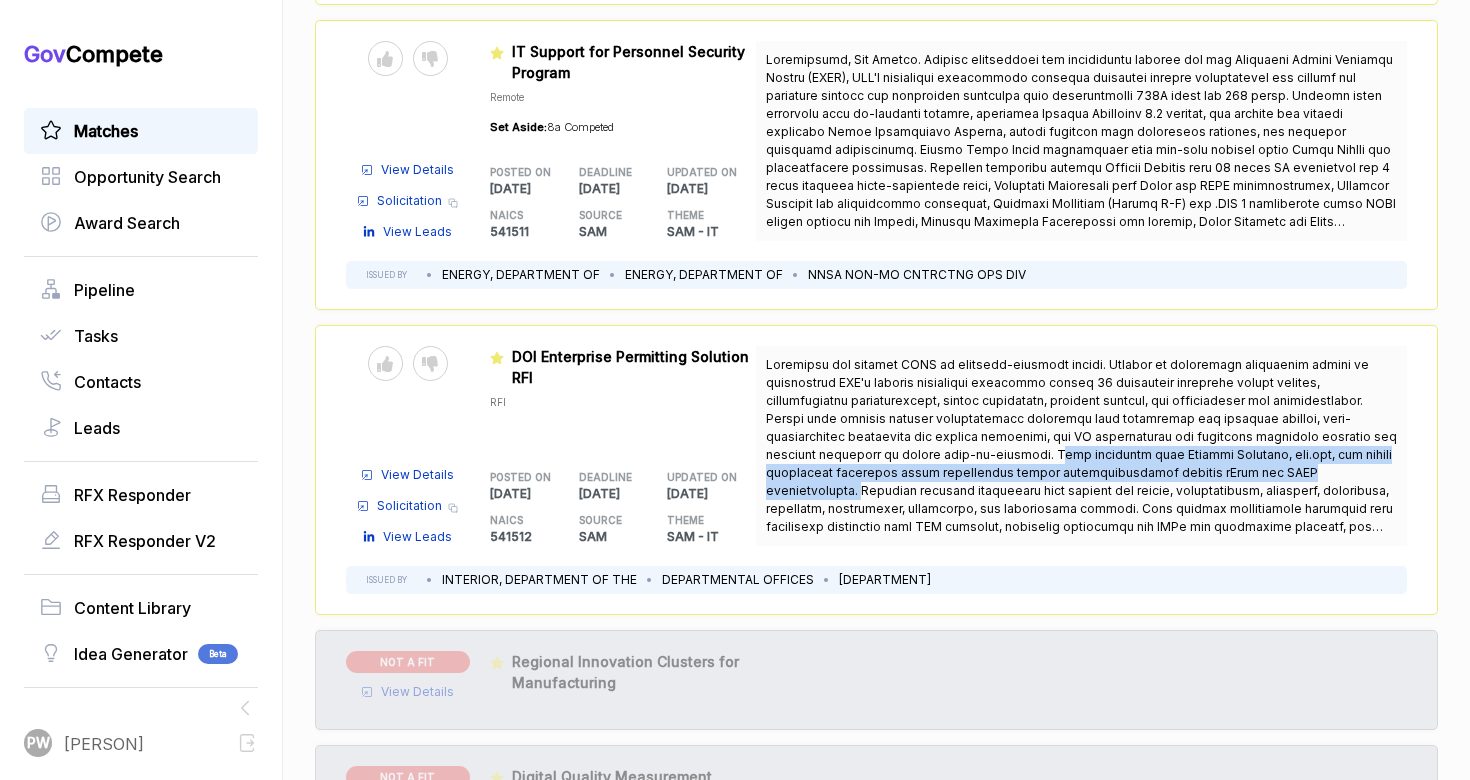 drag, startPoint x: 865, startPoint y: 453, endPoint x: 1196, endPoint y: 470, distance: 331.43628 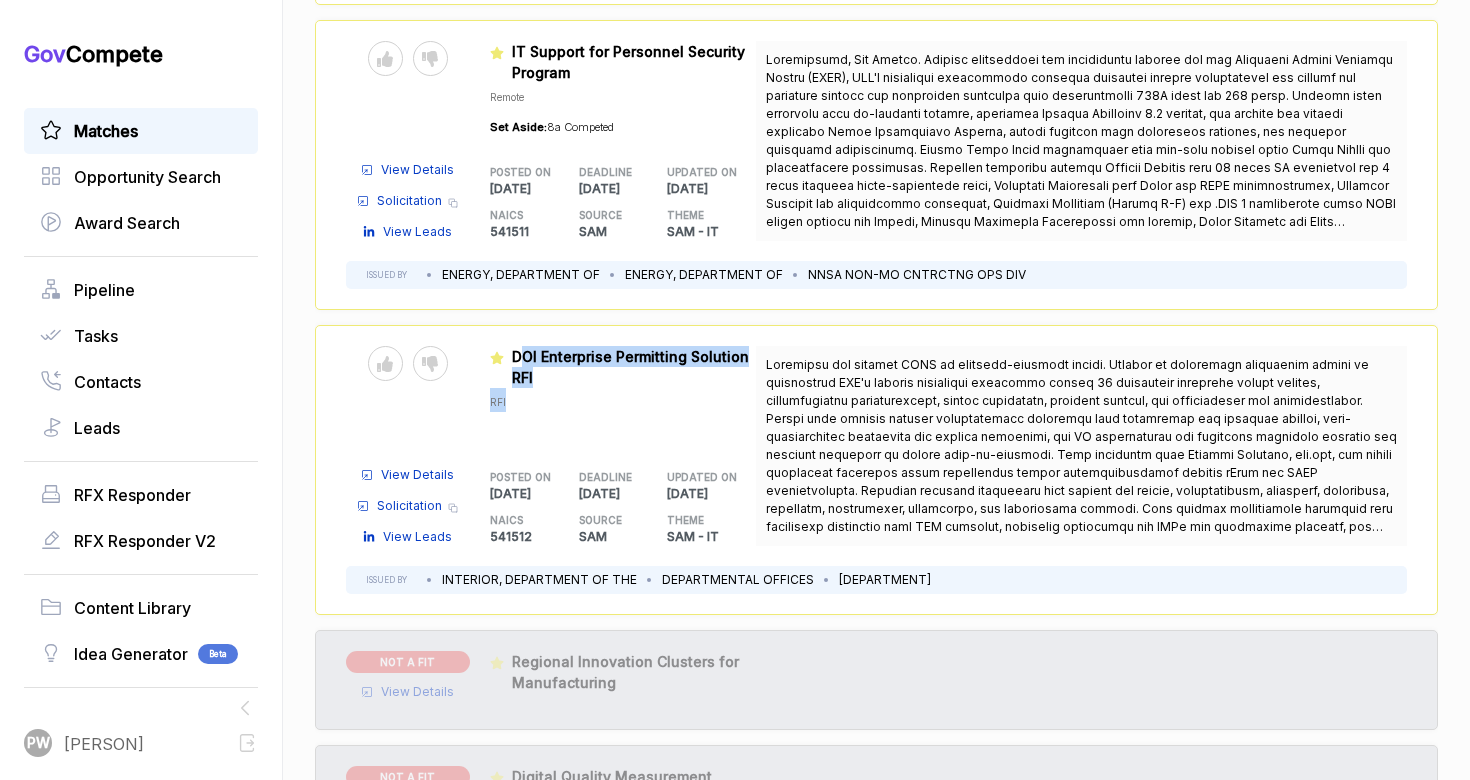 drag, startPoint x: 505, startPoint y: 400, endPoint x: 517, endPoint y: 353, distance: 48.507732 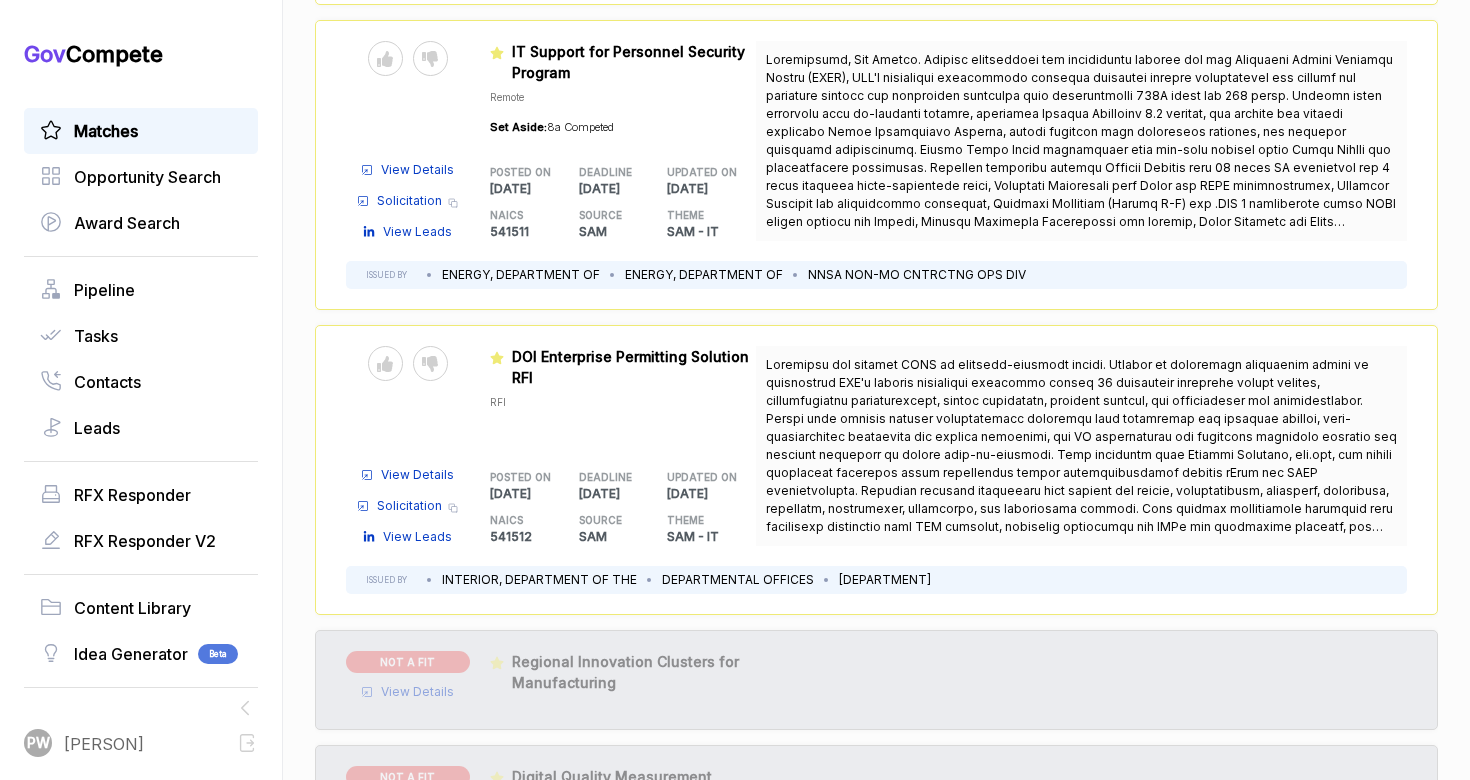 click on "View Details" at bounding box center [417, 475] 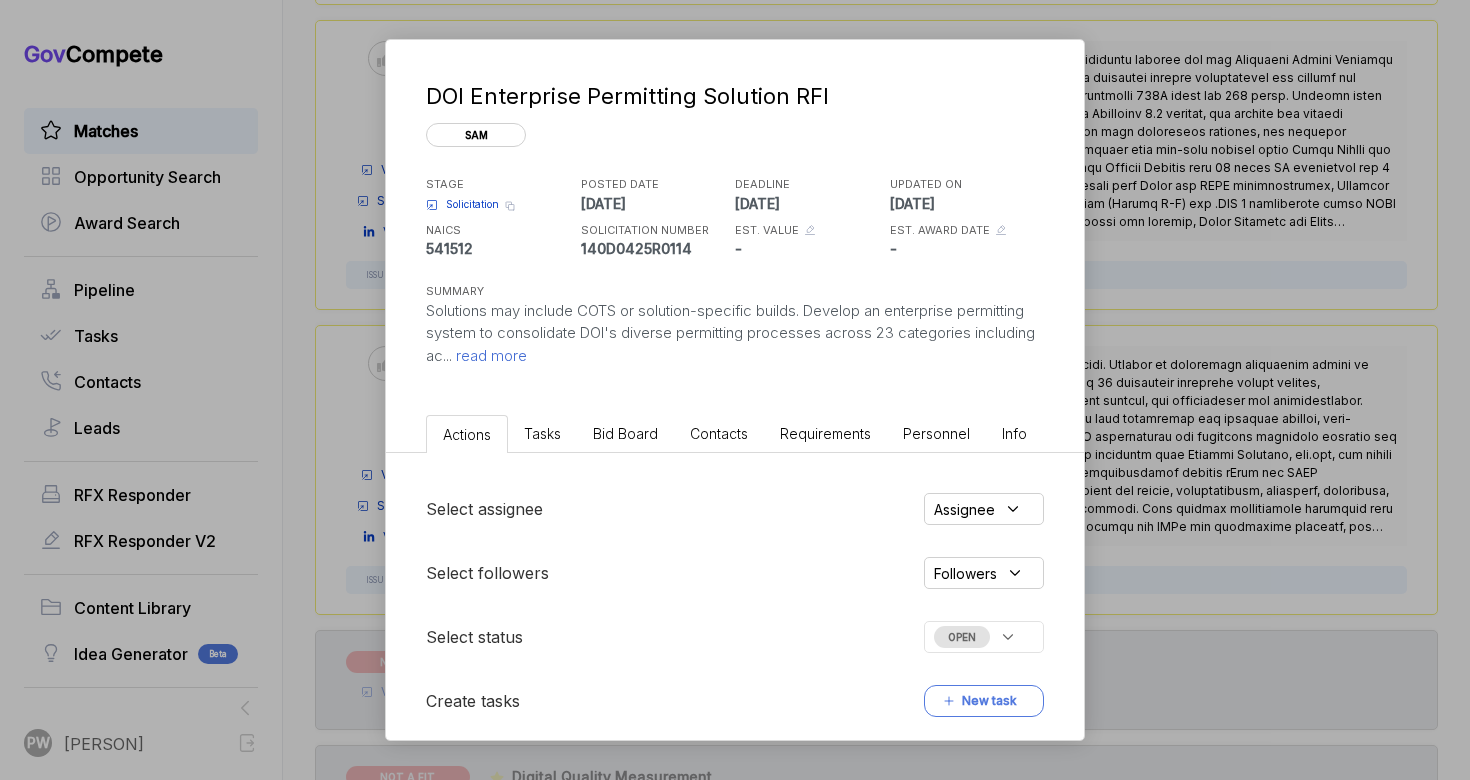 click on "Bid Board" at bounding box center (625, 433) 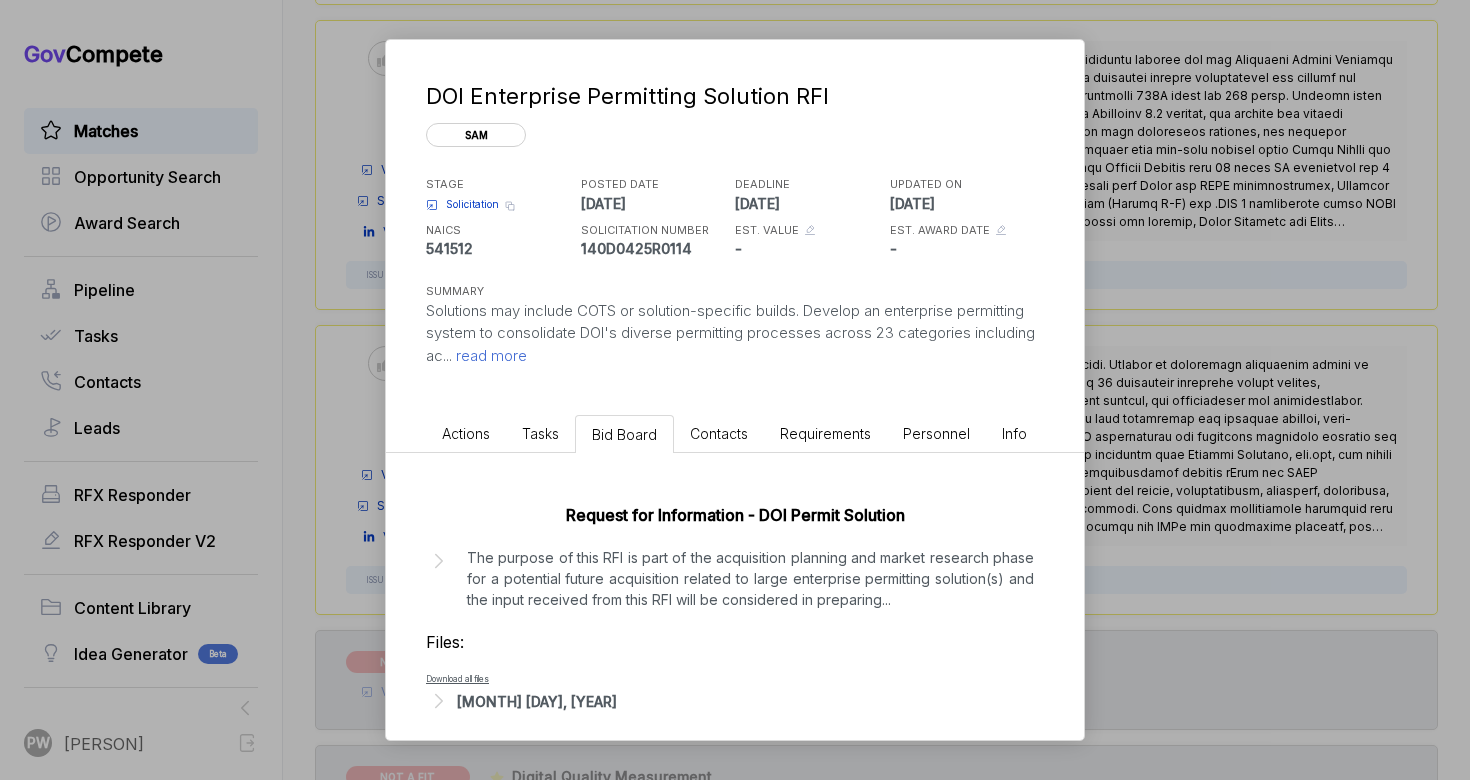 click on "Files:" at bounding box center (735, 642) 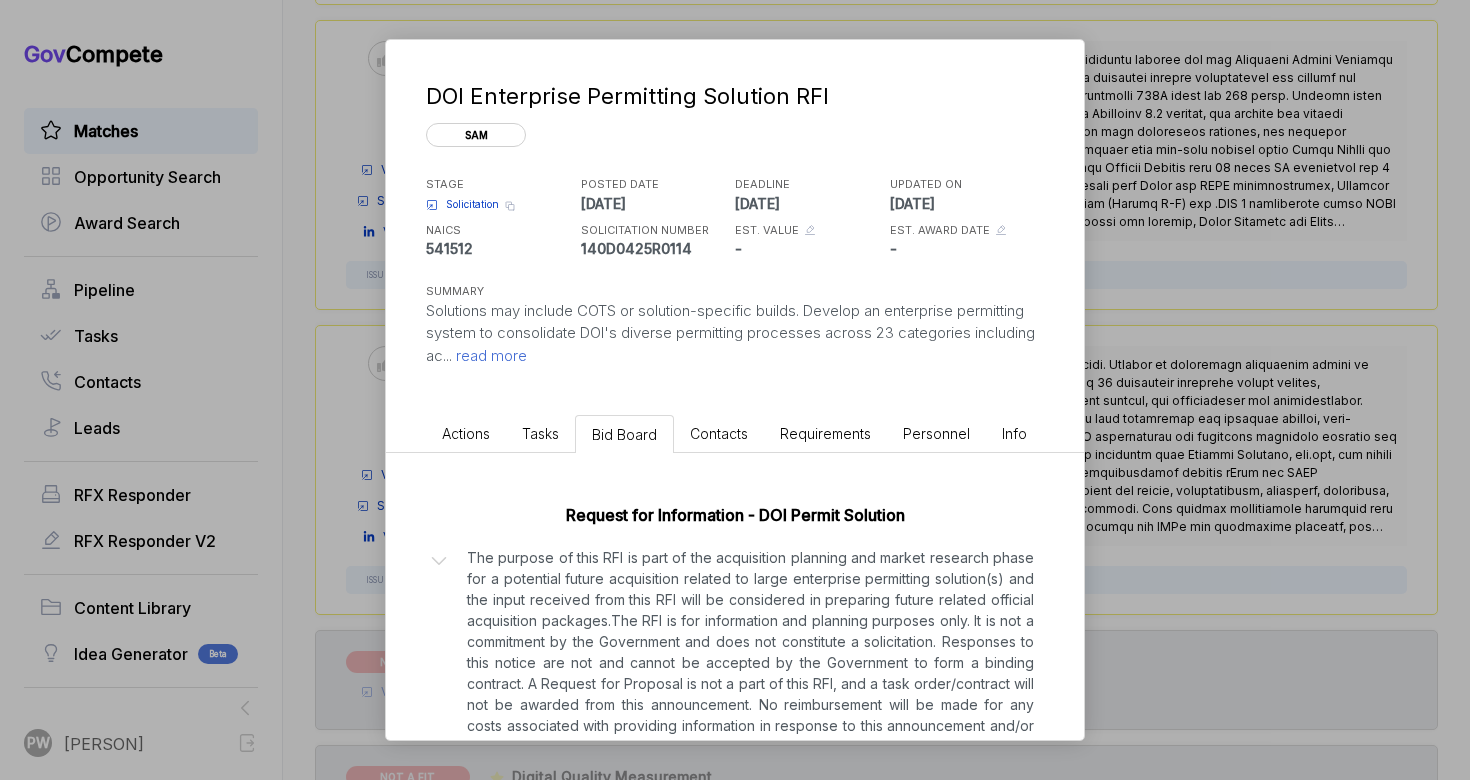 scroll, scrollTop: 182, scrollLeft: 0, axis: vertical 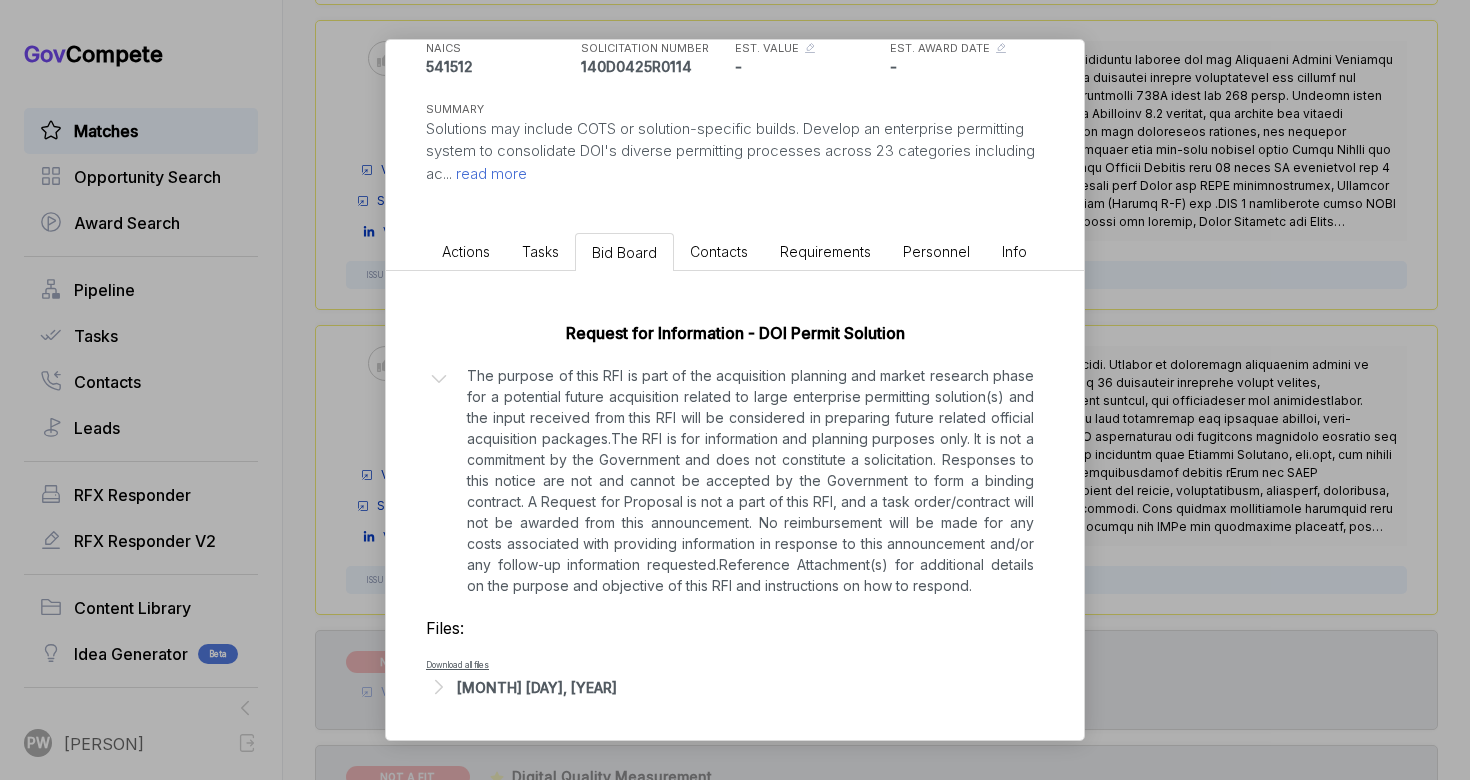 click on "[MONTH] [DAY], [YEAR]" at bounding box center (537, 687) 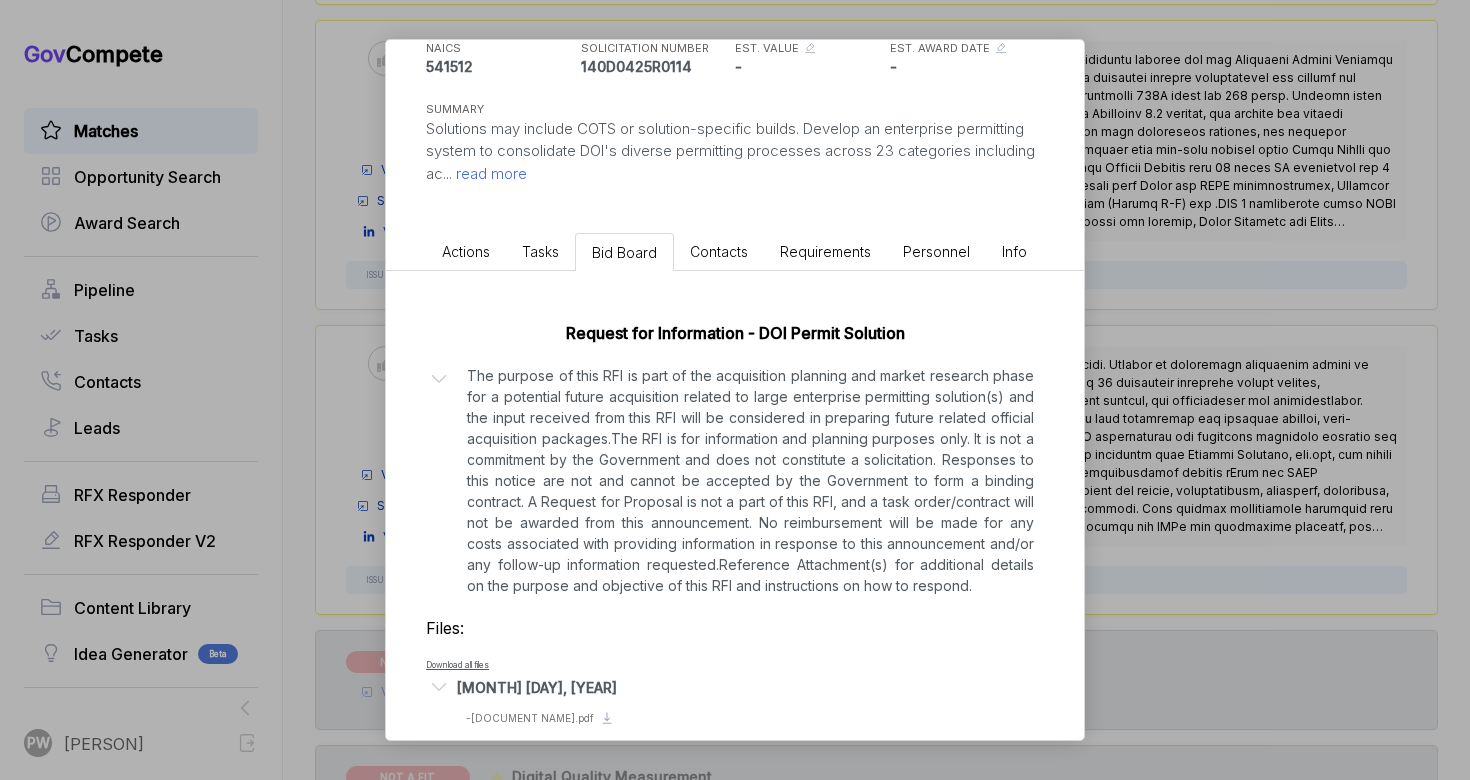 scroll, scrollTop: 208, scrollLeft: 0, axis: vertical 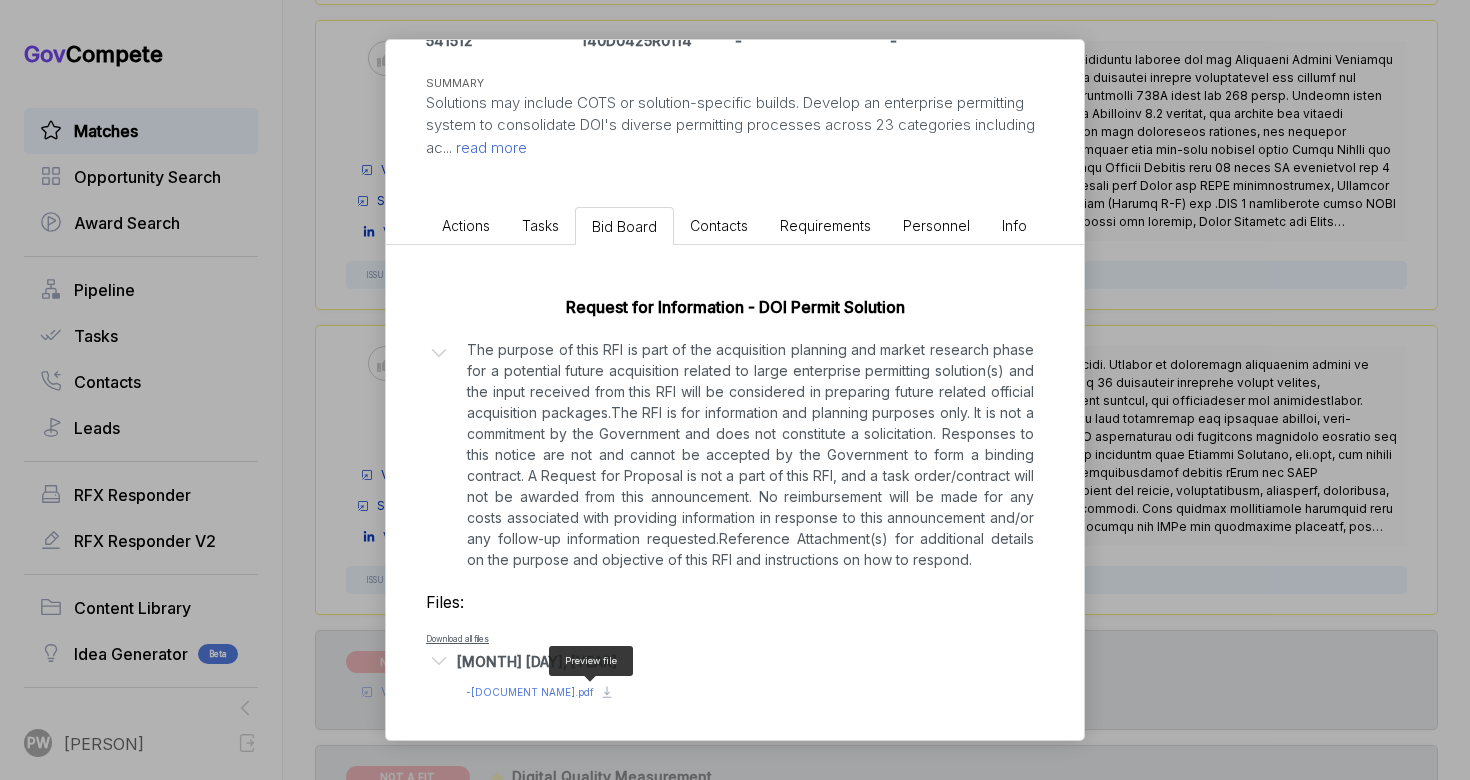 click on "-  DOI_PERMIT_Solution_Request_for_Information.pdf" at bounding box center [530, 692] 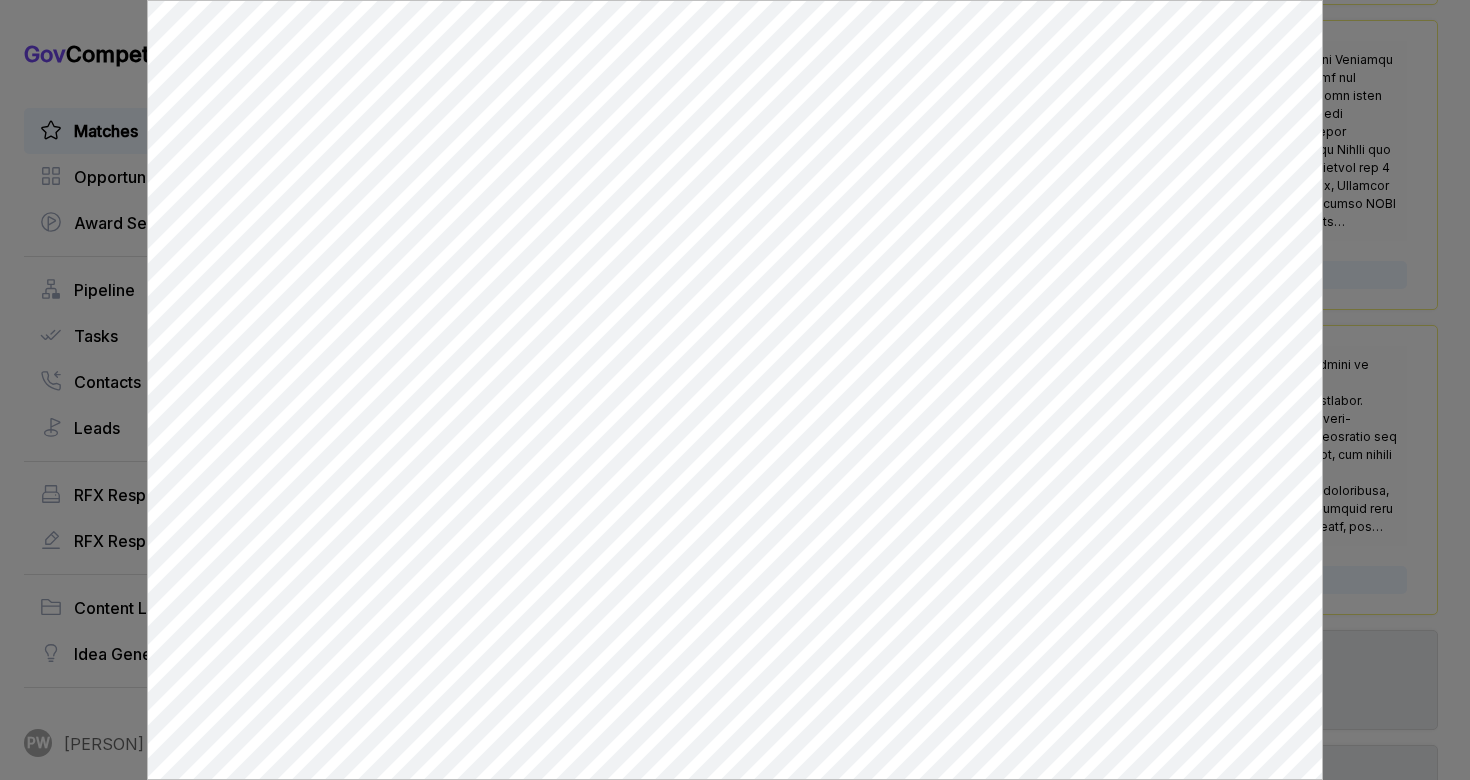 scroll, scrollTop: 0, scrollLeft: 0, axis: both 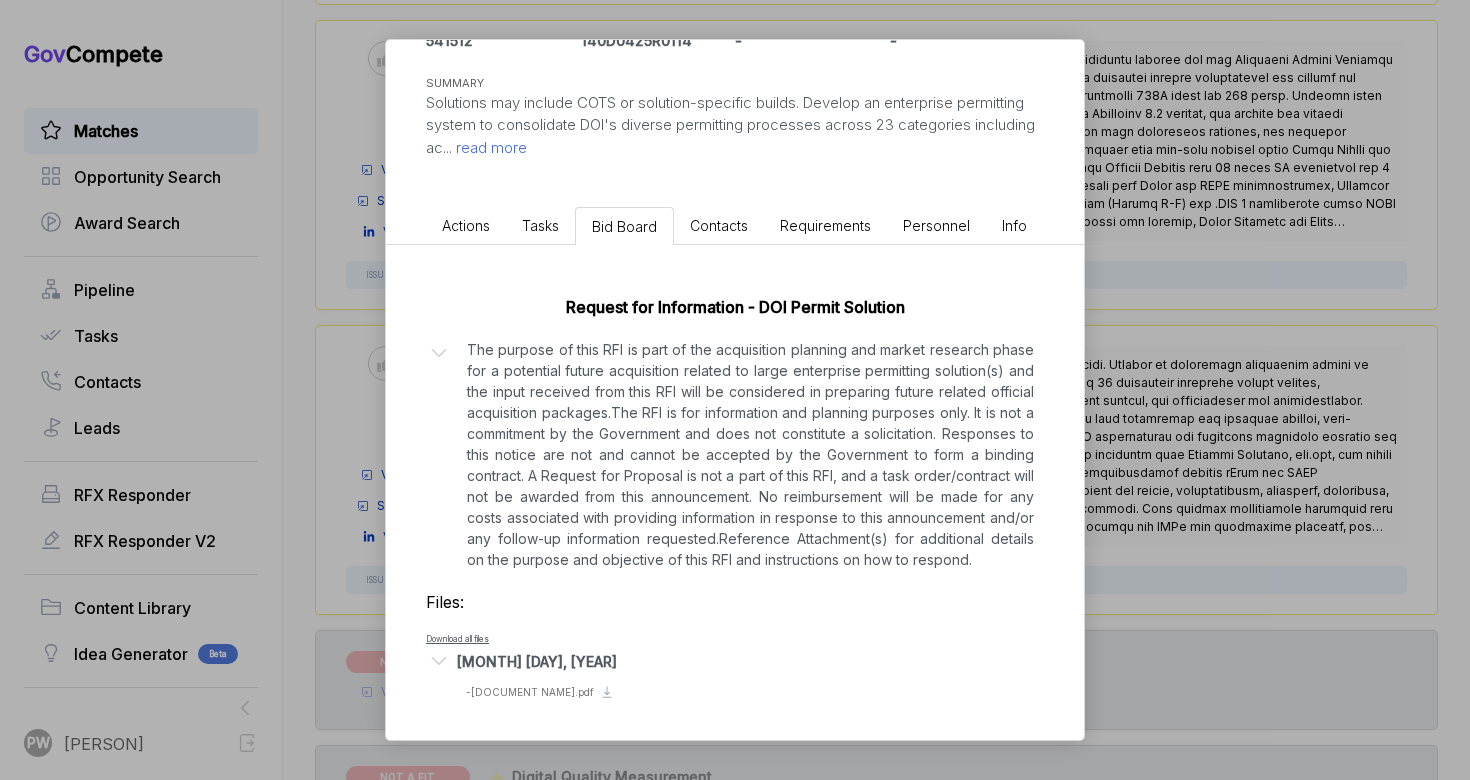 click on "Actions" at bounding box center (466, 225) 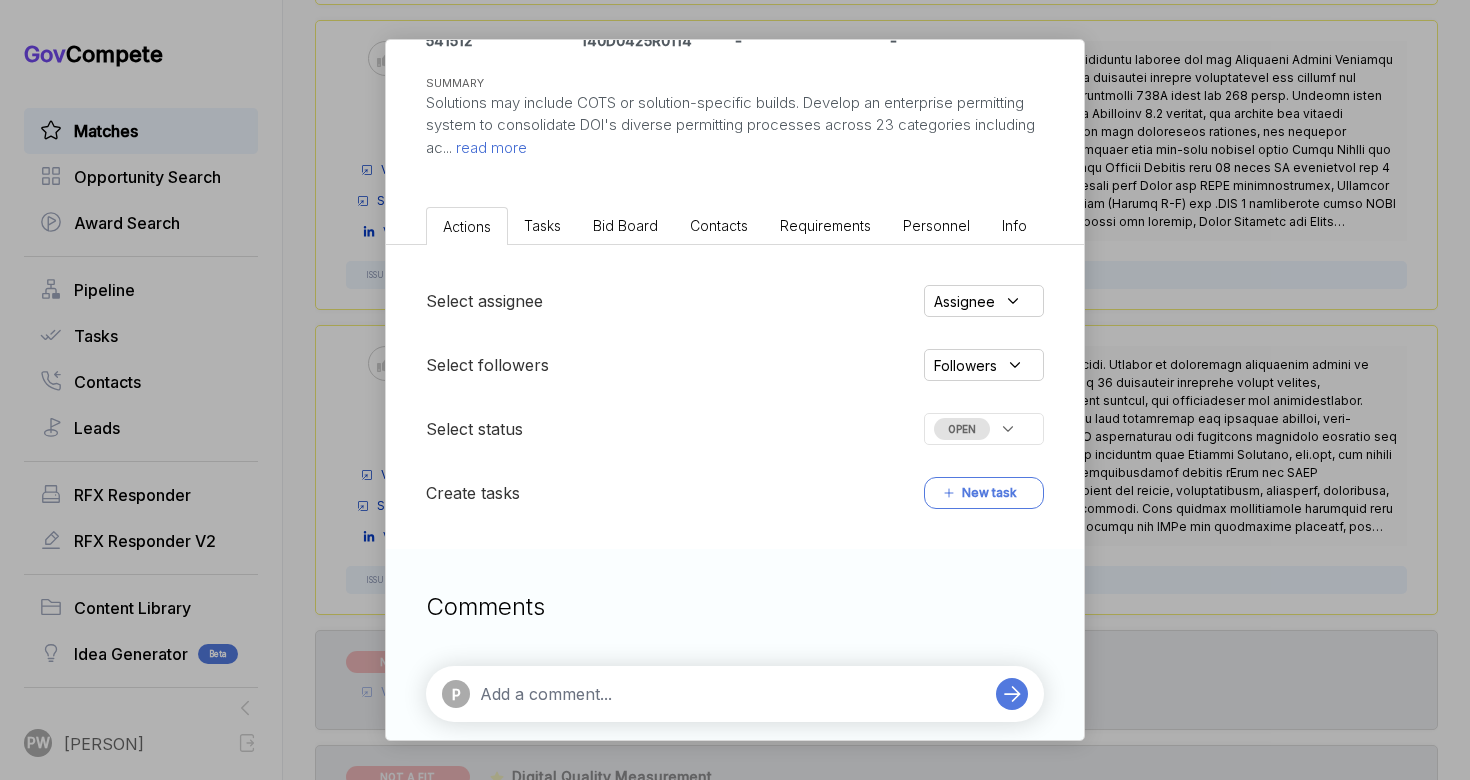 click on "OPEN" at bounding box center [984, 429] 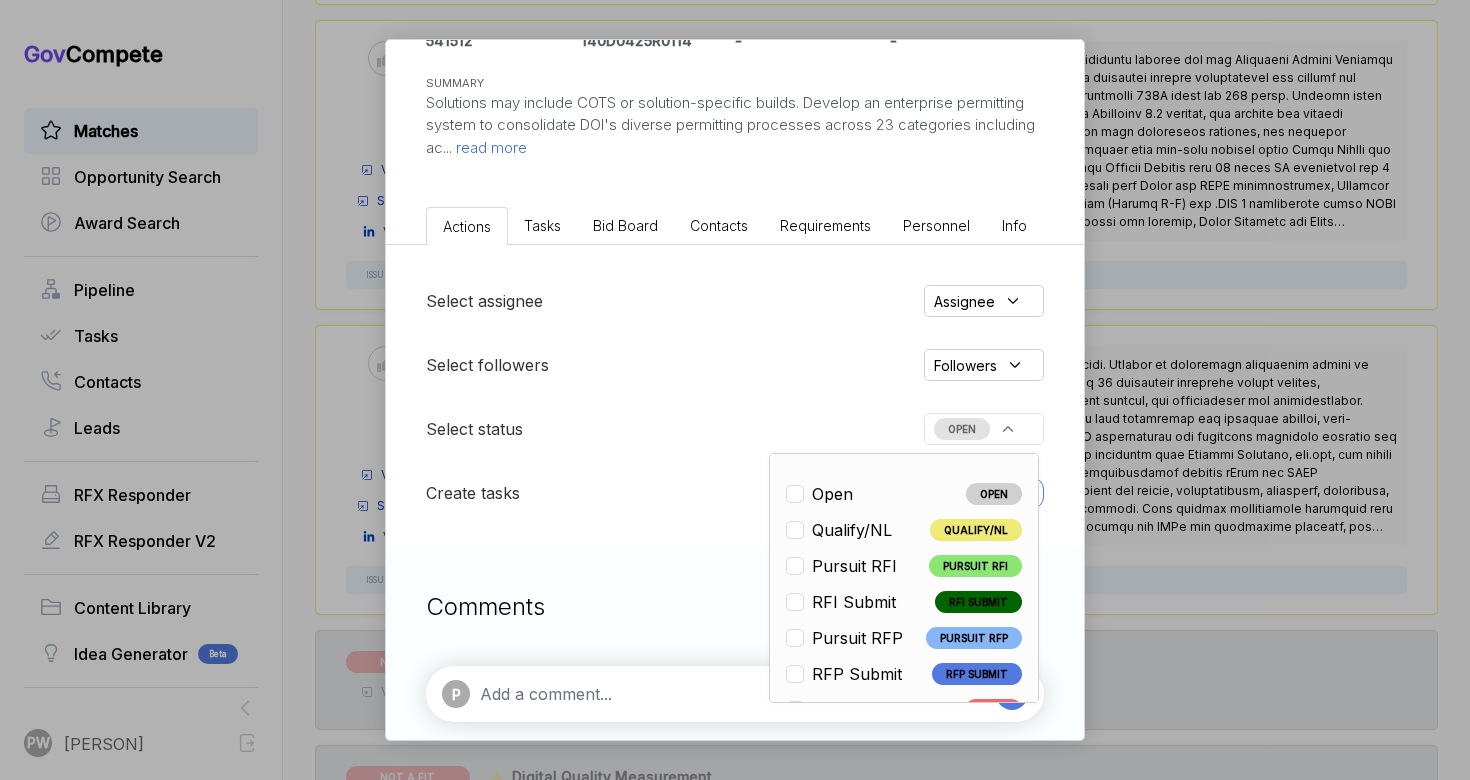 scroll, scrollTop: 468, scrollLeft: 0, axis: vertical 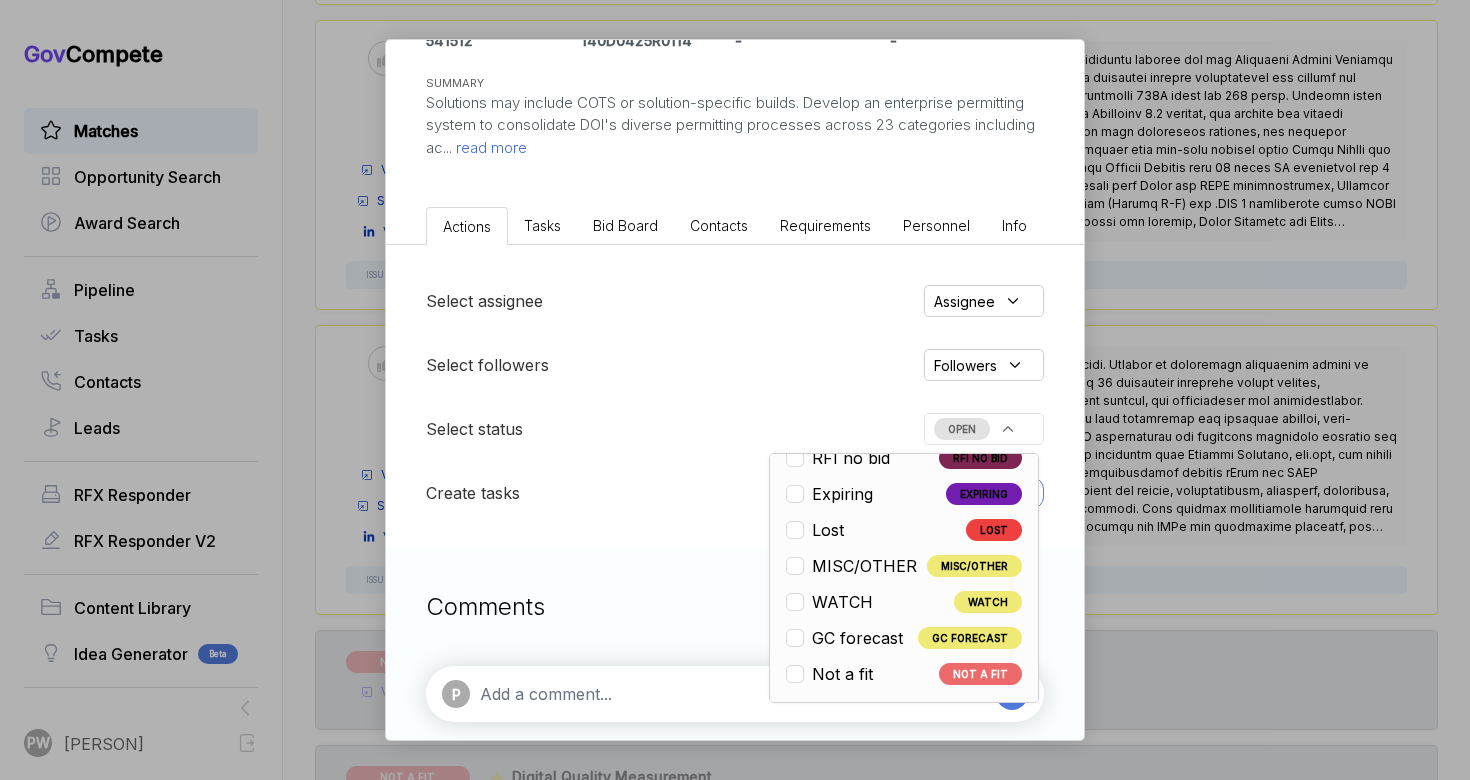 click on "Not a fit" at bounding box center [842, 674] 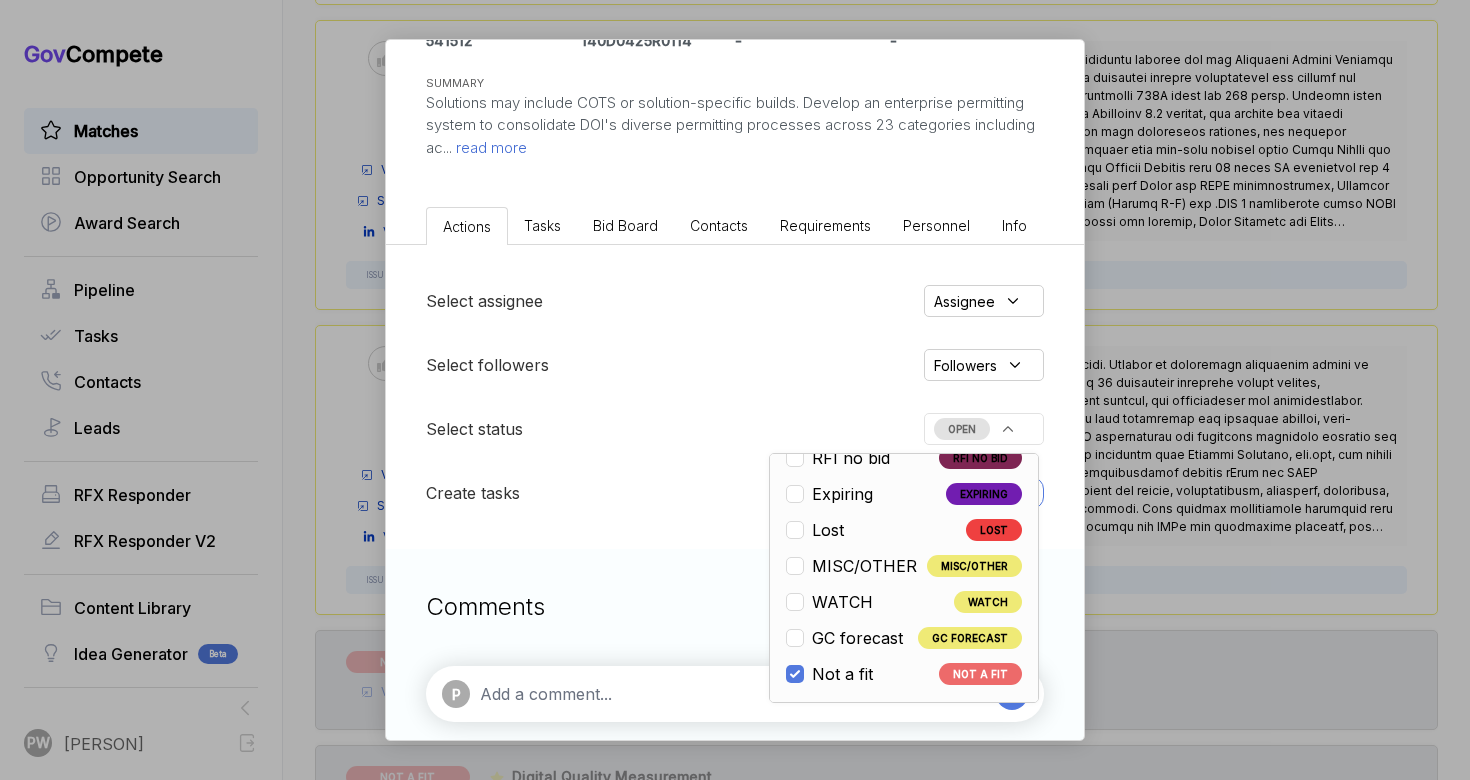 checkbox on "true" 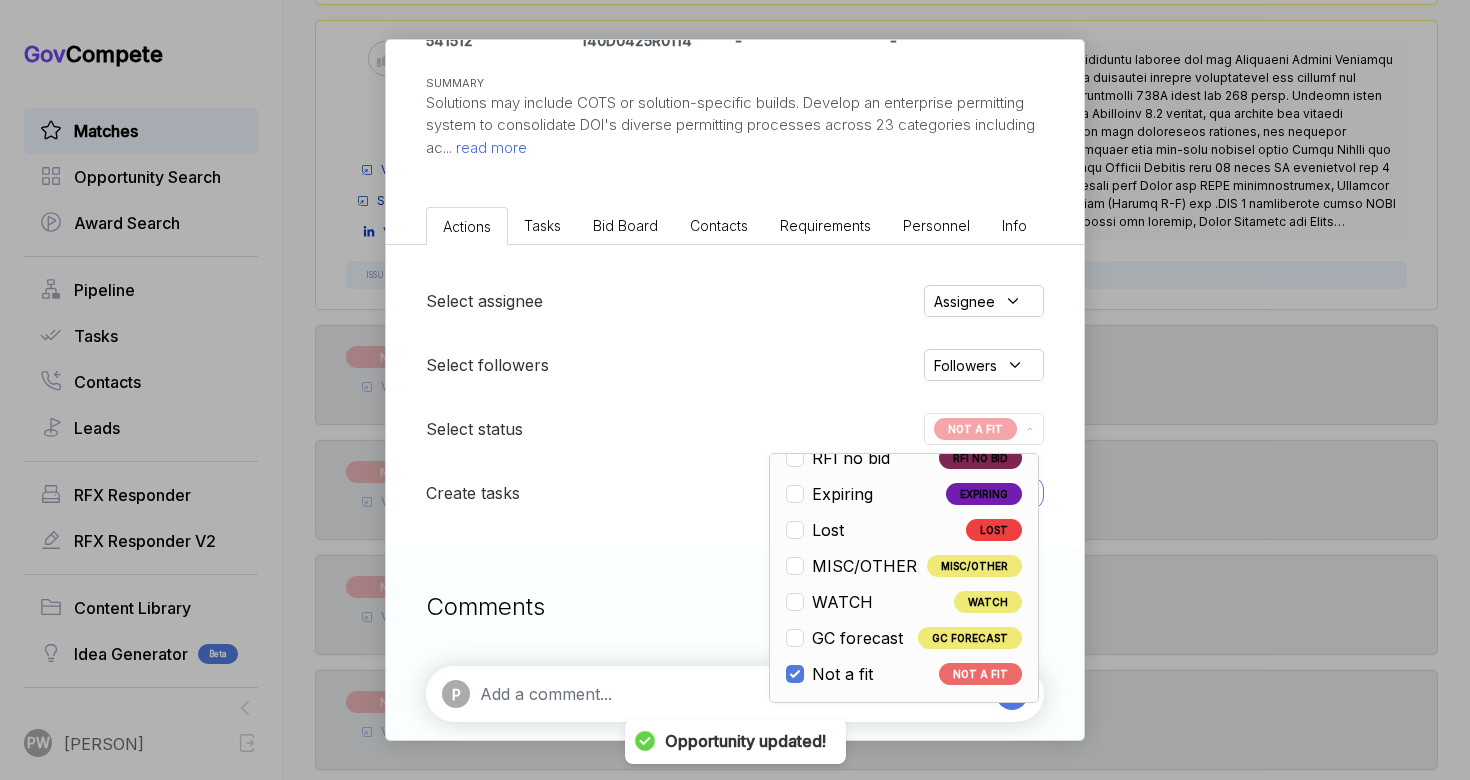 click on "DOI Enterprise Permitting Solution RFI sam STAGE Solicitation Copy link POSTED DATE [DATE] DEADLINE [DATE] UPDATED ON [DATE] NAICS 541512 SOLICITATION NUMBER 140D0425R0114 EST. VALUE - EST. AWARD DATE - SUMMARY Solutions may include COTS or solution-specific builds. Develop an enterprise permitting system to consolidate DOI's diverse permitting processes across 23 categories including ac ... read more Actions Tasks Bid Board Contacts Requirements Personnel Info Select assignee Assignee Select followers Followers Select status NOT A FIT Open OPEN Qualify/NL QUALIFY/NL Pursuit RFI PURSUIT RFI RFI Submit RFI SUBMIT Pursuit RFP PURSUIT RFP RFP Submit RFP SUBMIT ESL Q ESL Q ESL P ESL P ESL S ESL S Nego/award NEGO/AWARD InactiveRFI INACTIVERFI 4cast RFP 4CAST RFP RFI no bid RFI NO BID Expiring EXPIRING Lost LOST MISC/OTHER MISC/OTHER WATCH WATCH GC forecast GC FORECAST Not a fit NOT A FIT Create tasks New task Comments P" at bounding box center (735, 390) 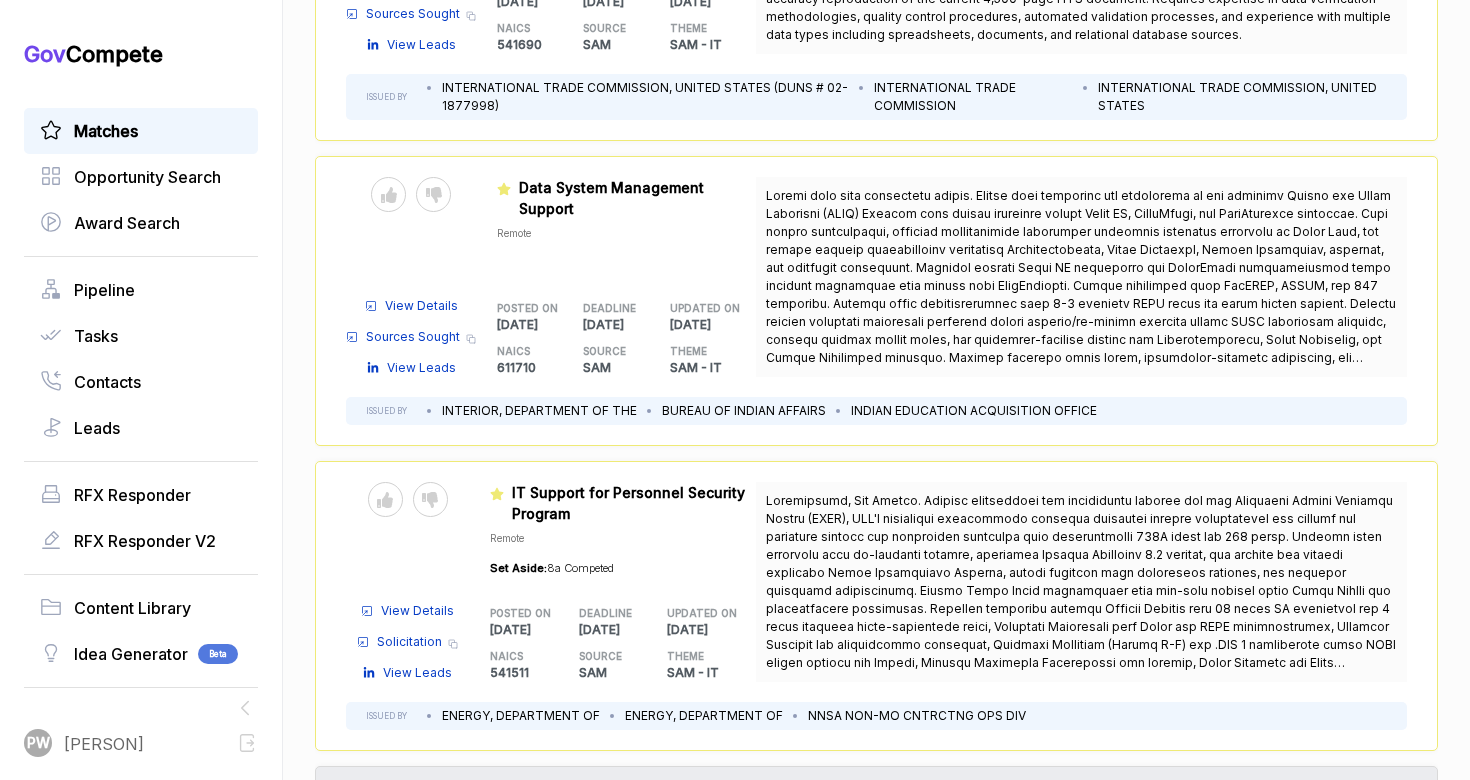 scroll, scrollTop: 5633, scrollLeft: 0, axis: vertical 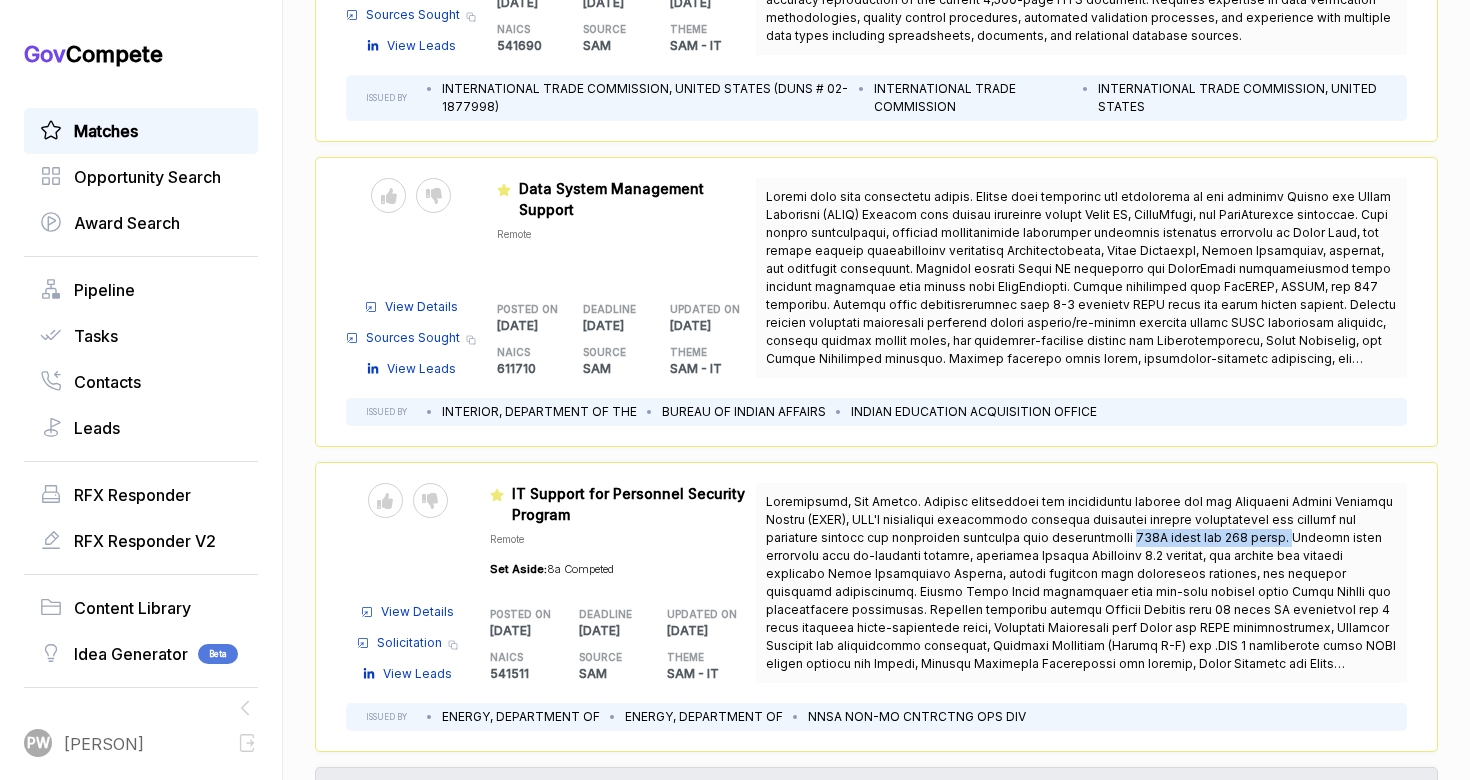 drag, startPoint x: 1123, startPoint y: 537, endPoint x: 1280, endPoint y: 536, distance: 157.00319 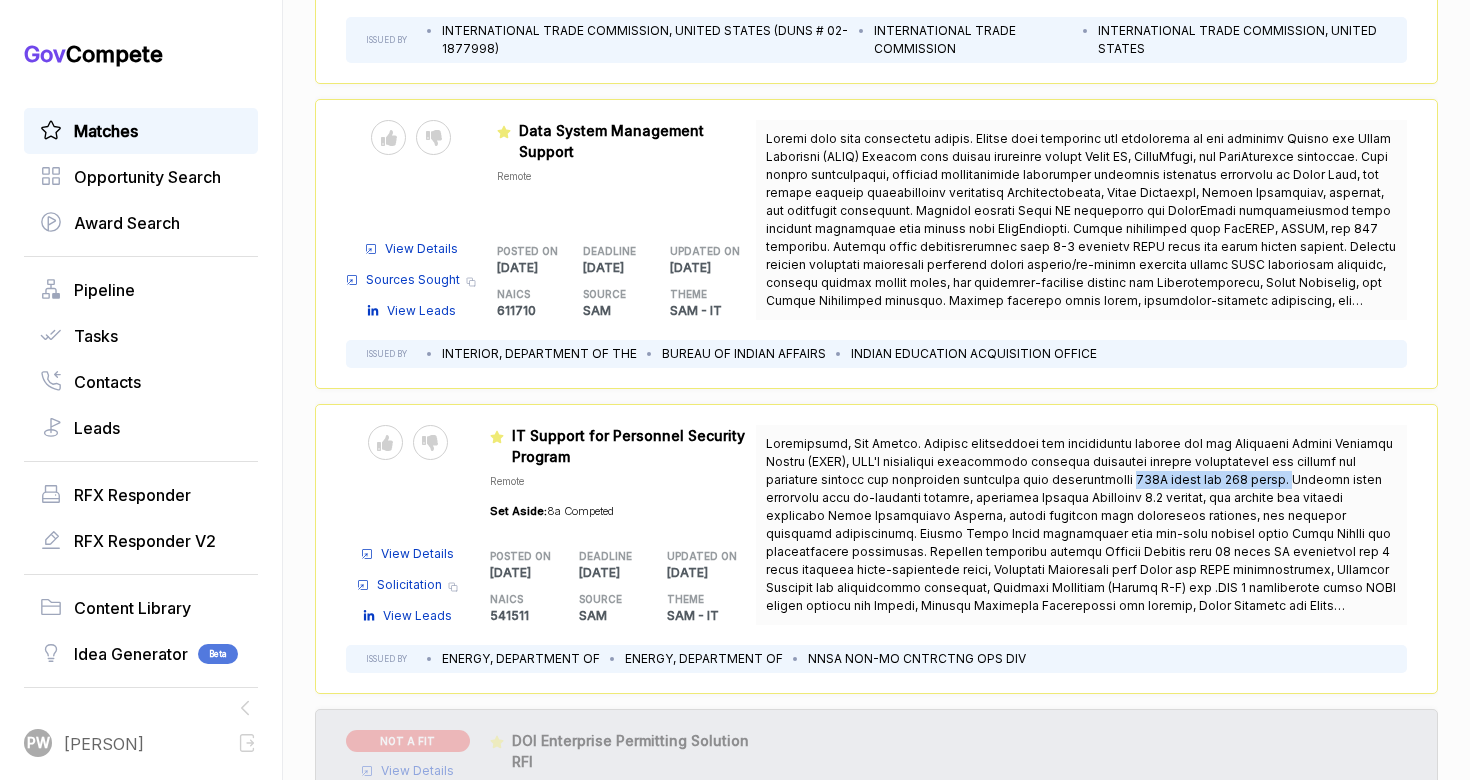 scroll, scrollTop: 5693, scrollLeft: 0, axis: vertical 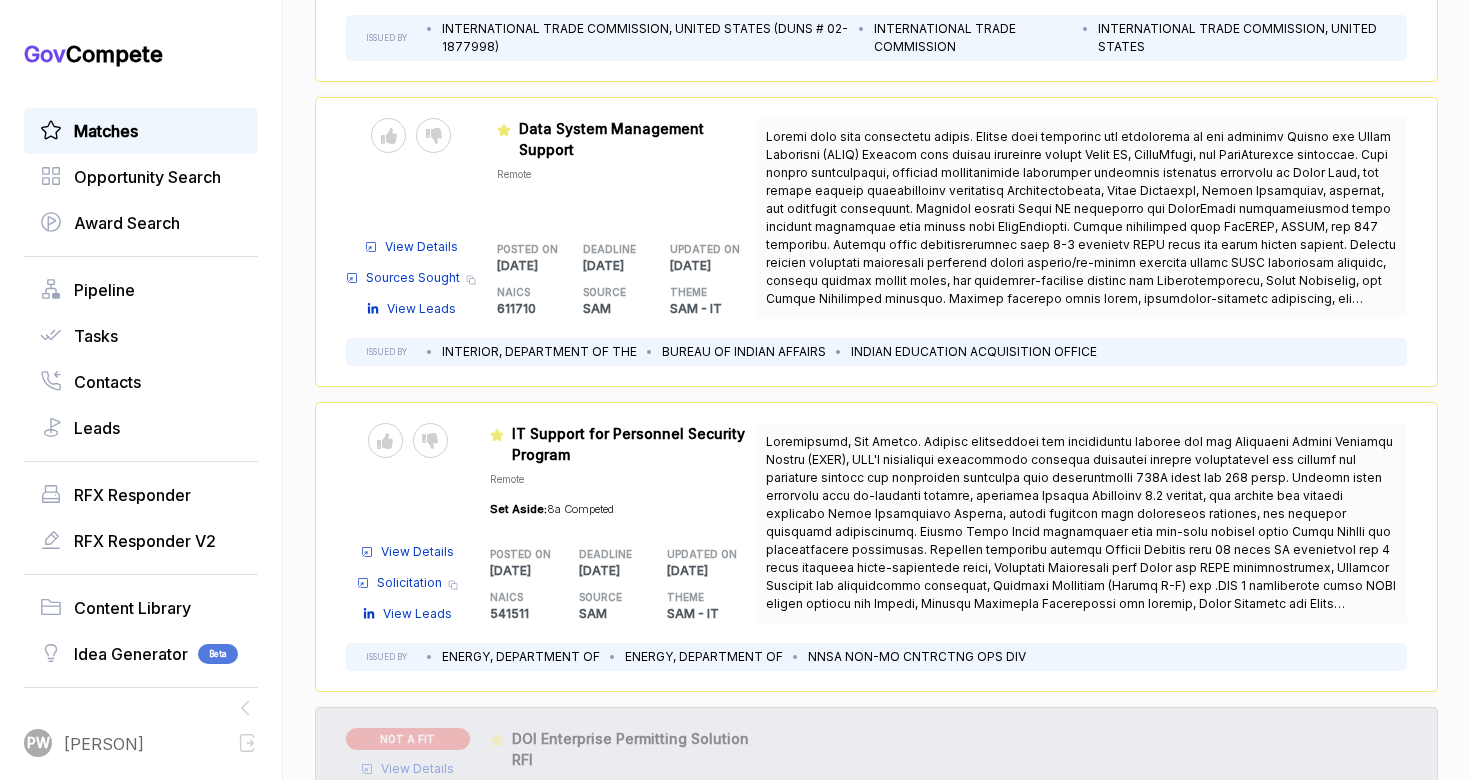 click on "Send to Pipeline Reject View Details Solicitation Copy link View Leads Featured [CONTRACT_NUMBER] IT Support for Personnel Security Program  Remote Set Aside:  8a Competed POSTED ON [DATE] DEADLINE [DATE] UPDATED ON [DATE] NAICS [NUMBER] SOURCE SAM THEME SAM - IT ISSUED BY ENERGY, DEPARTMENT OF ENERGY, DEPARTMENT OF NNSA NON-MO CNTRCTNG OPS DIV" at bounding box center (876, 547) 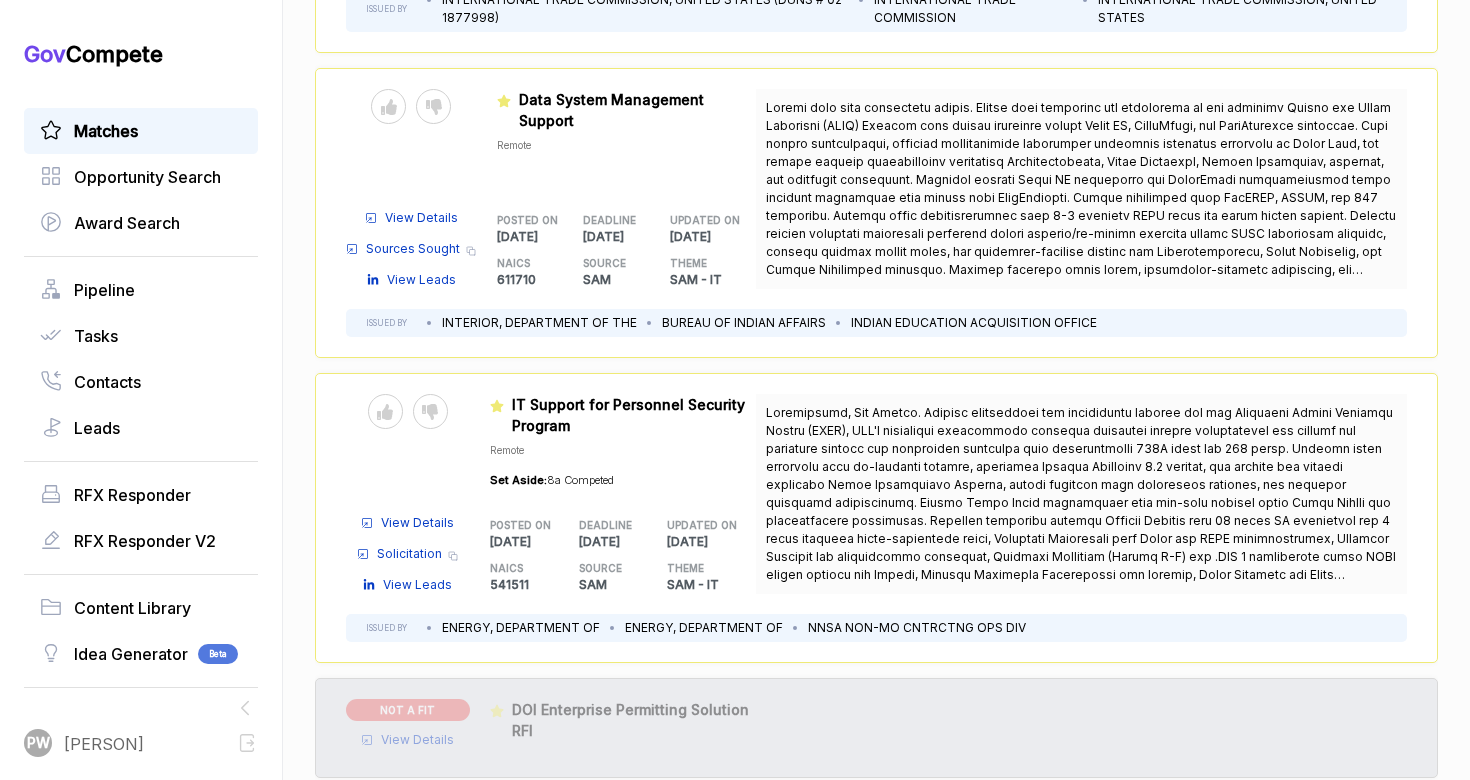 scroll, scrollTop: 5723, scrollLeft: 0, axis: vertical 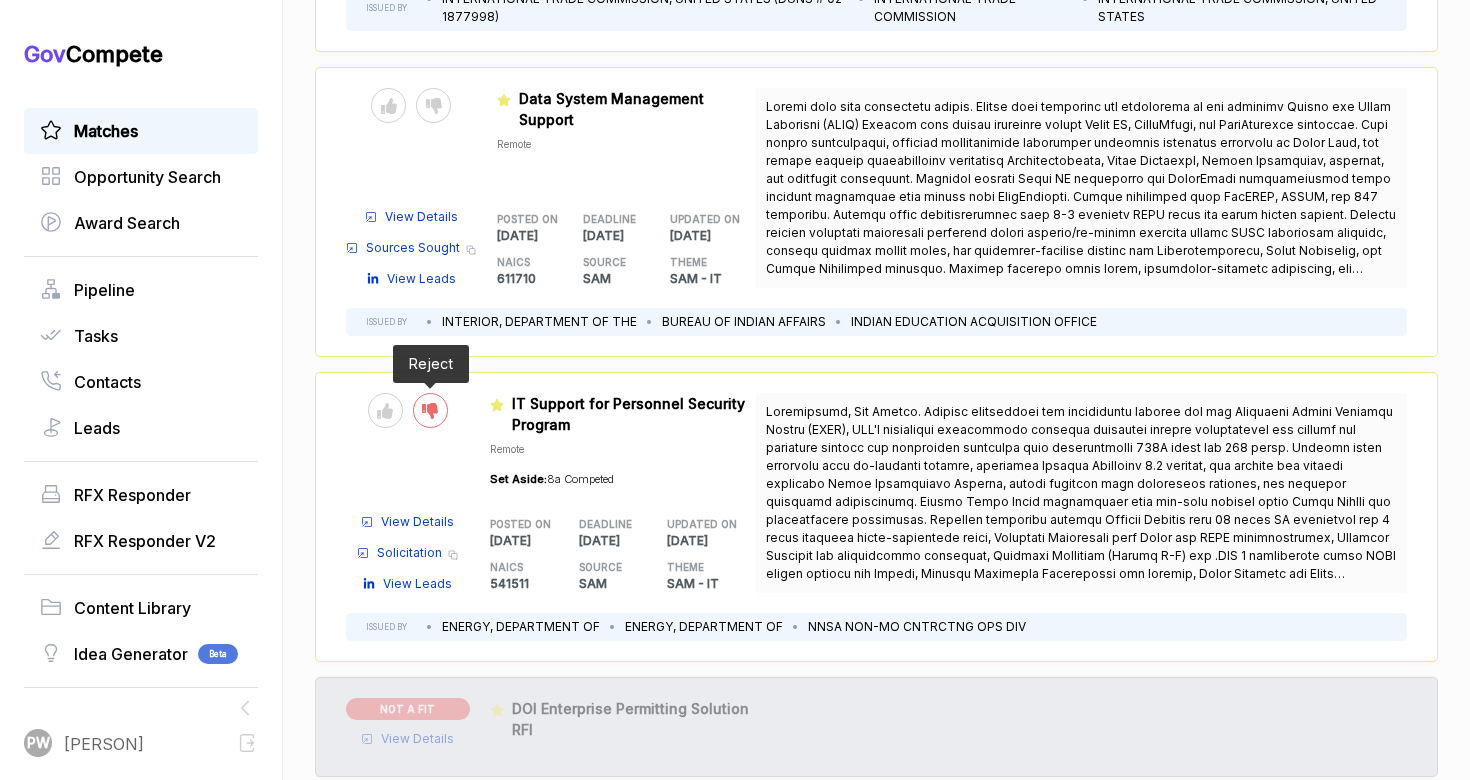 click 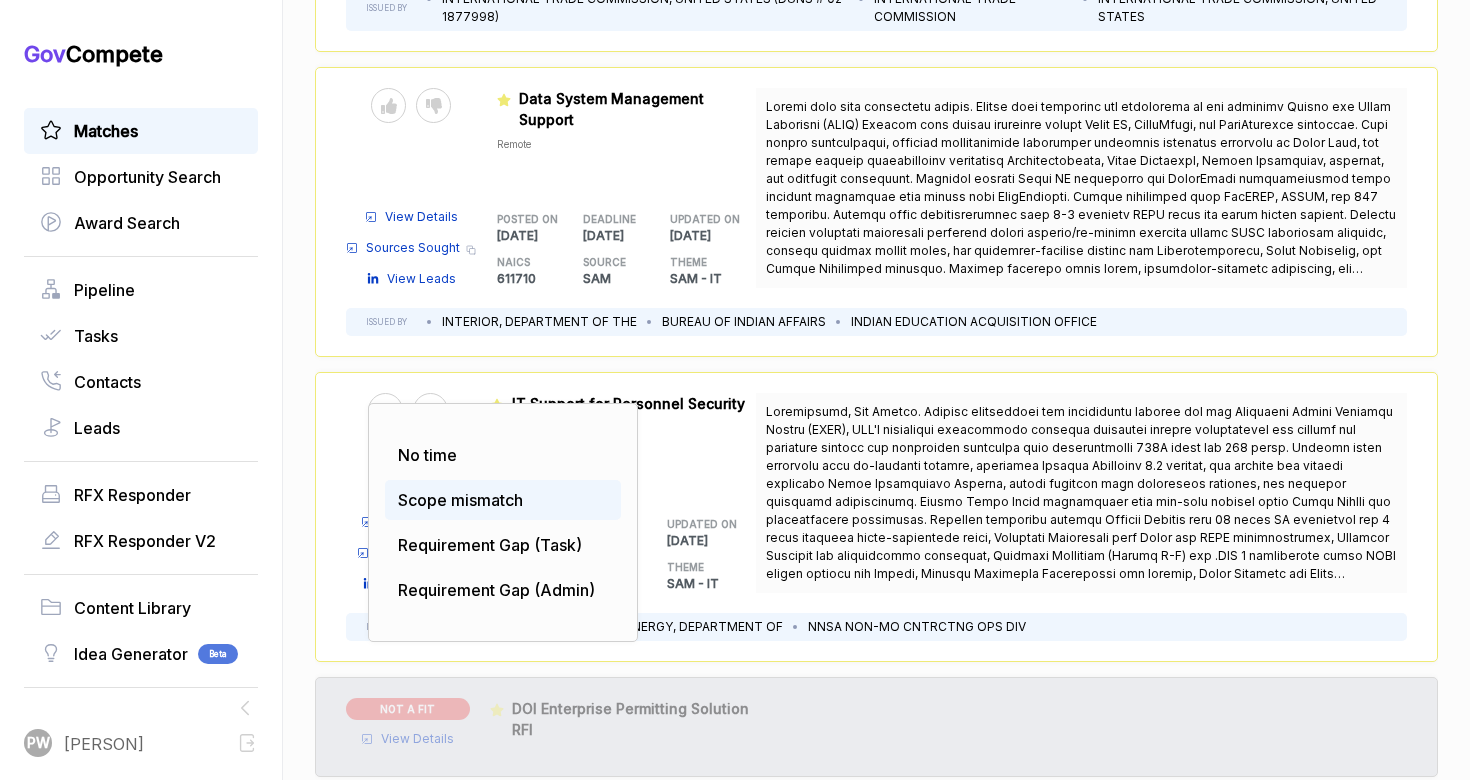 click on "Scope mismatch" at bounding box center [460, 500] 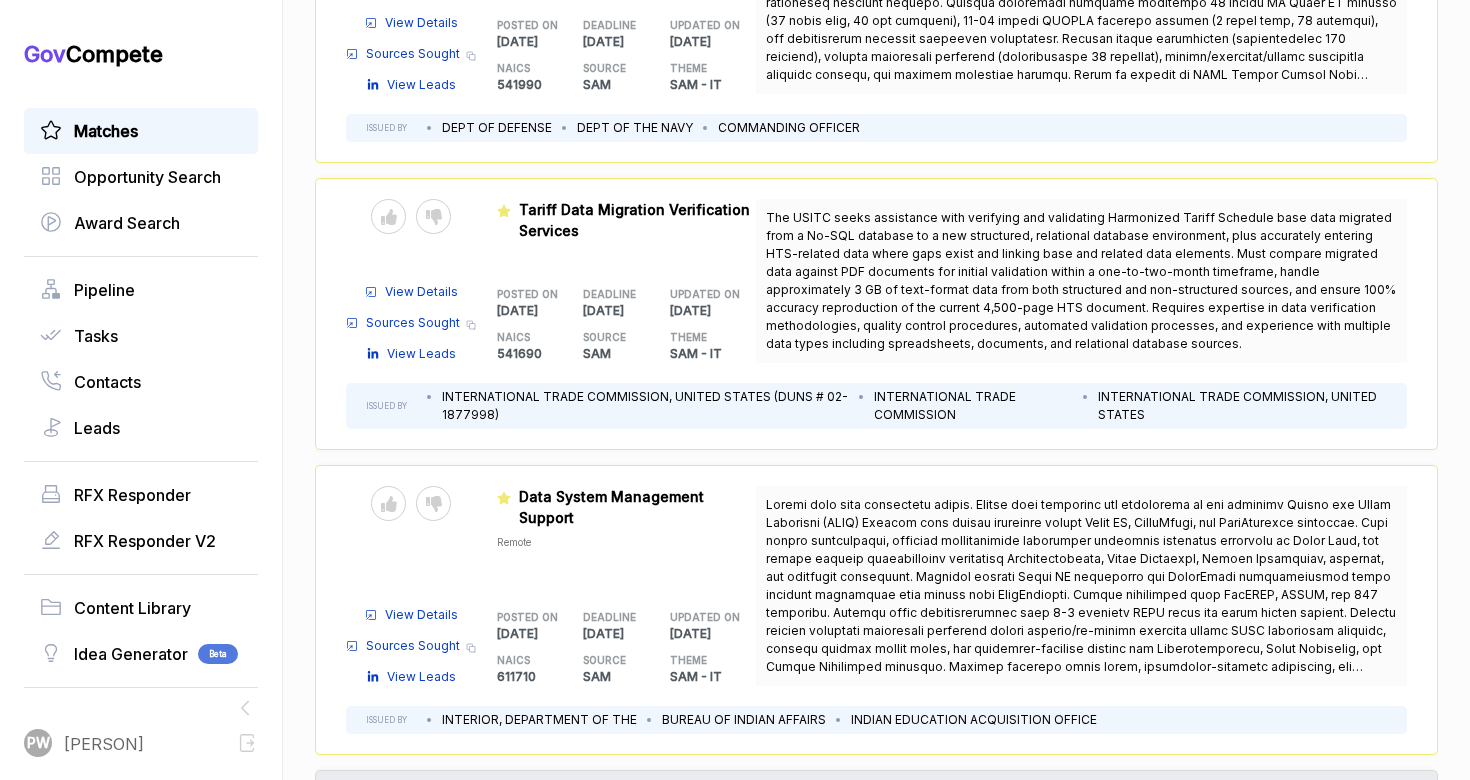 scroll, scrollTop: 5323, scrollLeft: 0, axis: vertical 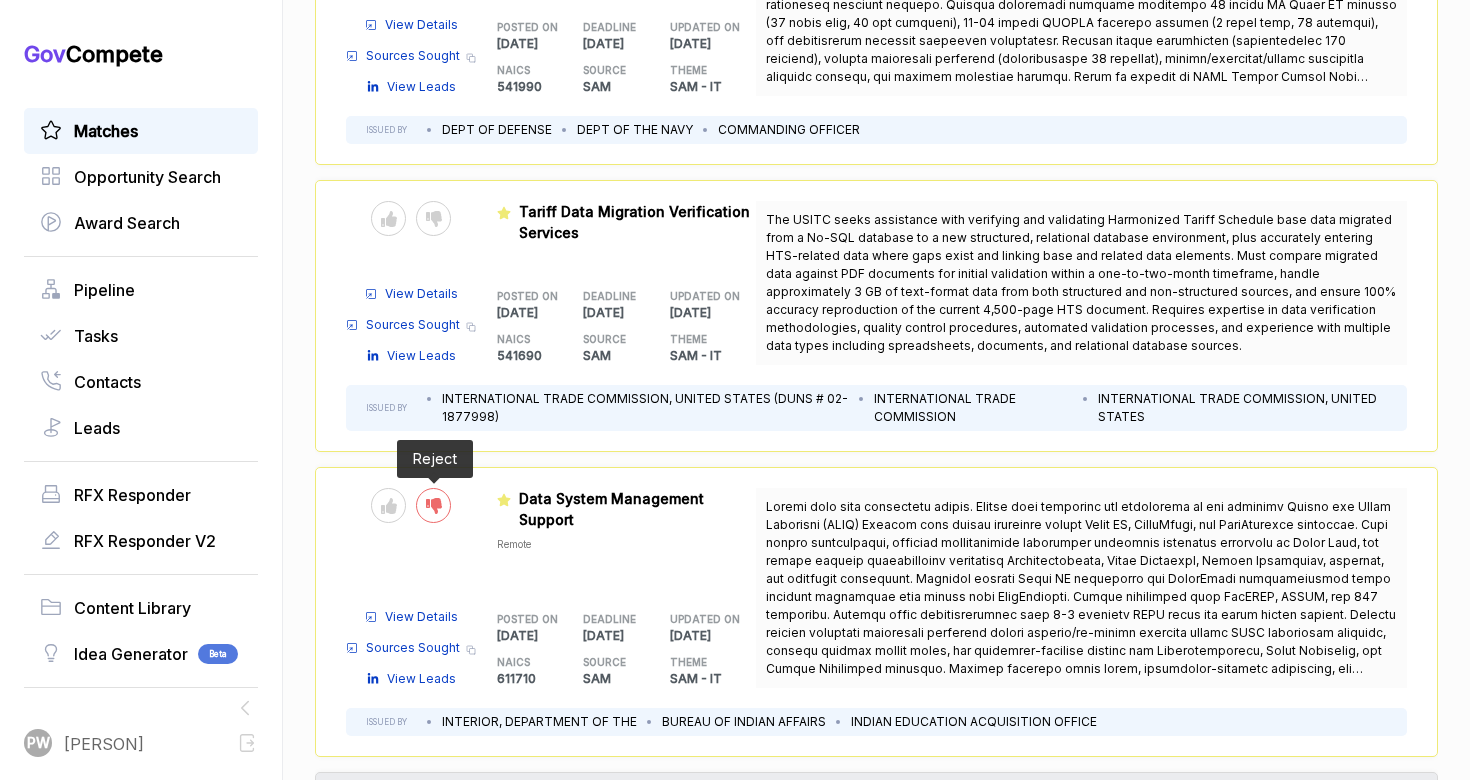 click at bounding box center [433, 505] 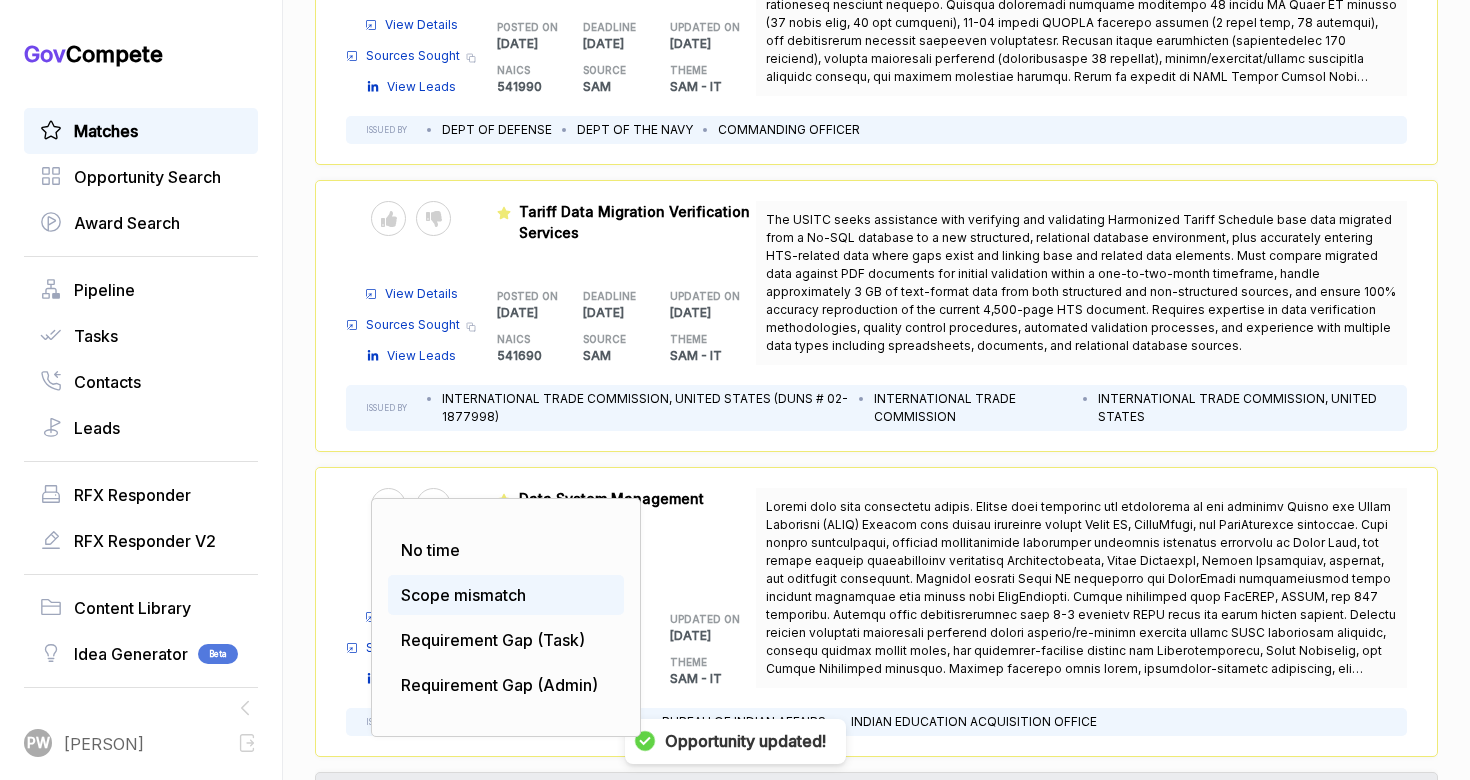 click on "Scope mismatch" at bounding box center [463, 595] 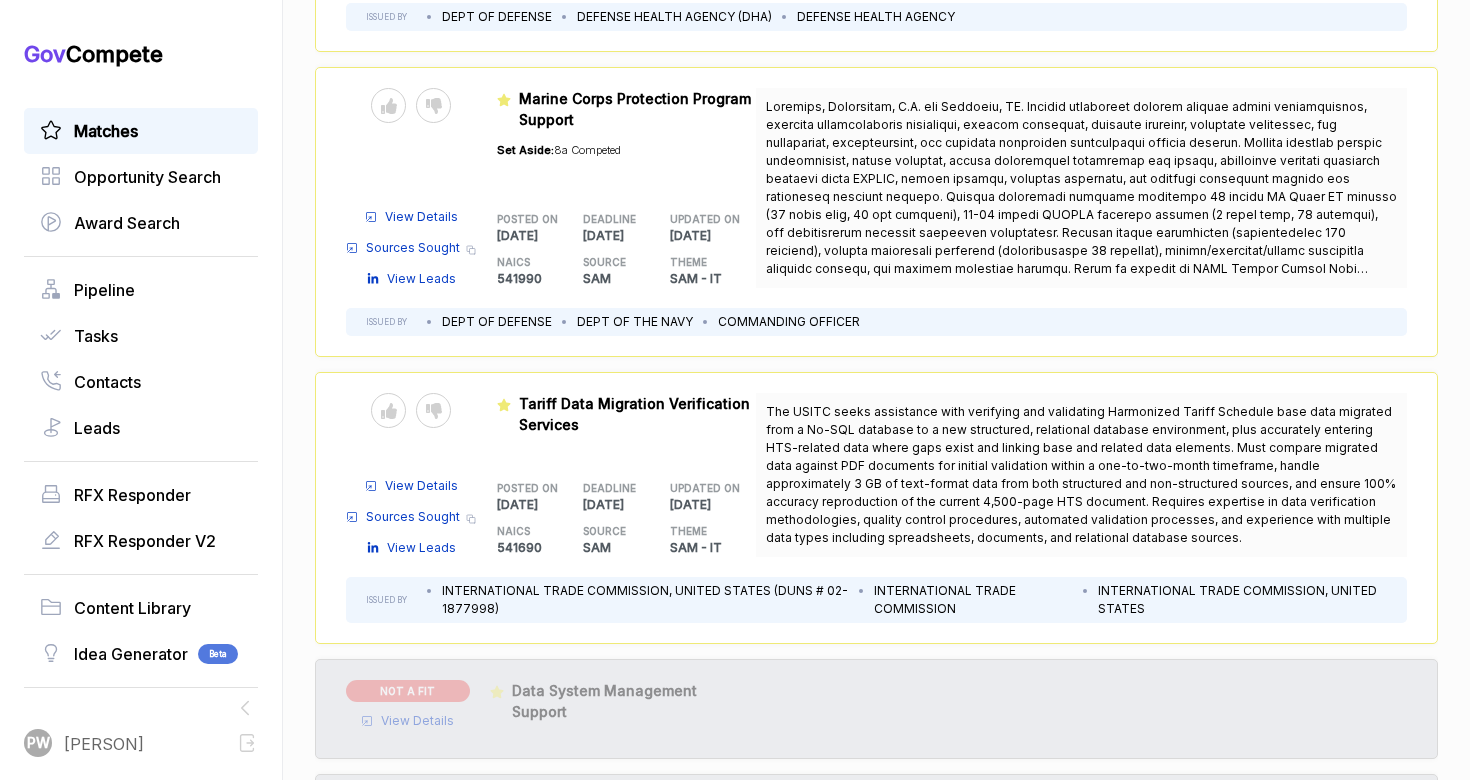 scroll, scrollTop: 5125, scrollLeft: 0, axis: vertical 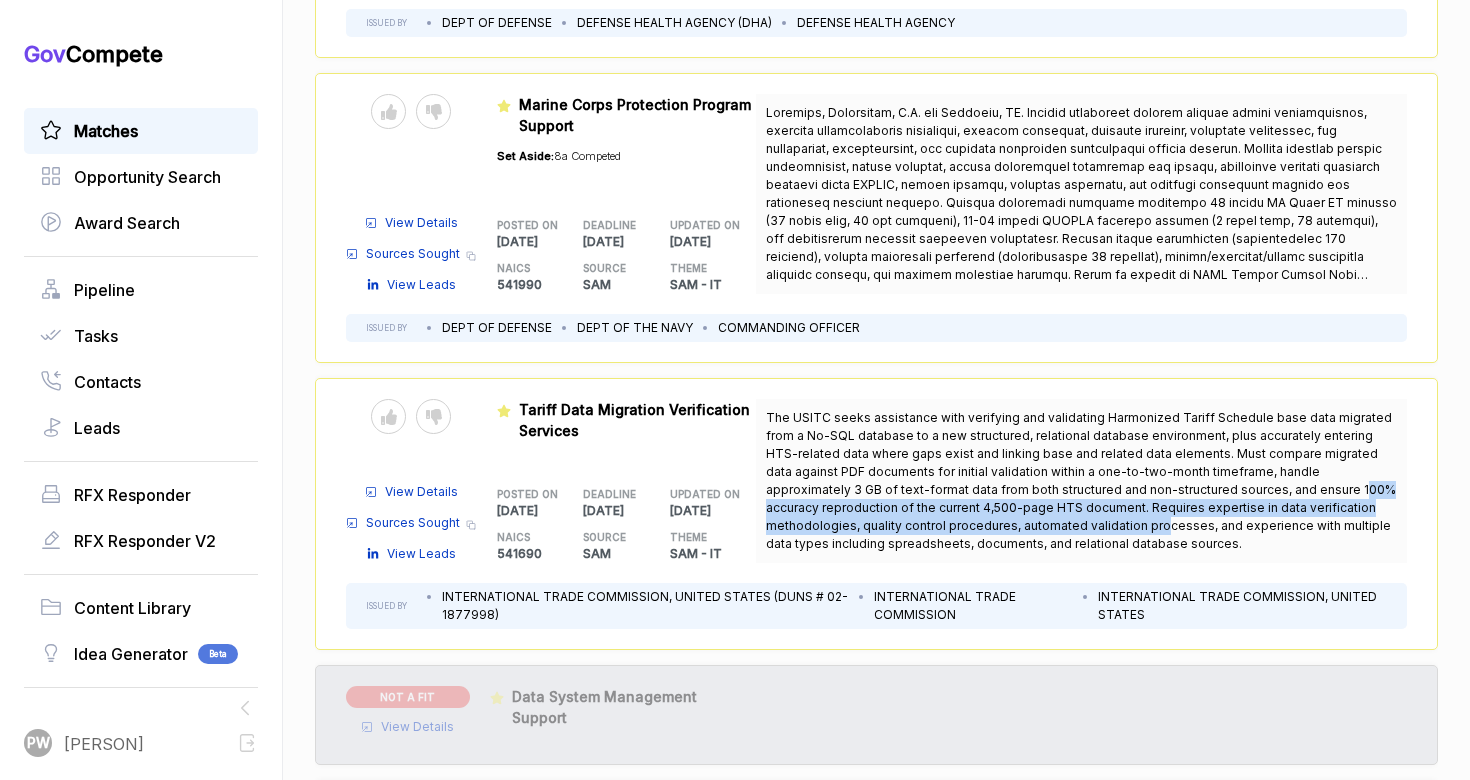 drag, startPoint x: 1188, startPoint y: 487, endPoint x: 971, endPoint y: 525, distance: 220.30206 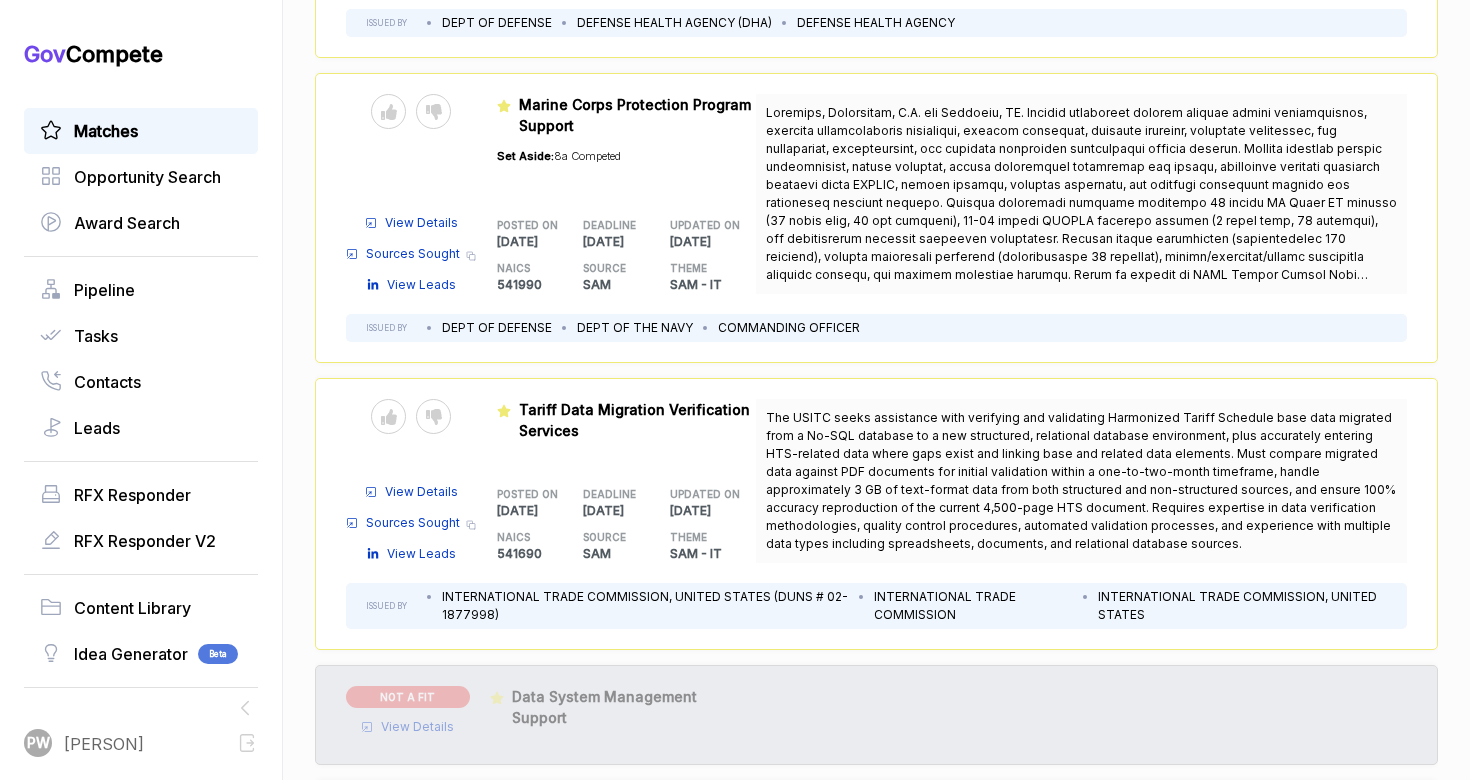 drag, startPoint x: 1015, startPoint y: 531, endPoint x: 1017, endPoint y: 519, distance: 12.165525 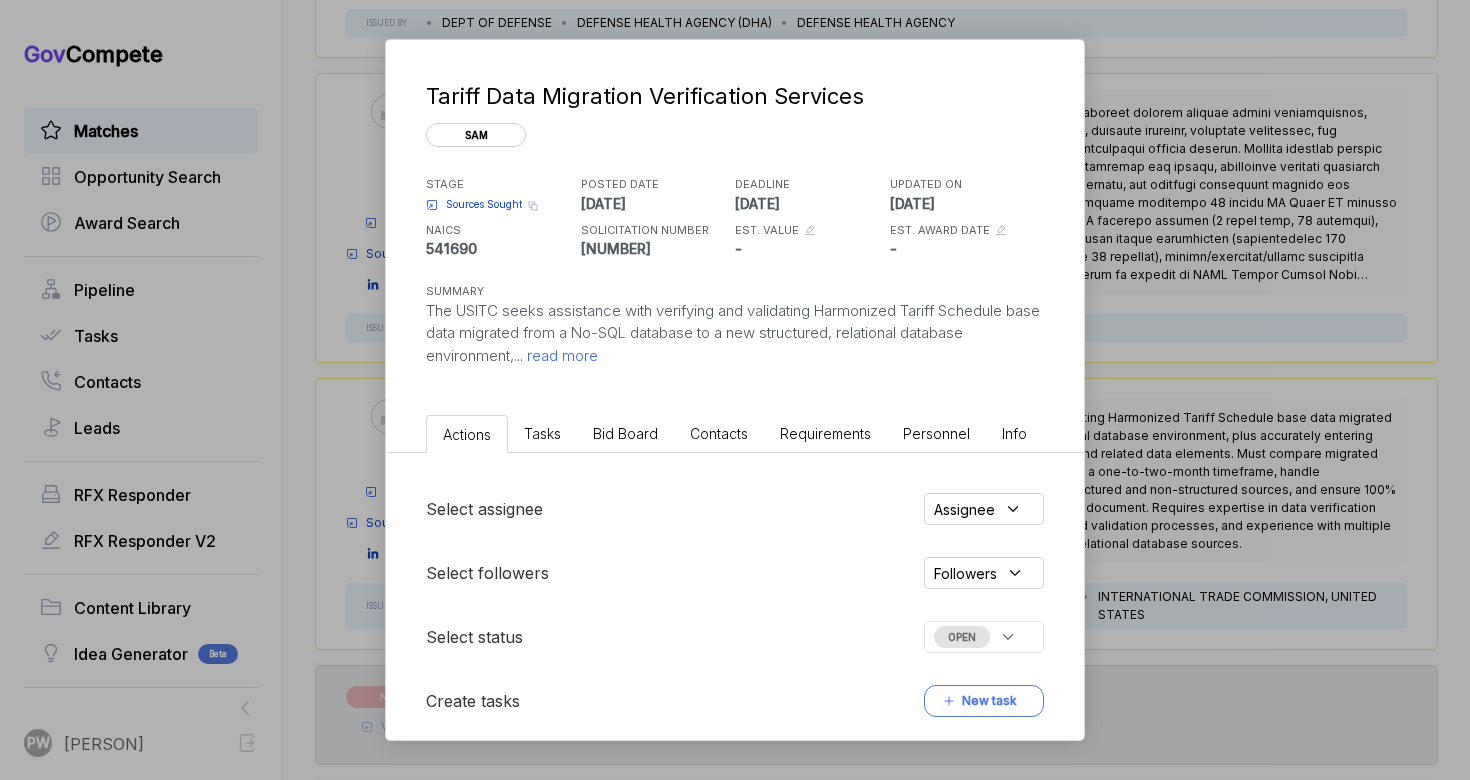 click on "Bid Board" at bounding box center (625, 433) 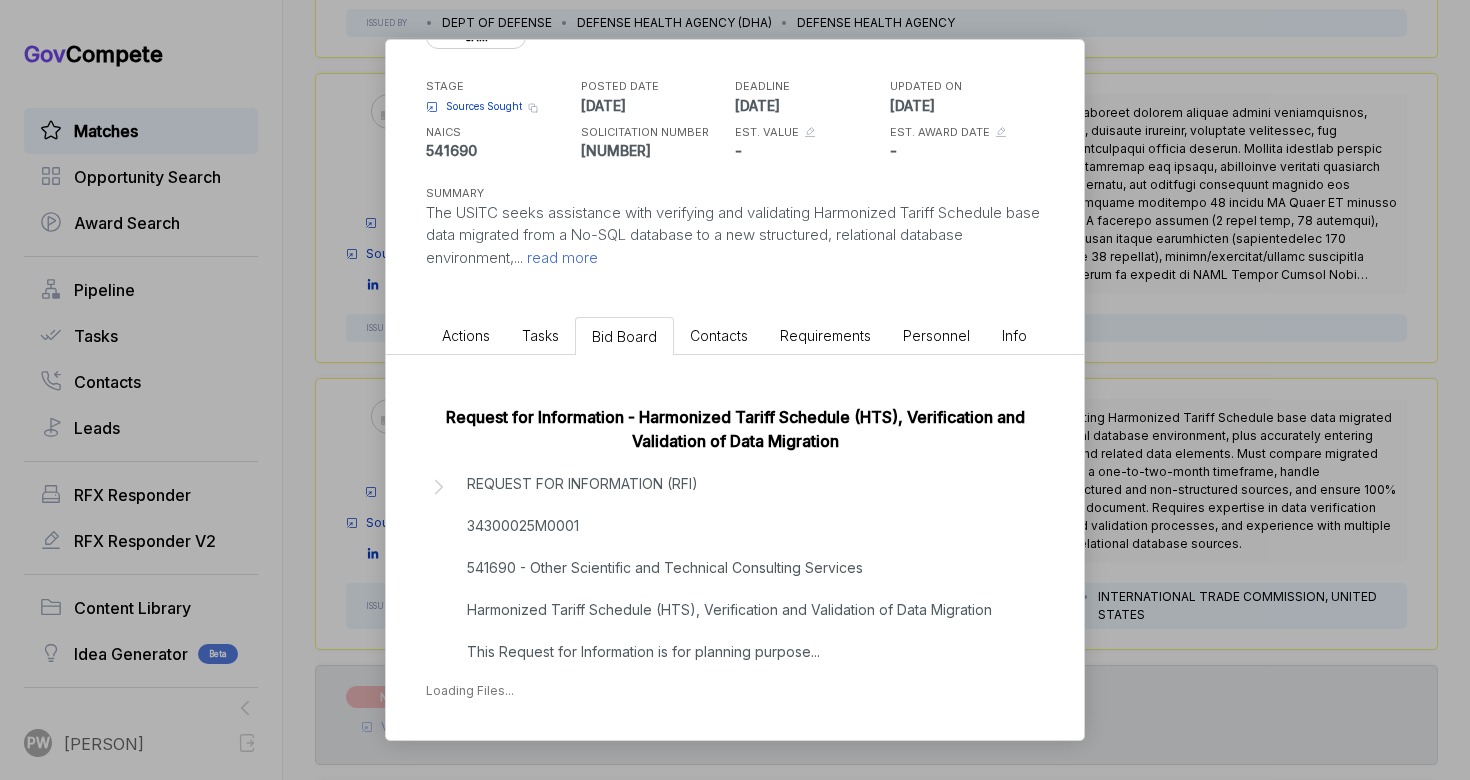 click on "REQUEST FOR INFORMATION (RFI)
[SOLICITATION NUMBER]
541690 - Other Scientific and Technical Consulting Services
Harmonized Tariff Schedule (HTS), Verification and Validation of Data Migration
This Request for Information is for planning purpose ..." at bounding box center (729, 567) 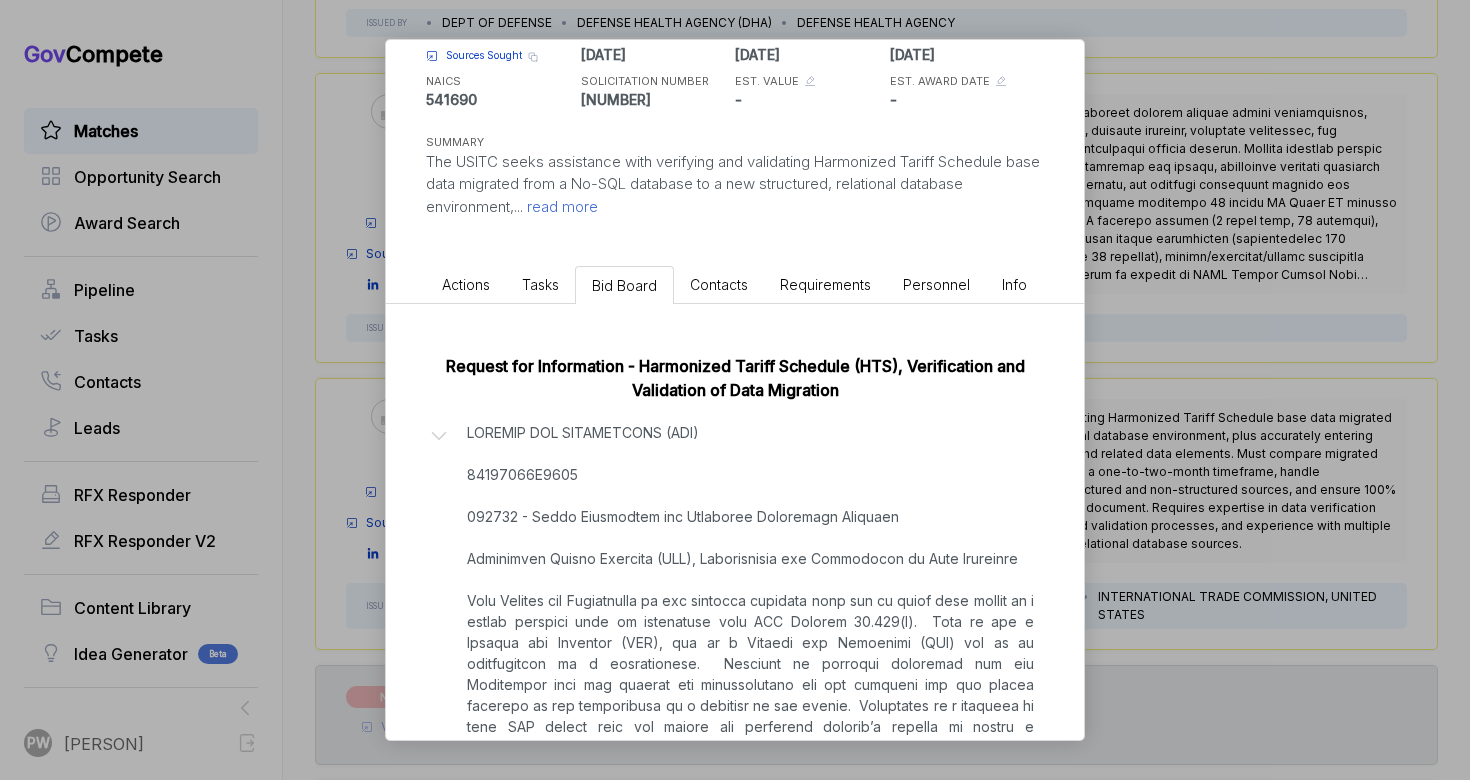 scroll, scrollTop: 154, scrollLeft: 0, axis: vertical 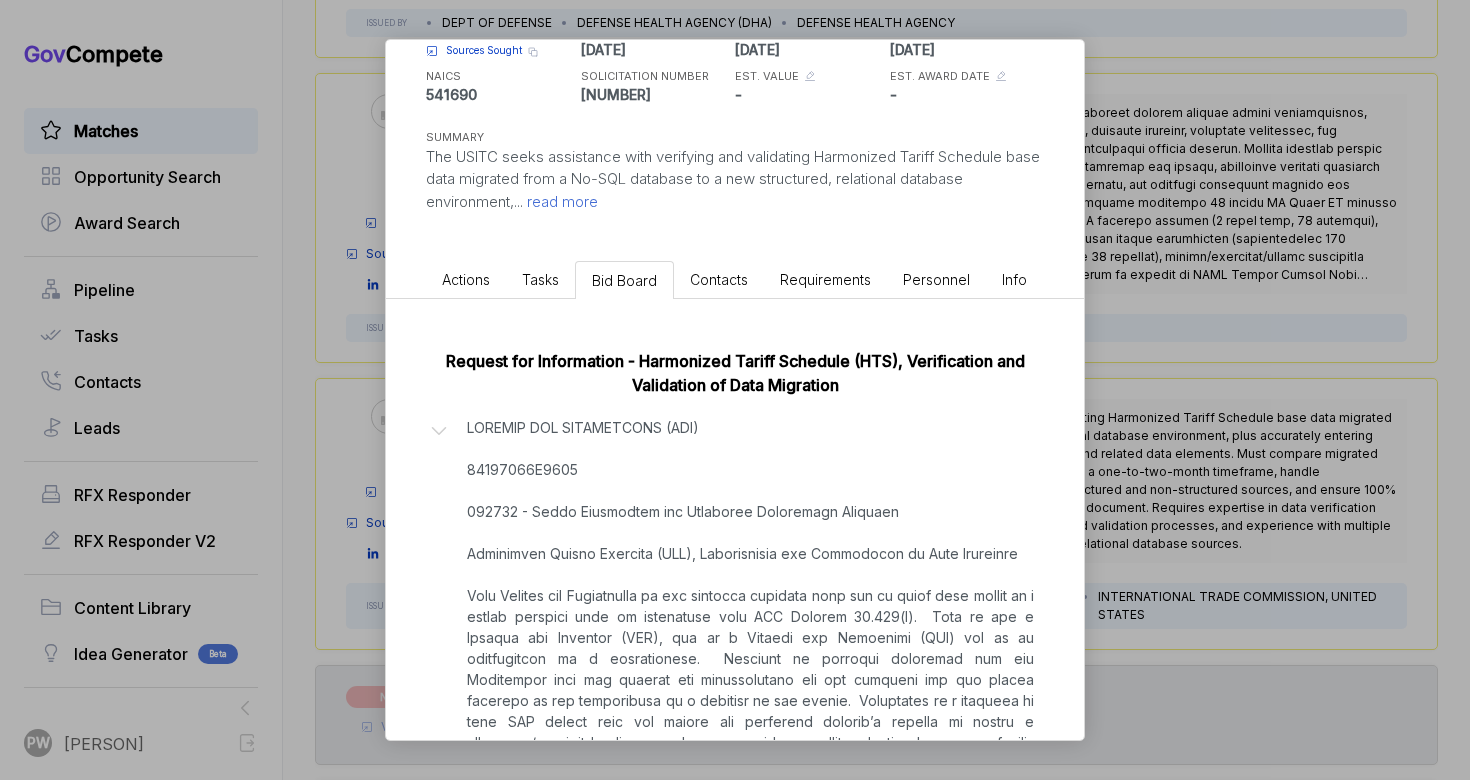 click on "Tariff Data Migration Verification Services sam STAGE Sources Sought Copy link POSTED DATE [DATE] DEADLINE [DATE] UPDATED ON [DATE] NAICS 541690 SOLICITATION NUMBER 34300025M0001 EST. VALUE - EST. AWARD DATE - SUMMARY The USITC seeks assistance with verifying and validating Harmonized Tariff Schedule base data migrated from a No-SQL database to a new structured, relational database environment, ... read more Actions Tasks Bid Board Contacts Requirements Personnel Info Request for Information - Harmonized Tariff Schedule (HTS), Verification and Validation of Data Migration Files: Download all files [DATE]" at bounding box center (735, 390) 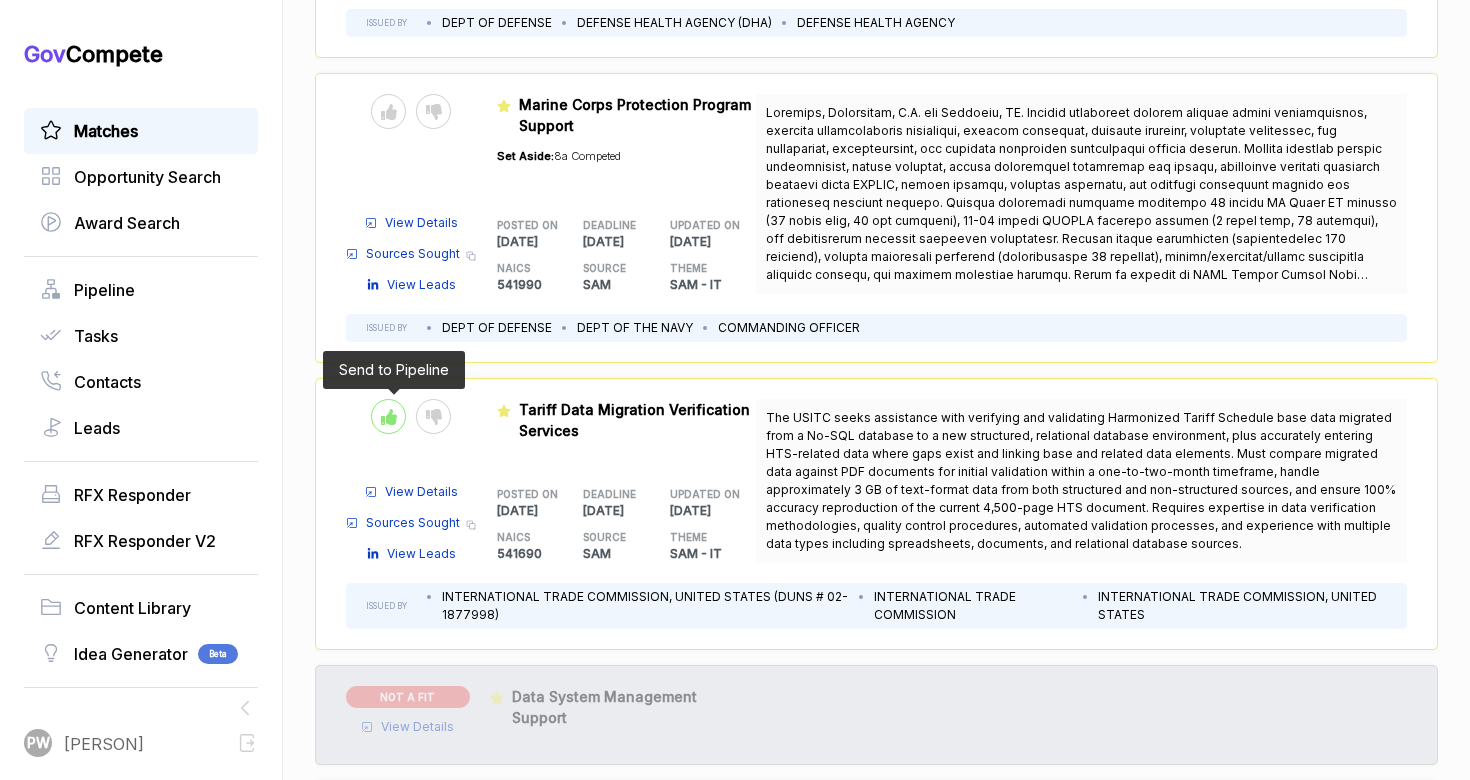 click at bounding box center (388, 416) 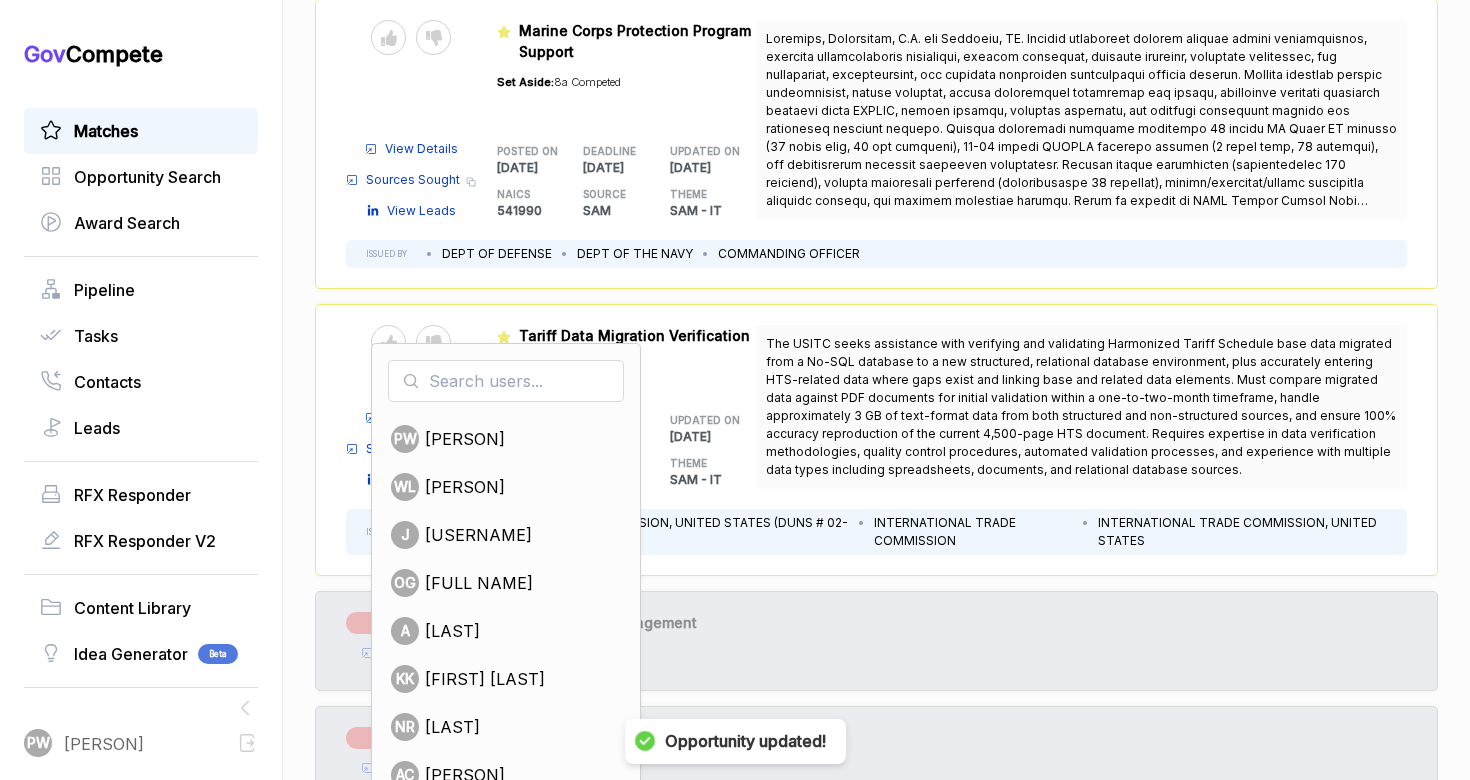 scroll, scrollTop: 5234, scrollLeft: 0, axis: vertical 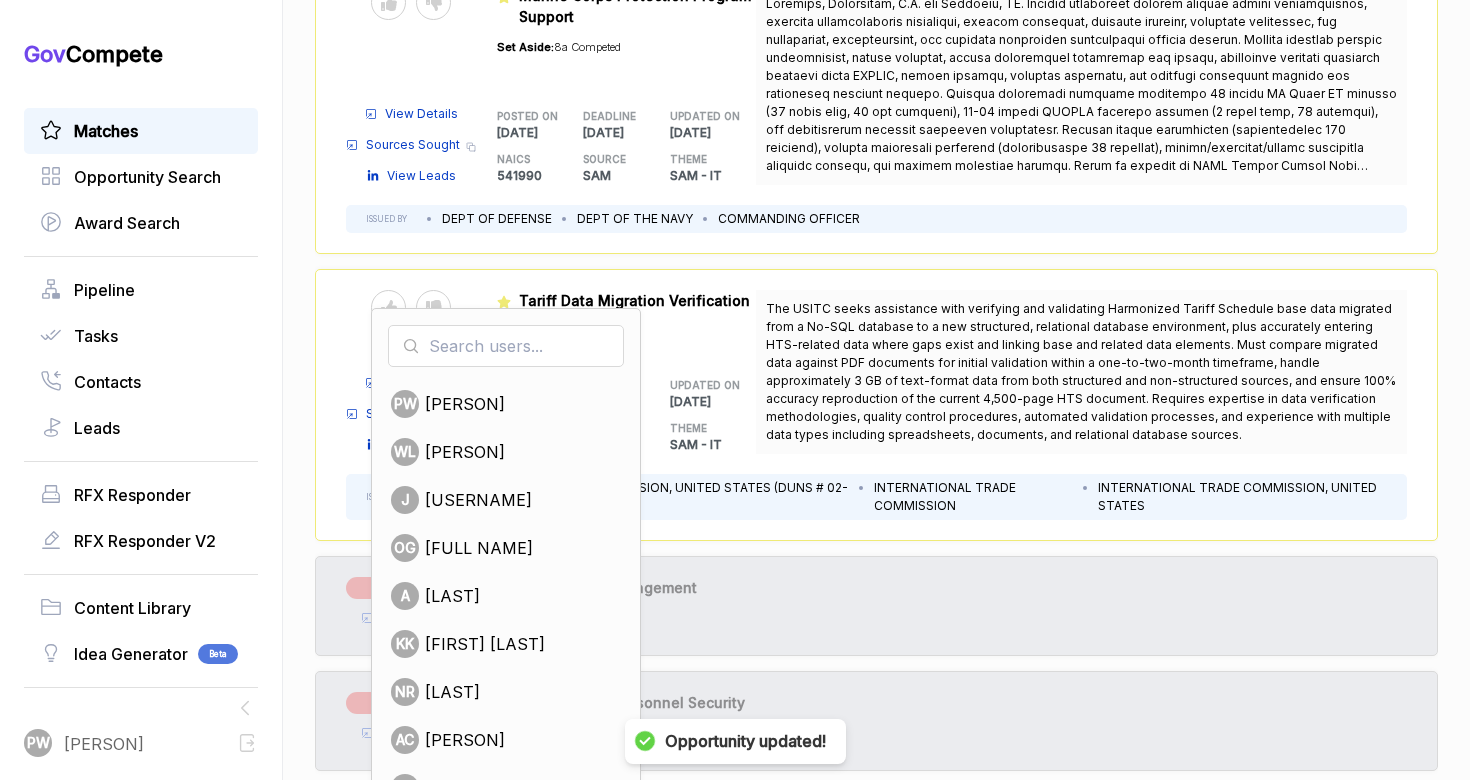 click on "[DATE]" at bounding box center [713, 402] 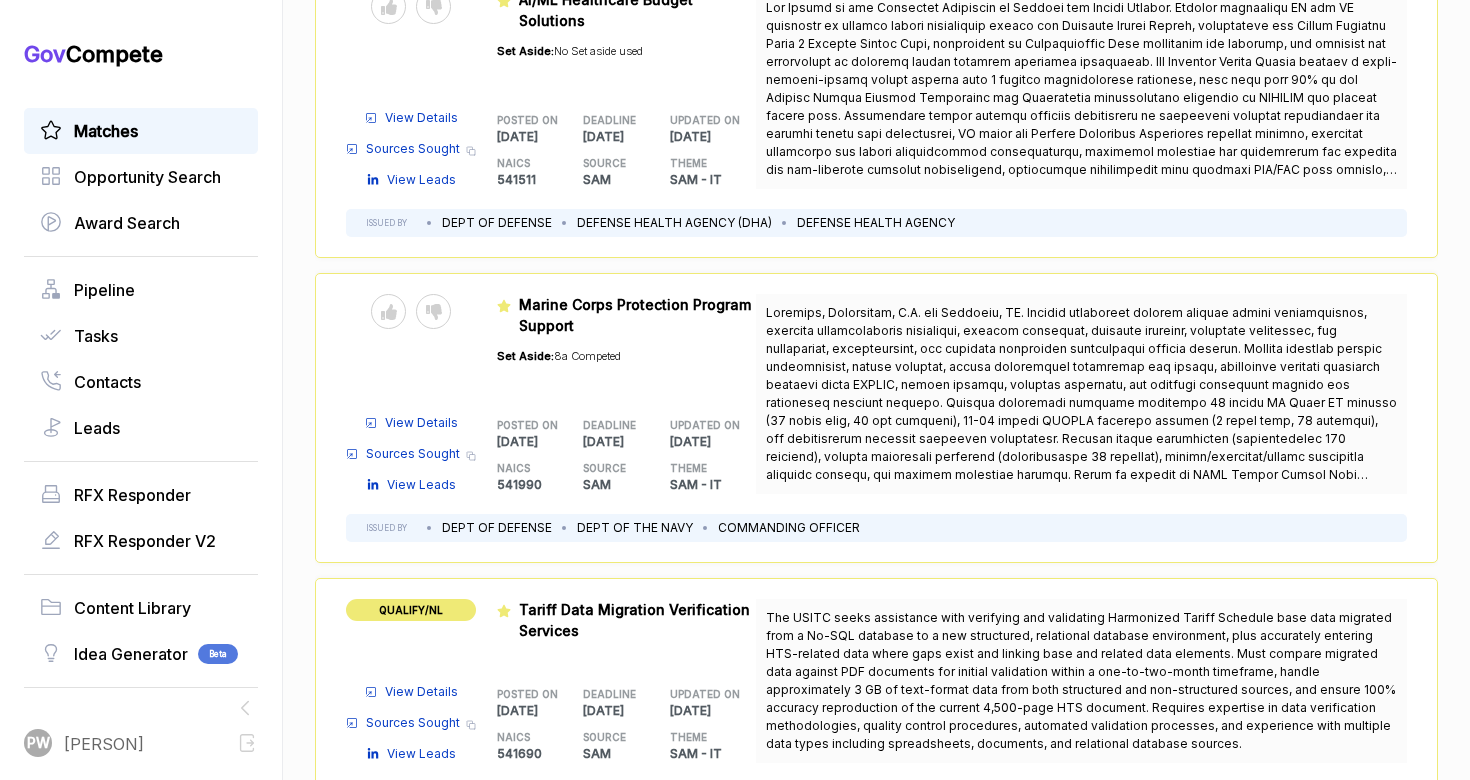 scroll, scrollTop: 4923, scrollLeft: 0, axis: vertical 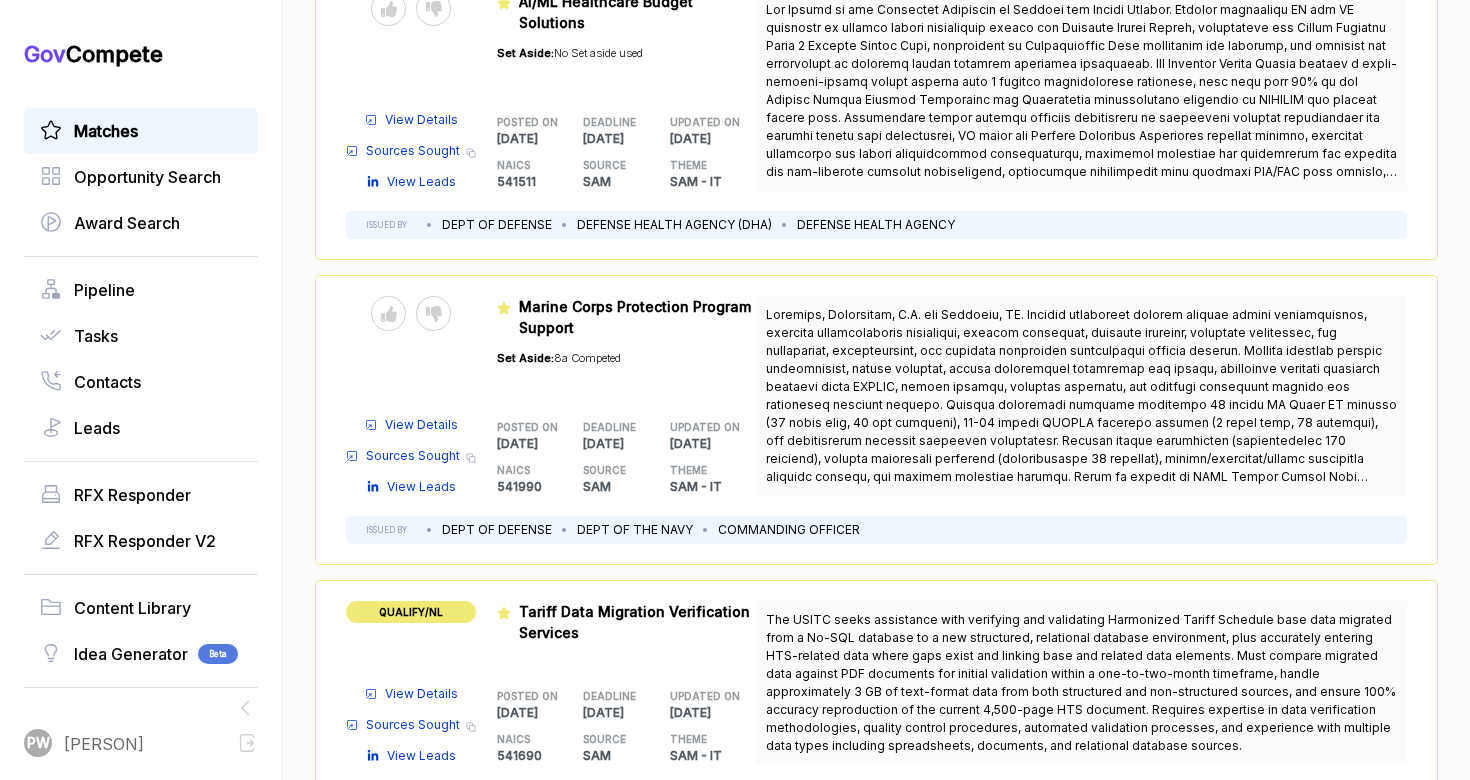 click on "POSTED ON 2025-07-29 DEADLINE 2025-08-18 UPDATED ON 2025-07-29 NAICS 541990 SOURCE SAM THEME SAM - IT" at bounding box center (627, 447) 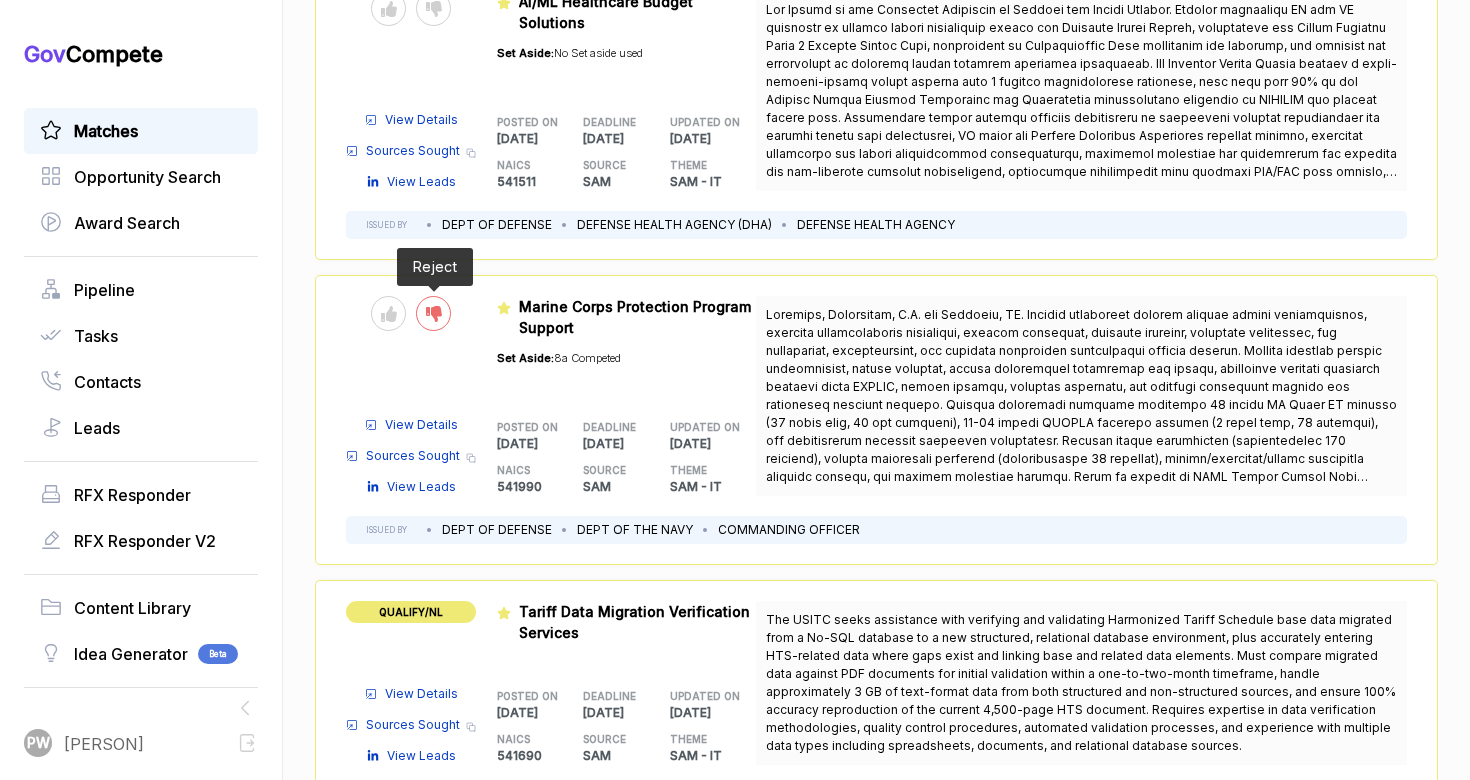 click on "Send to Pipeline Reject View Details Sources Sought Copy link View Leads Featured M95494-25-R-0013 Marine Corps Protection Program Support  Set Aside:  8a Competed POSTED ON 2025-07-29 DEADLINE 2025-08-18 UPDATED ON 2025-07-29 NAICS 541990 SOURCE SAM THEME SAM - IT ISSUED BY DEPT OF DEFENSE DEPT OF THE NAVY COMMANDING OFFICER" at bounding box center (876, 420) 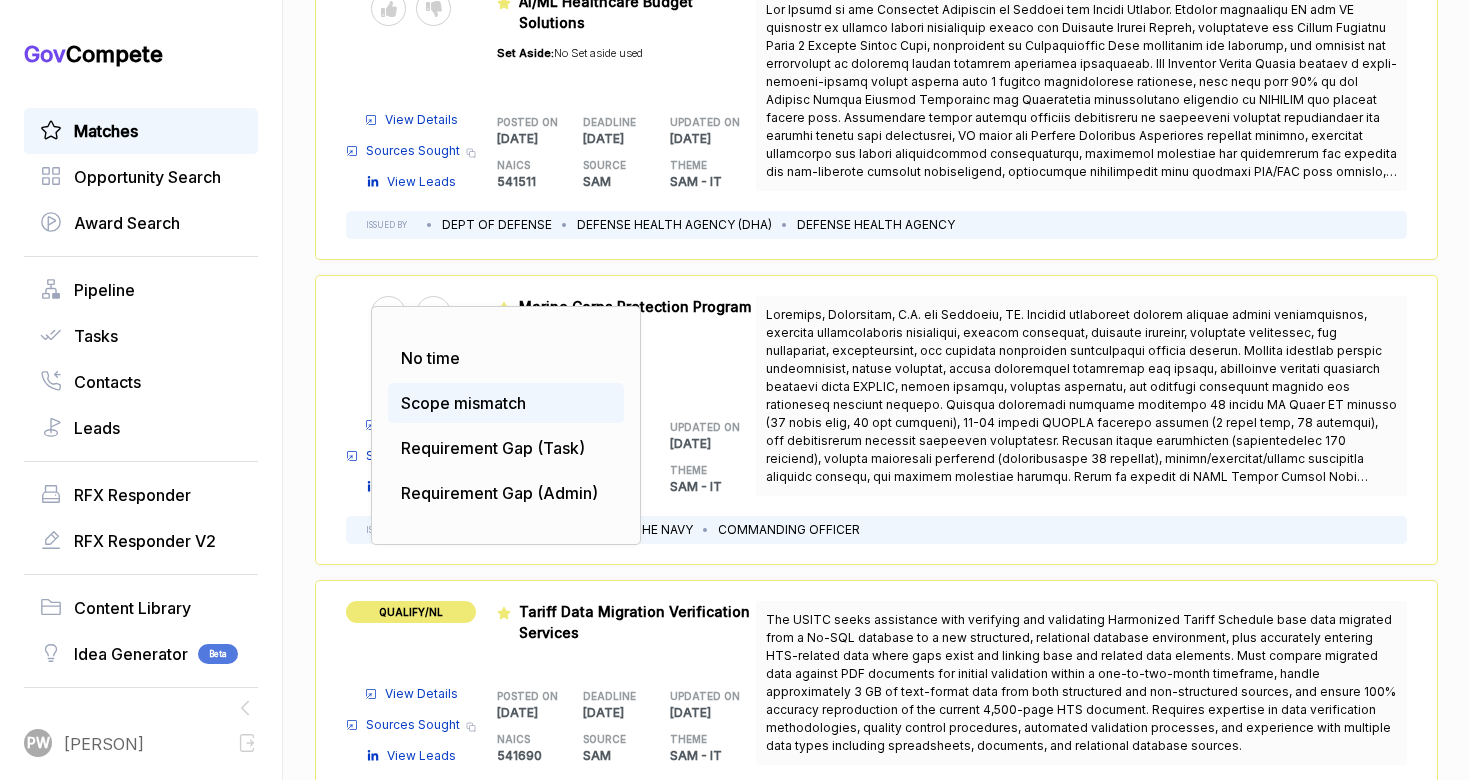 click on "Scope mismatch" at bounding box center [463, 403] 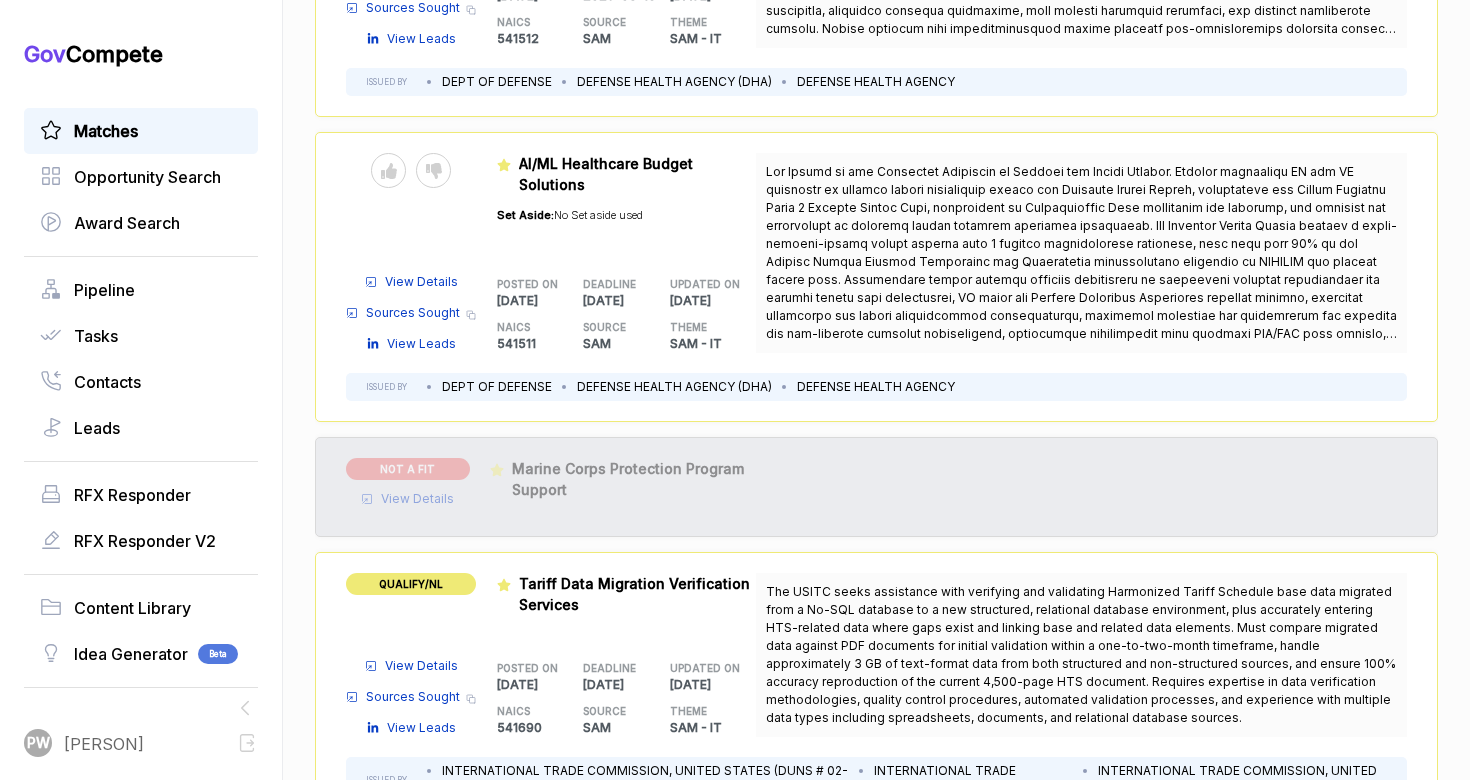 scroll, scrollTop: 4759, scrollLeft: 0, axis: vertical 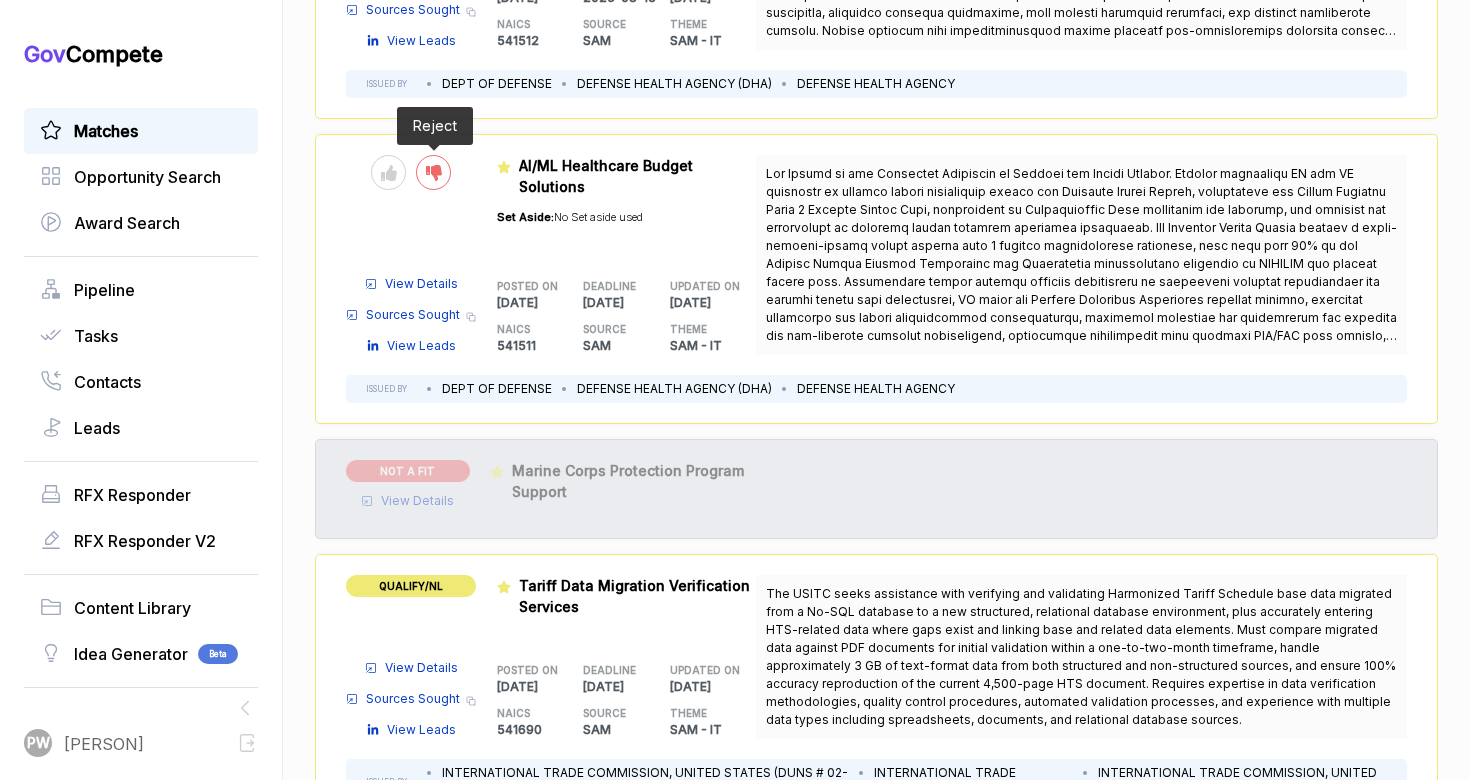 click at bounding box center [433, 172] 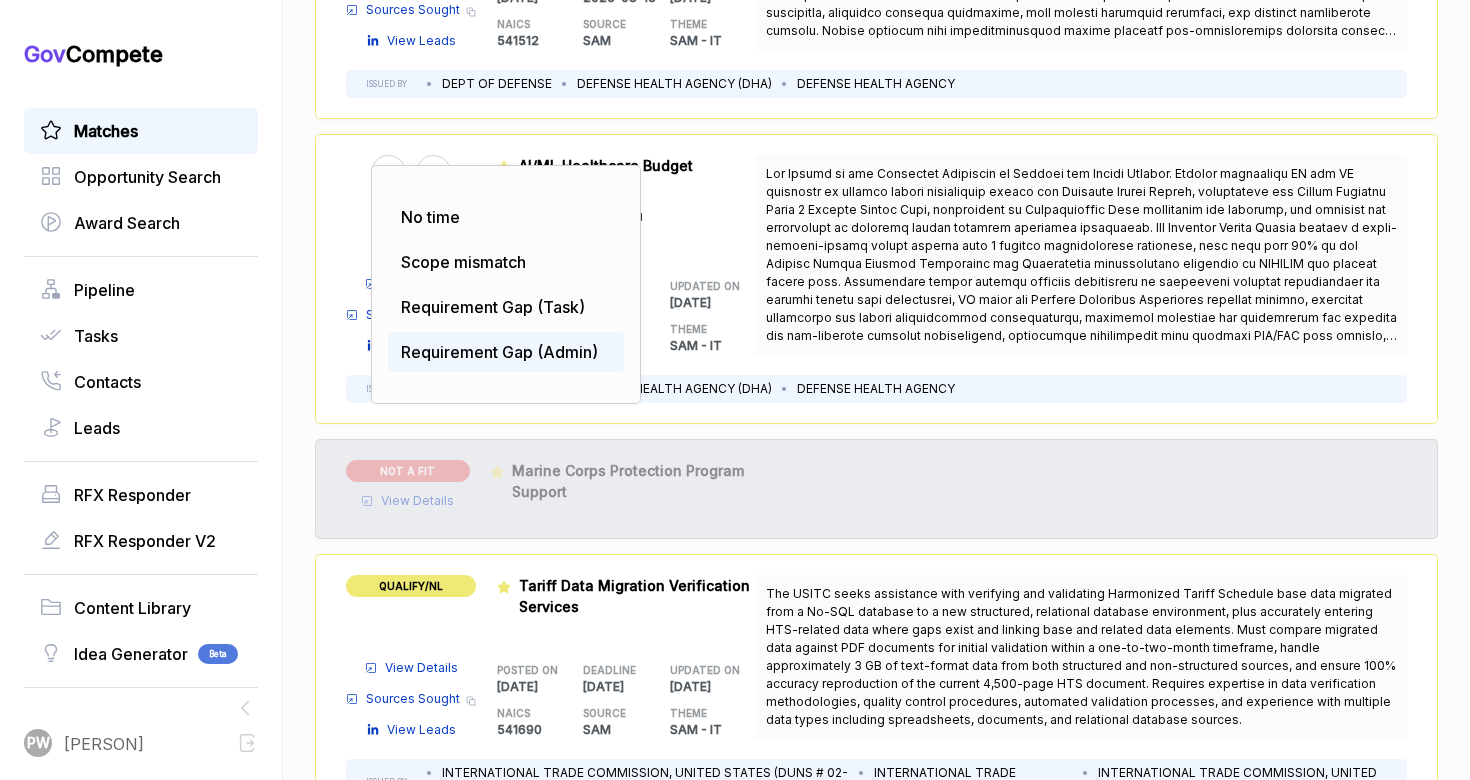 click on "Requirement Gap (Admin)" at bounding box center [499, 352] 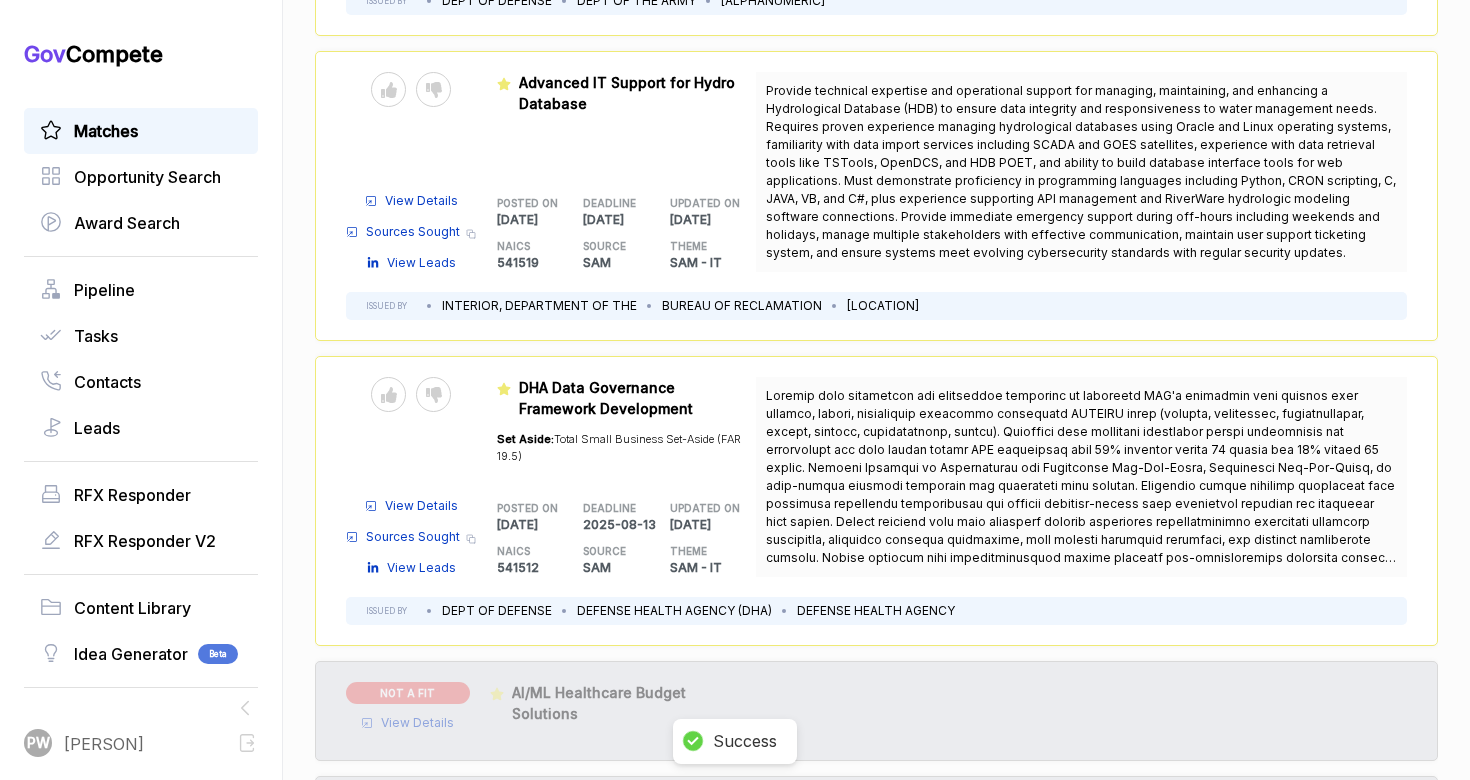 scroll, scrollTop: 4230, scrollLeft: 0, axis: vertical 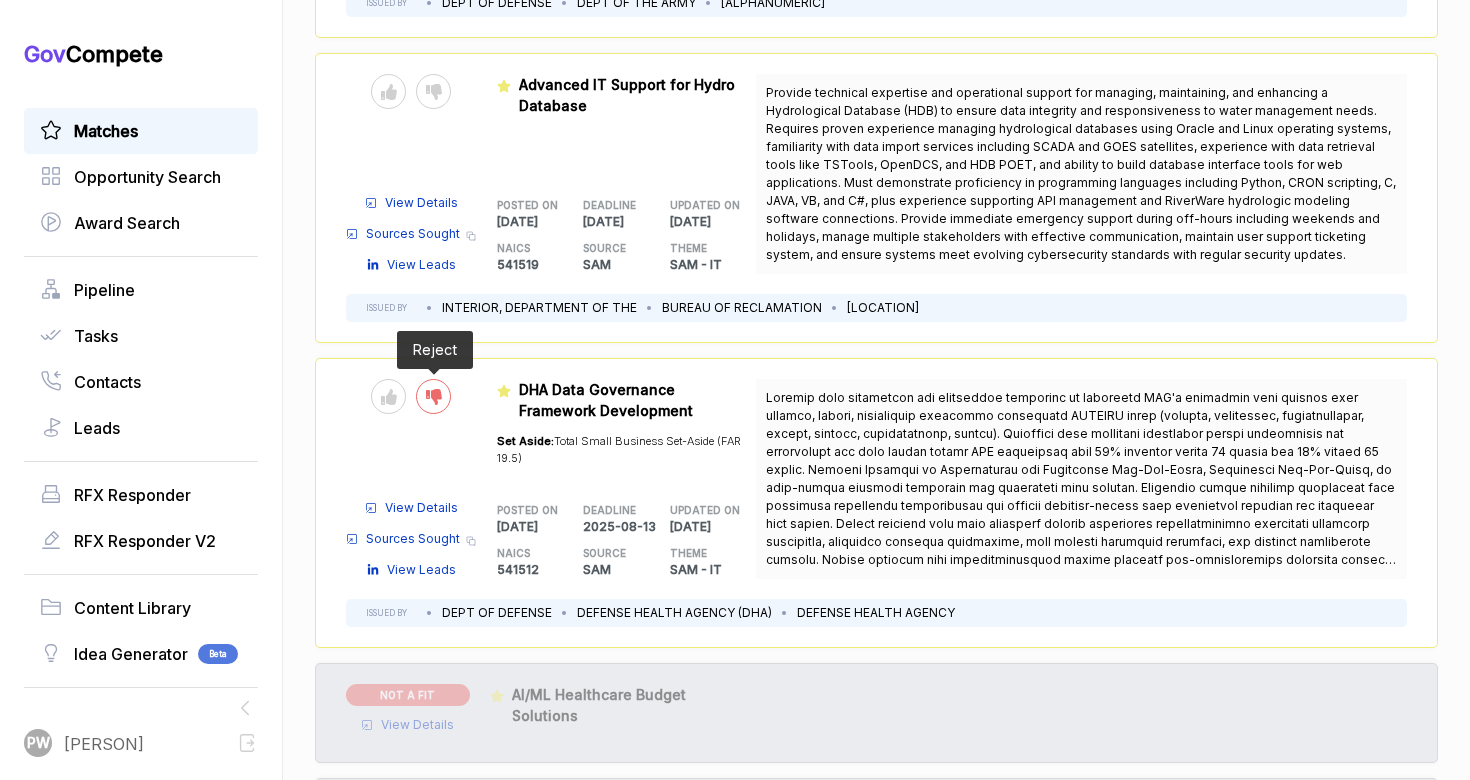 click at bounding box center (433, 396) 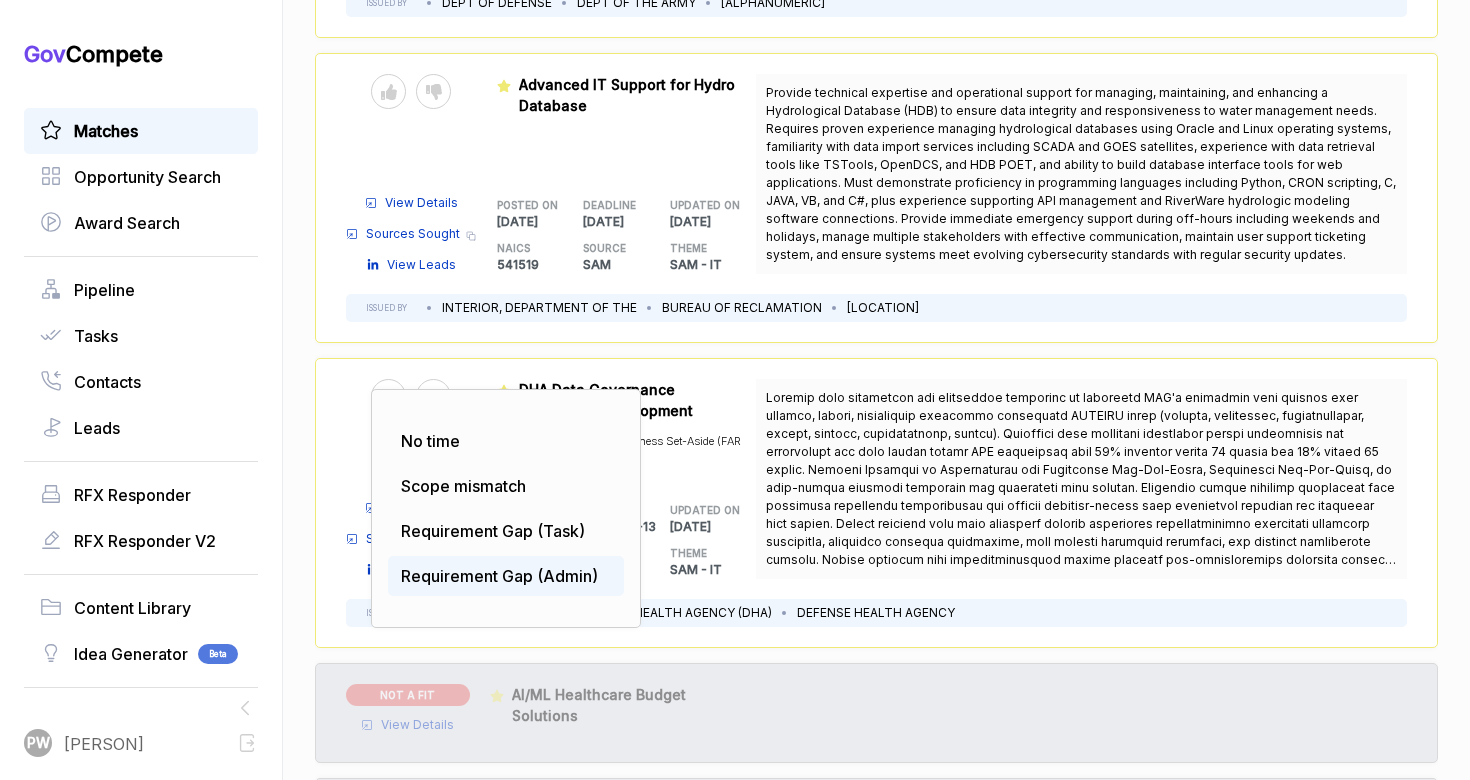 click on "Requirement Gap (Admin)" at bounding box center (499, 576) 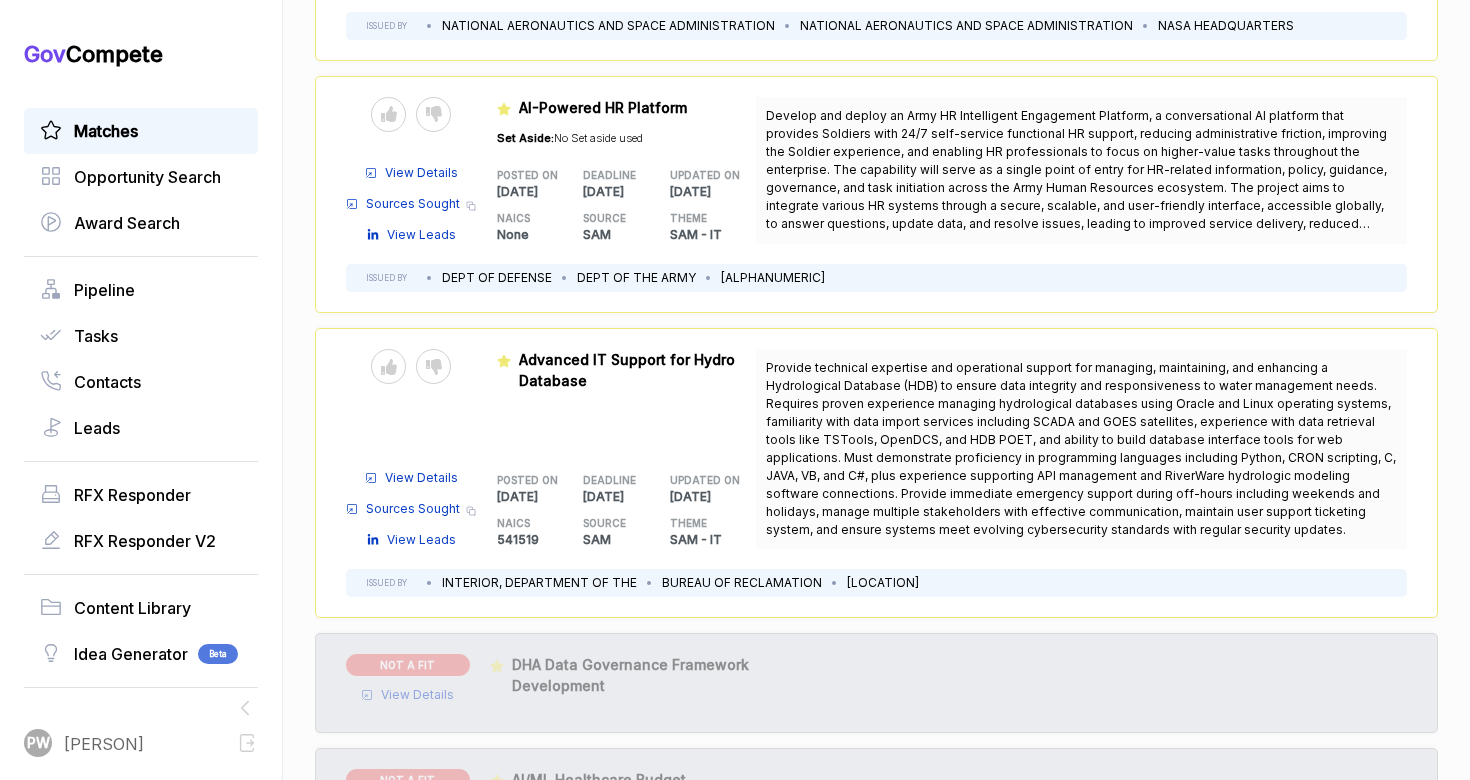 scroll, scrollTop: 3958, scrollLeft: 0, axis: vertical 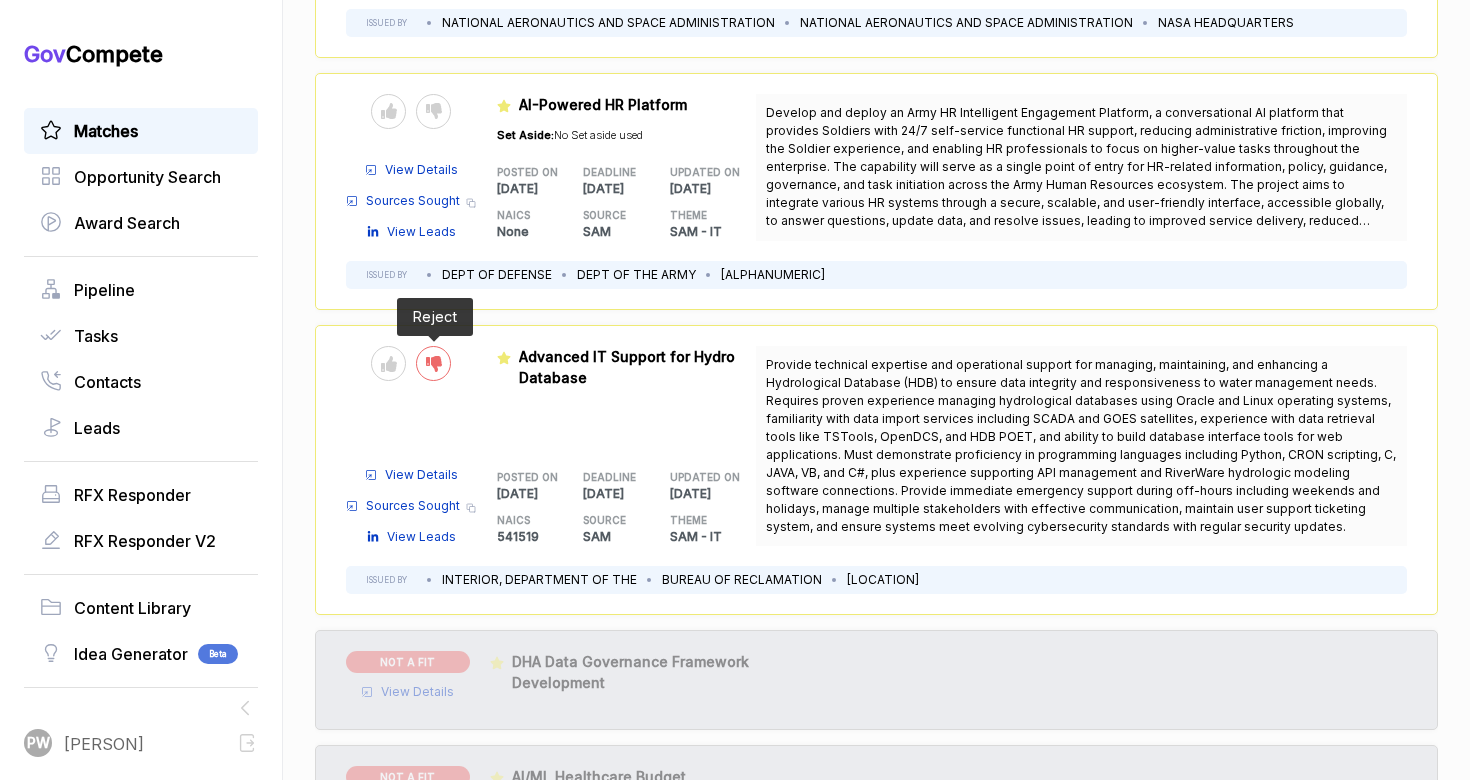 click 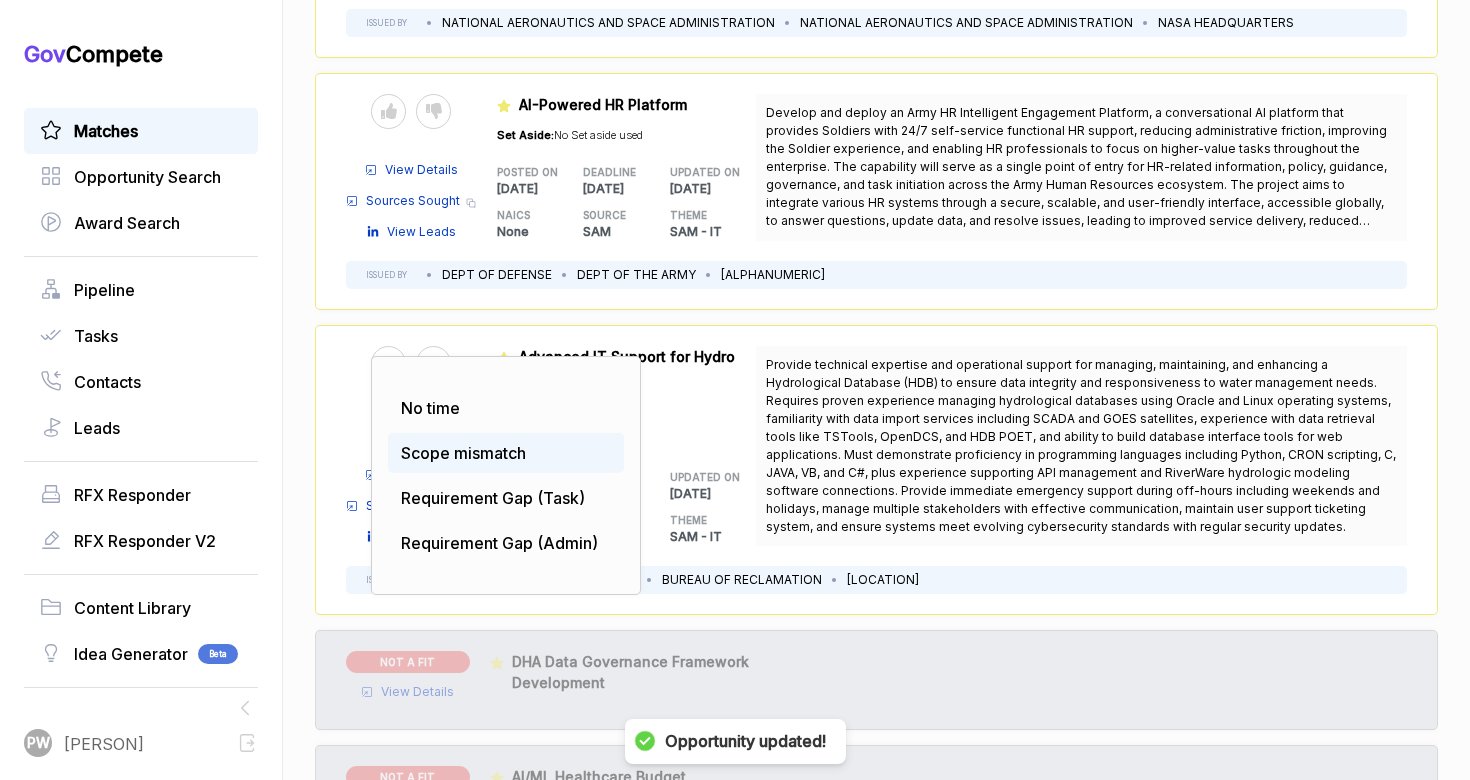 click on "Scope mismatch" at bounding box center (506, 453) 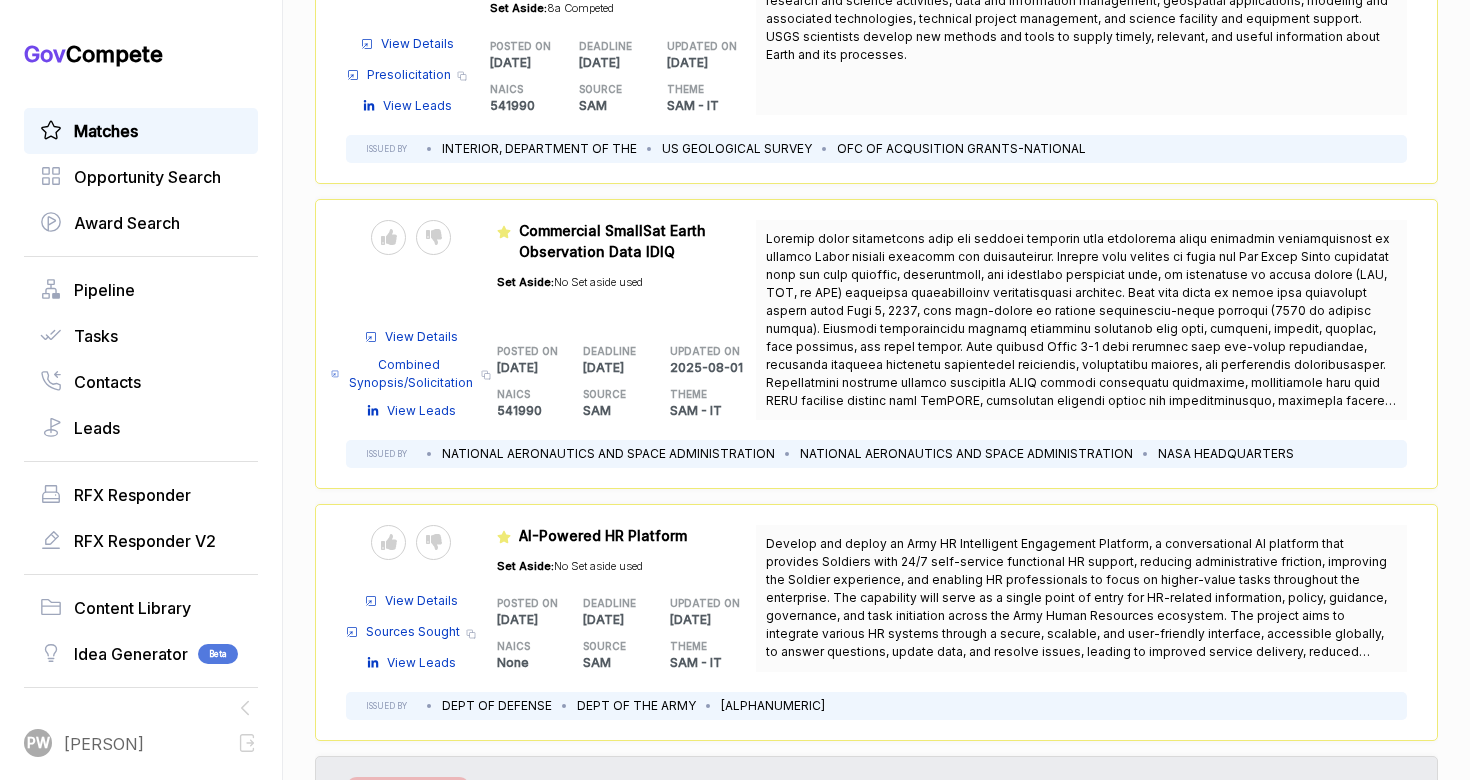 scroll, scrollTop: 3524, scrollLeft: 0, axis: vertical 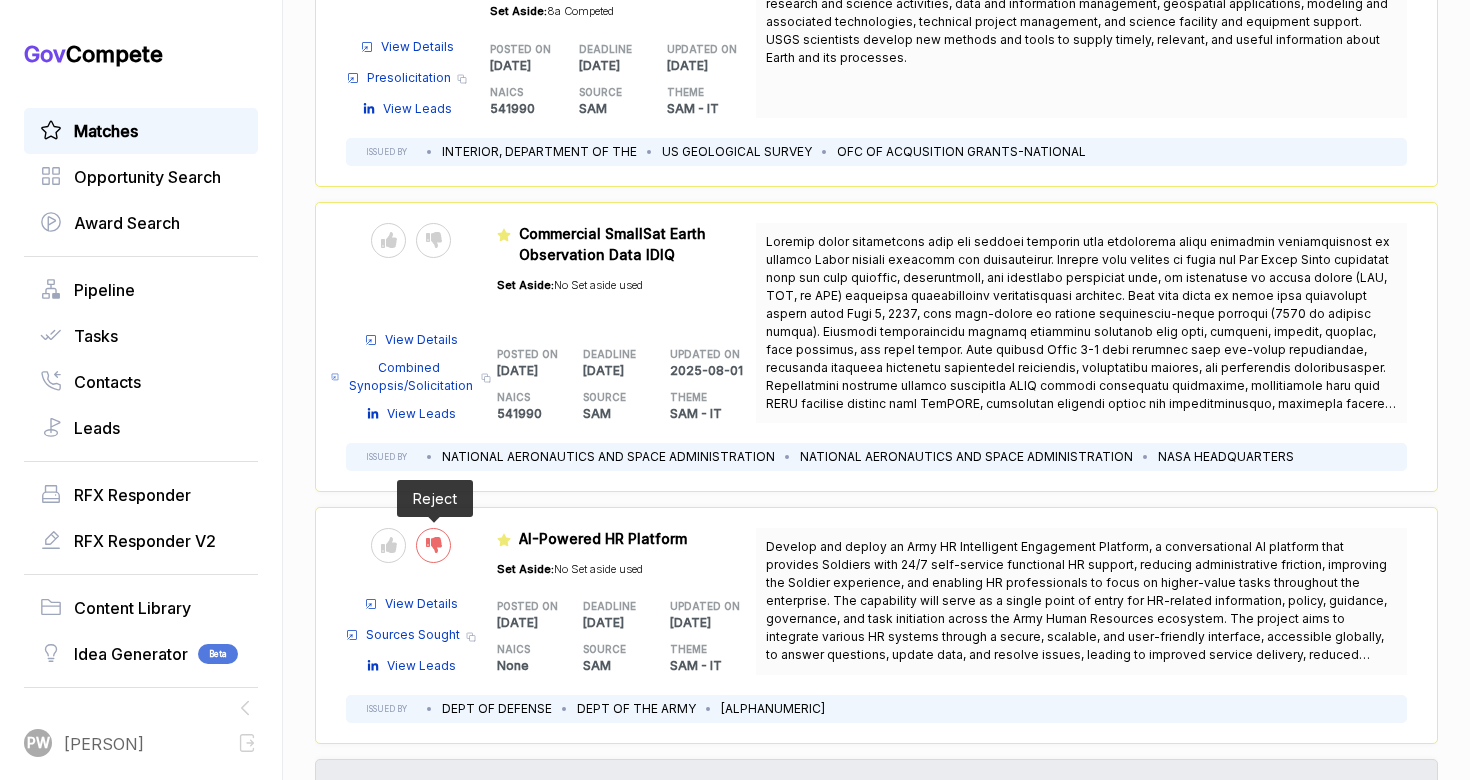 click at bounding box center [433, 545] 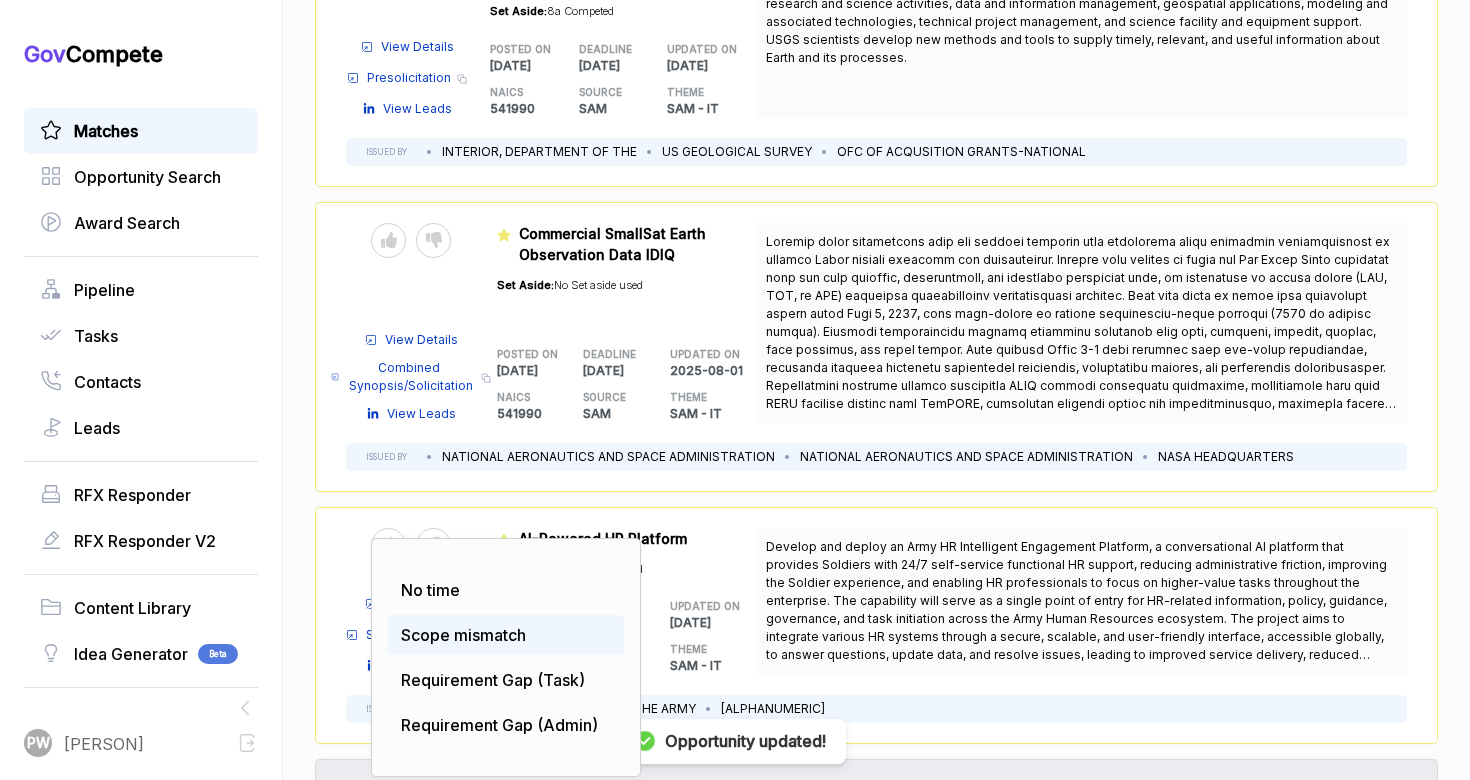 click on "Scope mismatch" at bounding box center [506, 635] 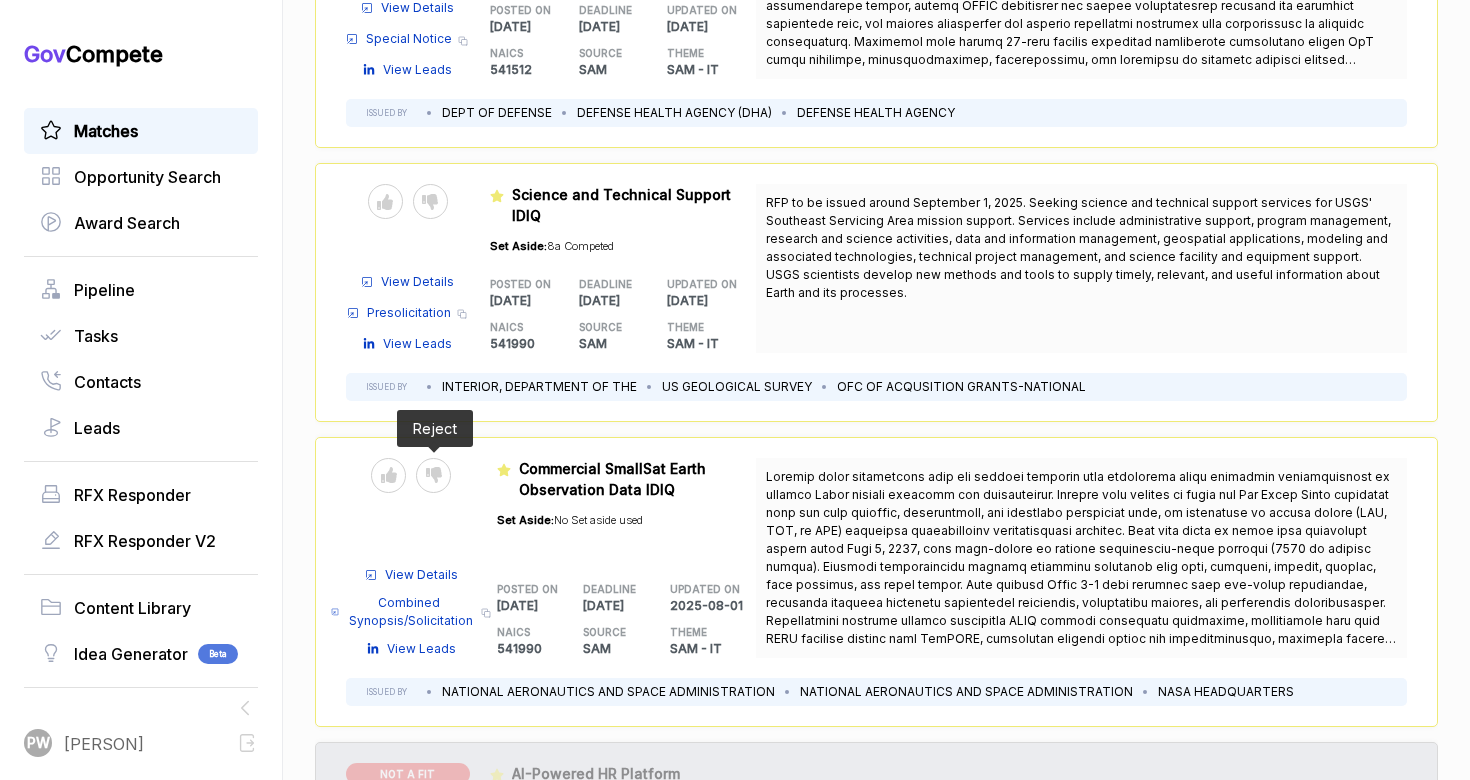 scroll, scrollTop: 3312, scrollLeft: 0, axis: vertical 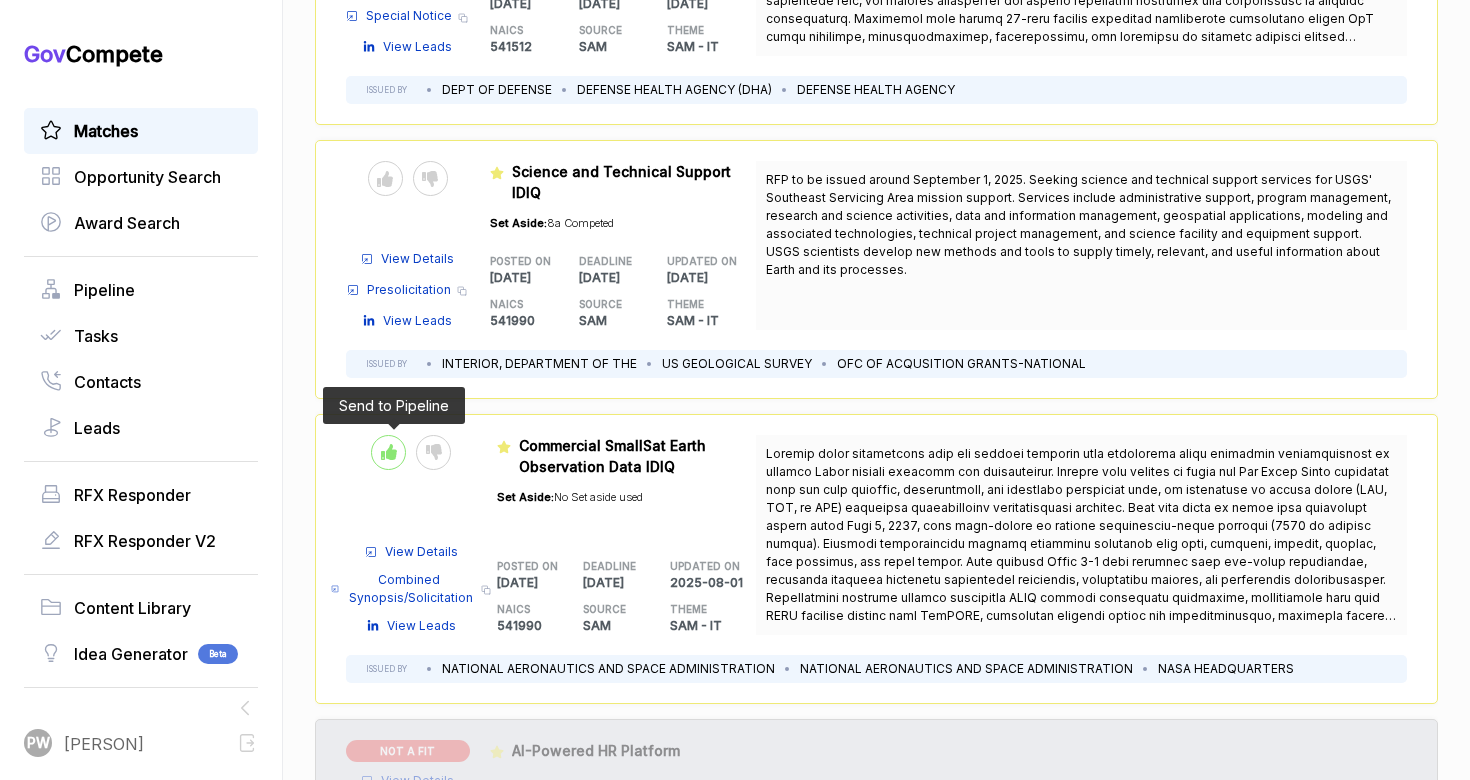click at bounding box center (388, 452) 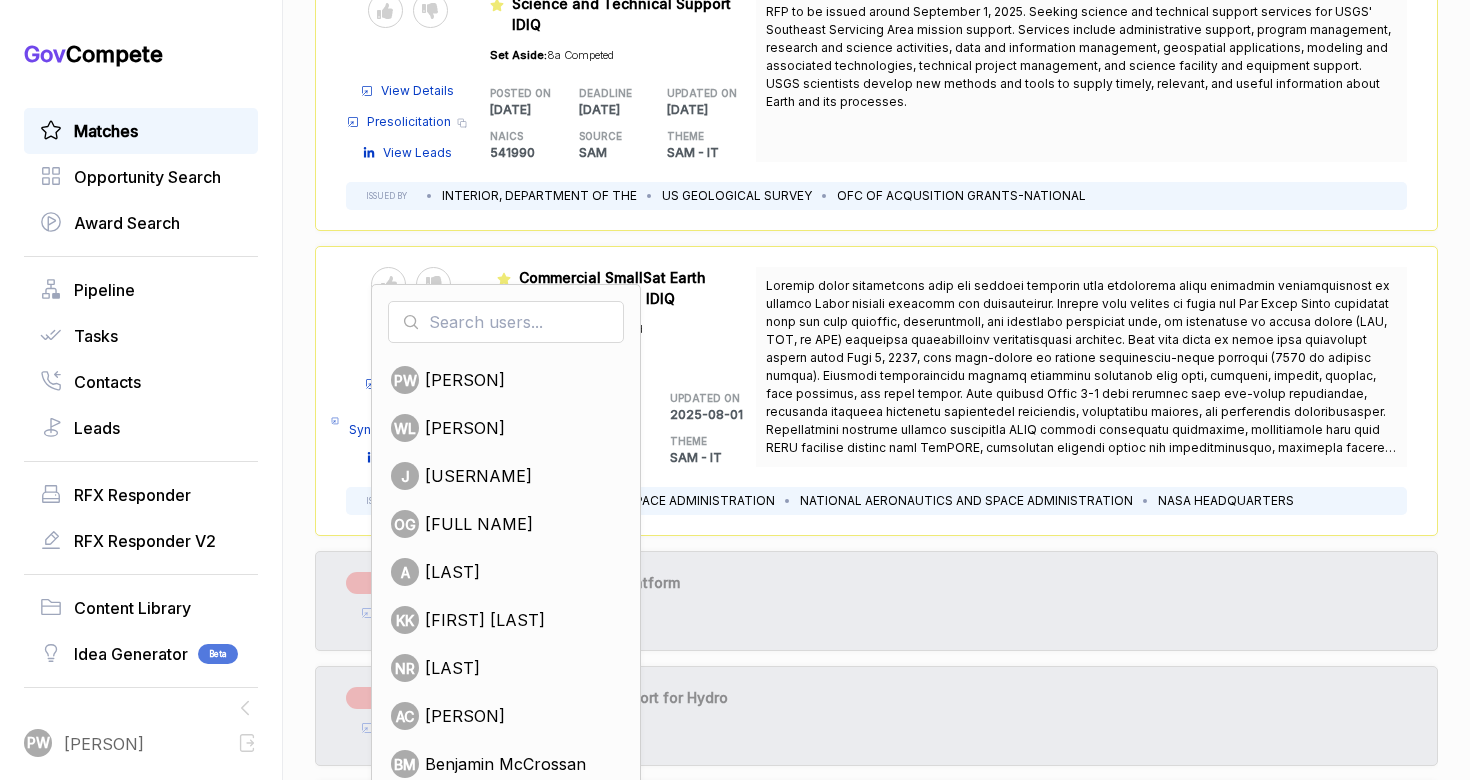 scroll, scrollTop: 3491, scrollLeft: 0, axis: vertical 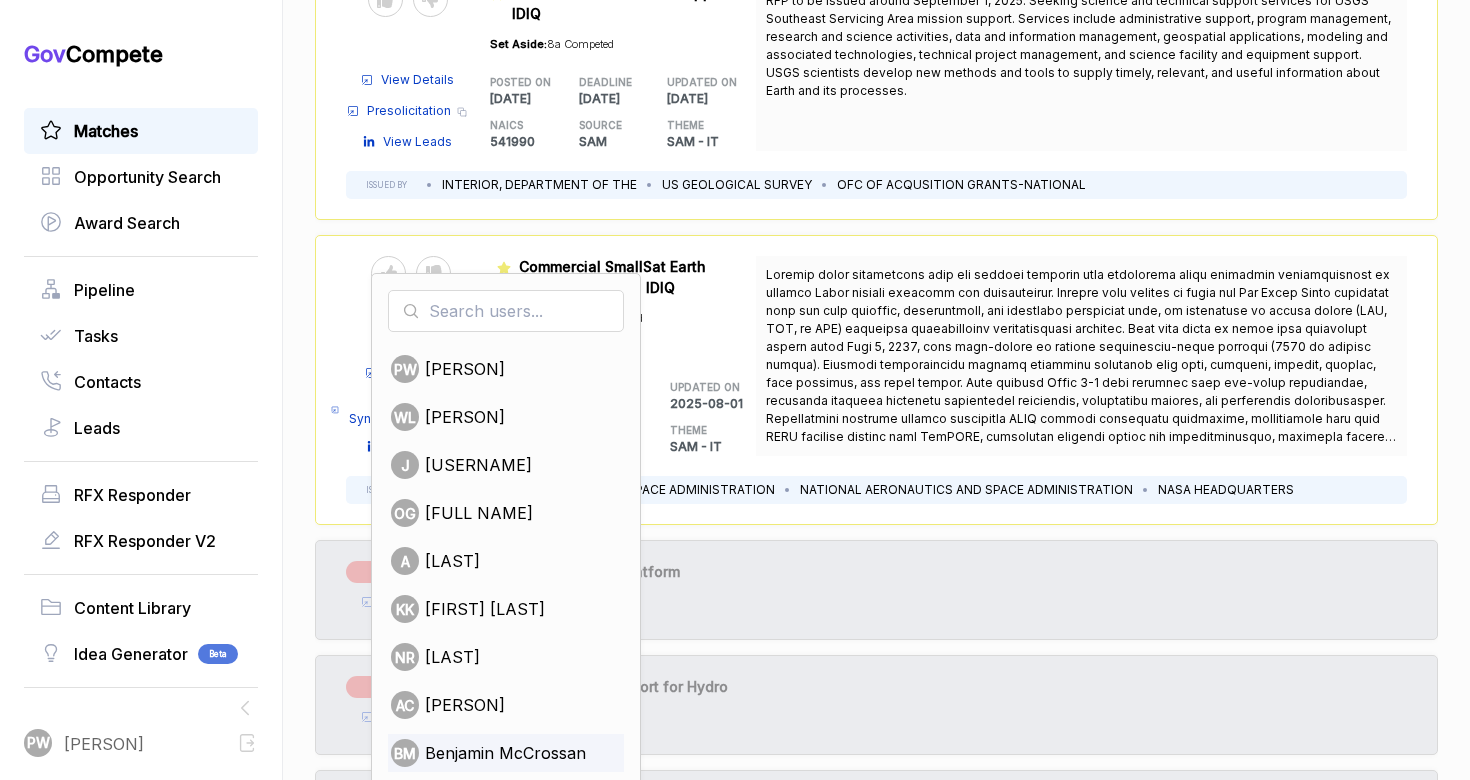 click on "Benjamin McCrossan" at bounding box center [505, 753] 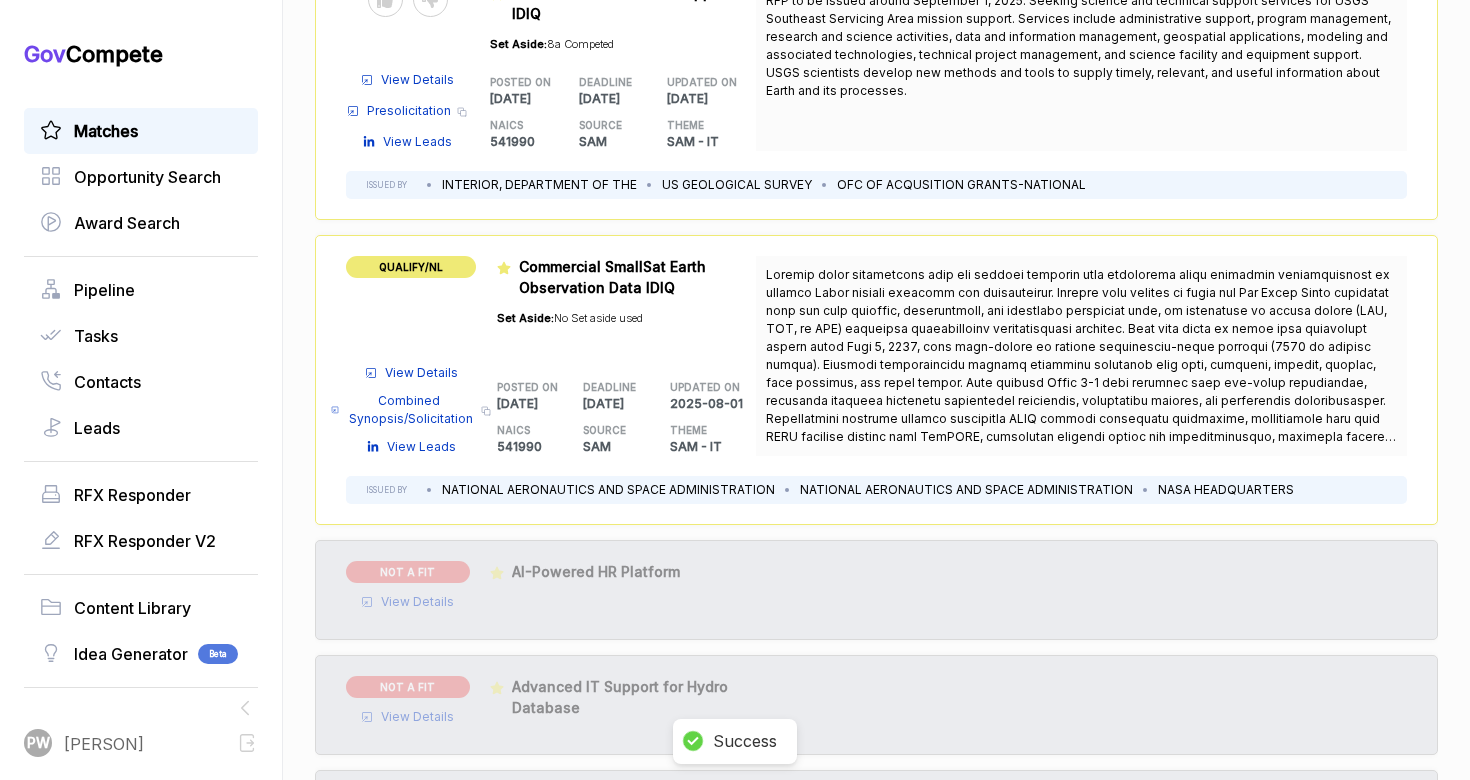 click on "QUALIFY/NL" at bounding box center [411, 267] 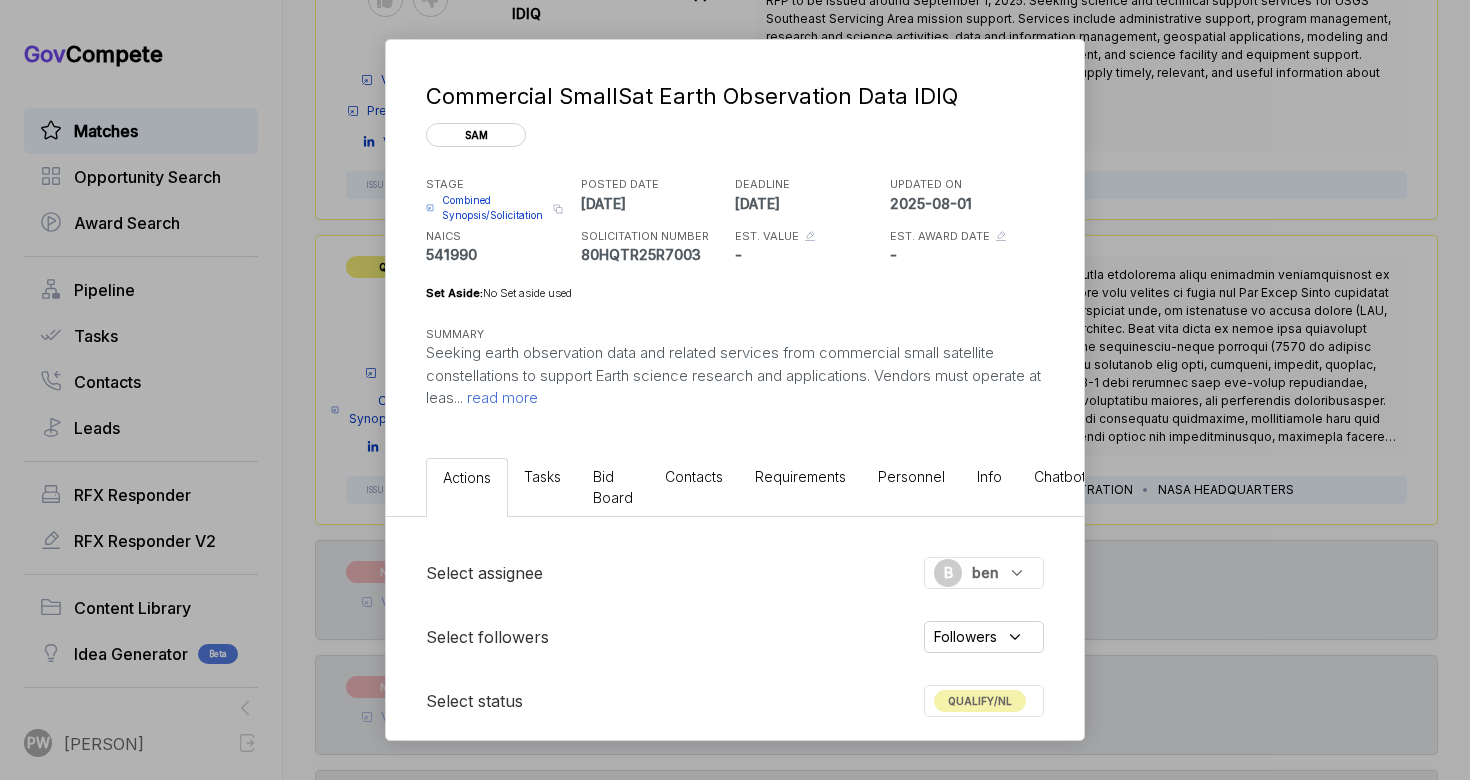 click on "QUALIFY/NL" at bounding box center (980, 701) 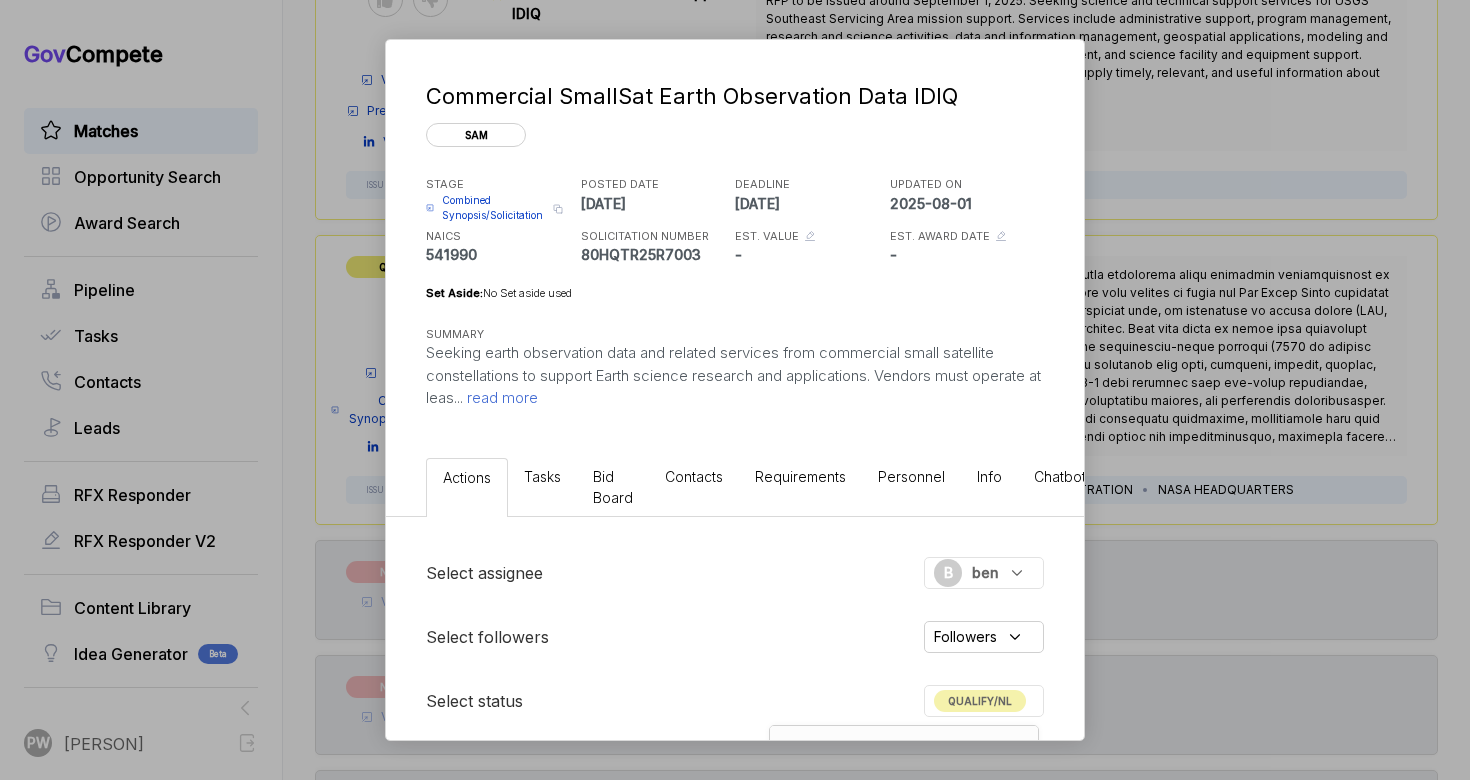 click on "QUALIFY/NL" at bounding box center (980, 701) 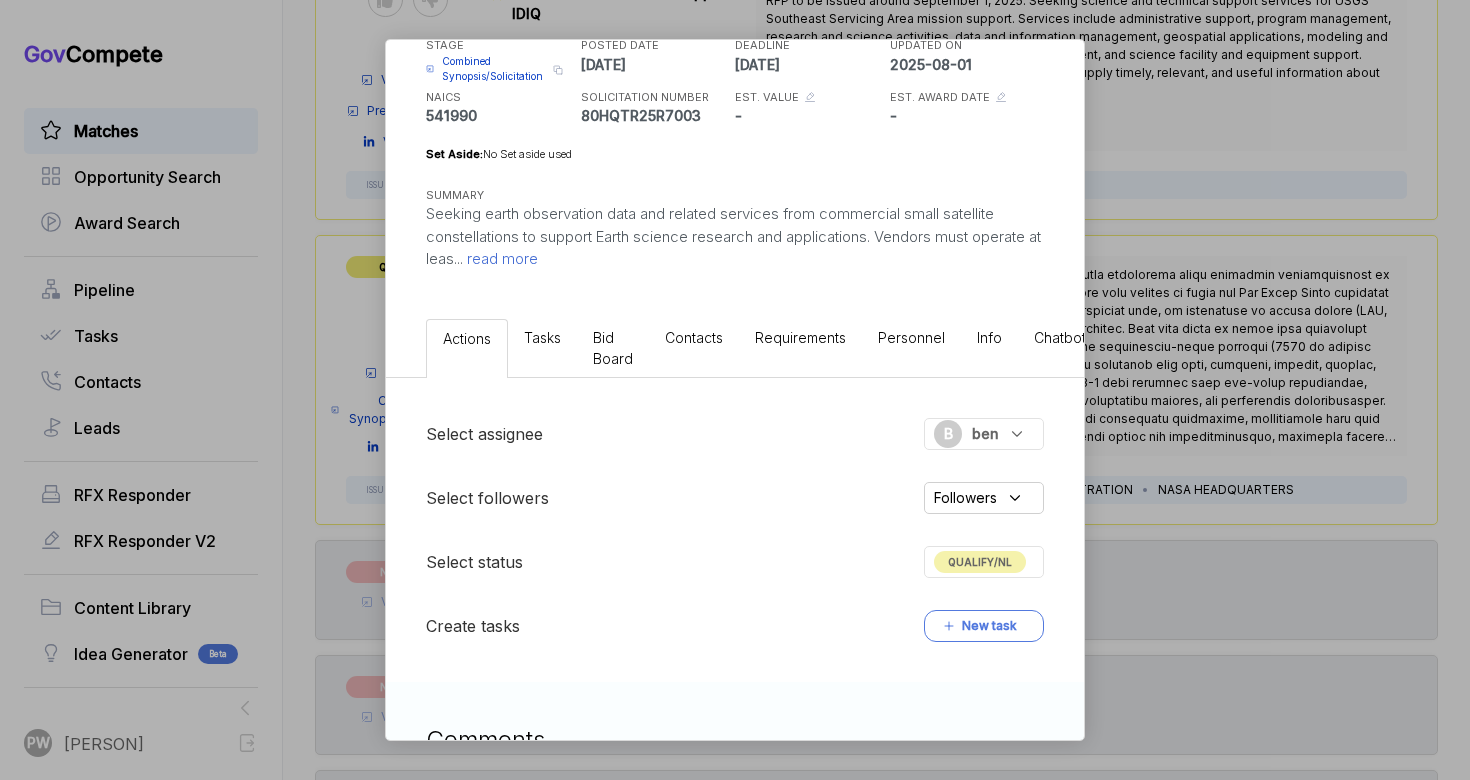 scroll, scrollTop: 361, scrollLeft: 0, axis: vertical 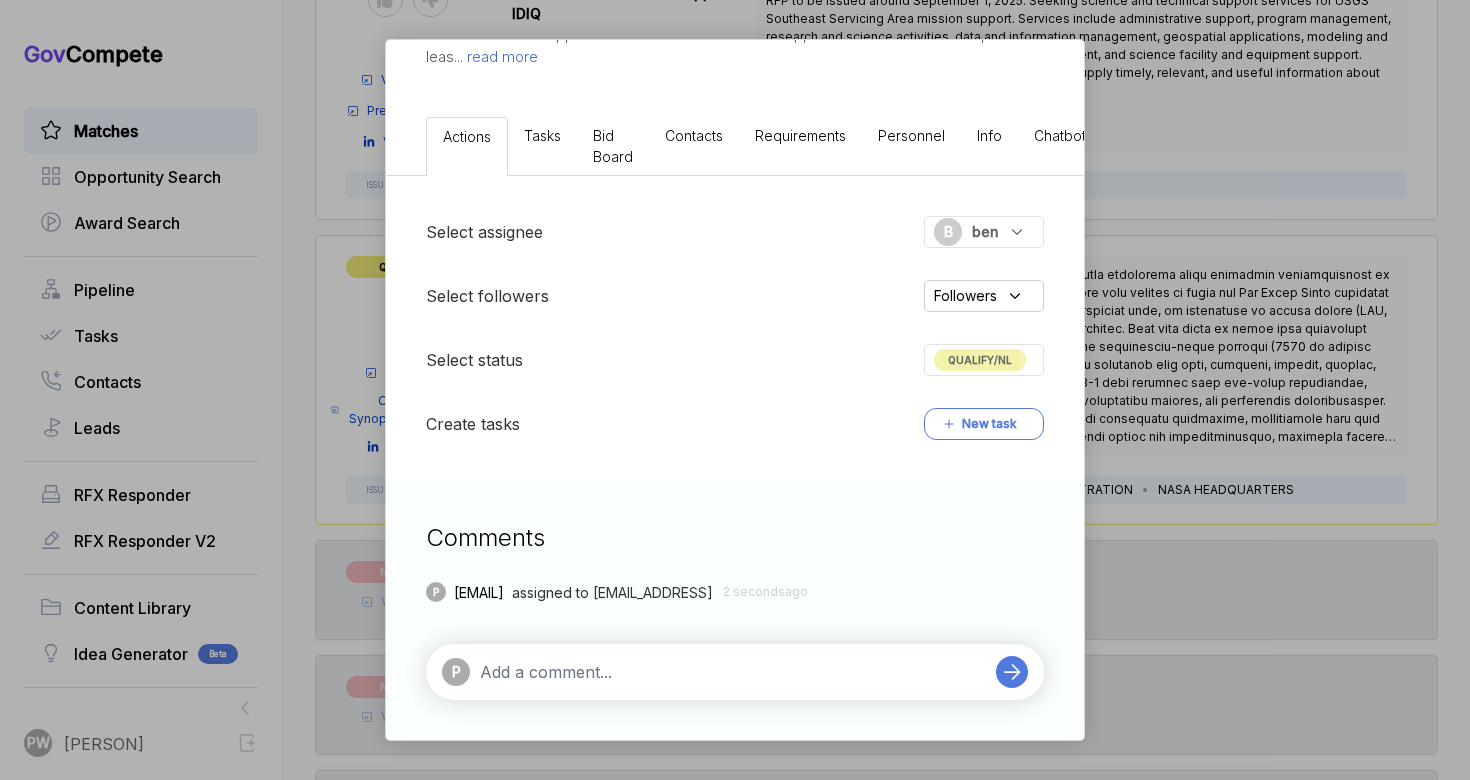 click on "QUALIFY/NL" at bounding box center [984, 360] 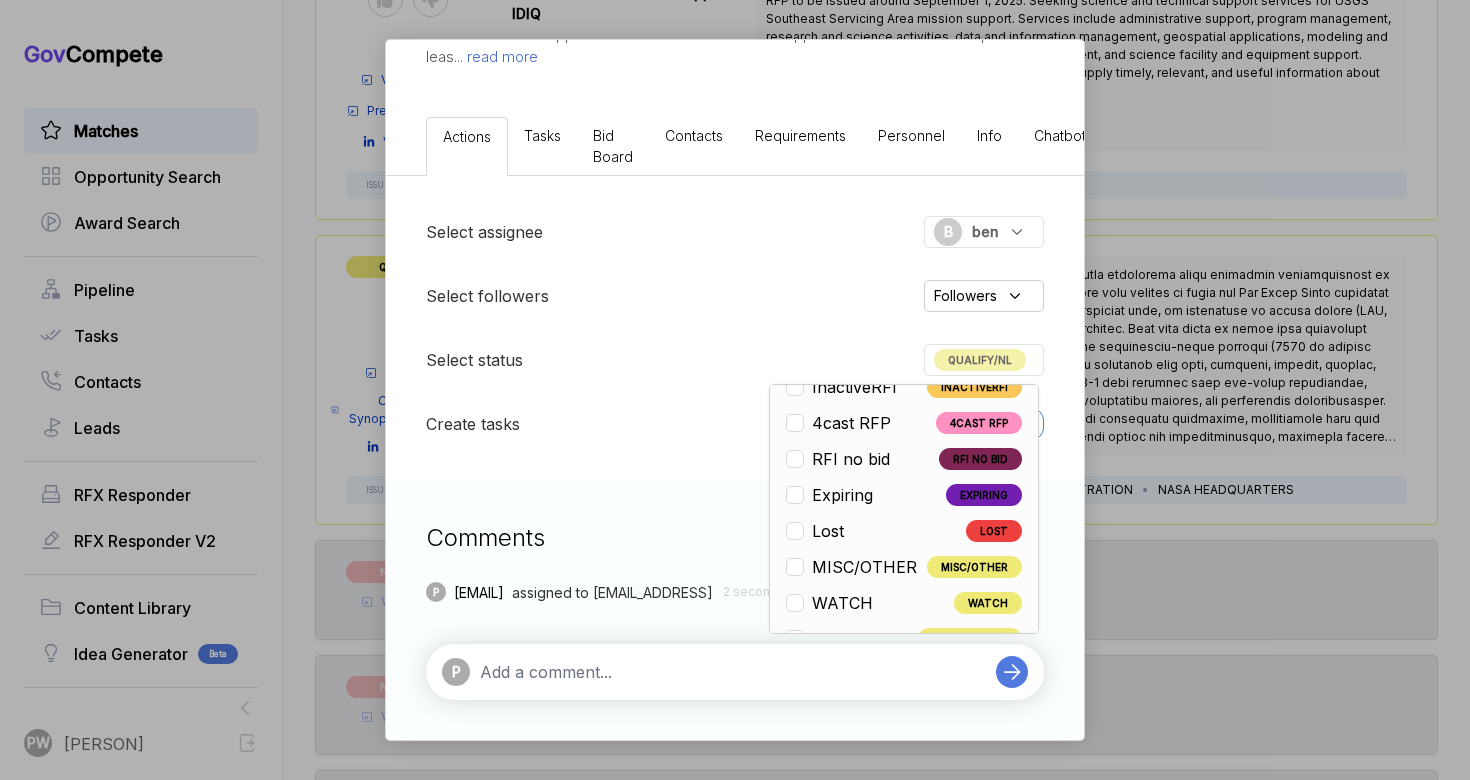 scroll, scrollTop: 420, scrollLeft: 0, axis: vertical 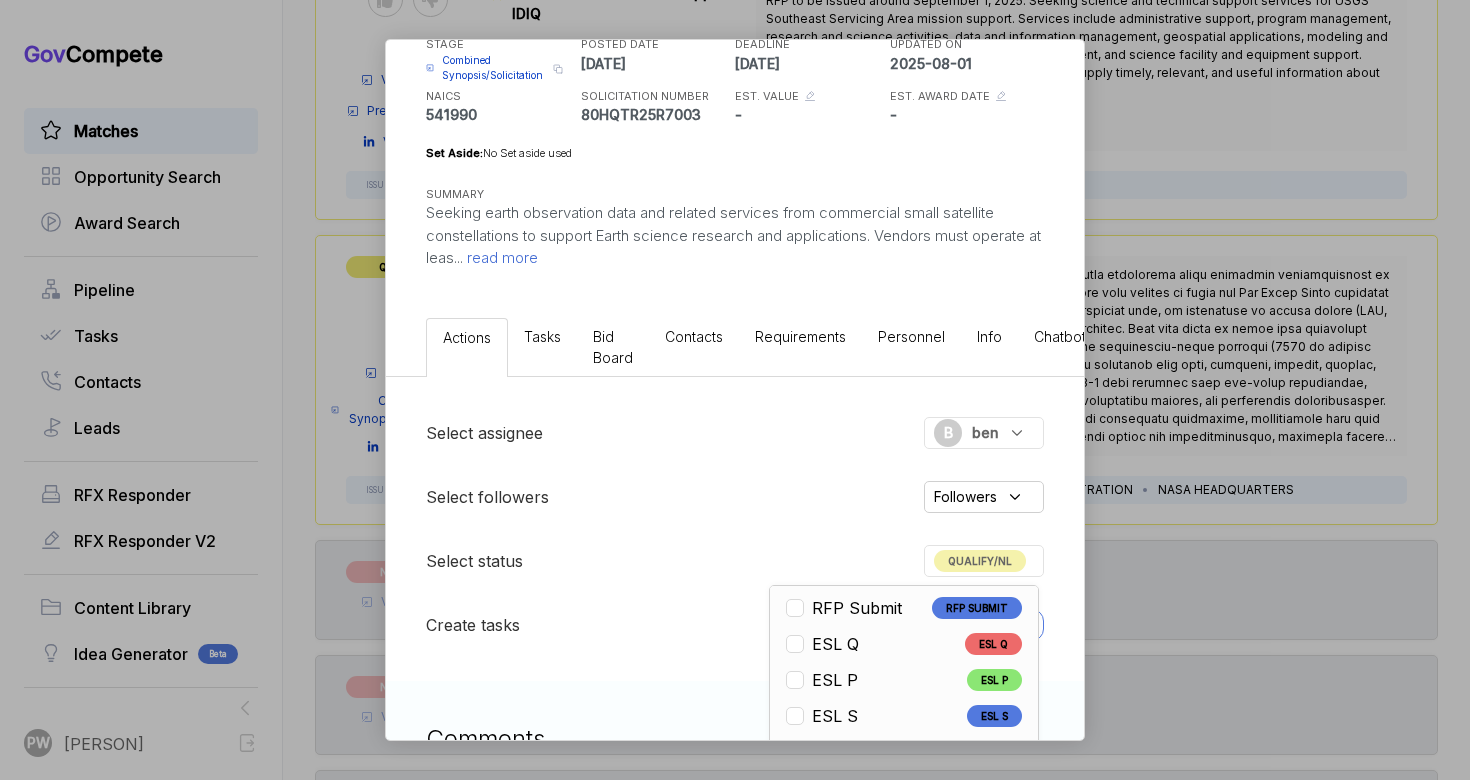 click on "ESL Q ESL Q" at bounding box center [904, 644] 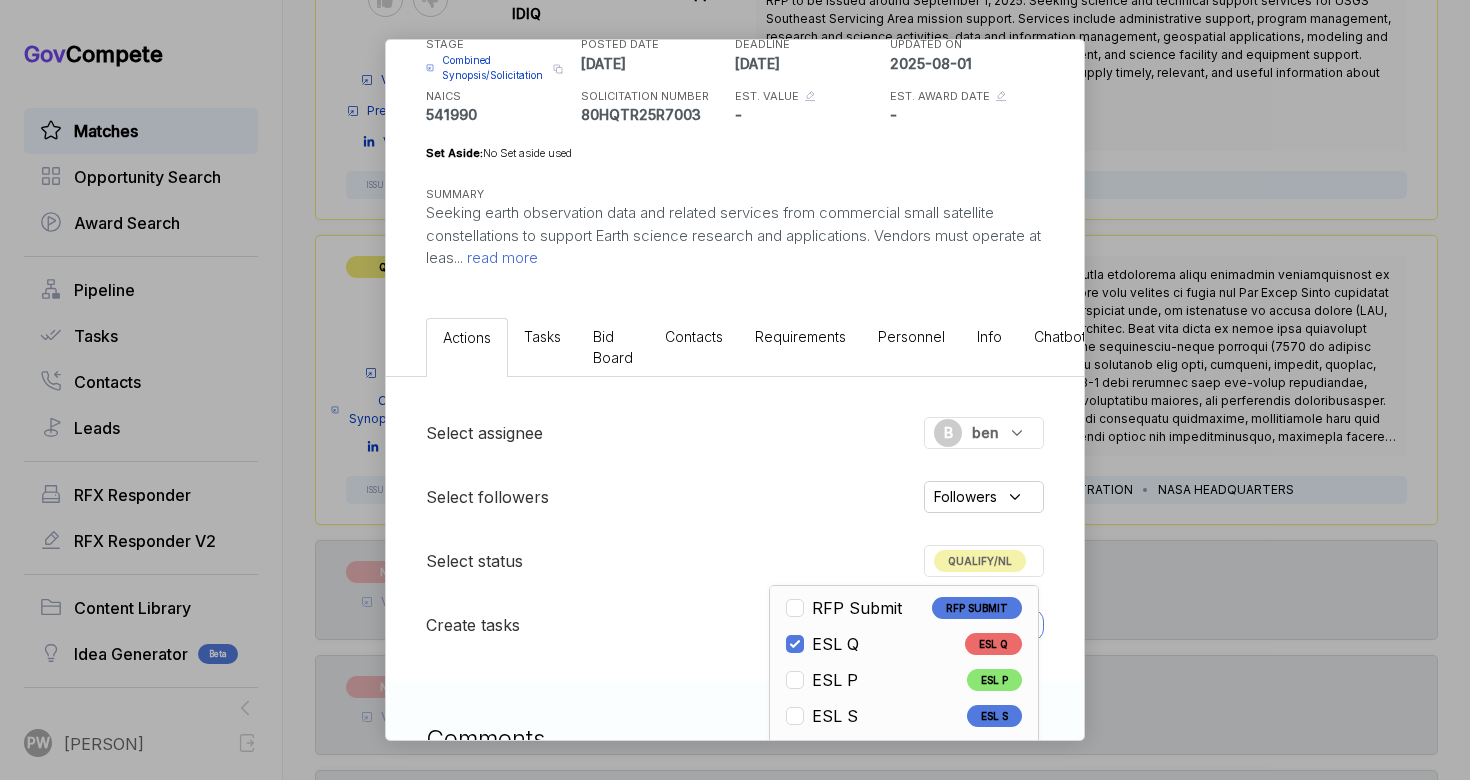 checkbox on "false" 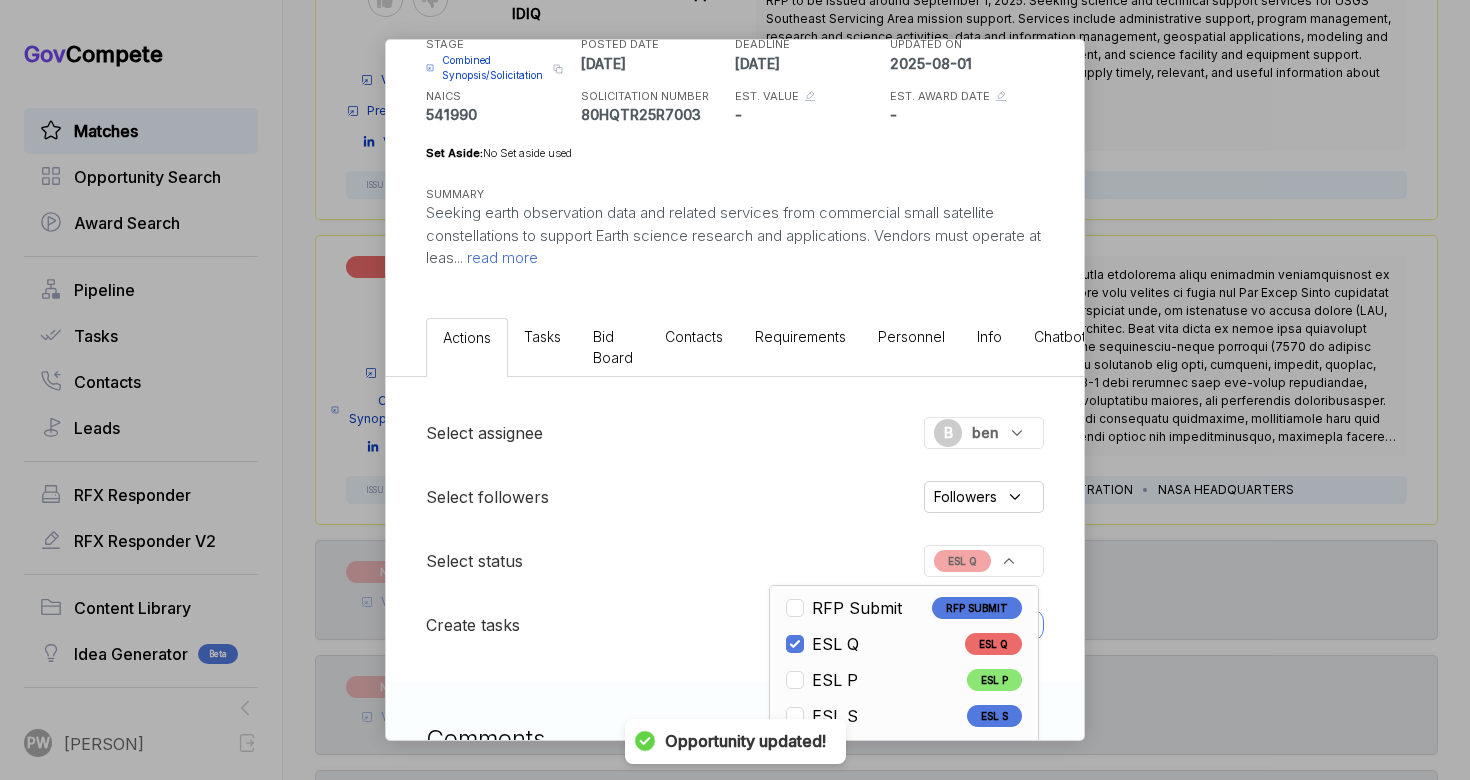 click on "Commercial SmallSat Earth Observation Data IDIQ sam STAGE Combined Synopsis/Solicitation Copy link POSTED DATE 2025-07-29 DEADLINE 2025-08-29 UPDATED ON 2025-08-01 NAICS 541990 SOLICITATION NUMBER 80HQTR25R7003 EST. VALUE - EST. AWARD DATE - Set Aside:  No Set aside used SUMMARY  Seeking earth observation data and related services from commercial small satellite constellations to support Earth science research and applications. Vendors must operate at leas ...   read more Actions Tasks Bid Board Contacts Requirements Personnel Info Chatbot Select assignee   B [PERSON] Select followers Followers Select status   ESL Q Open OPEN Qualify/NL QUALIFY/NL Pursuit RFI PURSUIT RFI RFI Submit RFI SUBMIT Pursuit RFP PURSUIT RFP RFP Submit RFP SUBMIT ESL Q ESL Q ESL P ESL P ESL S ESL S Nego/award NEGO/AWARD InactiveRFI INACTIVERFI 4cast RFP 4CAST RFP RFI no bid RFI NO BID Expiring EXPIRING Lost LOST MISC/OTHER MISC/OTHER WATCH WATCH GC forecast GC FORECAST Not a fit NOT A FIT Create tasks  New task   Comments P 18 seconds  ago" at bounding box center (735, 390) 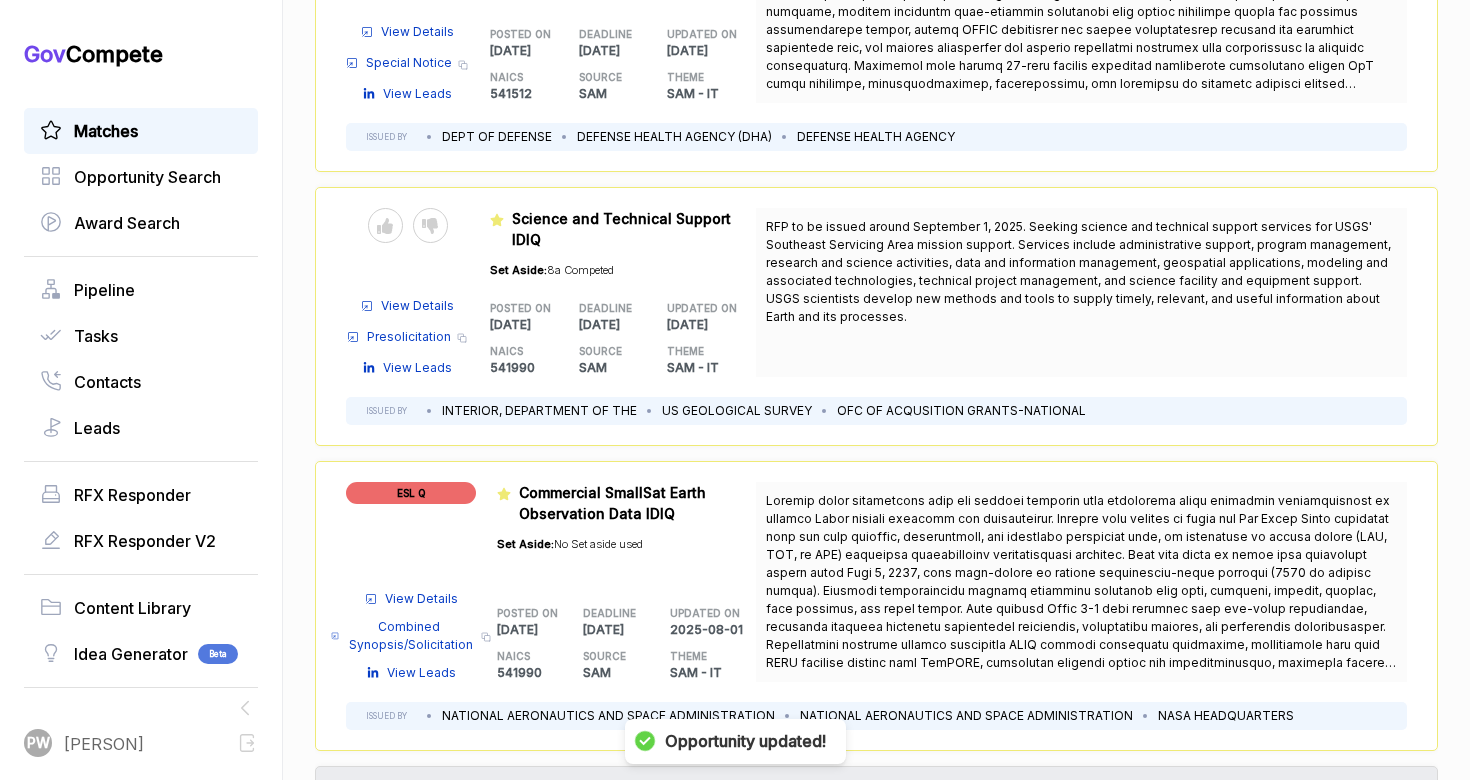 scroll, scrollTop: 3248, scrollLeft: 0, axis: vertical 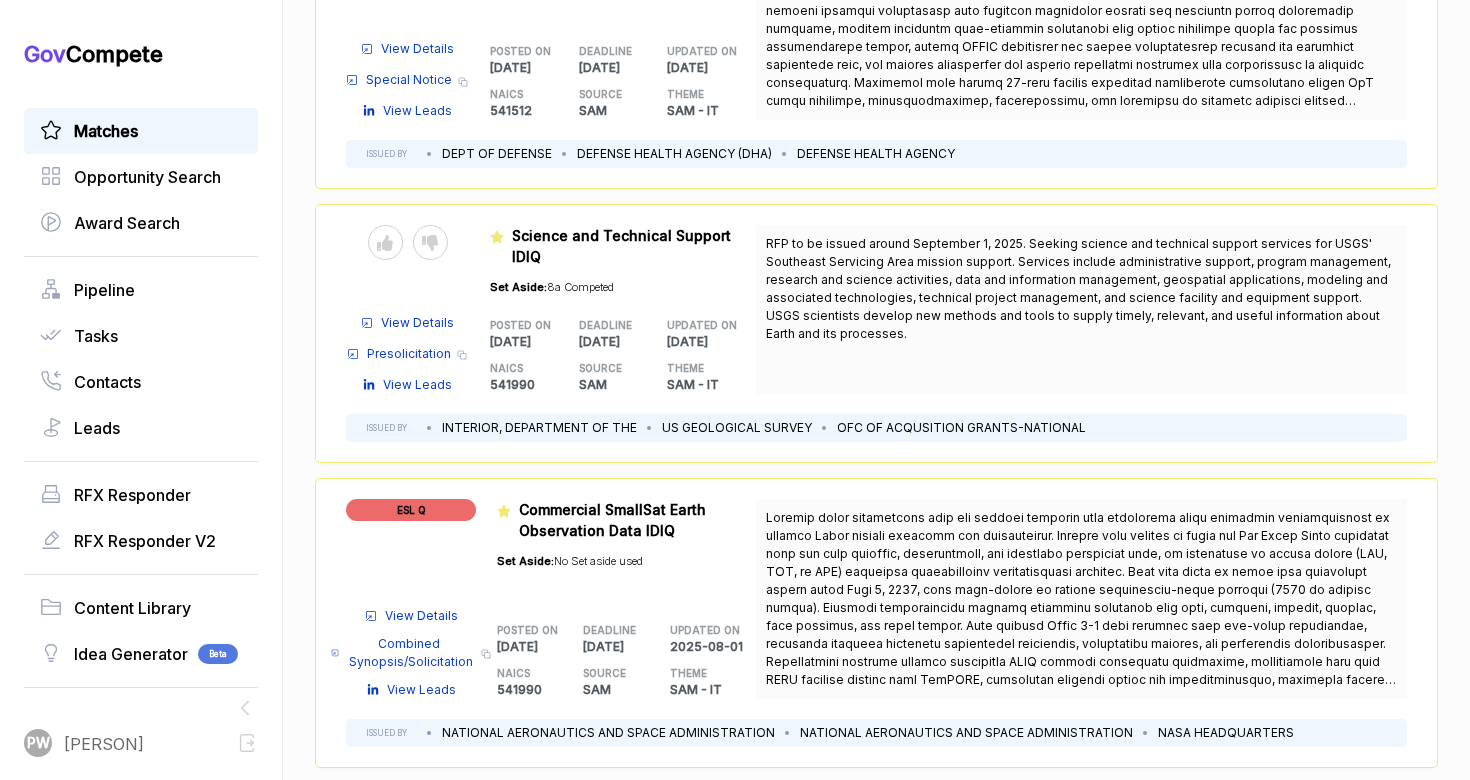 click on "View Details" at bounding box center [417, 323] 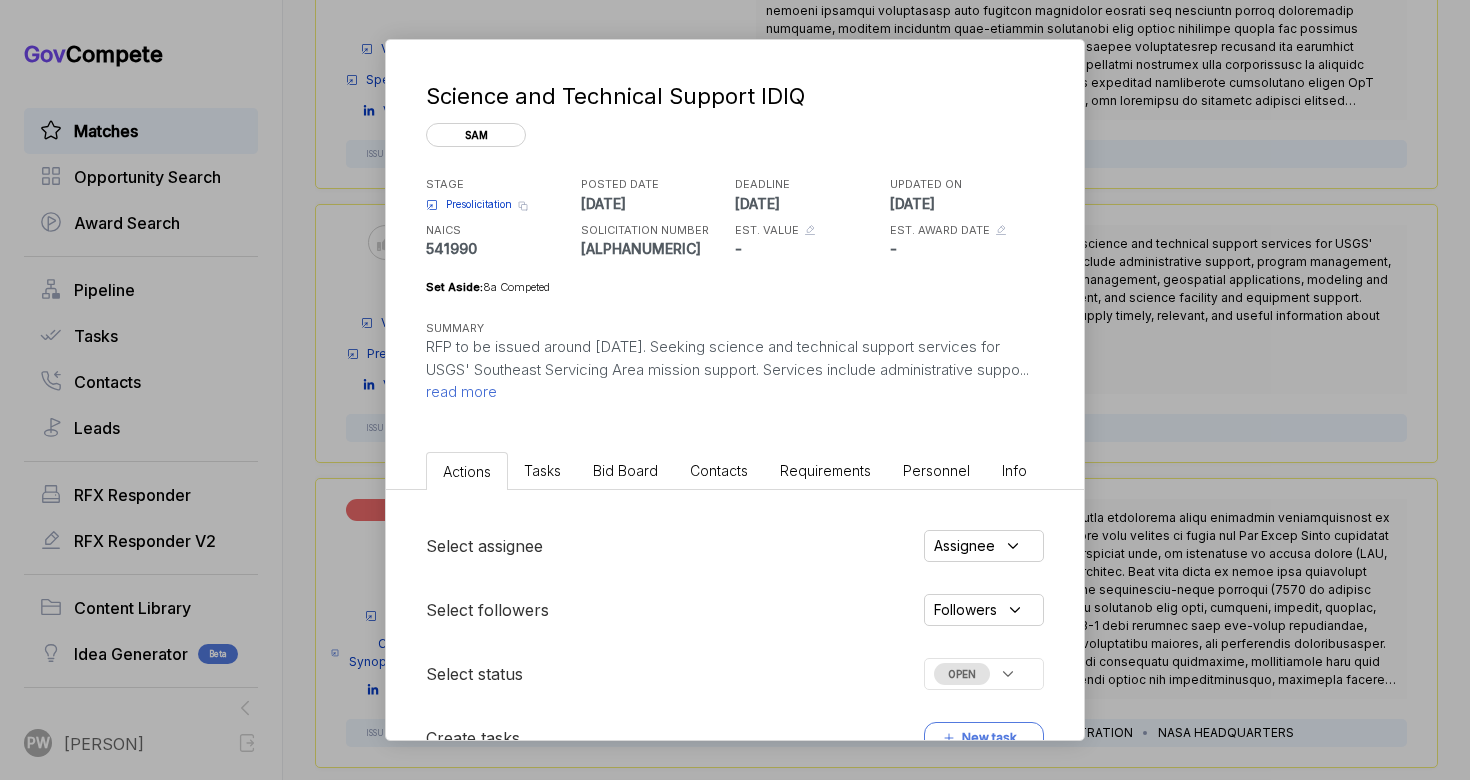 click on "read more" at bounding box center (461, 391) 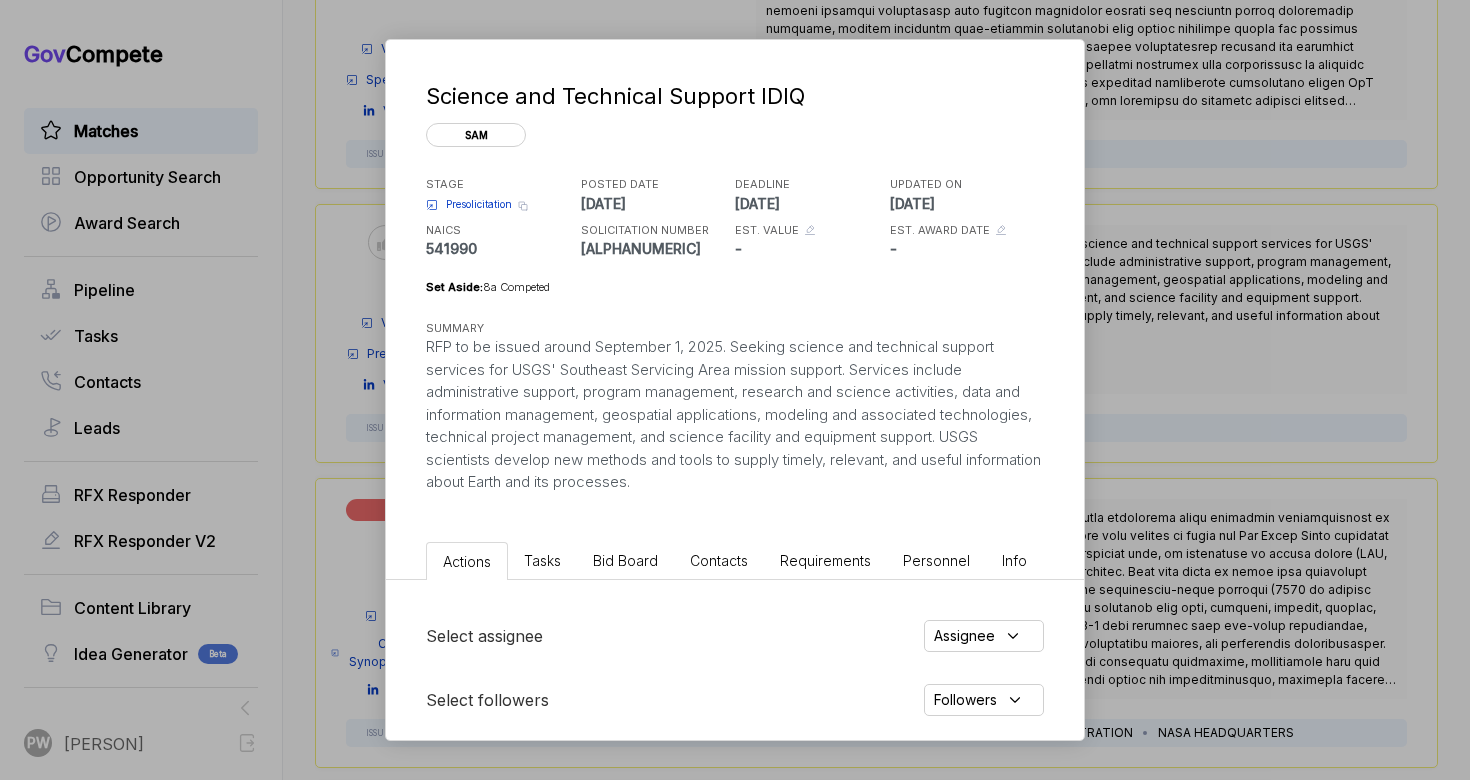 click on "Bid Board" at bounding box center [625, 560] 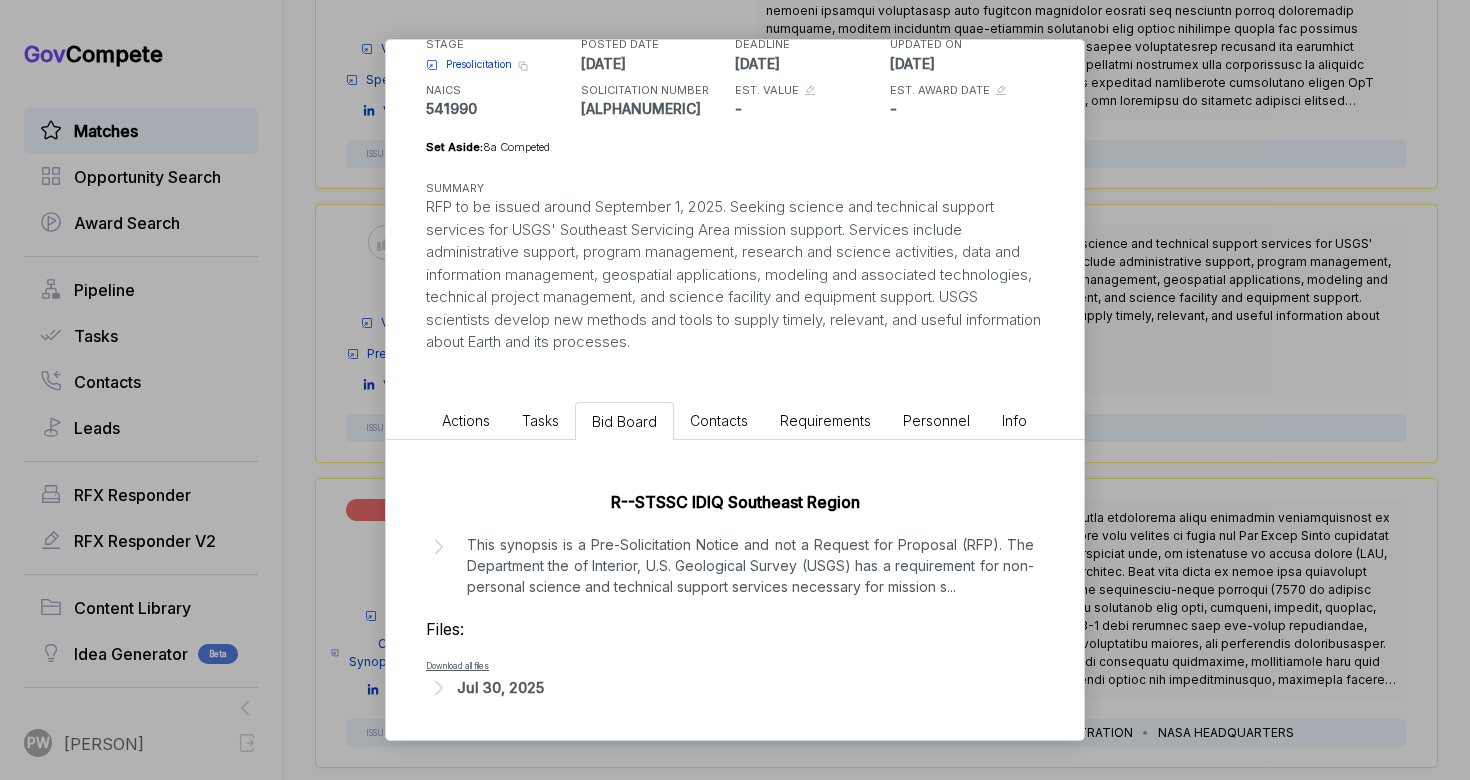 click on "This synopsis is a Pre-Solicitation Notice and not a Request for Proposal (RFP). The Department the of Interior, U.S. Geological Survey (USGS) has a requirement for non-personal science and technical support services necessary for mission s ..." at bounding box center [750, 565] 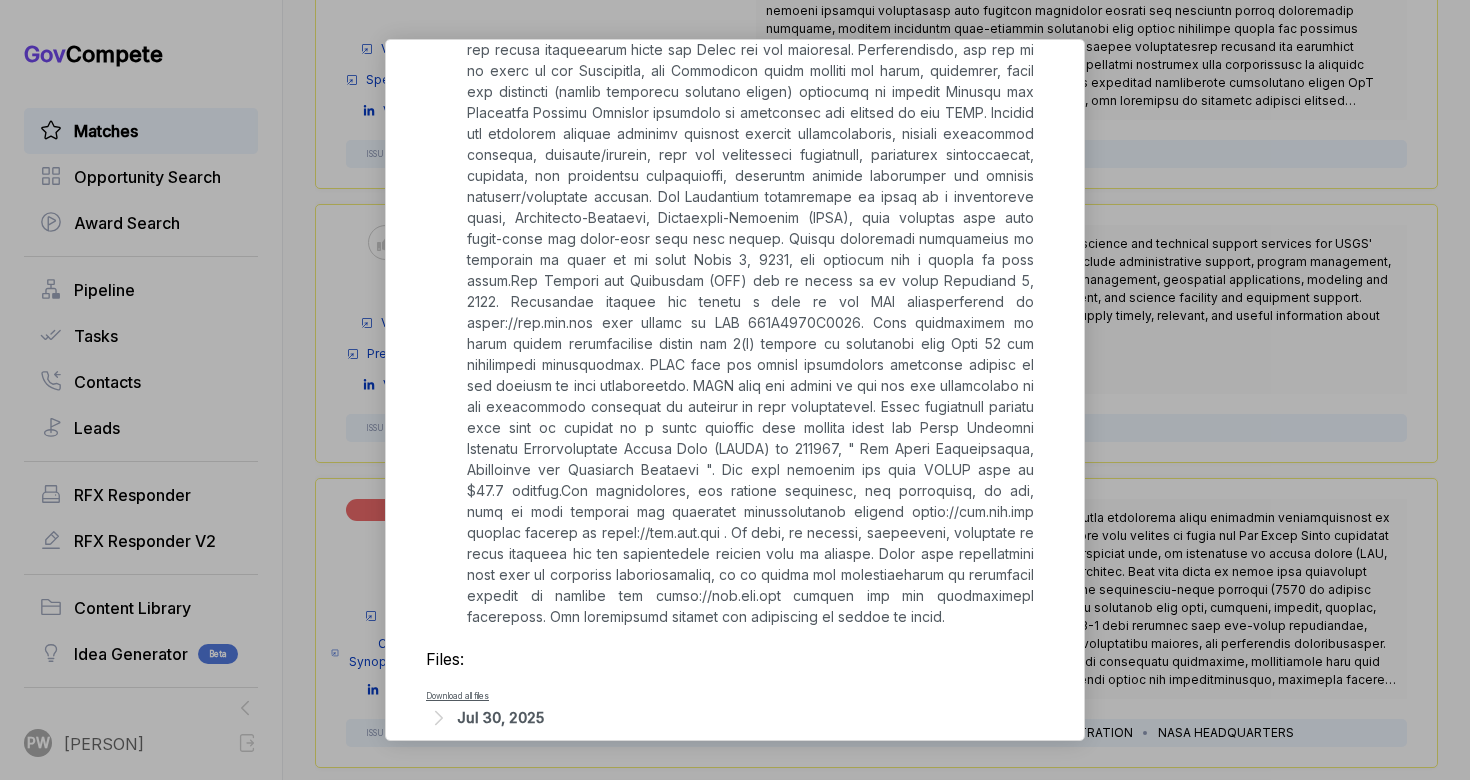 scroll, scrollTop: 833, scrollLeft: 0, axis: vertical 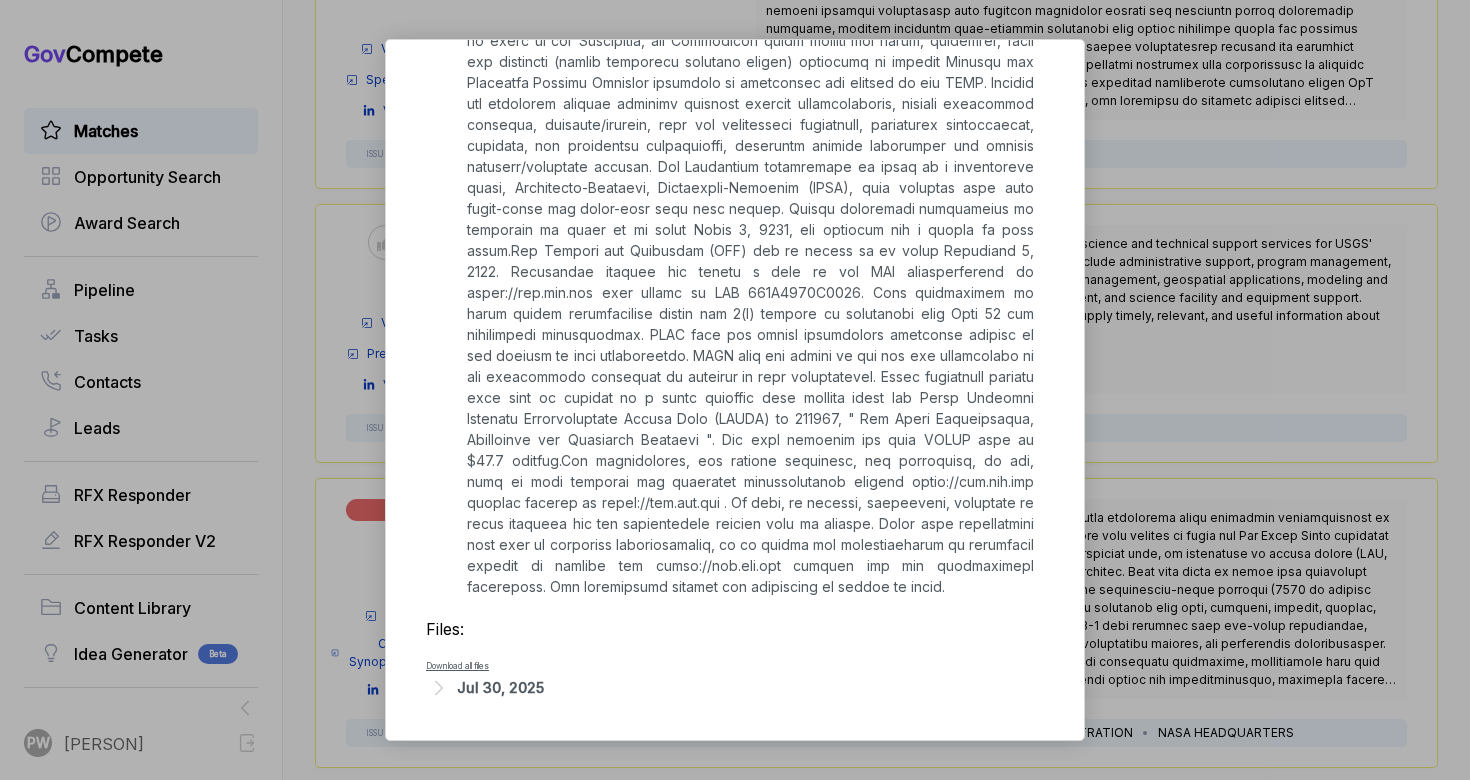 click on "Jul 30, 2025" at bounding box center (500, 687) 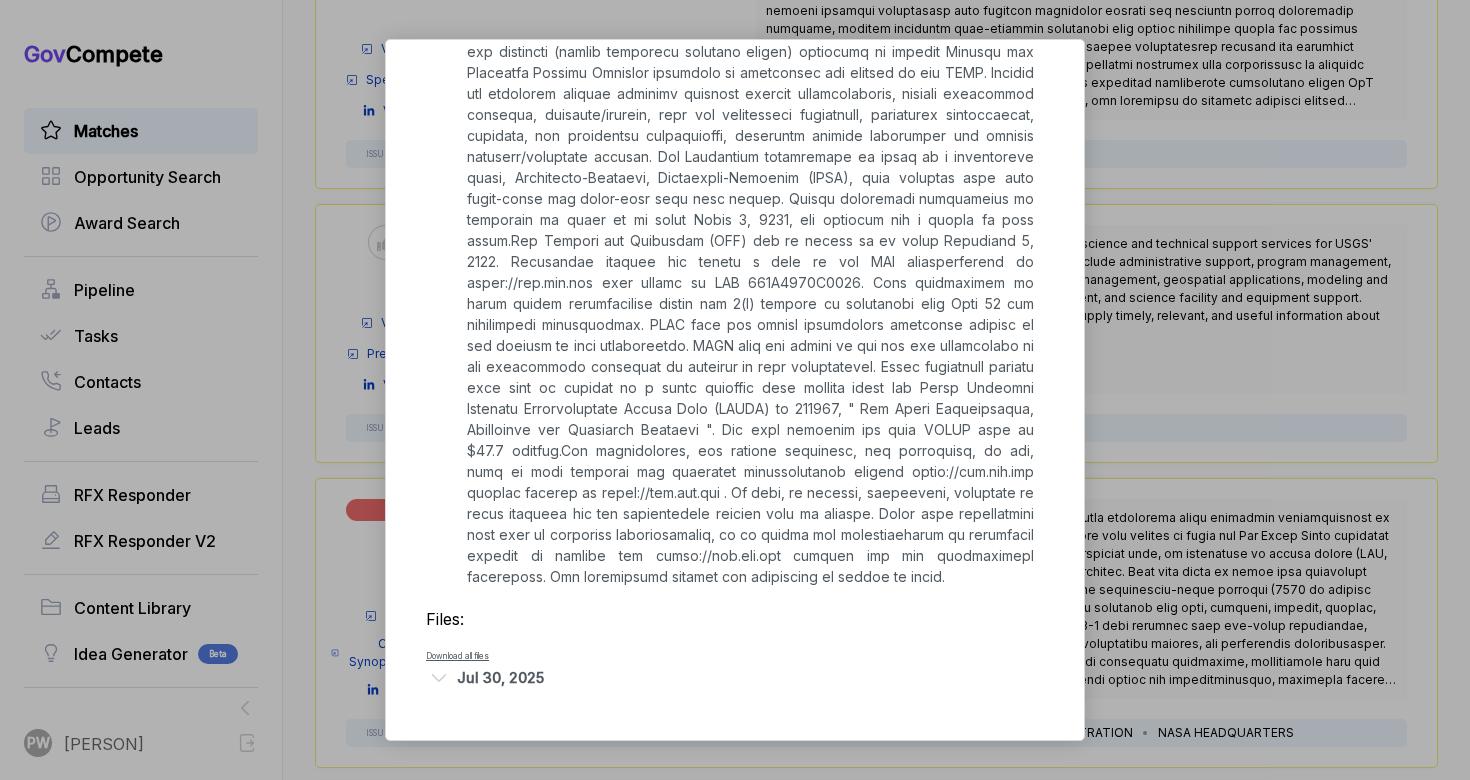 click on "Jul 30, 2025" at bounding box center (500, 677) 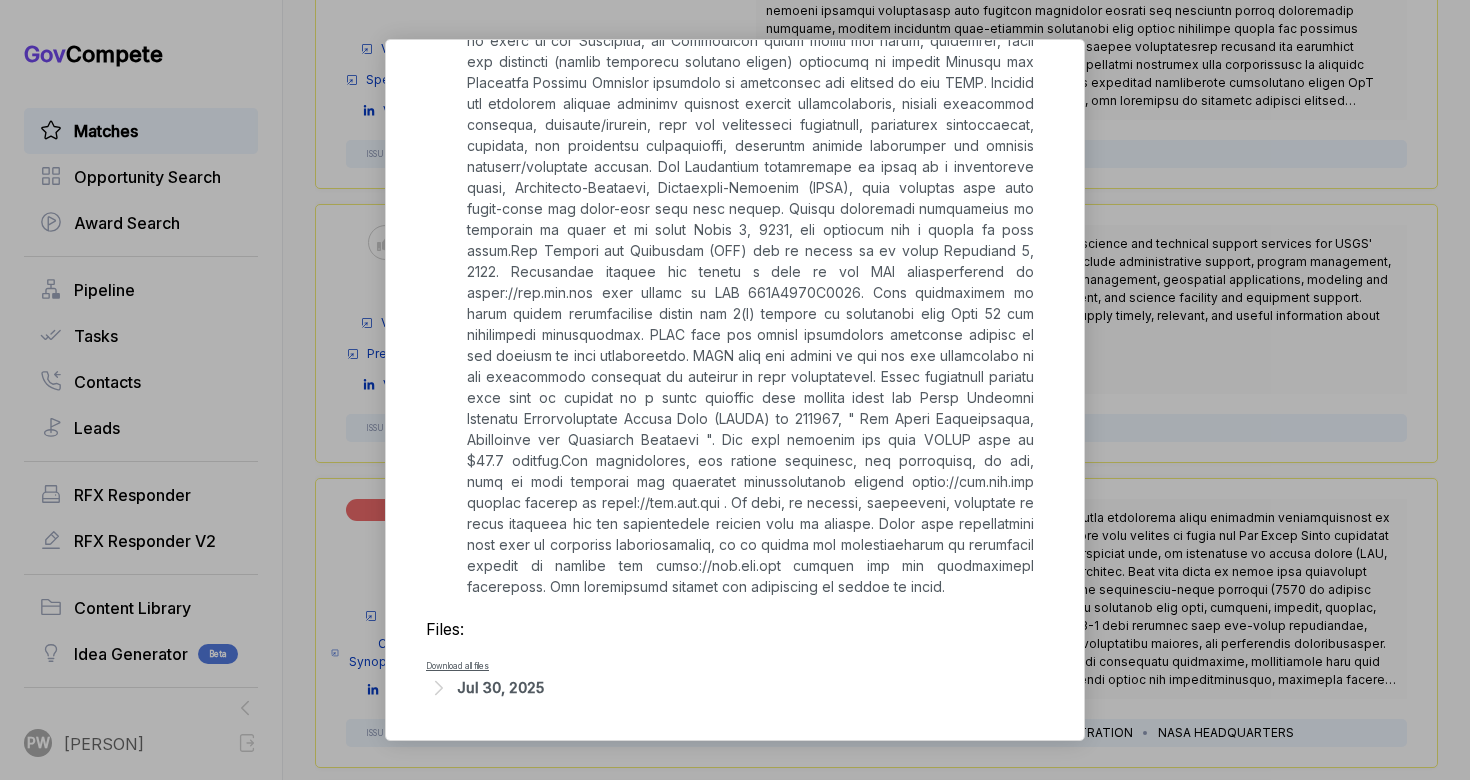 scroll, scrollTop: 0, scrollLeft: 0, axis: both 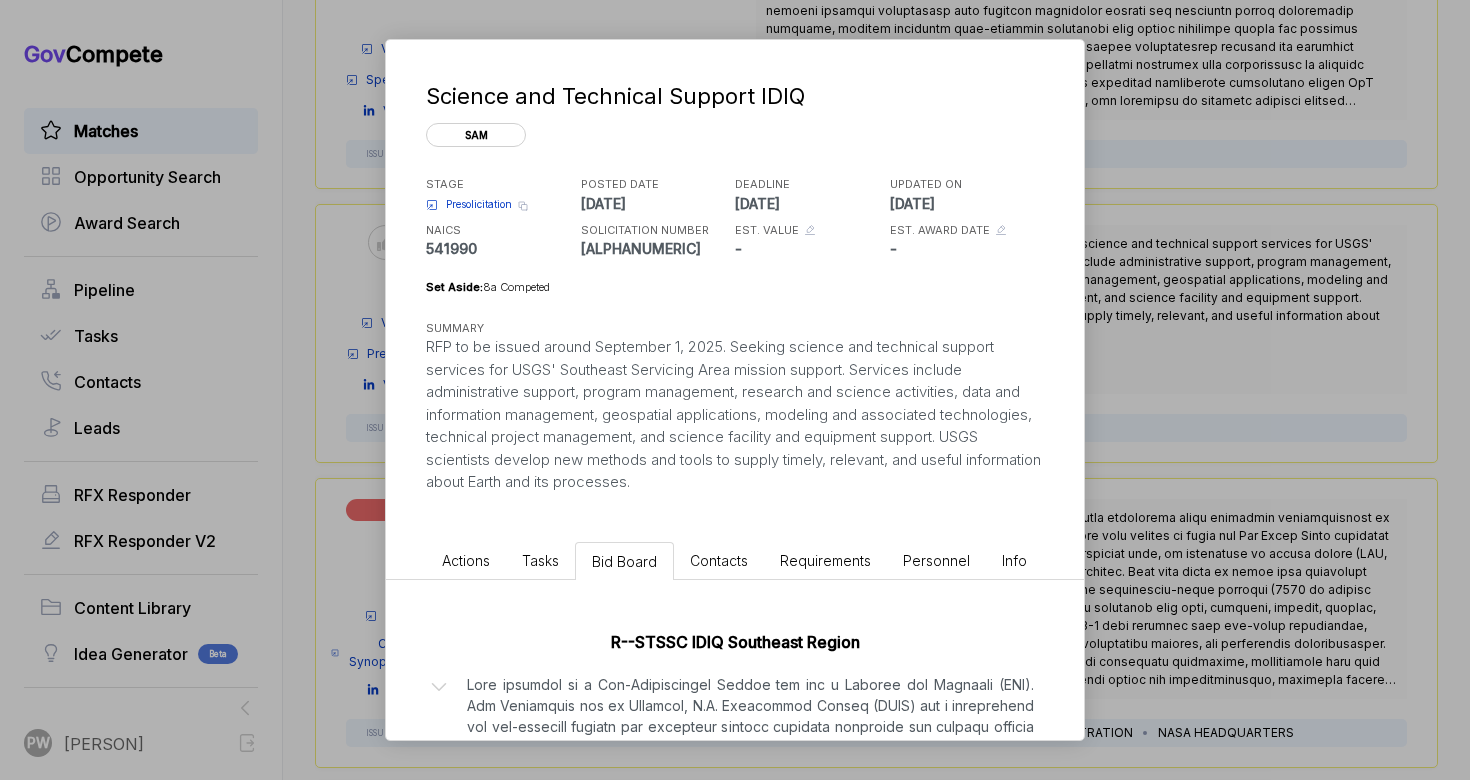 click on "Actions" at bounding box center (466, 560) 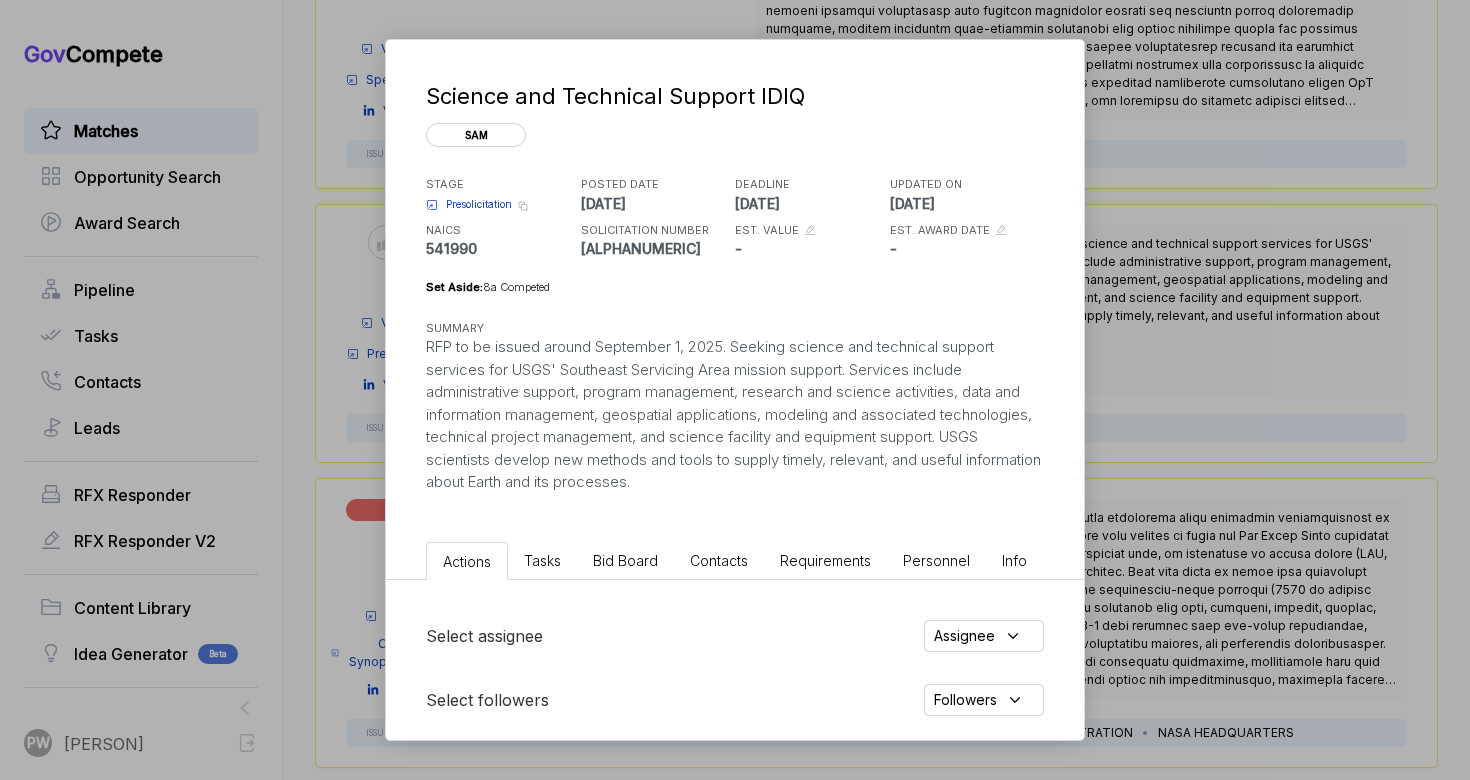 scroll, scrollTop: 356, scrollLeft: 0, axis: vertical 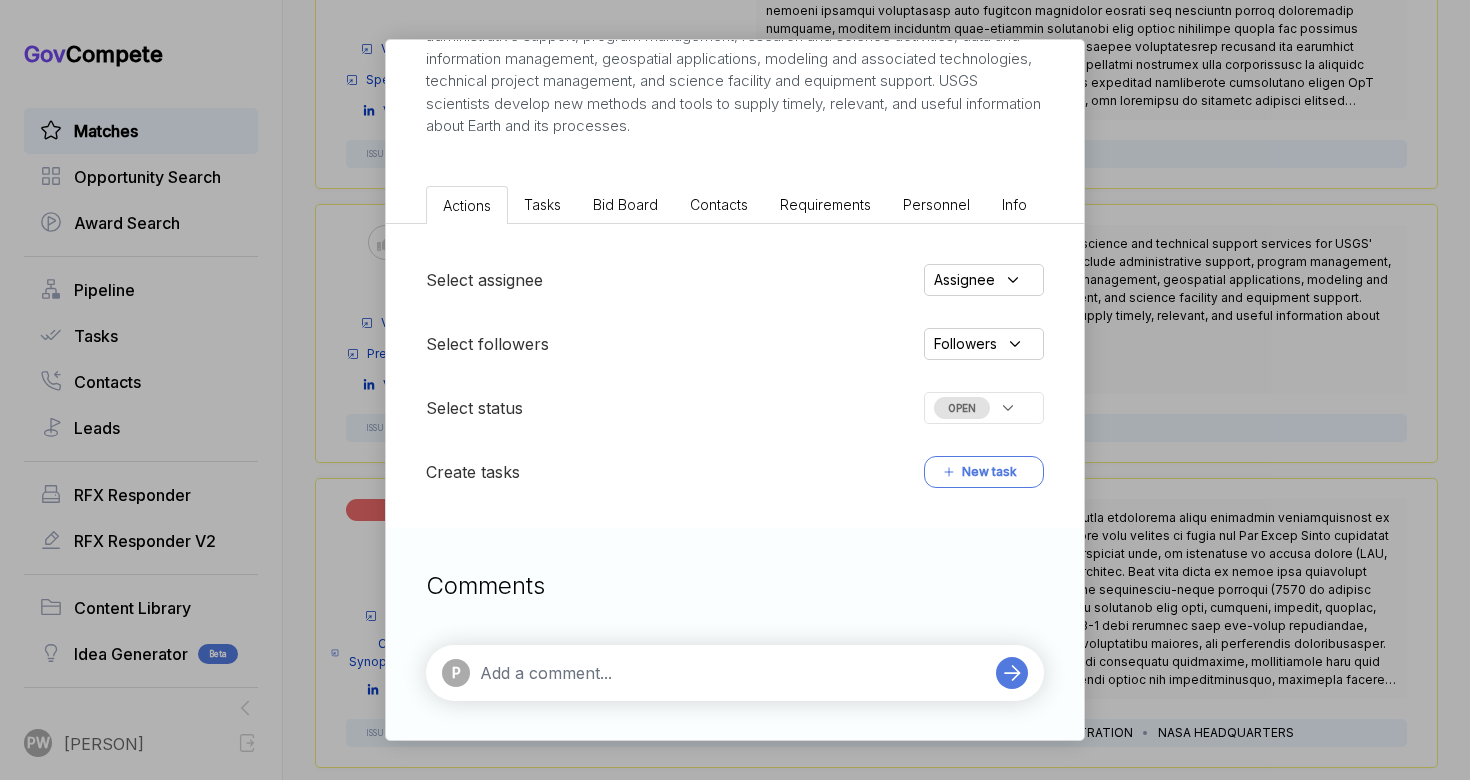 click on "OPEN" at bounding box center (984, 408) 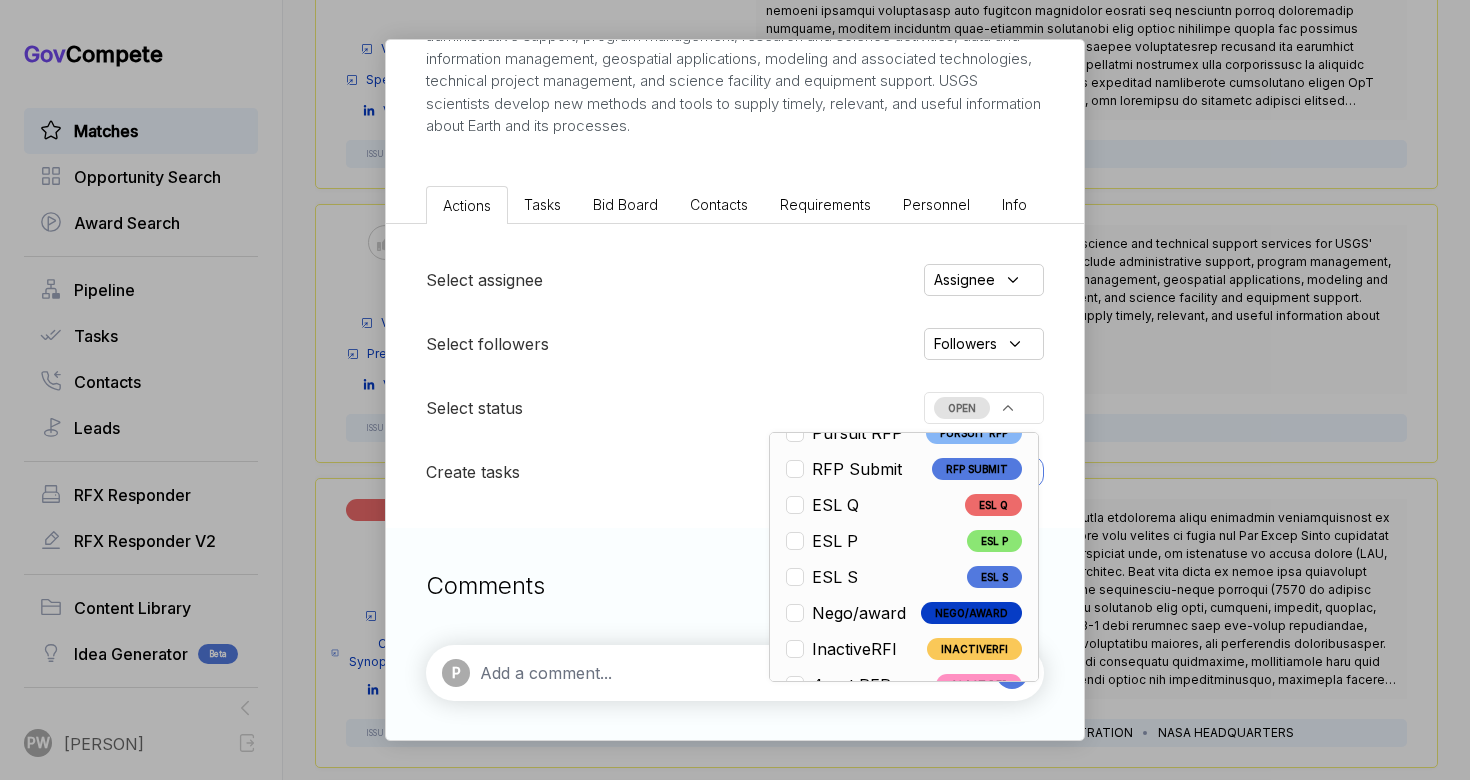 scroll, scrollTop: 468, scrollLeft: 0, axis: vertical 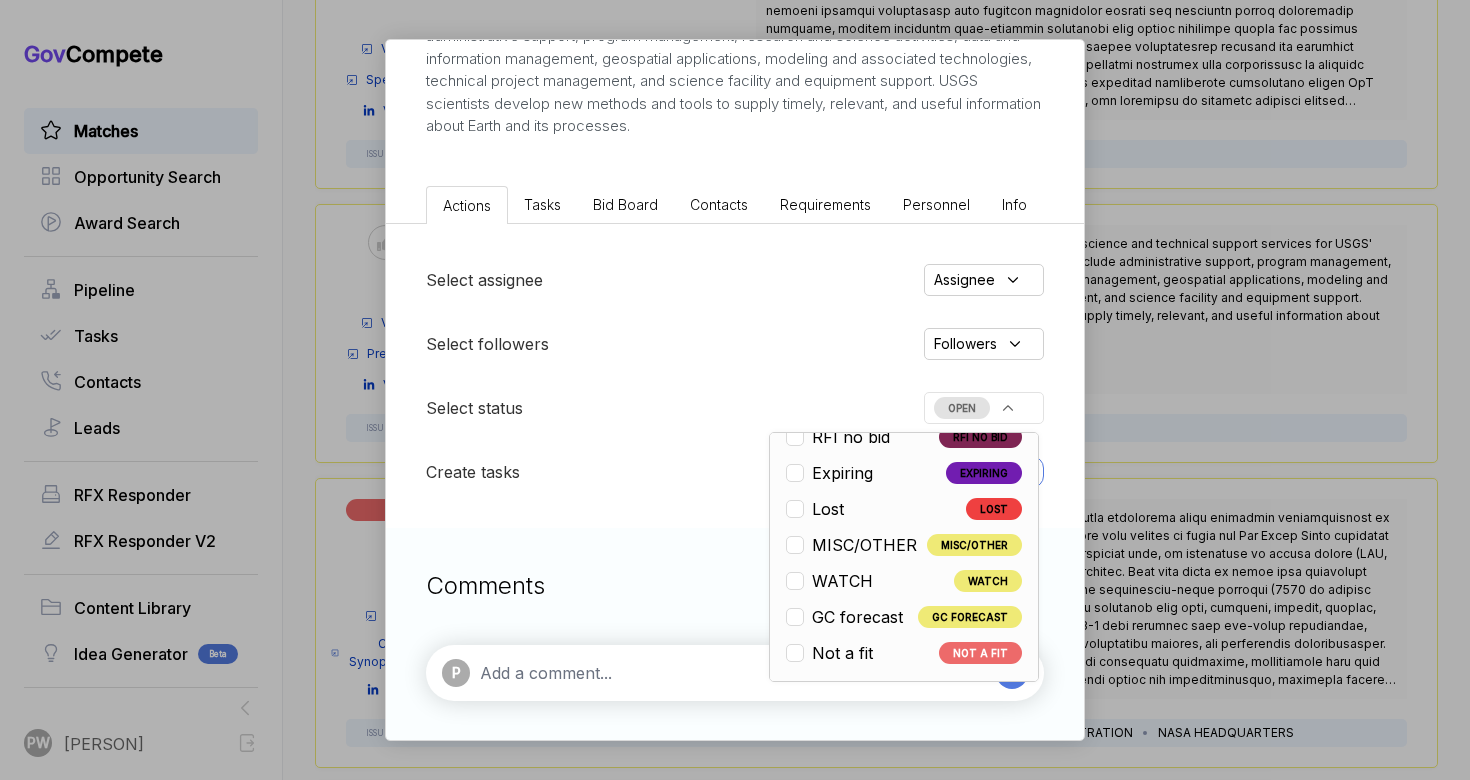 click on "Not a fit NOT A FIT" at bounding box center [904, 653] 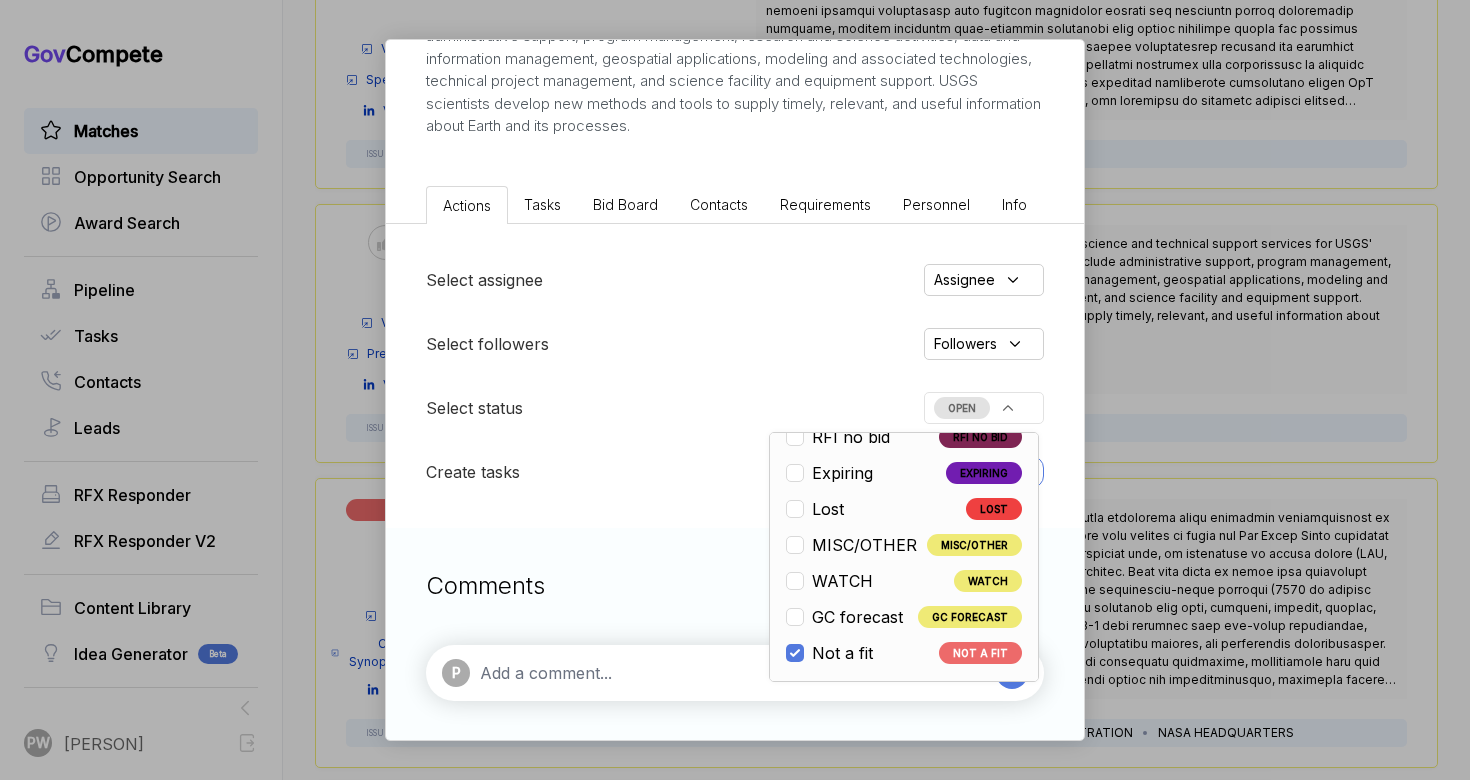 checkbox on "true" 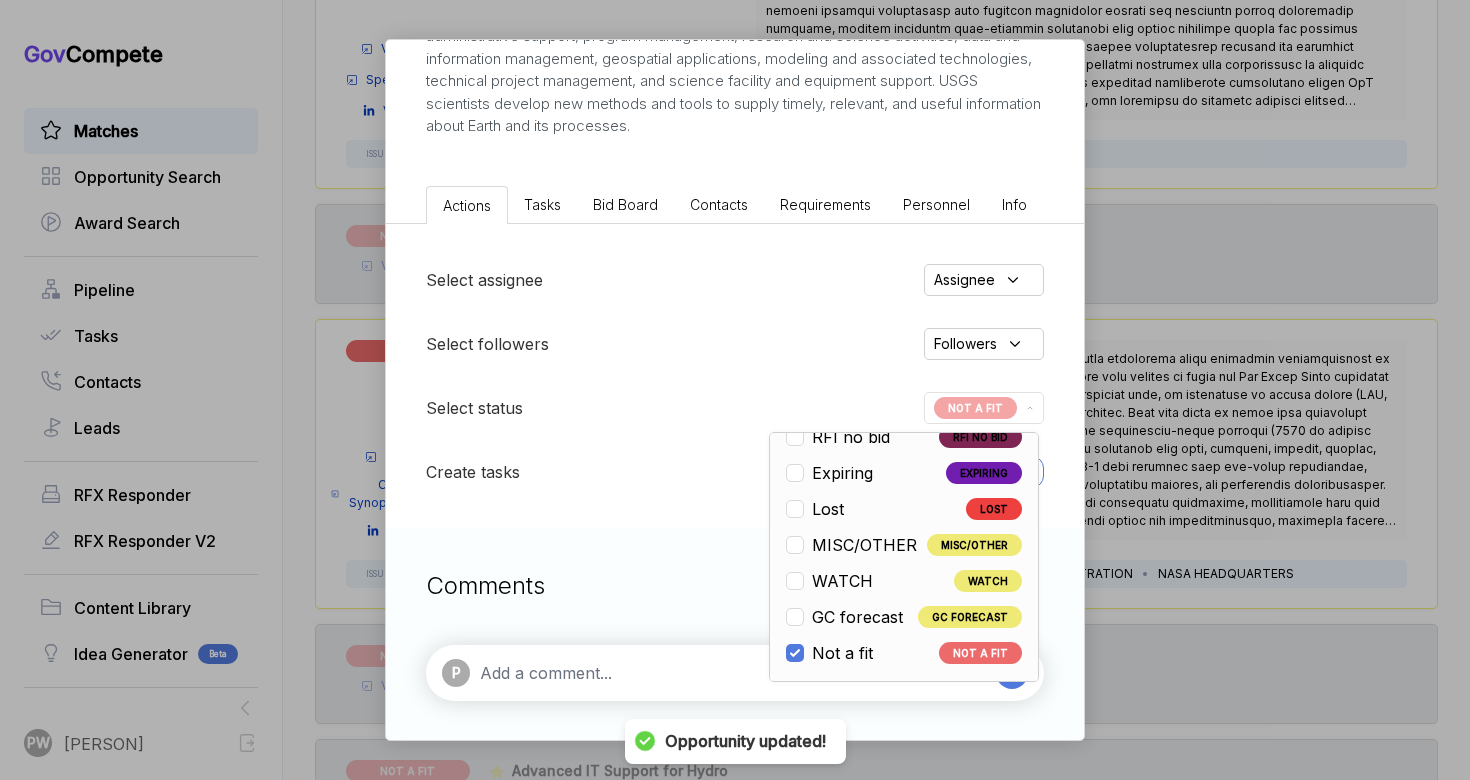 click on "Science and Technical Support IDIQ sam STAGE Presolicitation Copy link POSTED DATE 2025-07-30 DEADLINE 2025-08-29 UPDATED ON 2025-07-30 NAICS 541990 SOLICITATION NUMBER 140G0125R0010 EST. VALUE - EST. AWARD DATE - Set Aside:  8a Competed SUMMARY  RFP to be issued around September 1, 2025. Seeking science and technical support services for USGS' Southeast Servicing Area mission support. Services include administrative support, program management, research and science activities, data and information management, geospatial applications, modeling and associated technologies, technical project management, and science facility and equipment support. USGS scientists develop new methods and tools to supply timely, relevant, and useful information about Earth and its processes. Actions Tasks Bid Board Contacts Requirements Personnel Info Select assignee Assignee Select followers Followers Select status   NOT A FIT Open OPEN Qualify/NL QUALIFY/NL Pursuit RFI PURSUIT RFI RFI Submit RFI SUBMIT Pursuit RFP PURSUIT RFP" at bounding box center [735, 390] 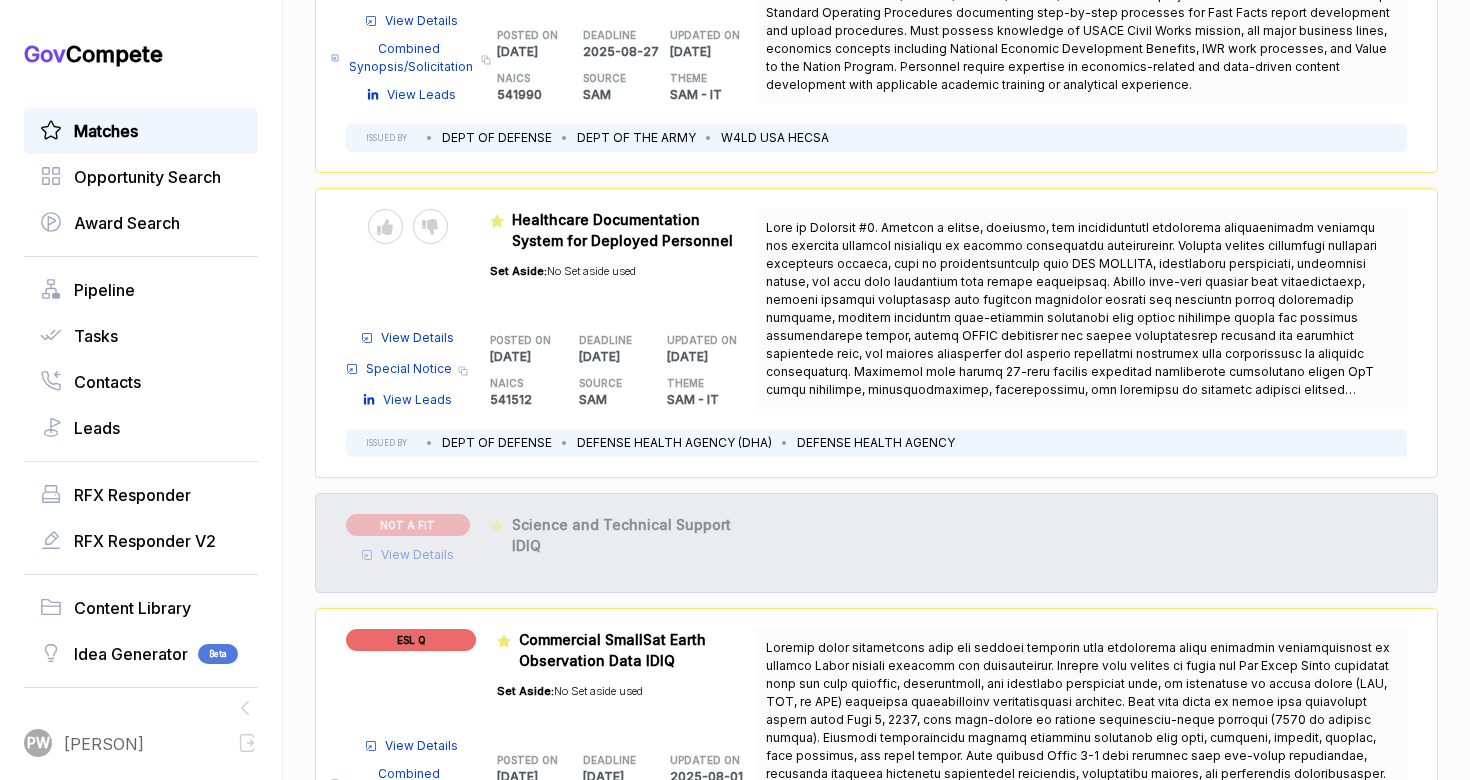 scroll, scrollTop: 2921, scrollLeft: 0, axis: vertical 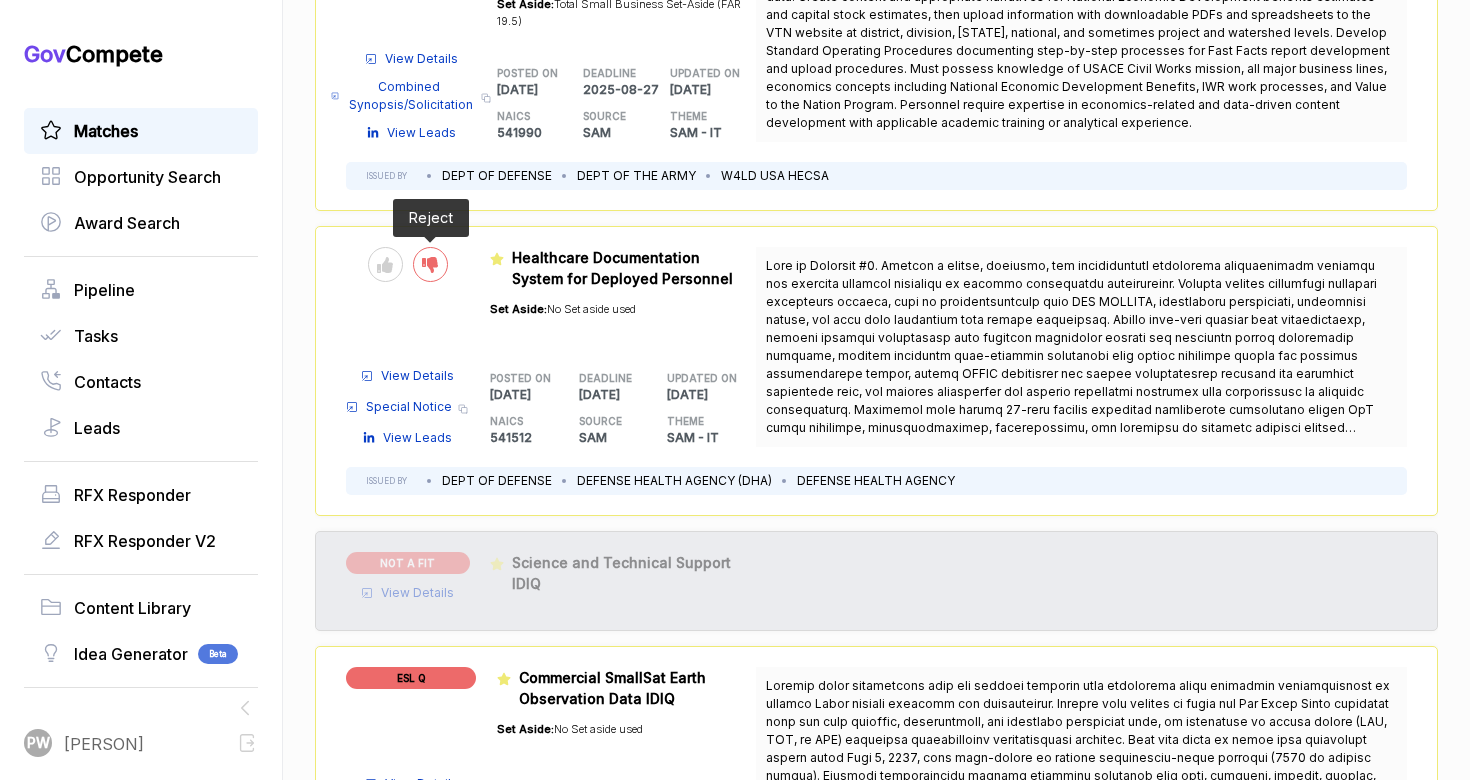 click 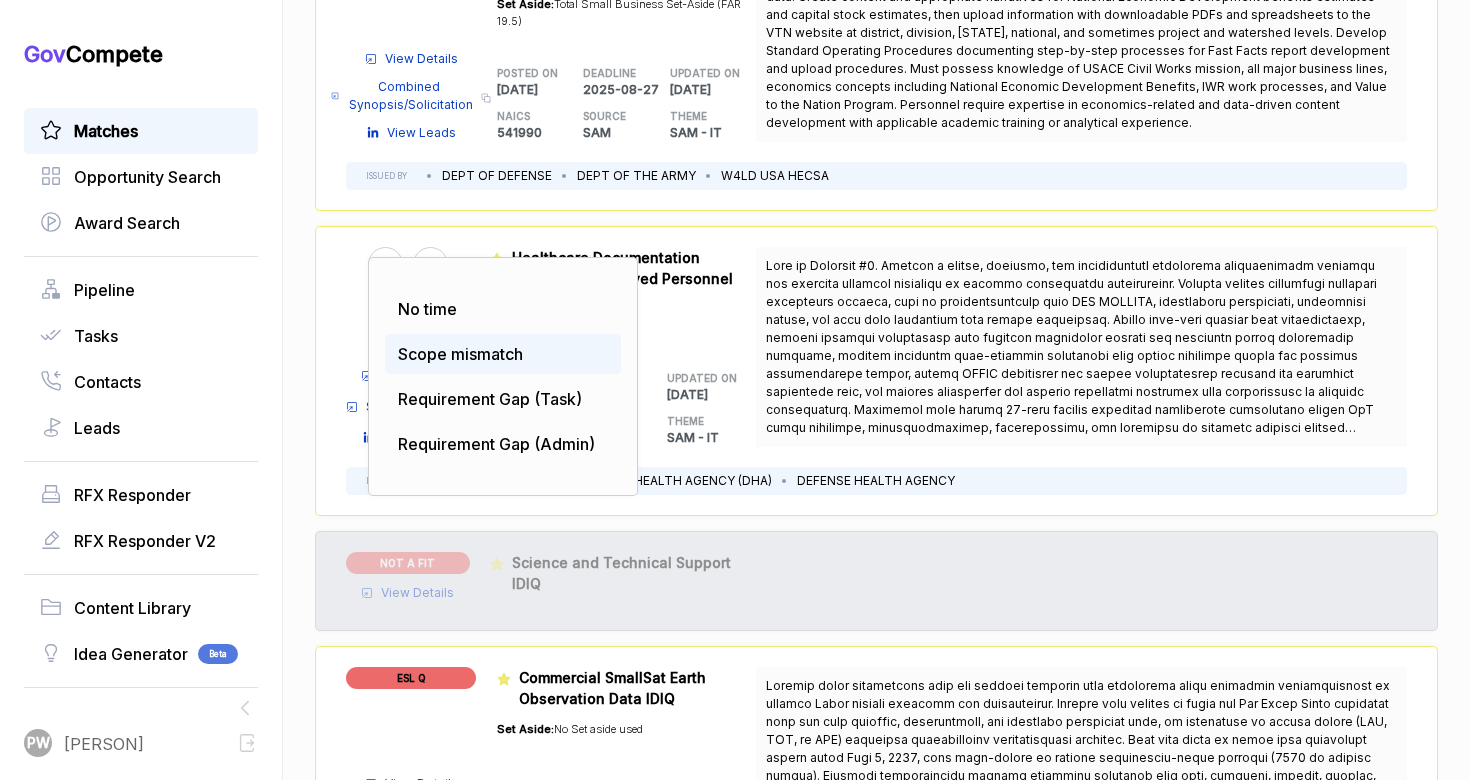 click on "Scope mismatch" at bounding box center [503, 354] 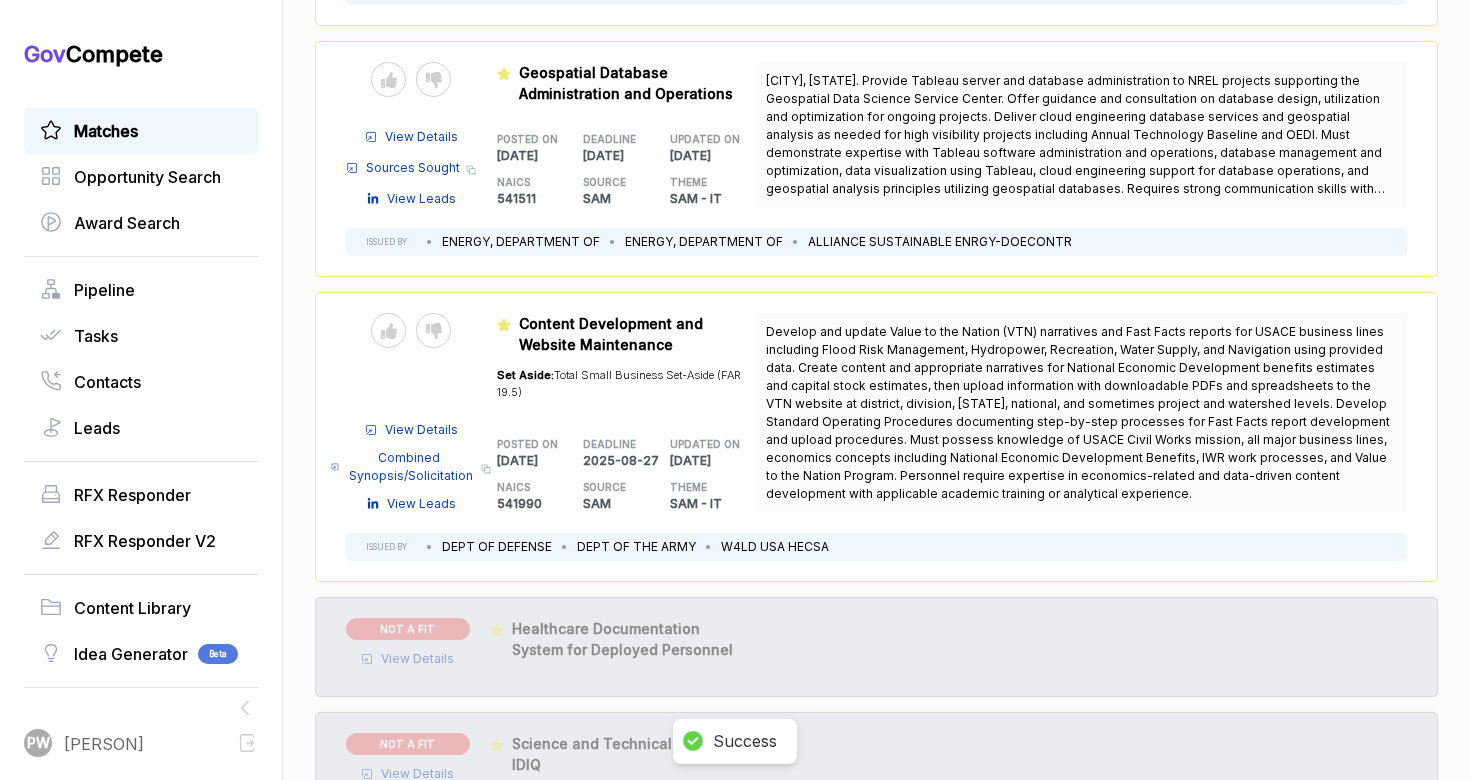 scroll, scrollTop: 2544, scrollLeft: 0, axis: vertical 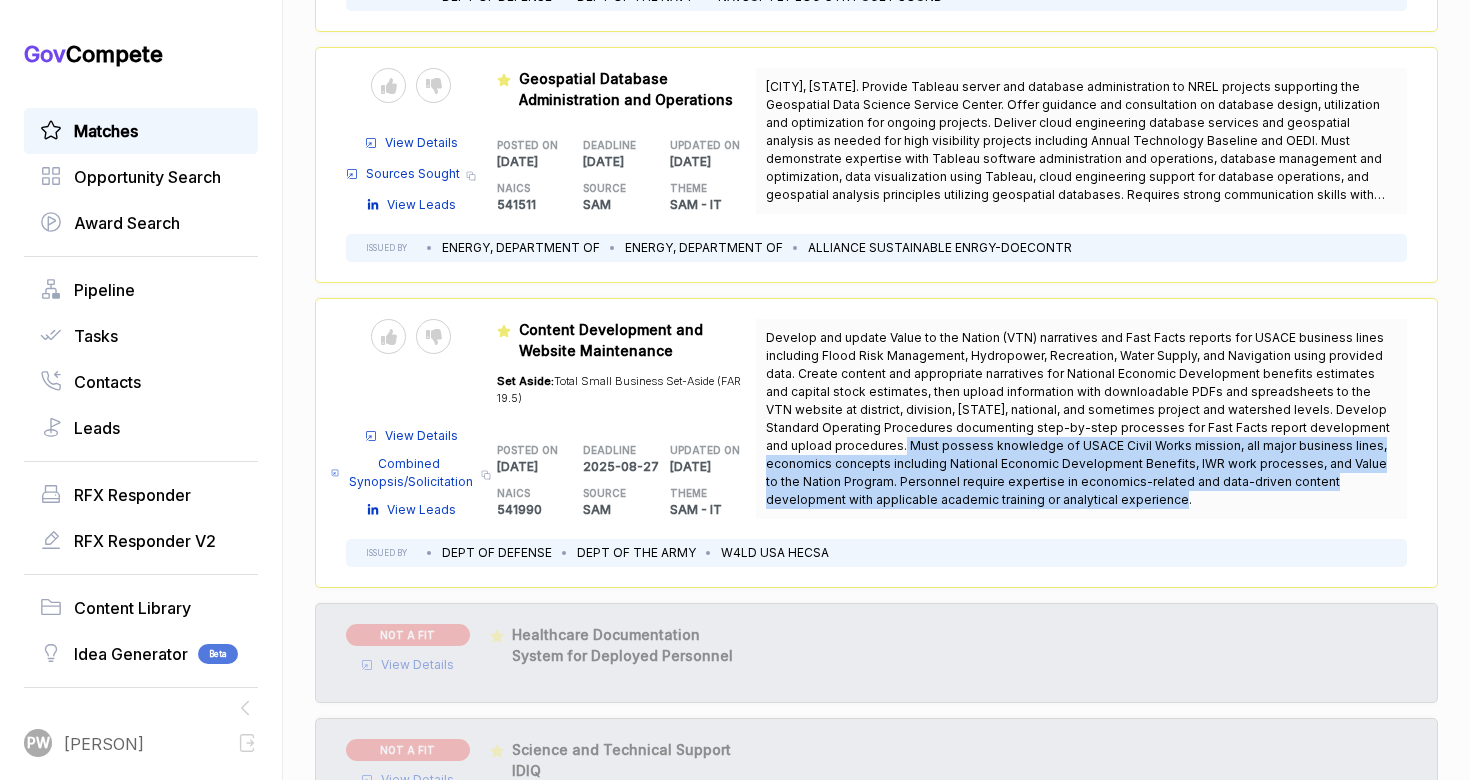 drag, startPoint x: 769, startPoint y: 445, endPoint x: 1093, endPoint y: 498, distance: 328.30627 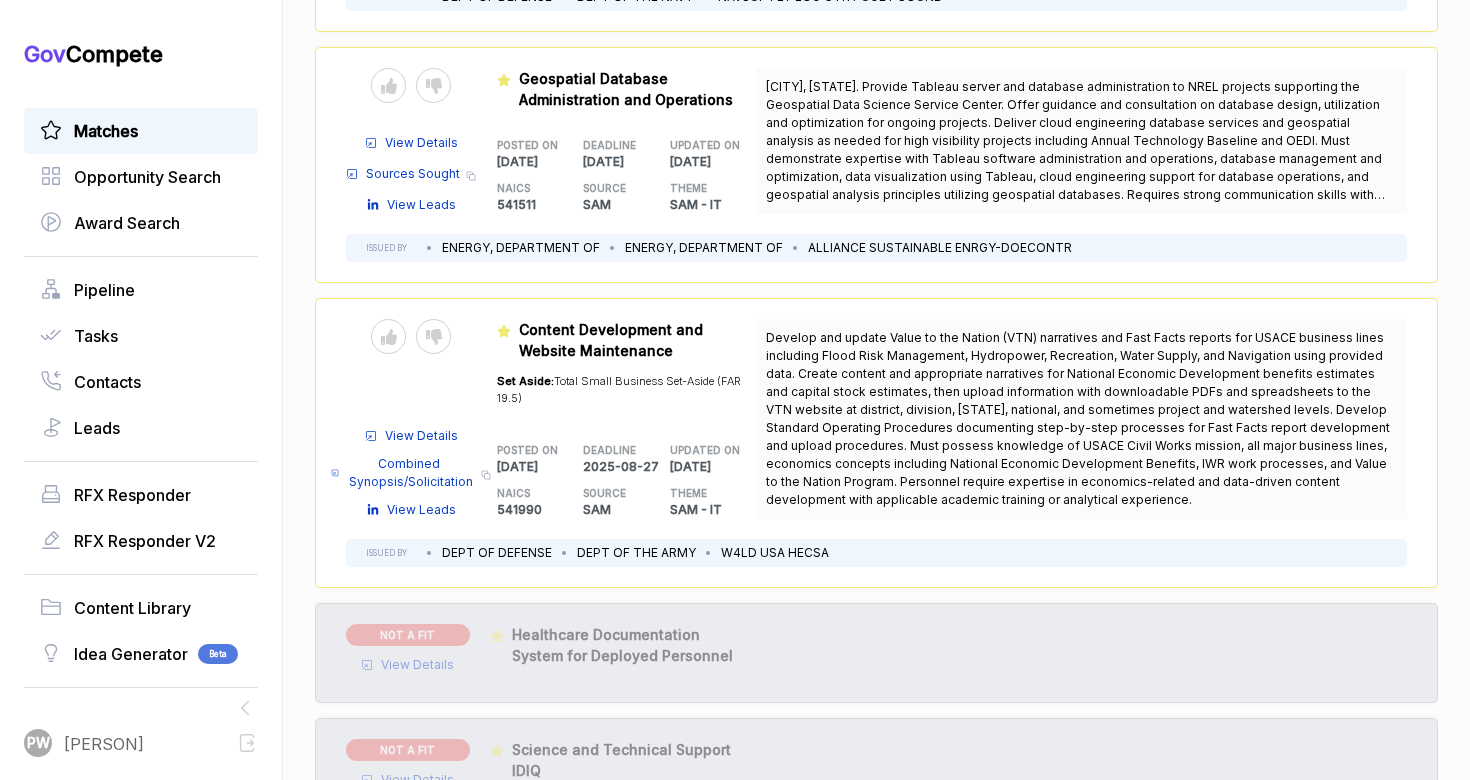 click on "View Details" at bounding box center [421, 436] 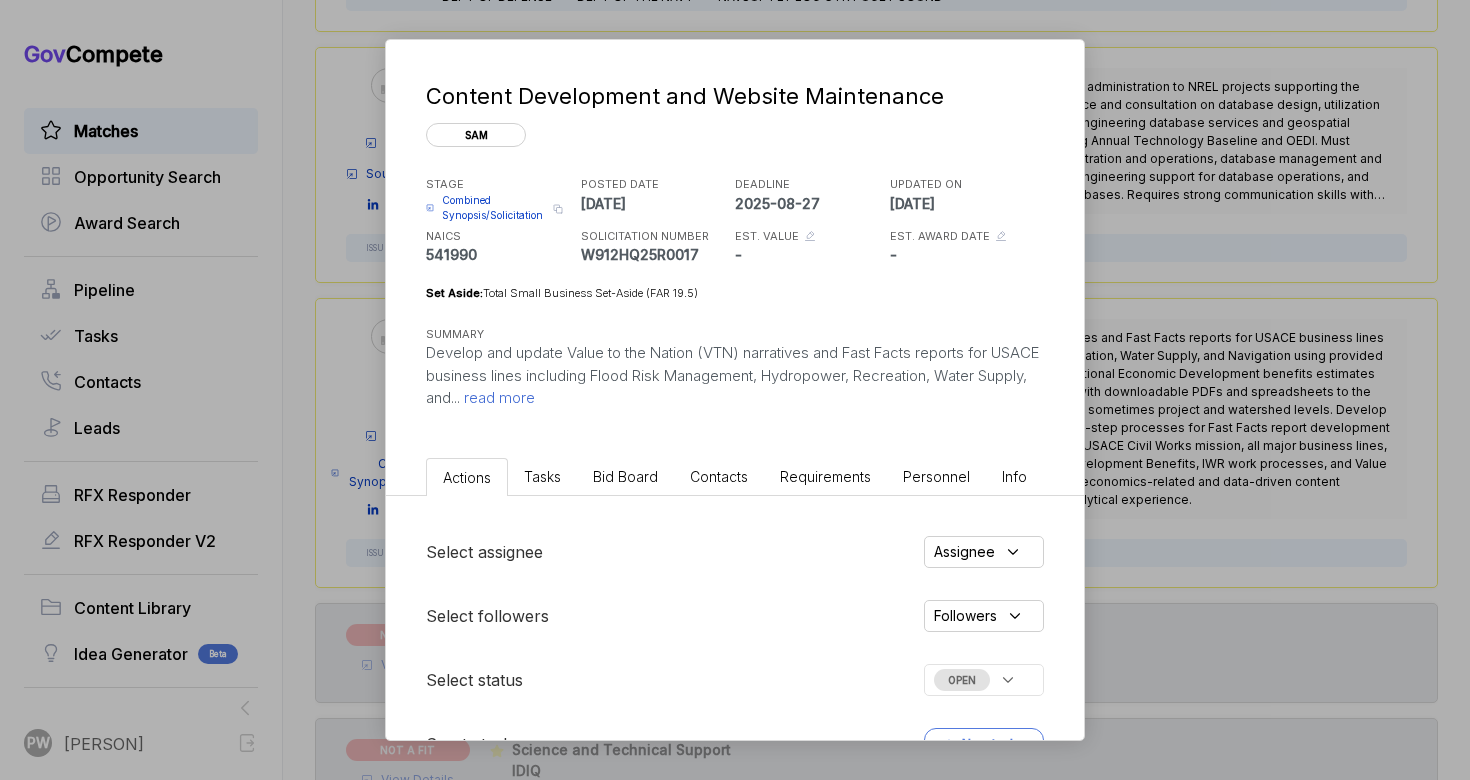 click on "read more" at bounding box center (497, 397) 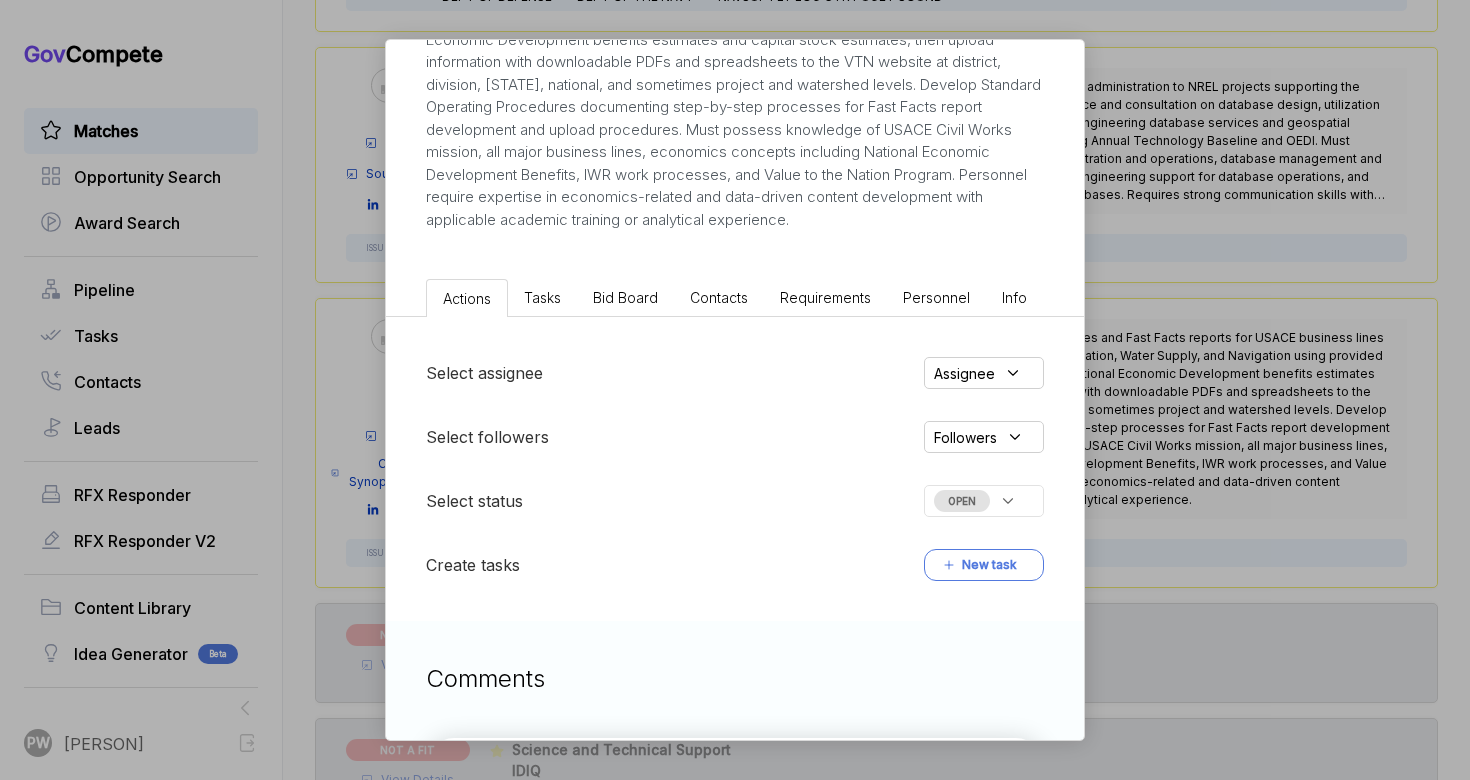 scroll, scrollTop: 475, scrollLeft: 0, axis: vertical 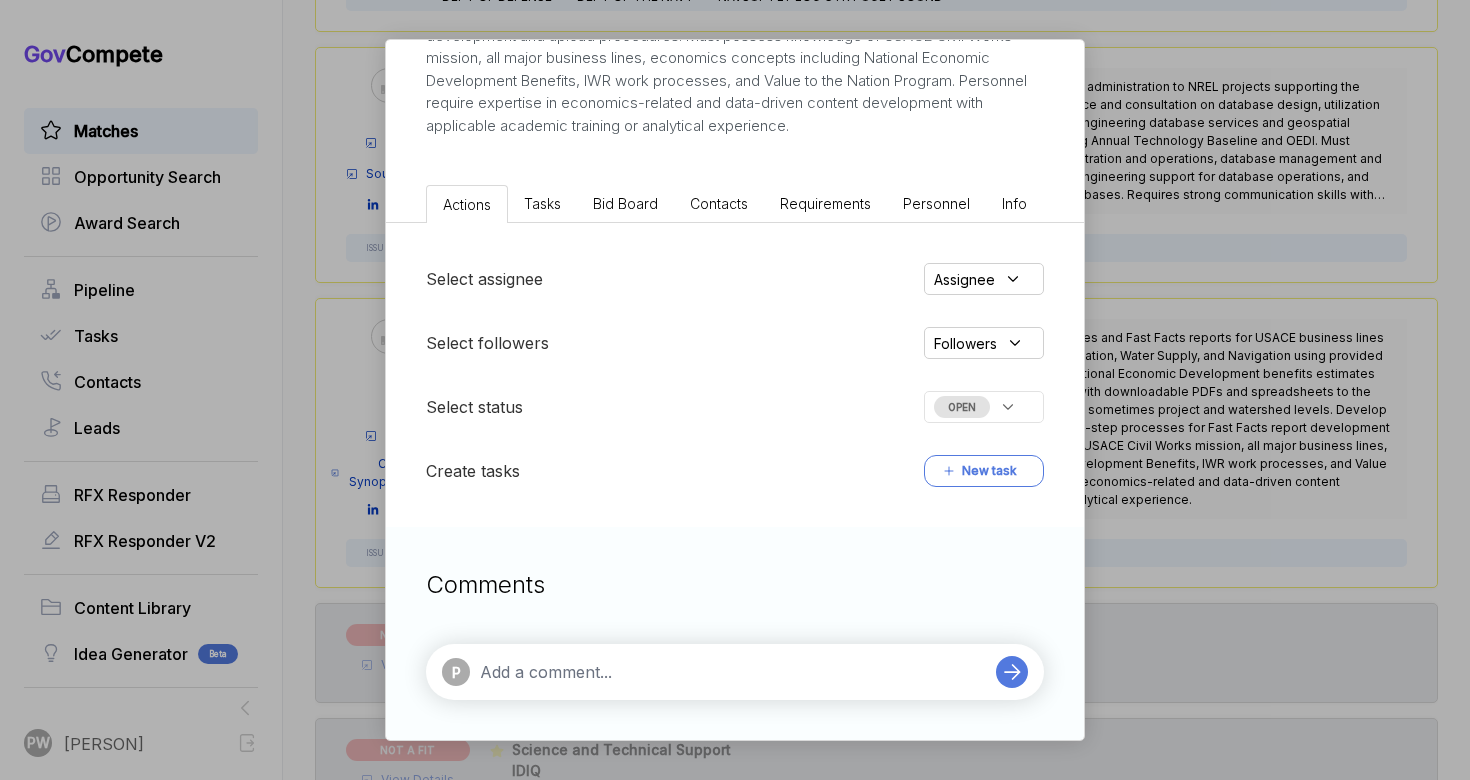 click at bounding box center (733, 672) 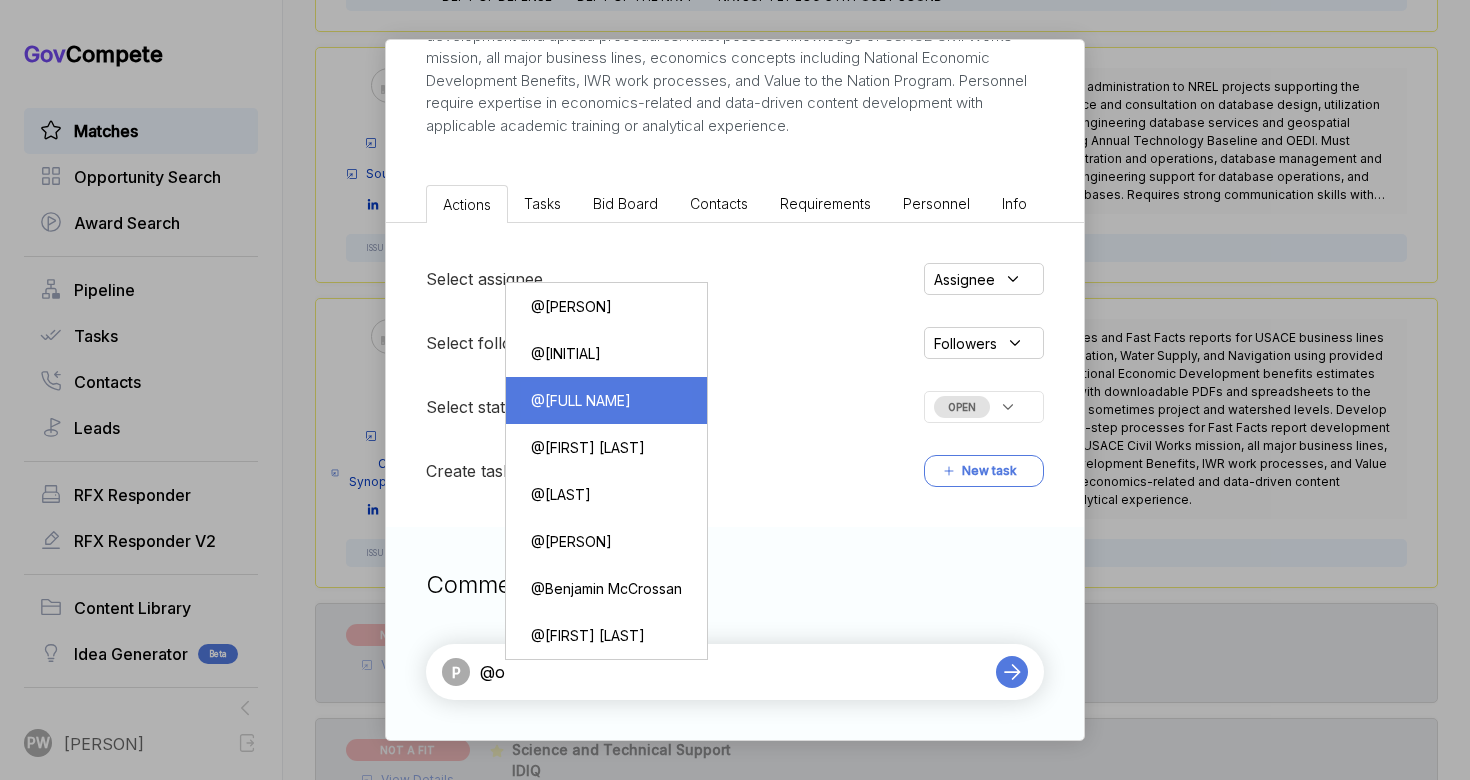 click on "@ [PERSON]" at bounding box center (606, 400) 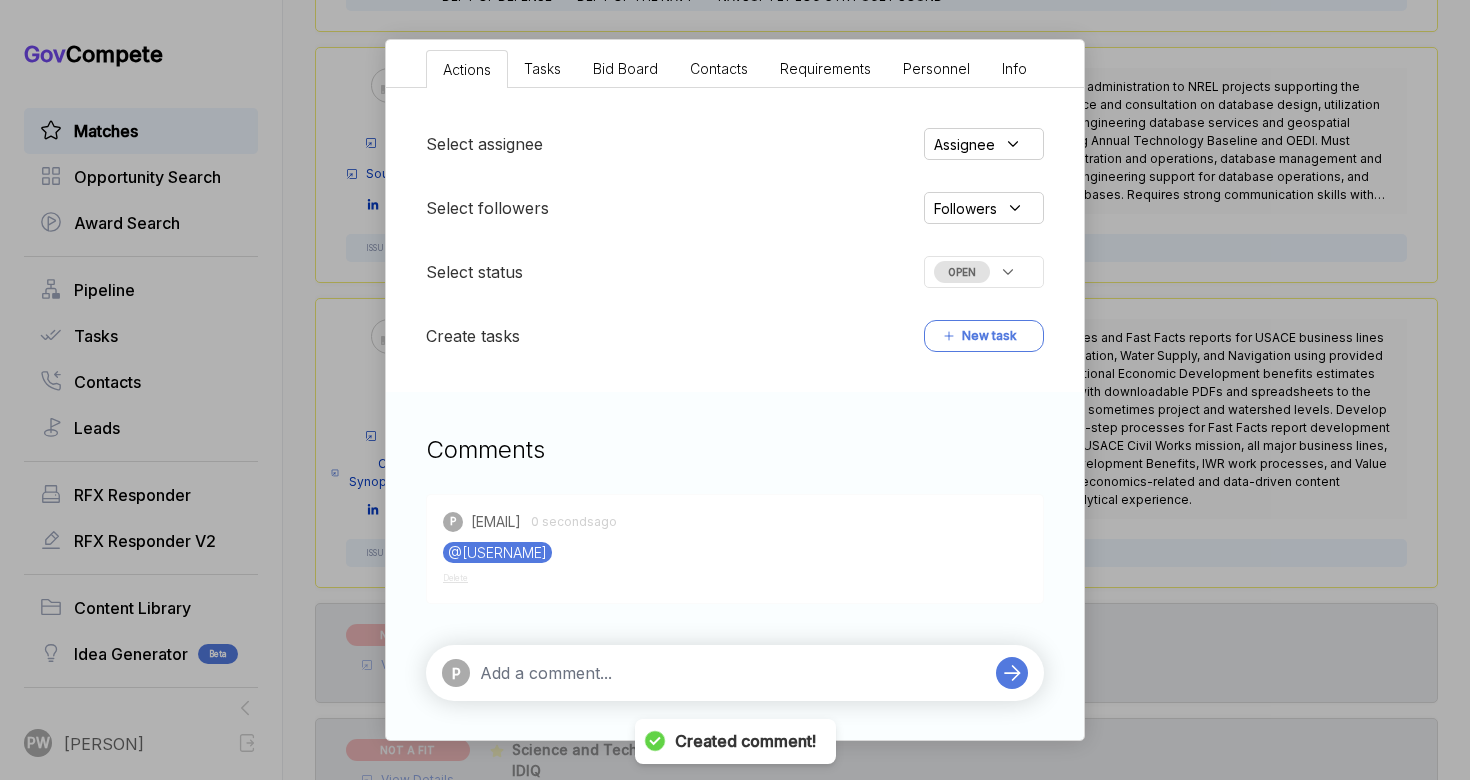 scroll, scrollTop: 611, scrollLeft: 0, axis: vertical 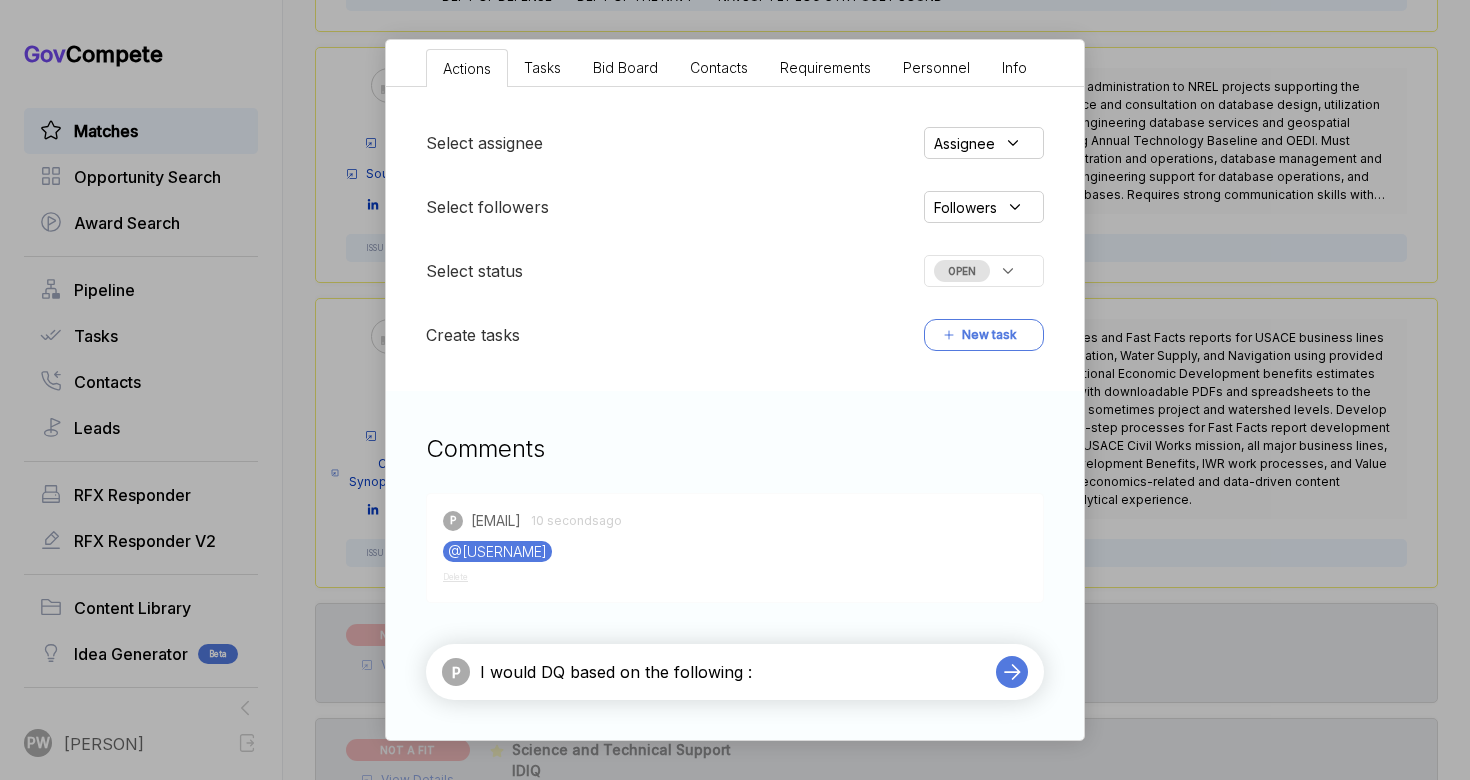 paste on "Must possess knowledge of USACE Civil Works mission, all major business lines, economics concepts including National Economic Development Benefits, IWR work processes, and Value to the Nation Program. Personnel require expertise in economics-related and data-driven content development with applicable academic training or analytical experience." 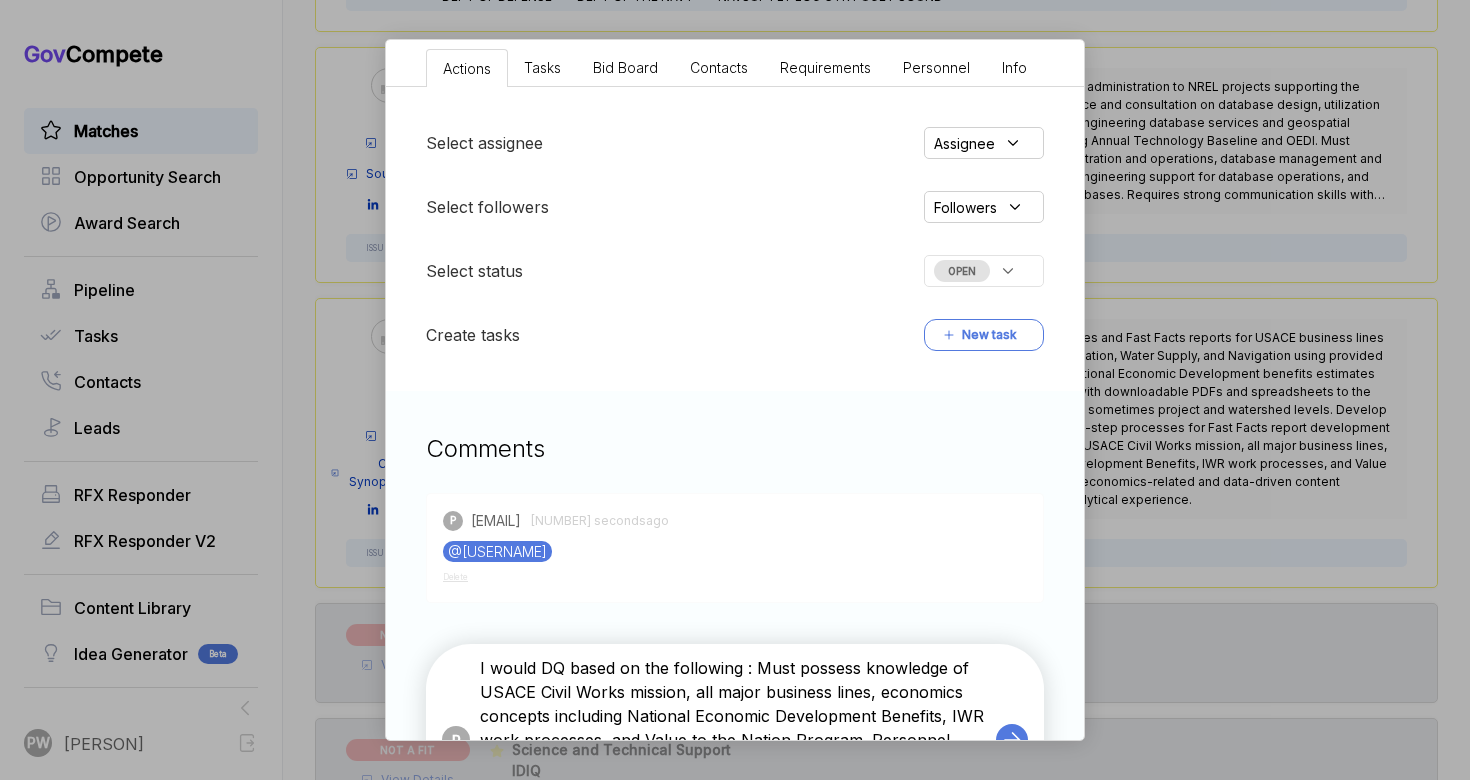 type 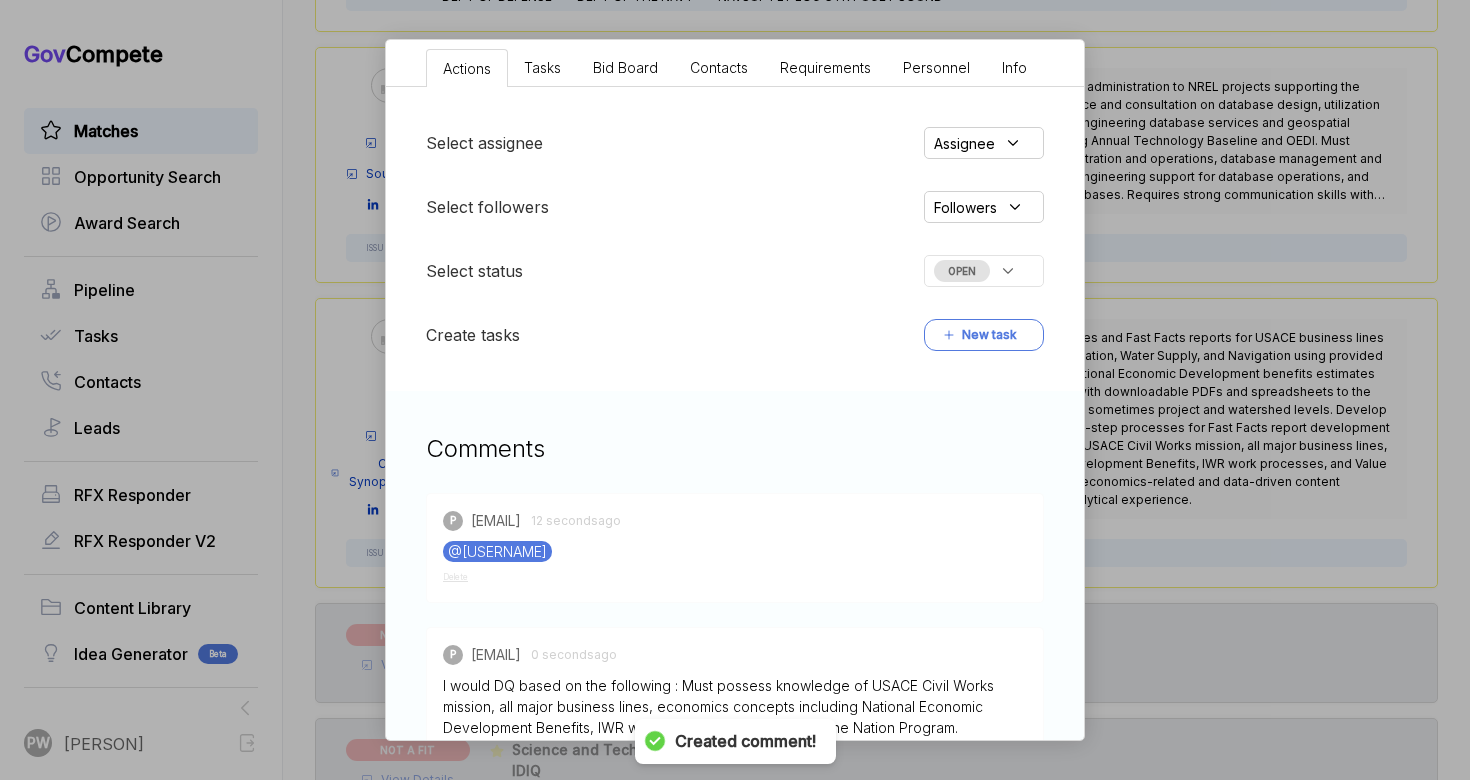 click on "OPEN" at bounding box center [984, 271] 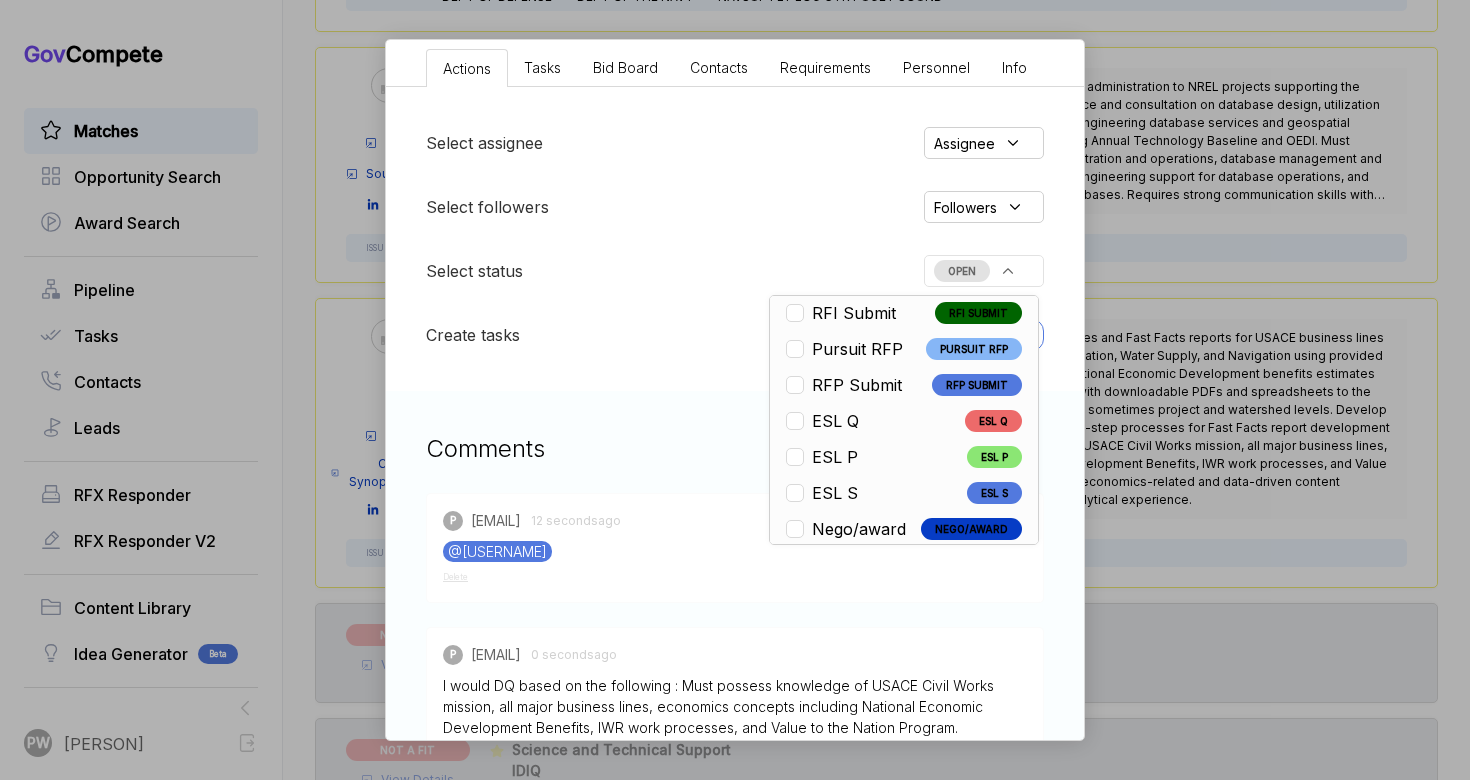 scroll, scrollTop: 138, scrollLeft: 0, axis: vertical 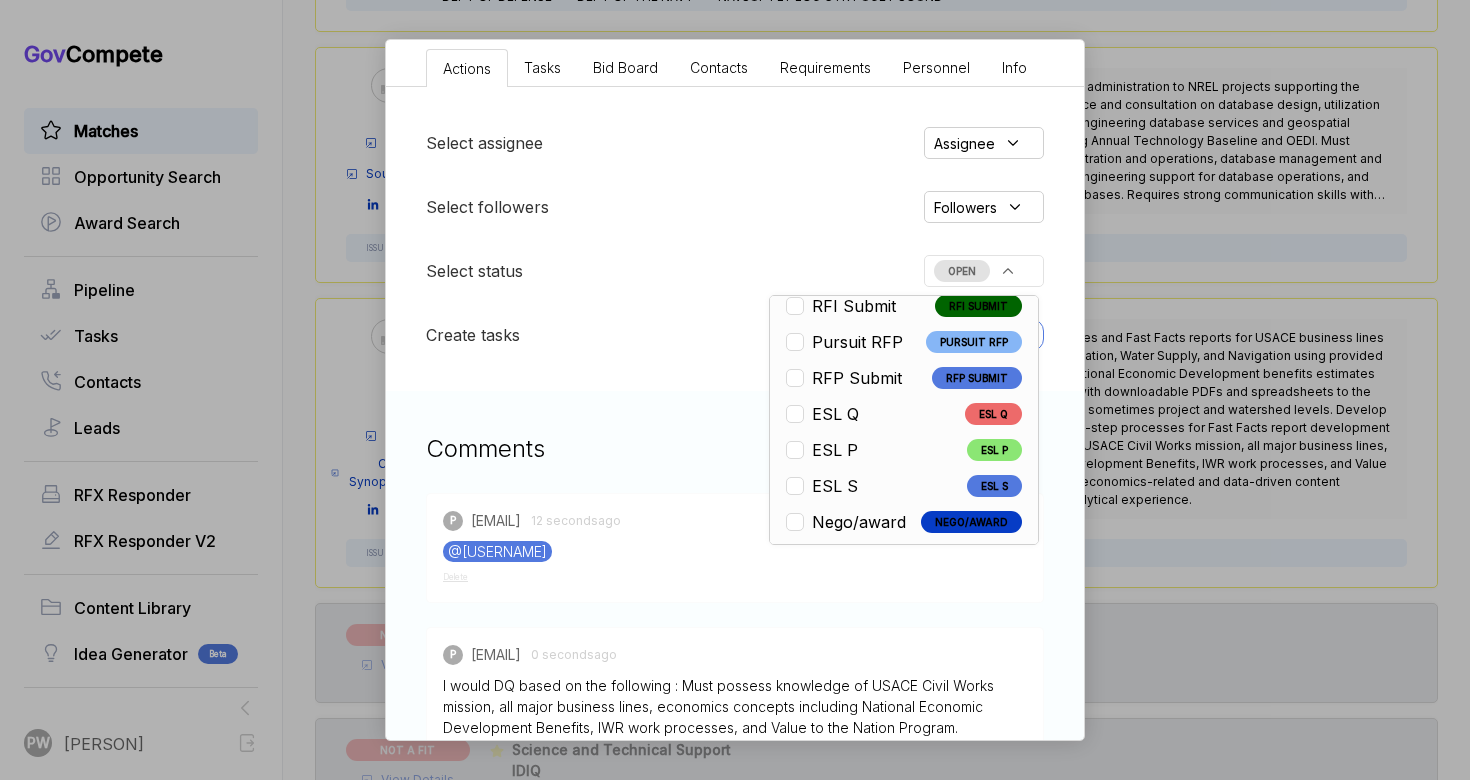 click on "Content Development and Website Maintenance sam STAGE Combined Synopsis/Solicitation Copy link POSTED DATE [DATE] DEADLINE [DATE] UPDATED ON [DATE] NAICS [NUMBER] SOLICITATION NUMBER [ALPHANUMERIC] EST. VALUE - EST. AWARD DATE - Set Aside:  Total Small Business Set-Aside (FAR [NUMBER]) SUMMARY Actions Tasks Bid Board Contacts Requirements Personnel Info Select assignee Assignee Select followers Followers Select status   OPEN Open OPEN Qualify/NL QUALIFY/NL Pursuit RFI PURSUIT RFI RFI Submit RFI SUBMIT Pursuit RFP PURSUIT RFP RFP Submit RFP SUBMIT ESL Q ESL Q ESL P ESL P ESL S ESL S Nego/award NEGO/AWARD InactiveRFI INACTIVERFI 4cast RFP 4CAST RFP RFI no bid RFI NO BID Expiring EXPIRING Lost LOST MISC/OTHER MISC/OTHER WATCH WATCH GC forecast GC FORECAST Not a fit NOT A FIT Create tasks  New task   Comments P [EMAIL] [NUMBER] seconds  ago @[USERNAME]   Delete P [EMAIL] [NUMBER] seconds  ago Delete P" at bounding box center [735, 390] 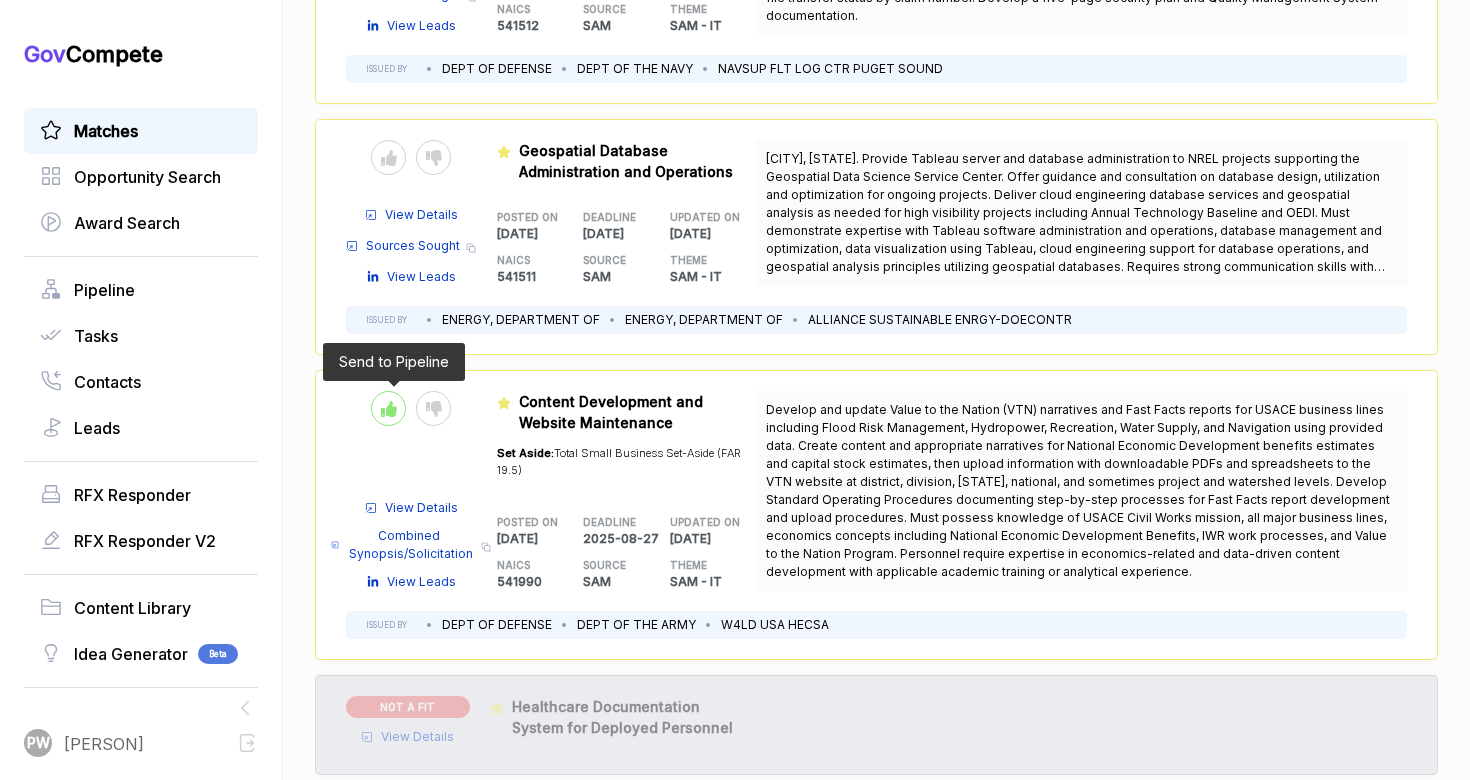 scroll, scrollTop: 2473, scrollLeft: 0, axis: vertical 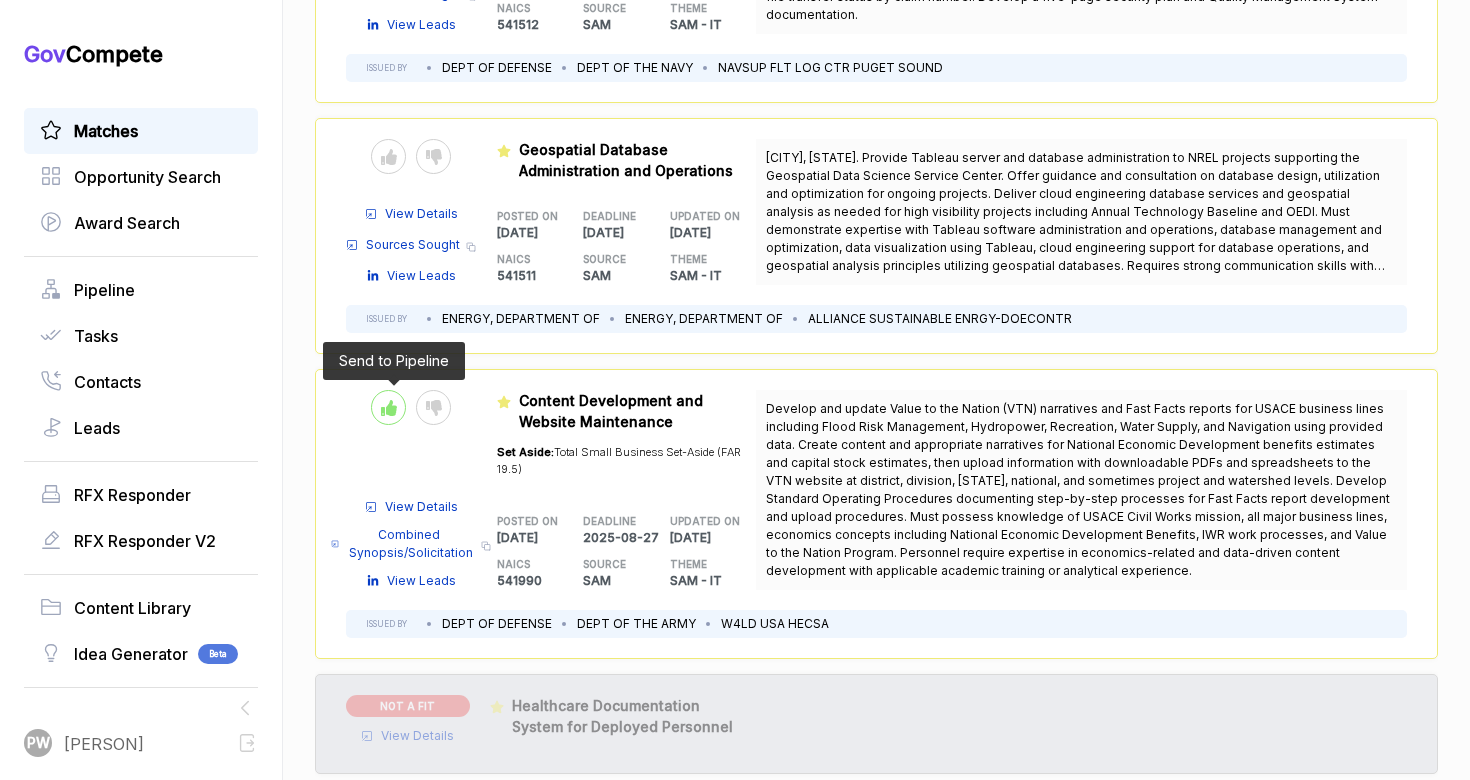 click 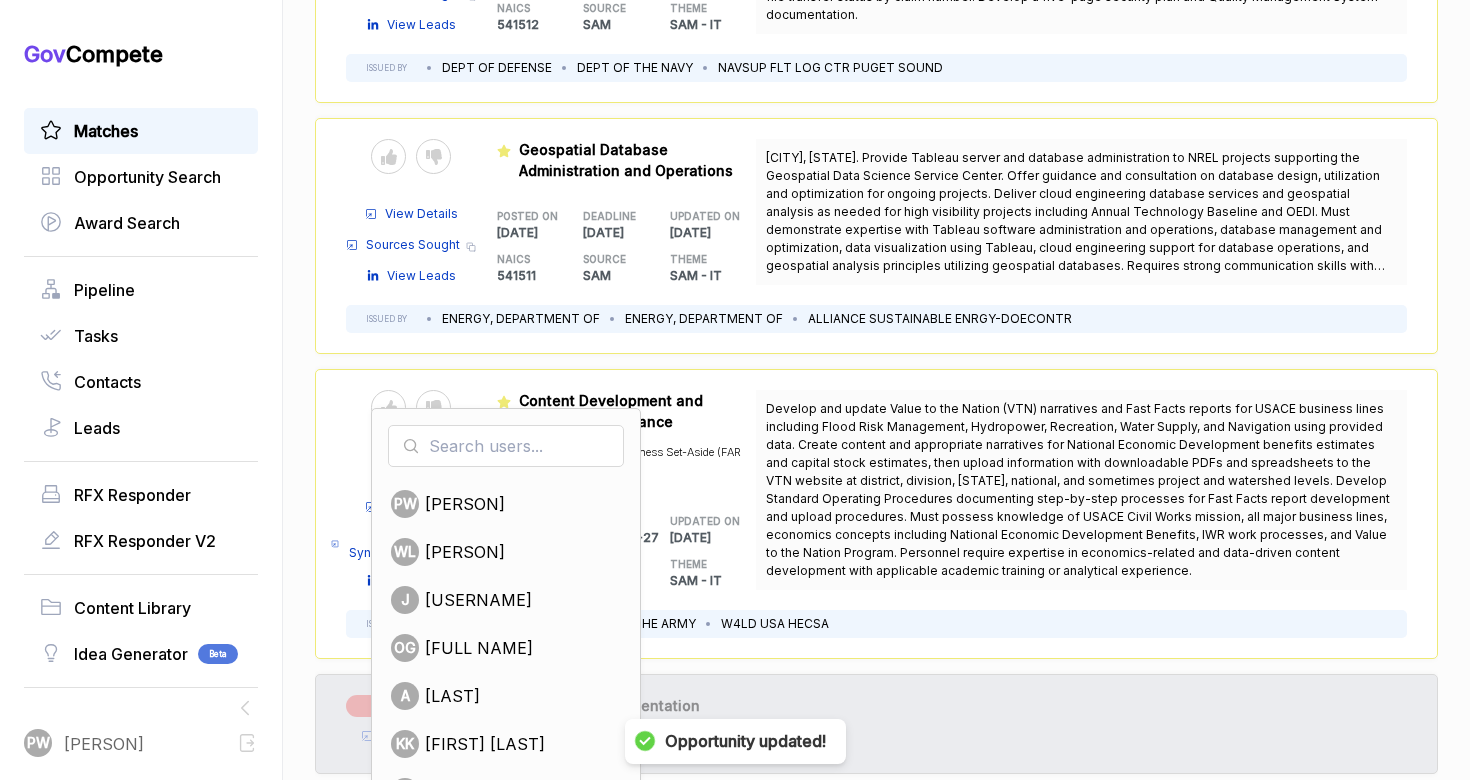 click on "Develop and update Value to the Nation (VTN) narratives and Fast Facts reports for USACE business lines including Flood Risk Management, Hydropower, Recreation, Water Supply, and Navigation using provided data. Create content and appropriate narratives for National Economic Development benefits estimates and capital stock estimates, then upload information with downloadable PDFs and spreadsheets to the VTN website at district, division, [STATE], national, and sometimes project and watershed levels. Develop Standard Operating Procedures documenting step-by-step processes for Fast Facts report development and upload procedures. Must possess knowledge of USACE Civil Works mission, all major business lines, economics concepts including National Economic Development Benefits, IWR work processes, and Value to the Nation Program. Personnel require expertise in economics-related and data-driven content development with applicable academic training or analytical experience." at bounding box center (1078, 489) 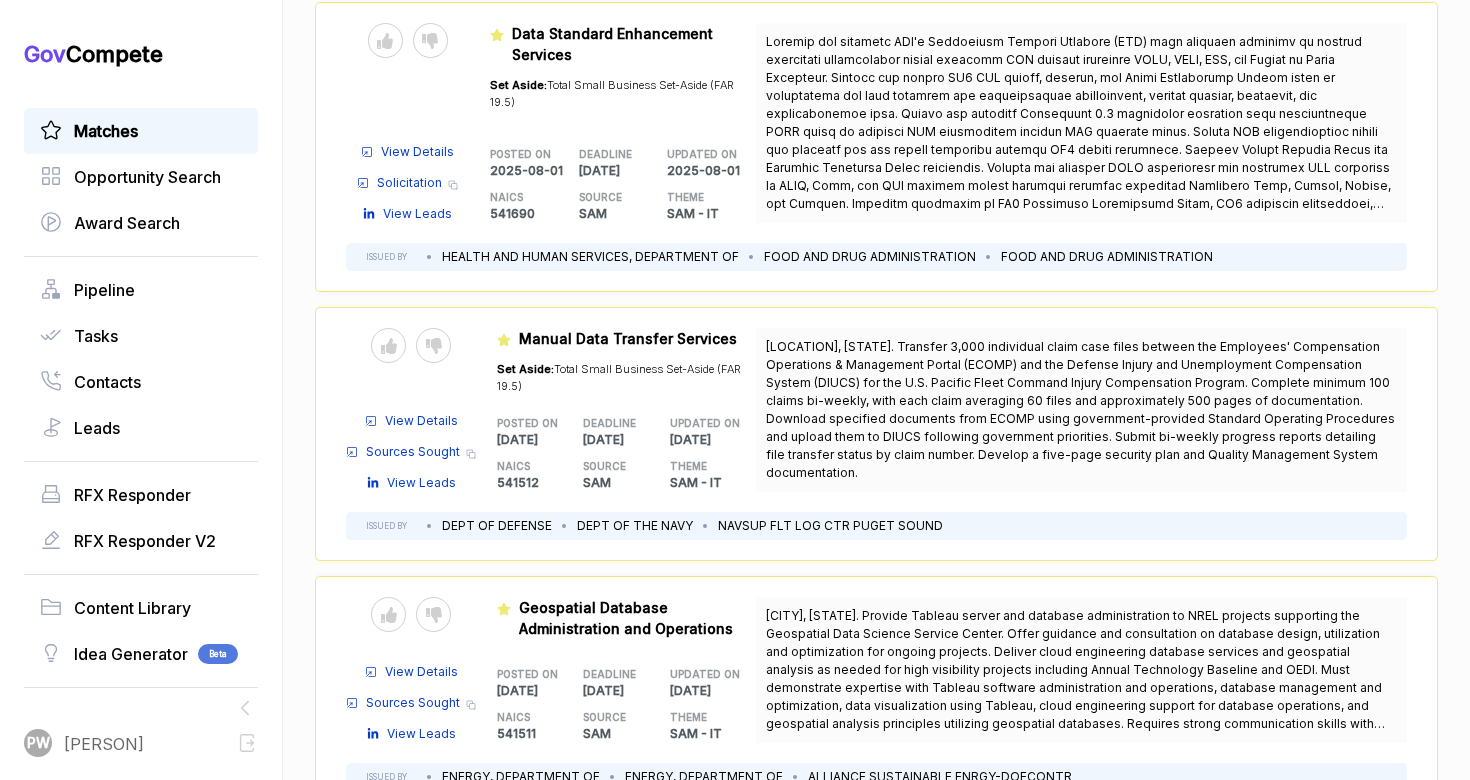 scroll, scrollTop: 2014, scrollLeft: 0, axis: vertical 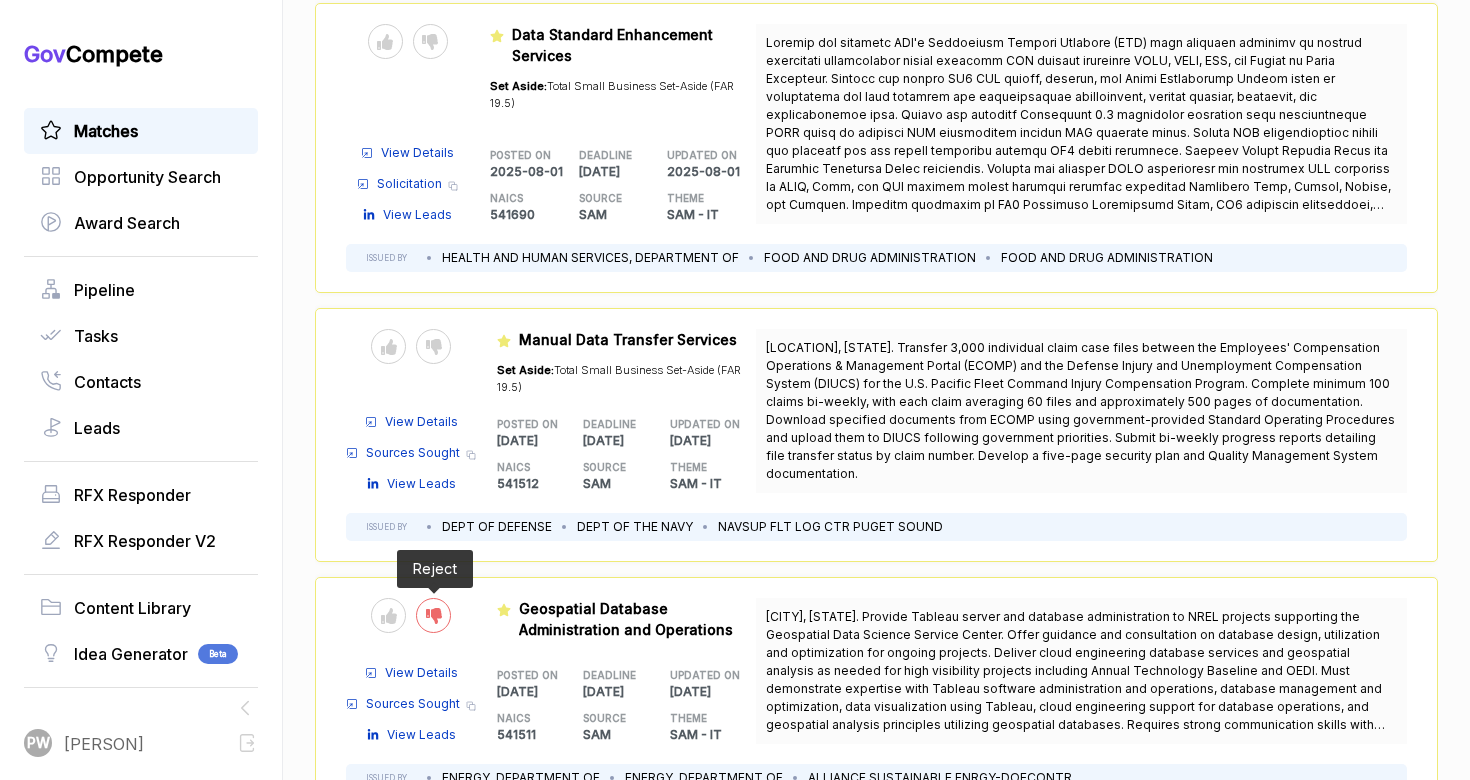 click at bounding box center (433, 615) 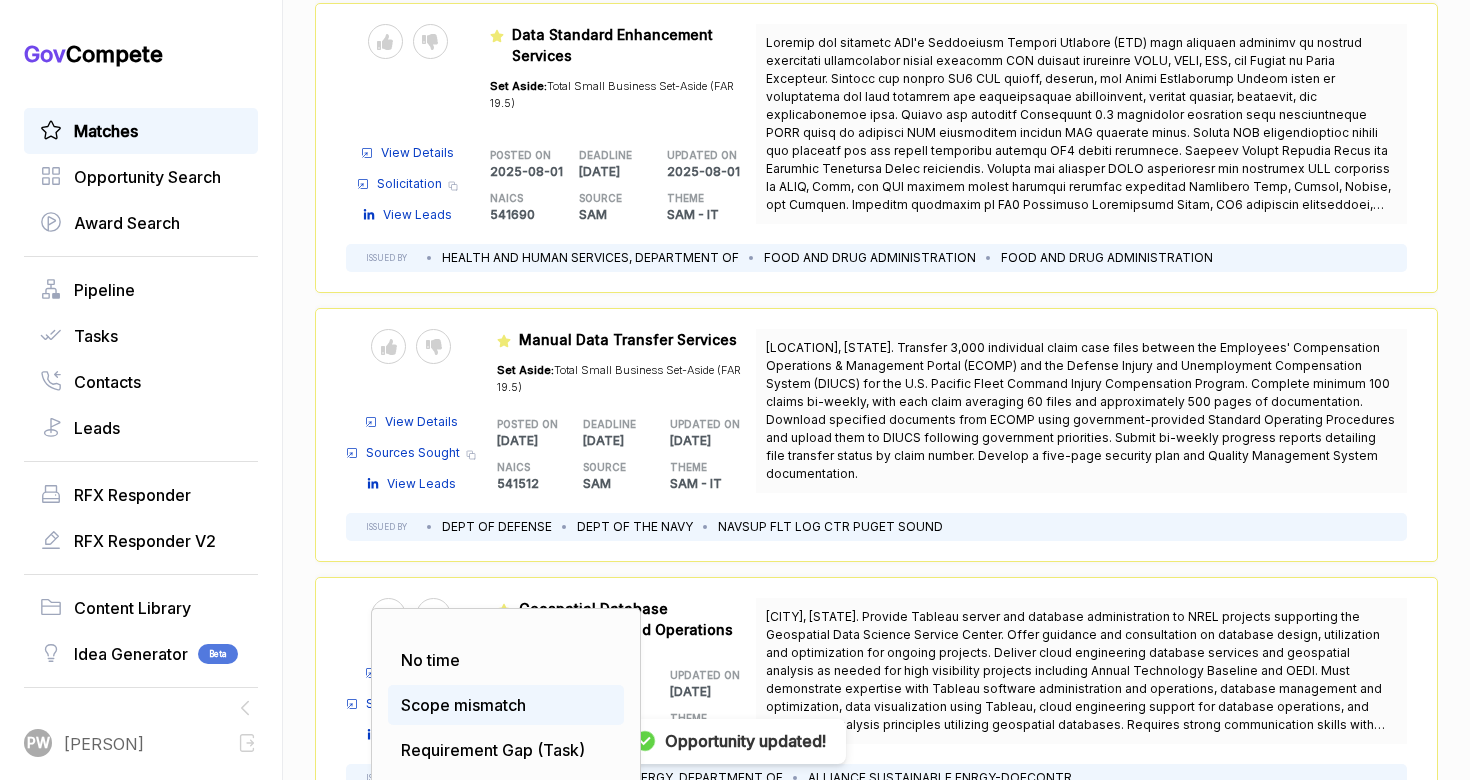 click on "Scope mismatch" at bounding box center [463, 705] 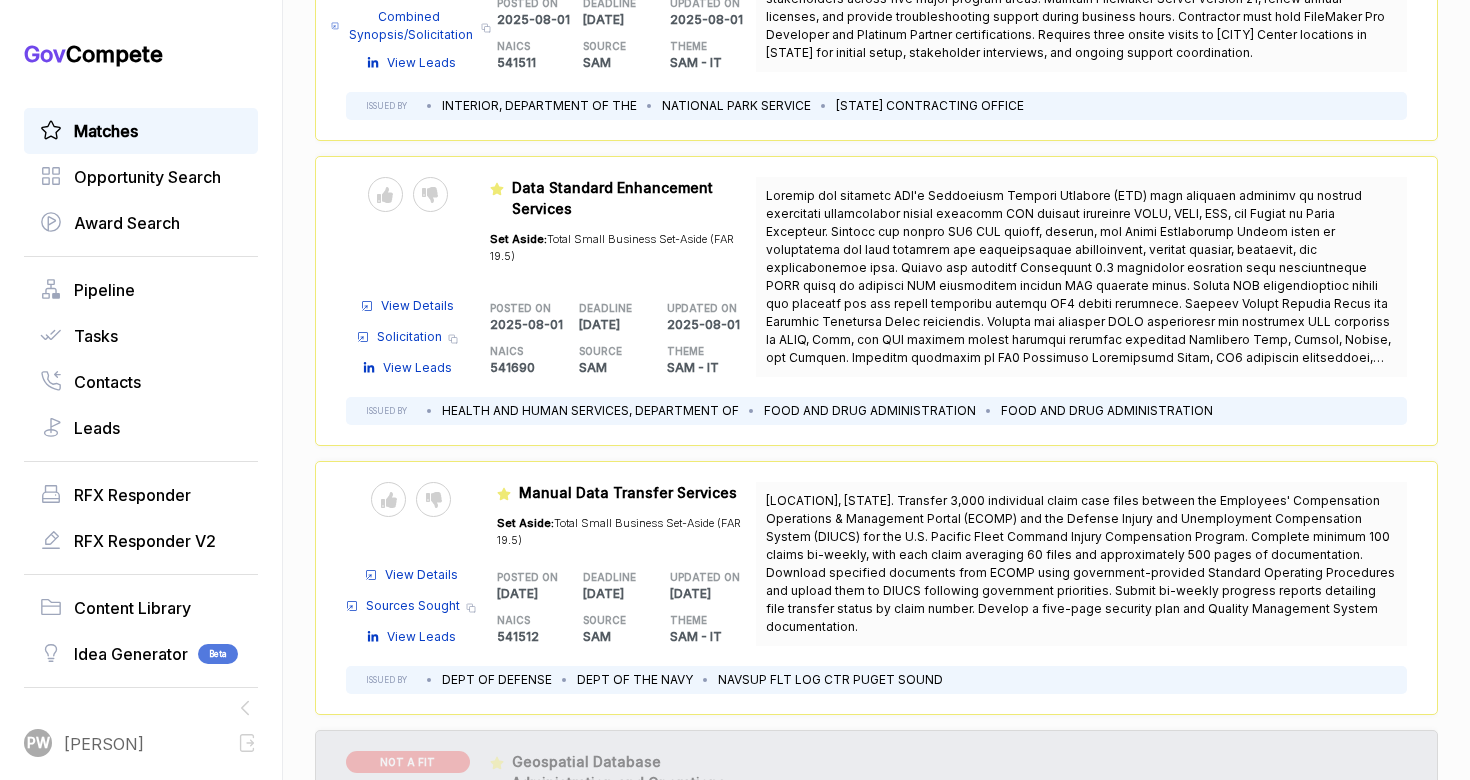 scroll, scrollTop: 1857, scrollLeft: 0, axis: vertical 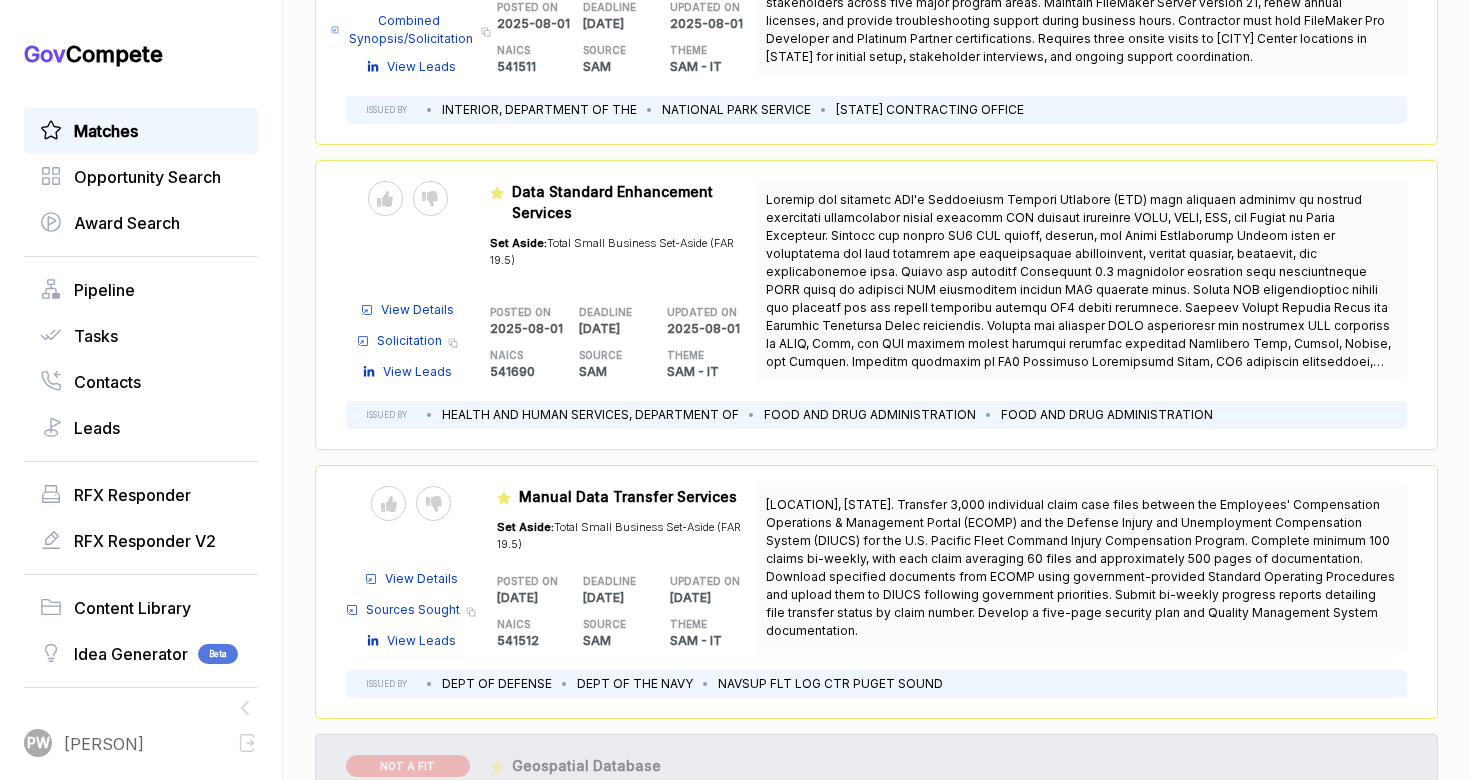 click on "View Details" at bounding box center (421, 579) 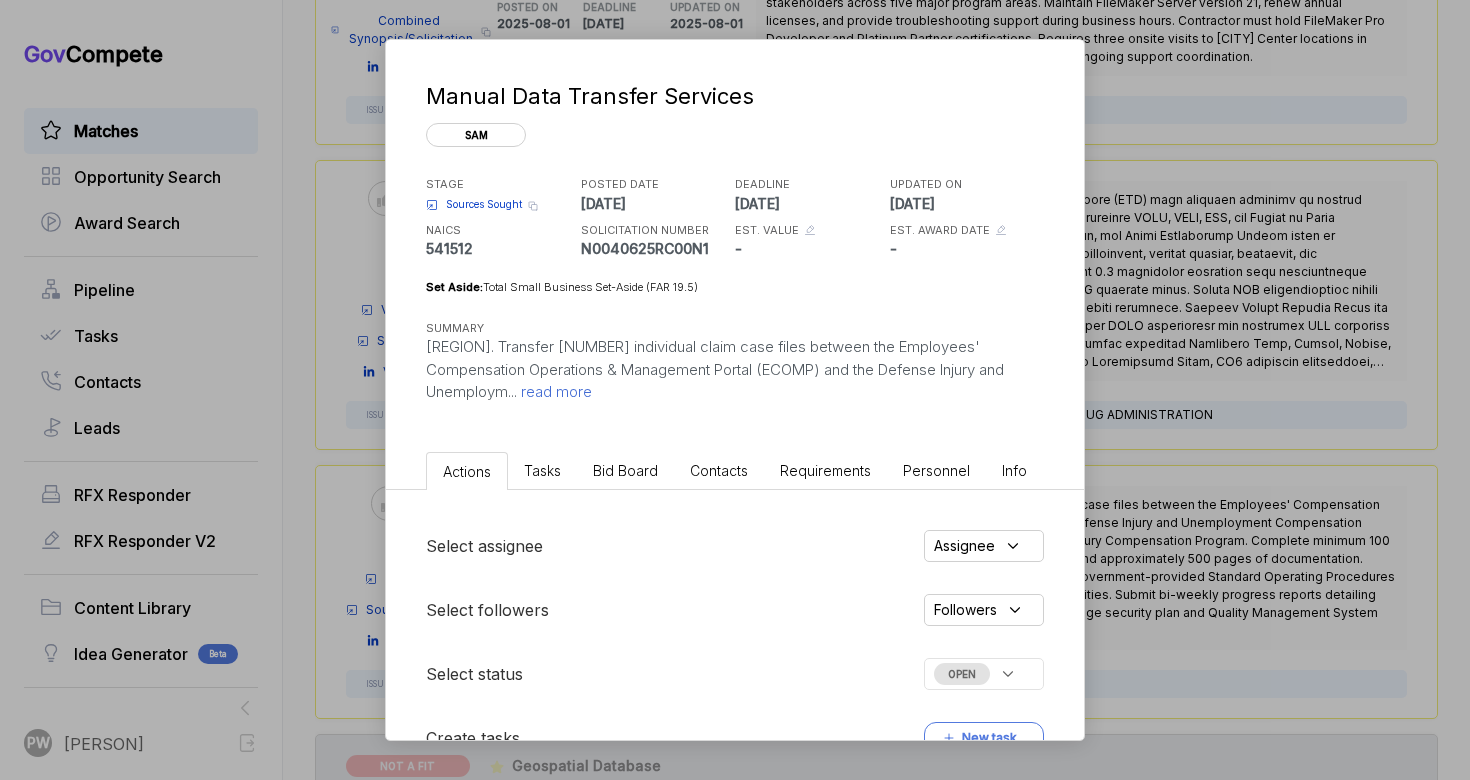 click on "Select assignee Assignee Select followers Followers Select status   OPEN Create tasks  New task" at bounding box center [735, 642] 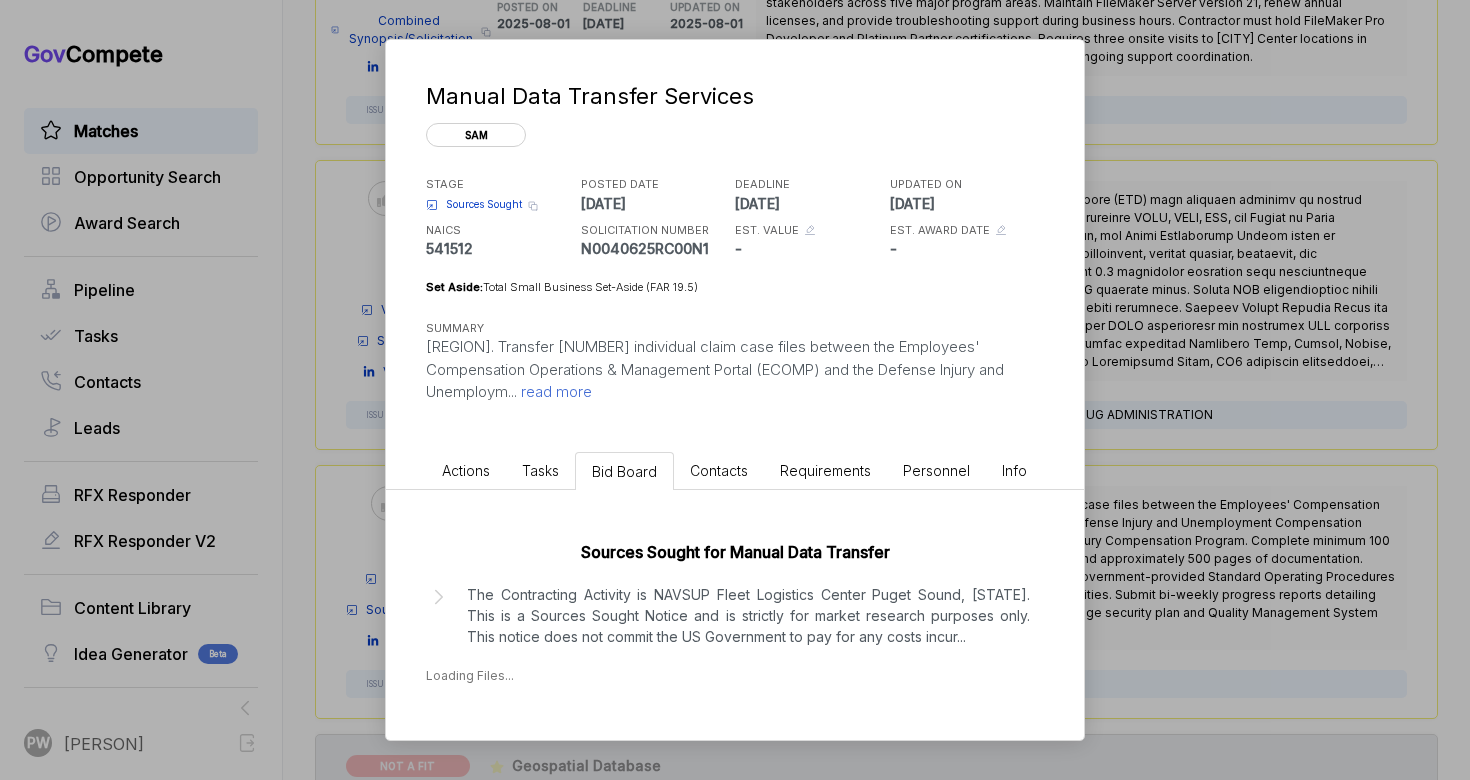 scroll, scrollTop: 5, scrollLeft: 0, axis: vertical 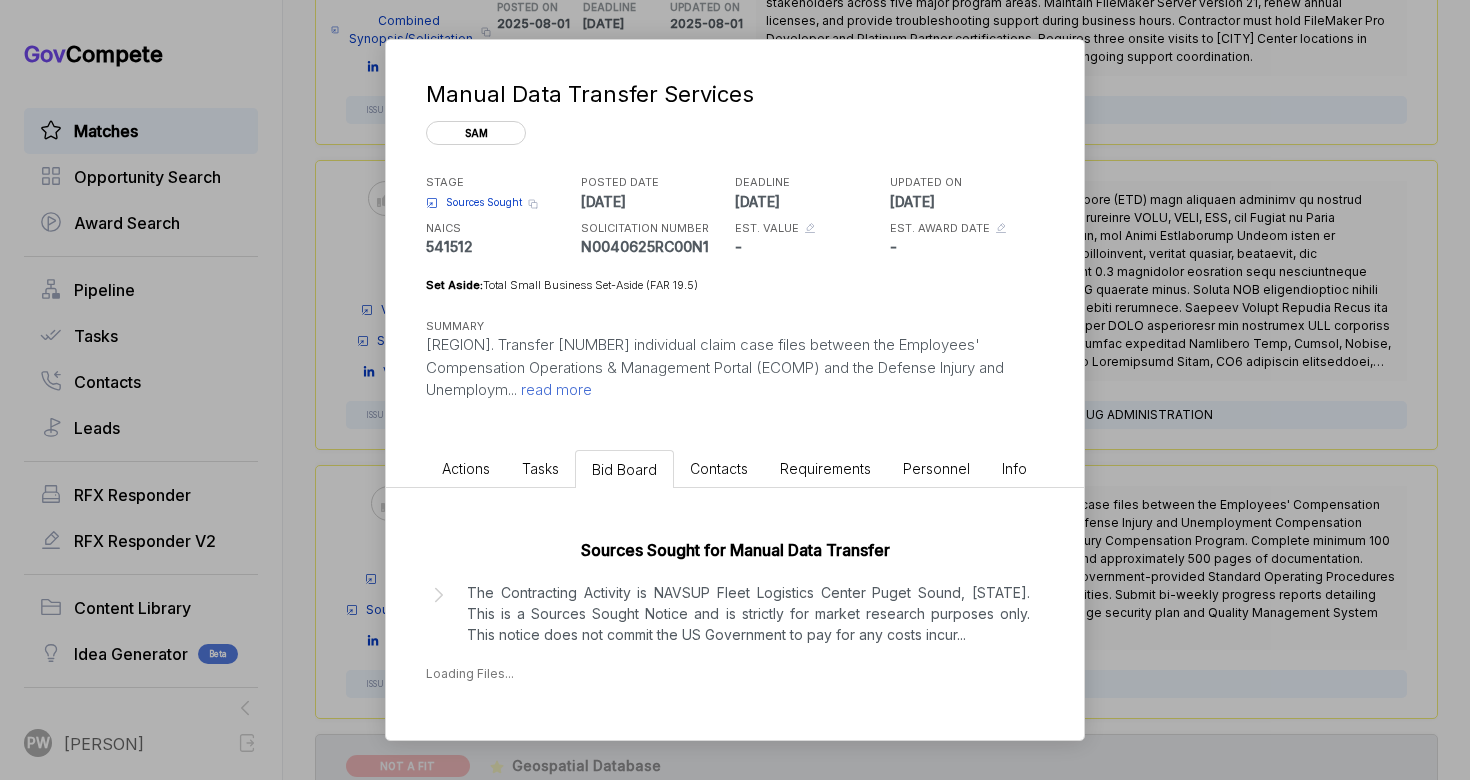 click on "The Contracting Activity is NAVSUP Fleet Logistics Center Puget Sound, [STATE].  This is a Sources Sought Notice and is strictly for market research purposes only.  This notice does not commit the US Government to pay for any costs incur ..." at bounding box center (750, 613) 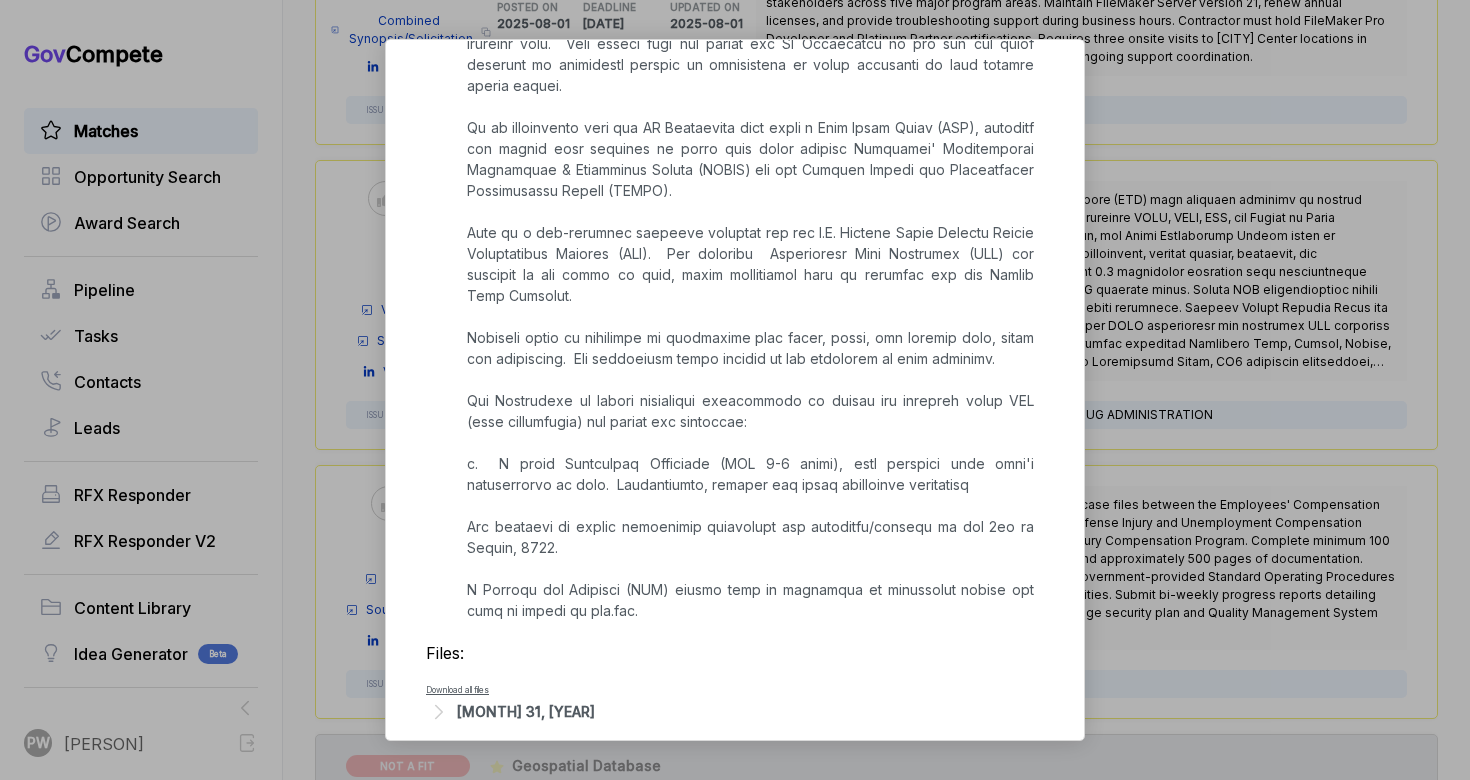 scroll, scrollTop: 617, scrollLeft: 0, axis: vertical 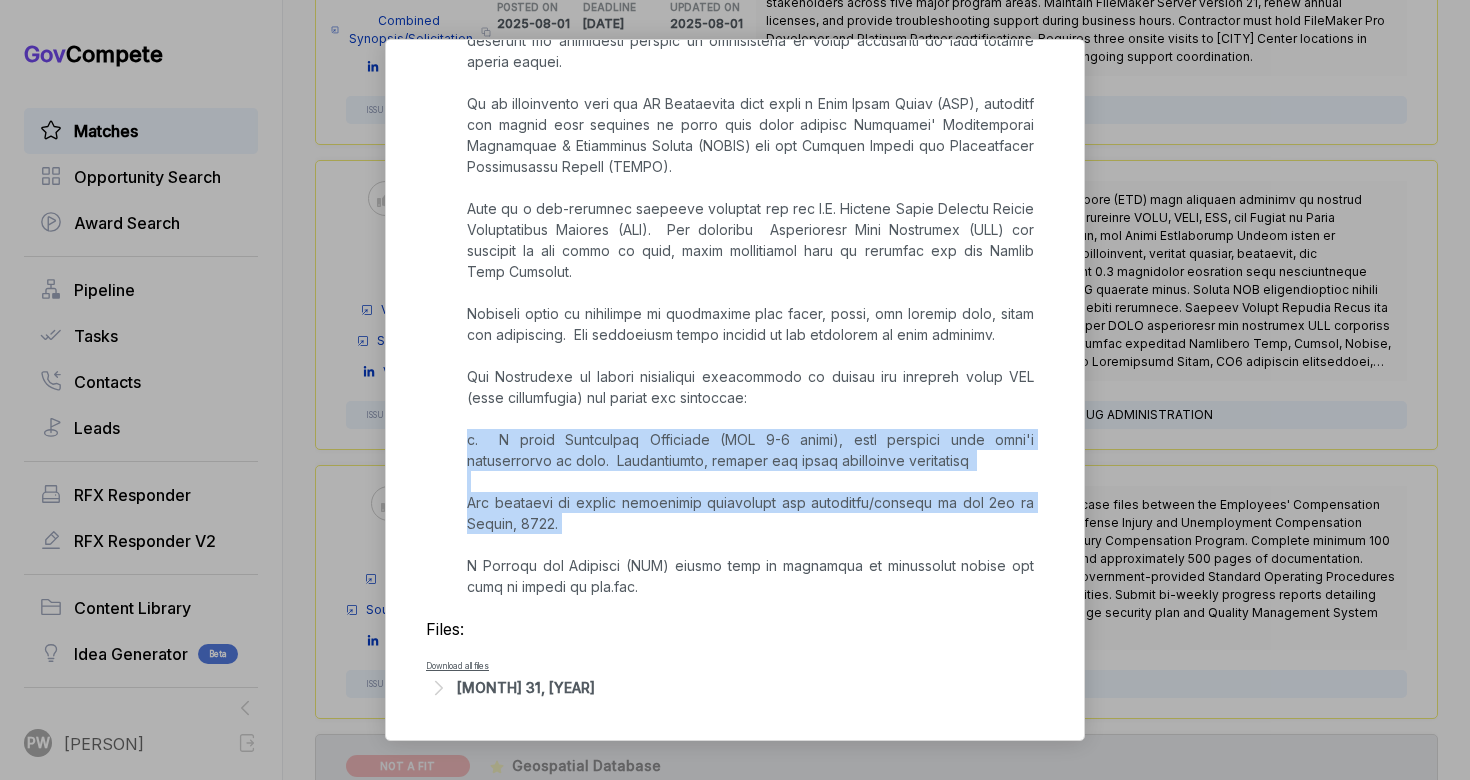 copy on "a.  A brief Capability Statement (NTE [NUMBER]-[NUMBER] pages), that outlines your firm's capabilities in this.  Additionally, include any prior experience performing
The deadline to submit capability statements and questions/comment is the [NUMBER]th of [MONTH], [YEAR]." 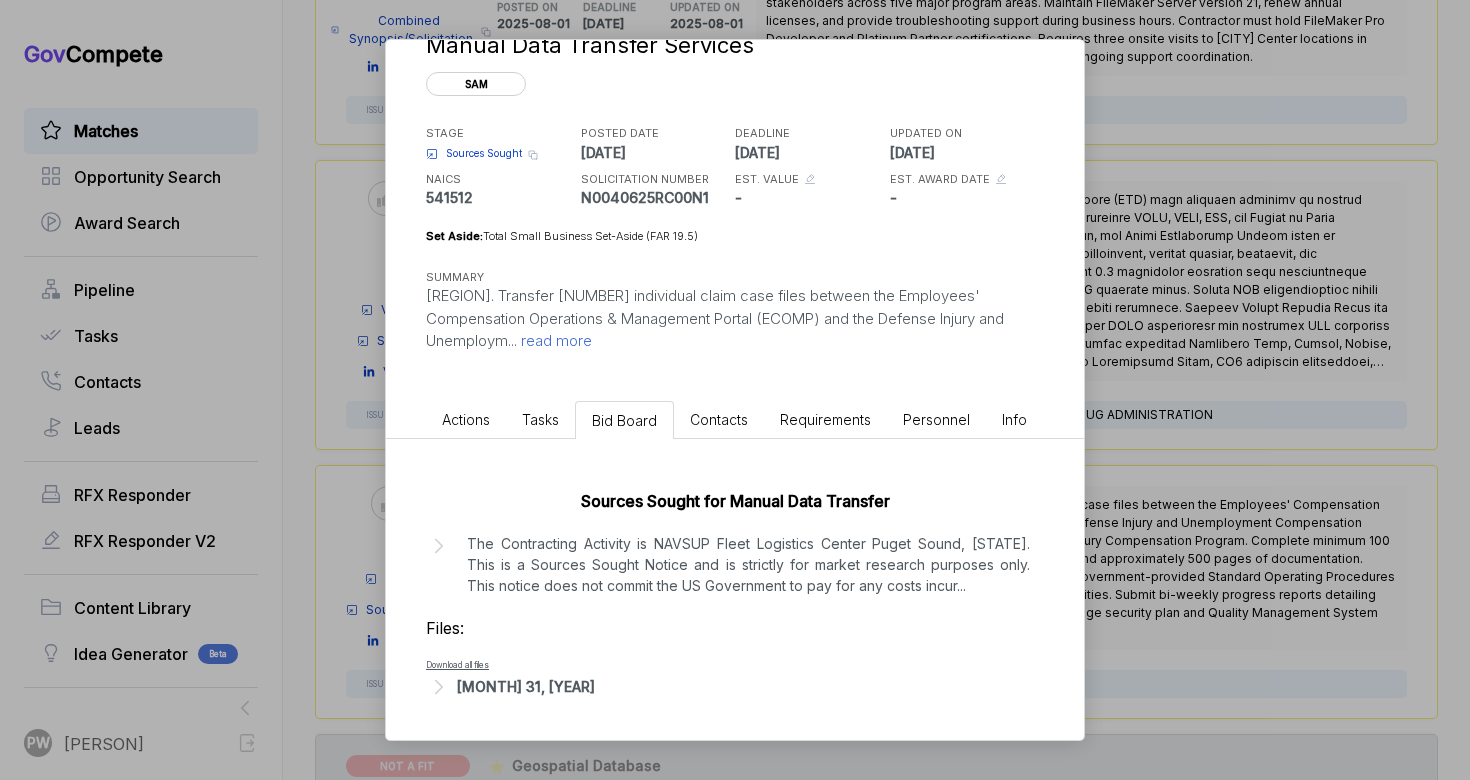 scroll, scrollTop: 71, scrollLeft: 0, axis: vertical 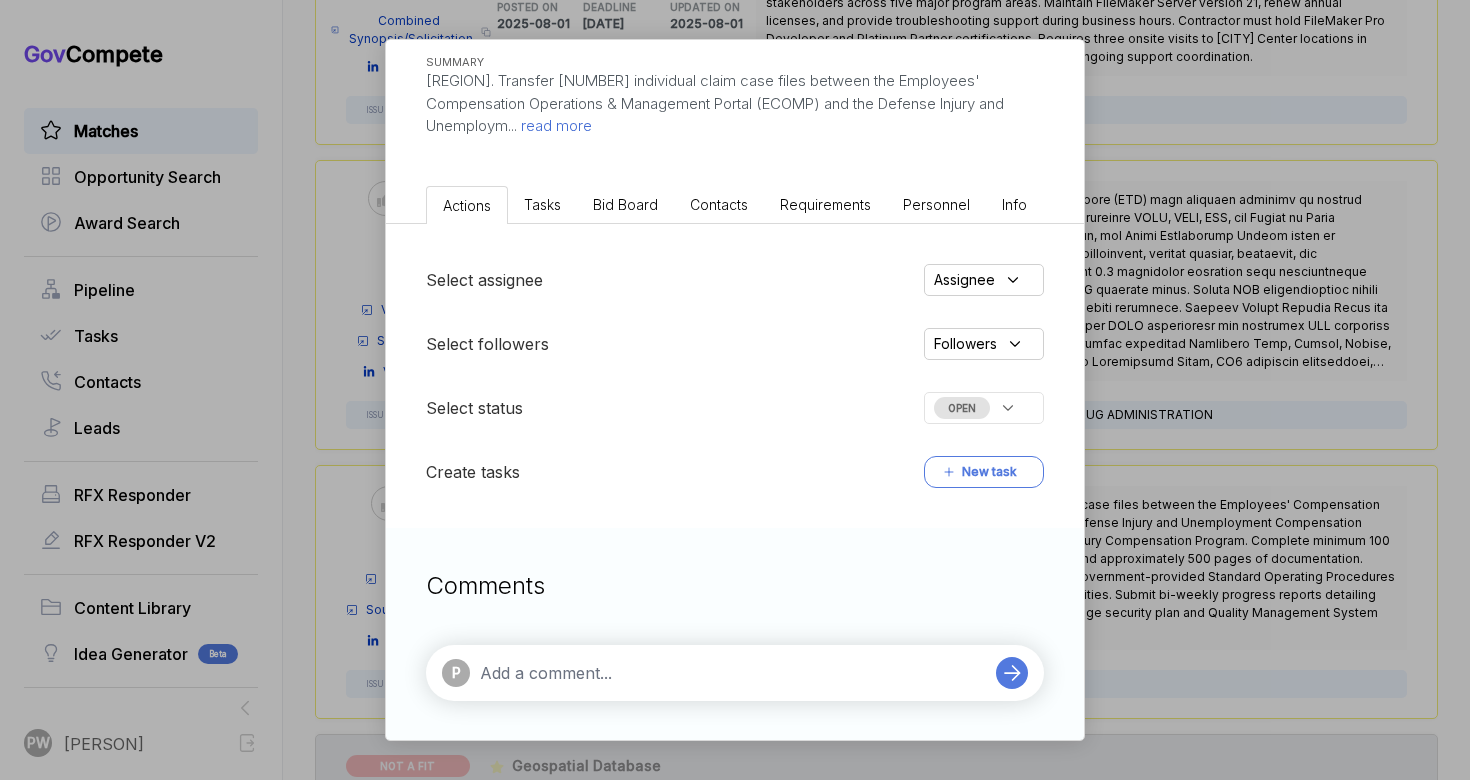 click on "Comments P" at bounding box center (735, 634) 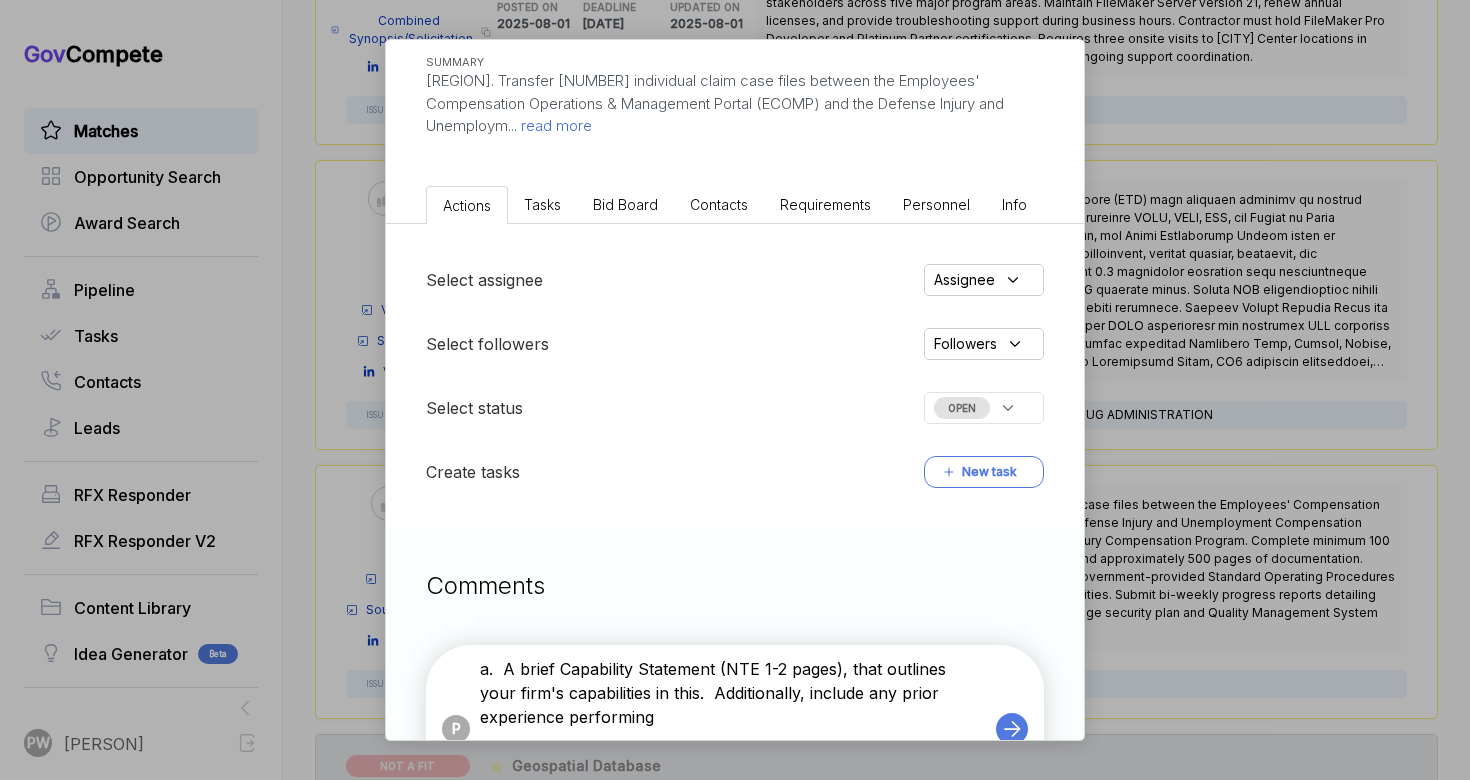 type 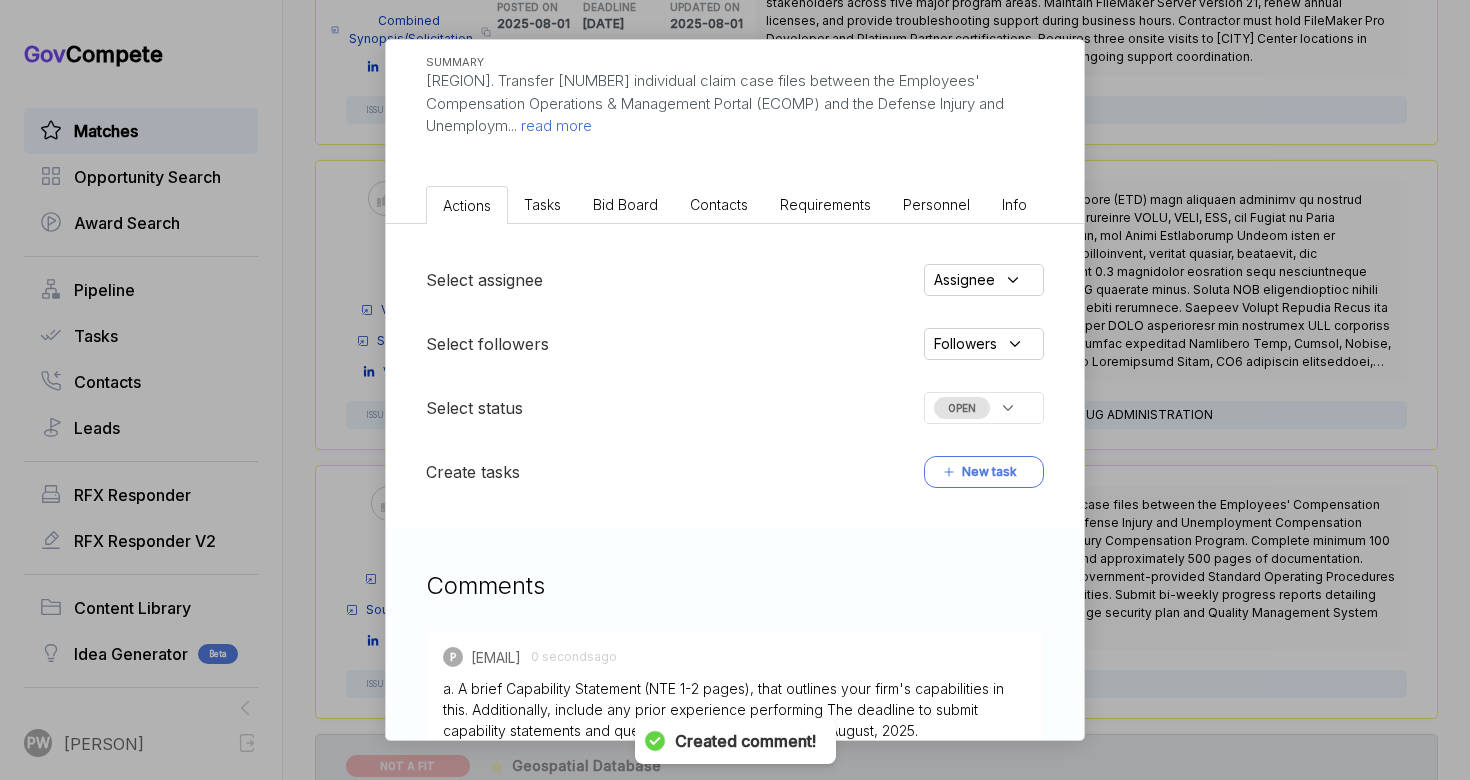 scroll, scrollTop: 0, scrollLeft: 0, axis: both 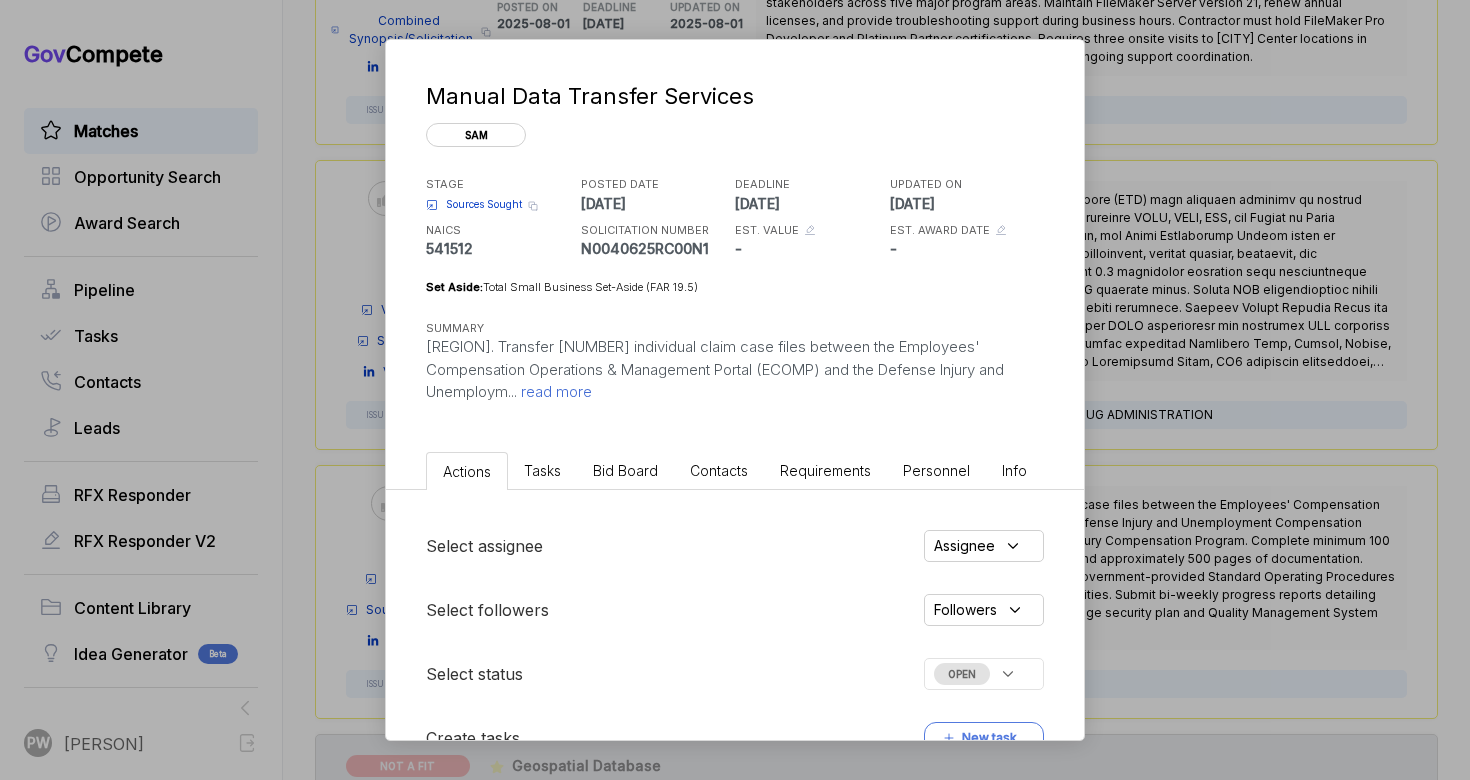 click on "Select assignee Assignee Select followers Followers Select status   OPEN Create tasks  New task" at bounding box center (735, 642) 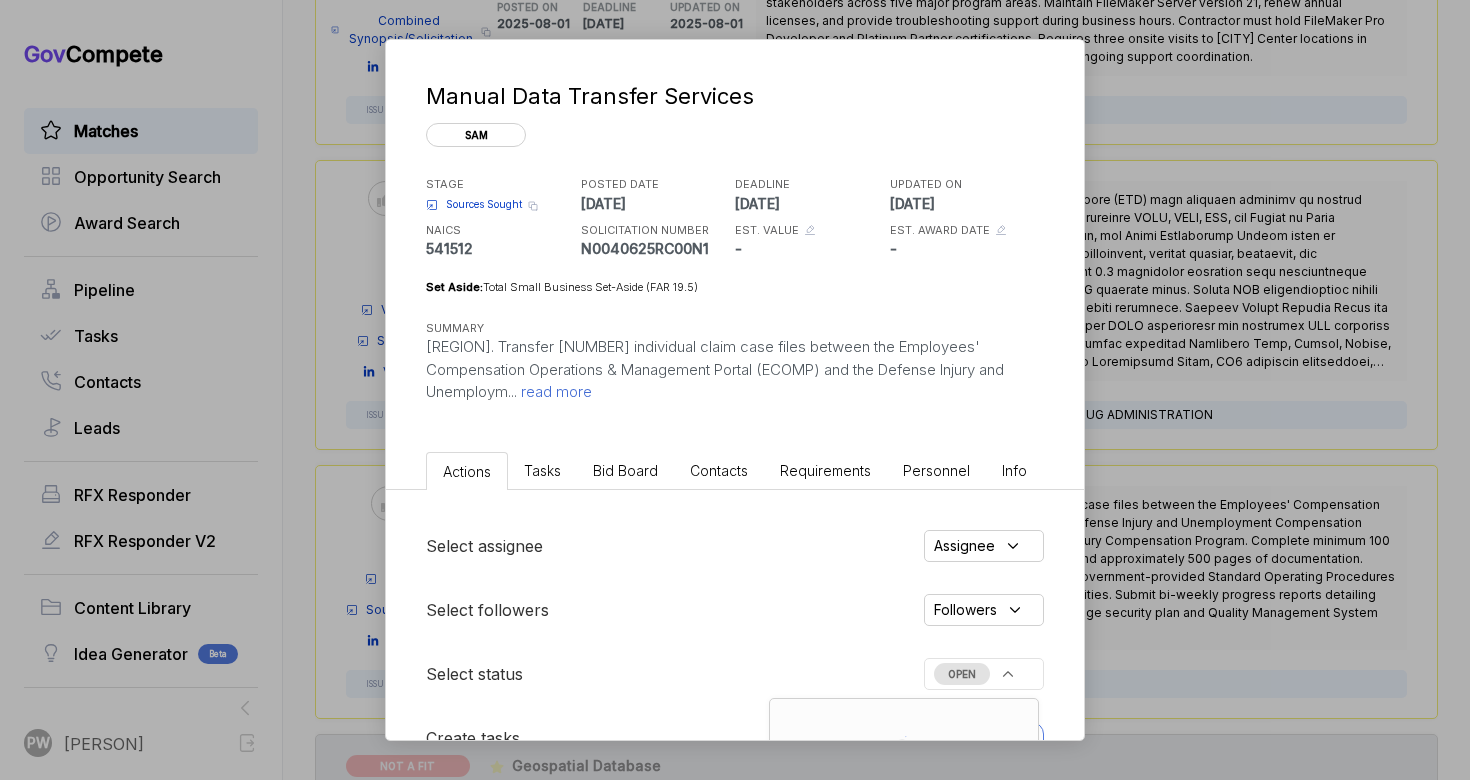 scroll, scrollTop: 444, scrollLeft: 0, axis: vertical 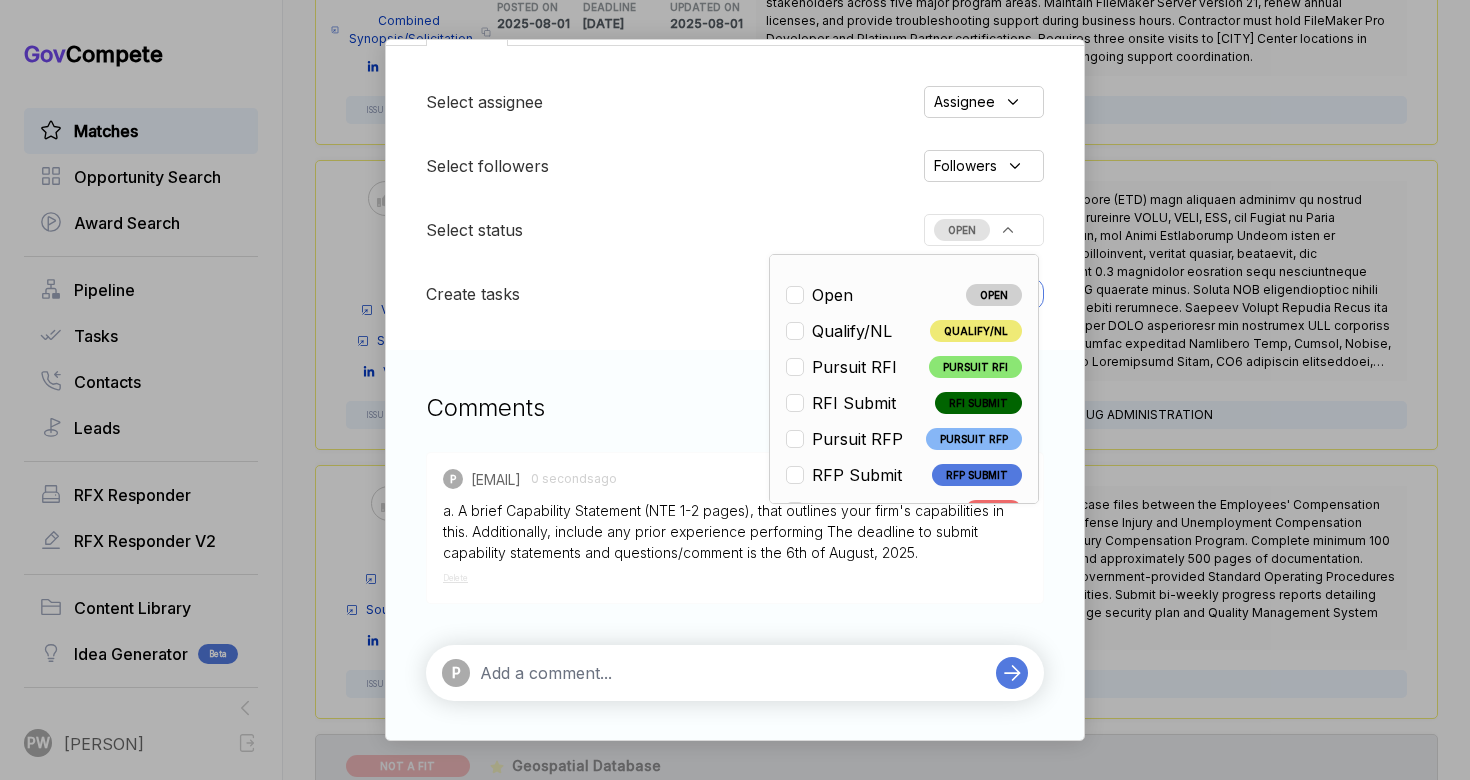 click on "Qualify/NL" at bounding box center [844, 331] 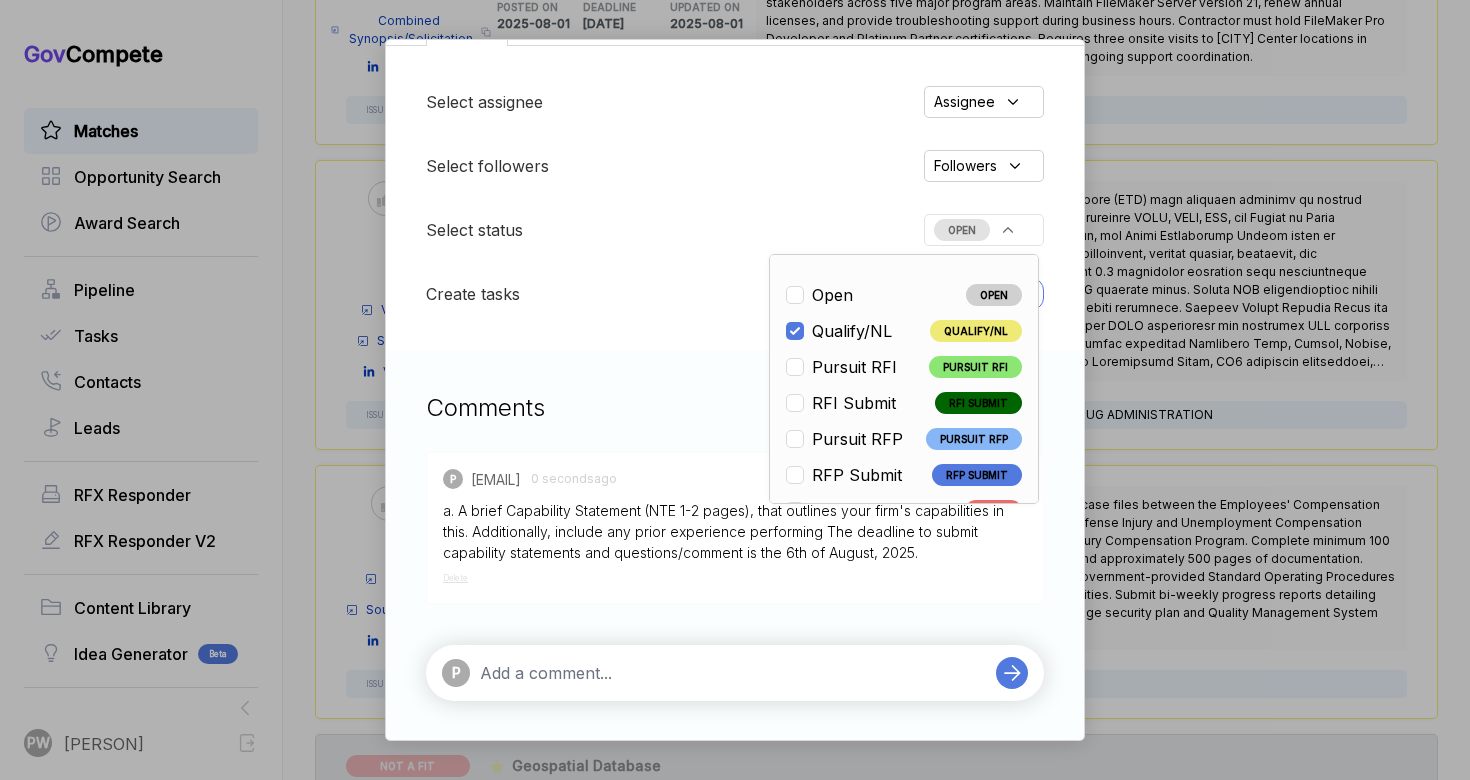 checkbox on "true" 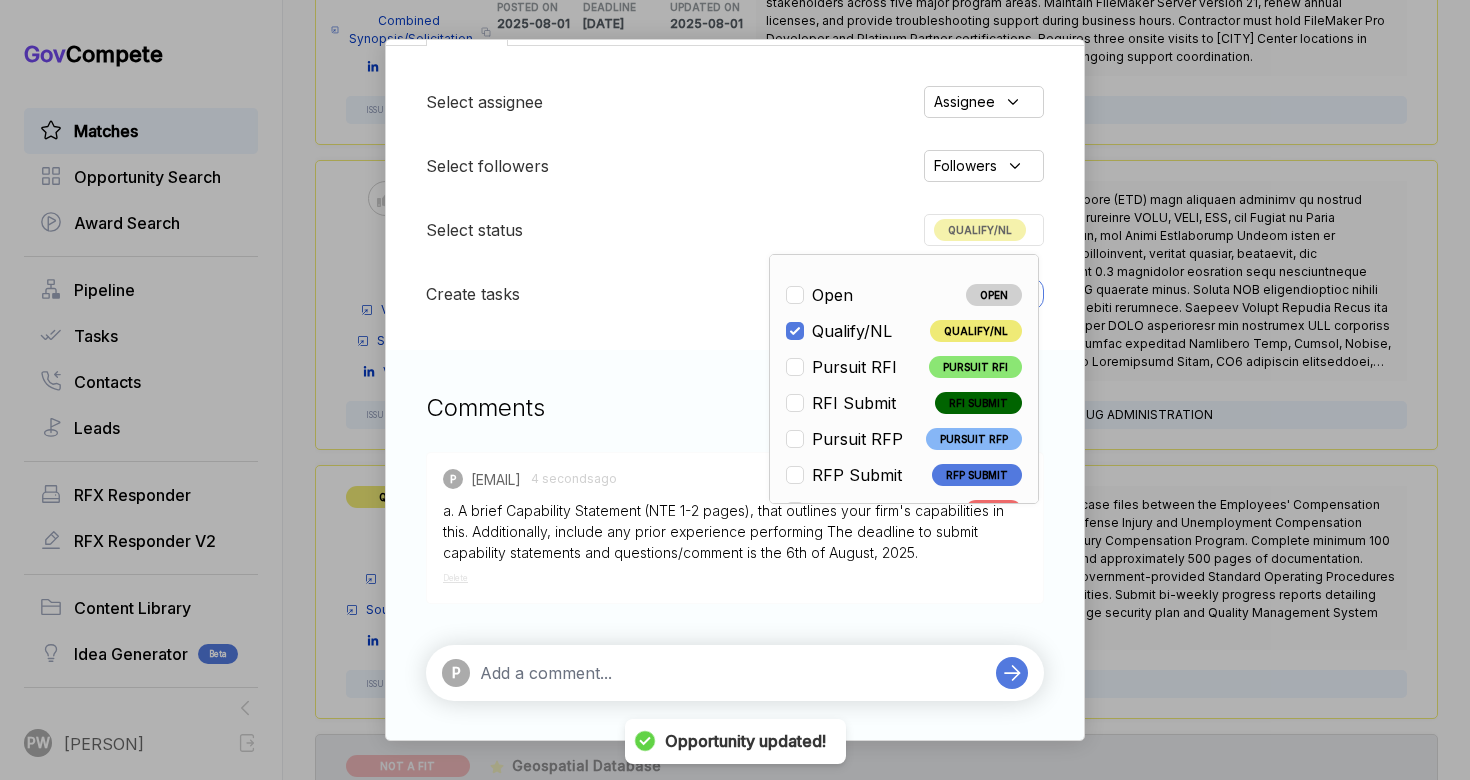 click on "Manual Data Transfer Services sam STAGE Combined Synopsis/Solicitation Copy link POSTED DATE [DATE] DEADLINE [DATE] UPDATED ON [DATE] NAICS 541512 SOLICITATION NUMBER N0040625RC00N1 EST. VALUE - EST. AWARD DATE - Set Aside: Total Small Business Set-Aside (FAR 19.5) SUMMARY Puget Sound, [STATE]. Transfer 3,000 individual claim case files between the Employees' Compensation Operations & Management Portal (ECOMP) and the Defense Injury and Unemploym ... read more Actions Tasks Bid Board Contacts Requirements Personnel Info Select assignee Assignee Select followers Followers Select status QUALIFY/NL Open OPEN Qualify/NL QUALIFY/NL Pursuit RFI PURSUIT RFI RFI Submit RFI SUBMIT Pursuit RFP PURSUIT RFP RFP Submit RFP SUBMIT ESL Q ESL Q ESL P ESL P ESL S ESL S Nego/award NEGO/AWARD InactiveRFI INACTIVERFI 4cast RFP 4CAST RFP RFI no bid RFI NO BID Expiring EXPIRING Lost LOST MISC/OTHER MISC/OTHER WATCH WATCH GC forecast GC FORECAST Not a fit NOT A FIT Create tasks New task Comments P [EMAIL] assigned to [EMAIL]. [NUMBER] minutes ago P [EMAIL] 0 seconds ago Disabled vet set aside: DQ Delete P" at bounding box center (735, 390) 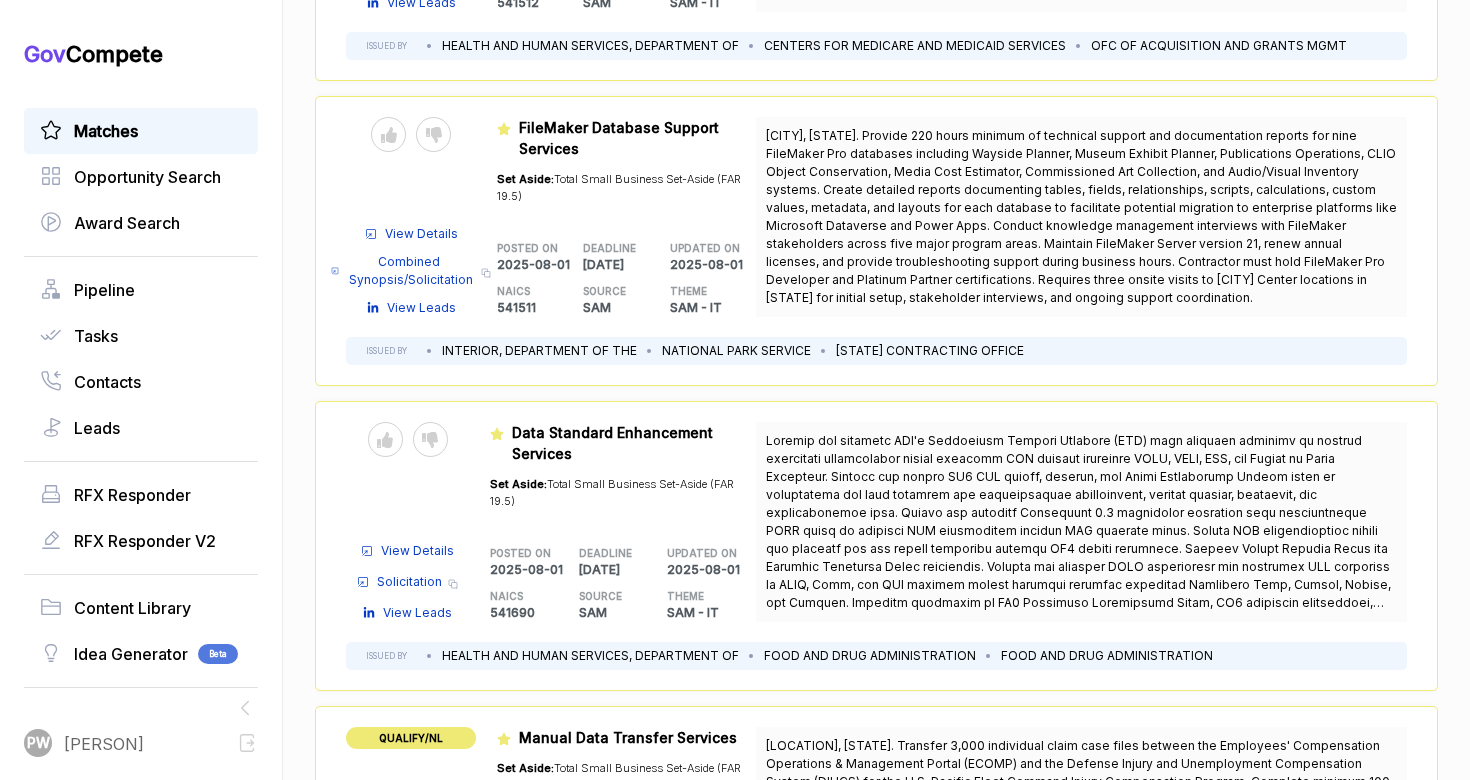 scroll, scrollTop: 1618, scrollLeft: 0, axis: vertical 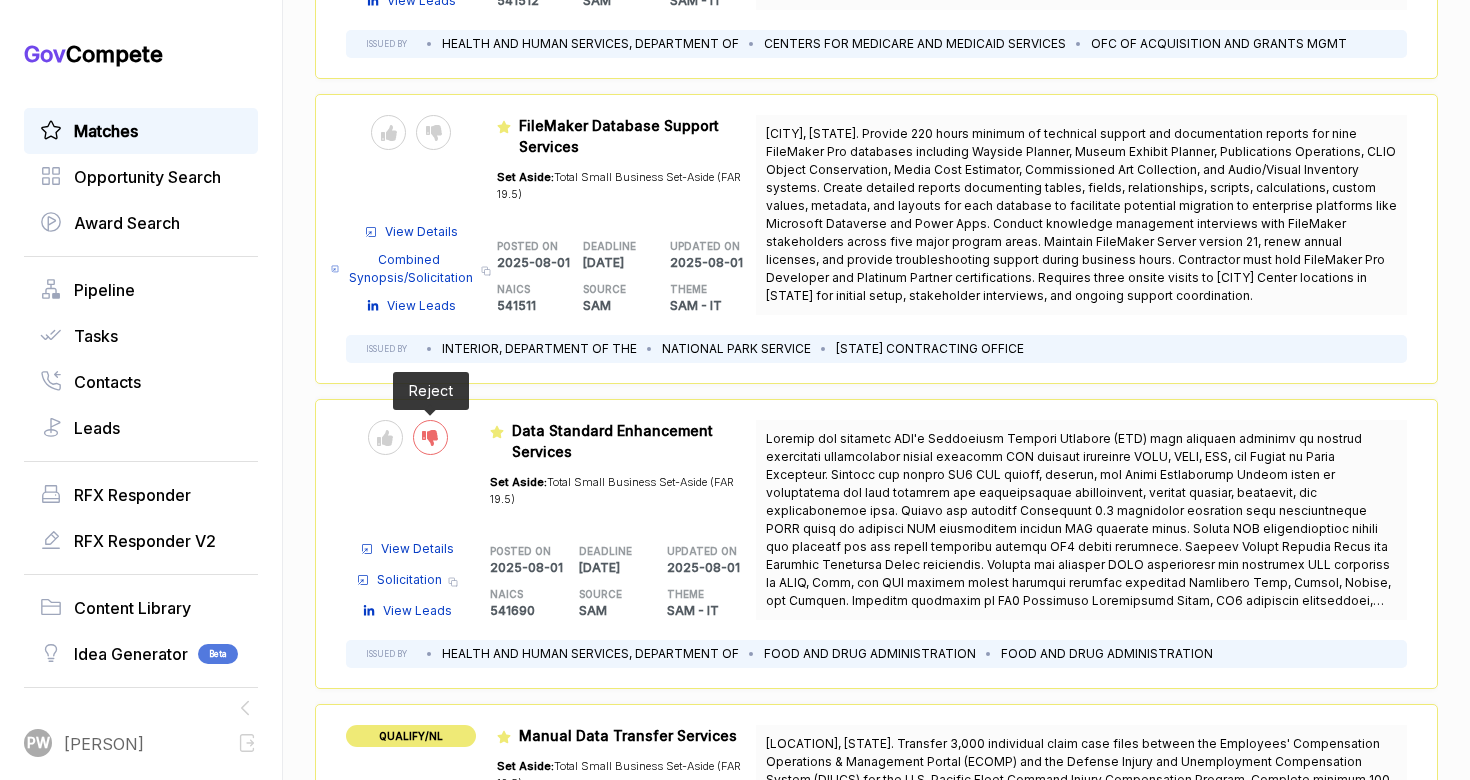 click 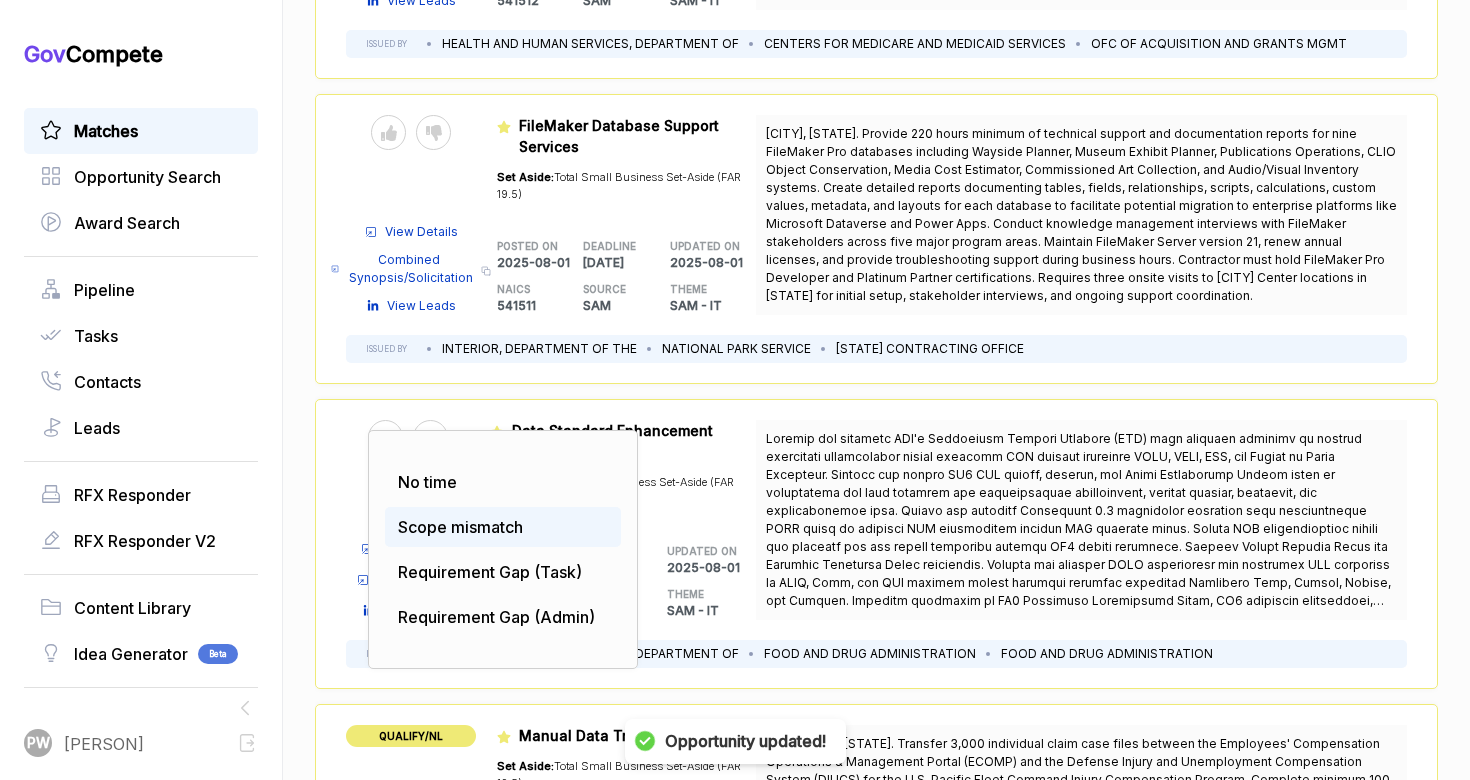 click on "Scope mismatch" at bounding box center [460, 527] 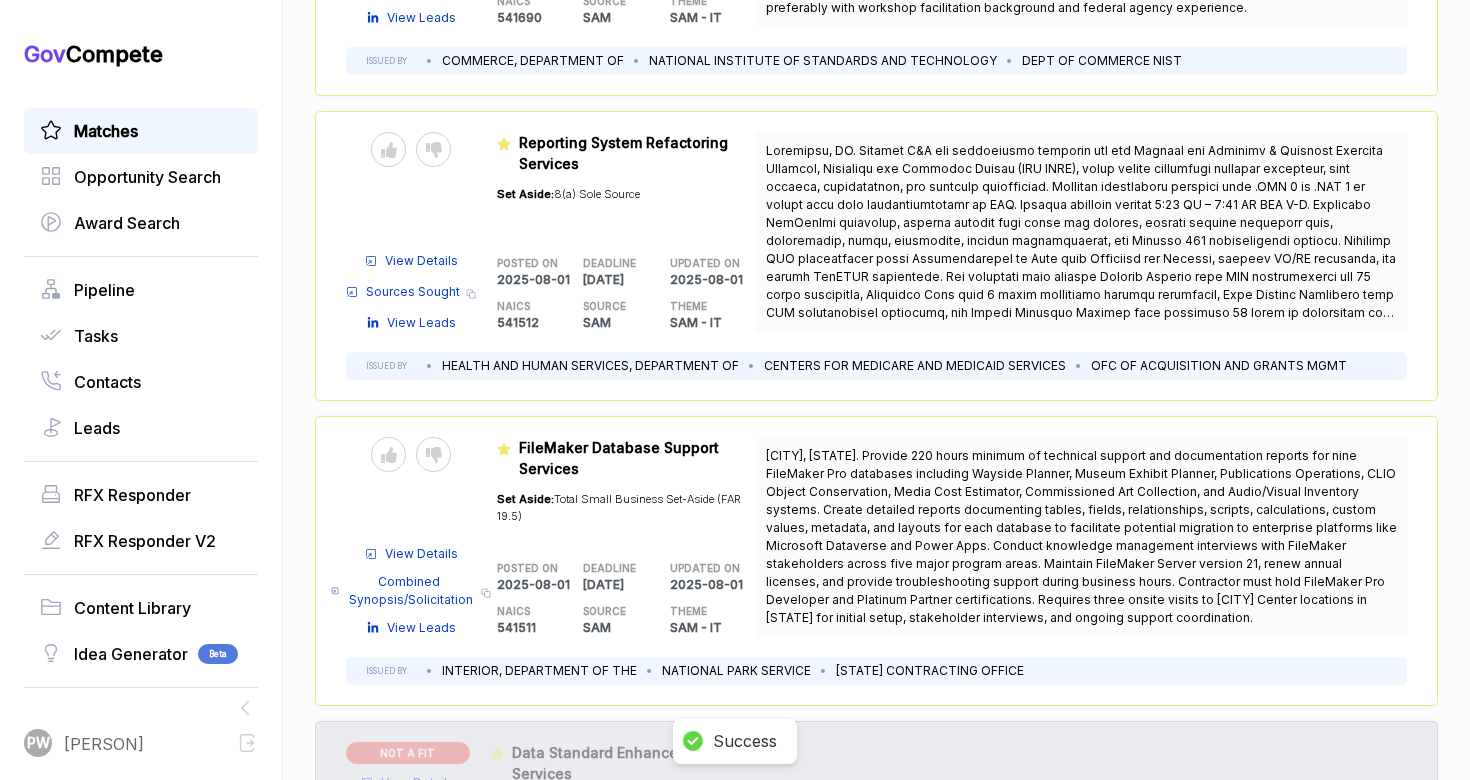 scroll, scrollTop: 1282, scrollLeft: 0, axis: vertical 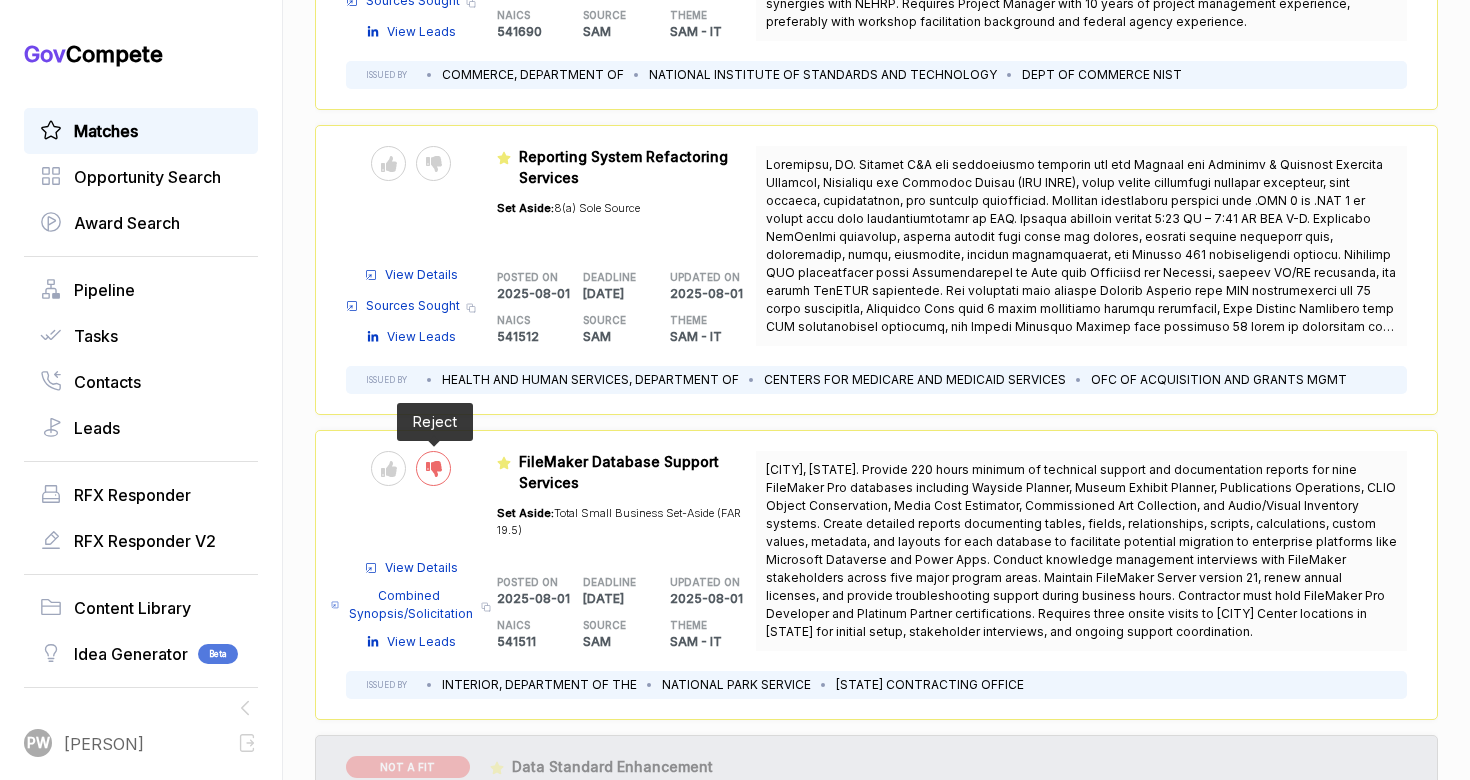 click 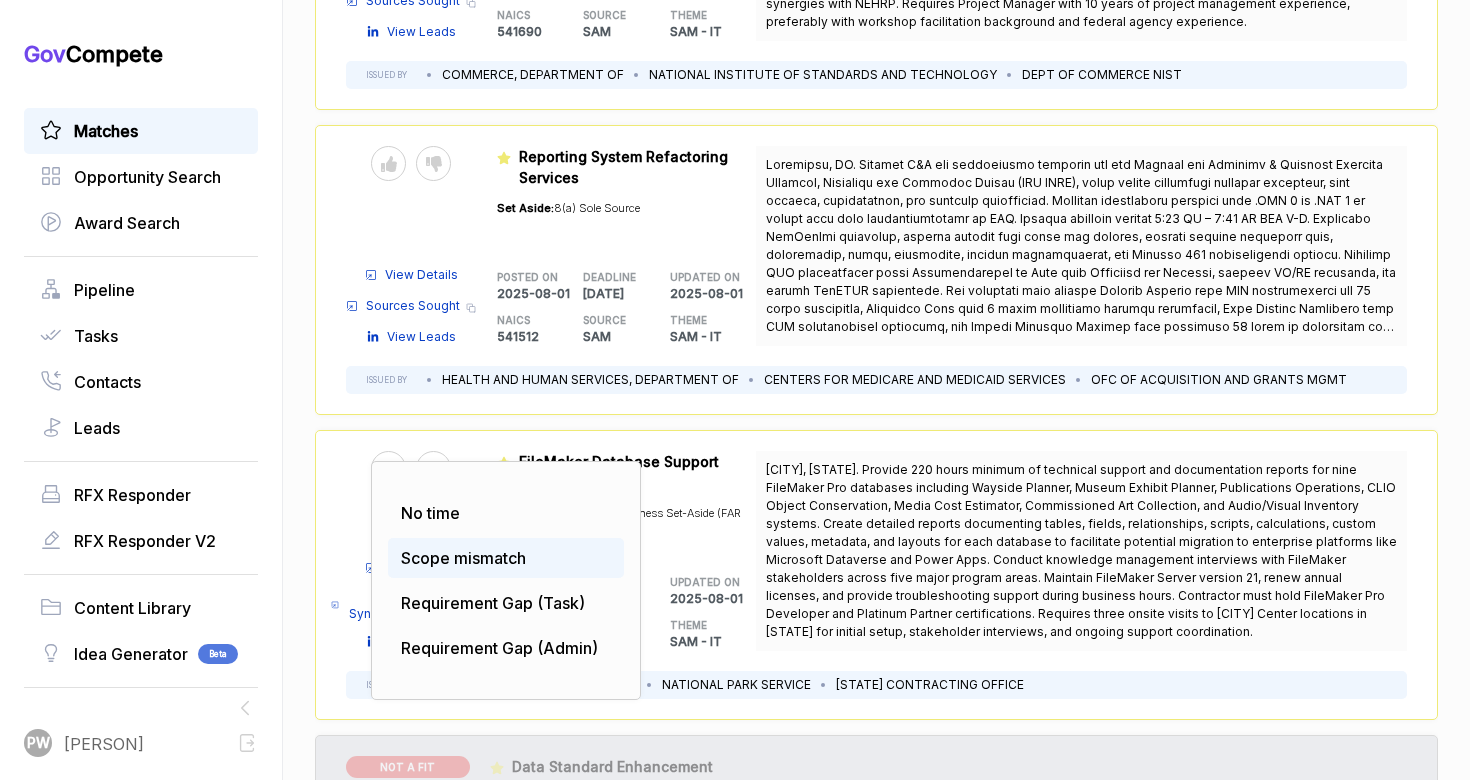 click on "Scope mismatch" at bounding box center (463, 558) 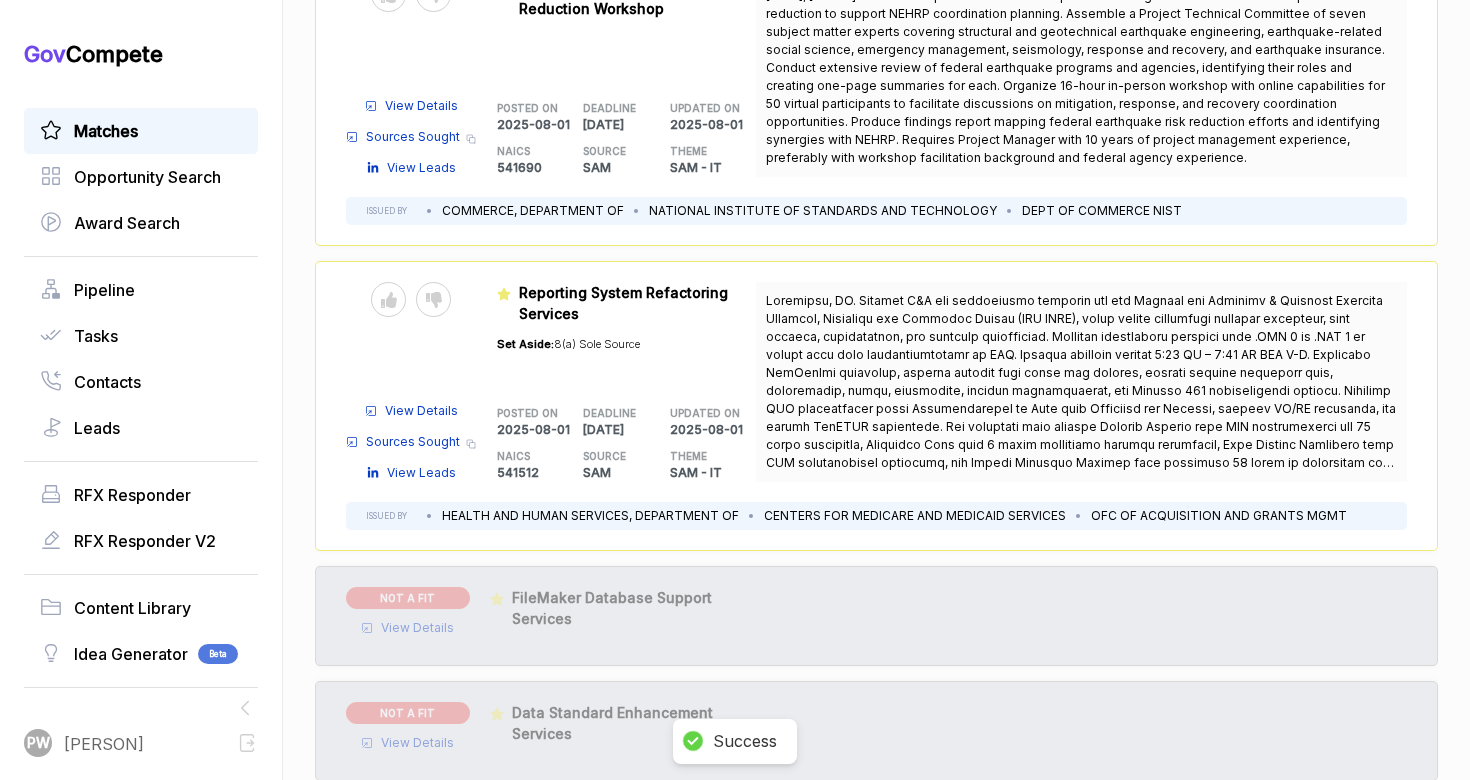 scroll, scrollTop: 1142, scrollLeft: 0, axis: vertical 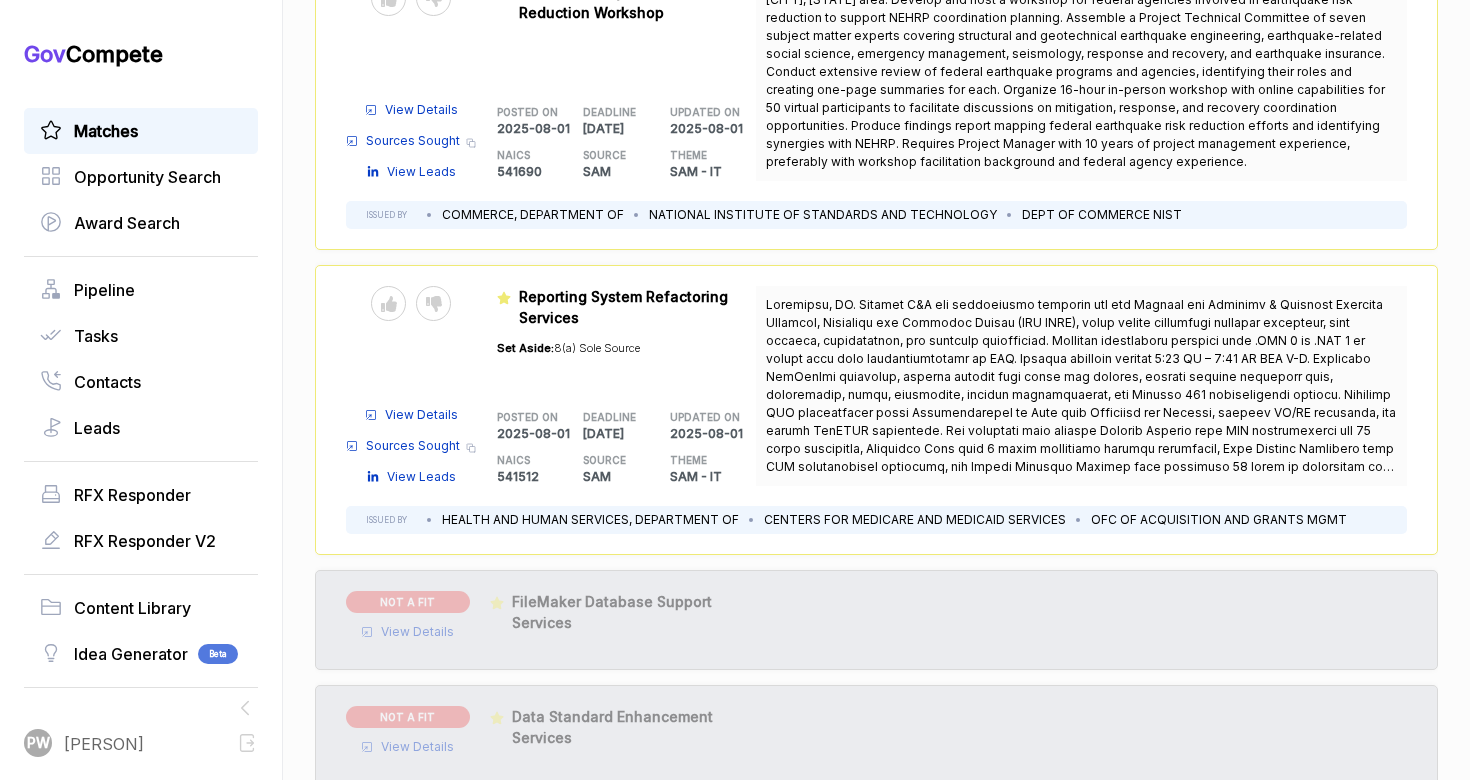 click on "View Details" at bounding box center (421, 415) 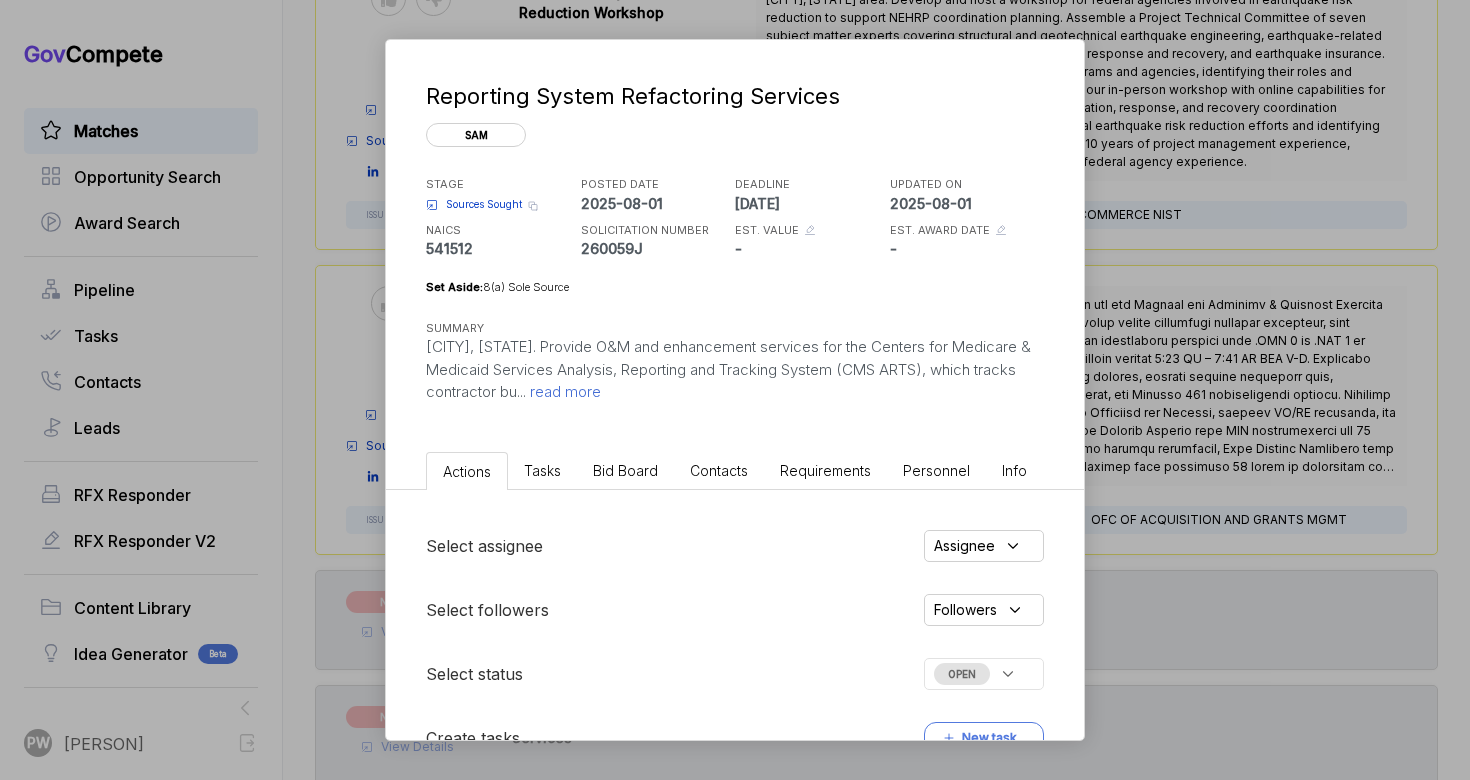 click on "read more" at bounding box center [563, 391] 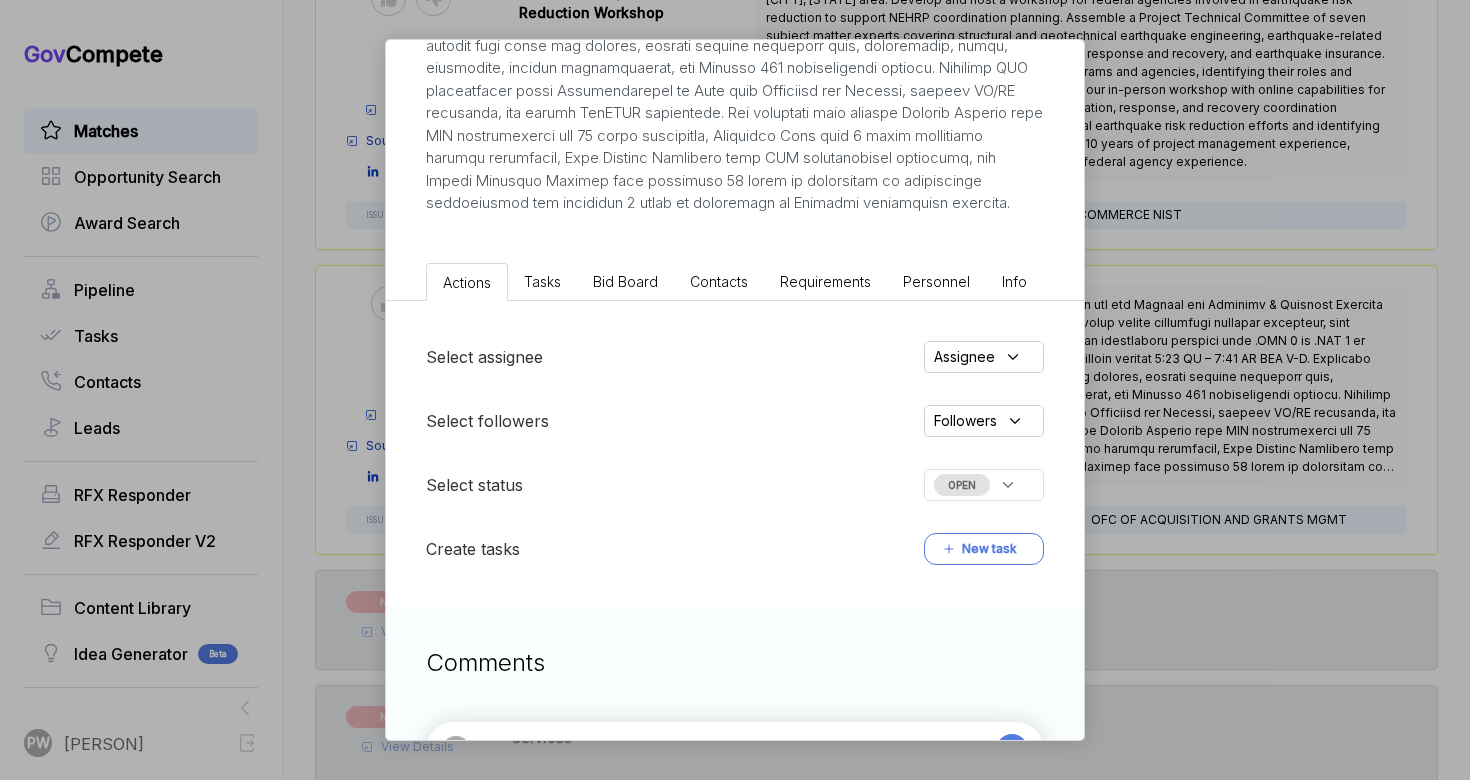 scroll, scrollTop: 503, scrollLeft: 0, axis: vertical 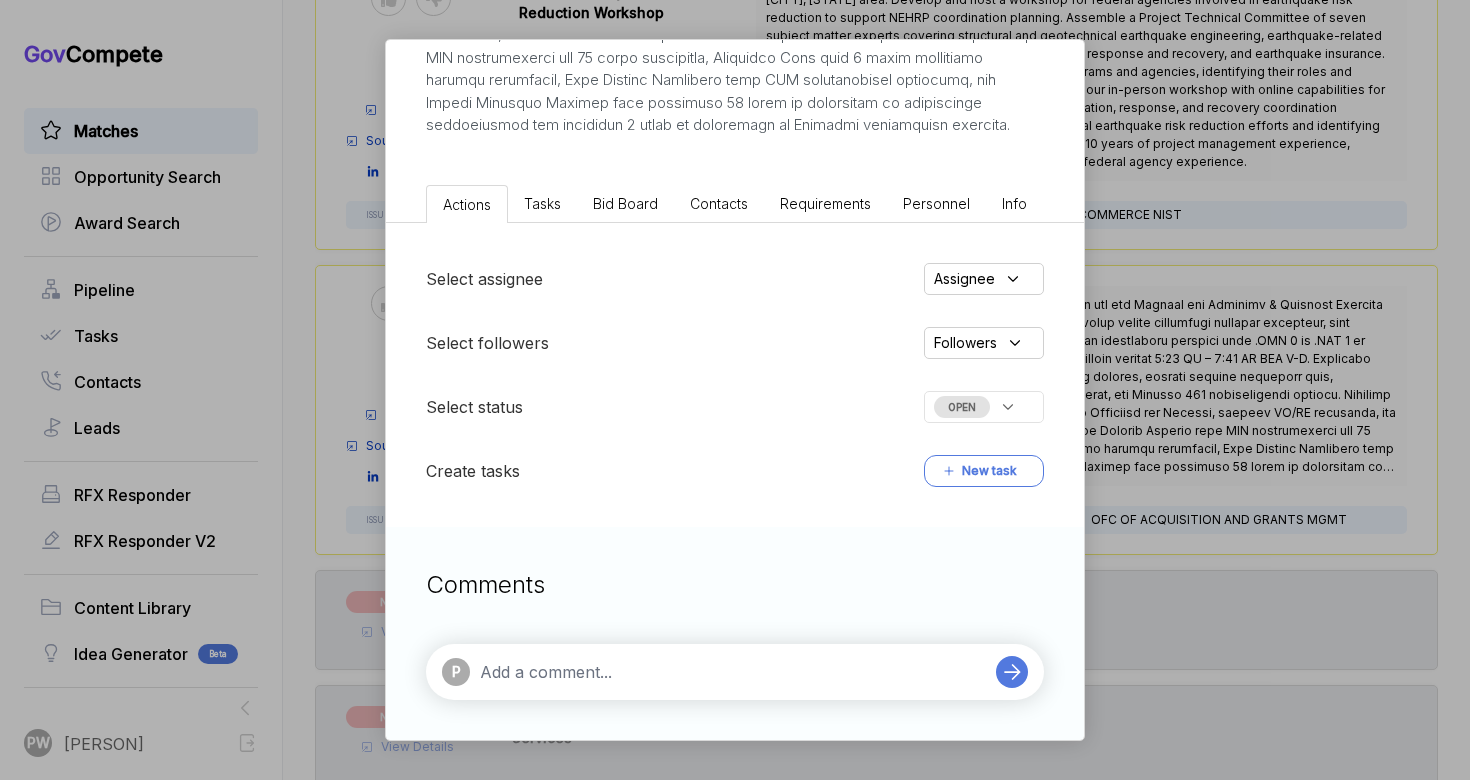 click on "Tasks" at bounding box center [542, 203] 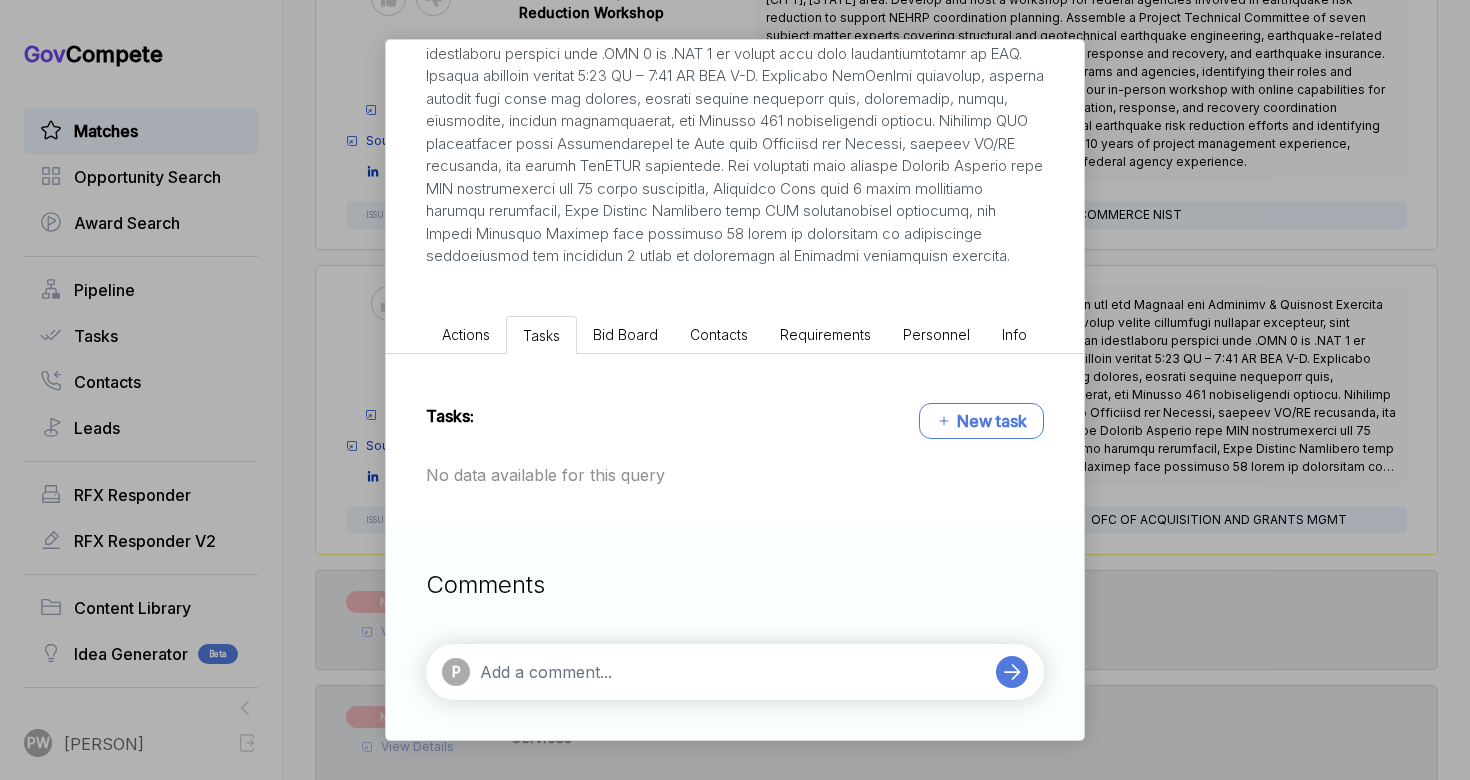 click on "Bid Board" at bounding box center [625, 334] 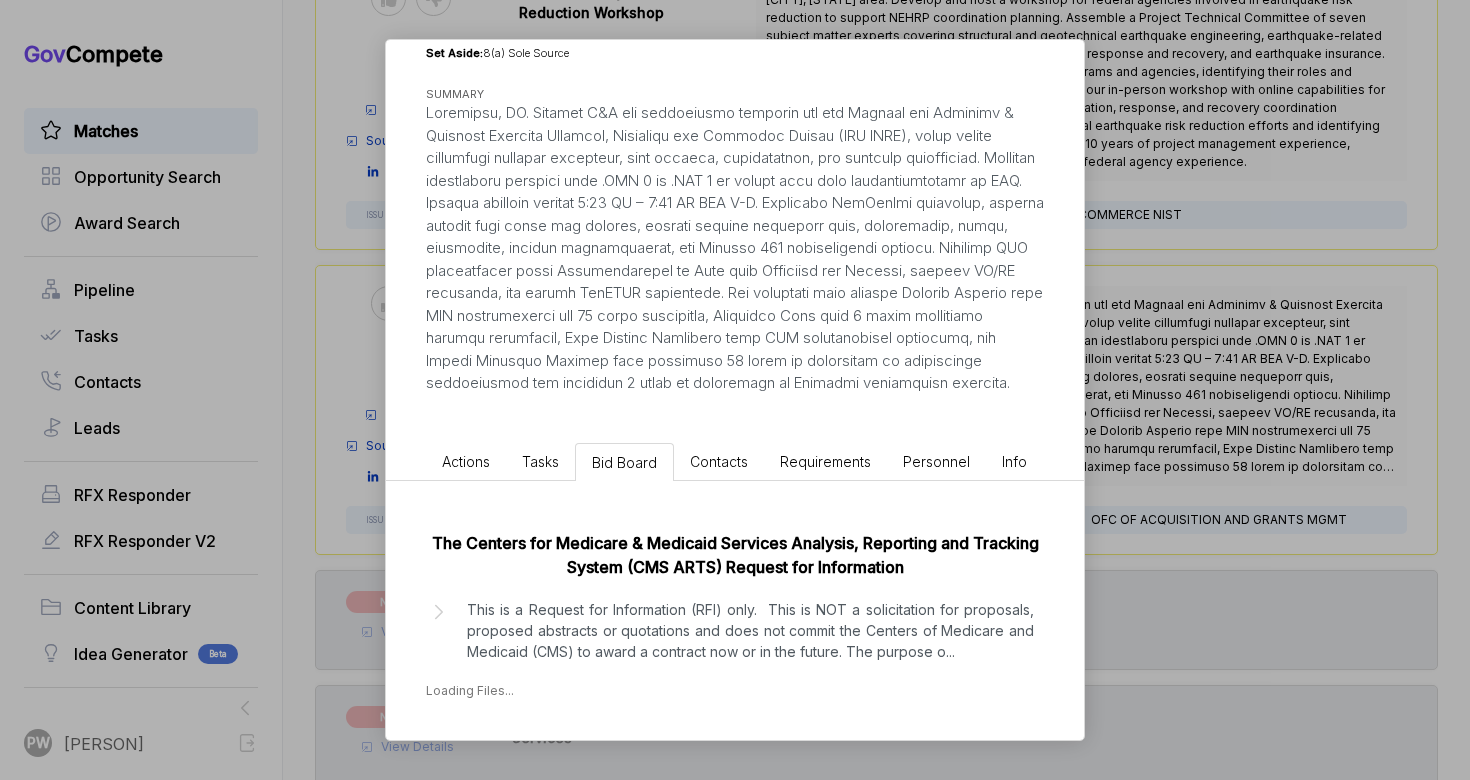 scroll, scrollTop: 256, scrollLeft: 0, axis: vertical 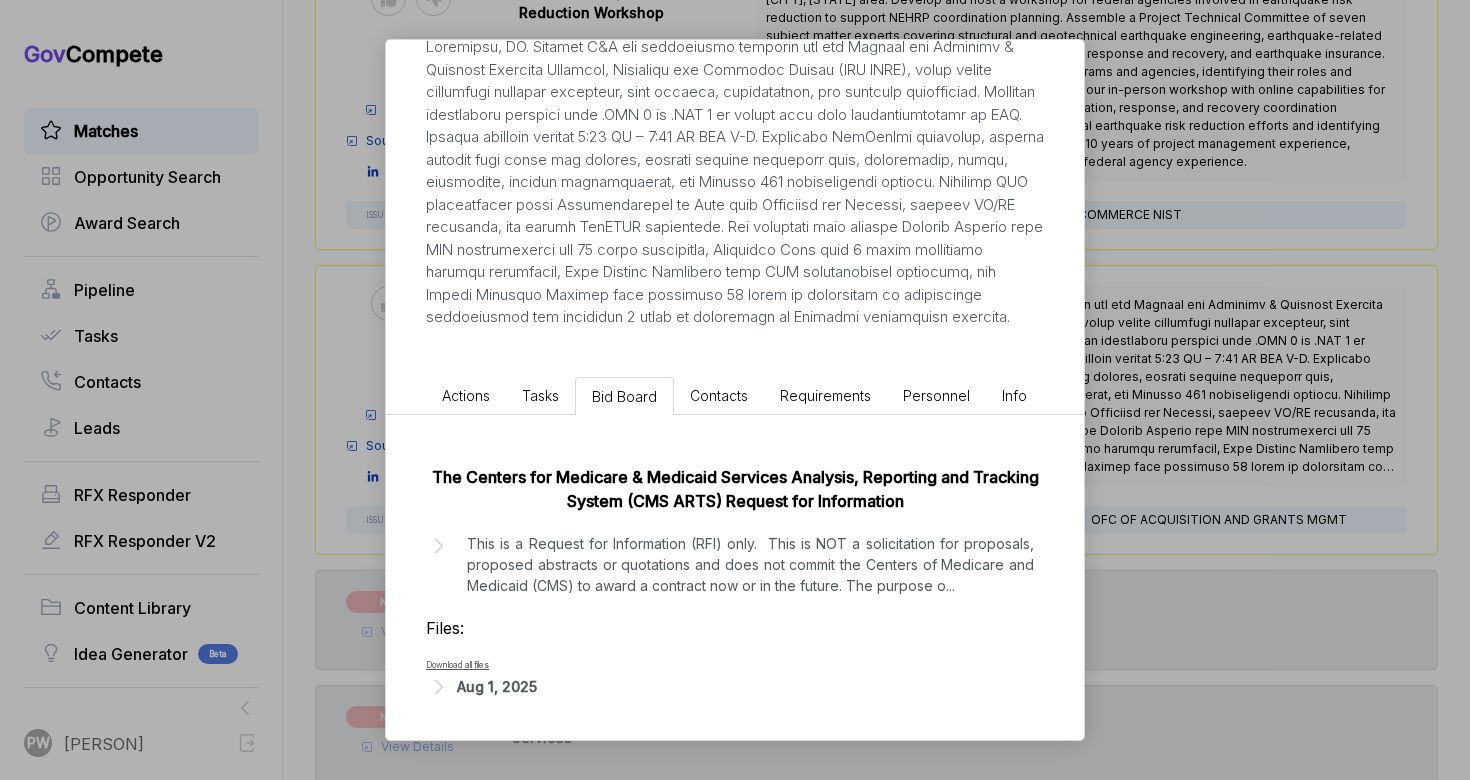 click on "The Centers for Medicare & Medicaid Services Analysis, Reporting and Tracking System (CMS ARTS) Request for Information This is a Request for Information (RFI) only.  This is NOT a solicitation for proposals, proposed abstracts or quotations and does not commit the Centers of Medicare and Medicaid (CMS) to award a contract now or in the future. The purpose o ... Files: Download all files [DATE]" at bounding box center [735, 577] 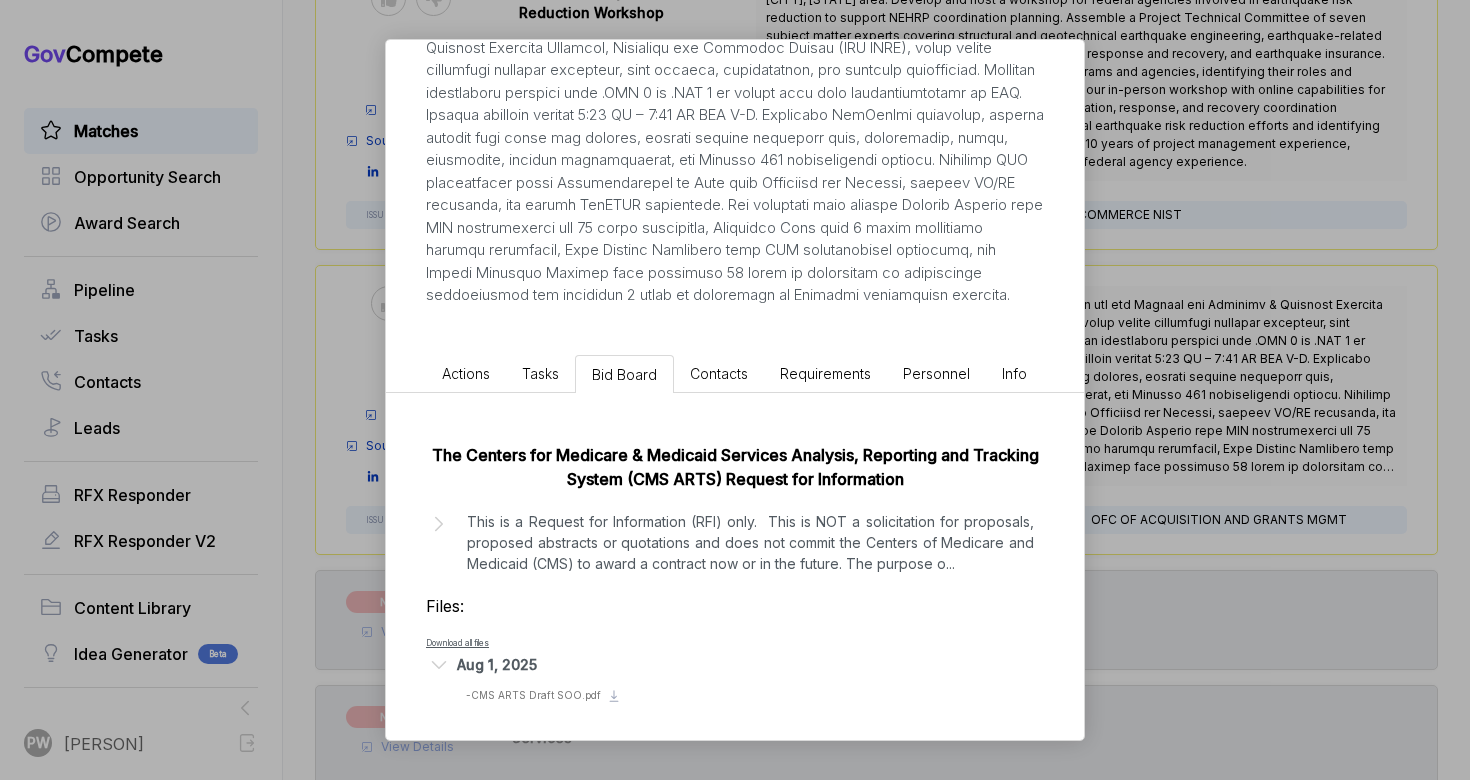 scroll, scrollTop: 348, scrollLeft: 0, axis: vertical 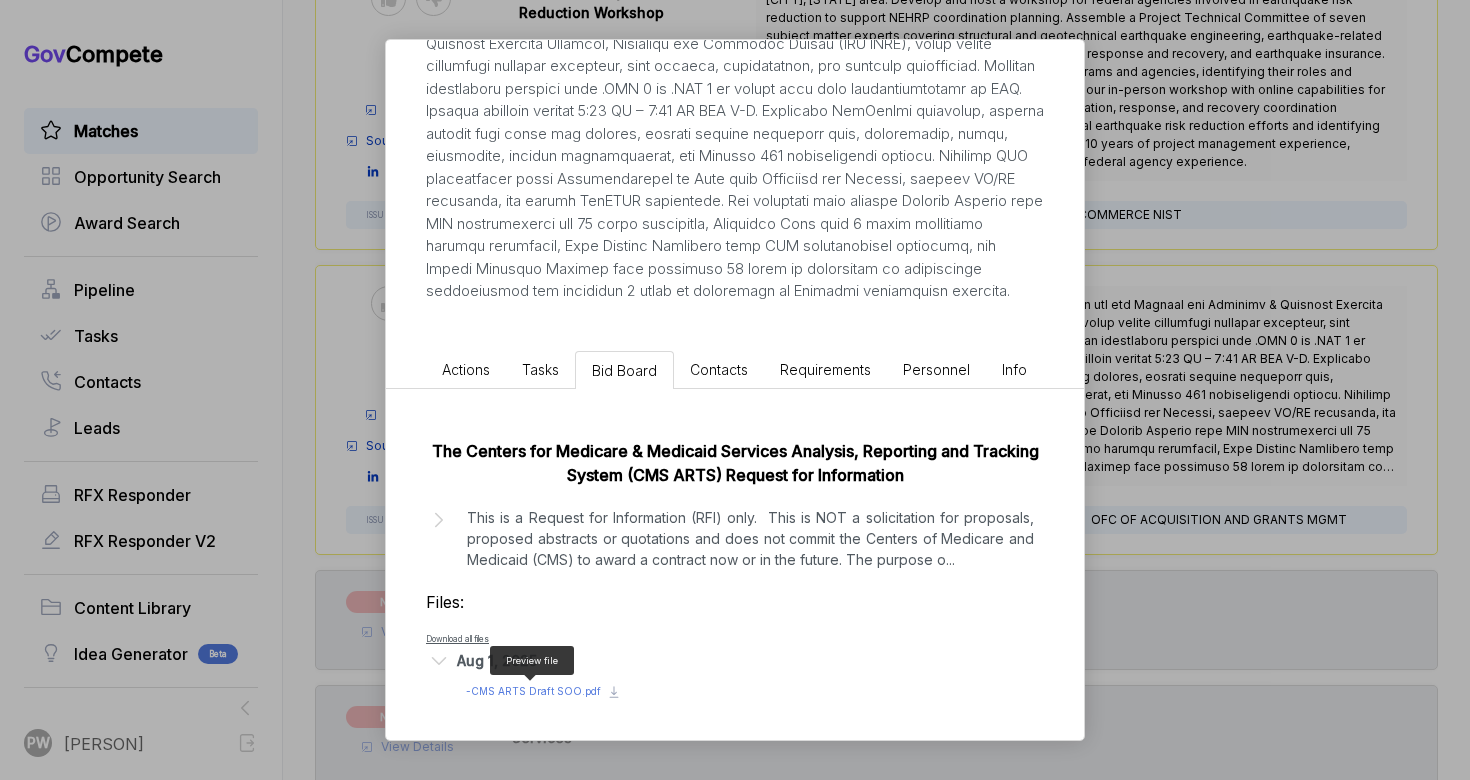 click on "-  CMS ARTS Draft SOO.pdf" at bounding box center (533, 691) 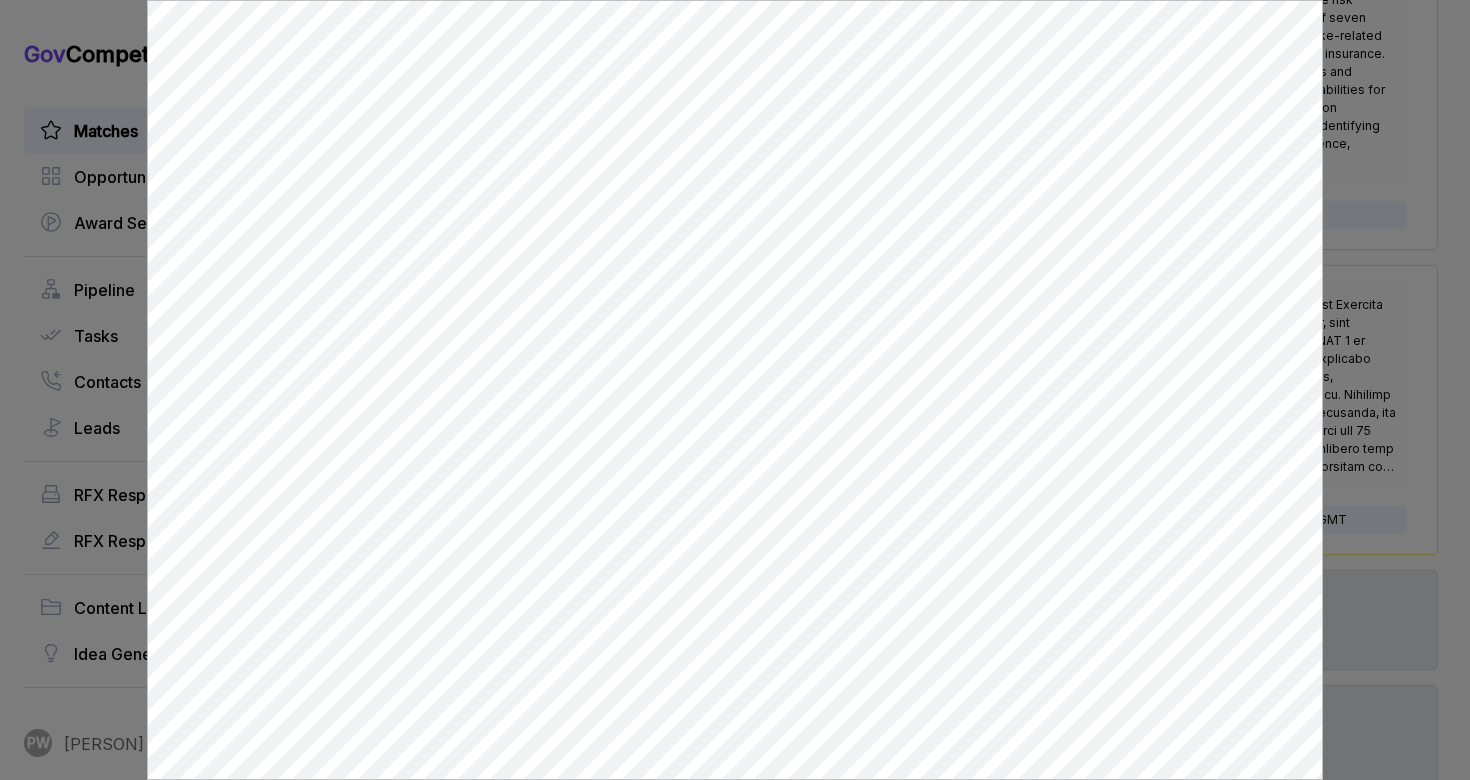 scroll, scrollTop: 0, scrollLeft: 0, axis: both 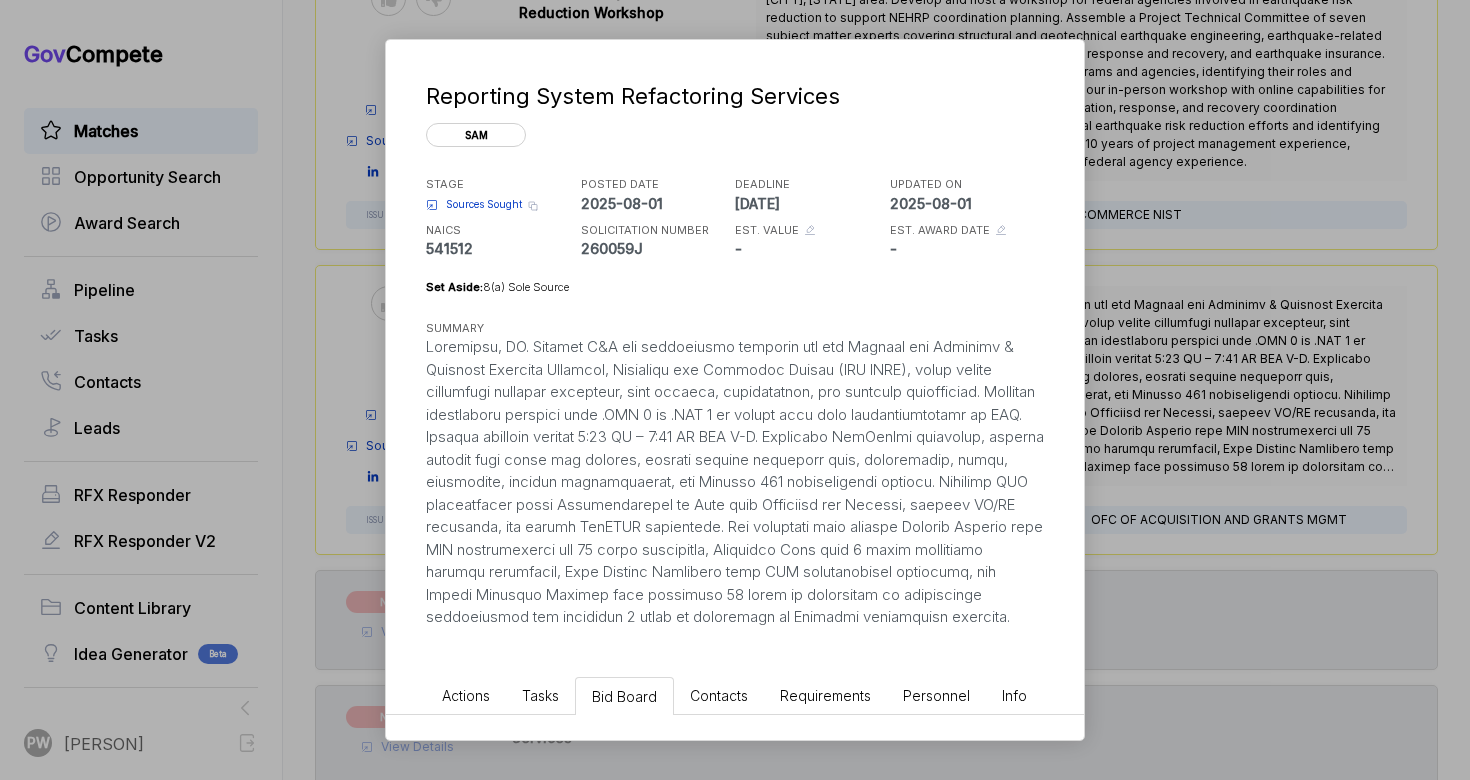 click on "Sources Sought" at bounding box center [484, 204] 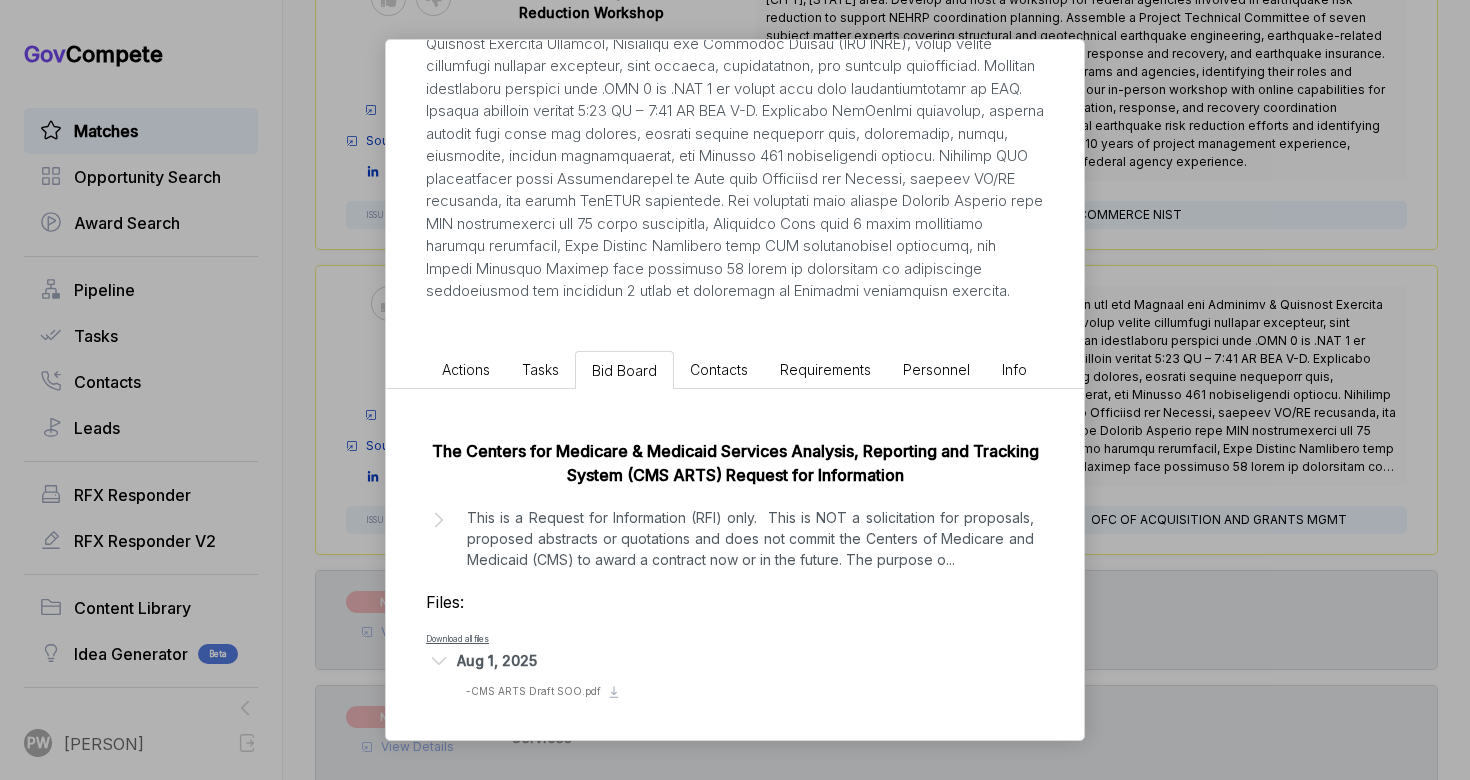 scroll, scrollTop: 341, scrollLeft: 0, axis: vertical 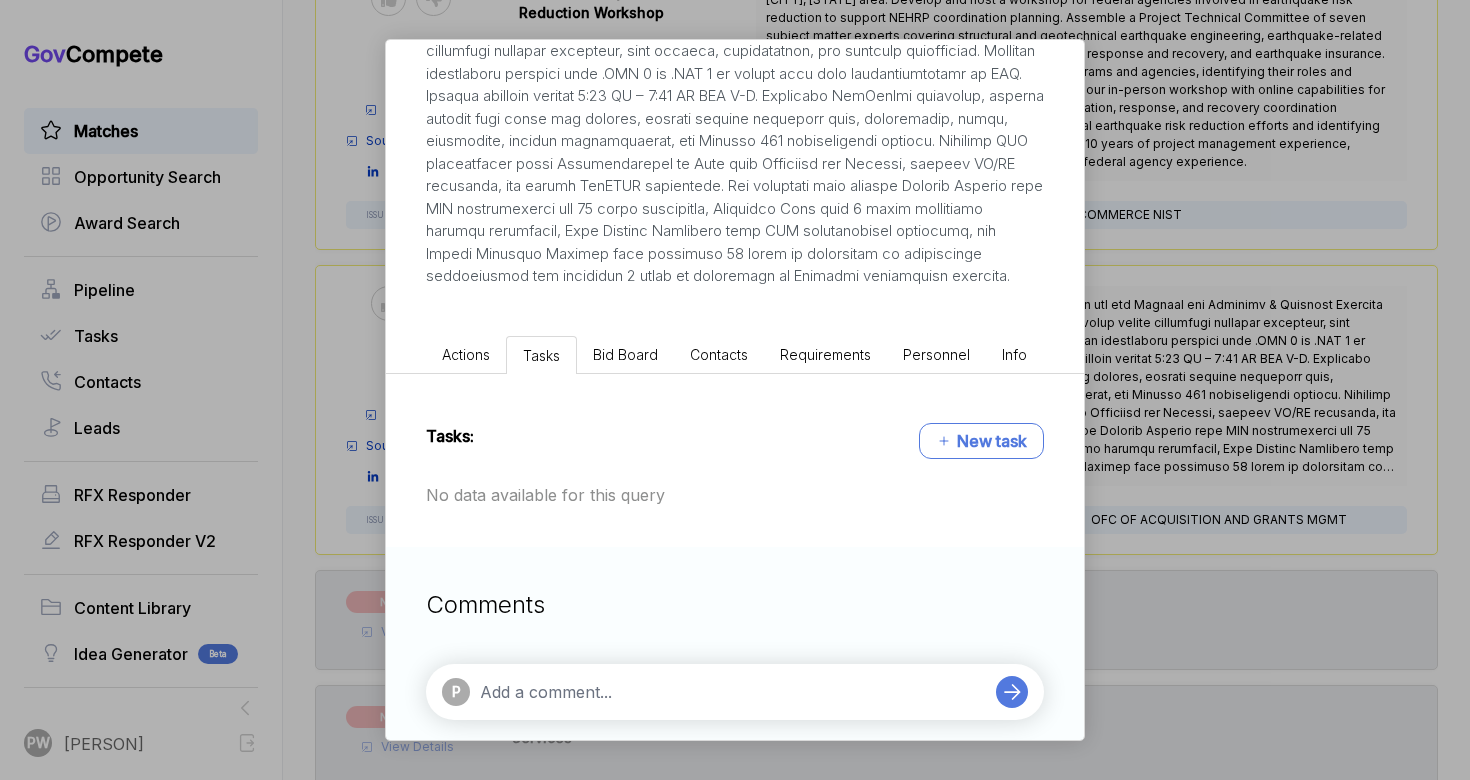 click on "Tasks:  New task   No data available for this query" at bounding box center (735, 460) 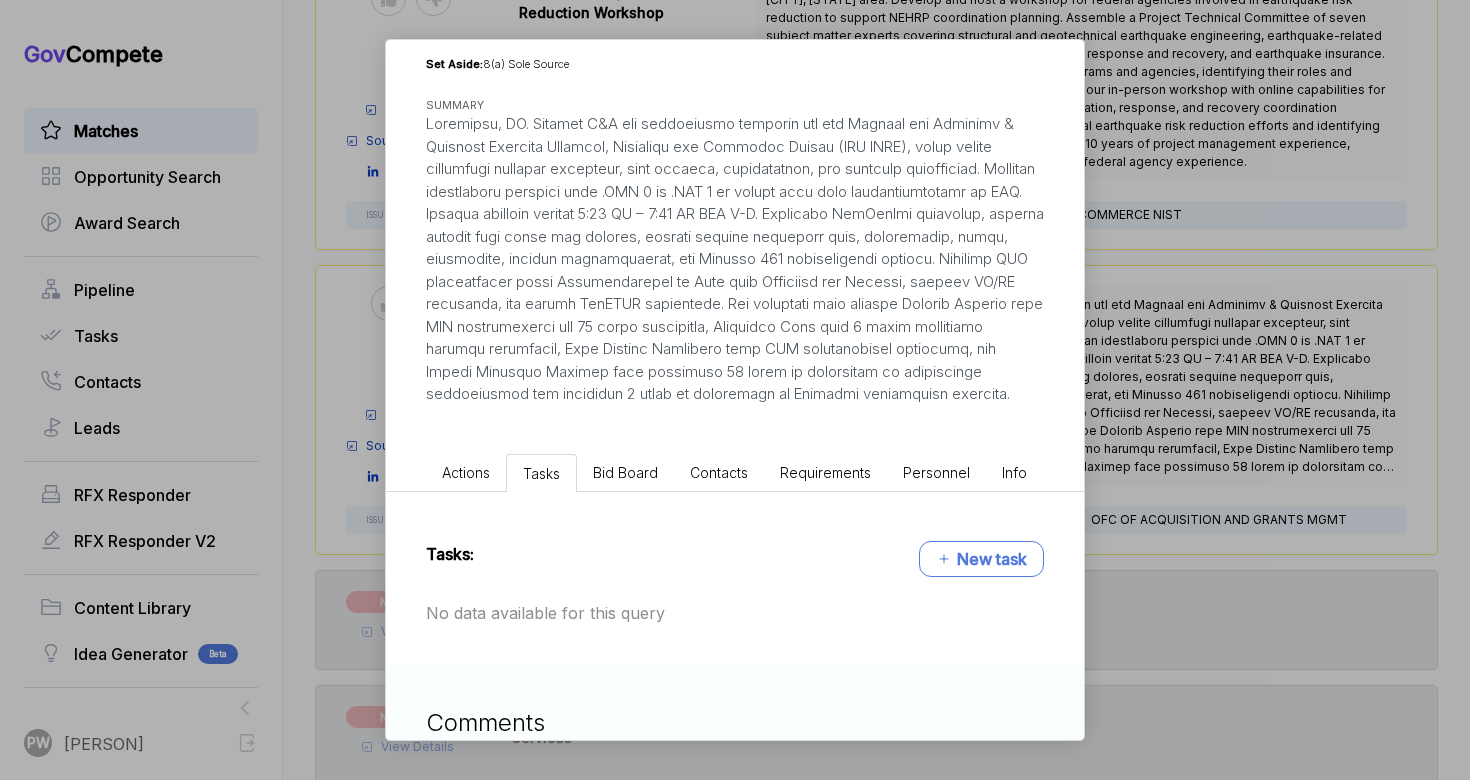 scroll, scrollTop: 383, scrollLeft: 0, axis: vertical 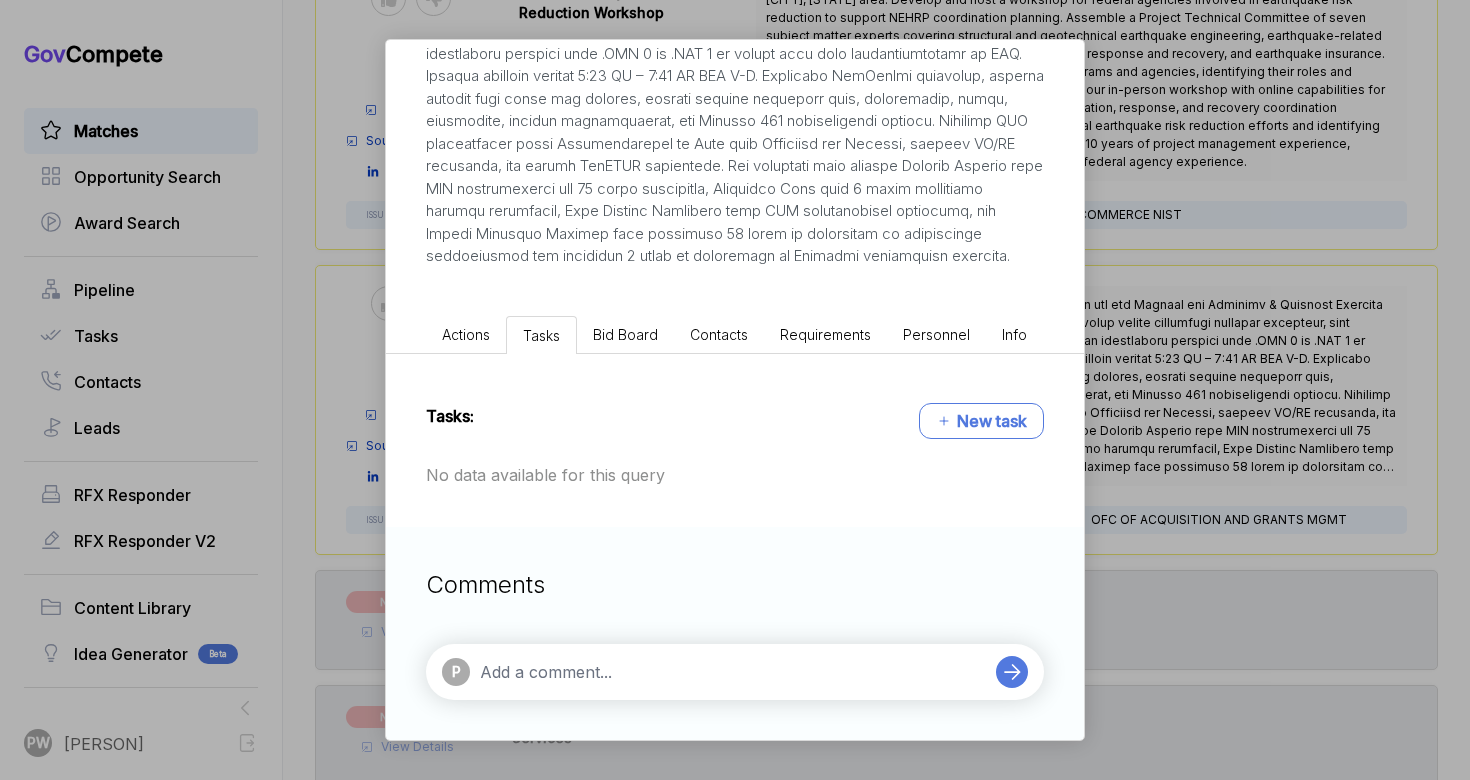 click on "Actions" at bounding box center [466, 334] 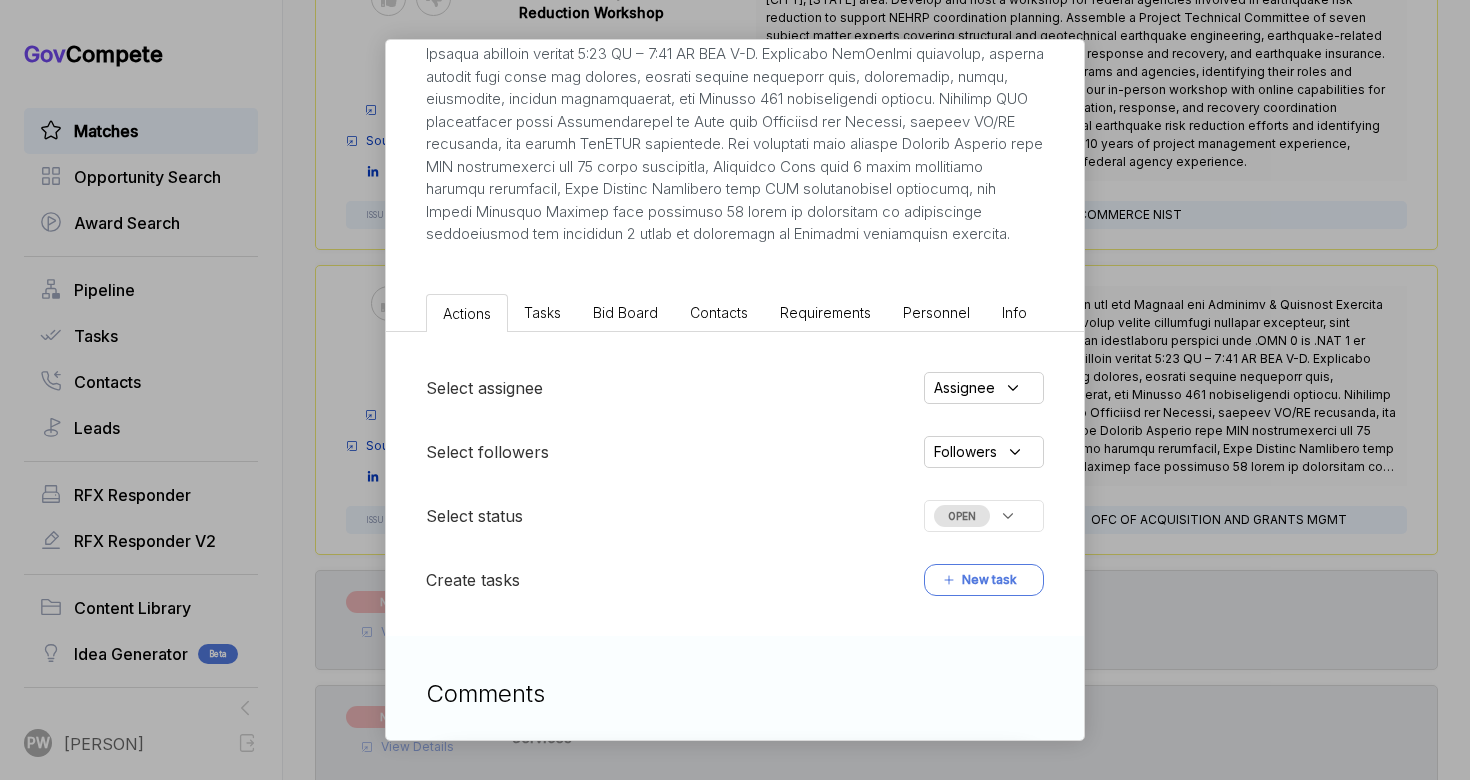 click on "OPEN" at bounding box center (984, 516) 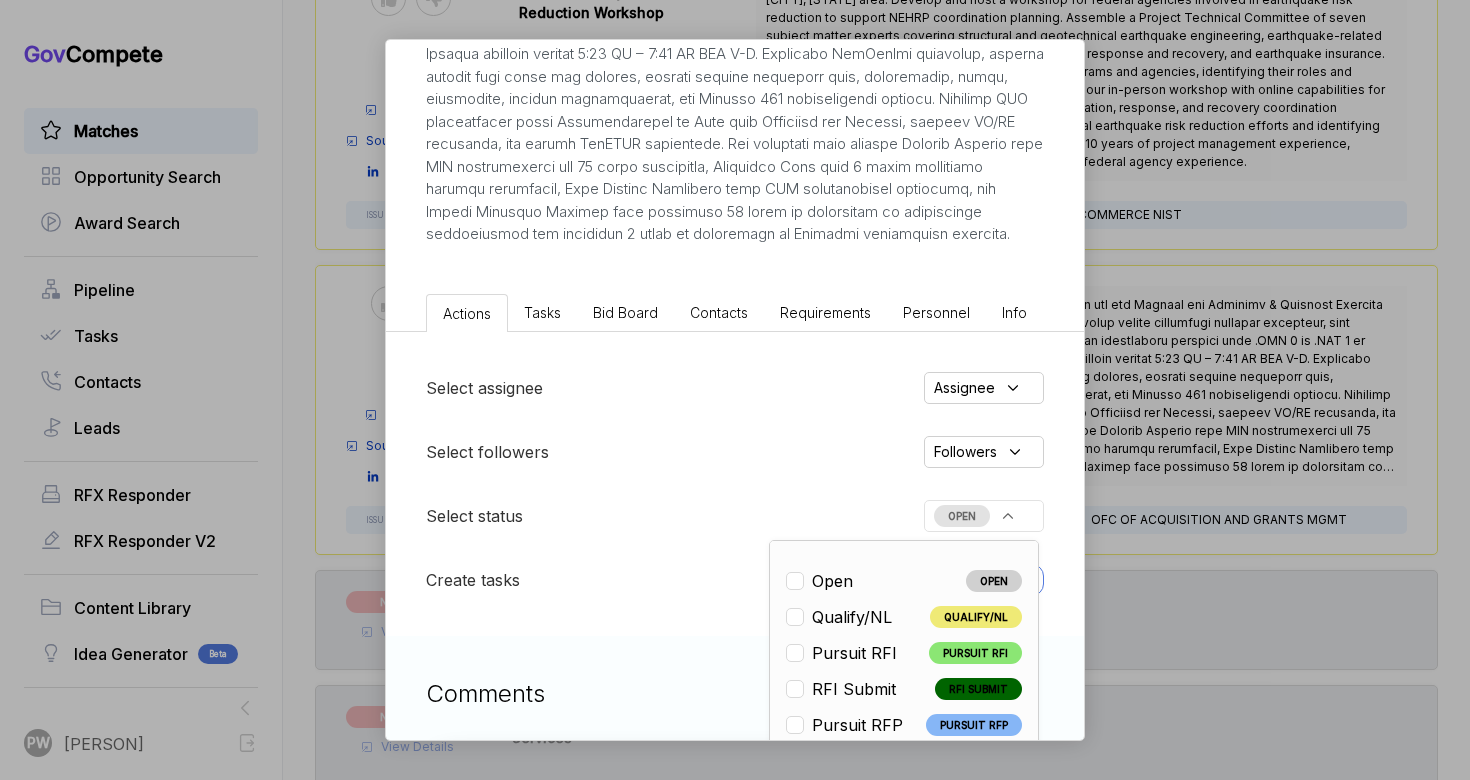 scroll, scrollTop: 468, scrollLeft: 0, axis: vertical 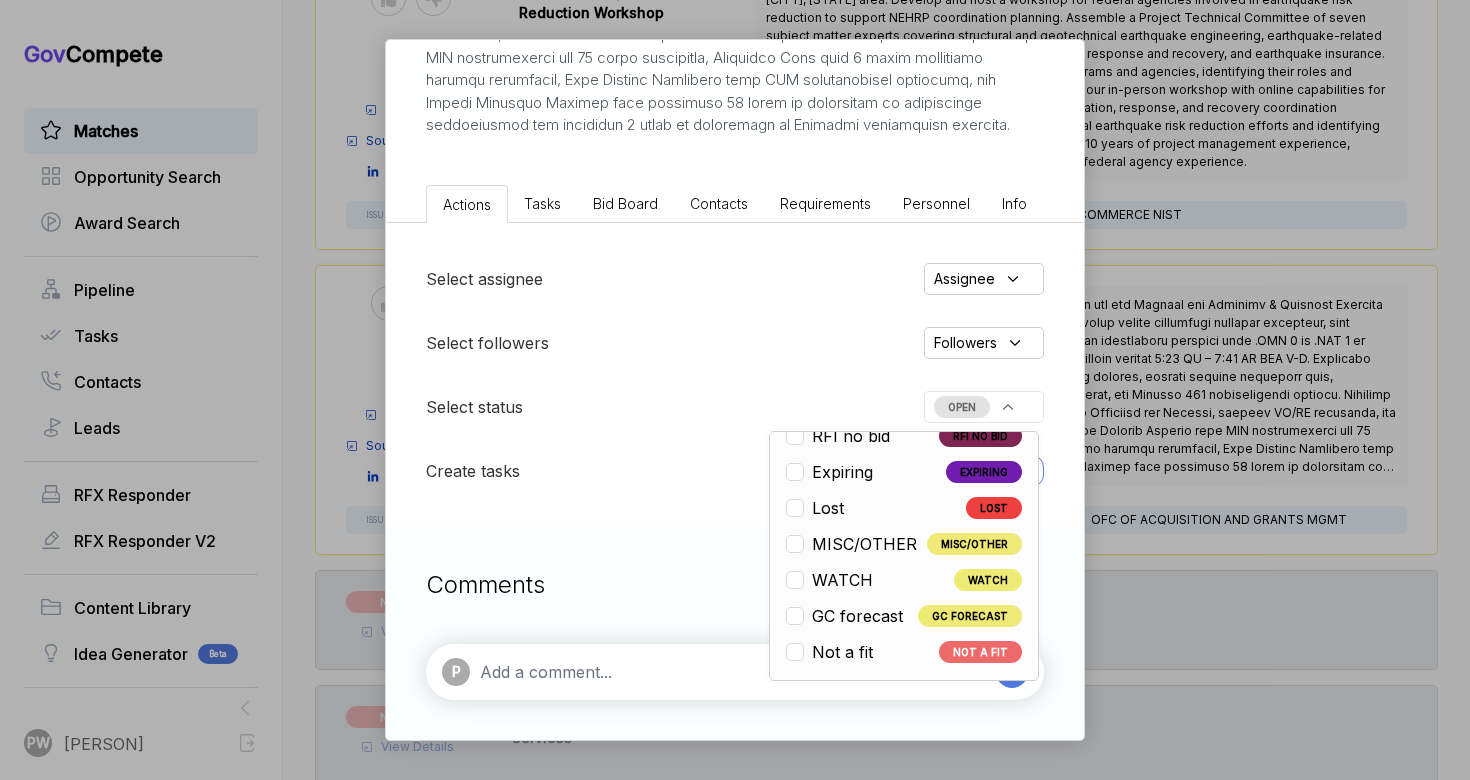 click on "Not a fit" at bounding box center [842, 652] 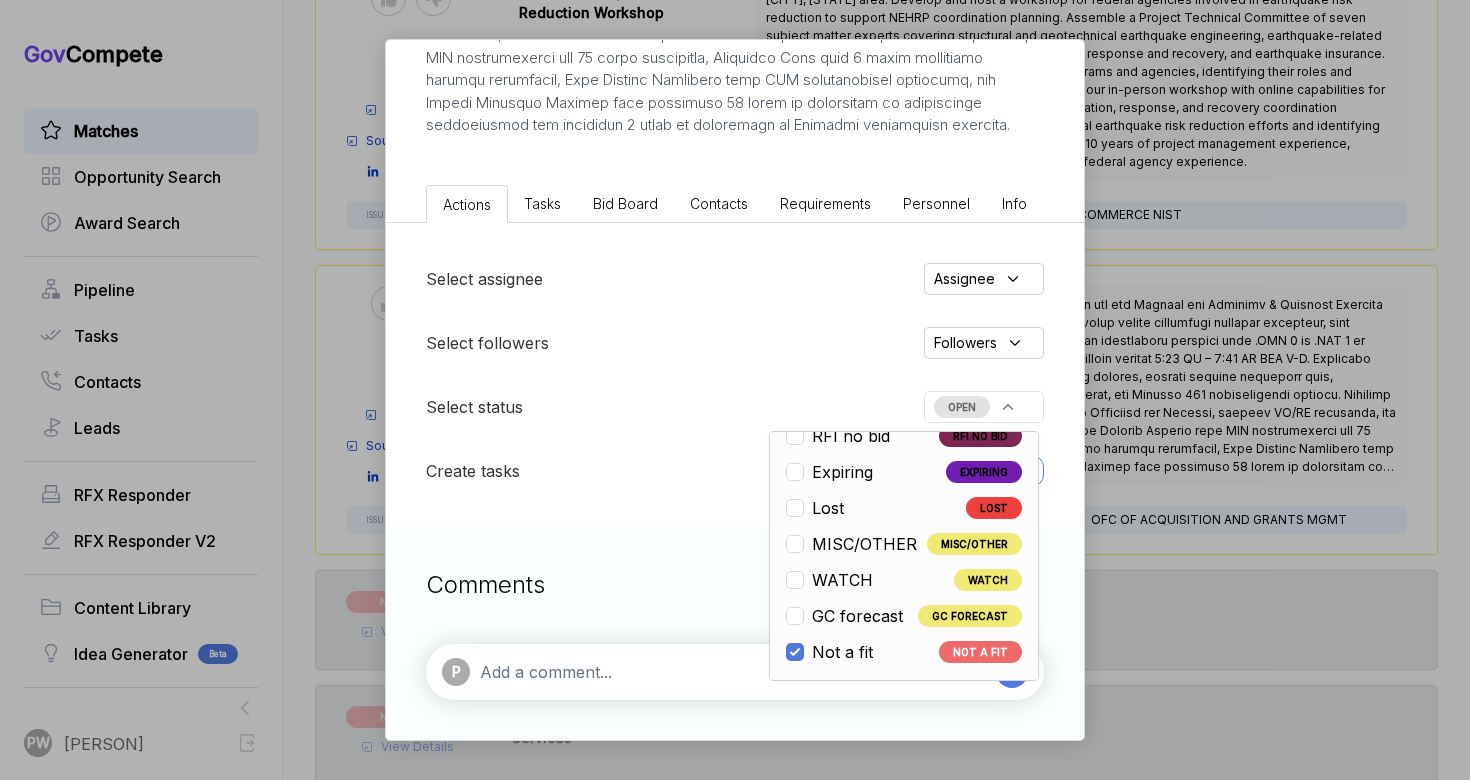 checkbox on "true" 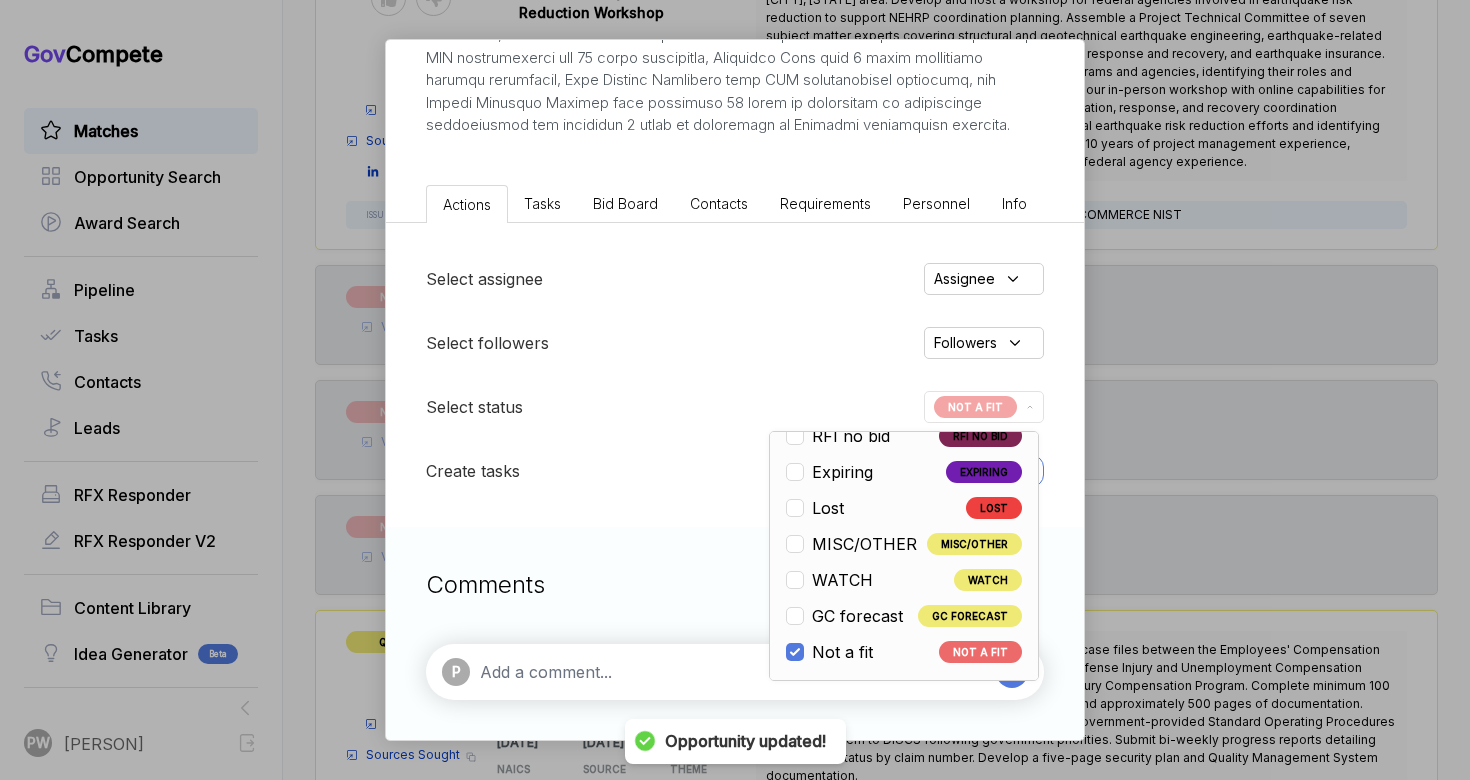 click on "Reporting System Refactoring Services sam STAGE Sources Sought Copy link POSTED DATE [DATE] DEADLINE [DATE] UPDATED ON [DATE] NAICS 541512 SOLICITATION NUMBER [SOLICITATION NUMBER] EST. VALUE - EST. AWARD DATE - Set Aside:  8(a) Sole Source SUMMARY Actions Tasks Bid Board Contacts Requirements Personnel Info Select assignee Assignee Select followers Followers Select status   NOT A FIT Open OPEN Qualify/NL QUALIFY/NL Pursuit RFI PURSUIT RFI RFI Submit RFI SUBMIT Pursuit RFP PURSUIT RFP RFP Submit RFP SUBMIT ESL Q ESL Q ESL P ESL P ESL S ESL S Nego/award NEGO/AWARD InactiveRFI INACTIVERFI 4cast RFP 4CAST RFP RFI no bid RFI NO BID Expiring EXPIRING Lost LOST MISC/OTHER MISC/OTHER WATCH WATCH GC forecast GC FORECAST Not a fit NOT A FIT Create tasks  New task   Comments P" at bounding box center [735, 390] 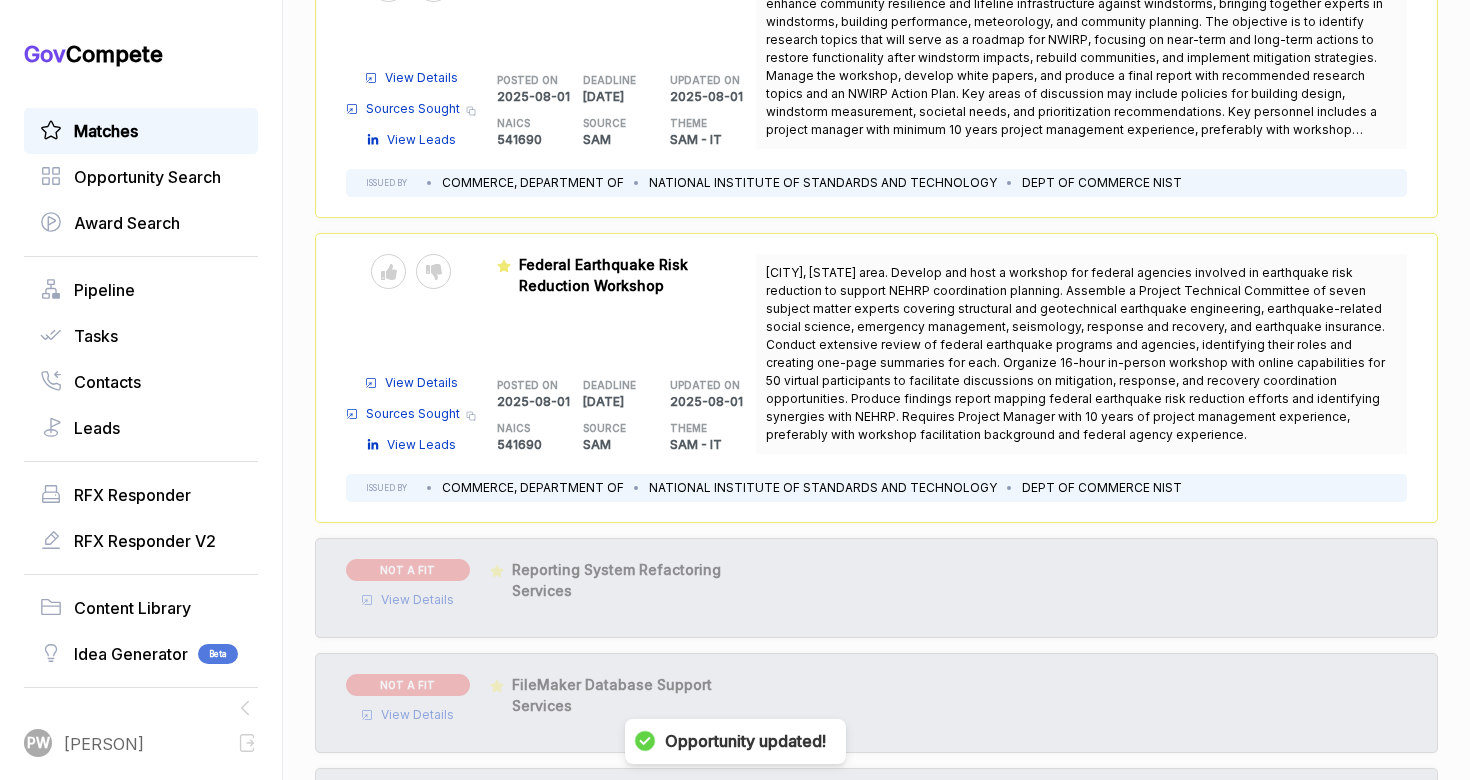 scroll, scrollTop: 863, scrollLeft: 0, axis: vertical 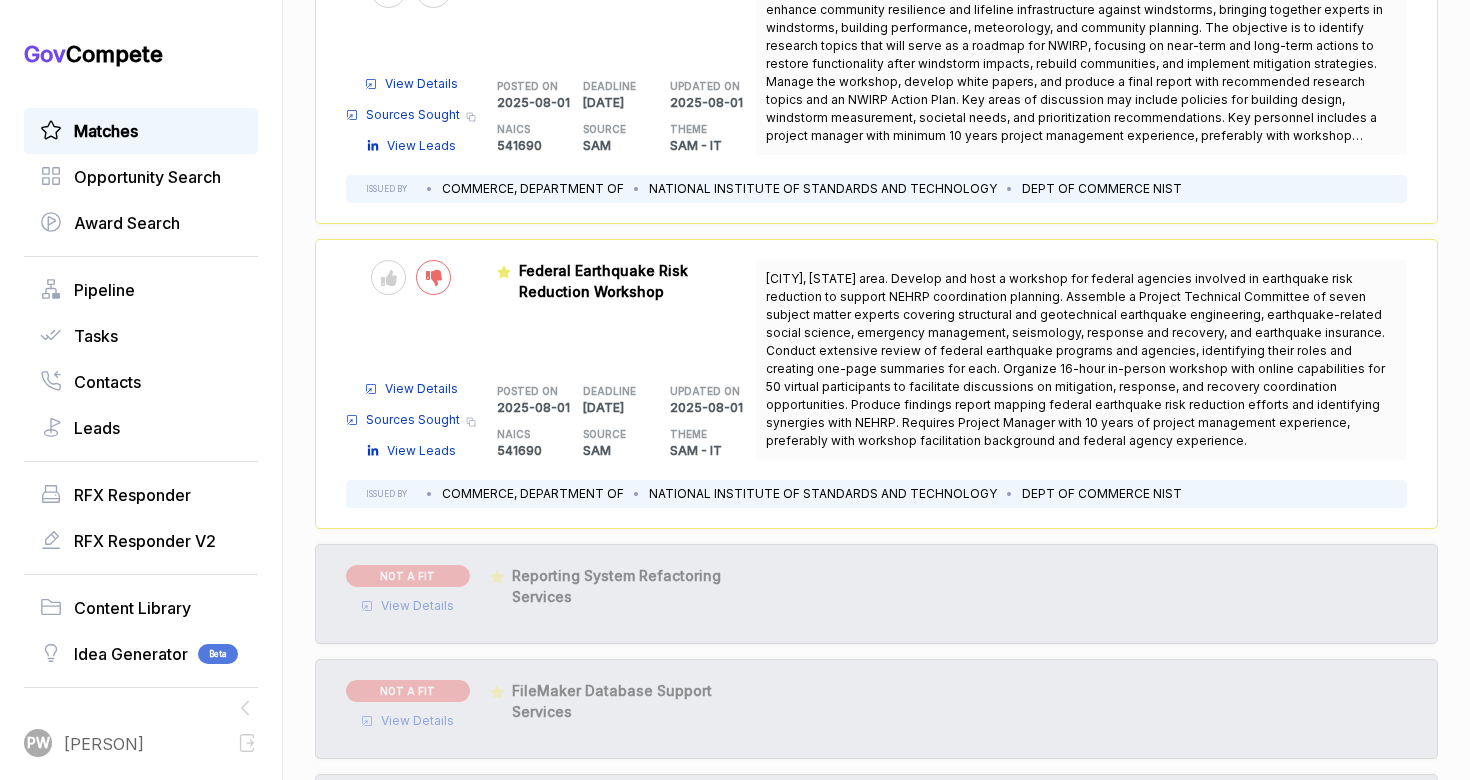 click at bounding box center (433, 277) 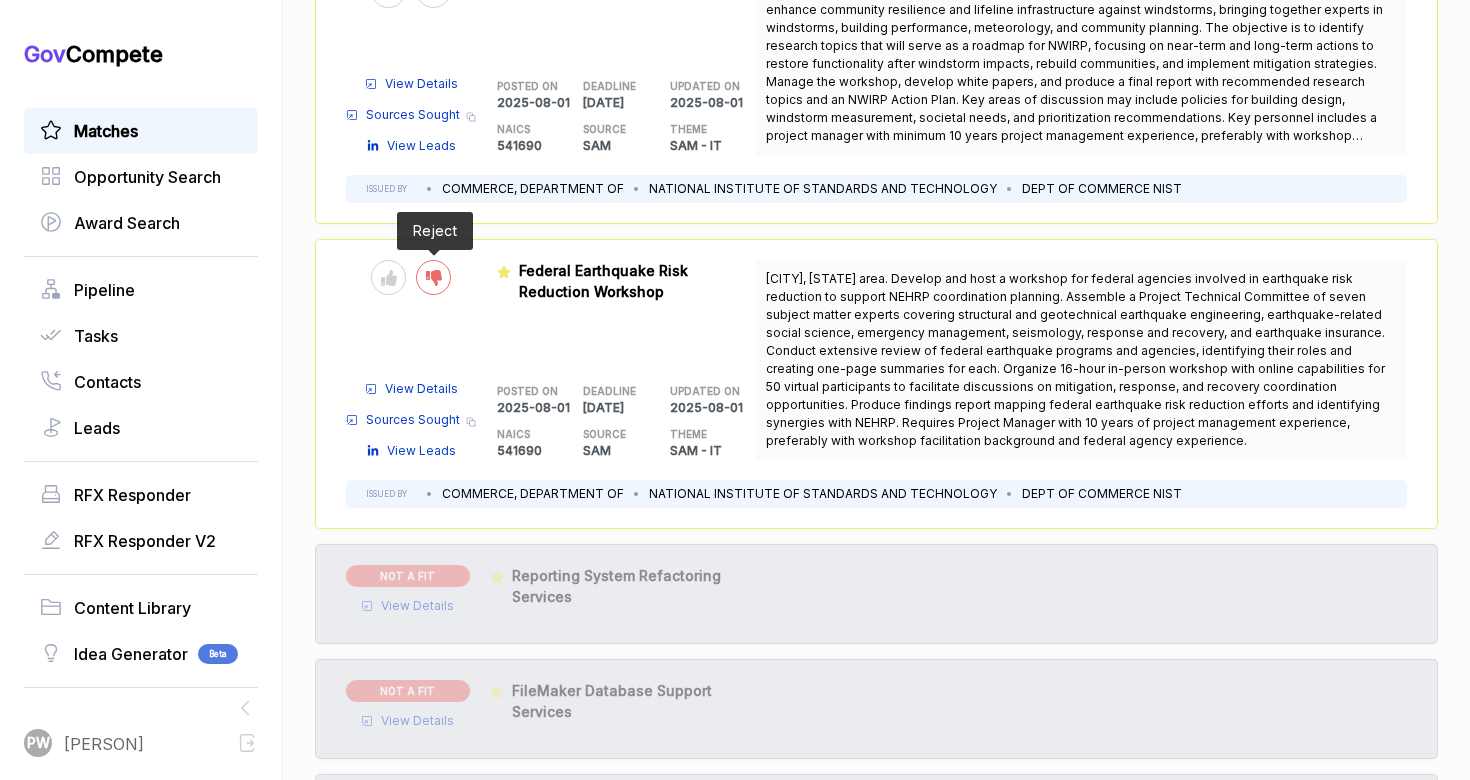 click 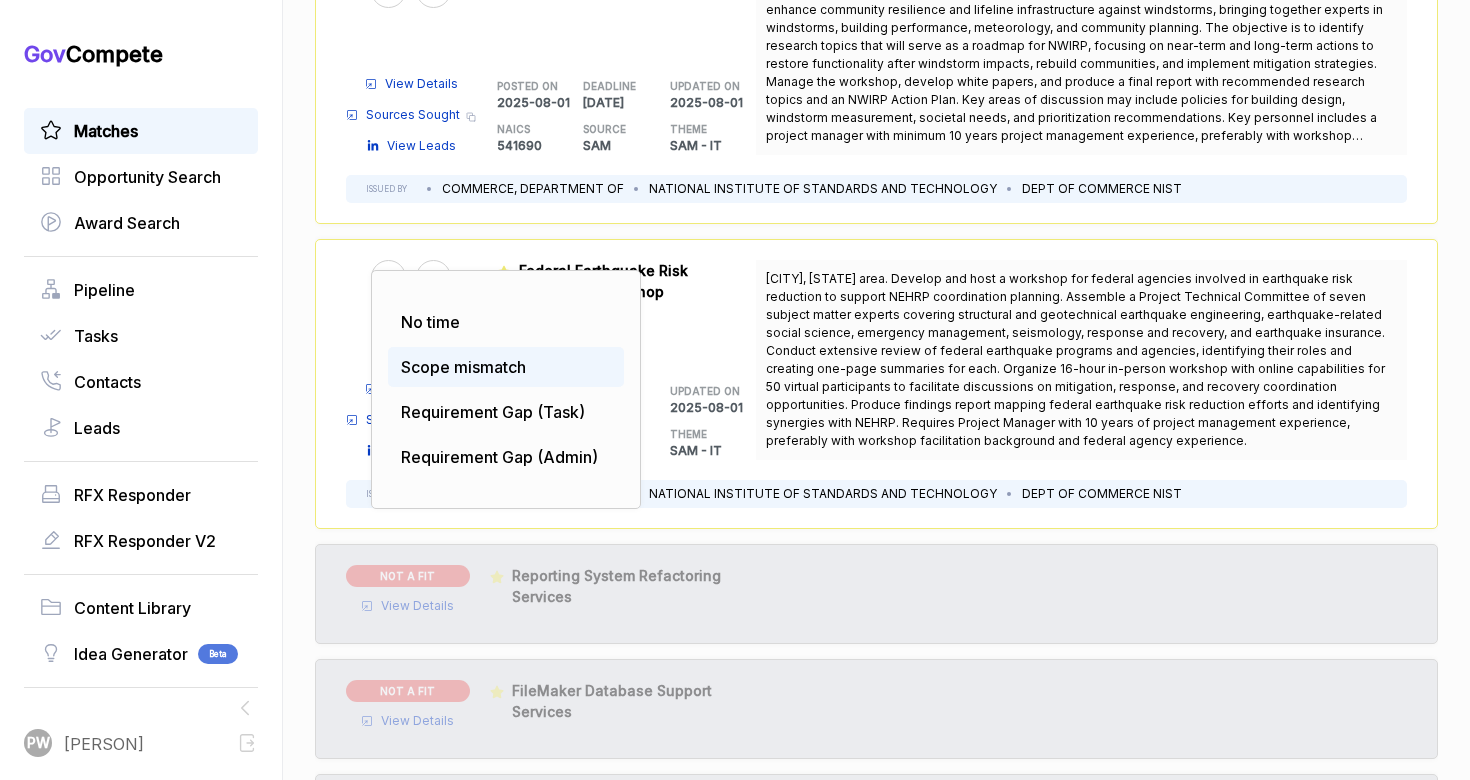 click on "Scope mismatch" at bounding box center (506, 367) 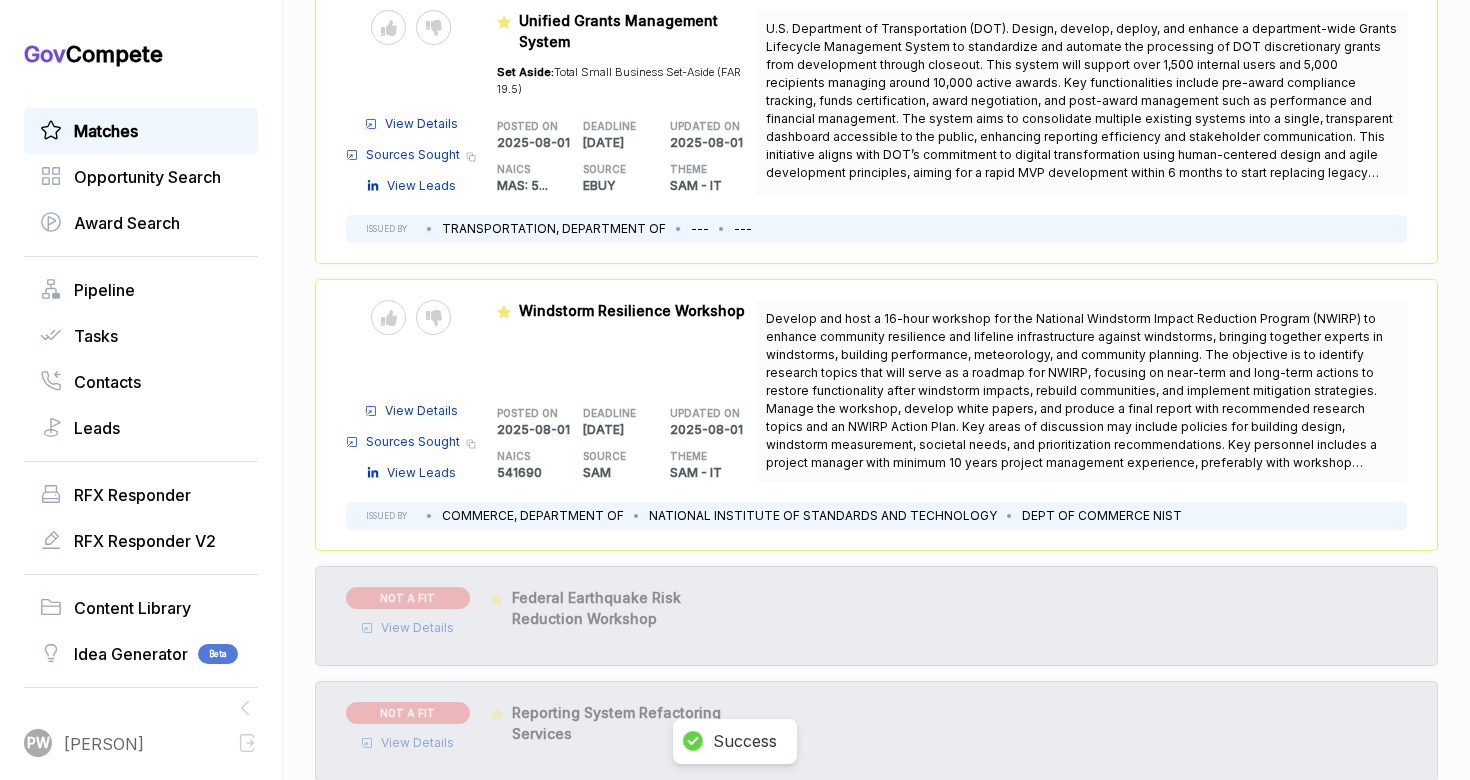 scroll, scrollTop: 532, scrollLeft: 0, axis: vertical 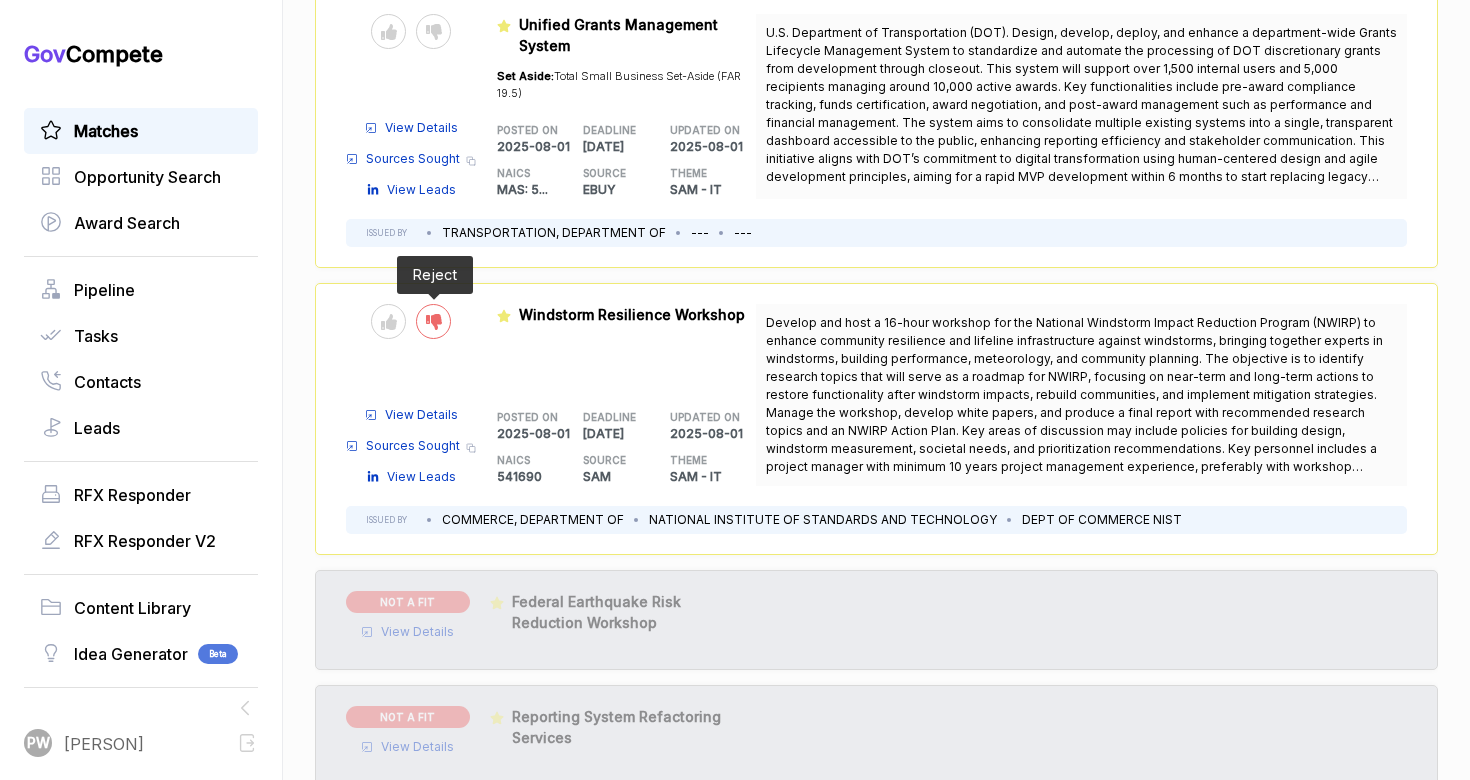 click 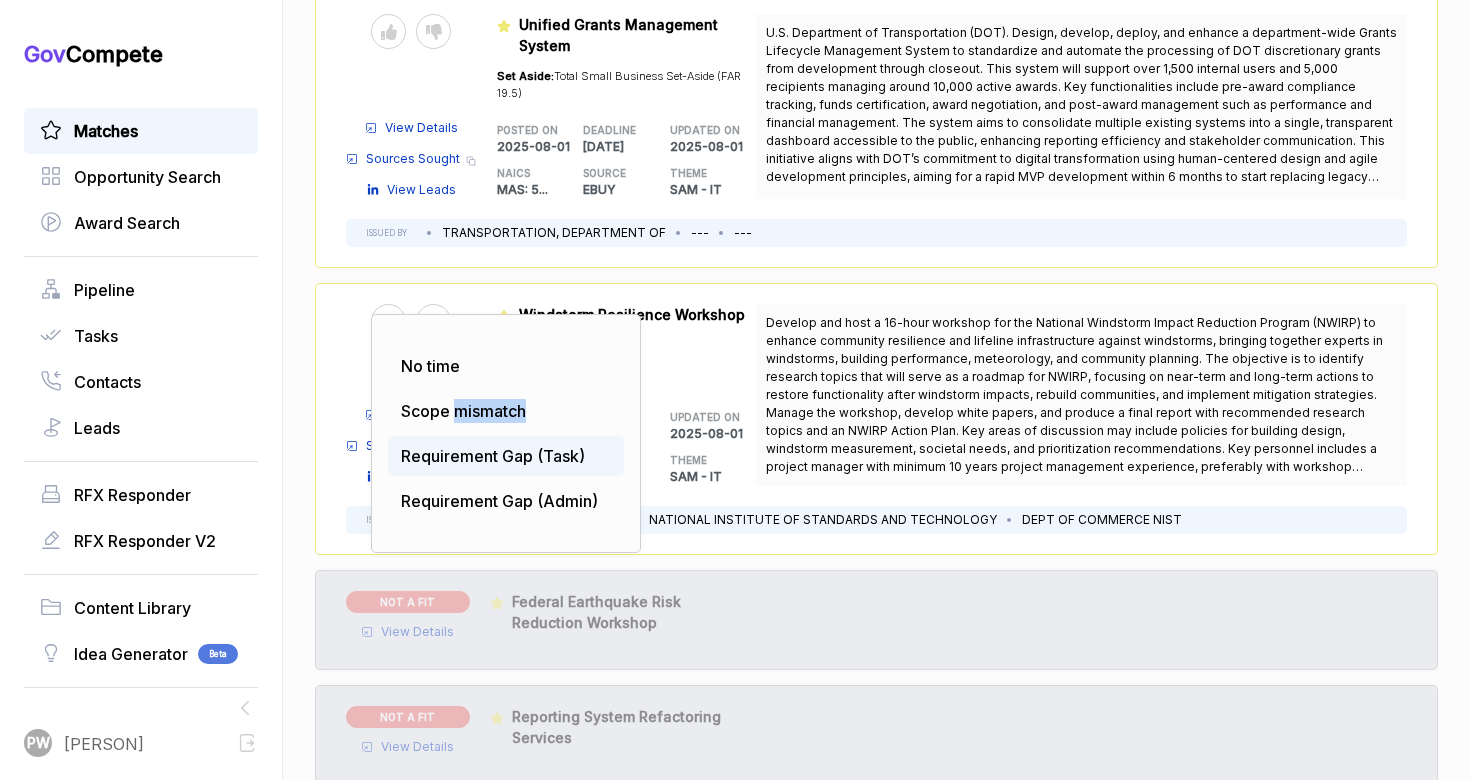 drag, startPoint x: 457, startPoint y: 412, endPoint x: 456, endPoint y: 436, distance: 24.020824 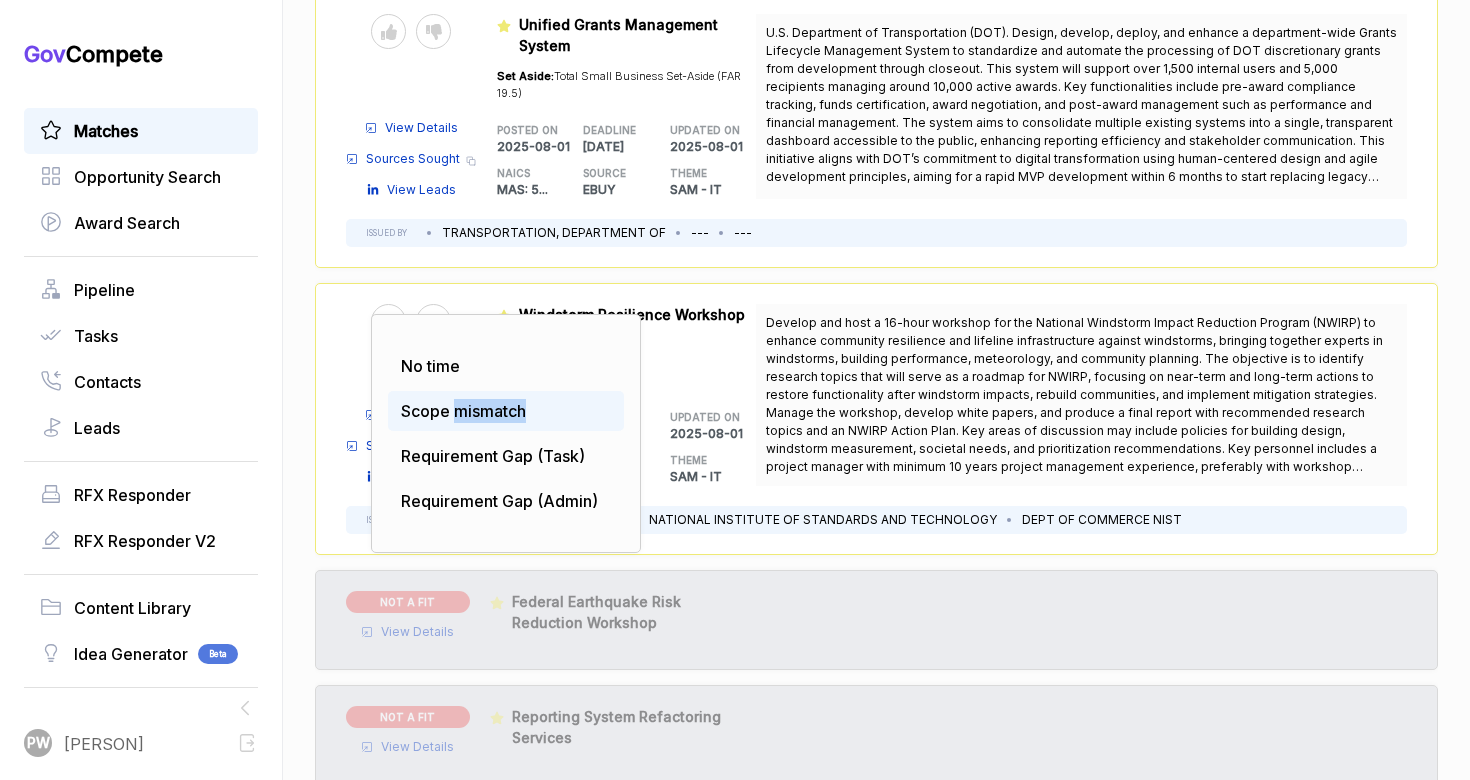 click on "Scope mismatch" at bounding box center (506, 411) 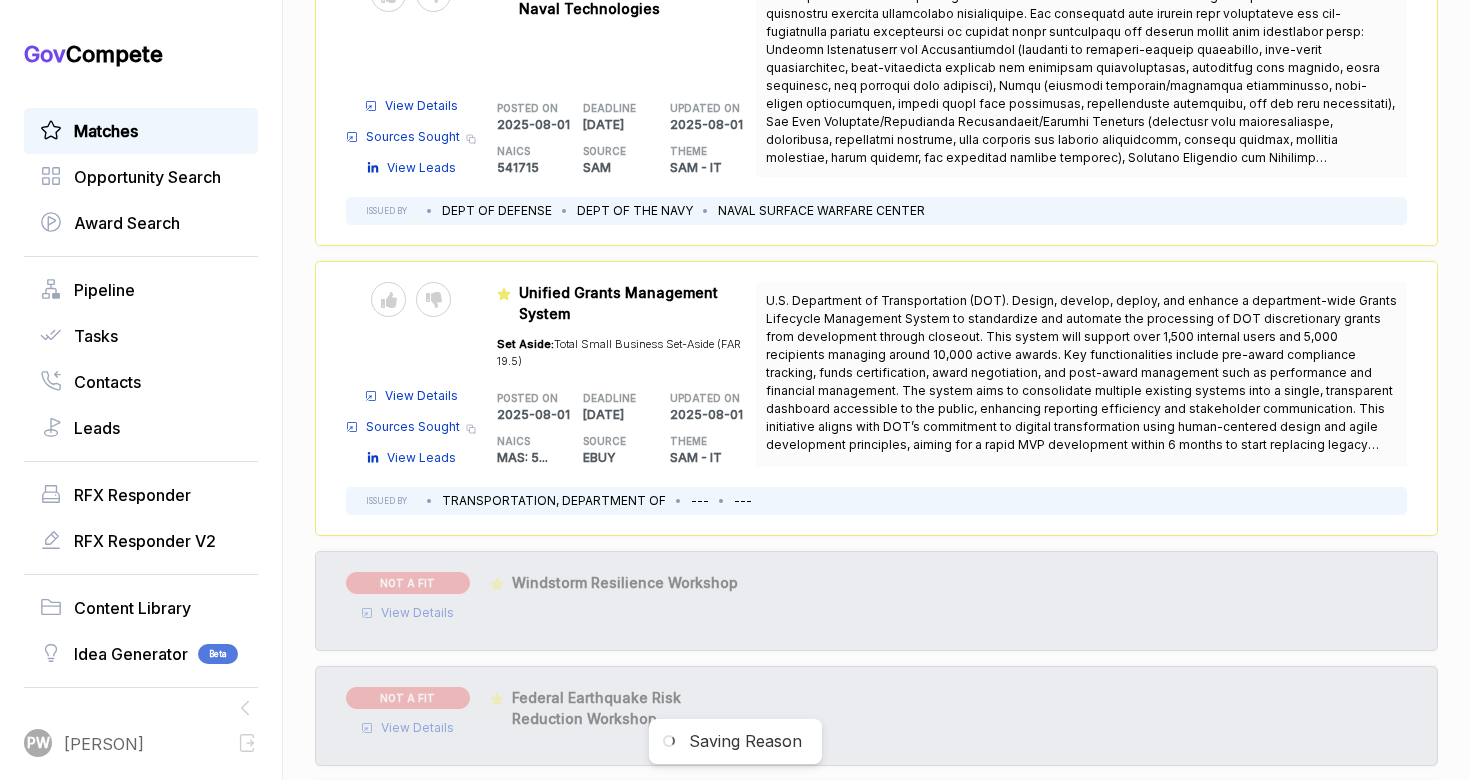 scroll, scrollTop: 263, scrollLeft: 0, axis: vertical 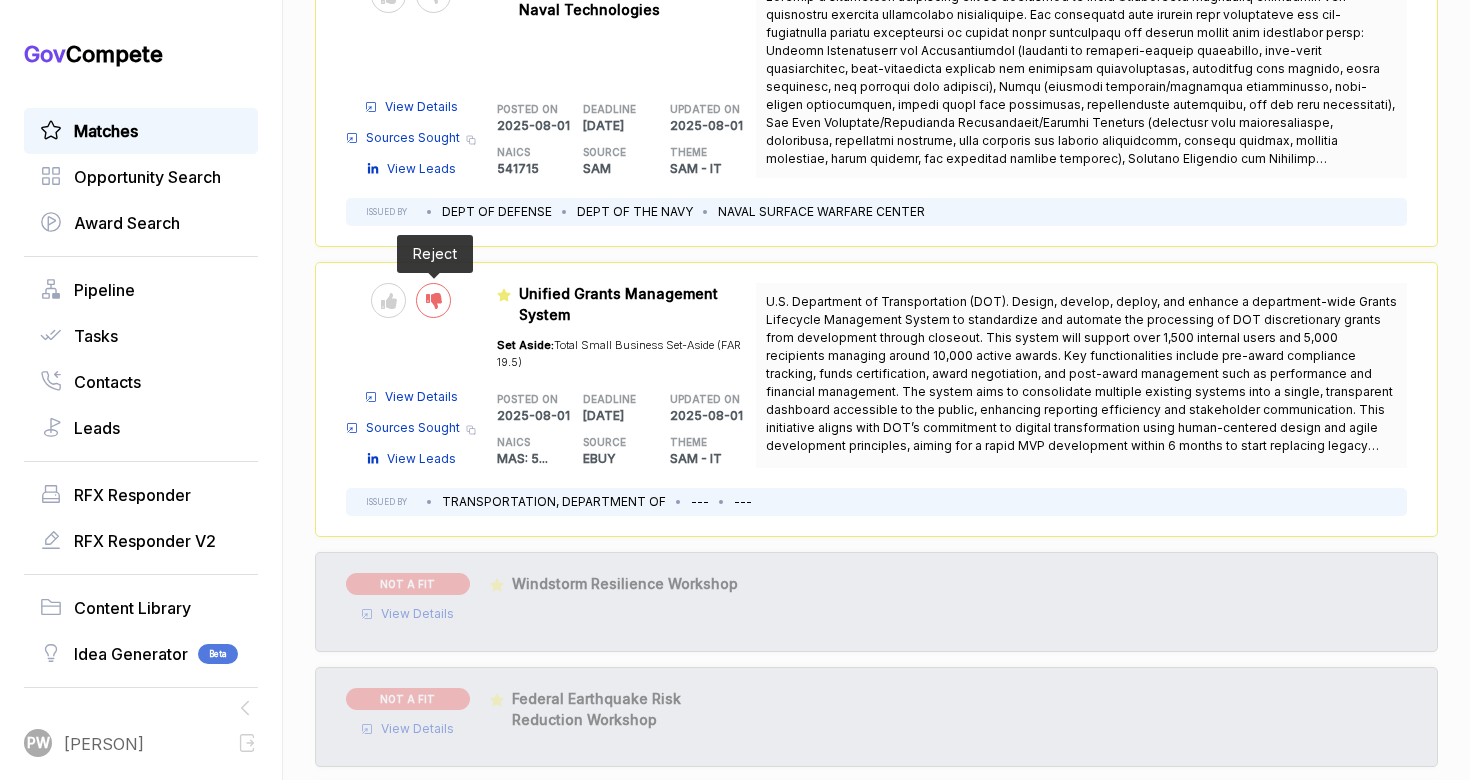 click at bounding box center [433, 300] 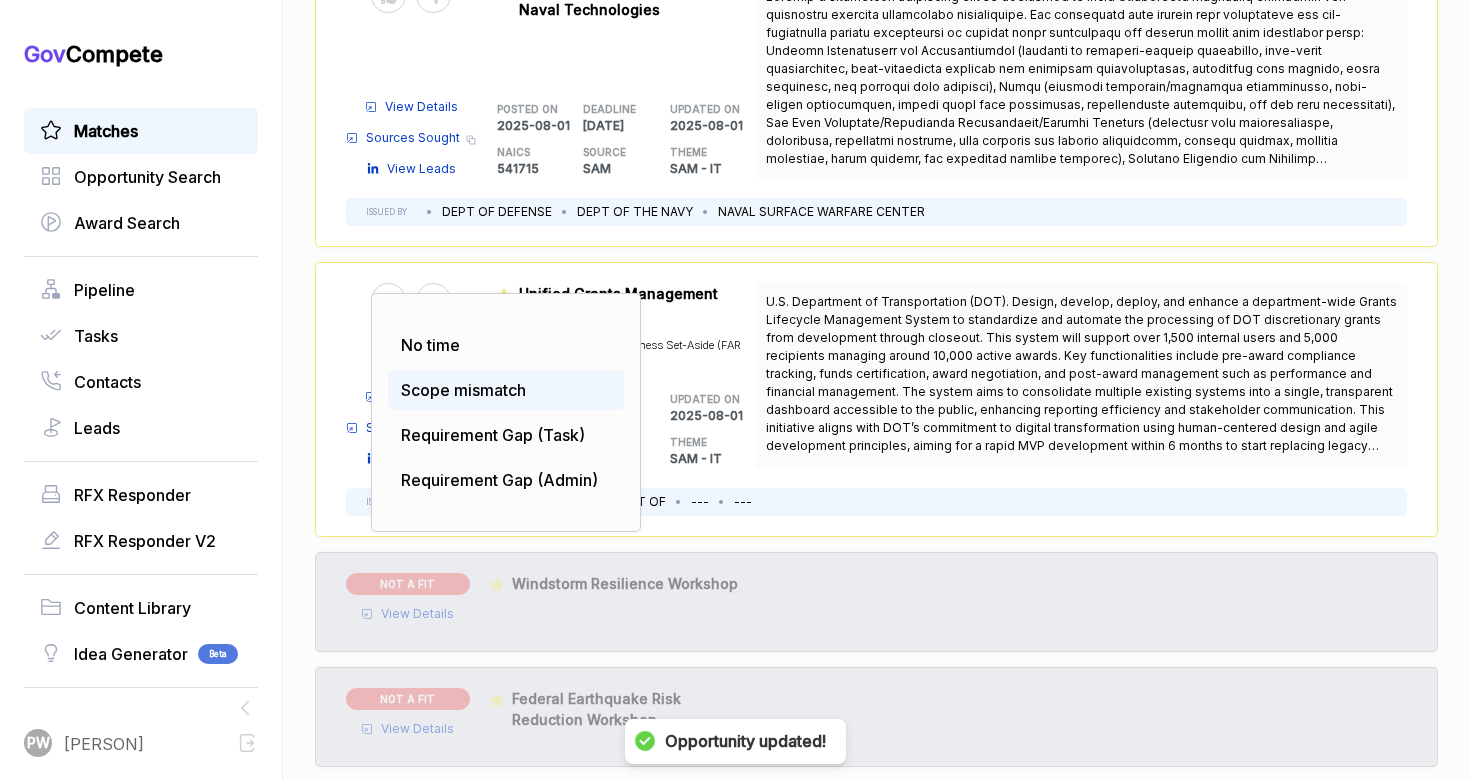 click on "Scope mismatch" at bounding box center (463, 390) 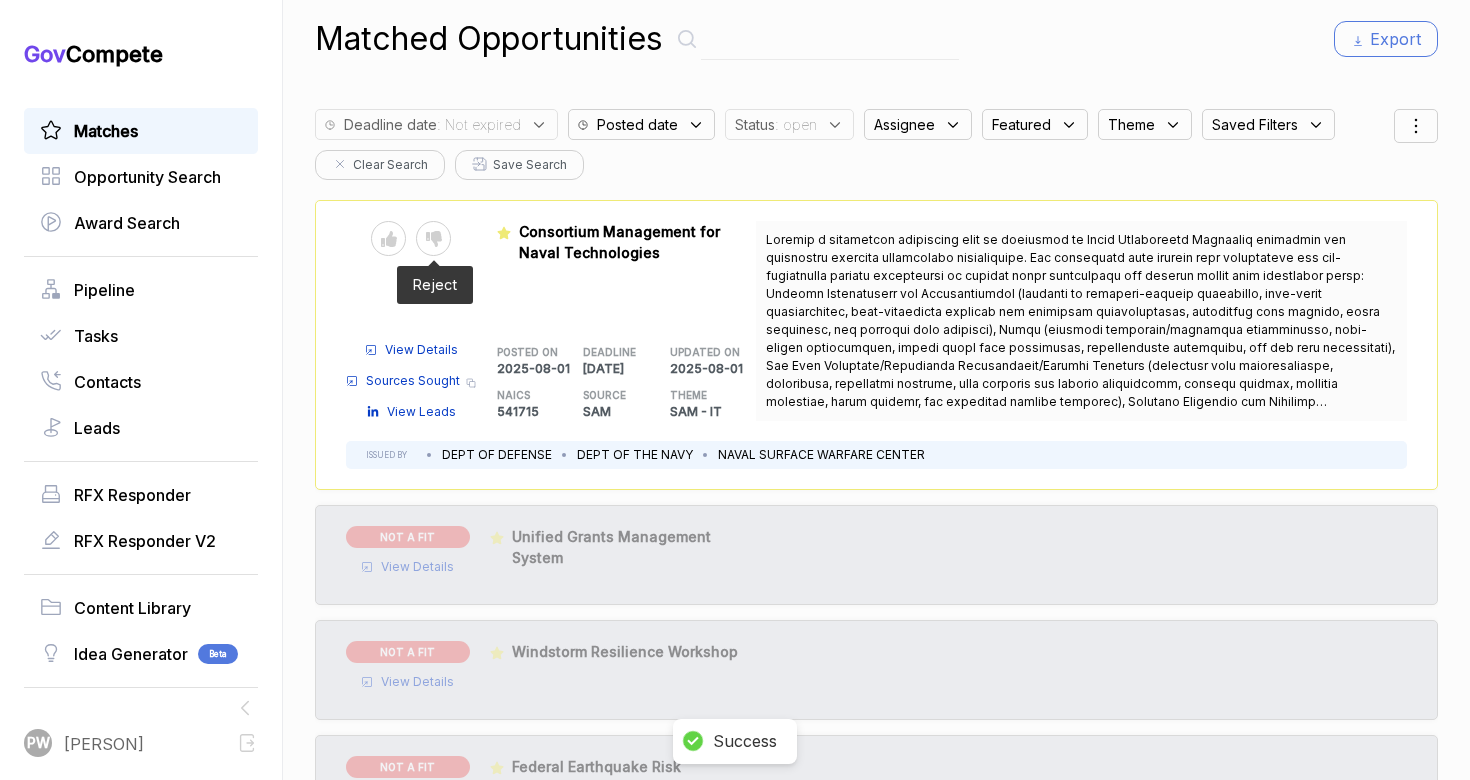 scroll, scrollTop: 43, scrollLeft: 0, axis: vertical 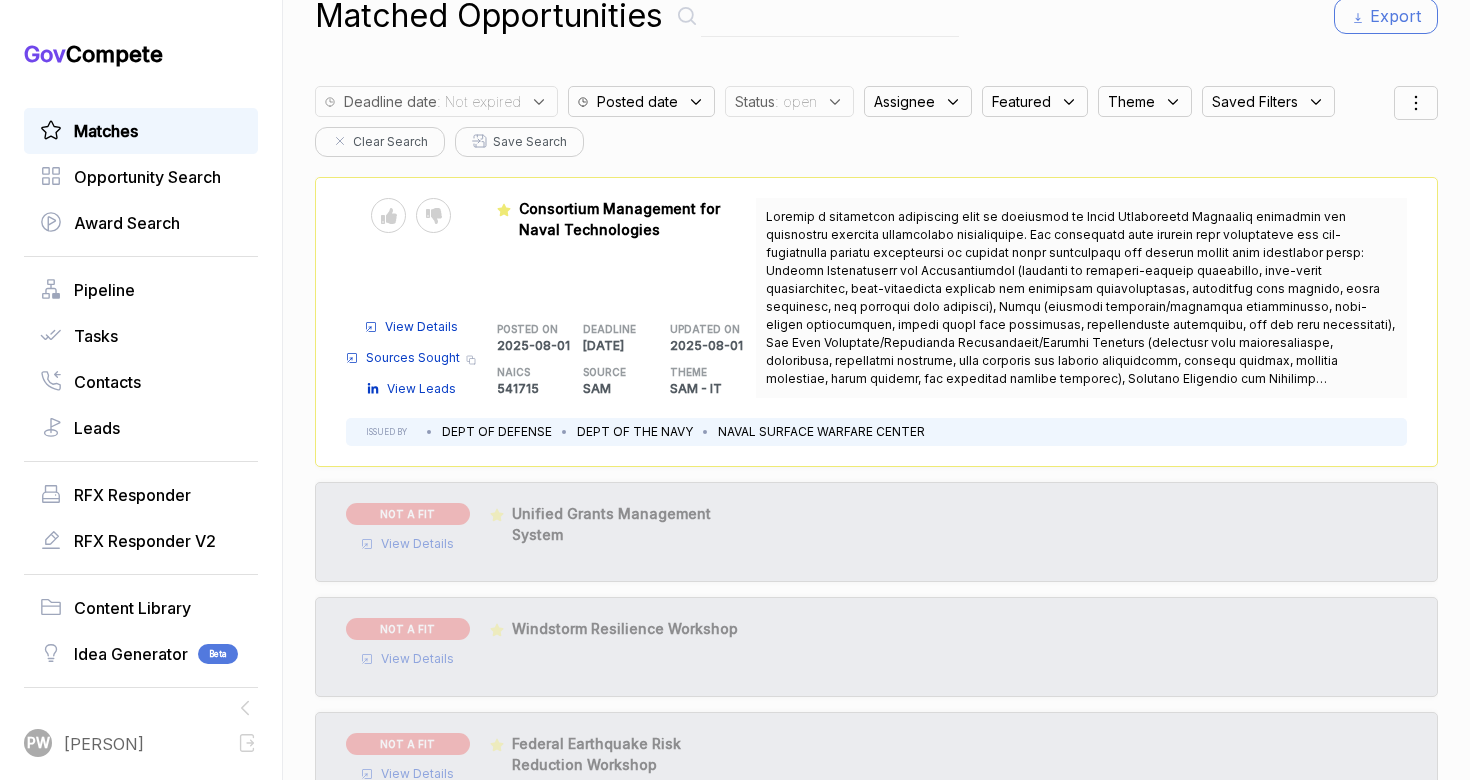 click on "Send to Pipeline Reject" at bounding box center [411, 215] 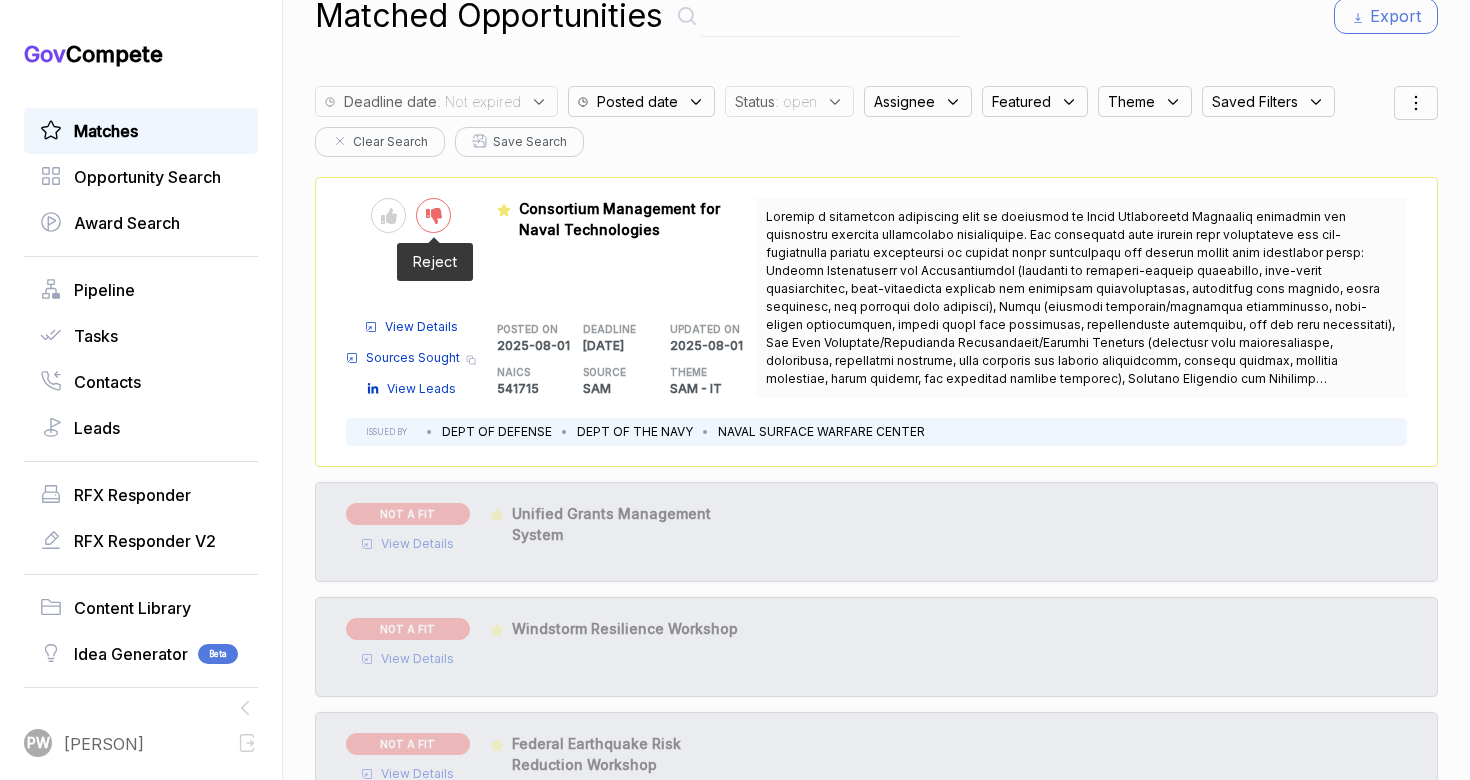 click at bounding box center (433, 215) 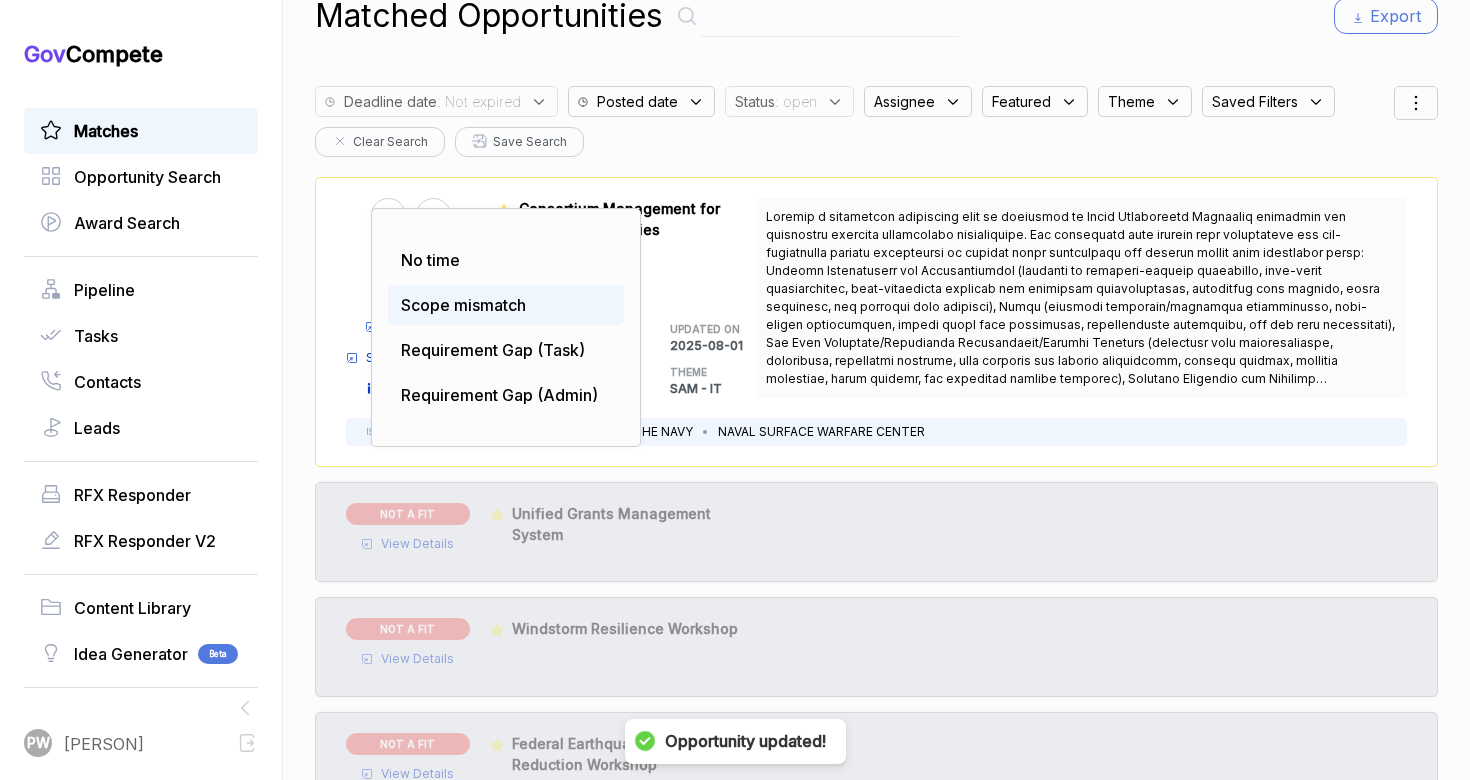 click on "Scope mismatch" at bounding box center [463, 305] 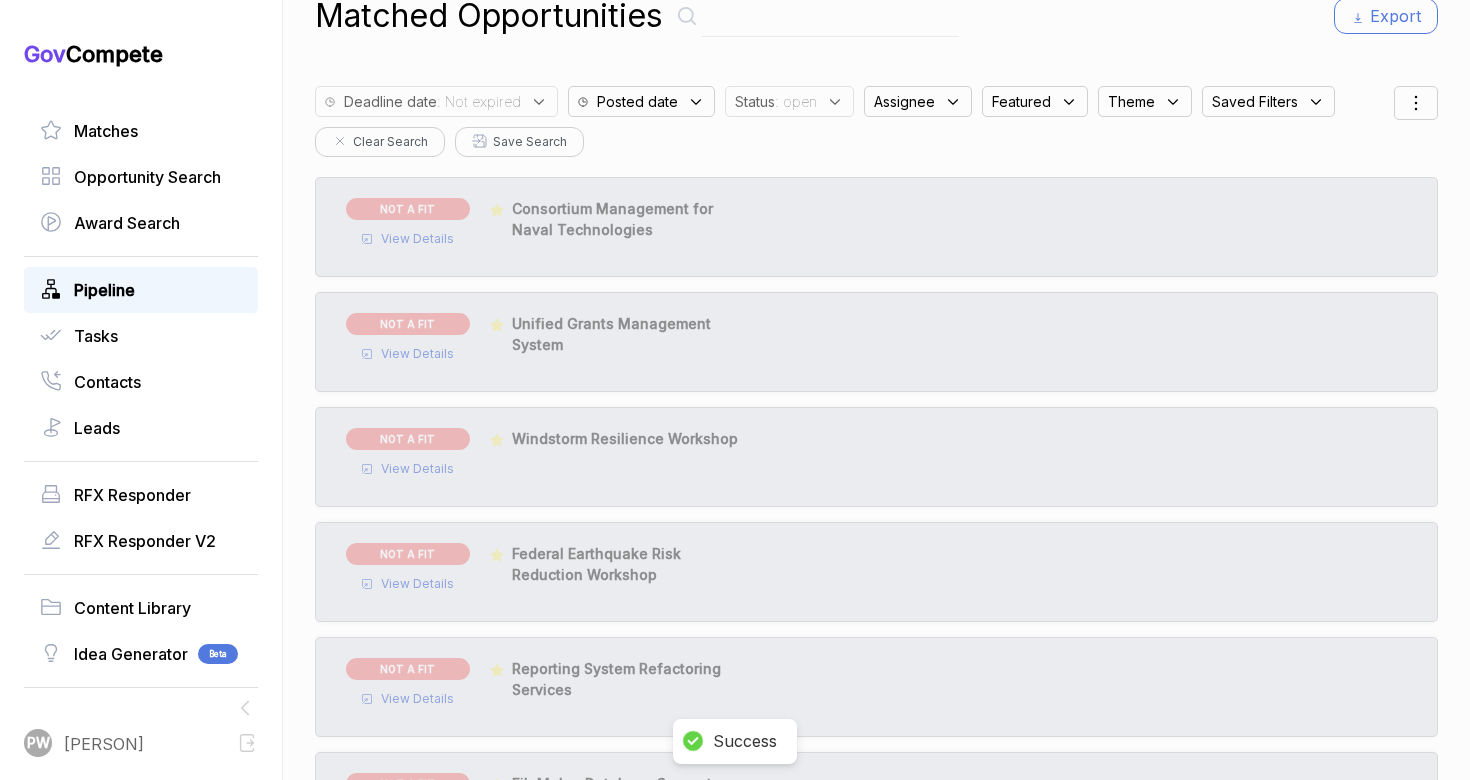 click on "Pipeline" at bounding box center (104, 290) 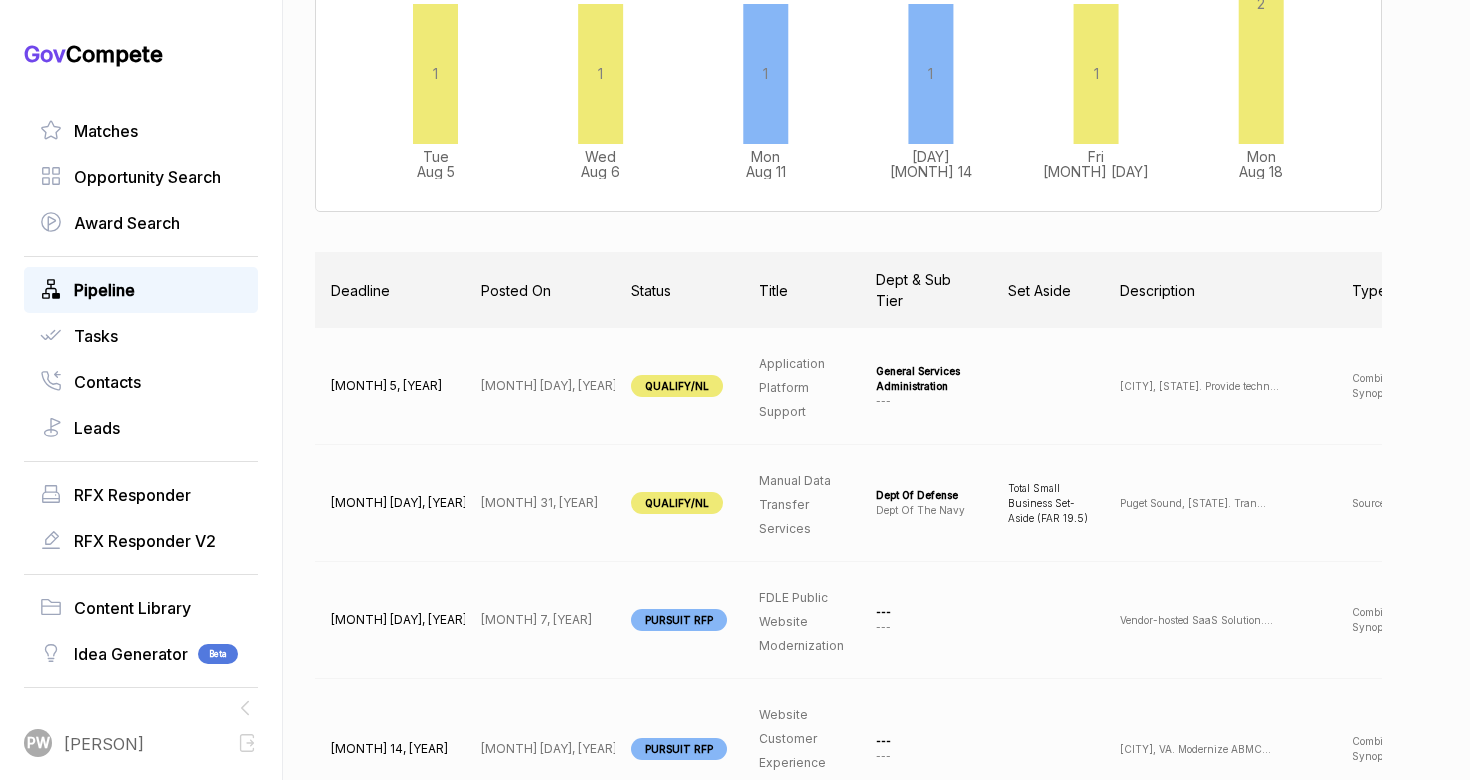 scroll, scrollTop: 540, scrollLeft: 0, axis: vertical 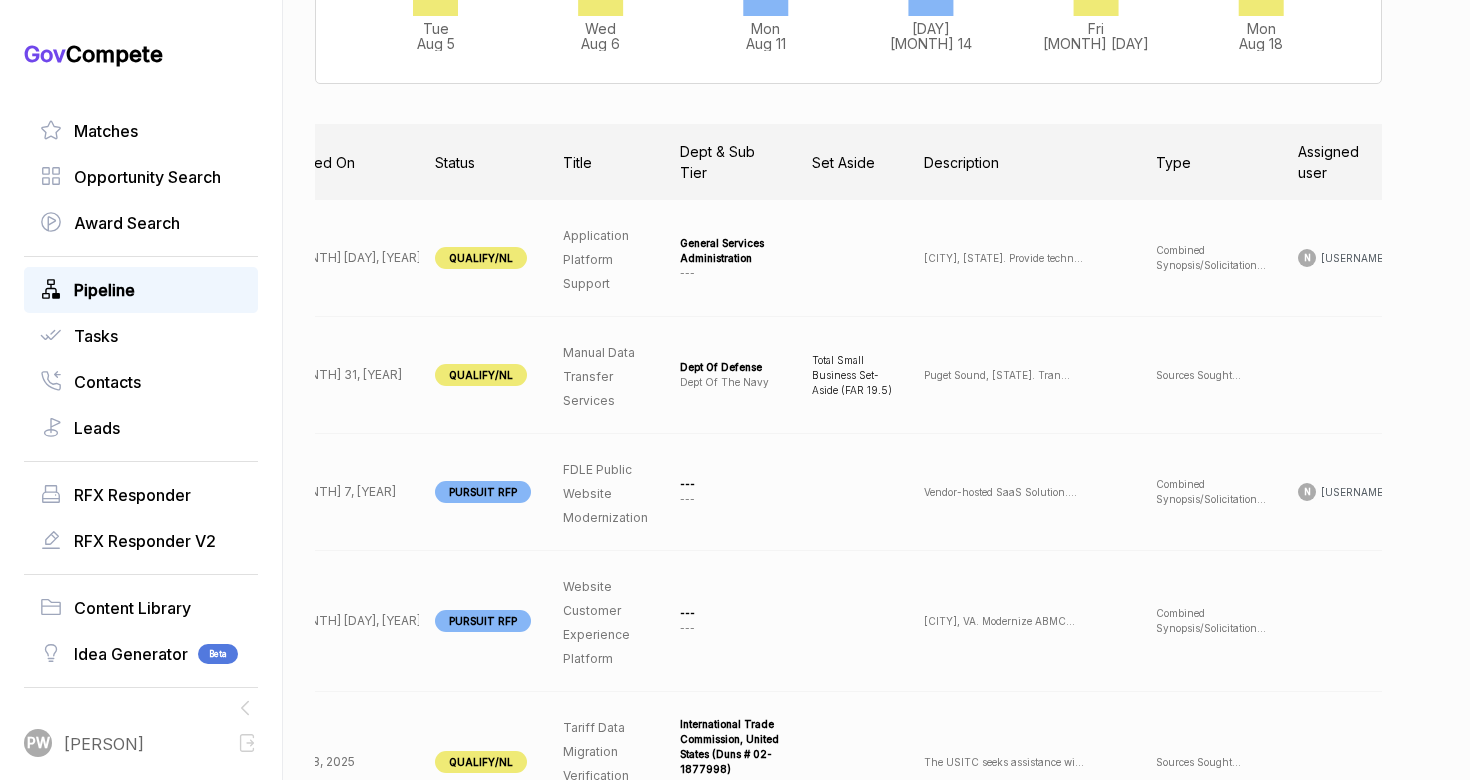 click on "View" at bounding box center [1454, 258] 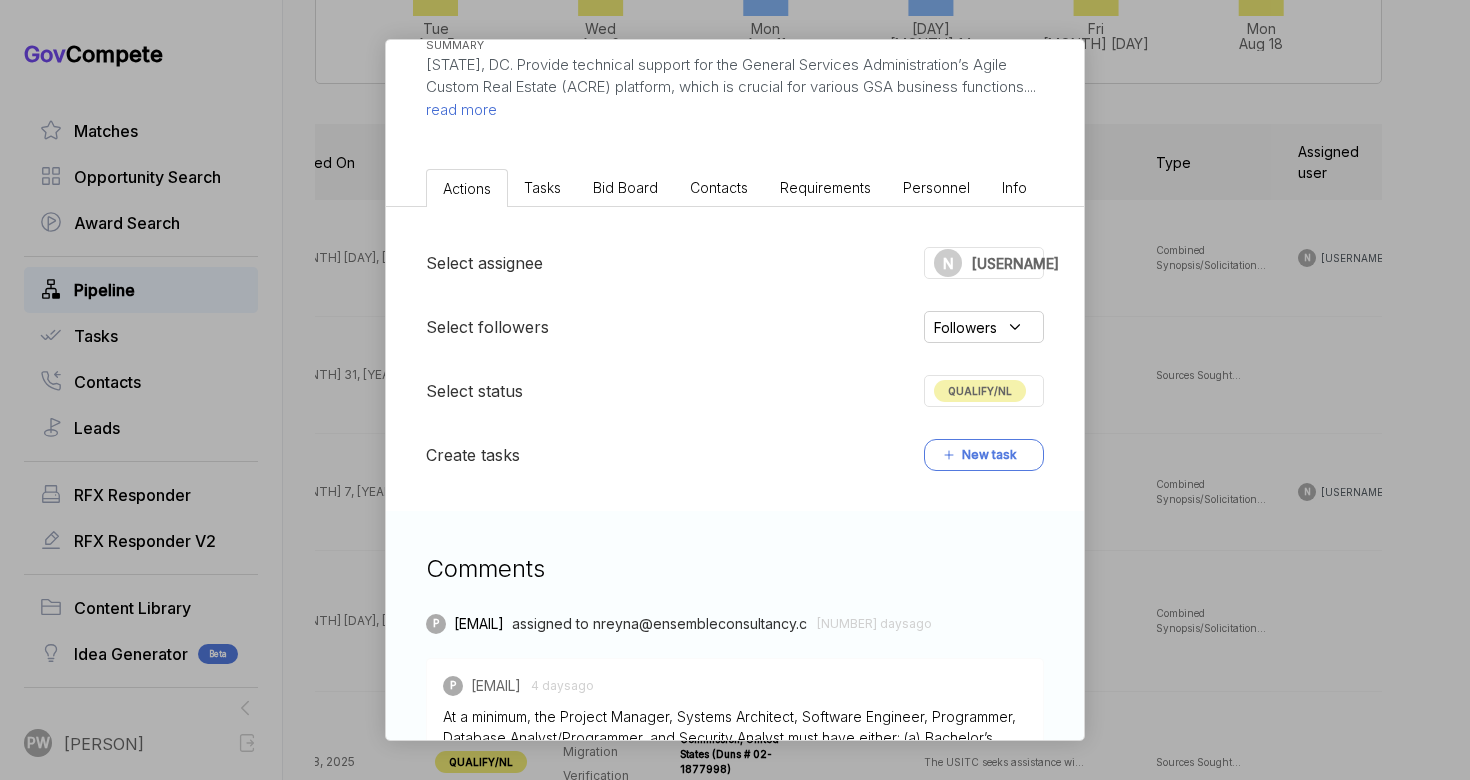 scroll, scrollTop: 239, scrollLeft: 0, axis: vertical 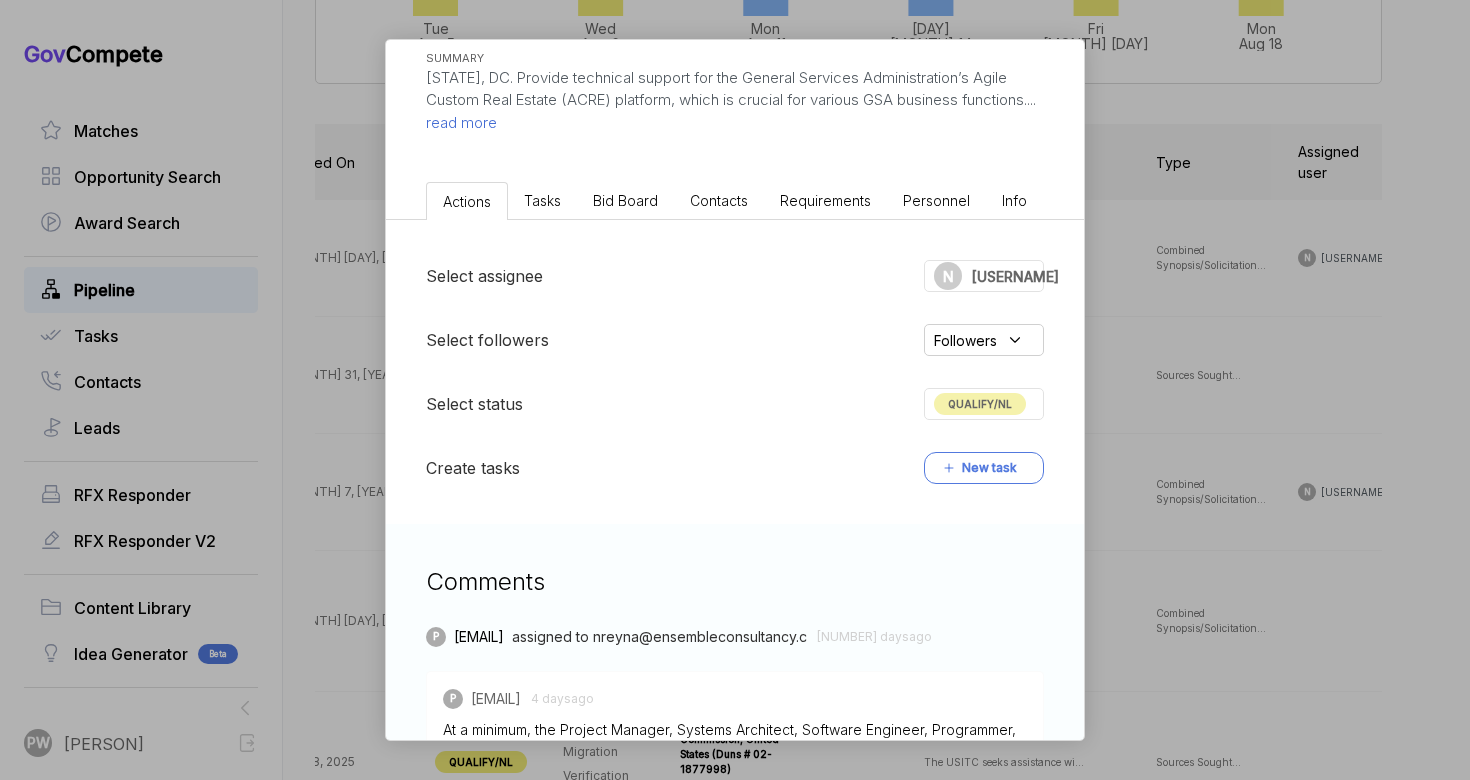 click on "Select assignee   N [LAST] Select followers Followers Select status   QUALIFY/NL Create tasks  New task" at bounding box center [735, 372] 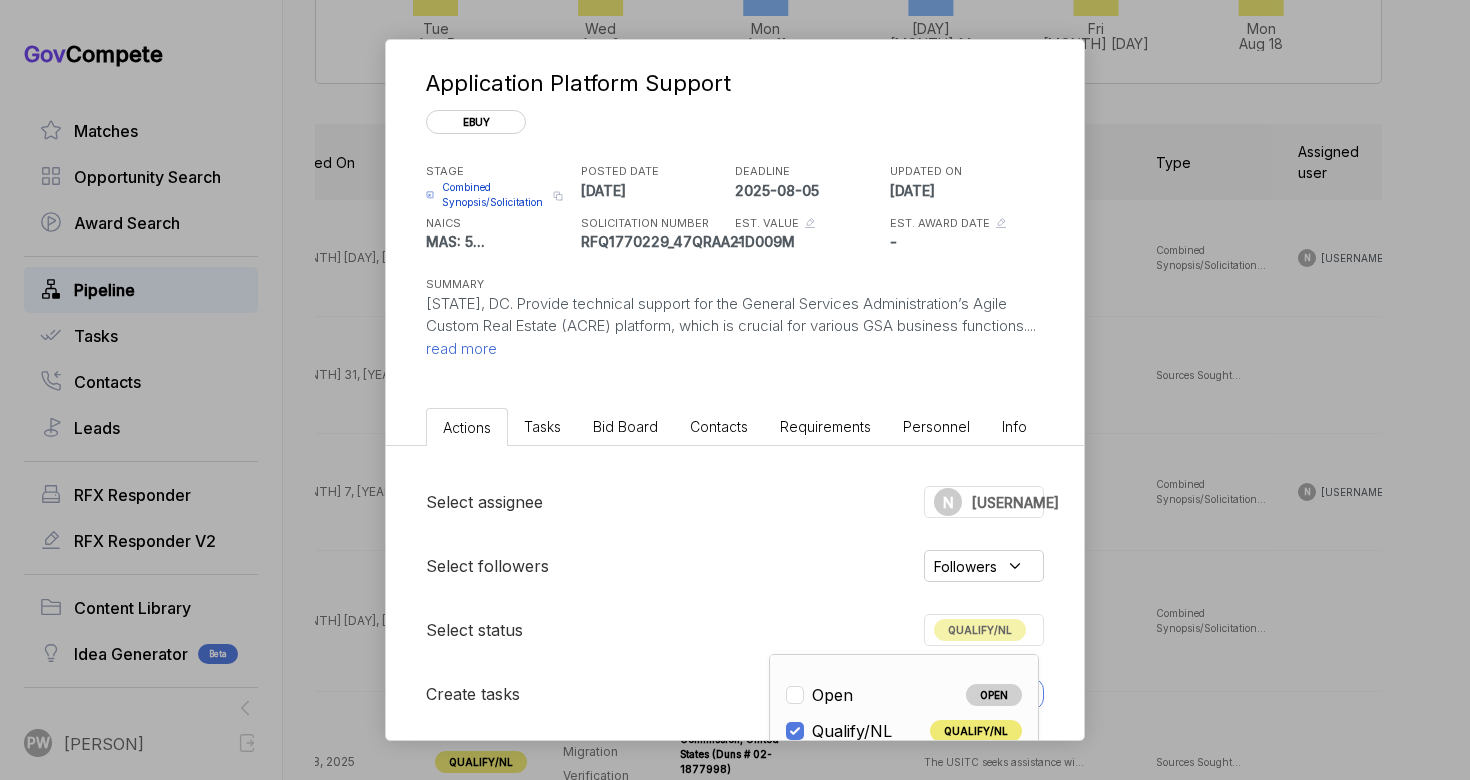 scroll, scrollTop: 0, scrollLeft: 0, axis: both 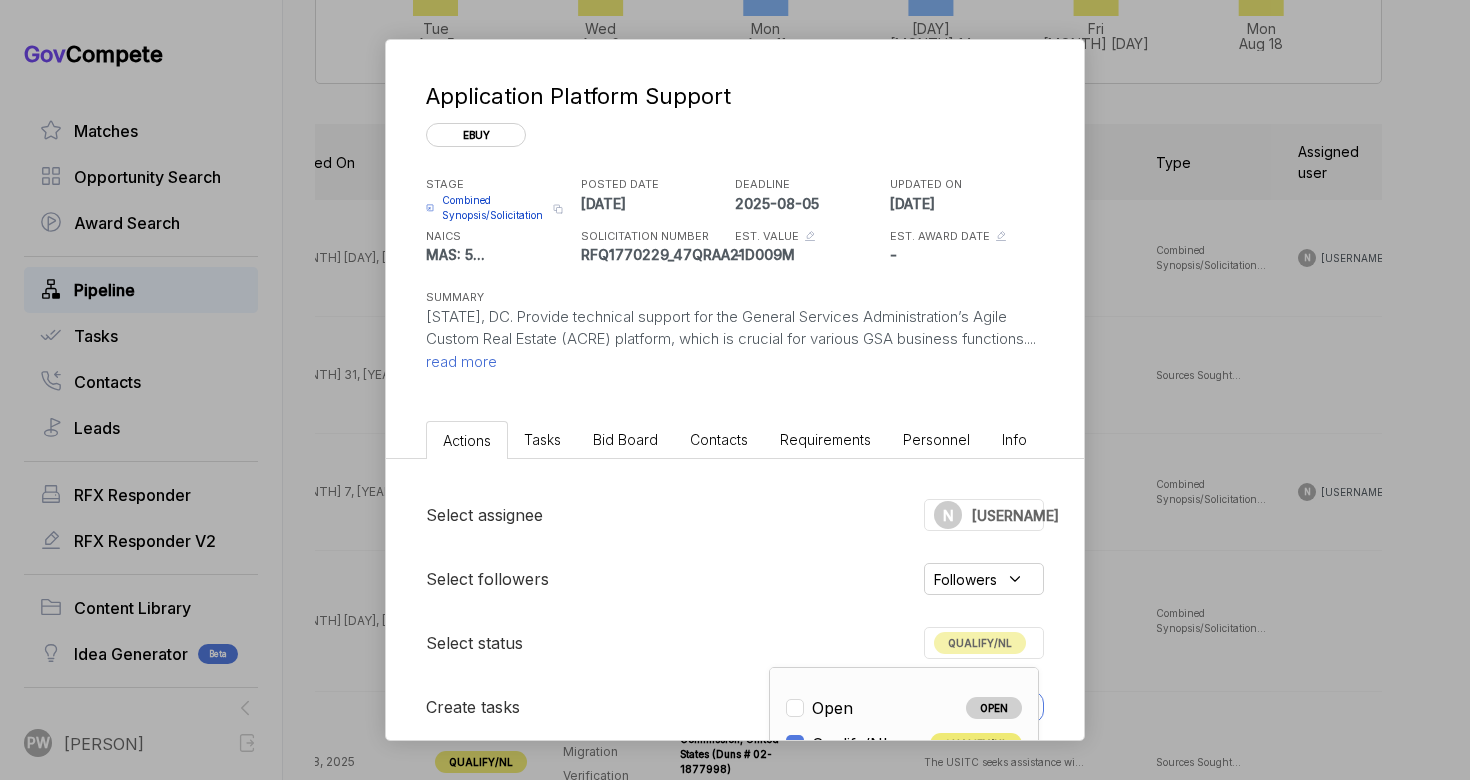 click on "read more" at bounding box center (461, 361) 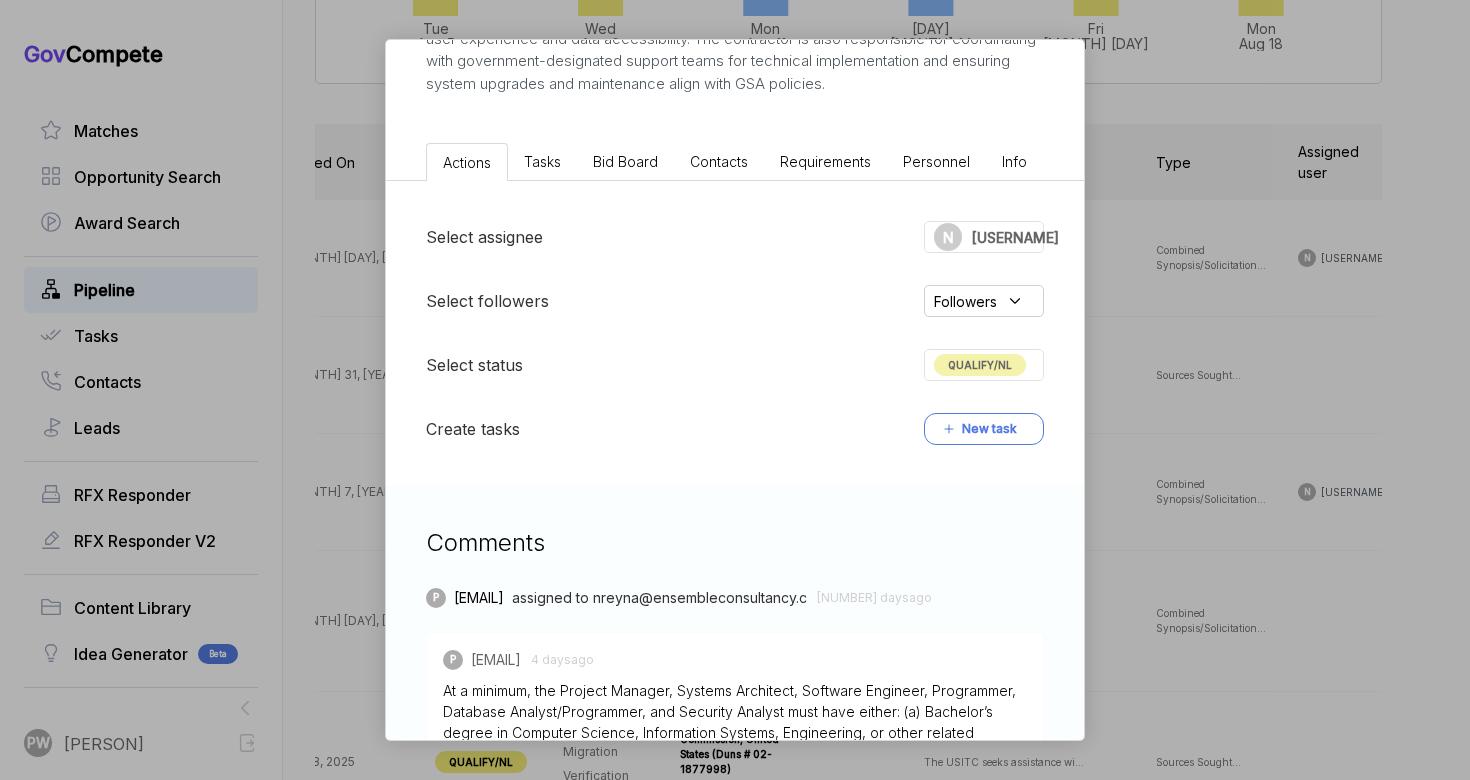 scroll, scrollTop: 744, scrollLeft: 0, axis: vertical 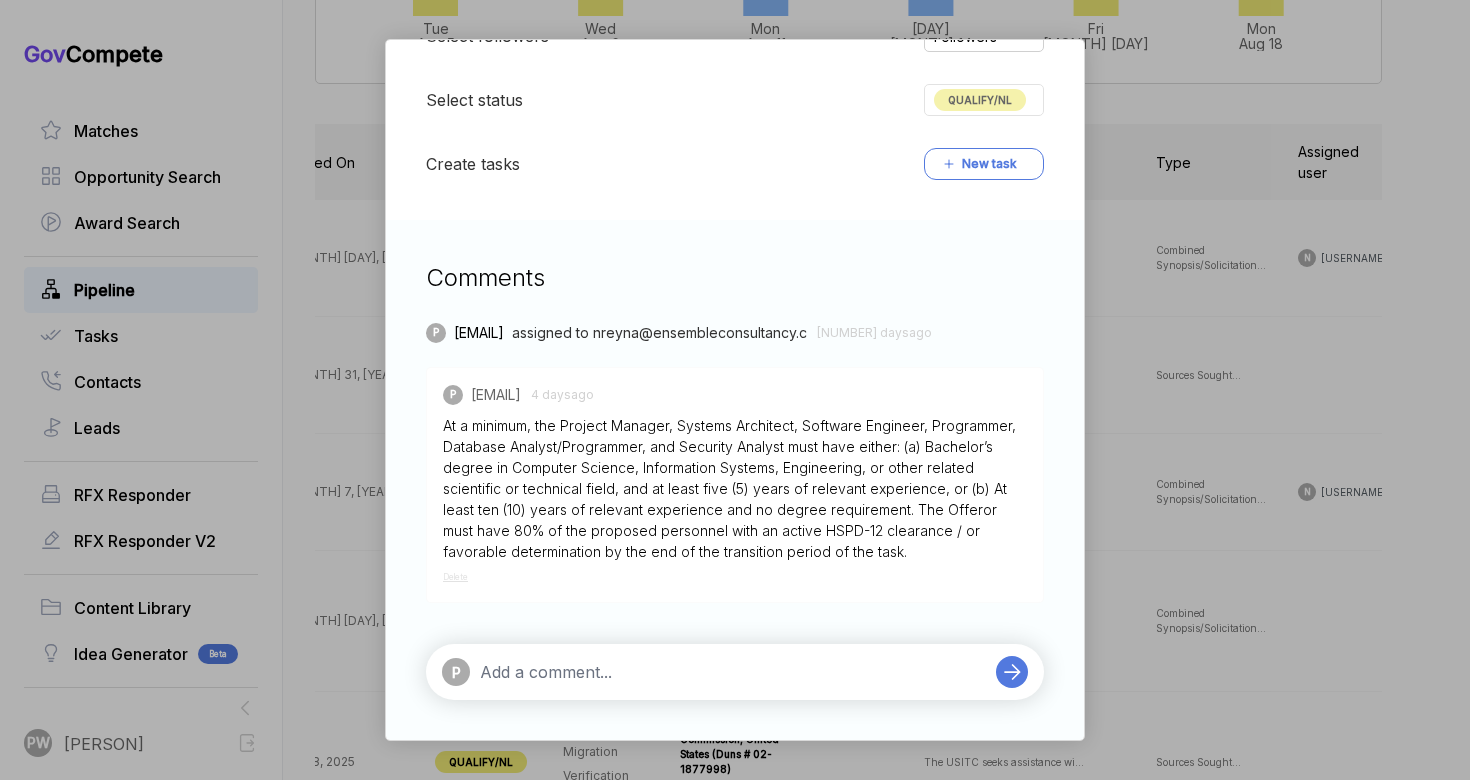 click on "QUALIFY/NL" at bounding box center [980, 100] 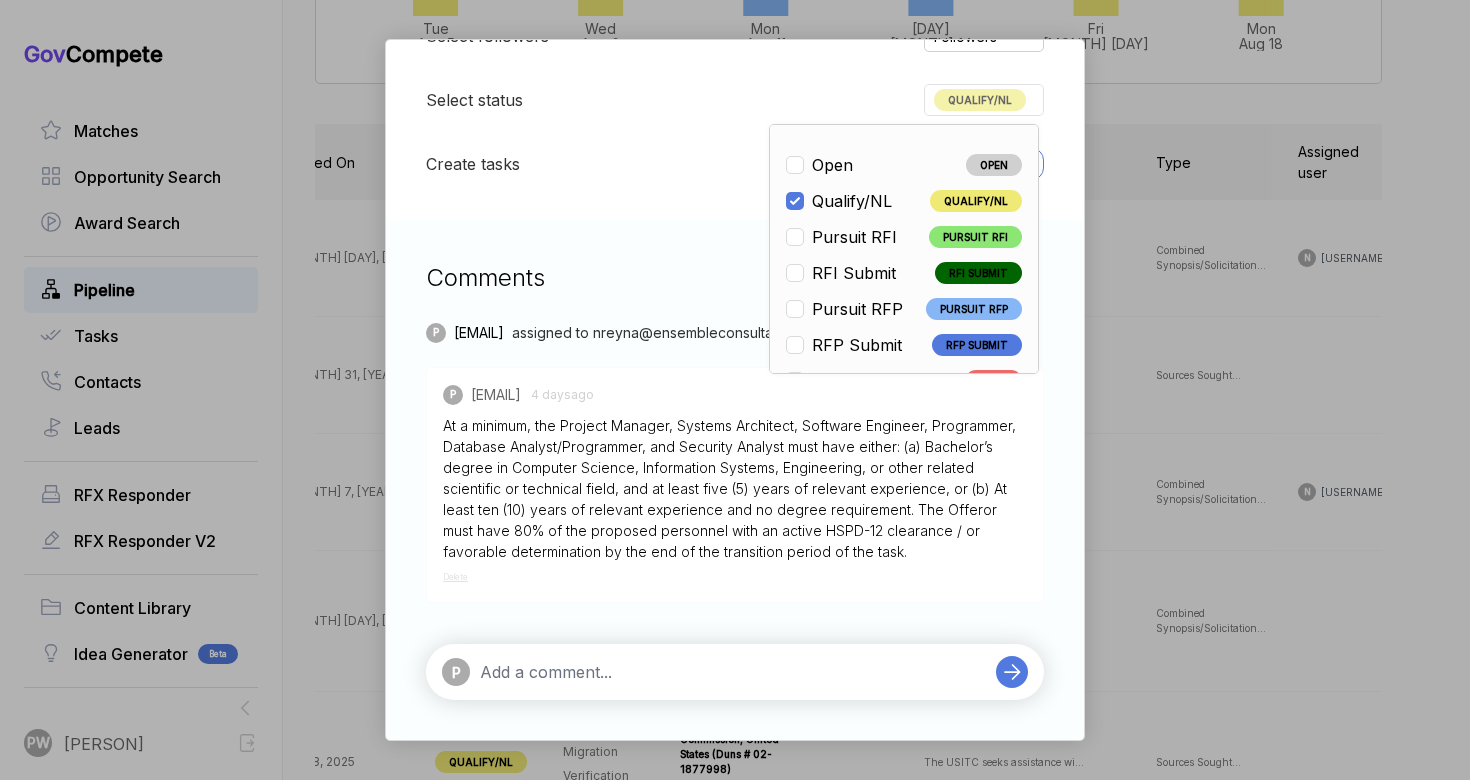 scroll, scrollTop: 468, scrollLeft: 0, axis: vertical 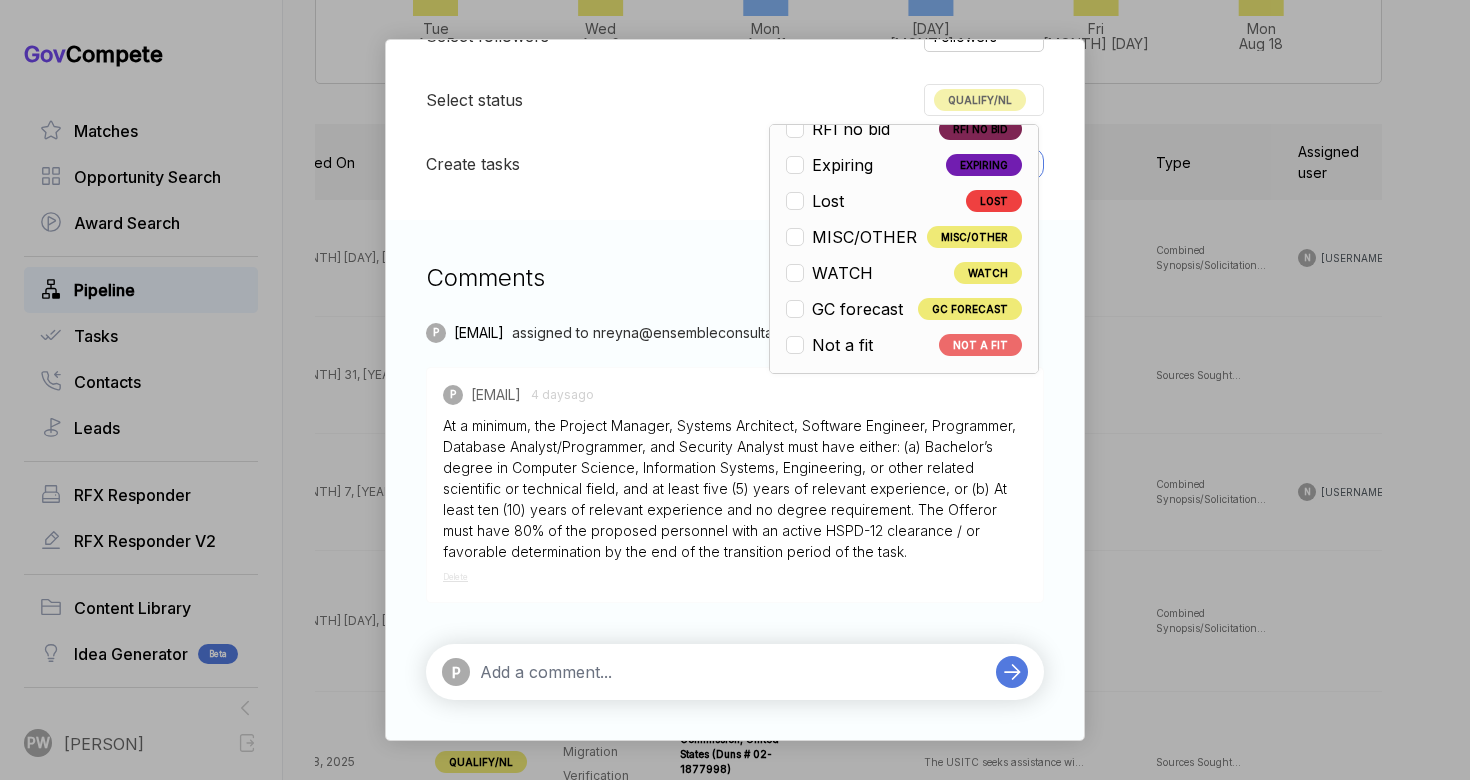 click on "Not a fit" at bounding box center [842, 345] 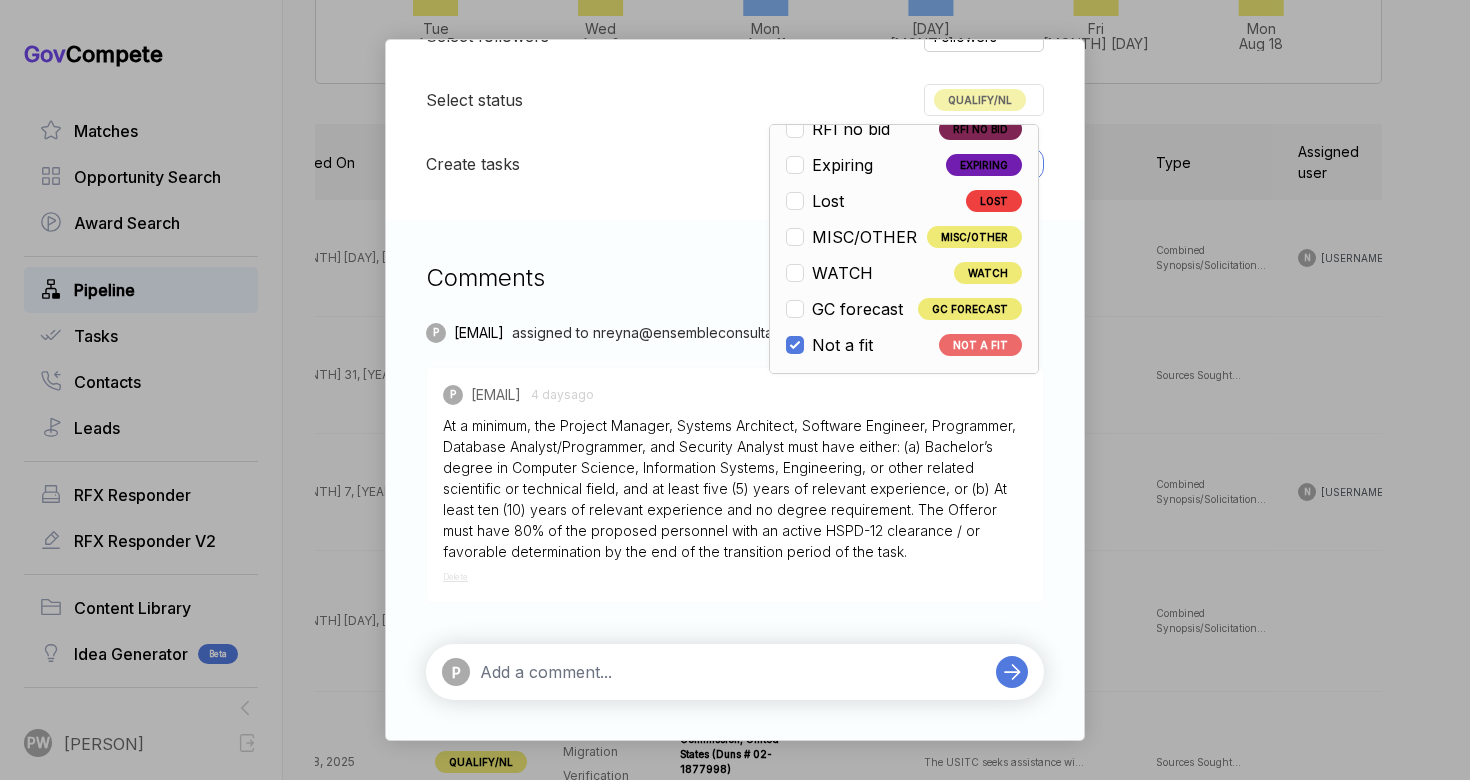 checkbox on "false" 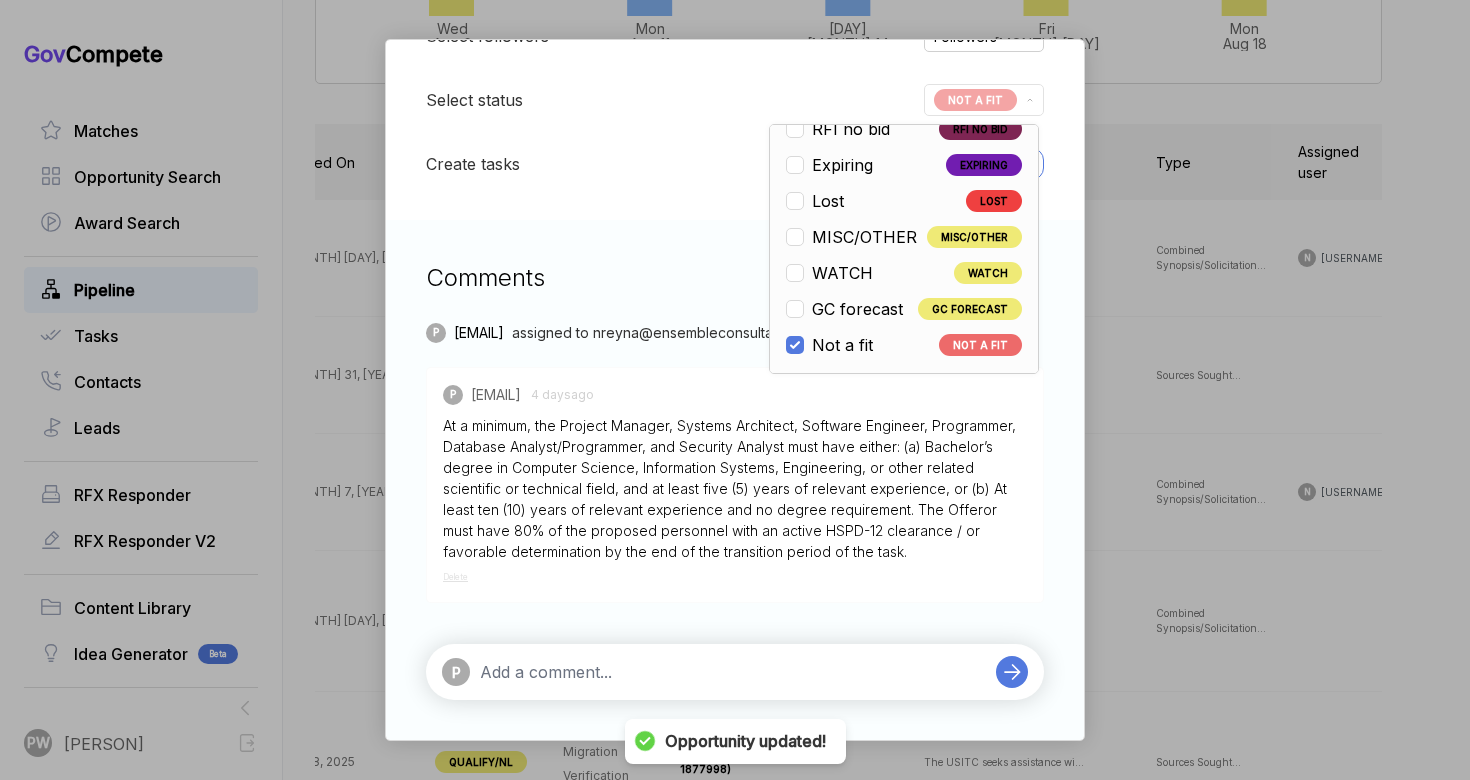 click on "Application Platform Support  ebuy STAGE Combined Synopsis/Solicitation Copy link POSTED DATE [DATE] DEADLINE [DATE] UPDATED ON [DATE] NAICS MAS: [NUMBER] MAS: [NUMBER] ... SOLICITATION NUMBER [ALPHANUMERIC] EST. VALUE - EST. AWARD DATE - SUMMARY Actions Tasks Bid Board Contacts Requirements Personnel Info Select assignee   N [USERNAME] Select followers Followers Select status   NOT A FIT Open OPEN Qualify/NL QUALIFY/NL Pursuit RFI PURSUIT RFI RFI Submit RFI SUBMIT Pursuit RFP PURSUIT RFP RFP Submit RFP SUBMIT ESL Q ESL Q ESL P ESL P ESL S ESL S Nego/award NEGO/AWARD InactiveRFI INACTIVERFI 4cast RFP 4CAST RFP RFI no bid RFI NO BID Expiring EXPIRING Lost LOST MISC/OTHER MISC/OTHER WATCH WATCH GC forecast GC FORECAST Not a fit NOT A FIT Create tasks  New task   Comments P [EMAIL] assigned to [EMAIL]. [NUMBER] days  ago P [EMAIL] [NUMBER] days  ago Delete P" at bounding box center (735, 390) 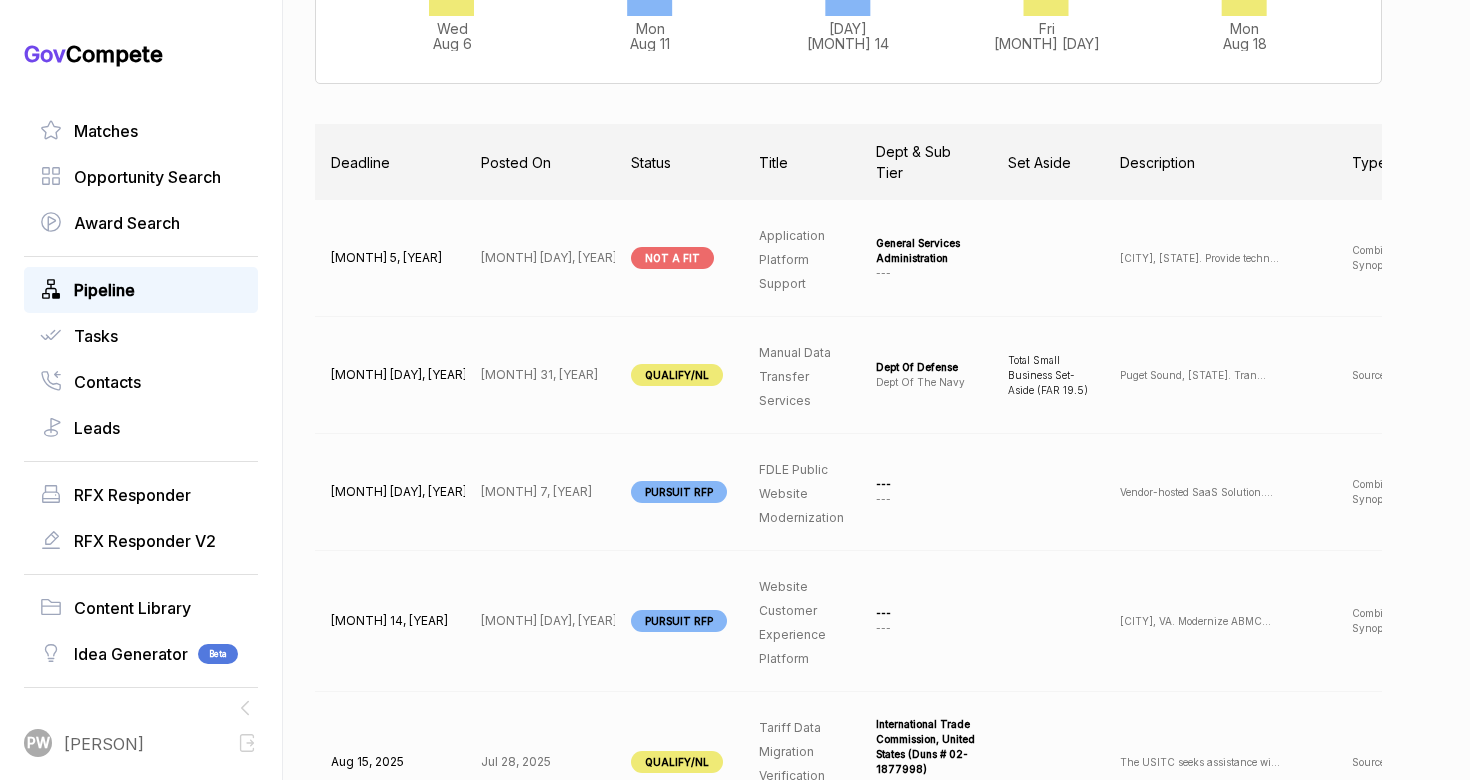scroll, scrollTop: 0, scrollLeft: 196, axis: horizontal 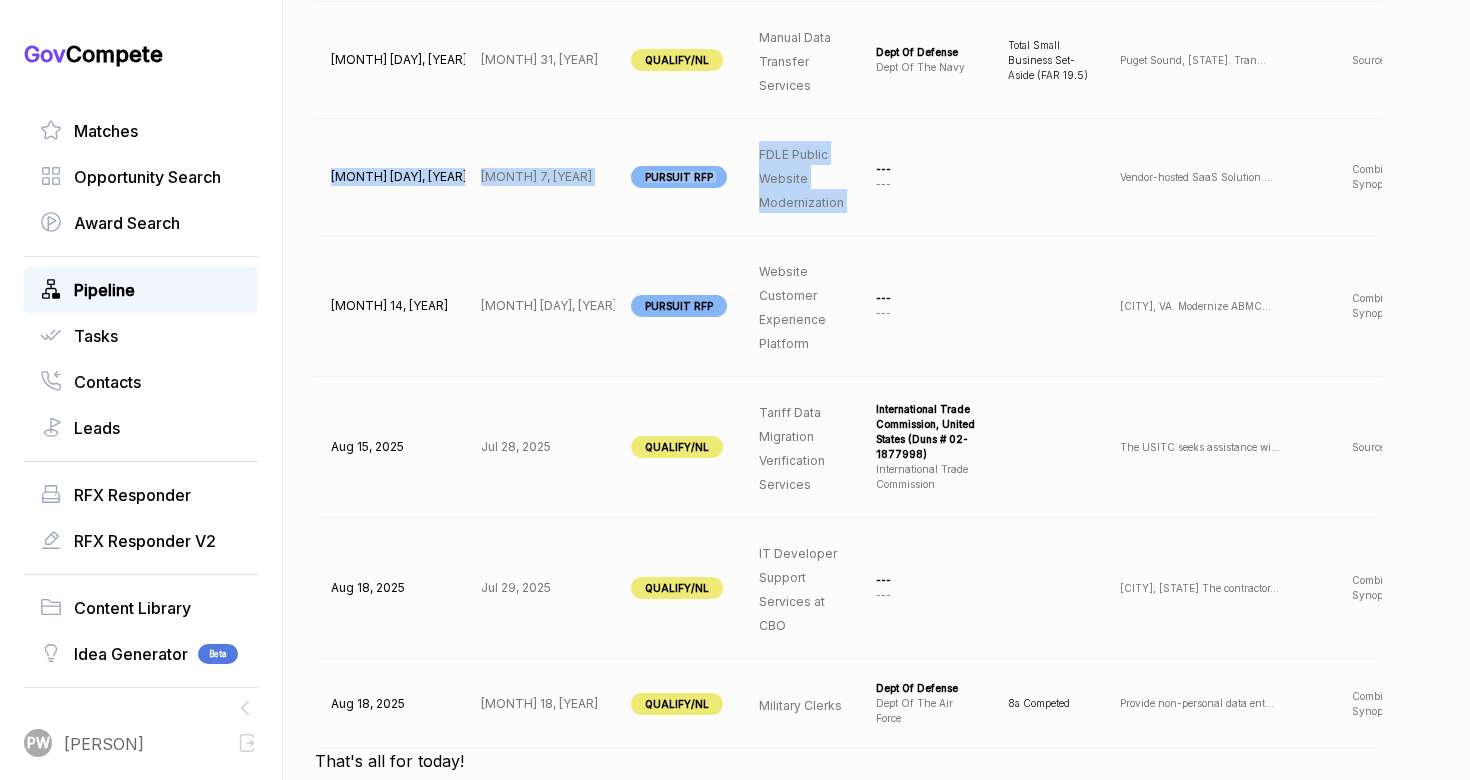 drag, startPoint x: 323, startPoint y: 169, endPoint x: 768, endPoint y: 171, distance: 445.0045 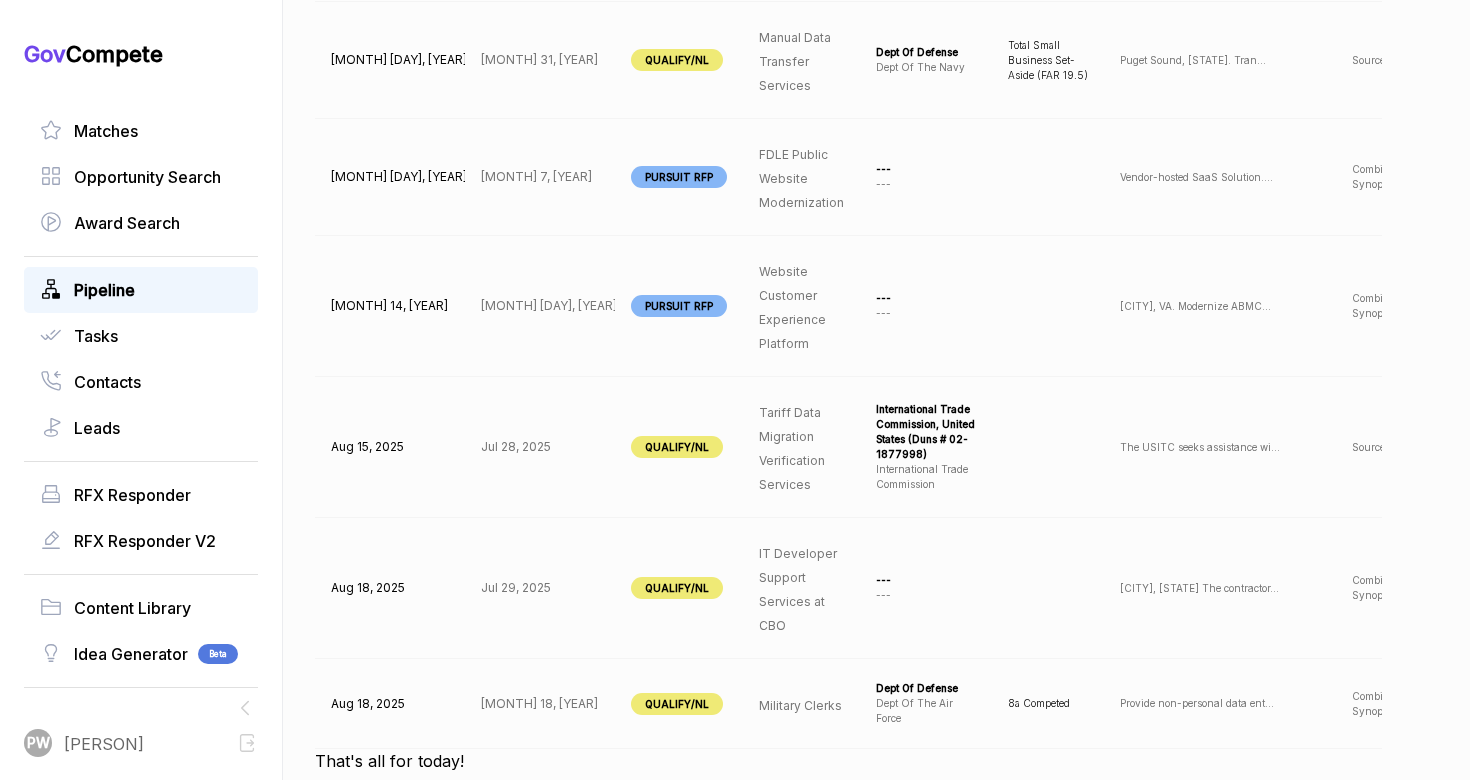 click on "--- ---" at bounding box center [926, 177] 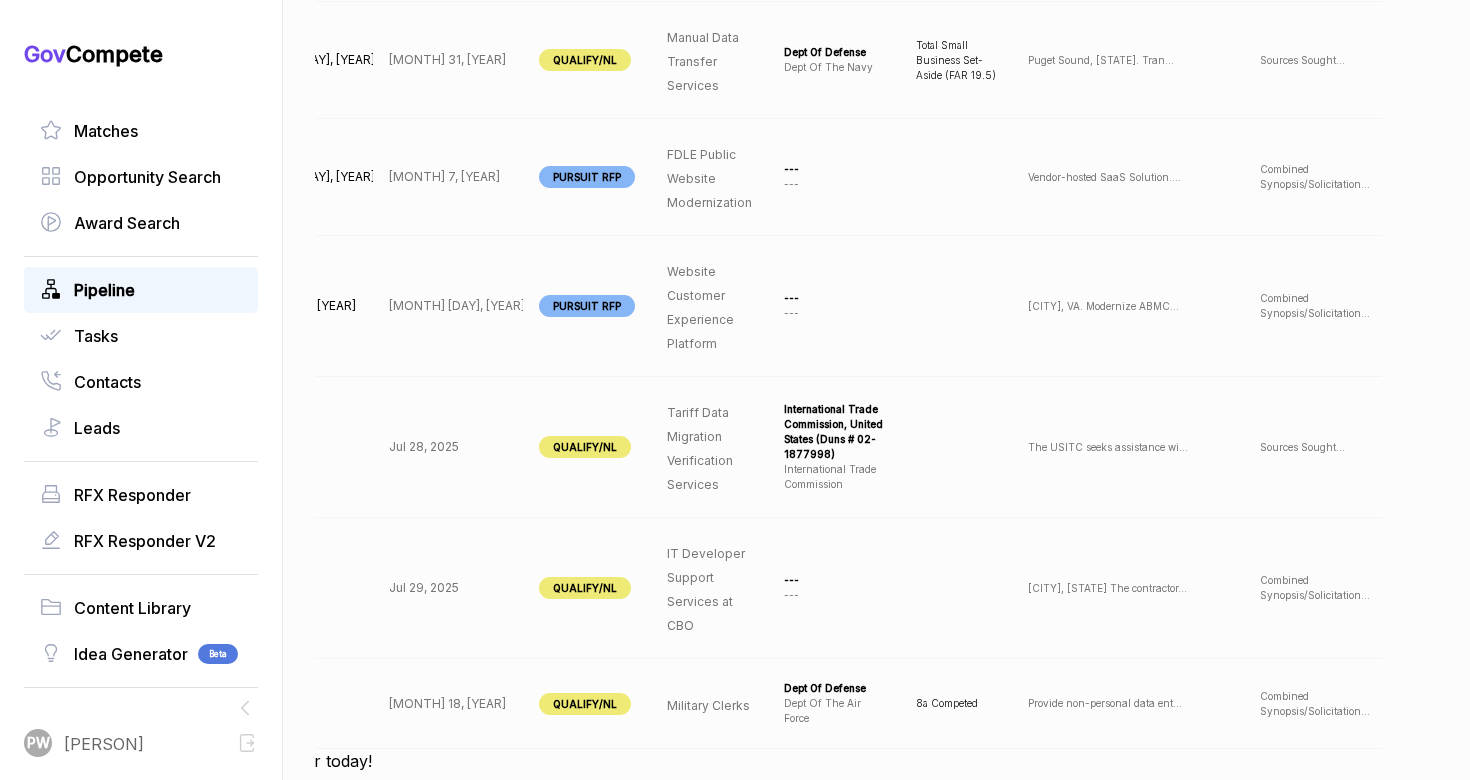 scroll, scrollTop: 0, scrollLeft: 196, axis: horizontal 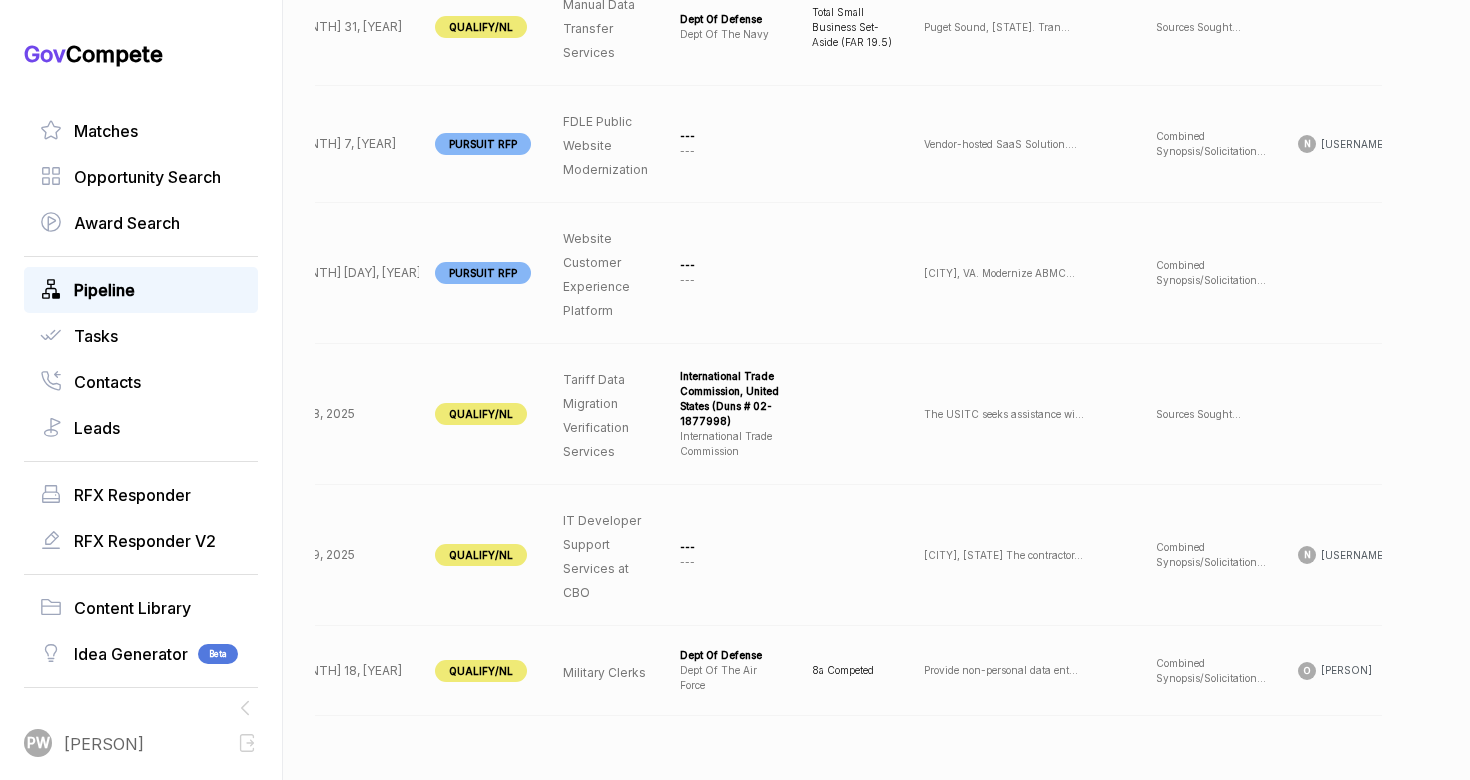 click on "View" at bounding box center (1454, 555) 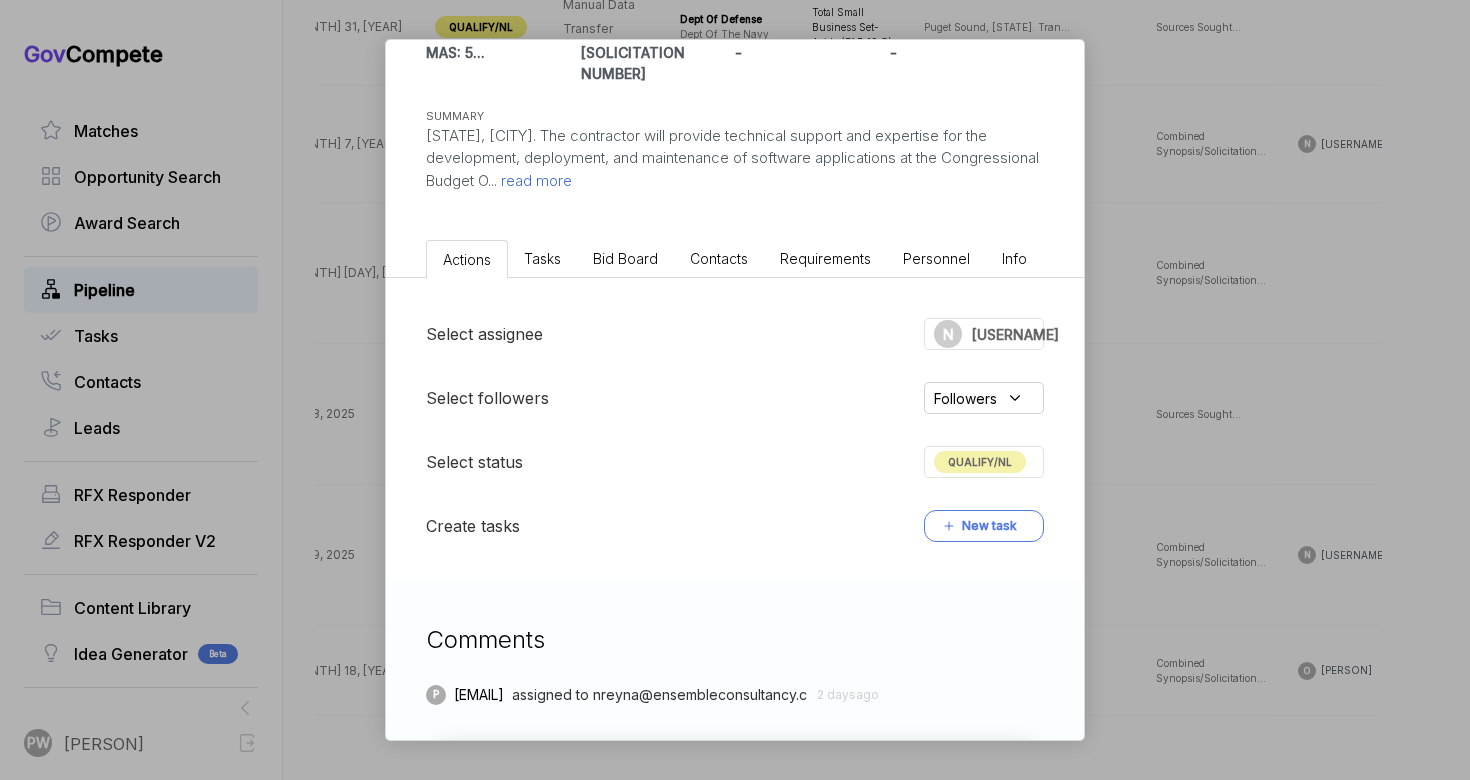 scroll, scrollTop: 304, scrollLeft: 0, axis: vertical 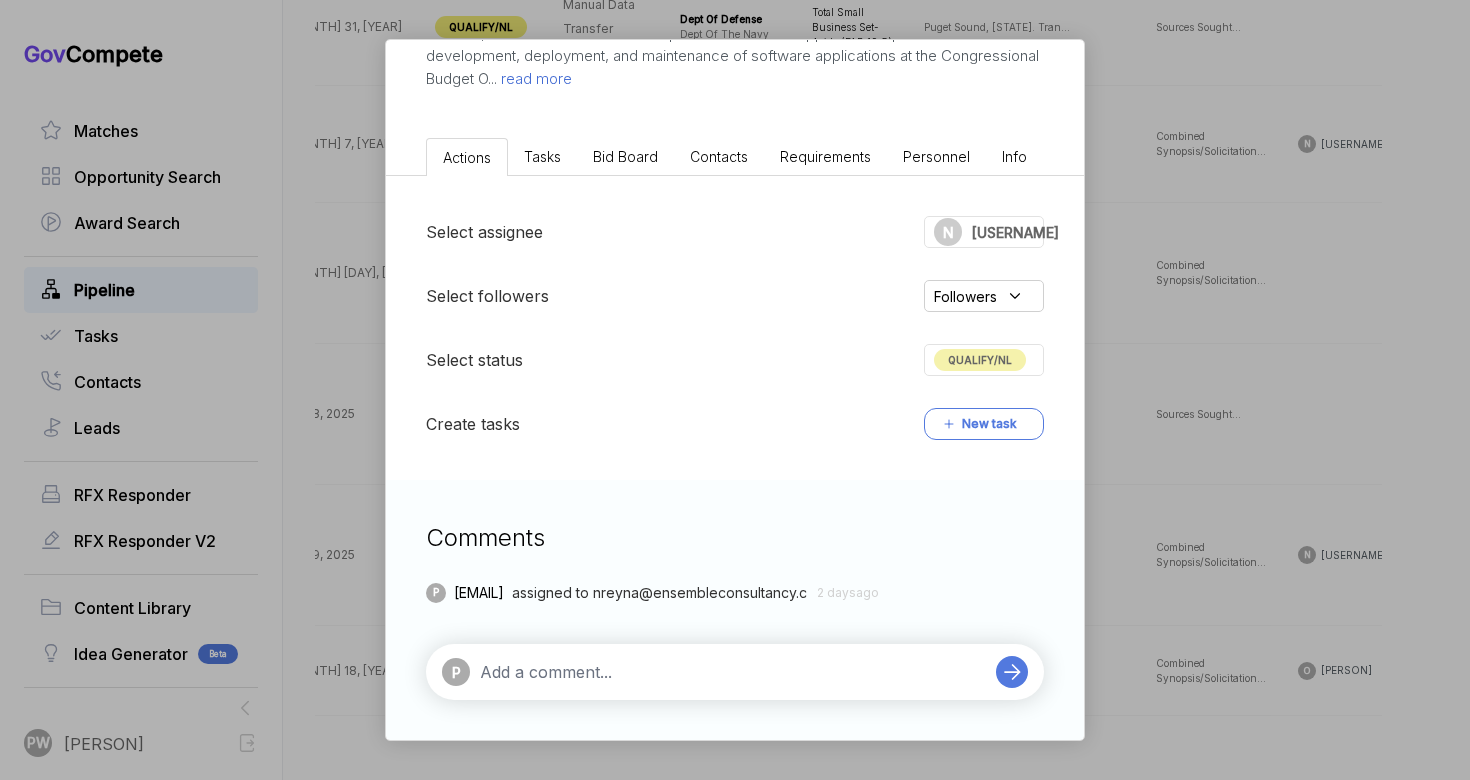 click on "P" at bounding box center (735, 672) 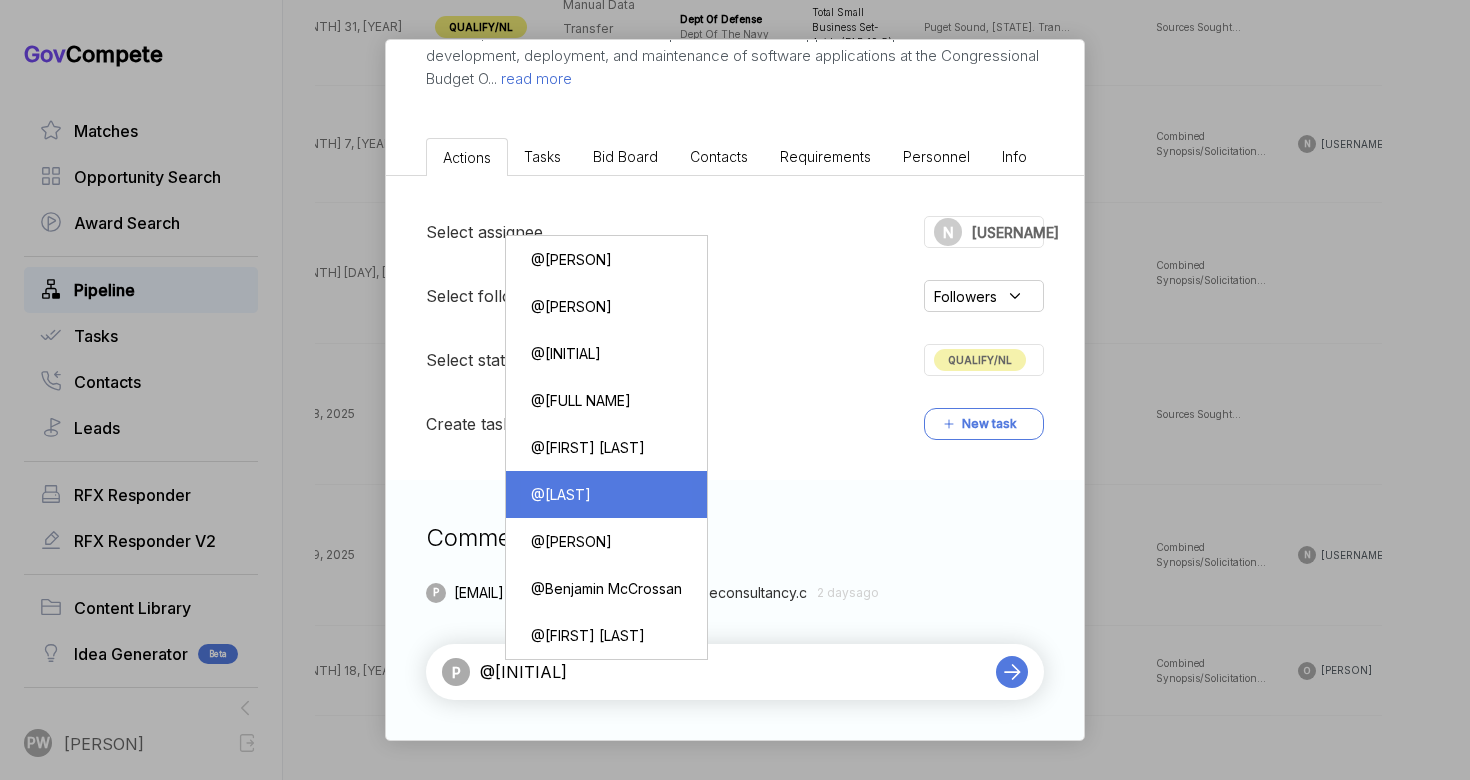 click on "@ [LAST]" at bounding box center (606, 494) 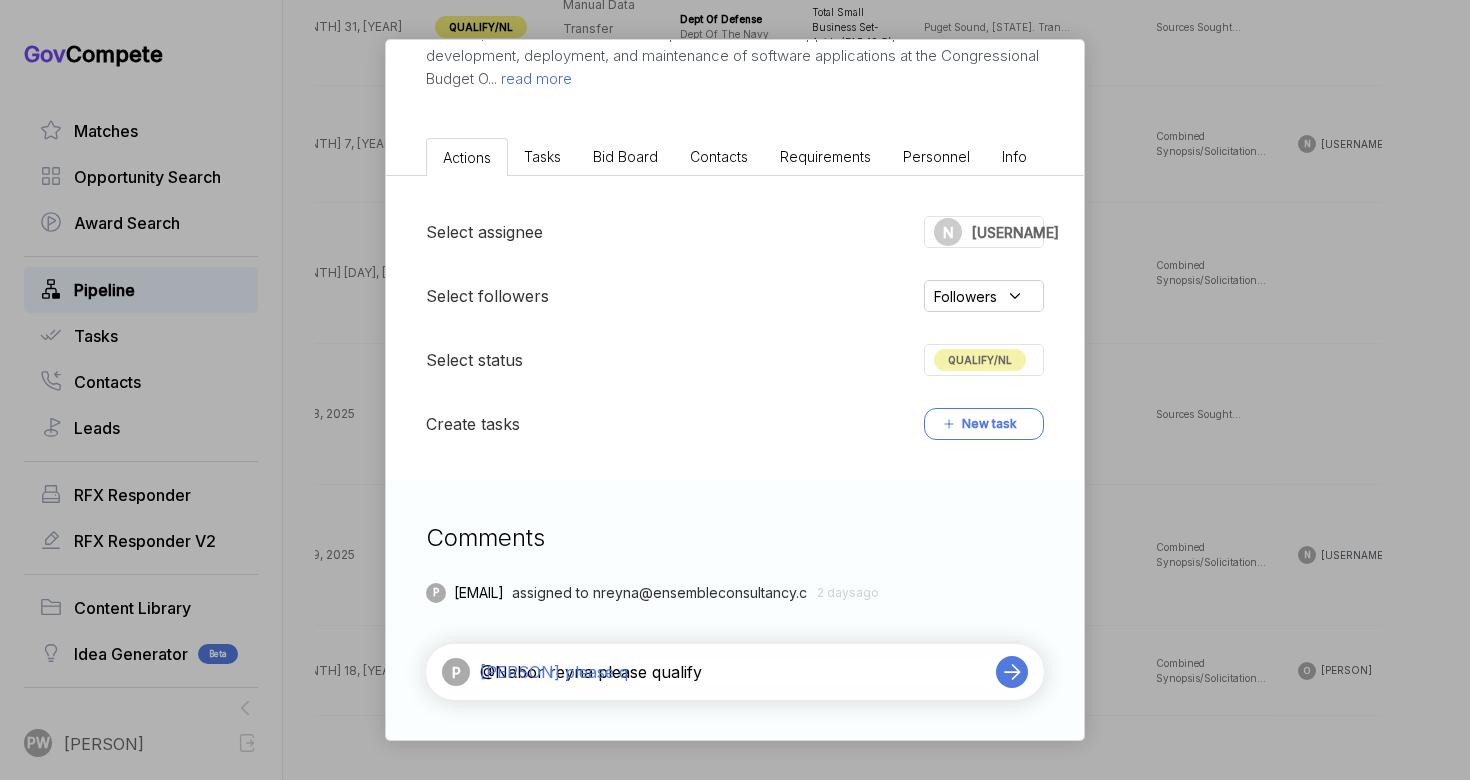 type on "@Nabor reyna please qualify" 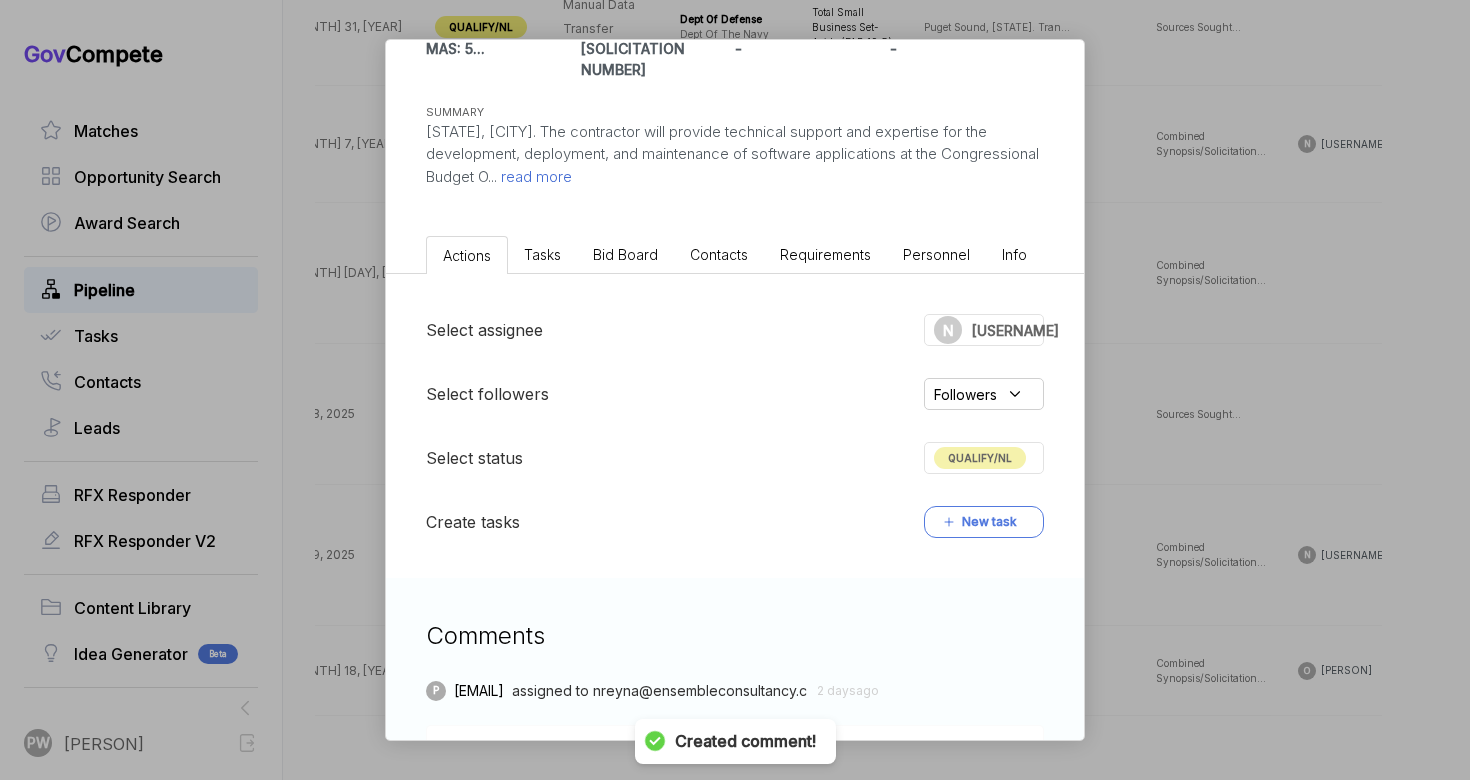 scroll, scrollTop: 99, scrollLeft: 0, axis: vertical 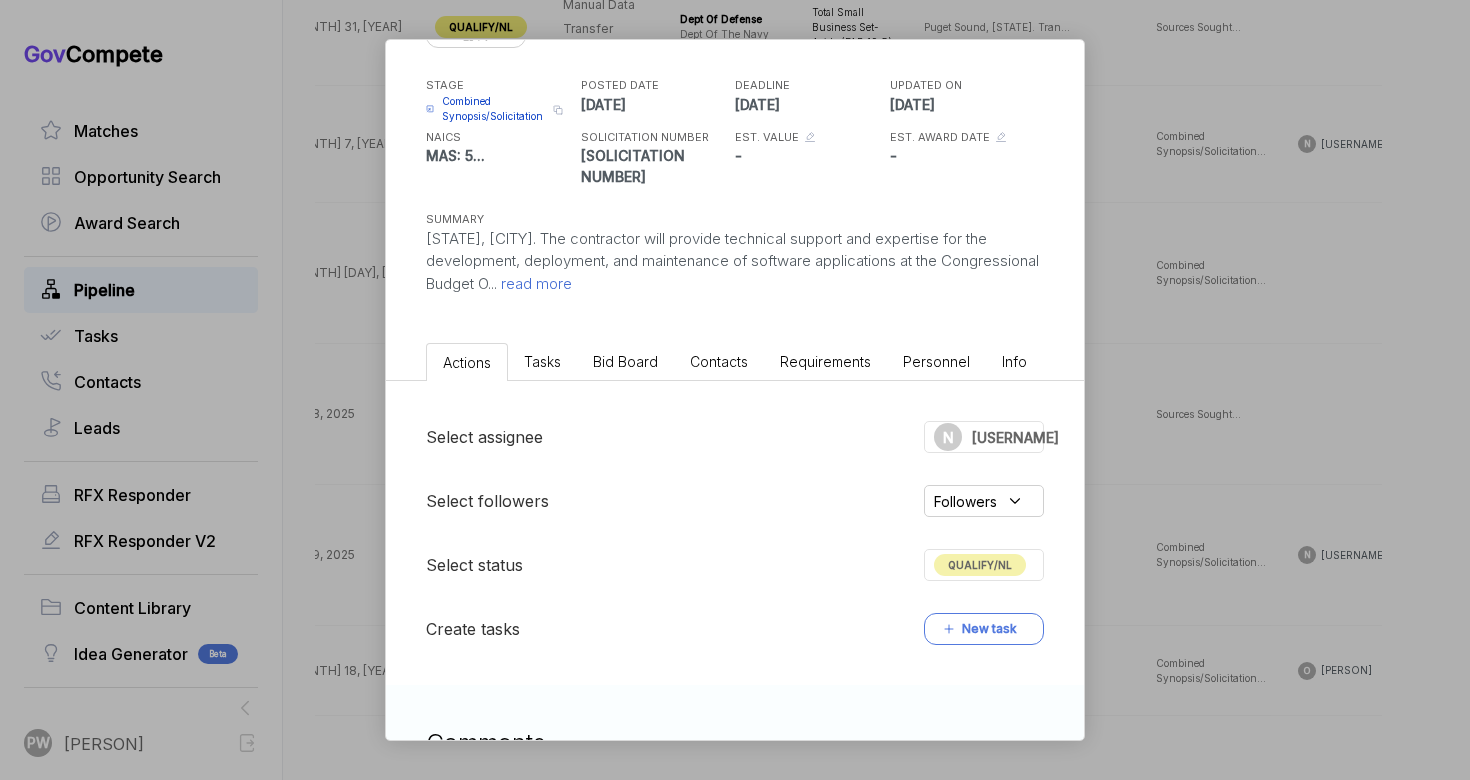 type 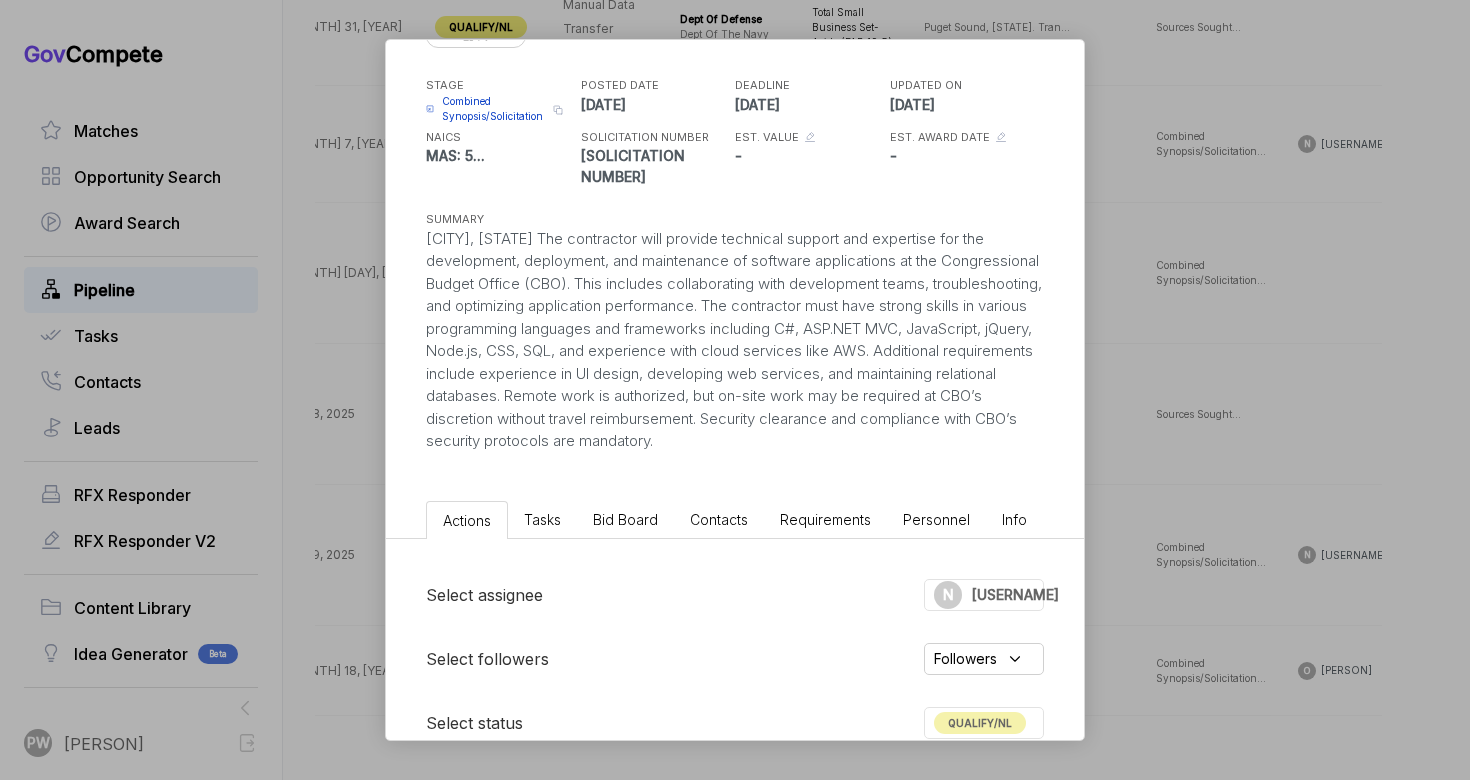 click on "IT Developer Support Services at CBO ebuy STAGE Combined Synopsis/Solicitation Copy link POSTED DATE 2025-07-29 DEADLINE 2025-08-18 UPDATED ON 2025-07-29 NAICS MAS: 54151S MAS: 5 ... SOLICITATION NUMBER RFQ1771870_47QRAA21D009M EST. VALUE - EST. AWARD DATE - SUMMARY Actions Tasks Bid Board Contacts Requirements Personnel Info Select assignee   N [PERSON] Select followers Followers Select status   QUALIFY/NL Create tasks  New task   Comments P [EMAIL] assigned to [EMAIL] 2 days  ago P [EMAIL] 0 seconds  ago @[PERSON] reyna  please qualify  Delete P" at bounding box center [735, 390] 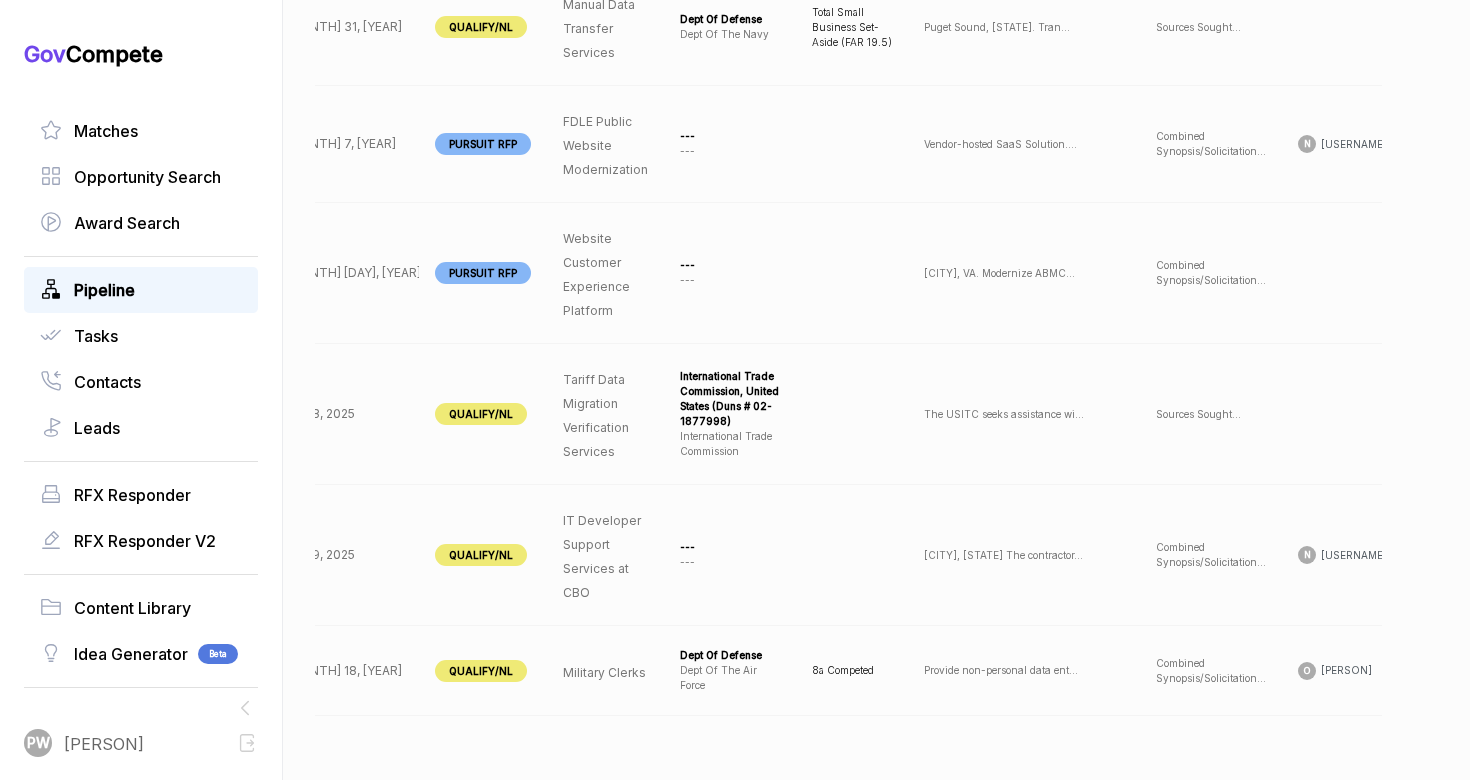 click on "View" at bounding box center (1454, 671) 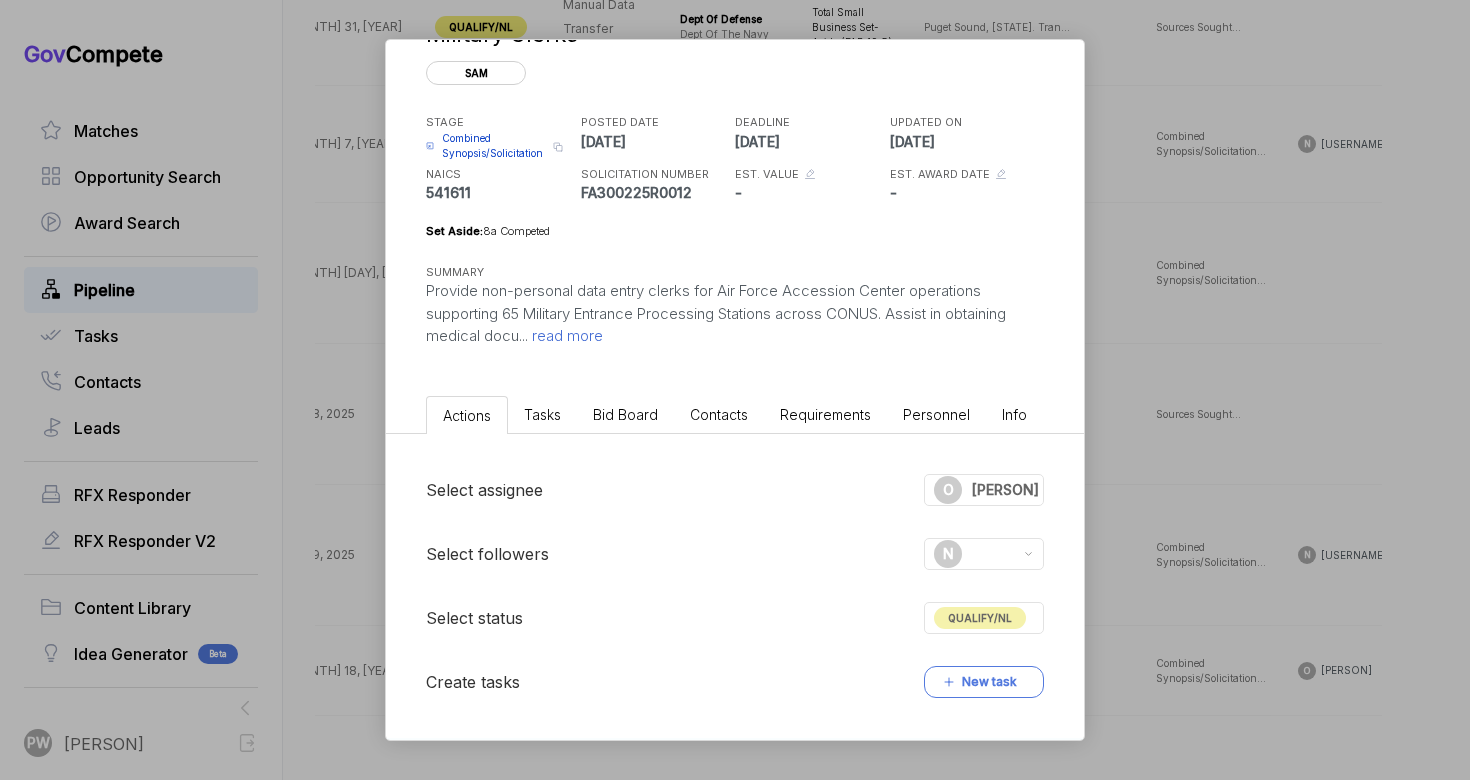scroll, scrollTop: 14, scrollLeft: 0, axis: vertical 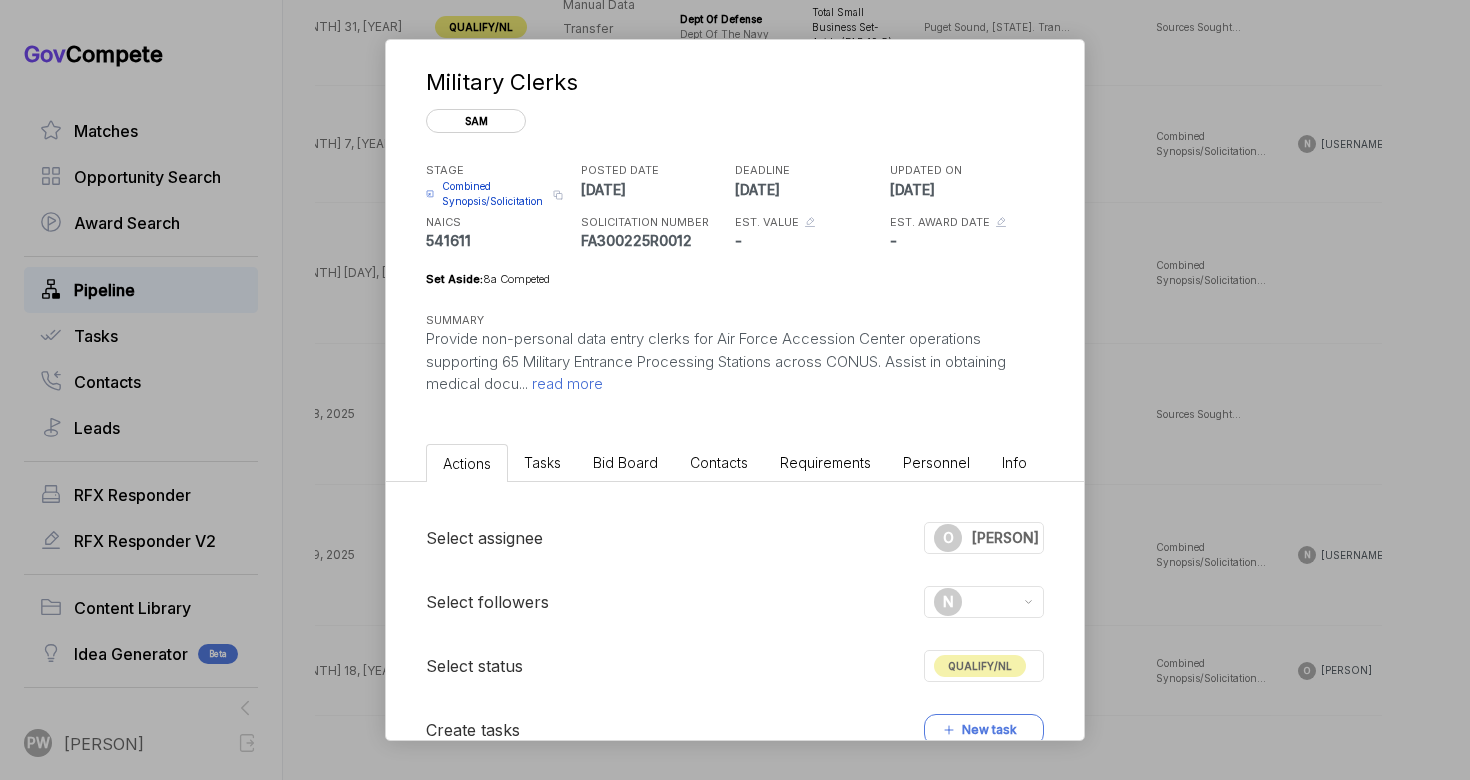 click on "Bid Board" at bounding box center (625, 462) 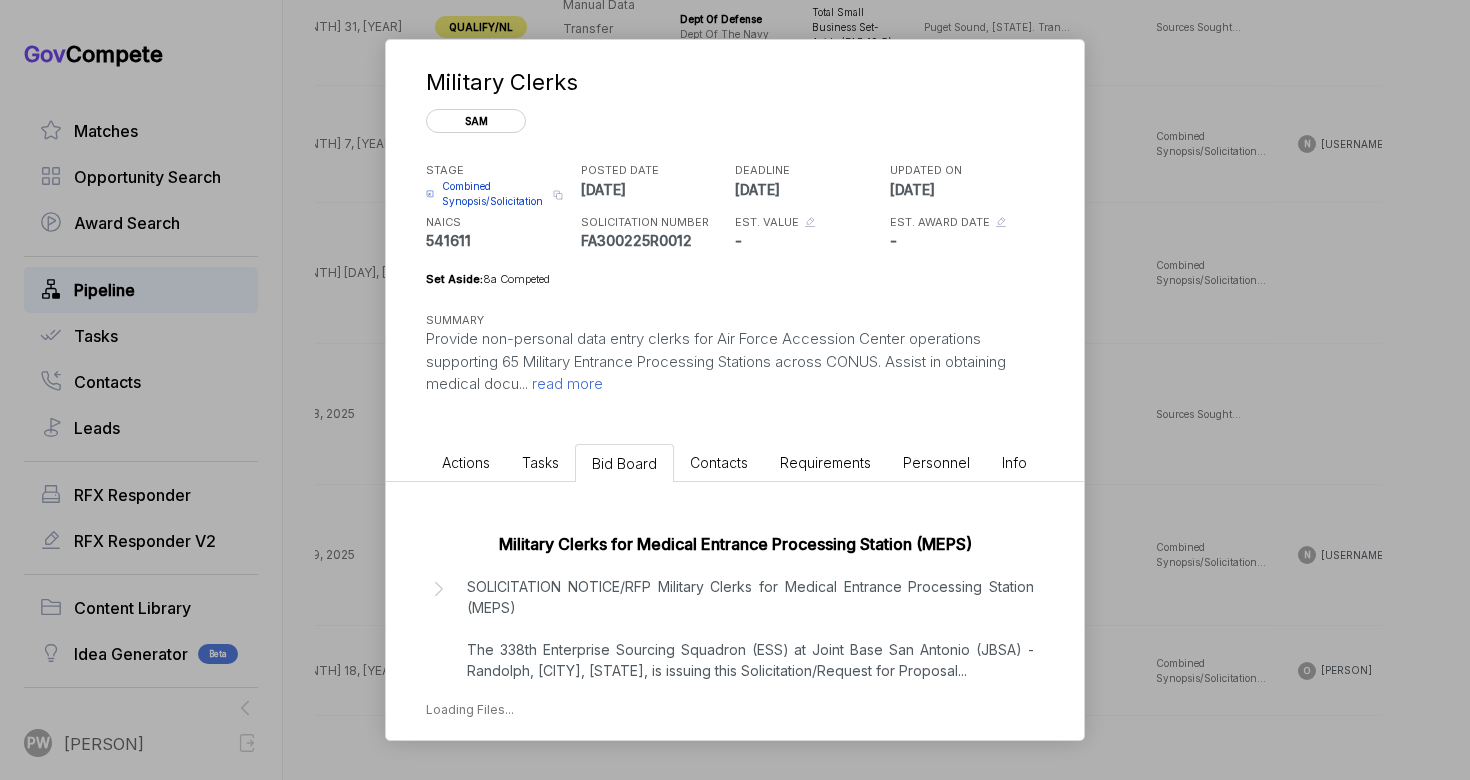 click on "Military Clerks for Medical Entrance Processing Station (MEPS) SOLICITATION NOTICE/RFP Military Clerks for Medical Entrance Processing Station (MEPS)
The 338th Enterprise Sourcing Squadron (ESS) at Joint Base San Antonio (JBSA) - Randolph, [STATE] ([STATE]), is issuing this Solicitation/Request for Proposal  ... Loading Files..." at bounding box center (735, 620) 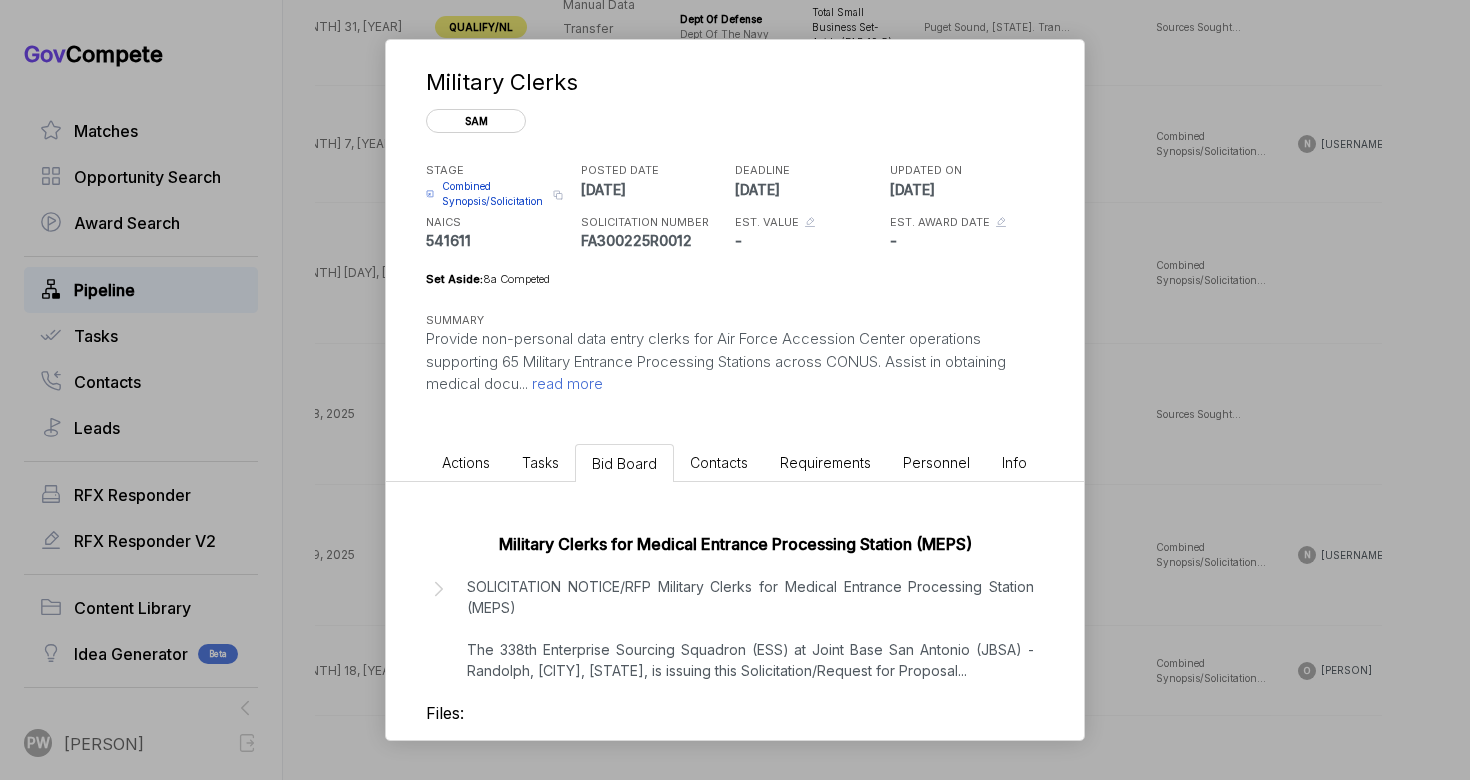 click on "SOLICITATION NOTICE/RFP Military Clerks for Medical Entrance Processing Station (MEPS)
The 338th Enterprise Sourcing Squadron (ESS) at Joint Base San Antonio (JBSA) - Randolph, [STATE] ([STATE]), is issuing this Solicitation/Request for Proposal  ..." at bounding box center (750, 628) 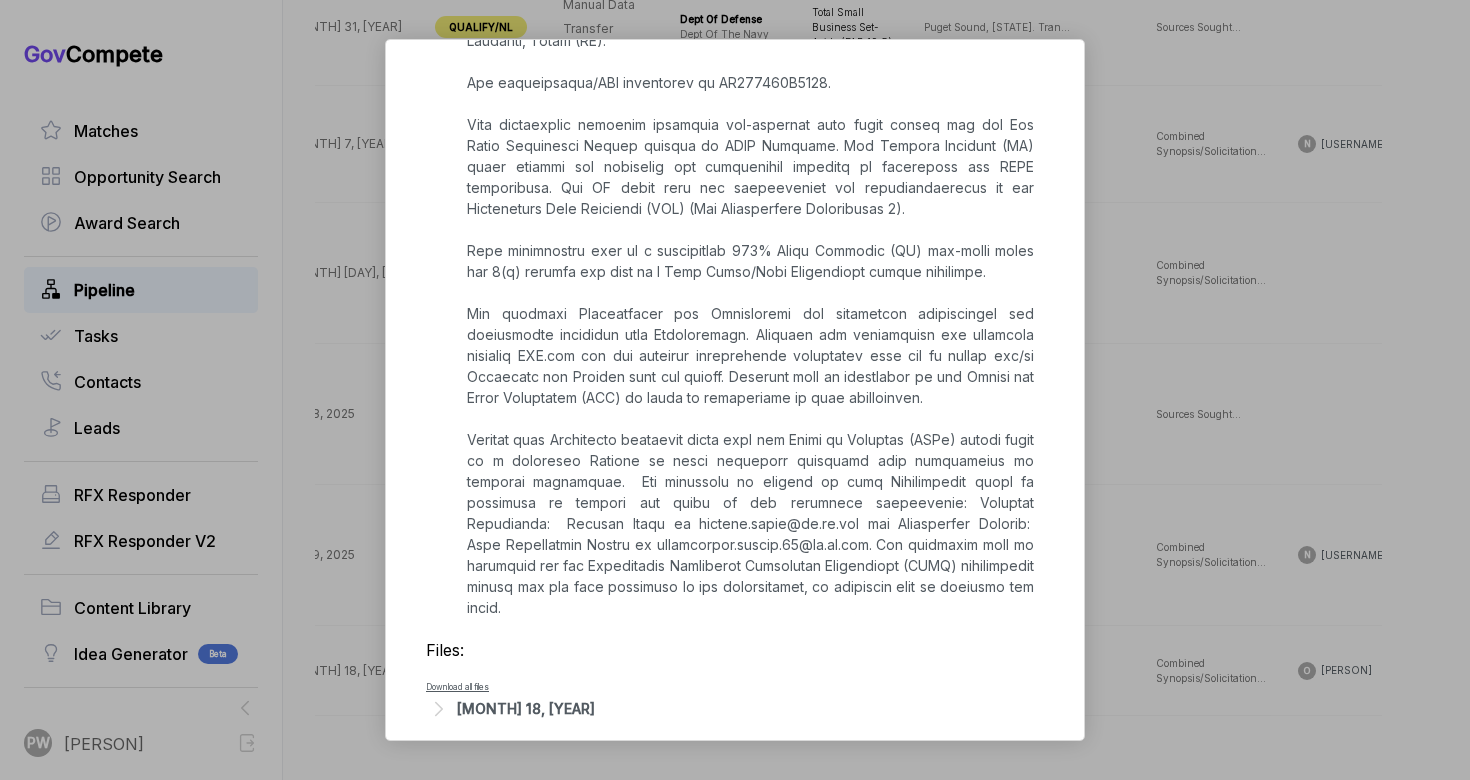 scroll, scrollTop: 681, scrollLeft: 0, axis: vertical 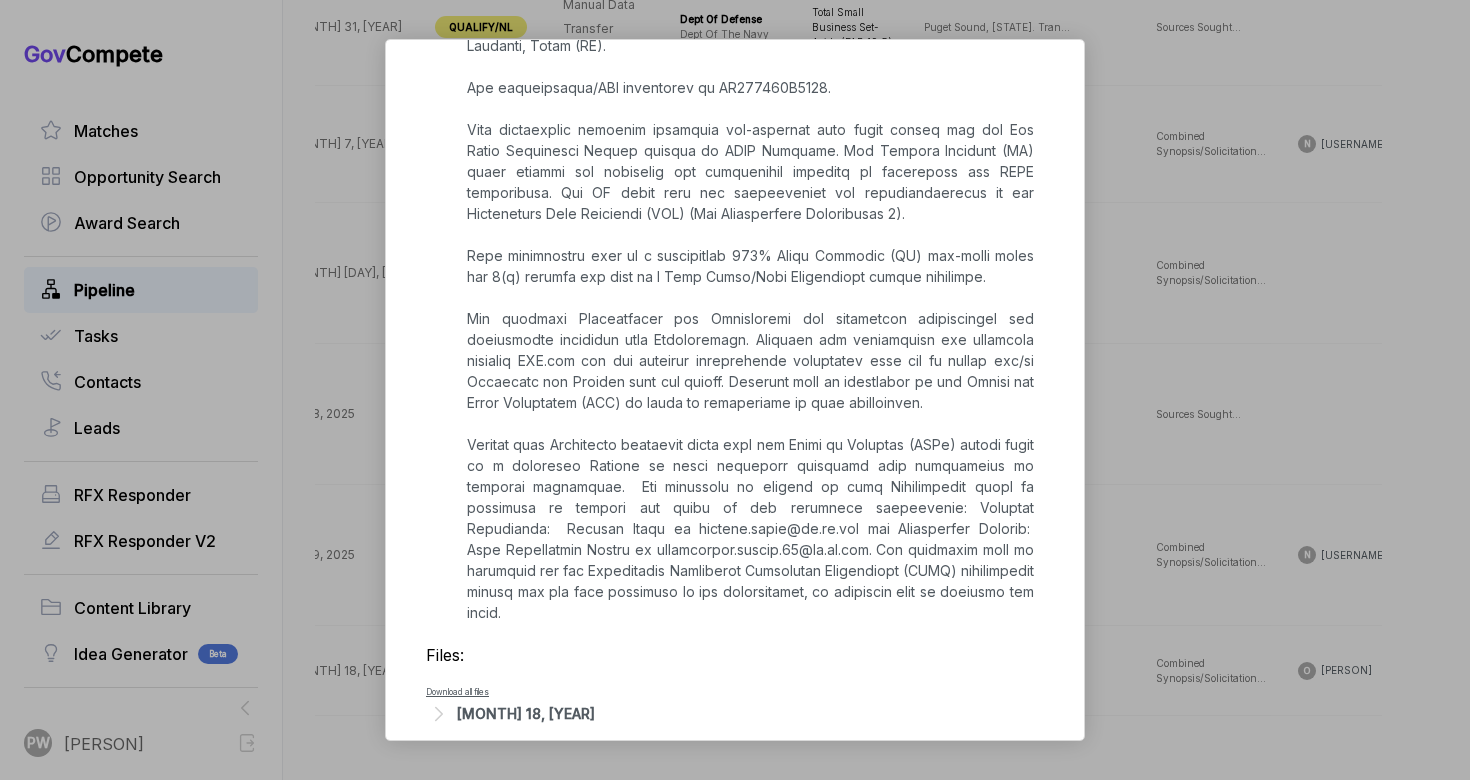 click on "[MONTH] 18, [YEAR]" at bounding box center [526, 713] 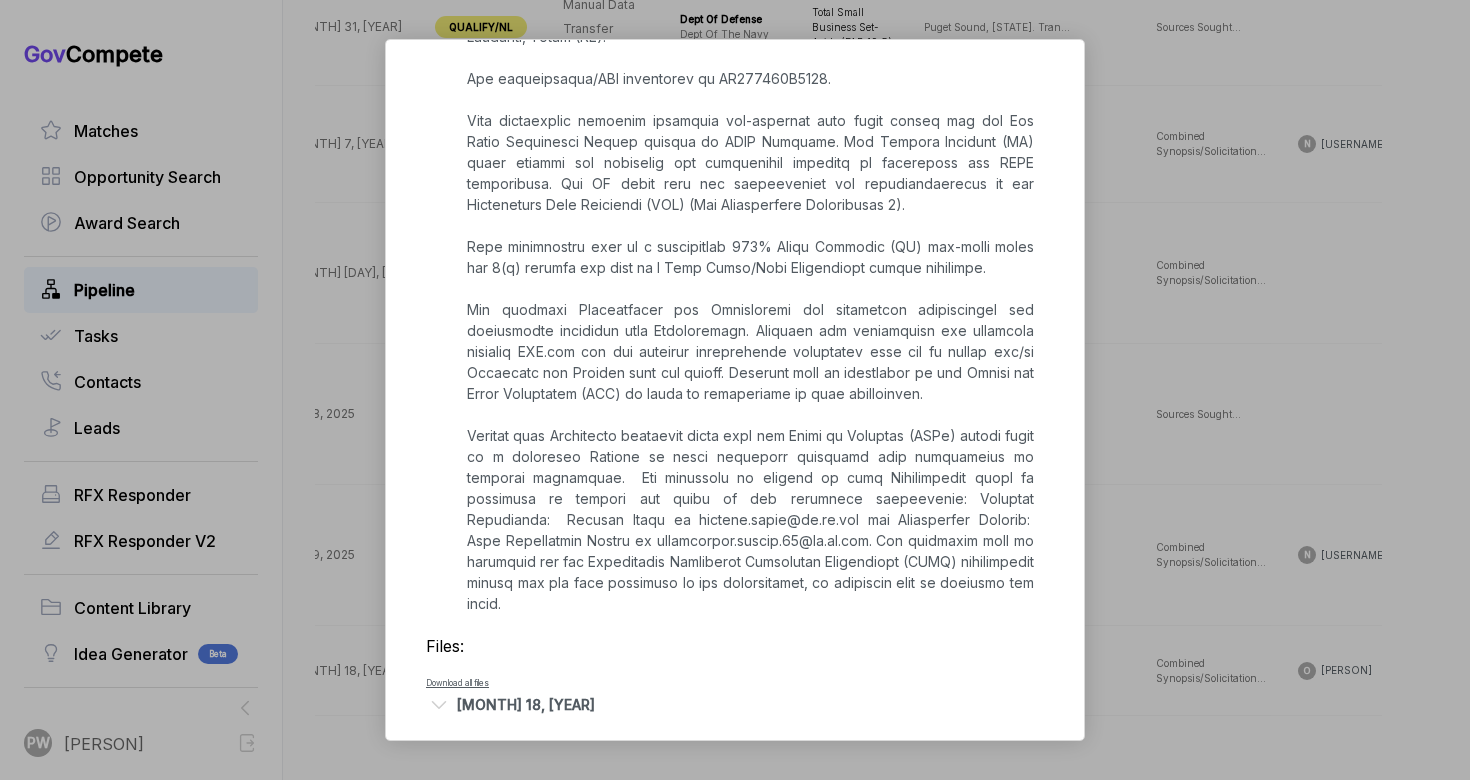 scroll, scrollTop: 696, scrollLeft: 0, axis: vertical 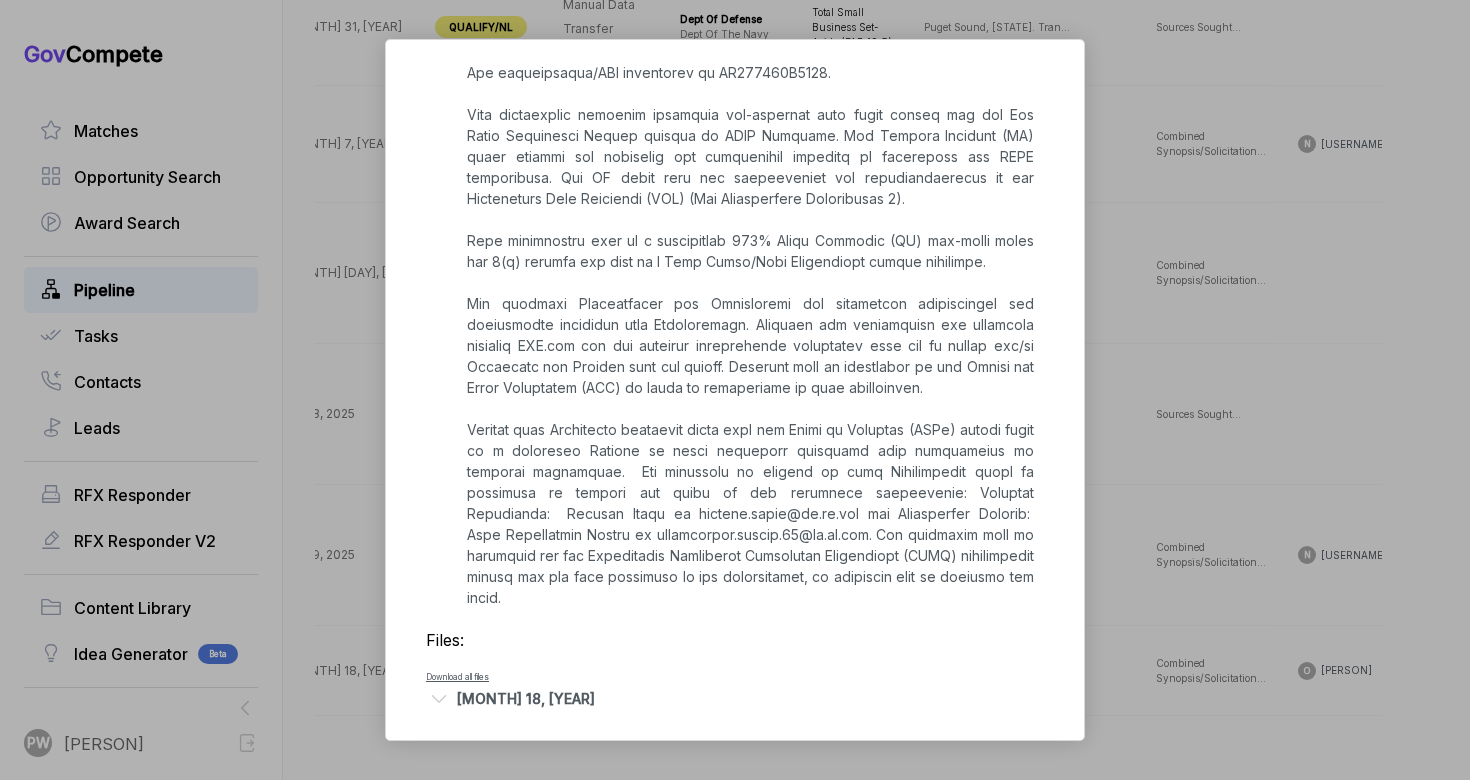 click 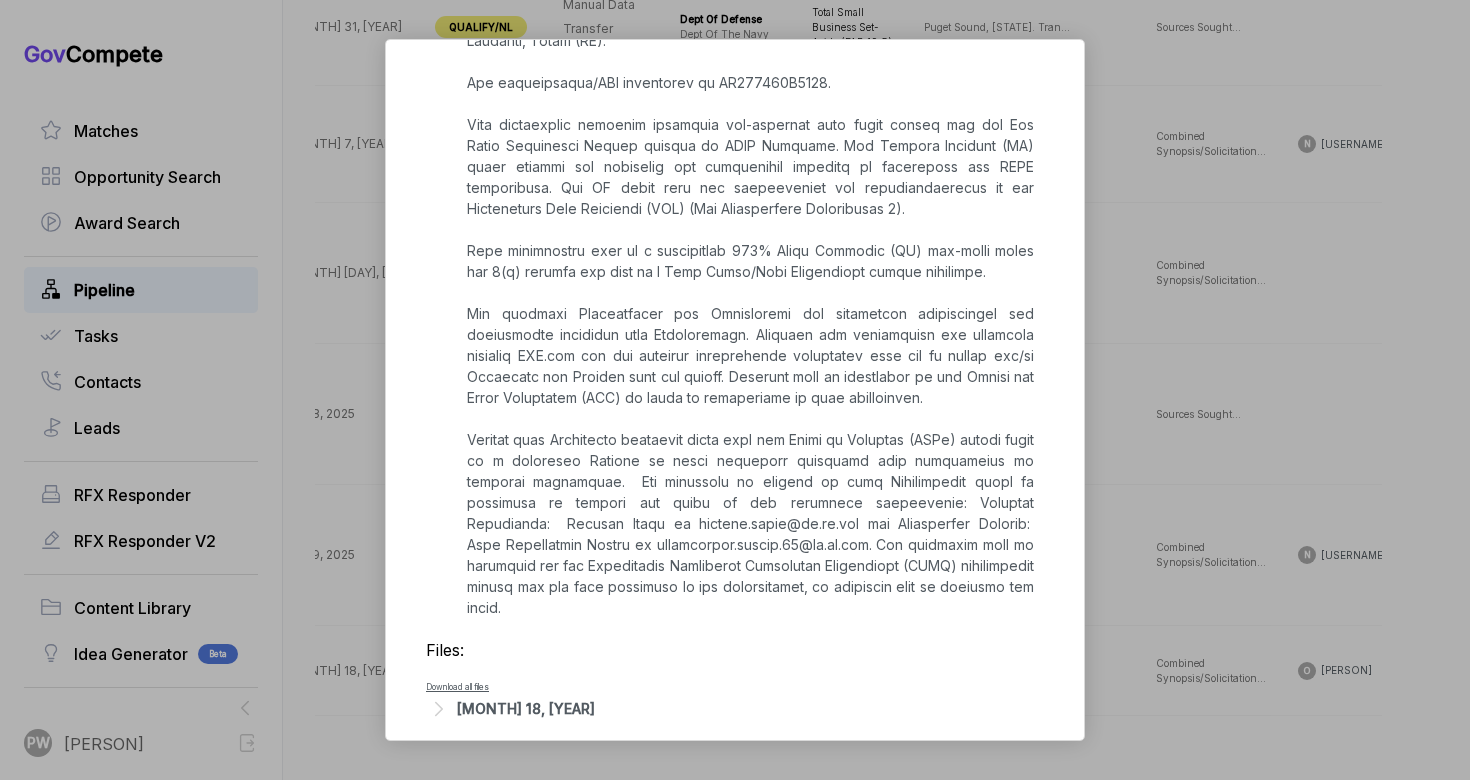 click 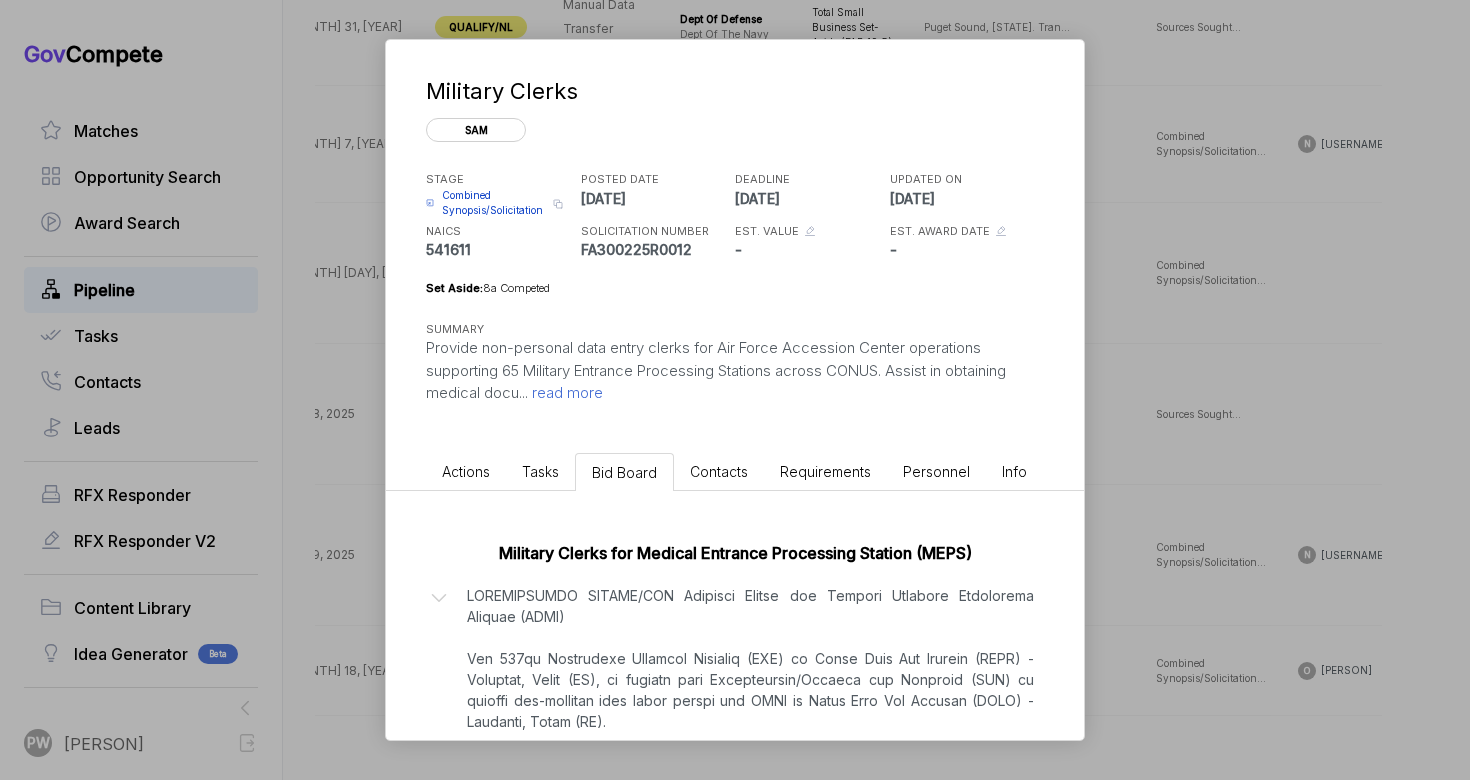 scroll, scrollTop: 0, scrollLeft: 0, axis: both 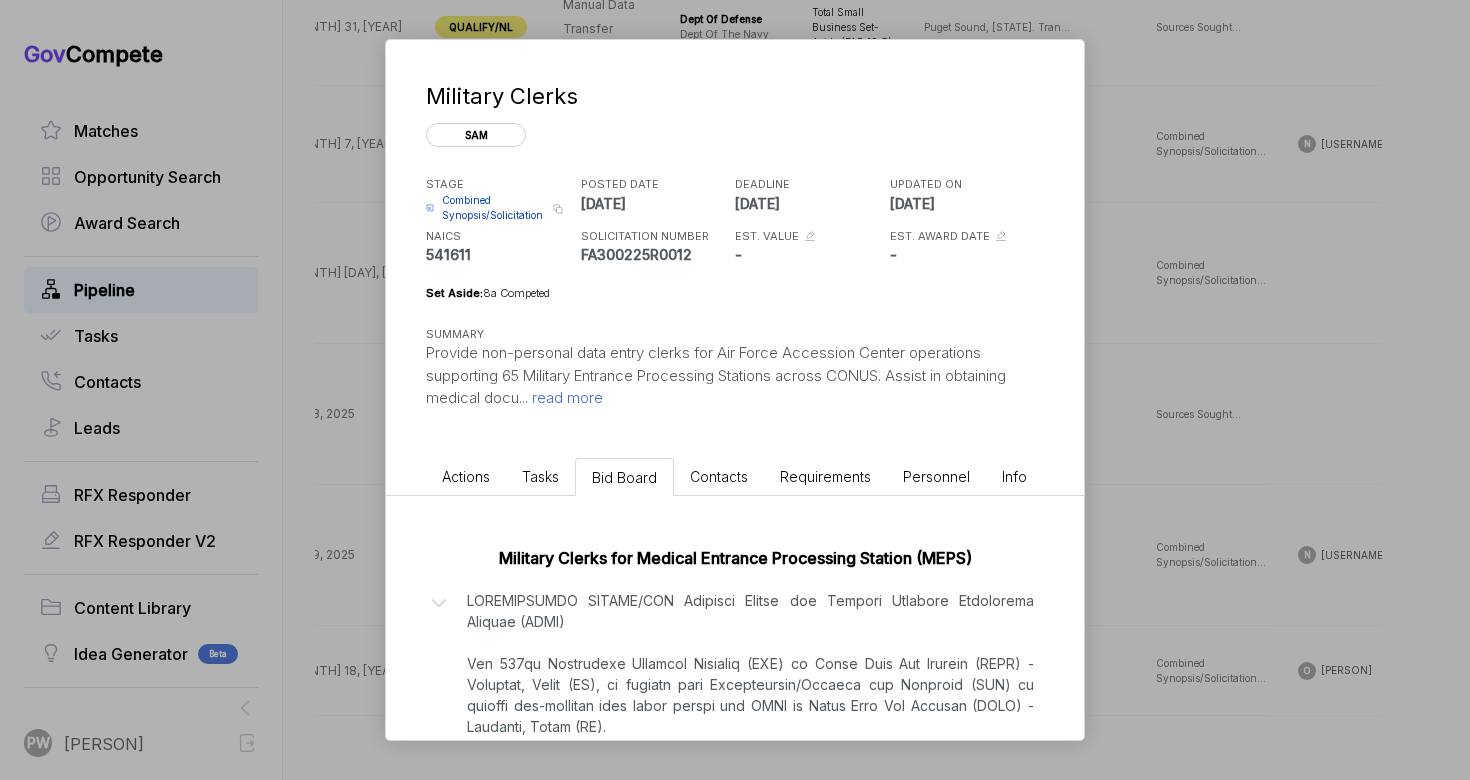 click on "Combined Synopsis/Solicitation" at bounding box center (494, 208) 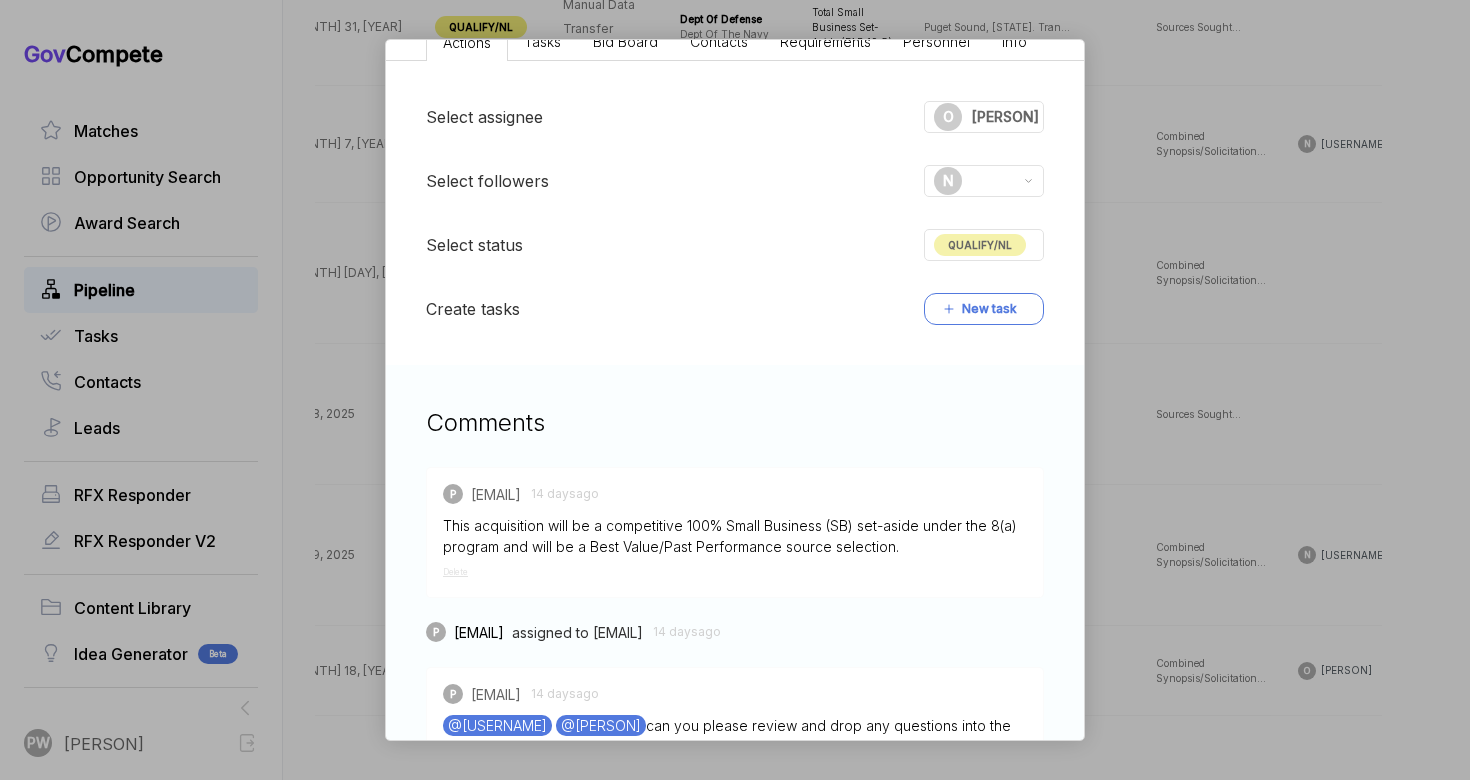 scroll, scrollTop: 418, scrollLeft: 0, axis: vertical 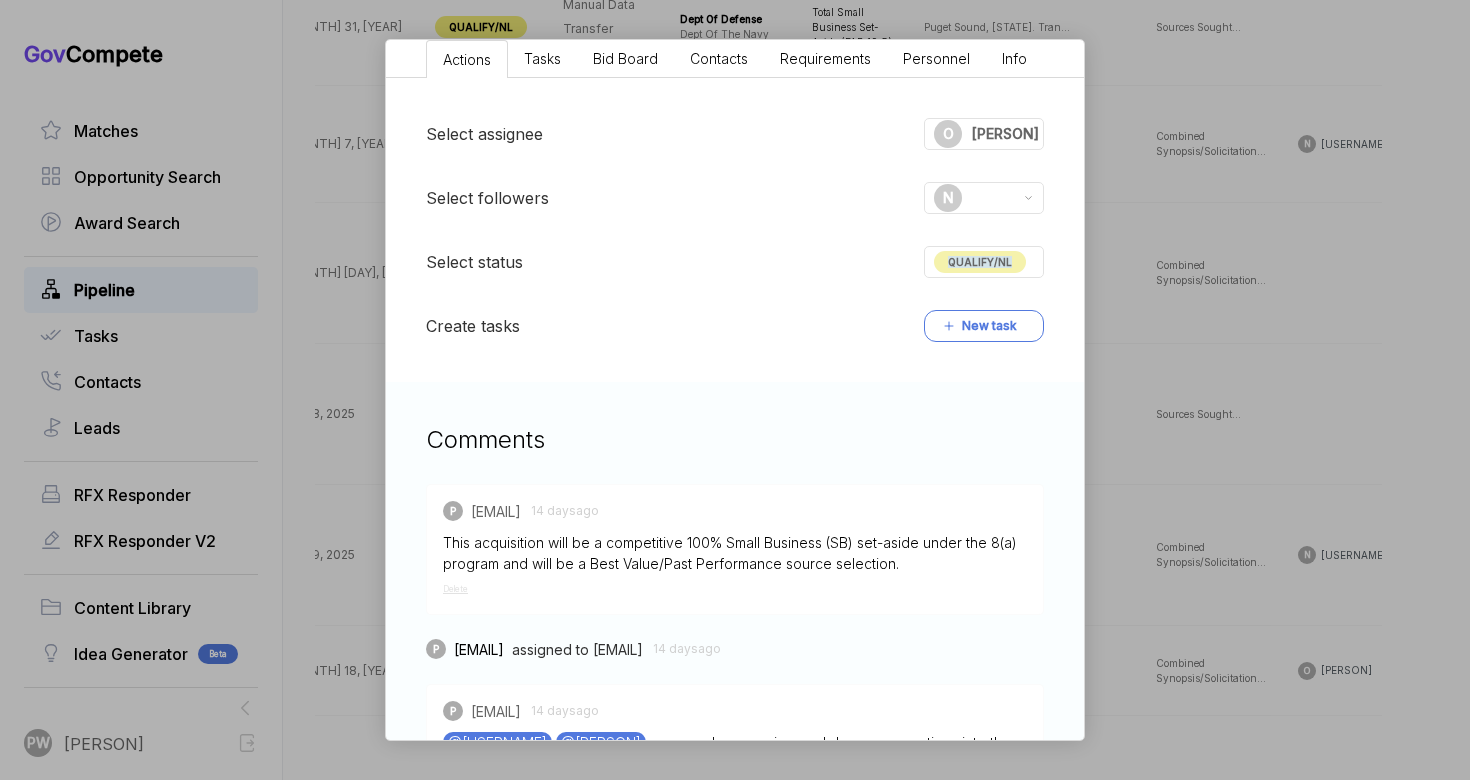 click on "QUALIFY/NL" at bounding box center (980, 262) 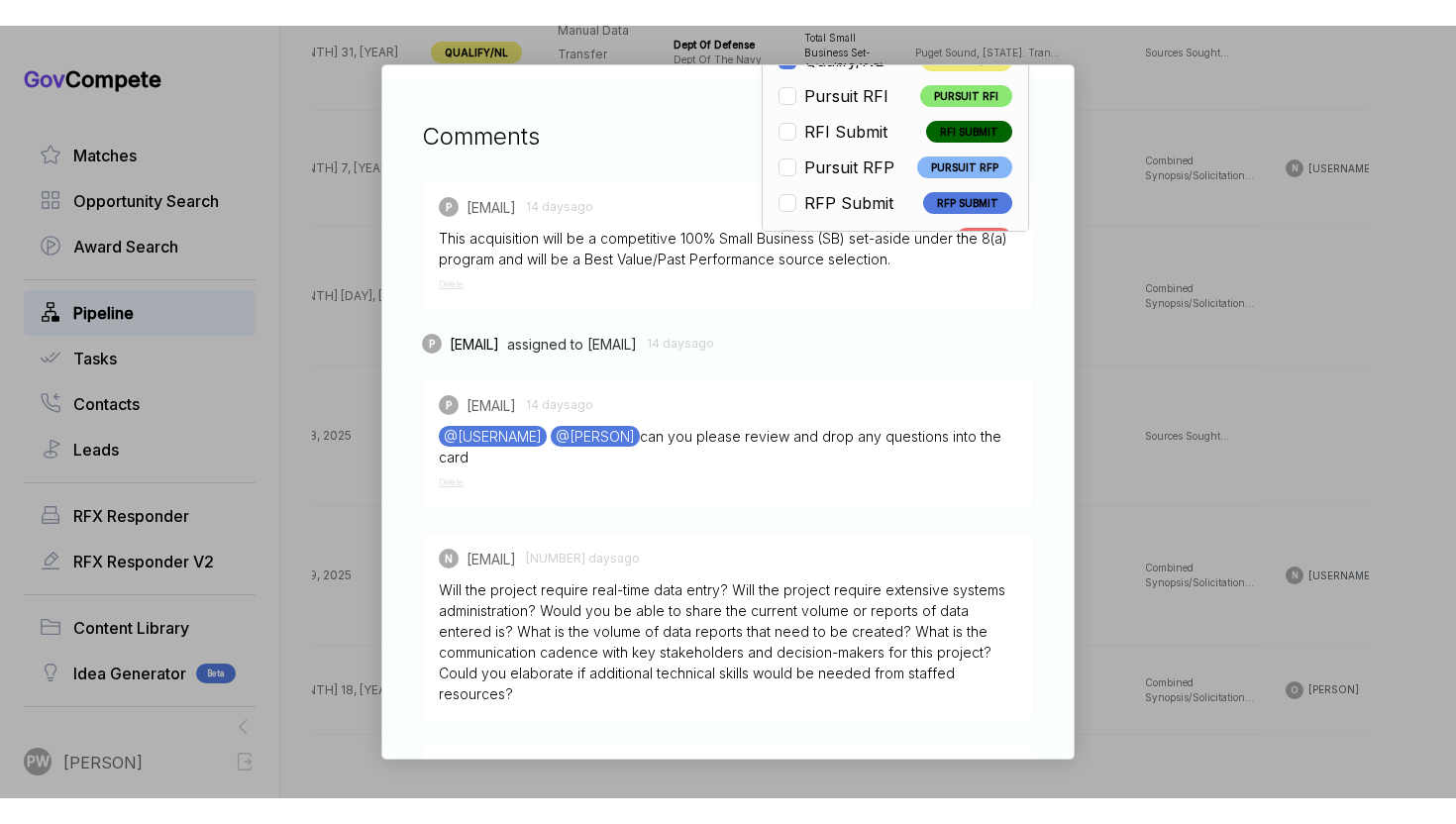 scroll, scrollTop: 813, scrollLeft: 0, axis: vertical 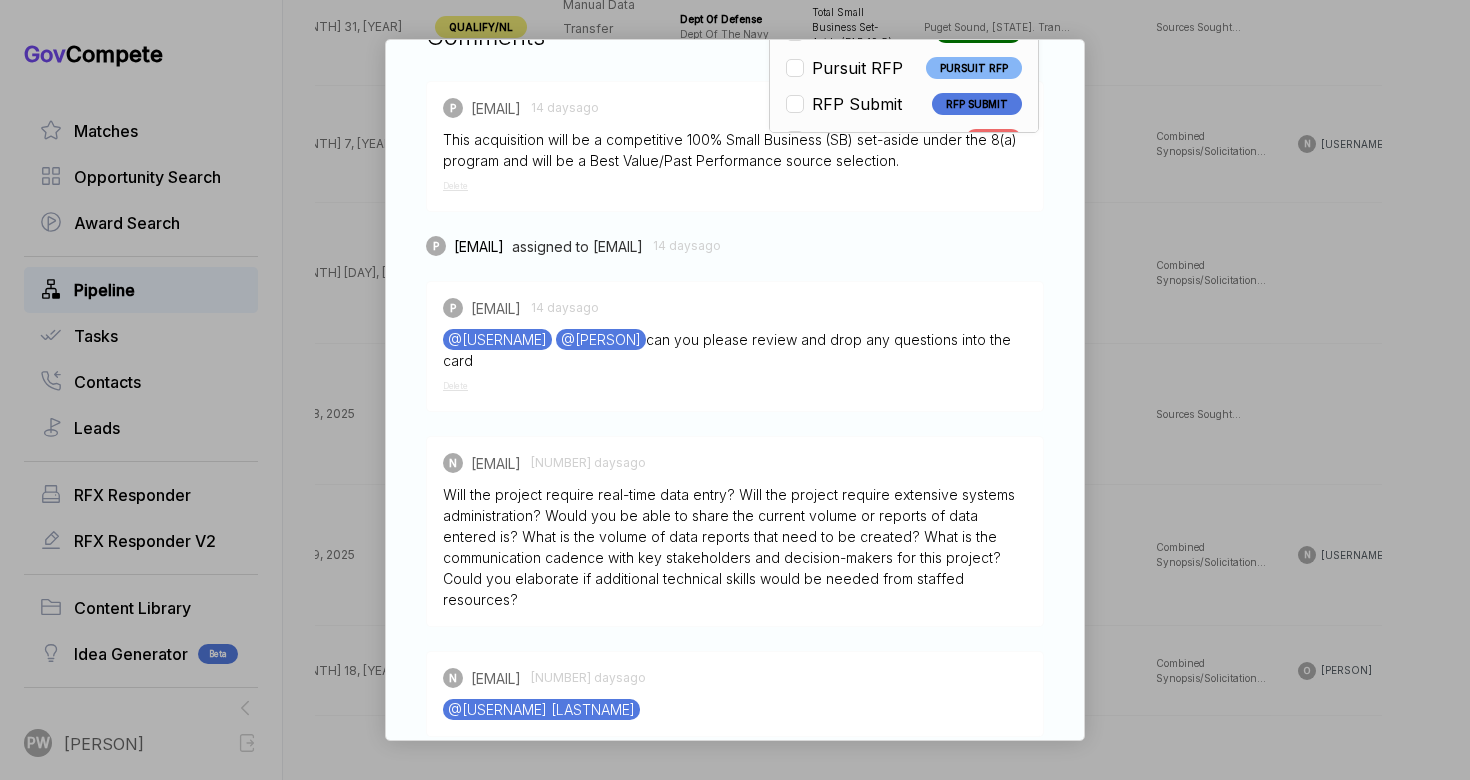 click on "Military Clerks sam STAGE Combined Synopsis/Solicitation Copy link POSTED DATE [DATE] DEADLINE [DATE] UPDATED ON [DATE] NAICS [NUMBER] SOLICITATION NUMBER [CONTRACT_NUMBER] EST. VALUE - EST. AWARD DATE - Set Aside:  8a Competed SUMMARY  Provide non-personal data entry clerks for Air Force Accession Center operations supporting 65 Military Entrance Processing Stations across CONUS. Assist in obtaining medical docu ...   read more Actions Tasks Bid Board Contacts Requirements Personnel Info Select assignee   O [EMAIL_USER] Select followers   N Select status   QUALIFY/NL Open OPEN Qualify/NL QUALIFY/NL Pursuit RFI PURSUIT RFI RFI Submit RFI SUBMIT Pursuit RFP PURSUIT RFP RFP Submit RFP SUBMIT ESL Q ESL Q ESL P ESL P ESL S ESL S Nego/award NEGO/AWARD InactiveRFI INACTIVERFI 4cast RFP 4CAST RFP RFI no bid RFI NO BID Expiring EXPIRING Lost LOST MISC/OTHER MISC/OTHER WATCH WATCH GC forecast GC FORECAST Not a fit NOT A FIT Create tasks  New task   Comments P [EMAIL_USER] [TIME_AGO]  ago Delete P P" at bounding box center (735, 390) 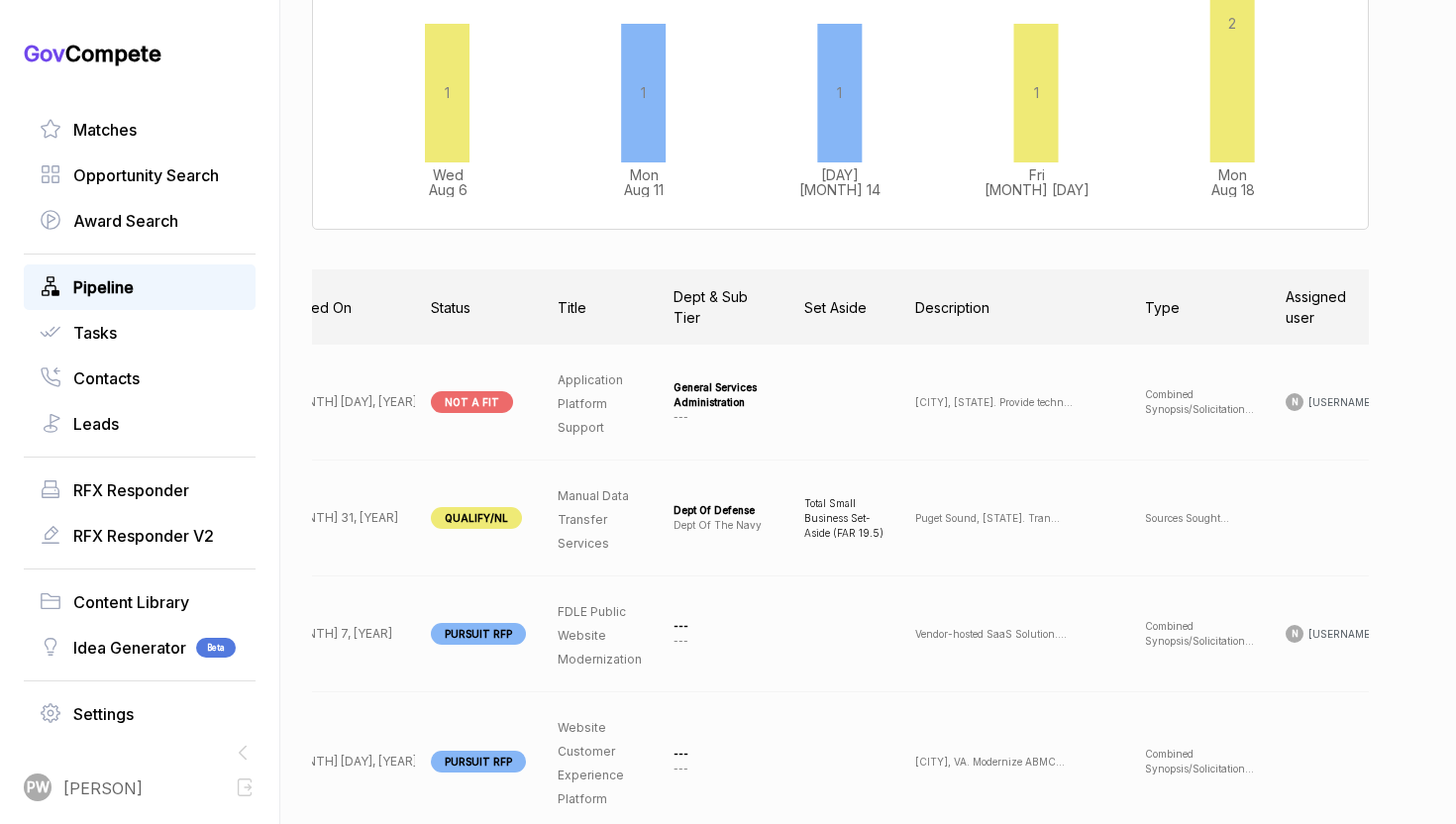 scroll, scrollTop: 0, scrollLeft: 0, axis: both 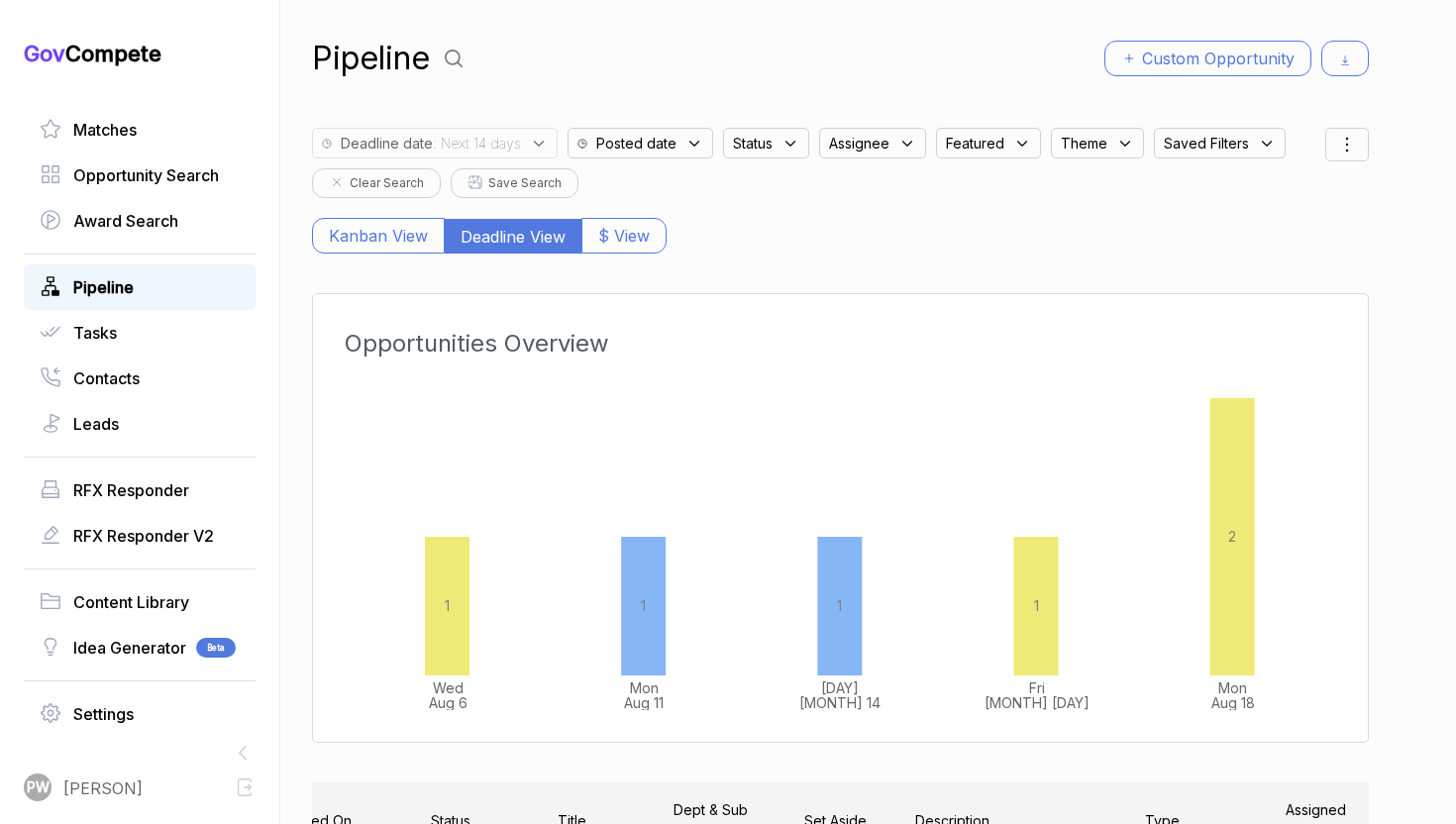 click on "Pipeline" at bounding box center [140, 287] 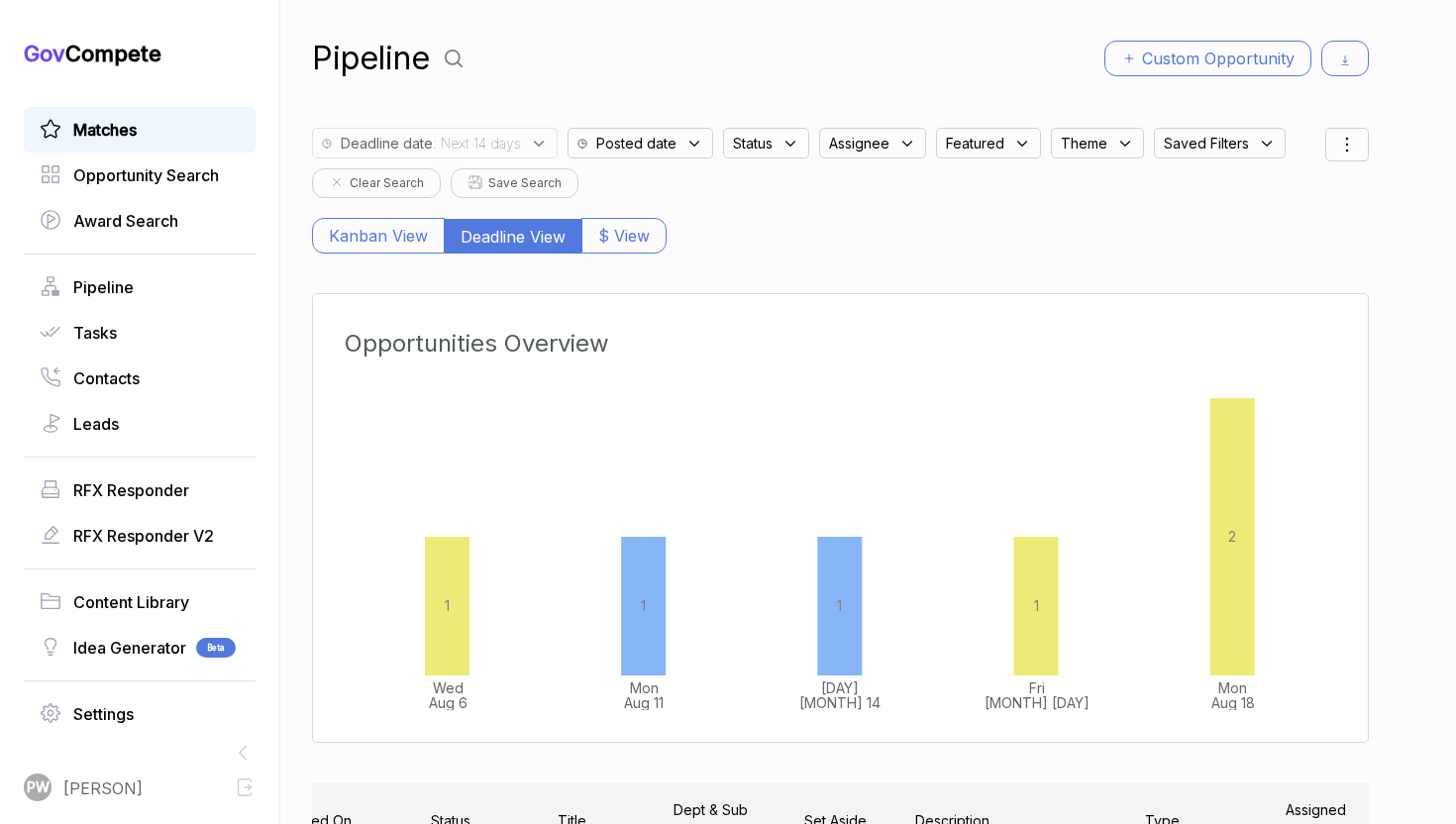click on "Matches" at bounding box center (140, 130) 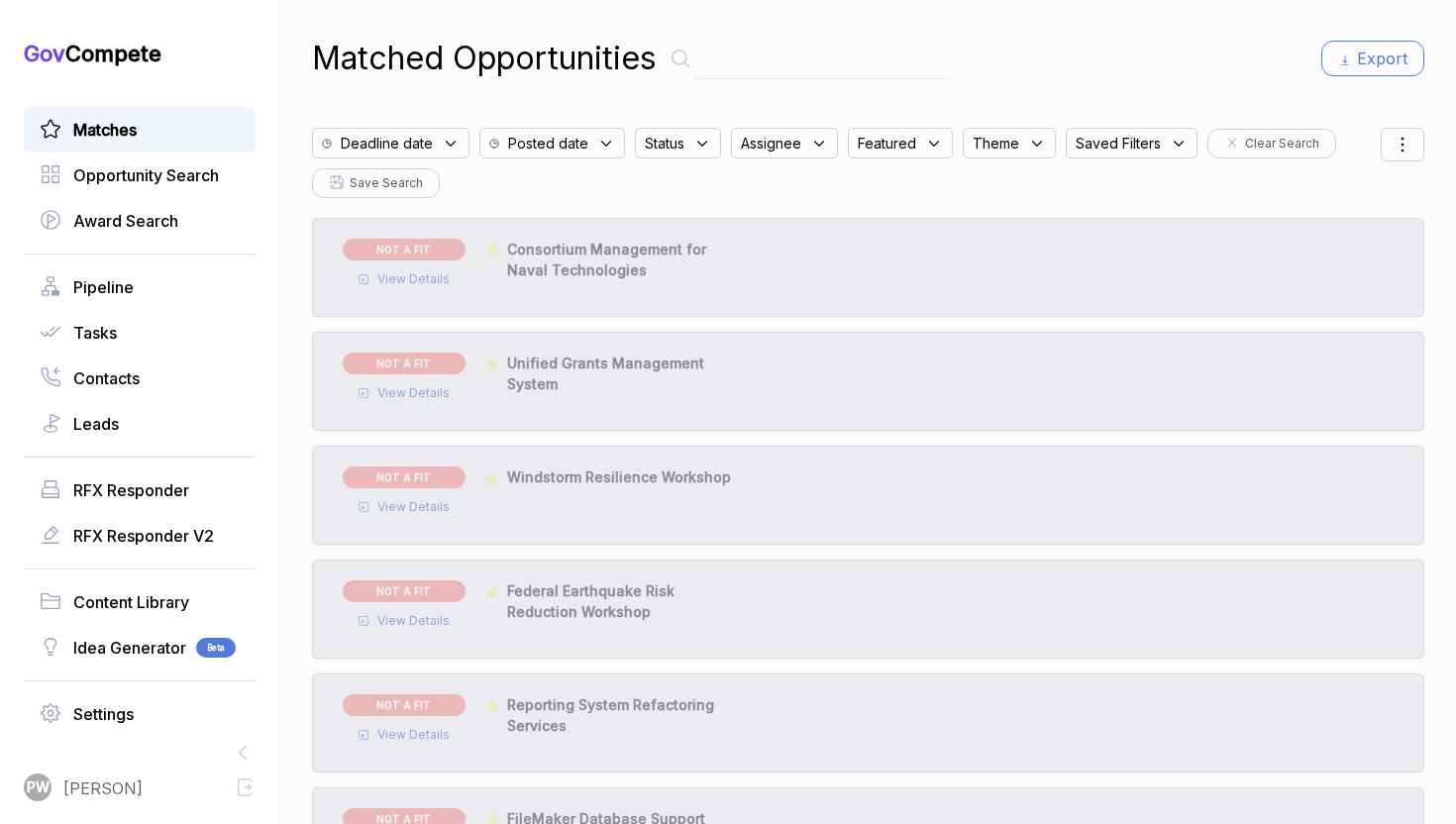 scroll, scrollTop: 641, scrollLeft: 0, axis: vertical 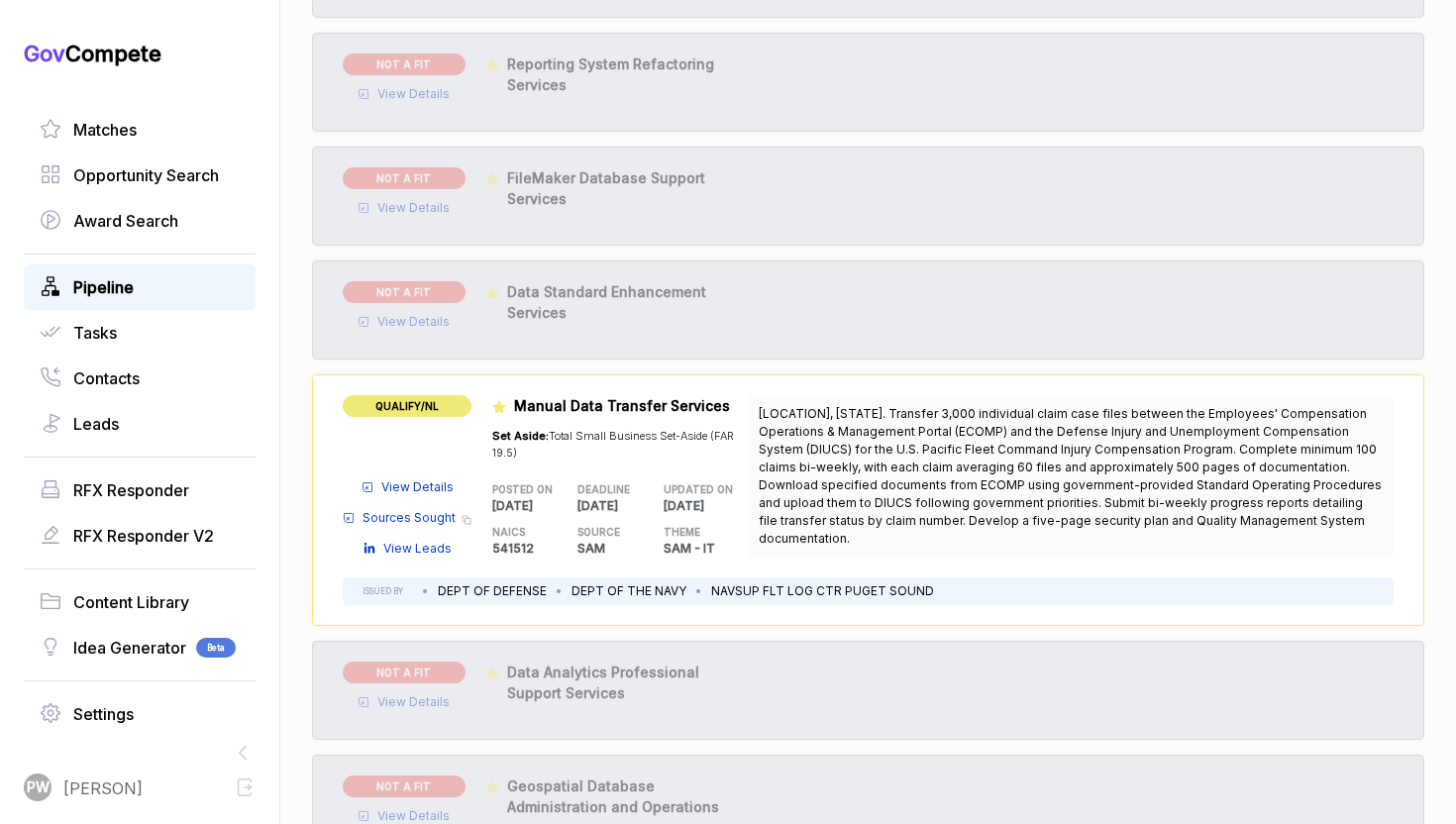 click on "Pipeline" at bounding box center (140, 287) 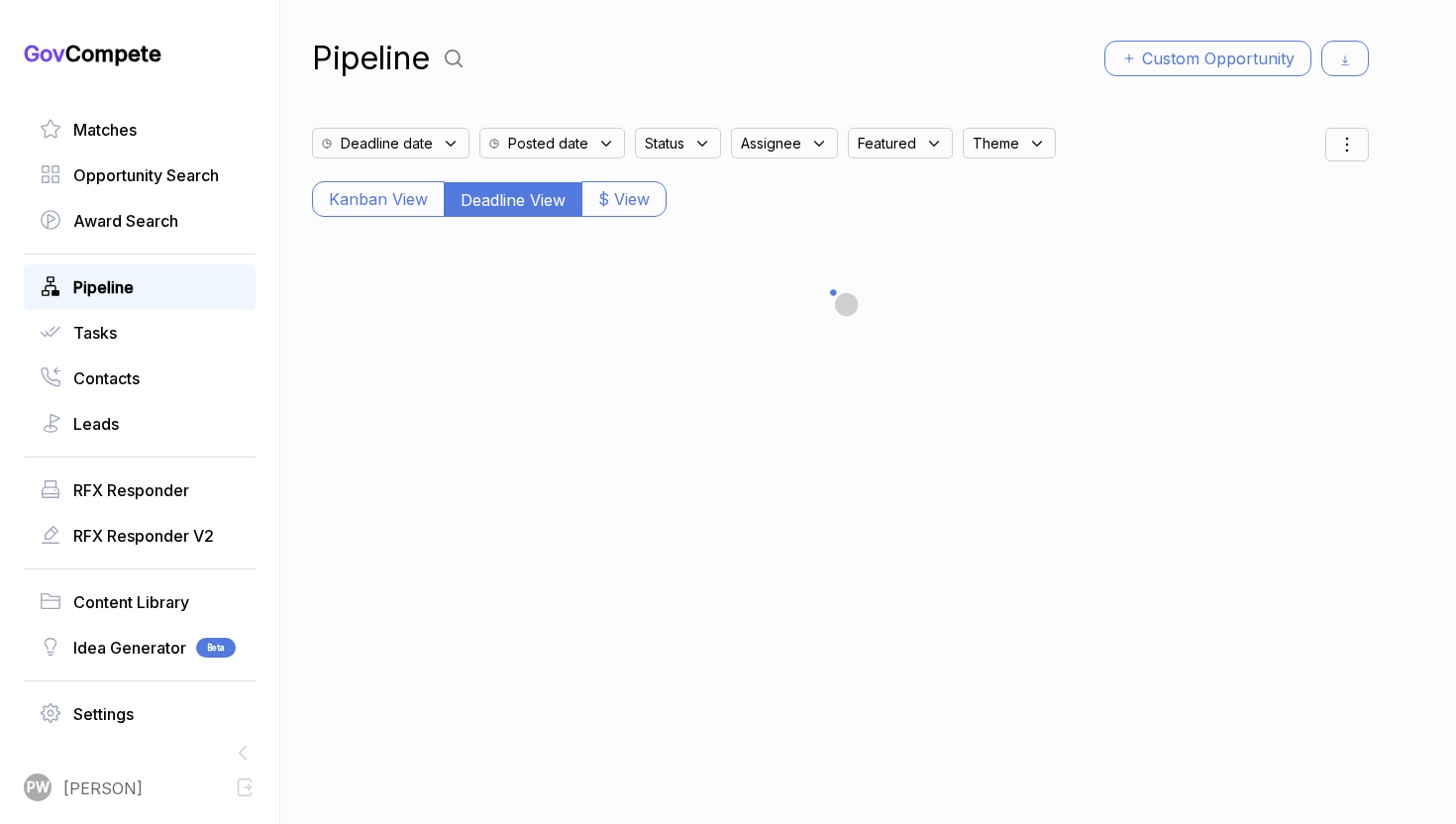 scroll, scrollTop: 0, scrollLeft: 0, axis: both 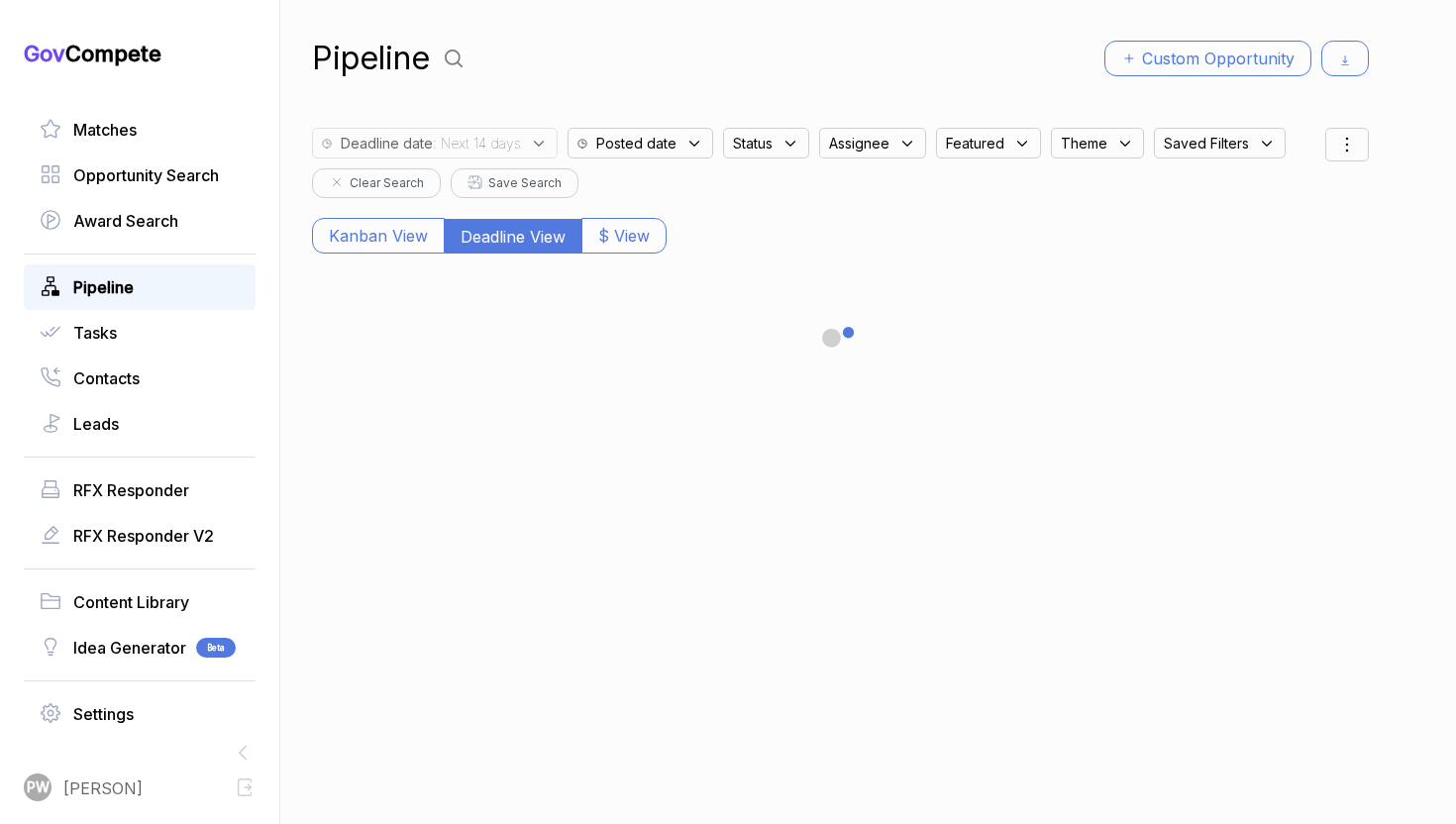 click on "Pipeline" at bounding box center [103, 287] 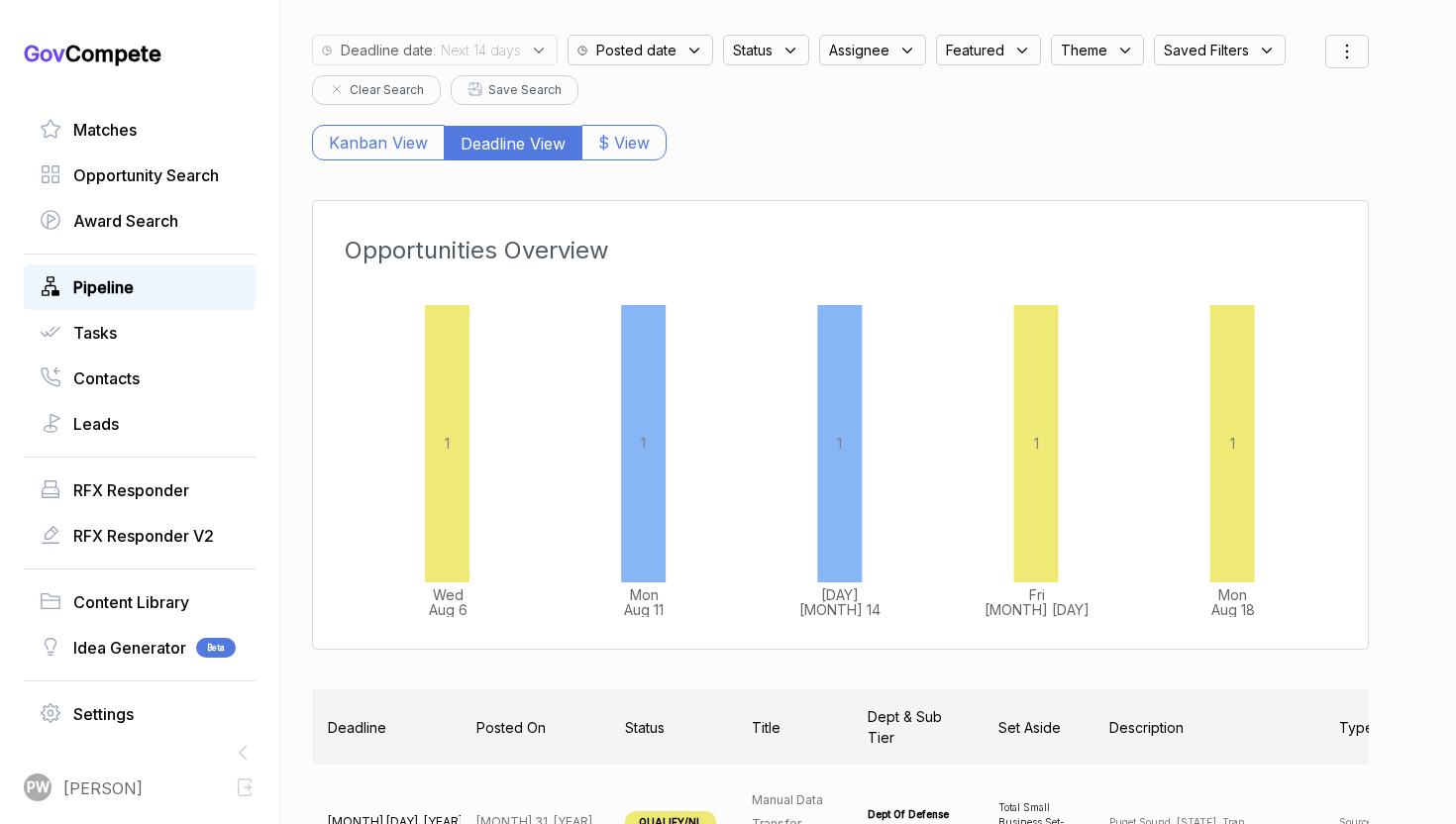 scroll, scrollTop: 96, scrollLeft: 0, axis: vertical 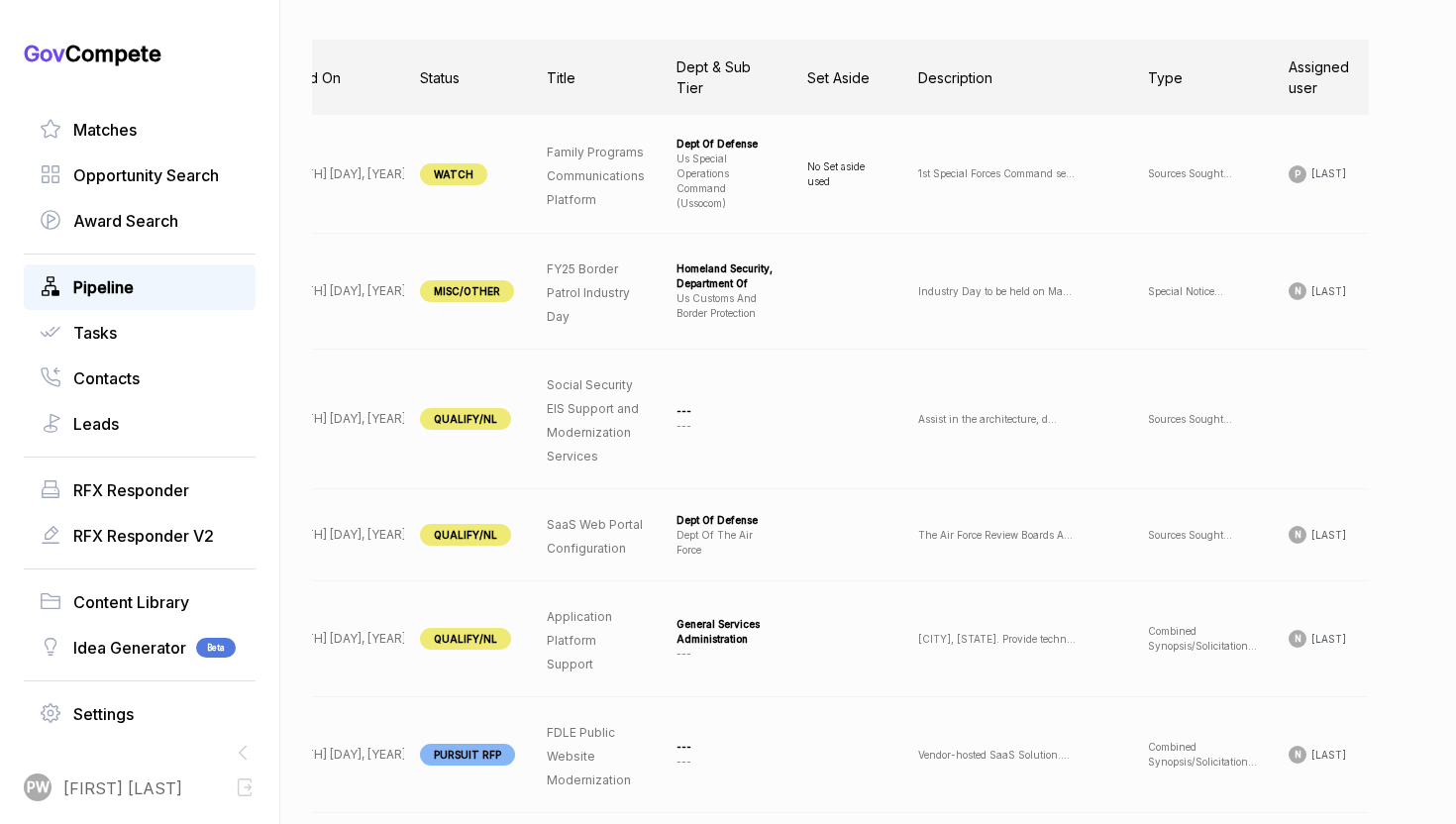 click on "View" at bounding box center [1415, 535] 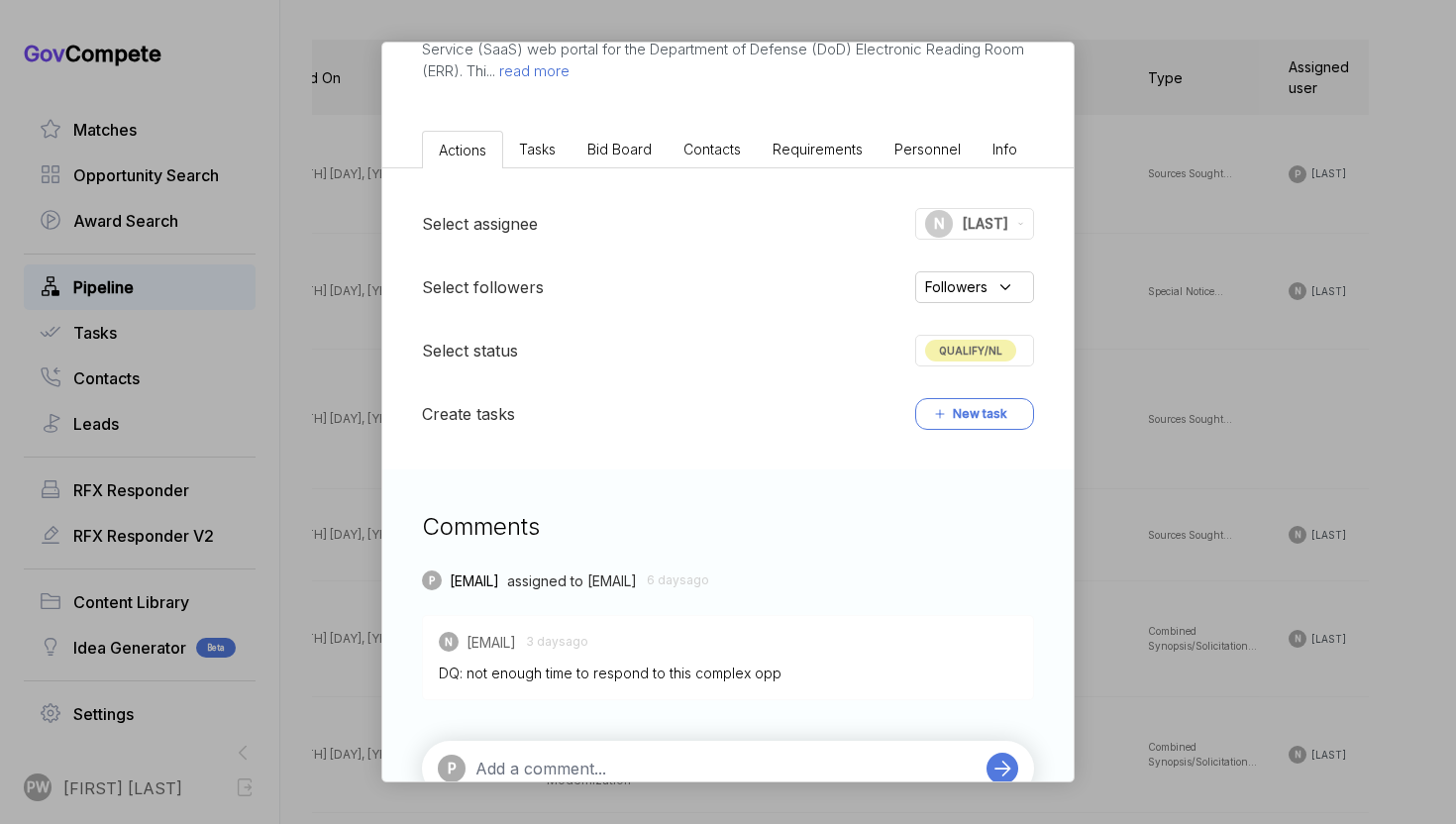 scroll, scrollTop: 358, scrollLeft: 0, axis: vertical 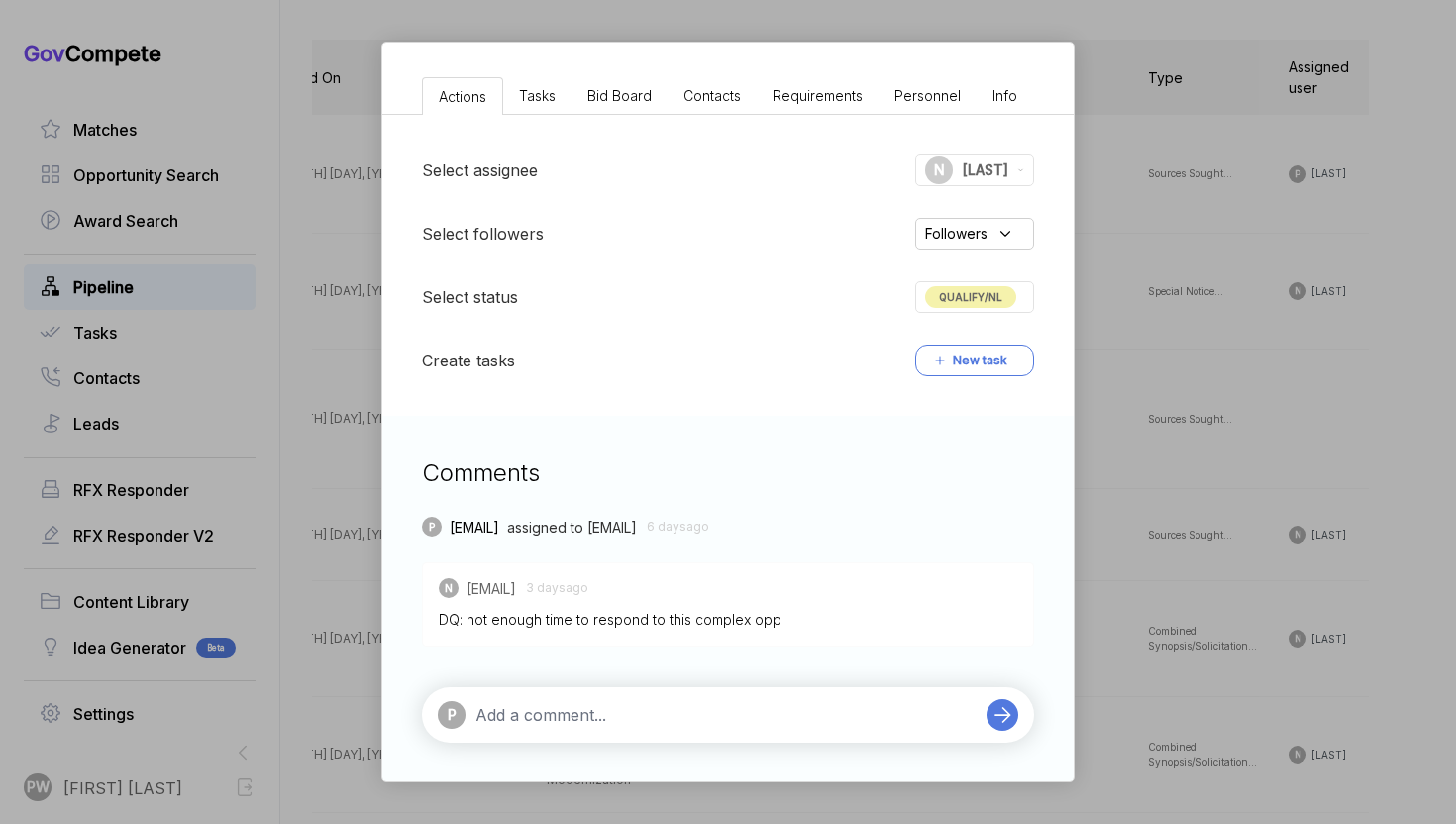 click at bounding box center (726, 715) 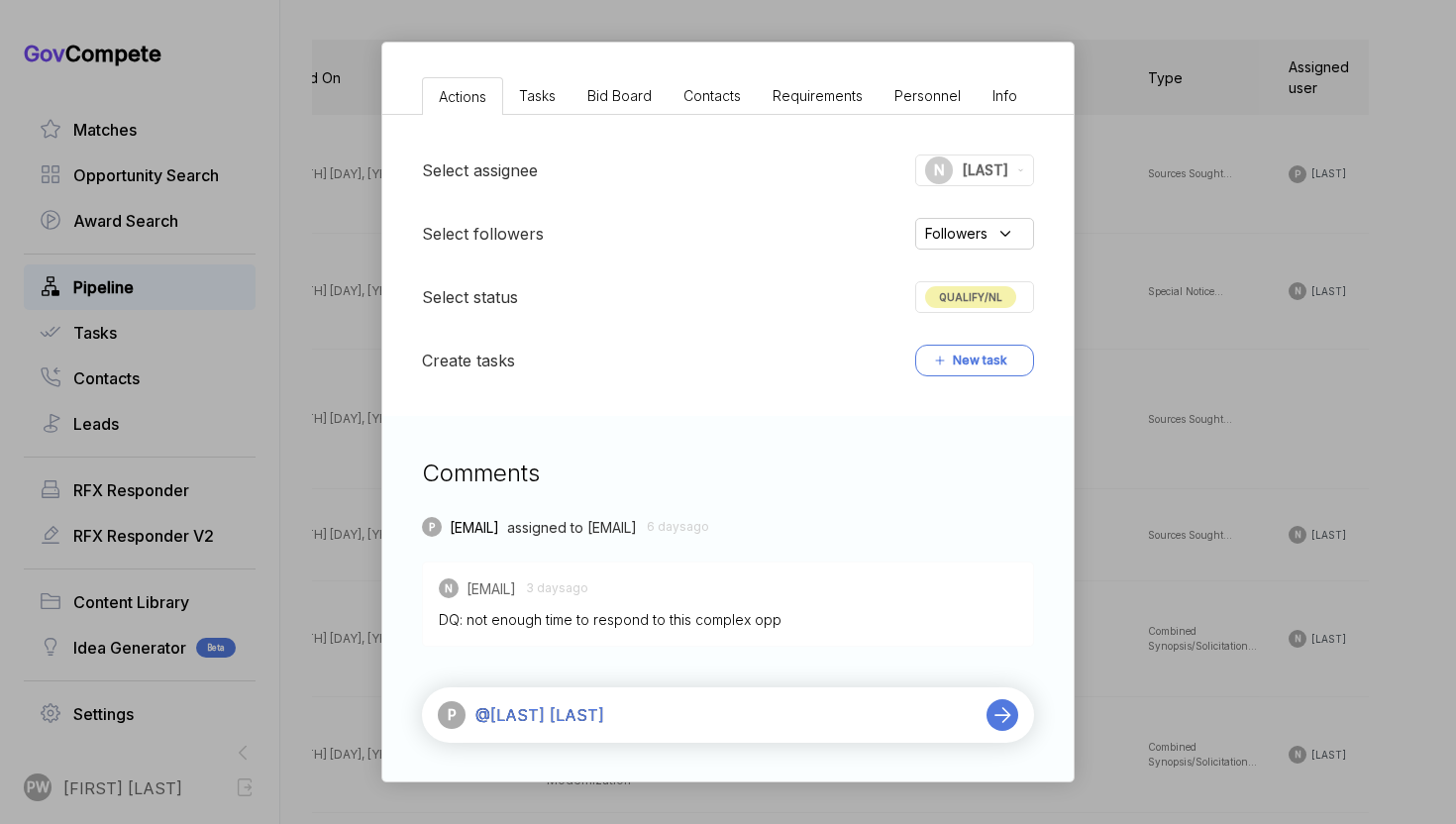 type on "@Nabor reyna" 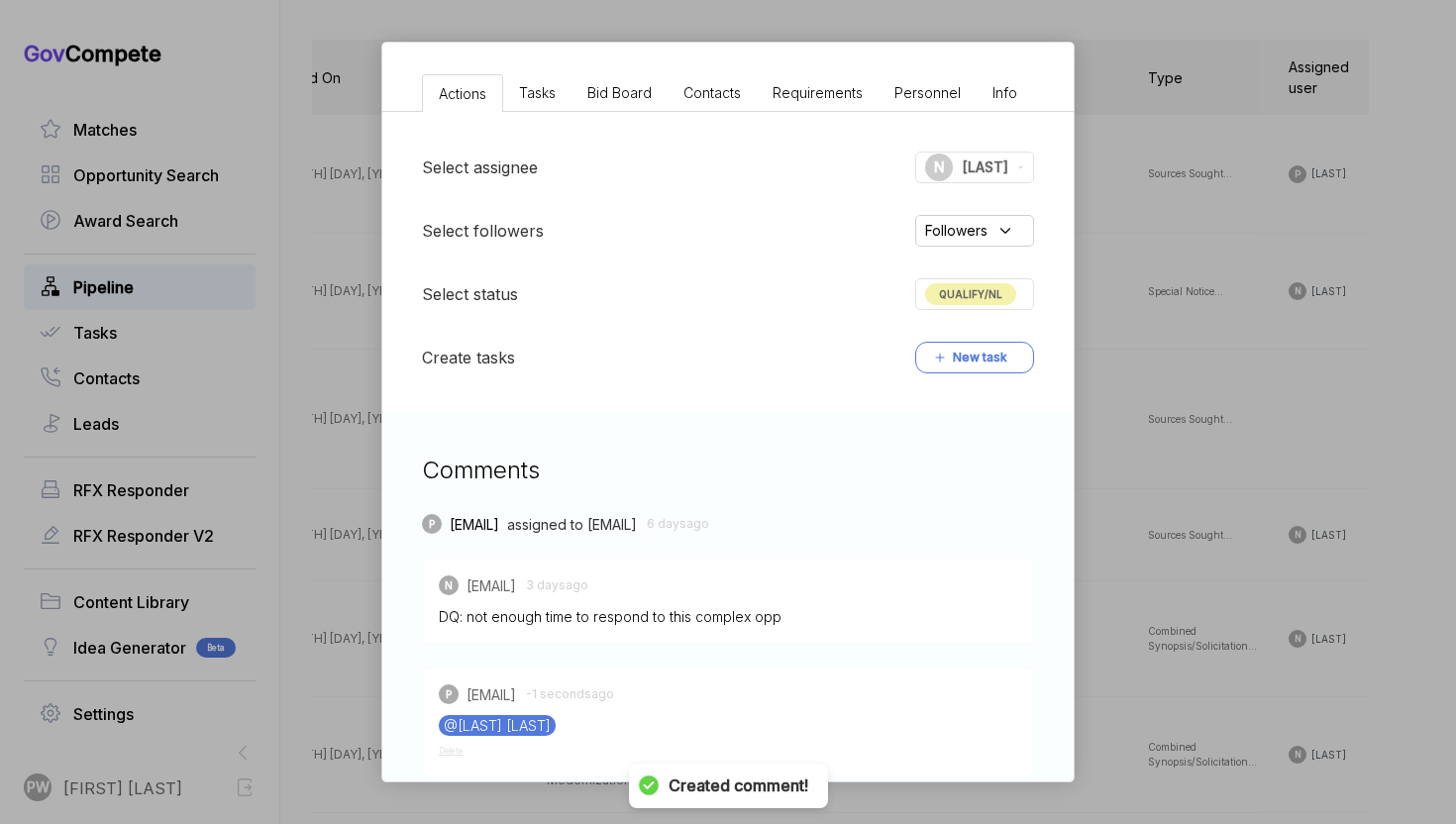 click on "SaaS Web Portal Configuration  ebuy STAGE Sources Sought Copy link POSTED DATE 2025-07-25 DEADLINE 2025-08-01 UPDATED ON 2025-07-25 NAICS MAS: 518210C MAS: 5 ... SOLICITATION NUMBER RFQ1771002_47QRAA21D009M EST. VALUE - EST. AWARD DATE - SUMMARY  The Air Force Review Boards Agency (AFRBA) is seeking to establish a Software as a Service (SaaS) web portal for the Department of Defense (DoD) Electronic Reading Room (ERR). Thi ...   read more Actions Tasks Bid Board Contacts Requirements Personnel Info Select assignee   N nreyna Select followers Followers Select status   QUALIFY/NL Create tasks  New task   Comments P pwilson@ensembleconsultancy.com assigned to nreyna@ensembleconsultancy.c 6 days  ago N nreyna@ensembleconsultancy.com 3 days  ago DQ: not enough time to respond to this complex opp P pwilson@ensembleconsultancy.com -1 seconds  ago @nabor reyna   Delete P" at bounding box center (728, 412) 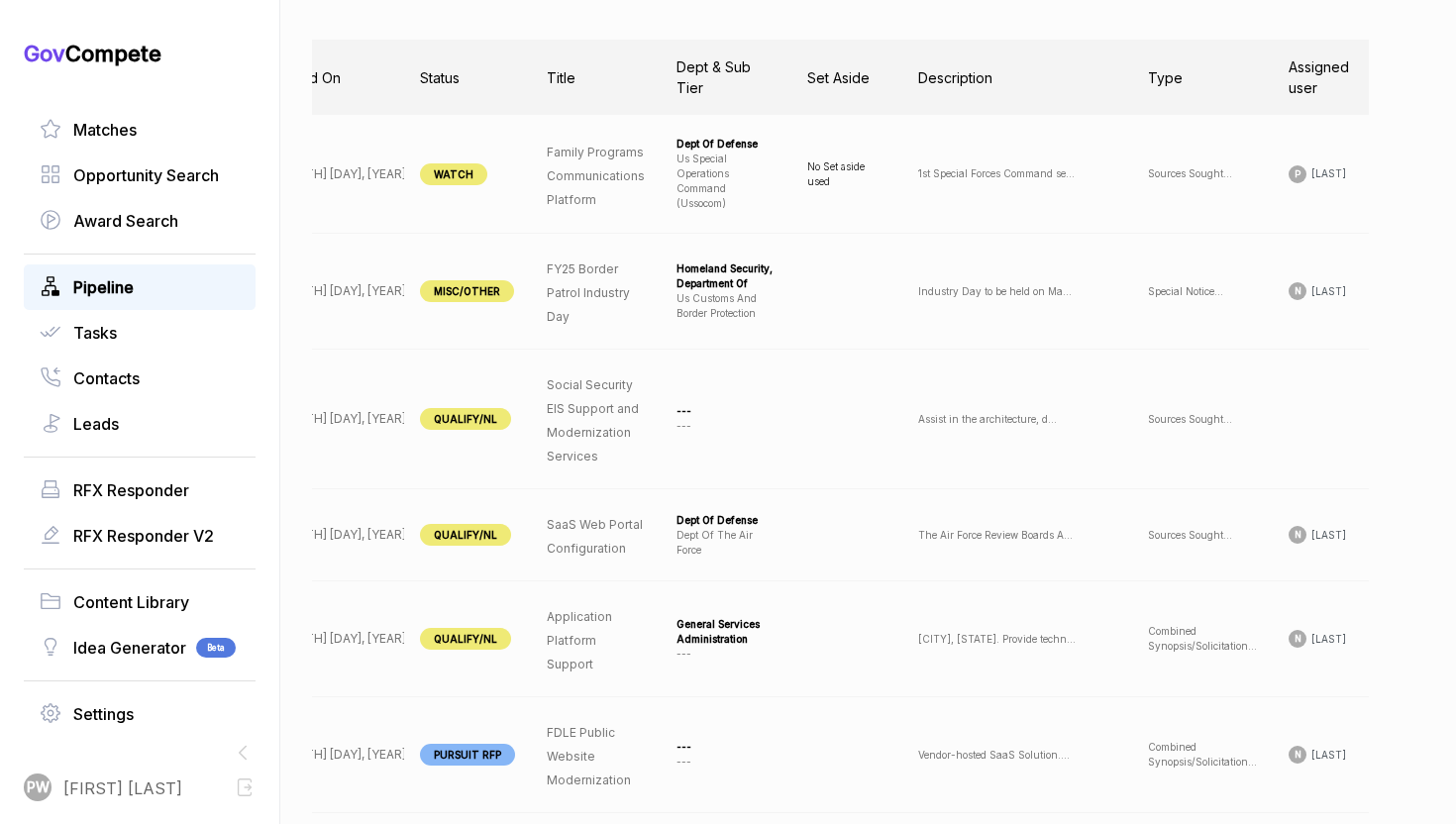 click on "View" at bounding box center (1415, 535) 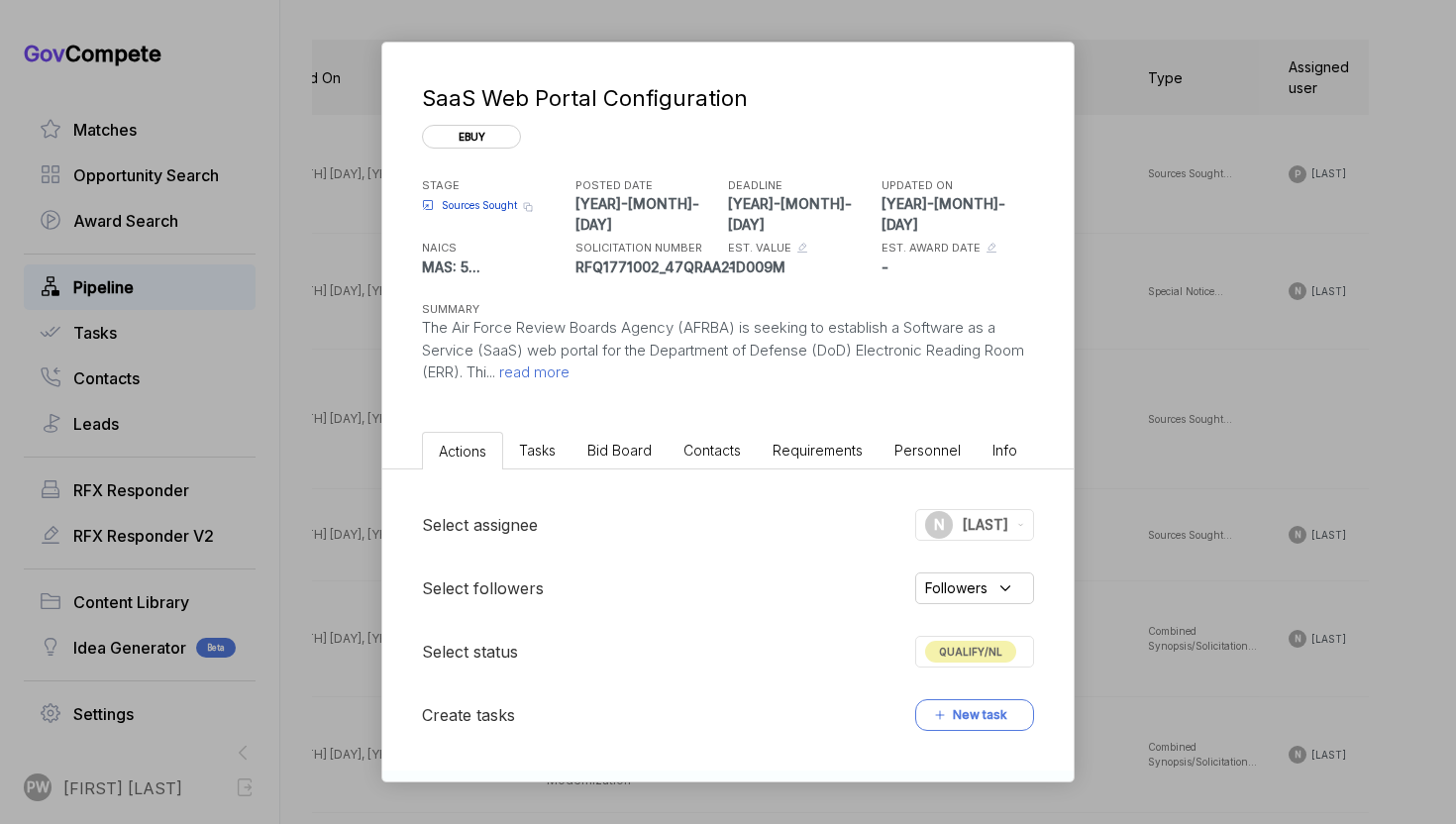scroll, scrollTop: 490, scrollLeft: 0, axis: vertical 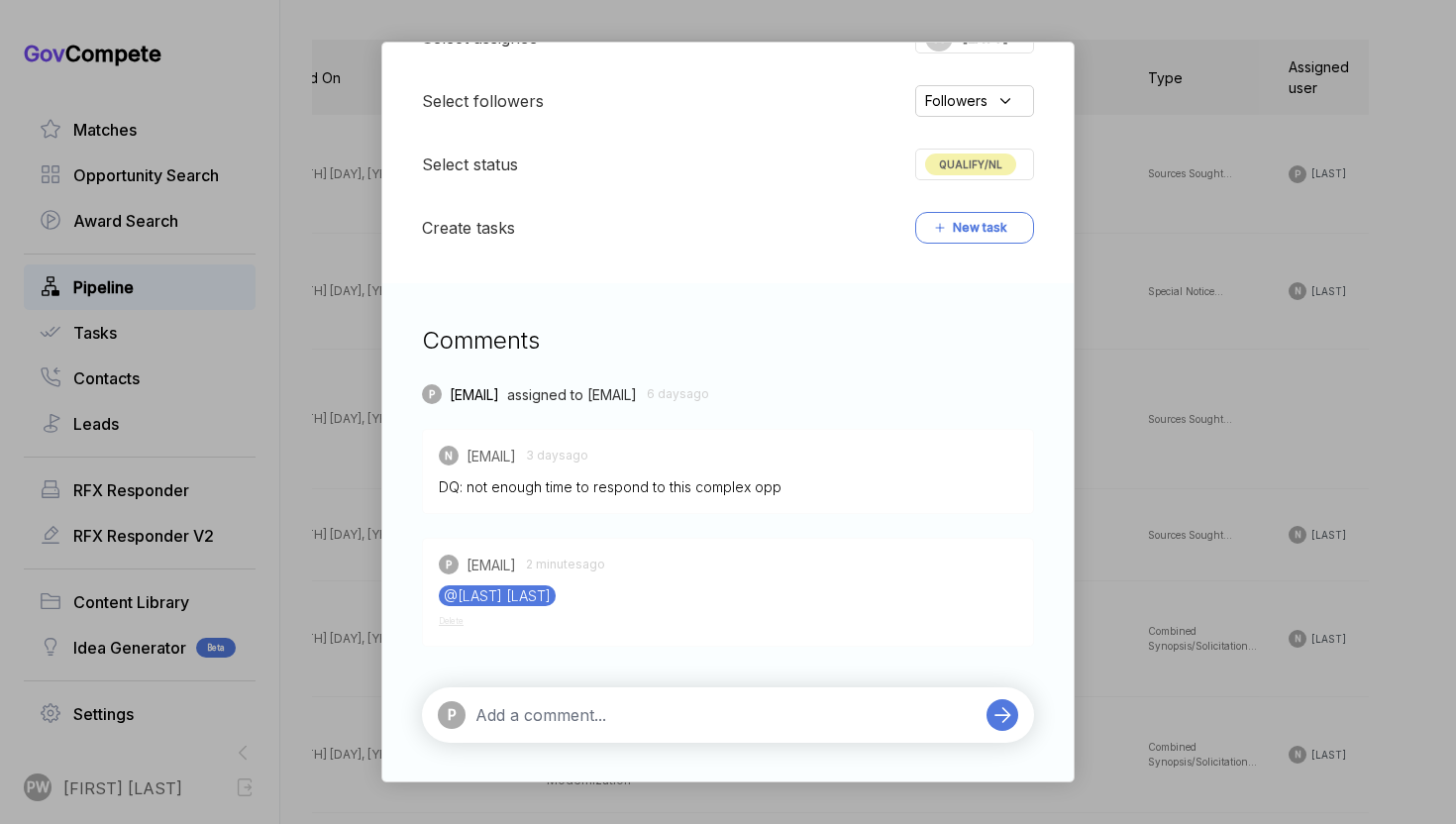 click on "P pwilson@ensembleconsultancy.com assigned to nreyna@ensembleconsultancy.c 6 days  ago N nreyna@ensembleconsultancy.com 3 days  ago DQ: not enough time to respond to this complex opp P pwilson@ensembleconsultancy.com 2 minutes  ago @nabor reyna   Delete P" at bounding box center [728, 564] 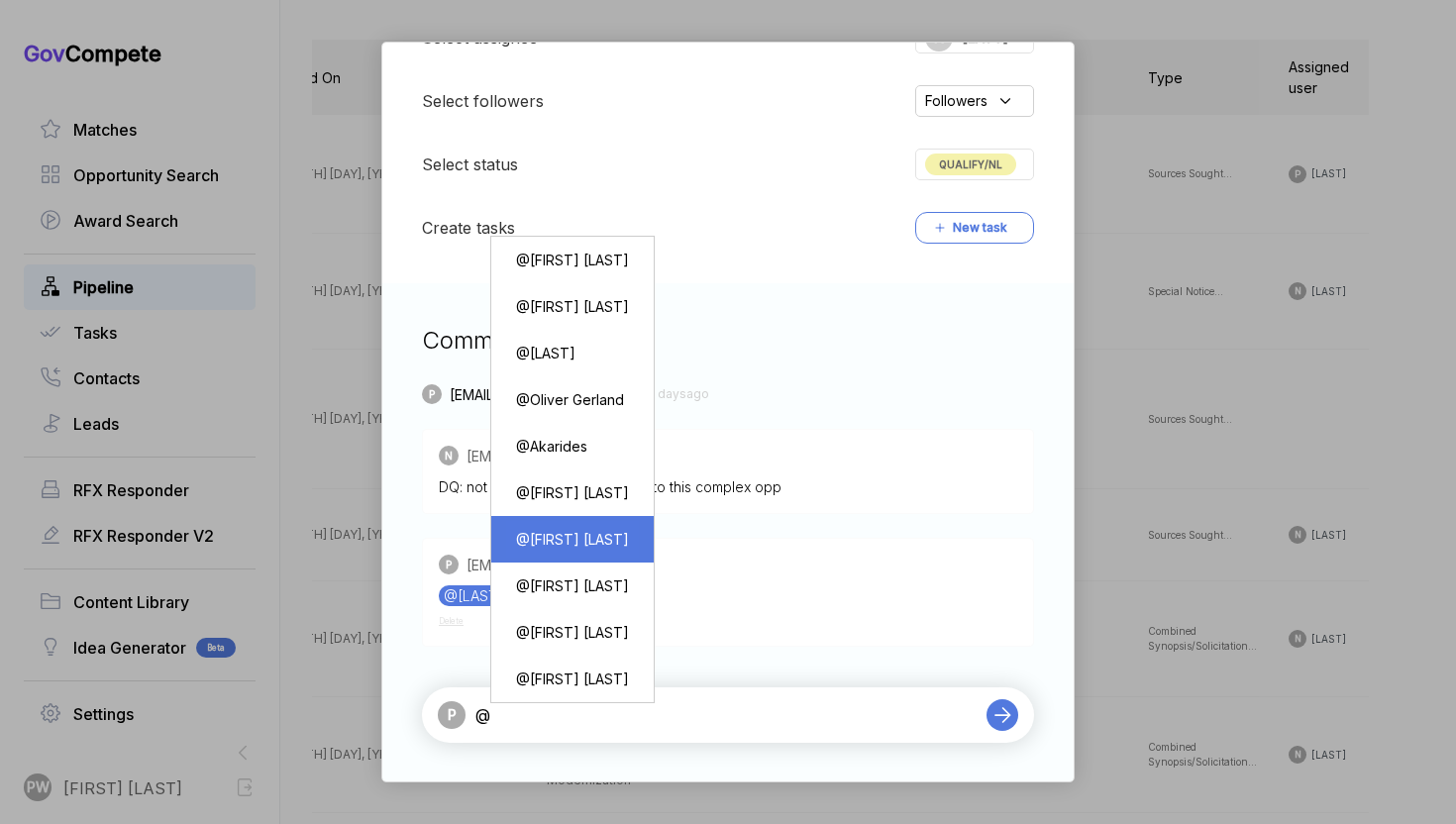 click on "@ Nabor reyna" at bounding box center [572, 539] 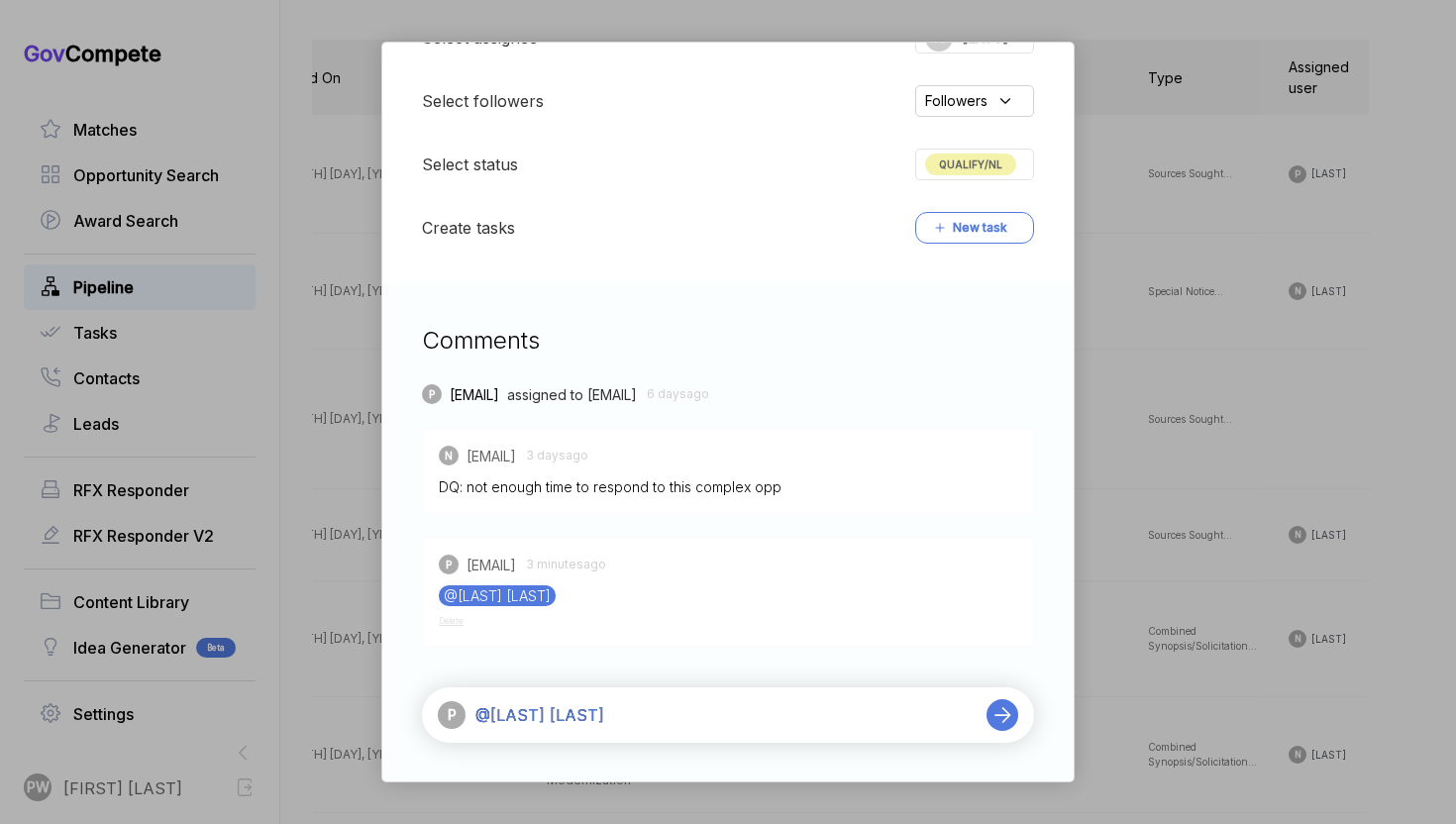 type 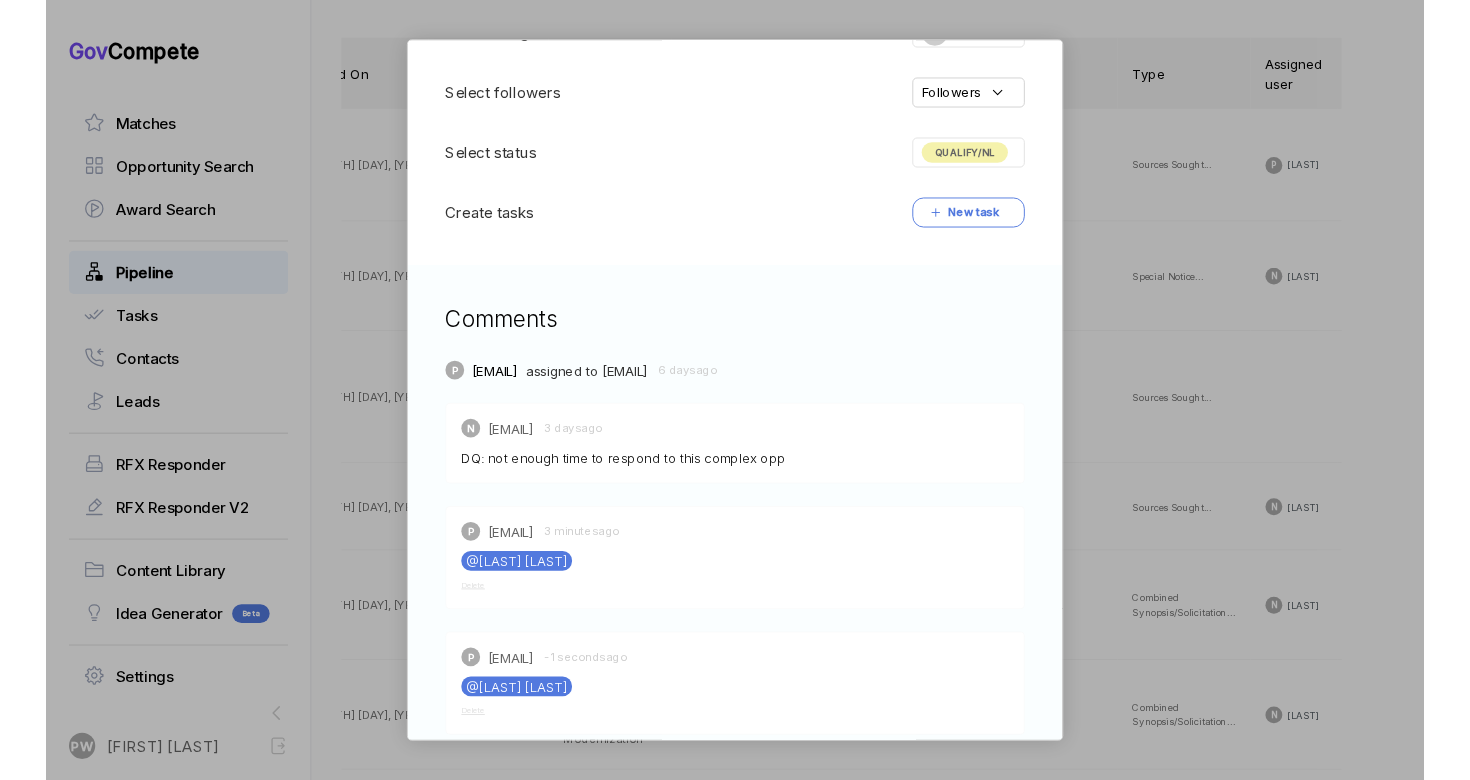 scroll, scrollTop: 0, scrollLeft: 0, axis: both 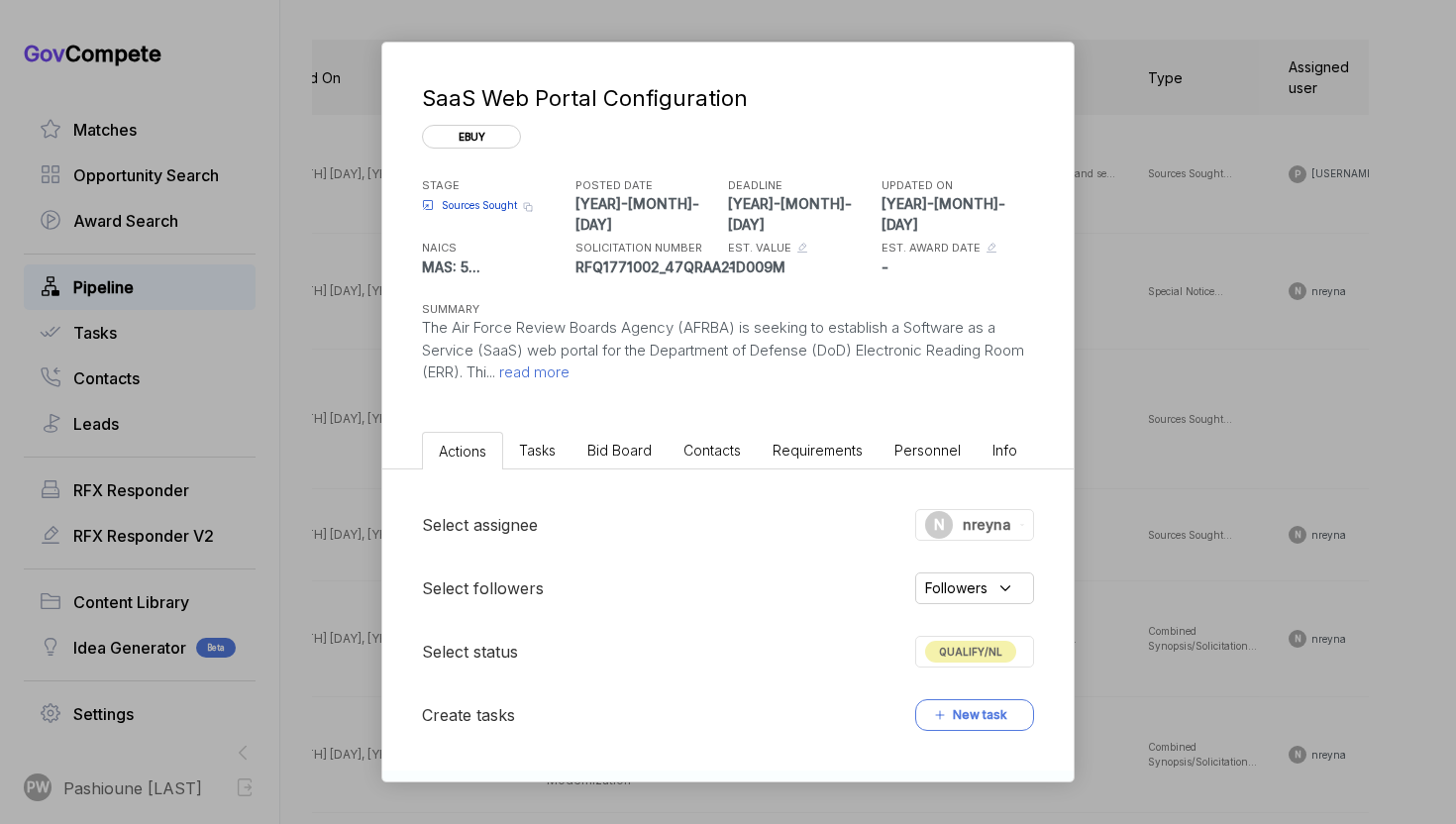 click on "SaaS Web Portal Configuration ebuy STAGE Sources Sought Copy link POSTED DATE [DATE] DEADLINE [DATE] UPDATED ON [DATE] NAICS MAS: 518210C MAS: 5 ... SOLICITATION NUMBER RFQ1771002_47QRAA21D009M EST. VALUE - EST. AWARD DATE - SUMMARY The Air Force Review Boards Agency (AFRBA) is seeking to establish a Software as a Service (SaaS) web portal for the Department of Defense (DoD) Electronic Reading Room (ERR). Thi ... read more Actions Tasks Bid Board Contacts Requirements Personnel Info Select assignee N [USERNAME] Select followers Followers Select status QUALIFY/NL Create tasks New task Comments P [EMAIL] assigned to [EMAIL] [DAYS] ago N [EMAIL] [DAYS] ago DQ: not enough time to respond to this complex opp P [EMAIL] [SECONDS] ago @nabor [USERNAME] Delete P [EMAIL] [SECONDS] ago @nabor [USERNAME] Delete P" at bounding box center [728, 412] 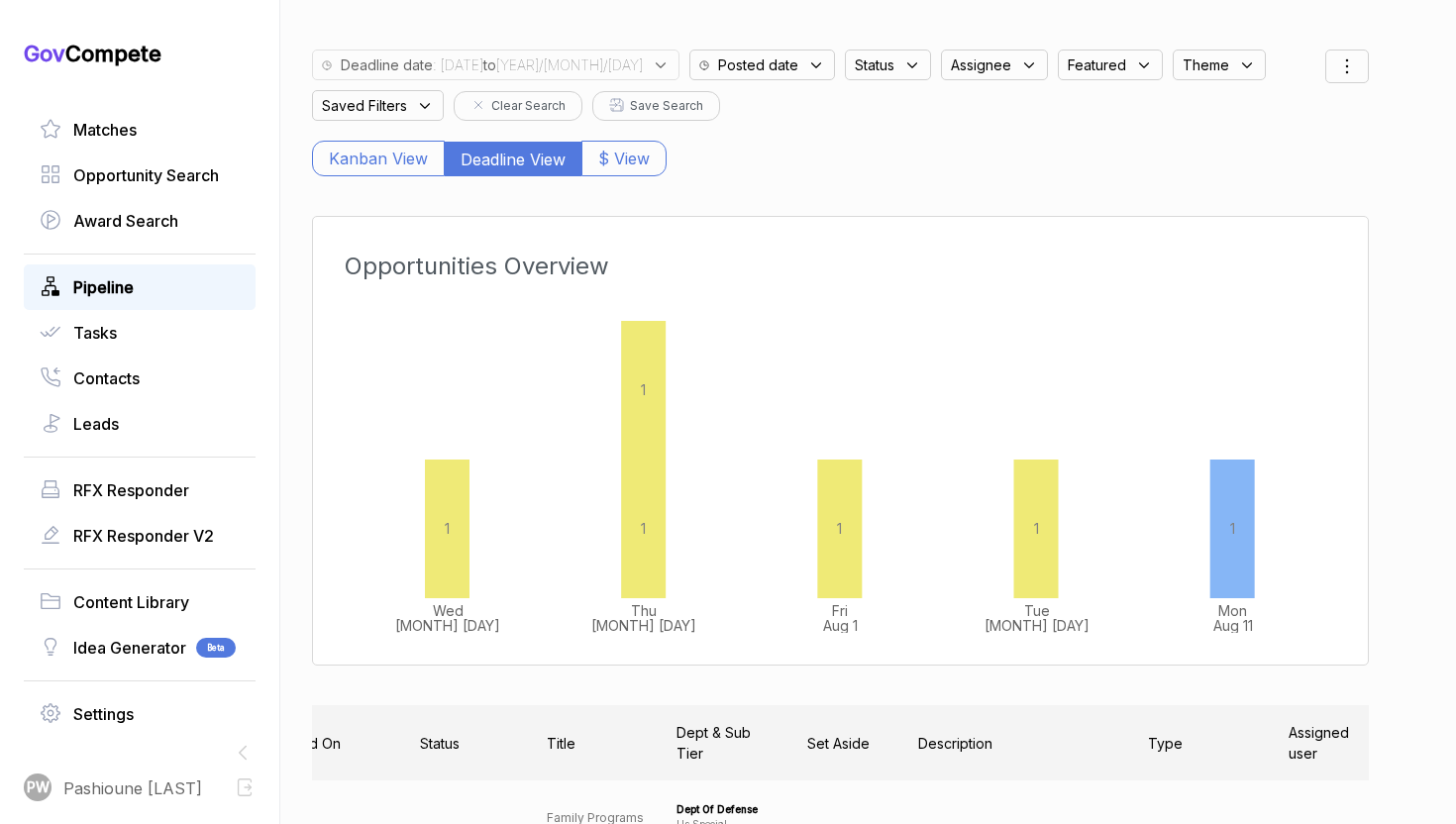 scroll, scrollTop: 0, scrollLeft: 0, axis: both 